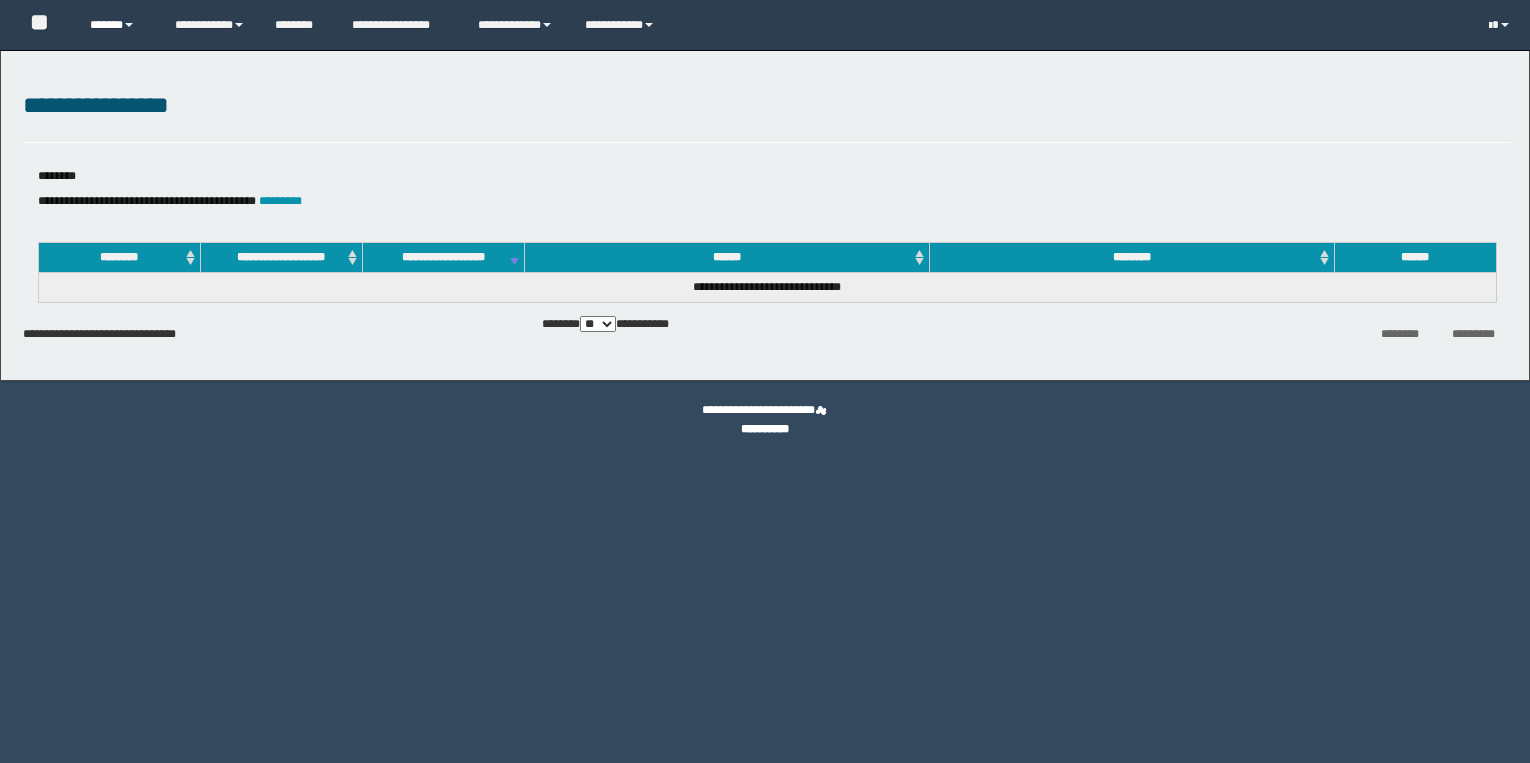 scroll, scrollTop: 0, scrollLeft: 0, axis: both 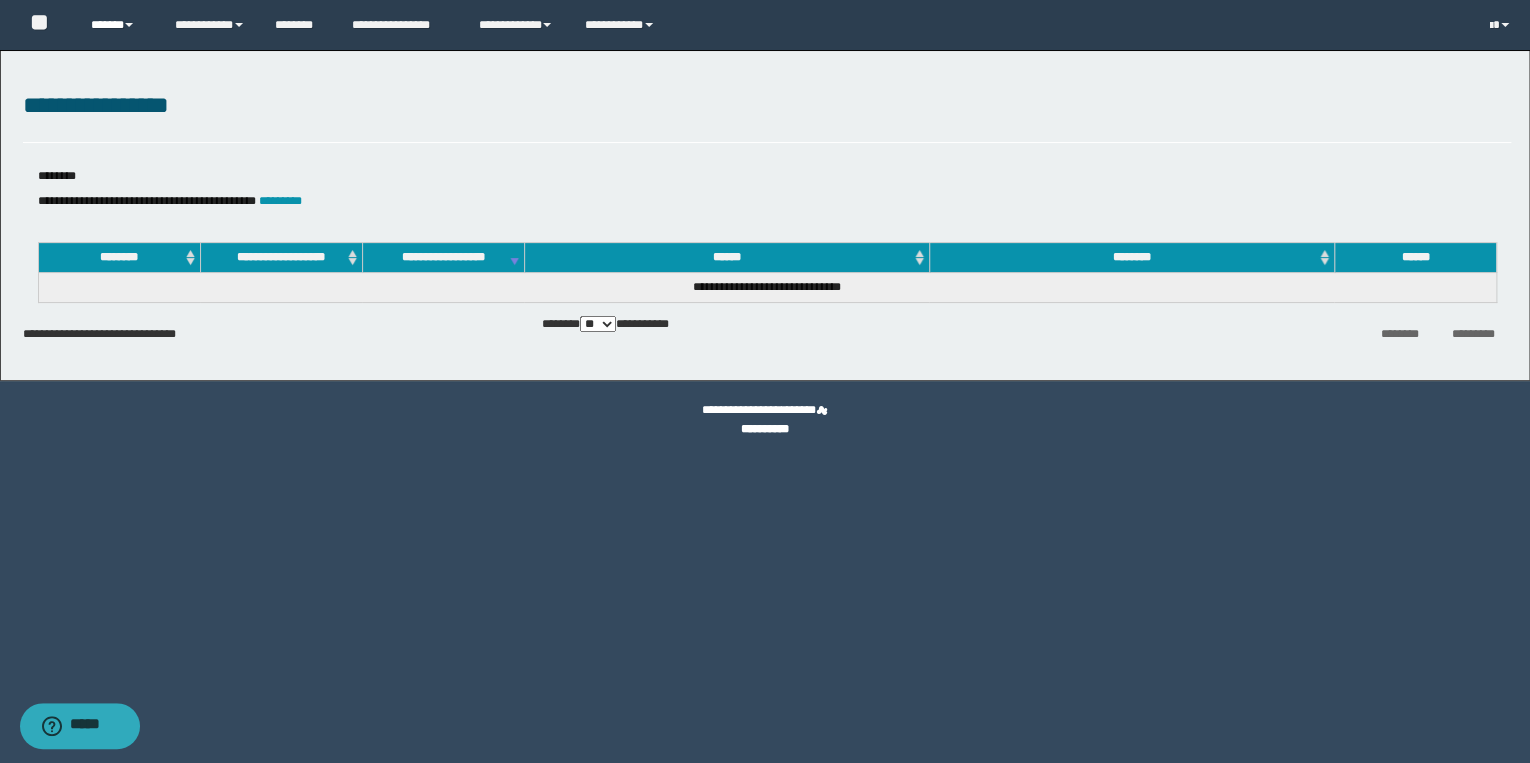 click on "******" at bounding box center [117, 25] 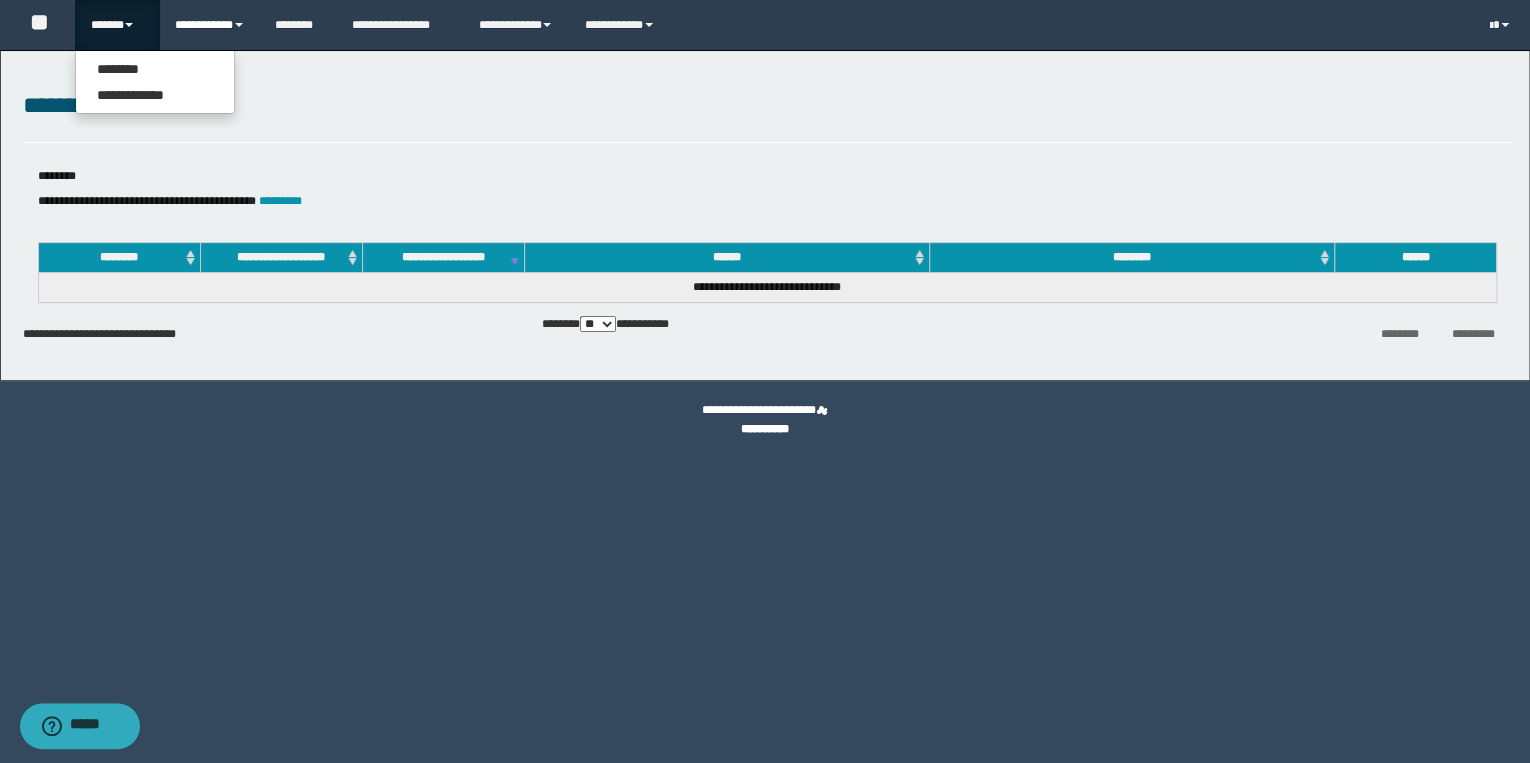 click on "**********" at bounding box center (210, 25) 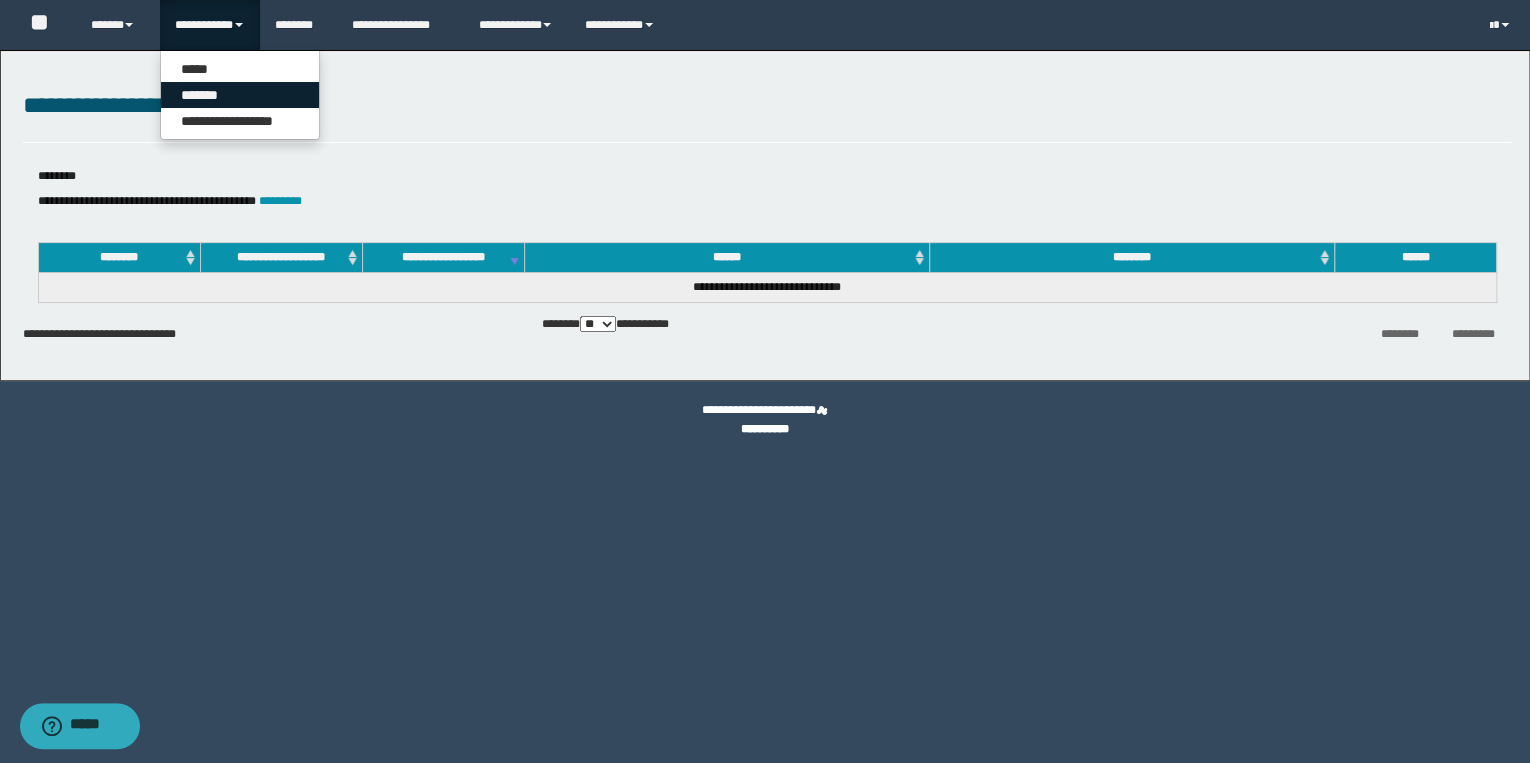 click on "*******" at bounding box center [240, 95] 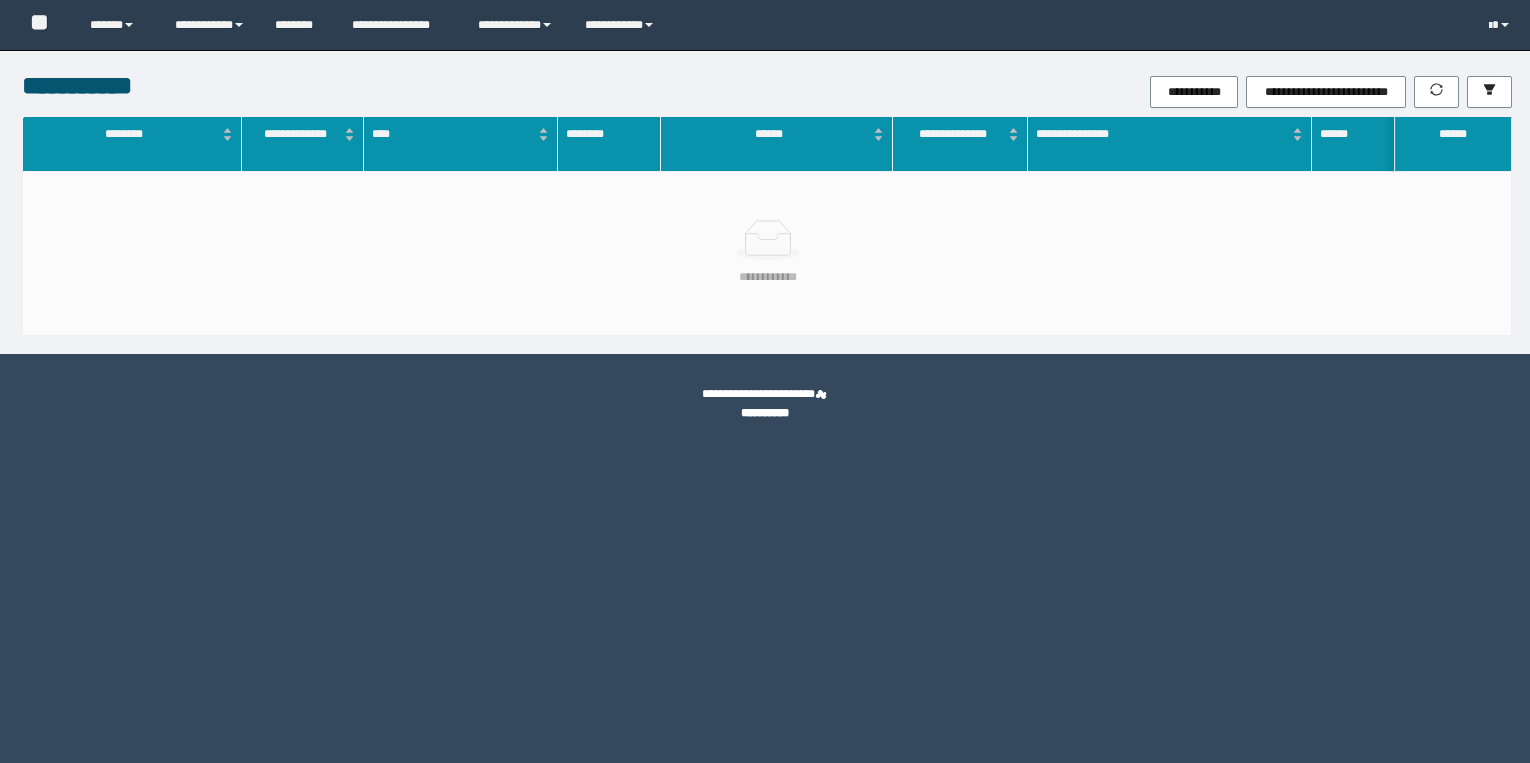 scroll, scrollTop: 0, scrollLeft: 0, axis: both 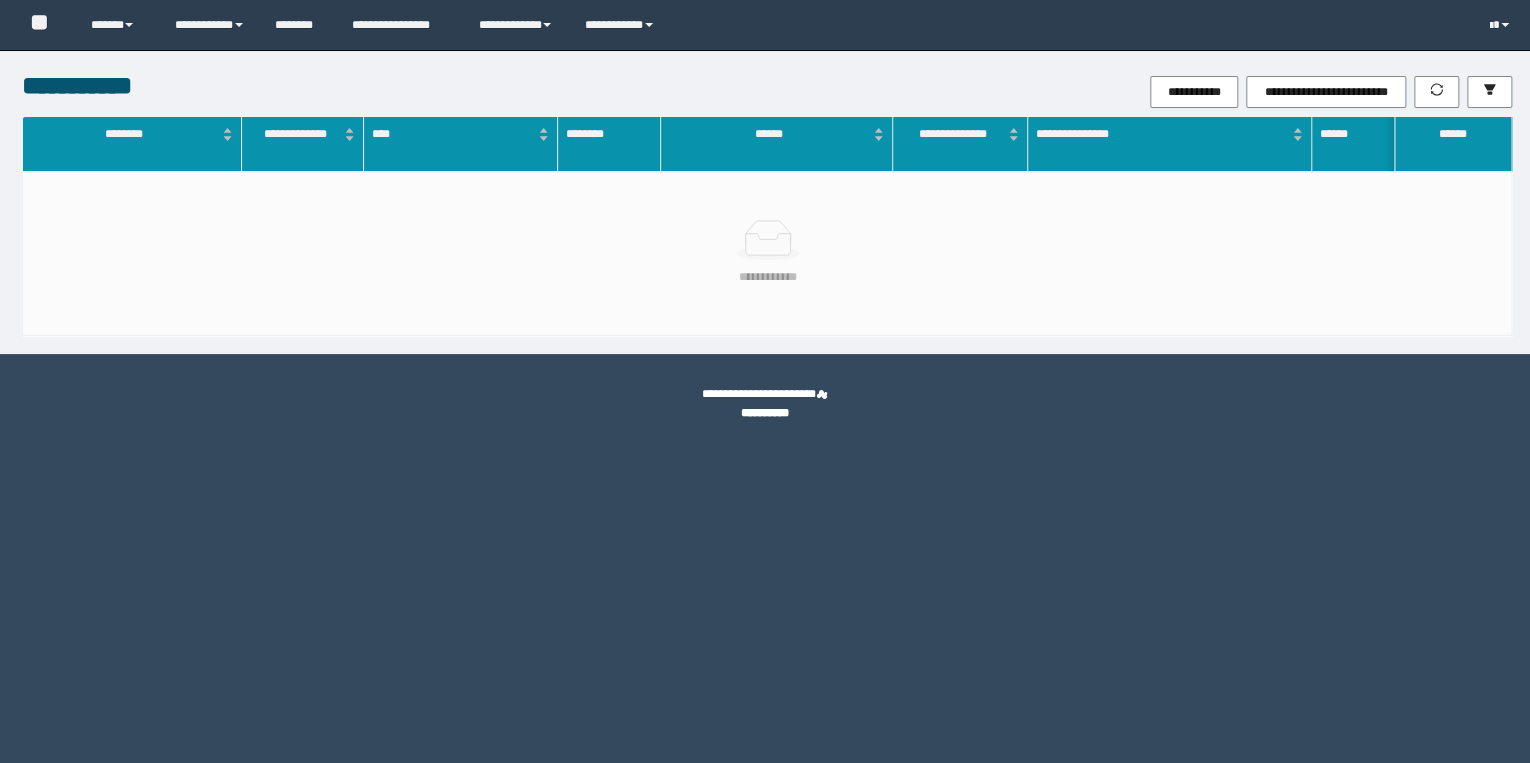 click on "**********" at bounding box center (765, 202) 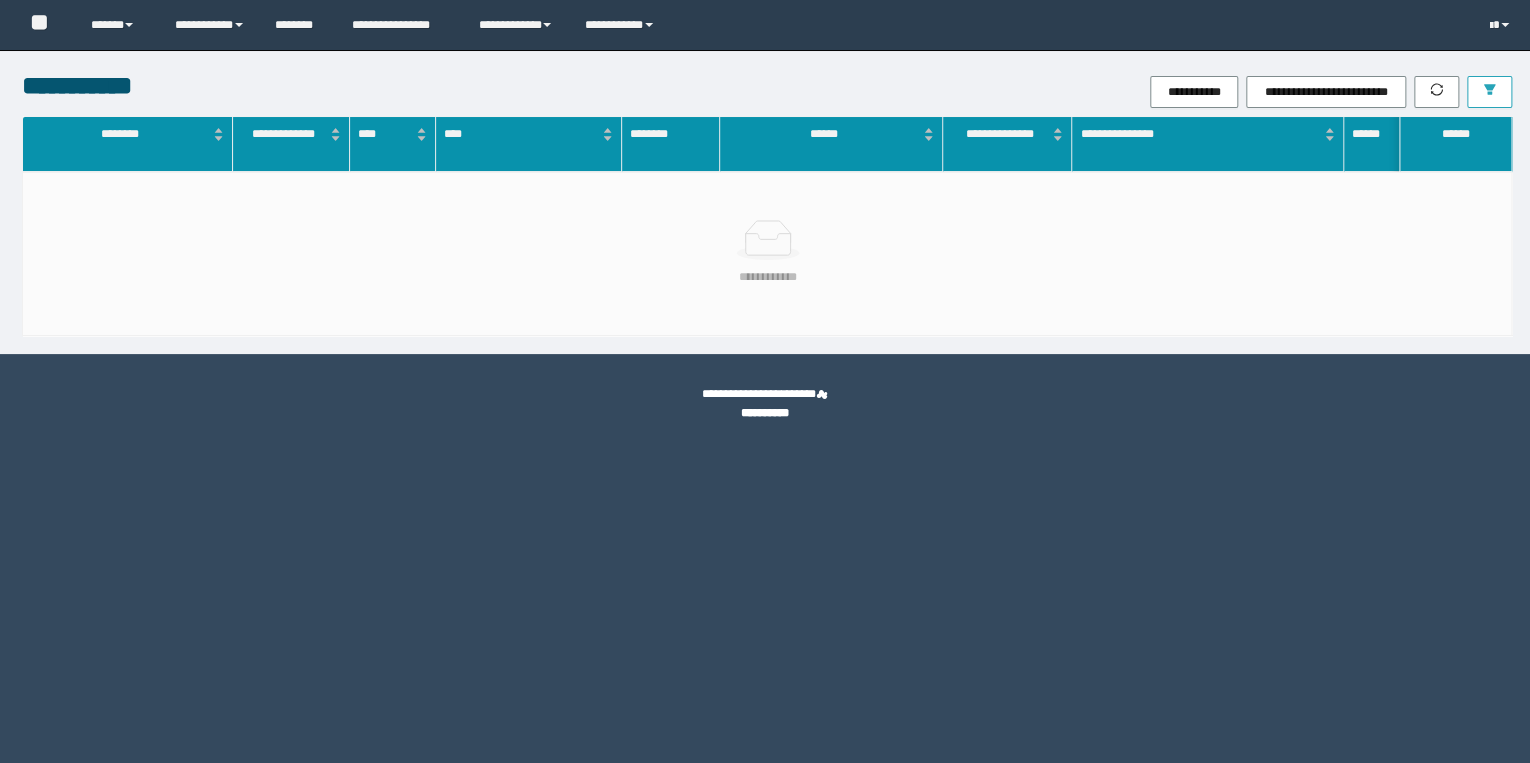scroll, scrollTop: 0, scrollLeft: 0, axis: both 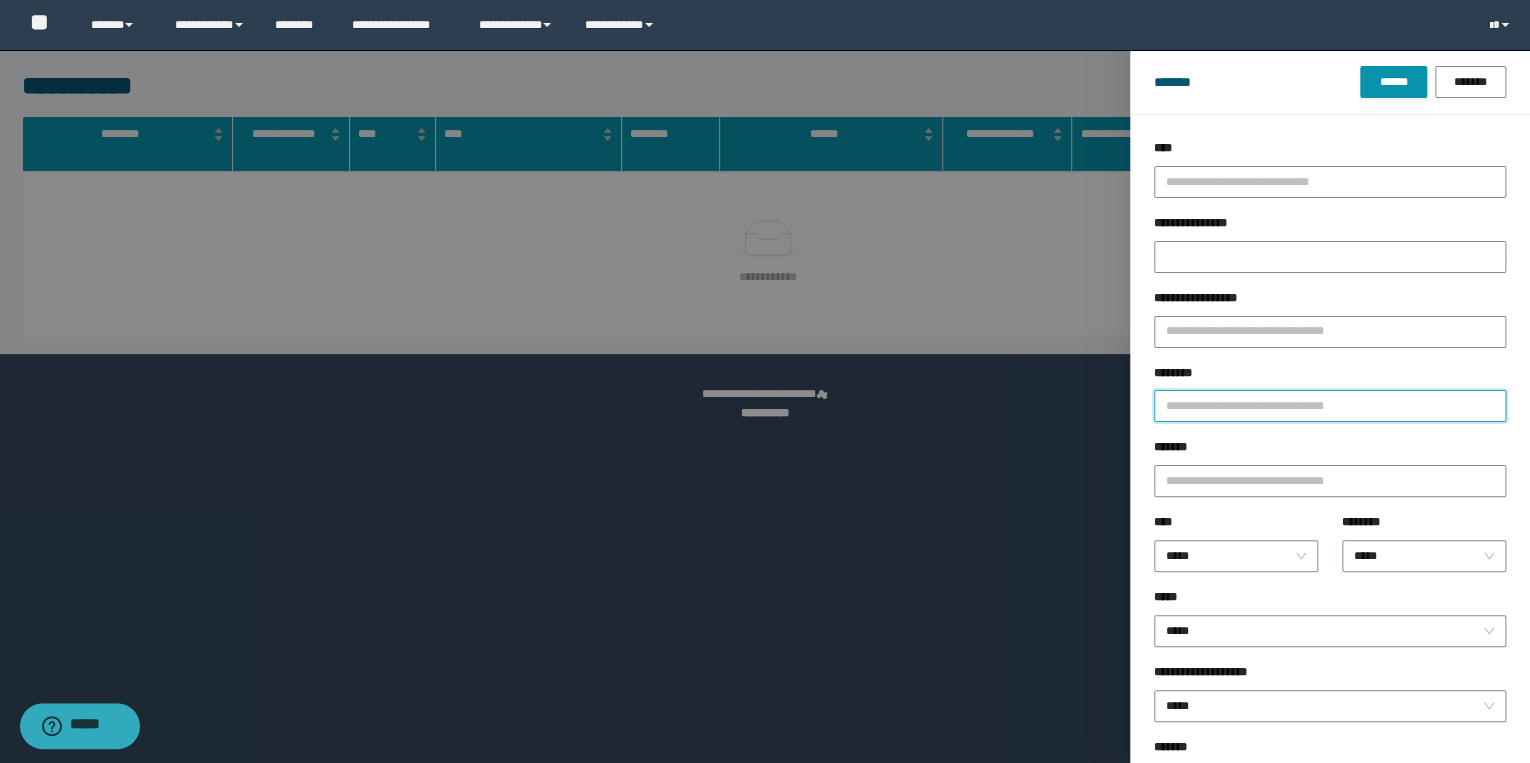 click on "********" at bounding box center (1330, 406) 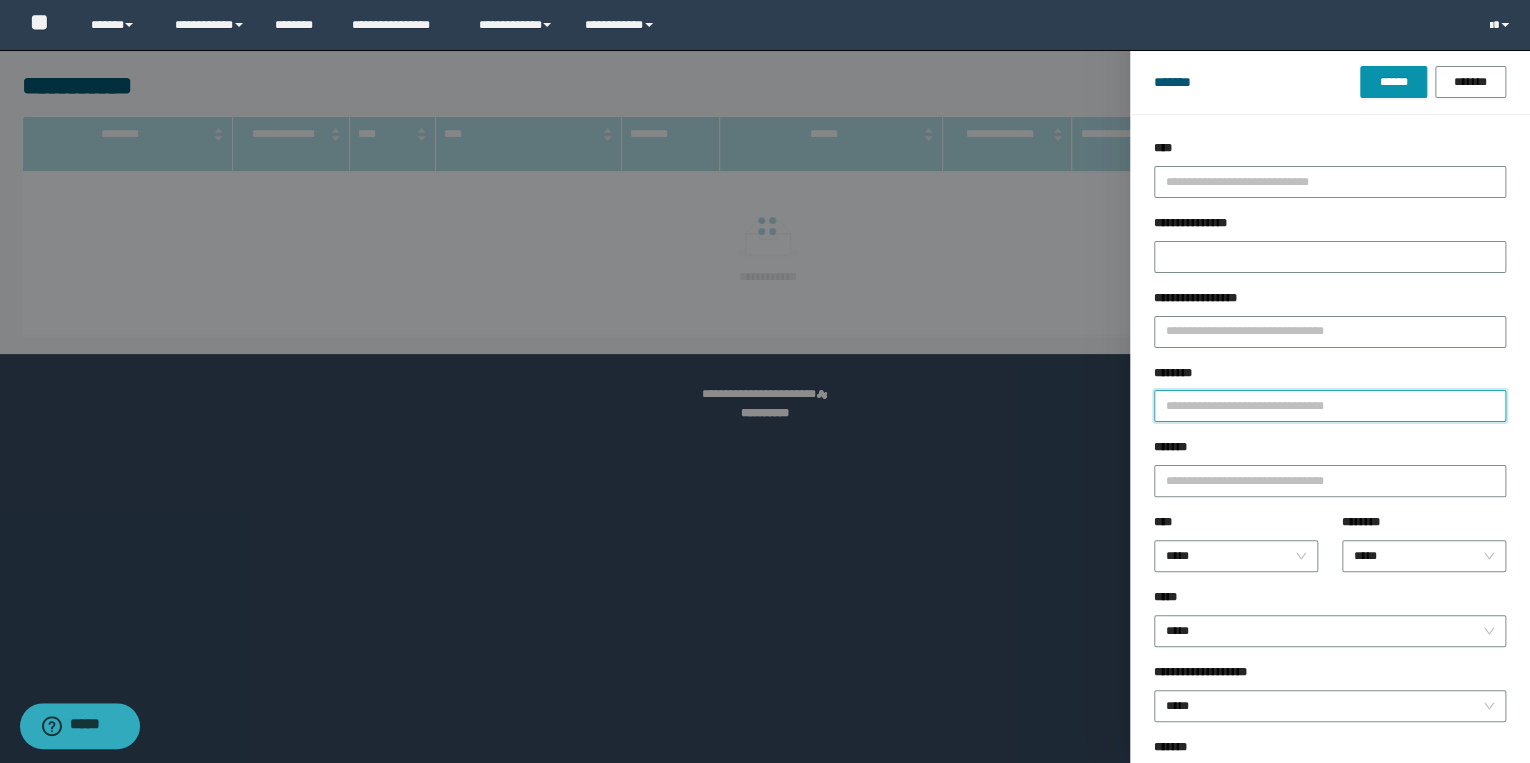 paste on "********" 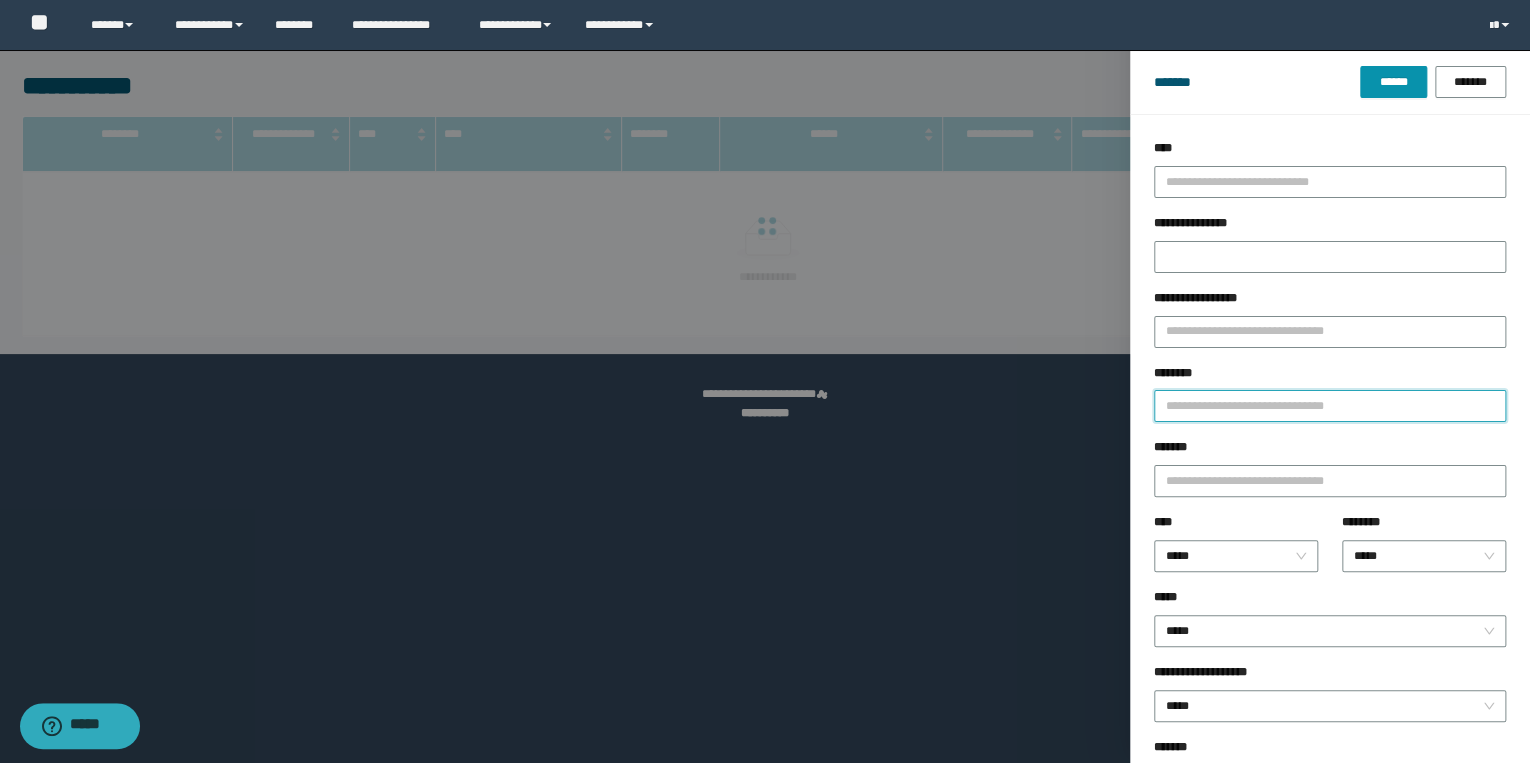 type on "********" 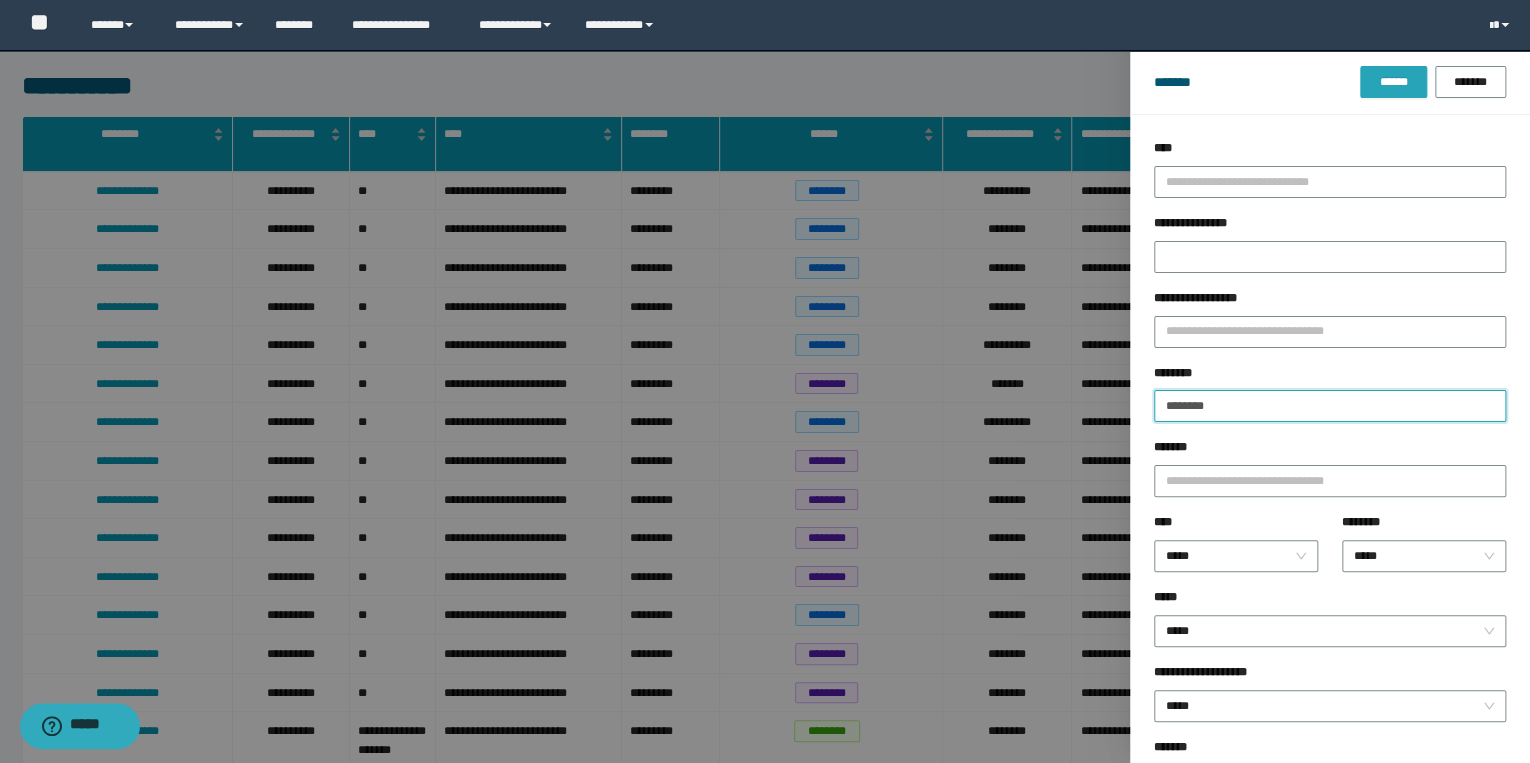 type on "********" 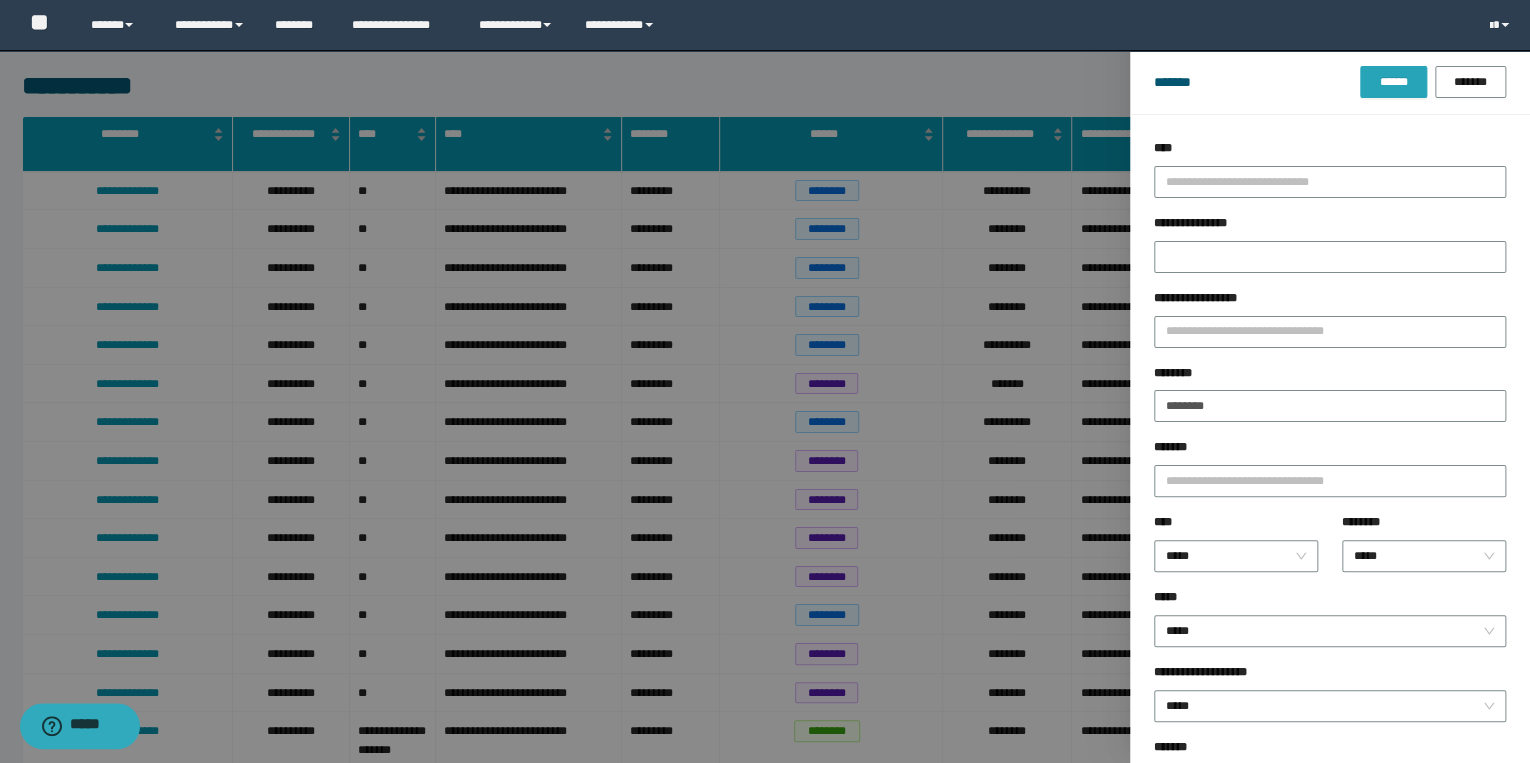 click on "******" at bounding box center [1393, 82] 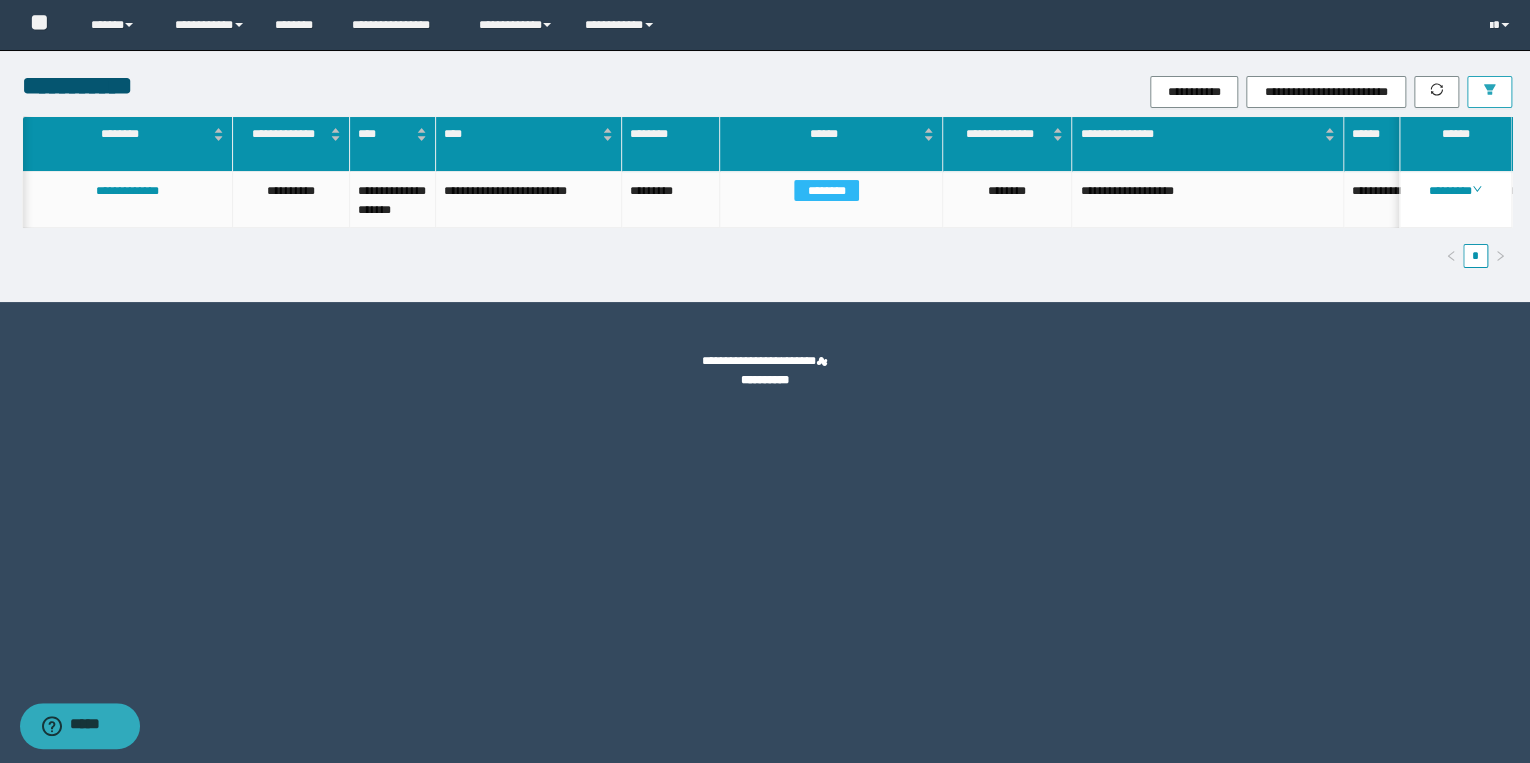 scroll, scrollTop: 0, scrollLeft: 550, axis: horizontal 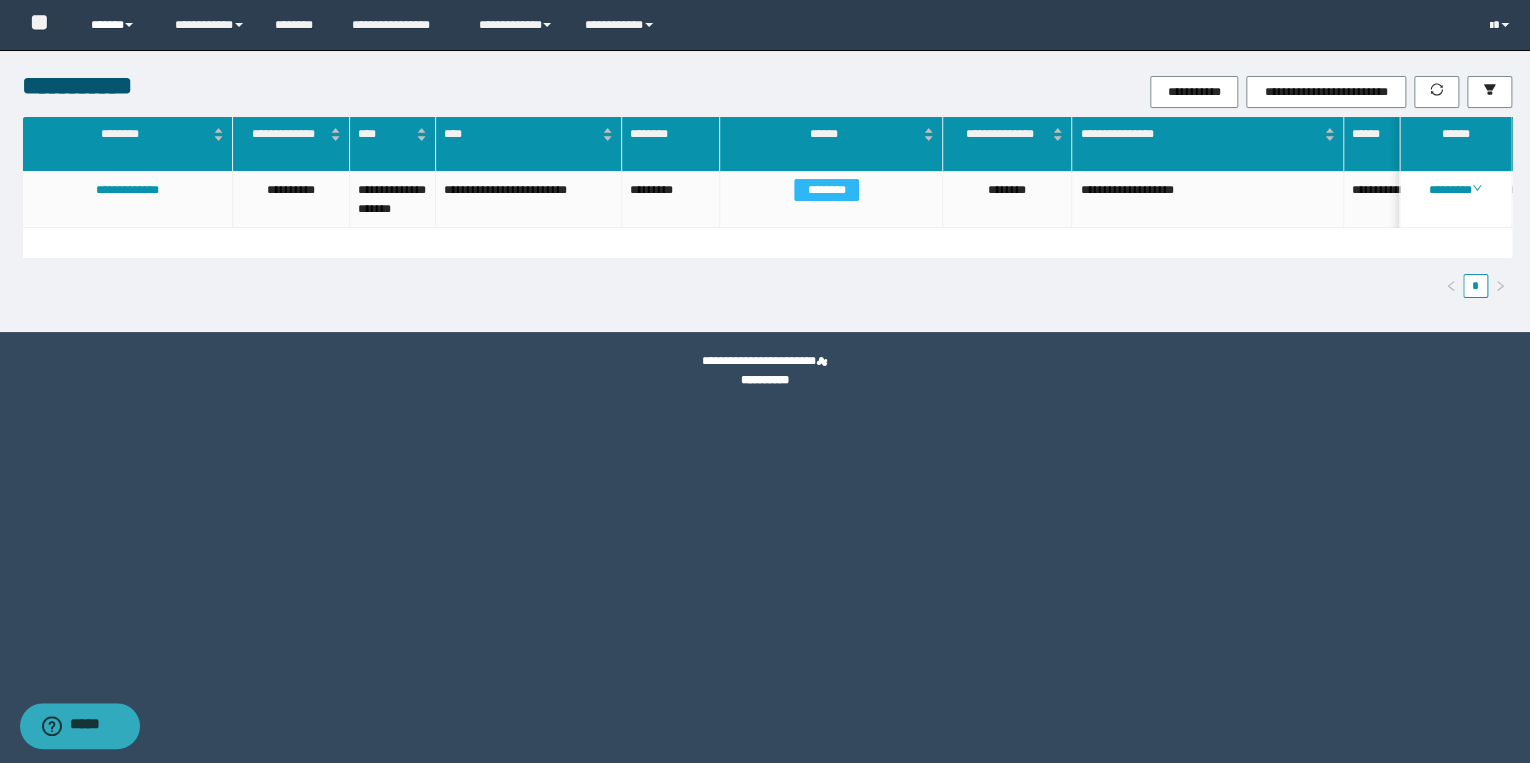 drag, startPoint x: 102, startPoint y: 30, endPoint x: 116, endPoint y: 30, distance: 14 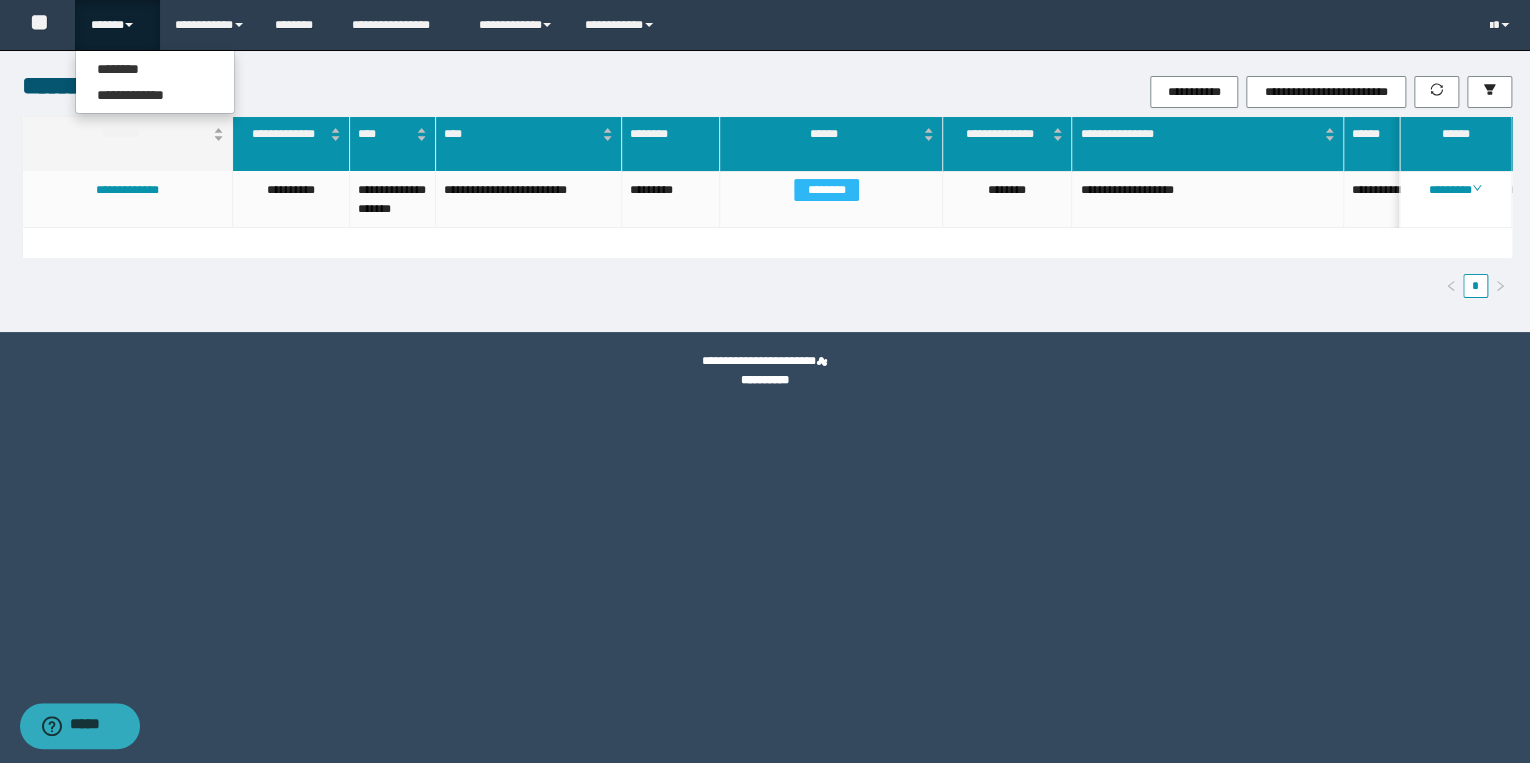 click on "********" at bounding box center [127, 134] 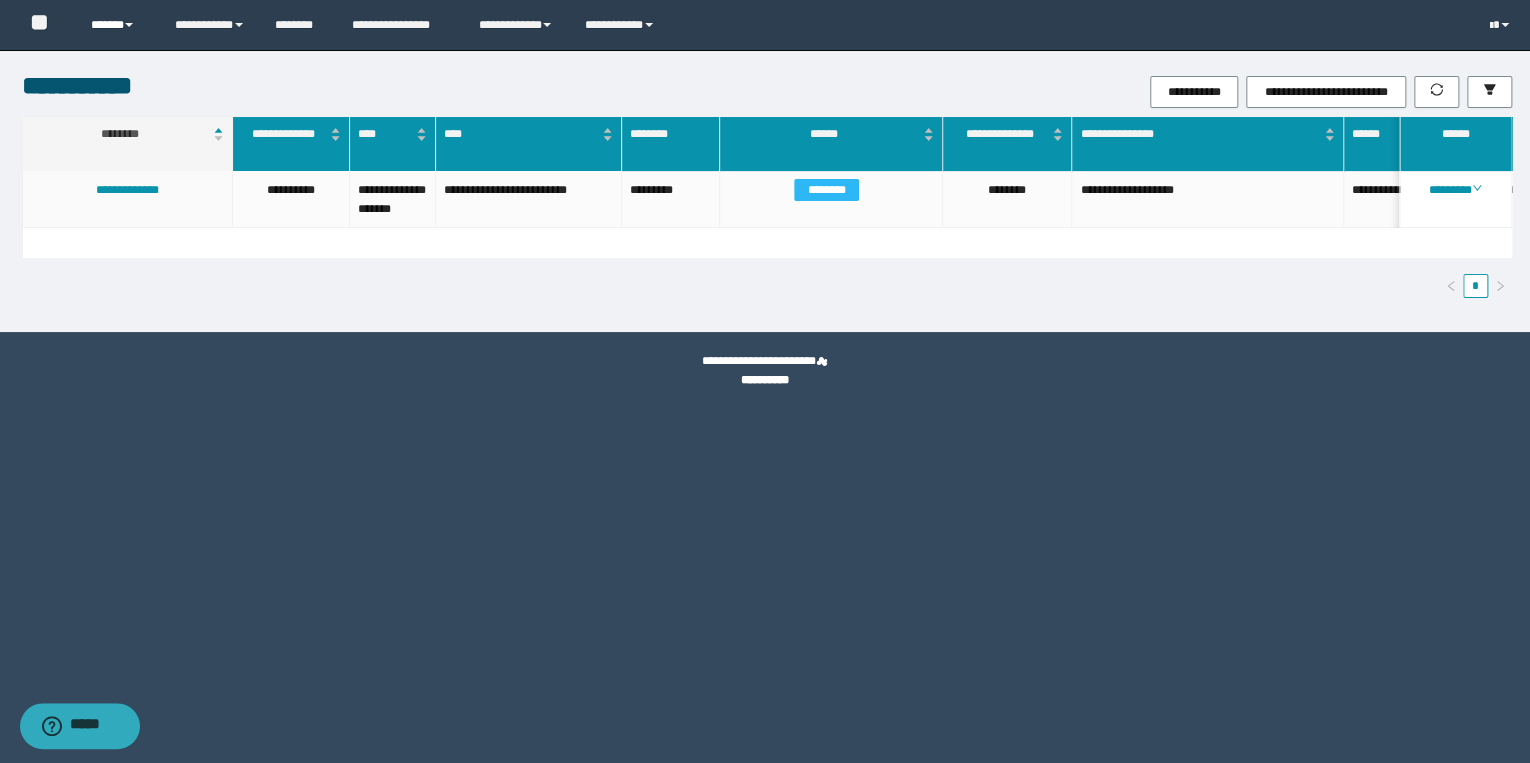 click on "******" at bounding box center [117, 25] 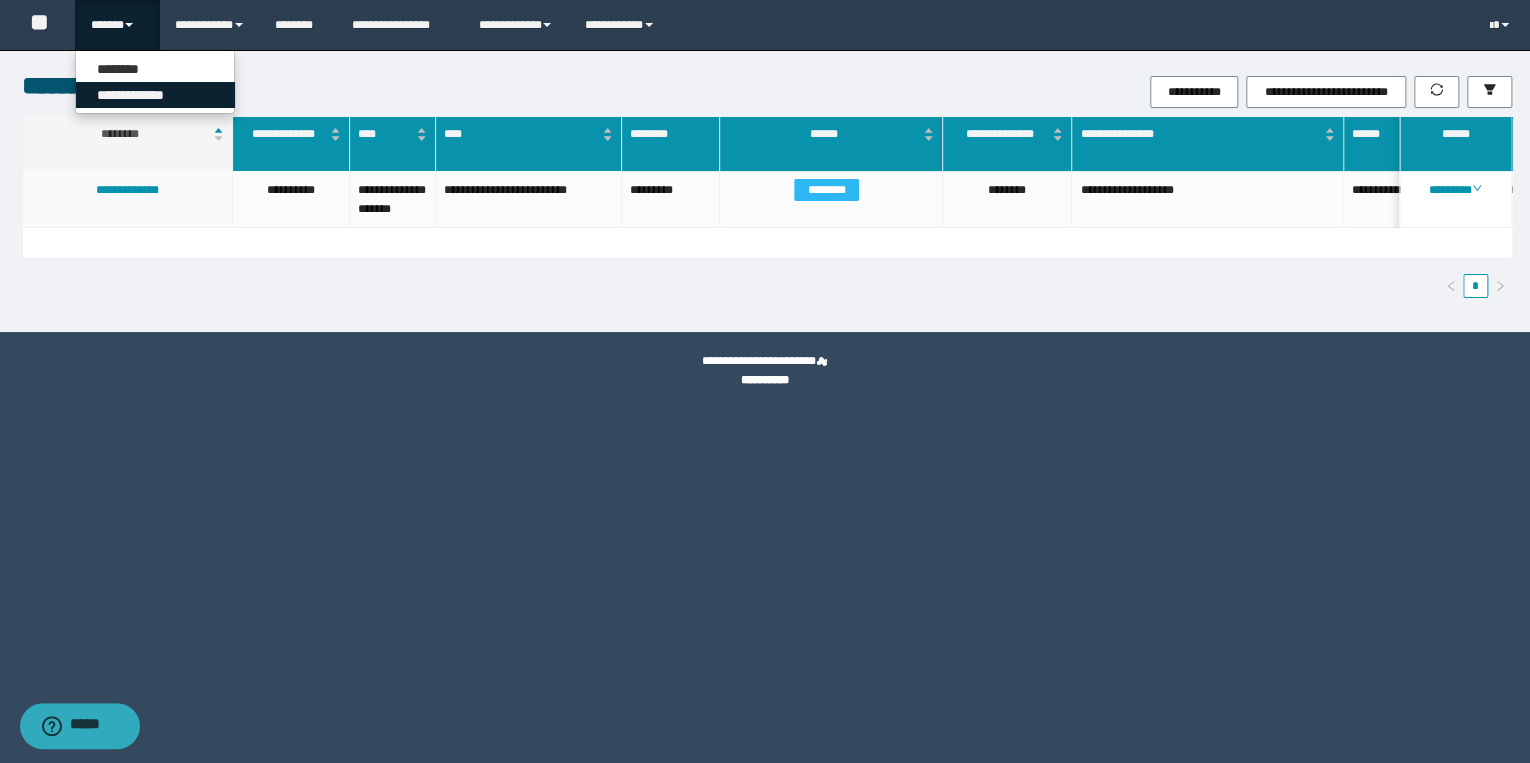 click on "**********" at bounding box center [155, 95] 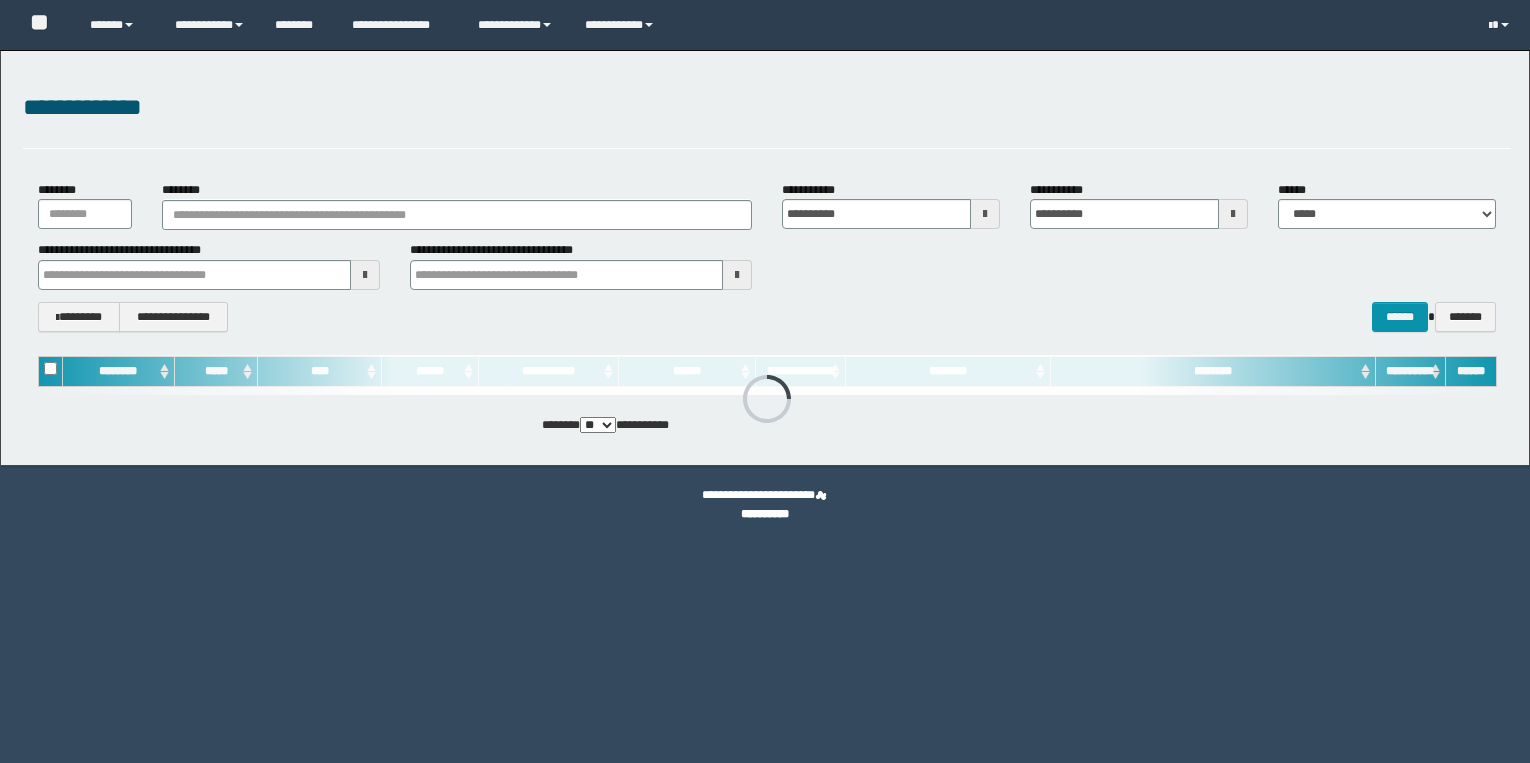 scroll, scrollTop: 0, scrollLeft: 0, axis: both 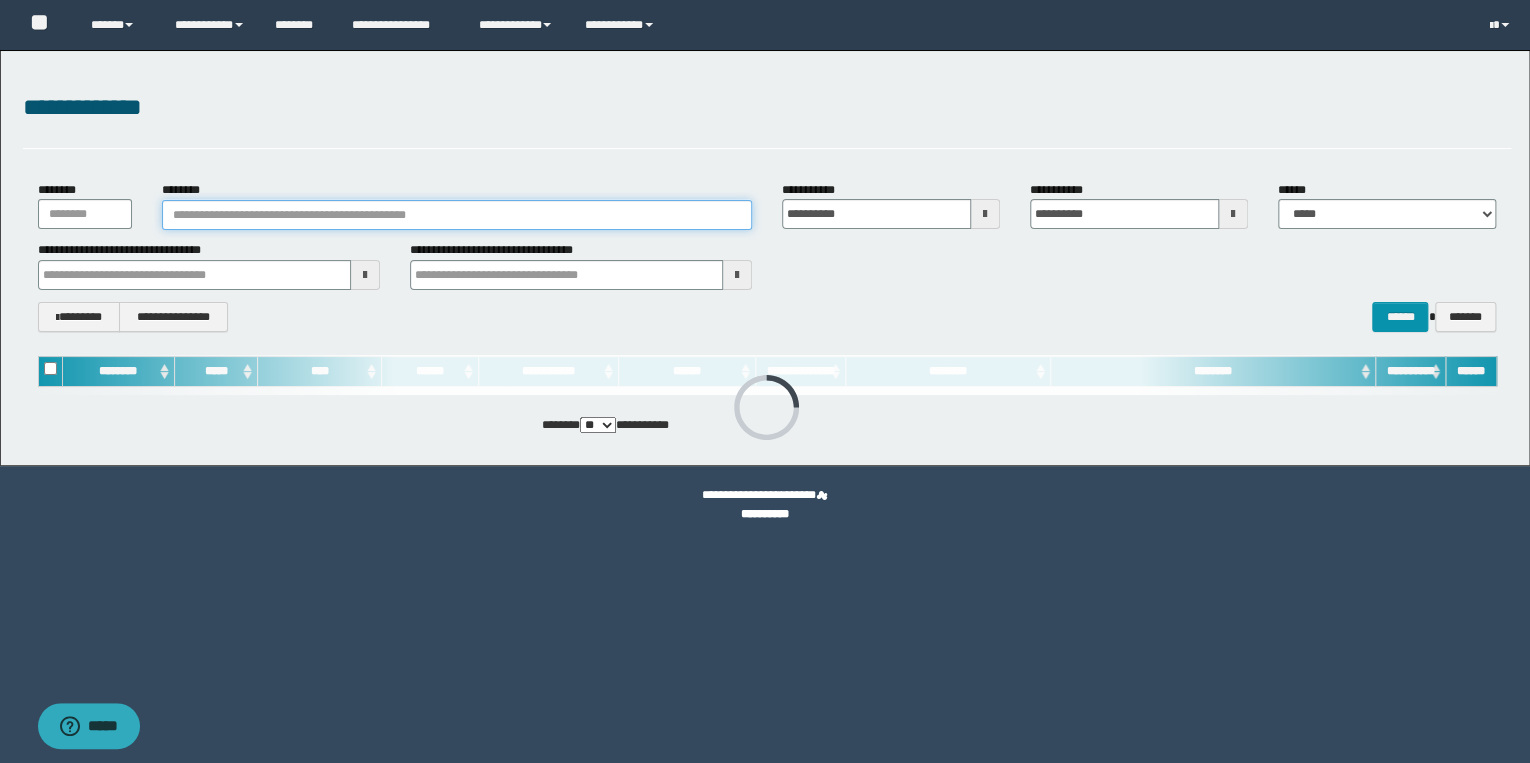 click on "********" at bounding box center [457, 215] 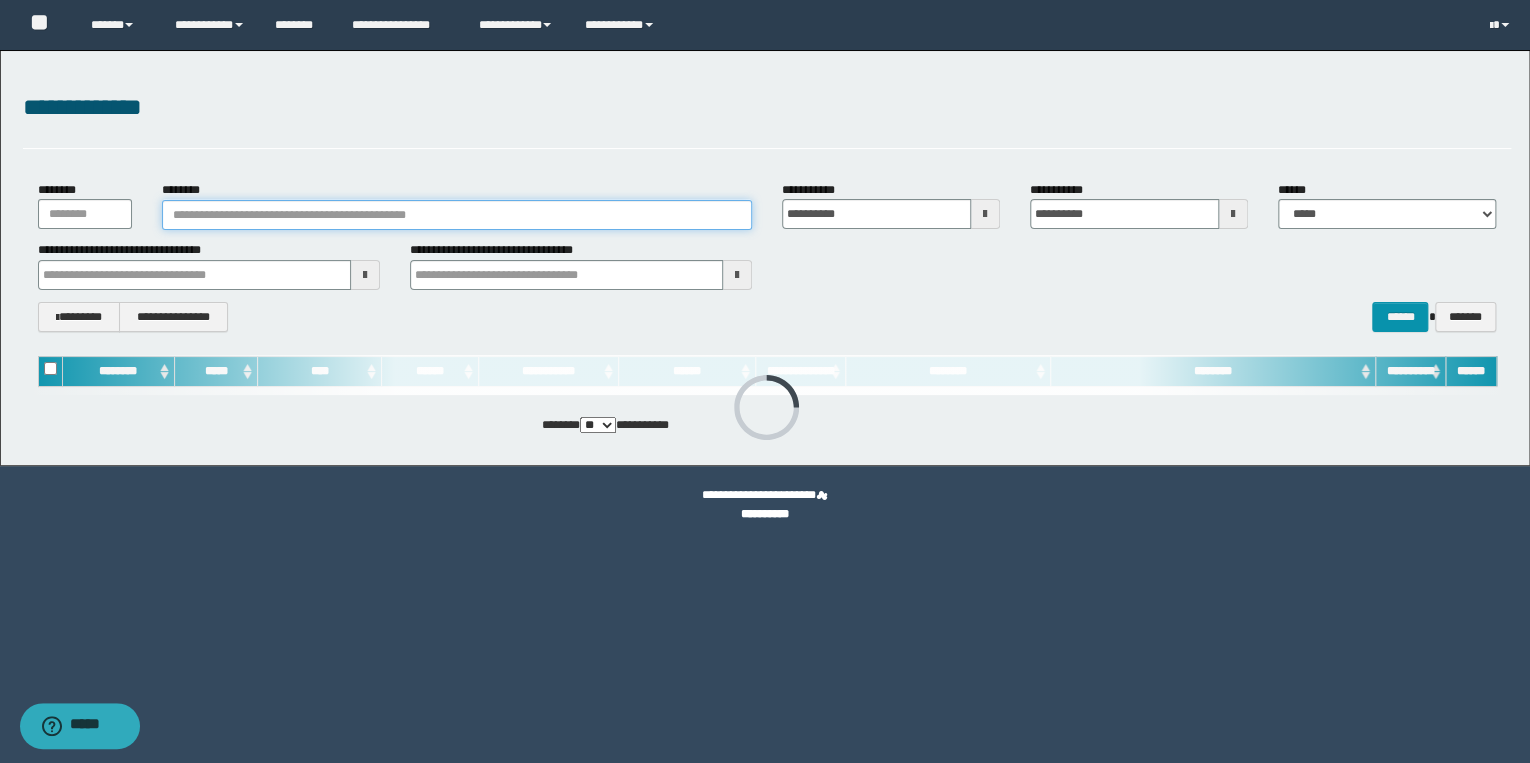 paste on "**********" 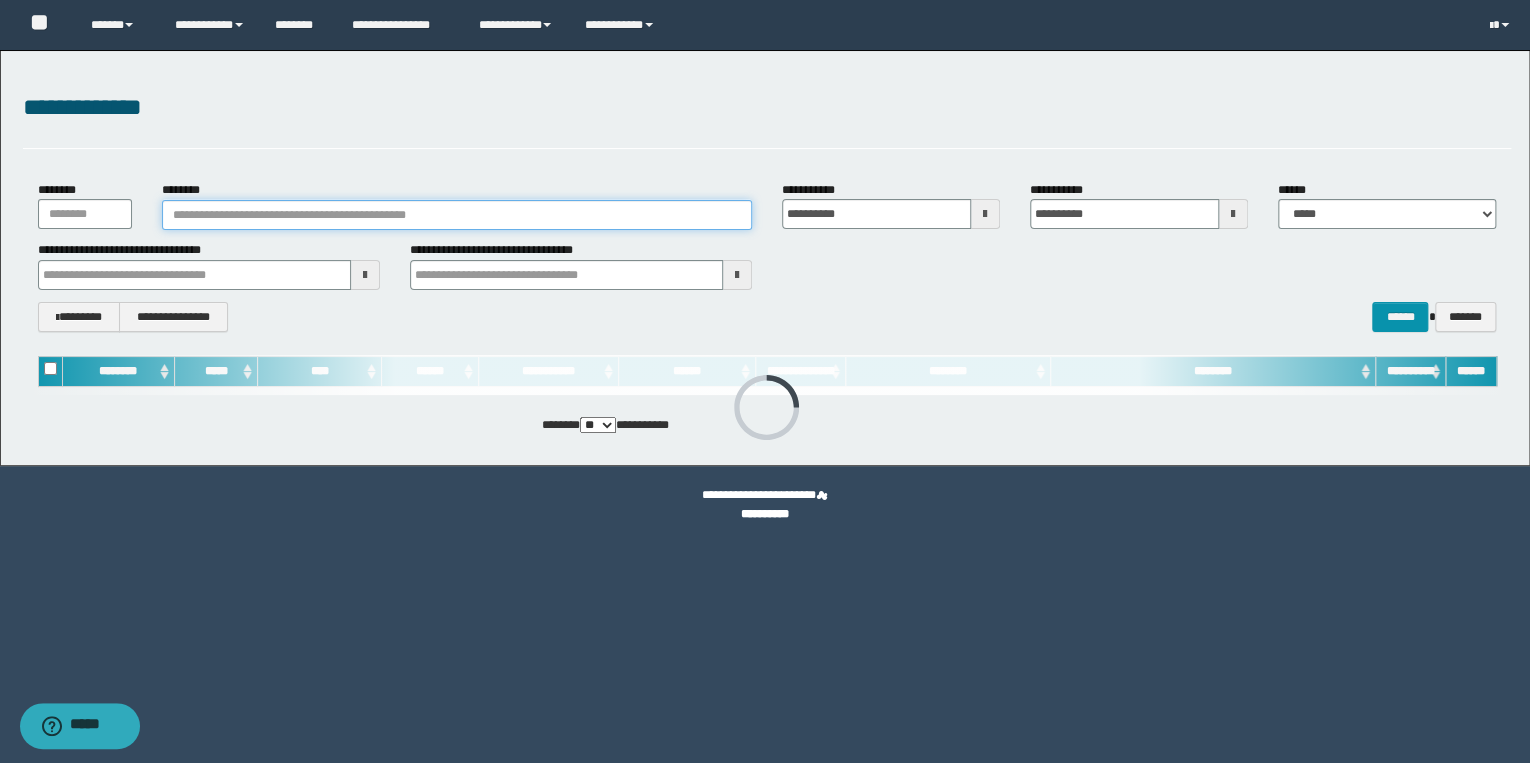 type on "**********" 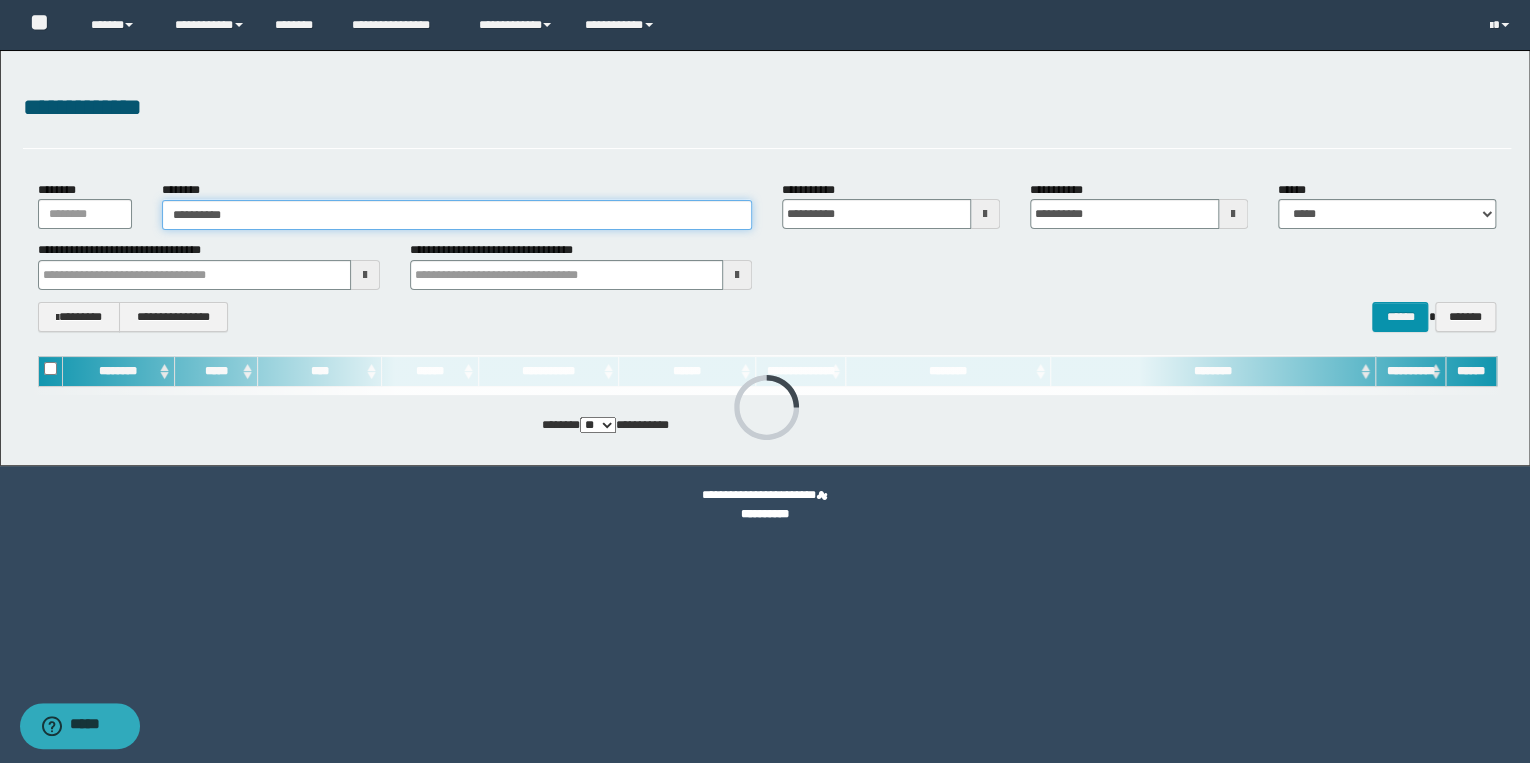 type on "**********" 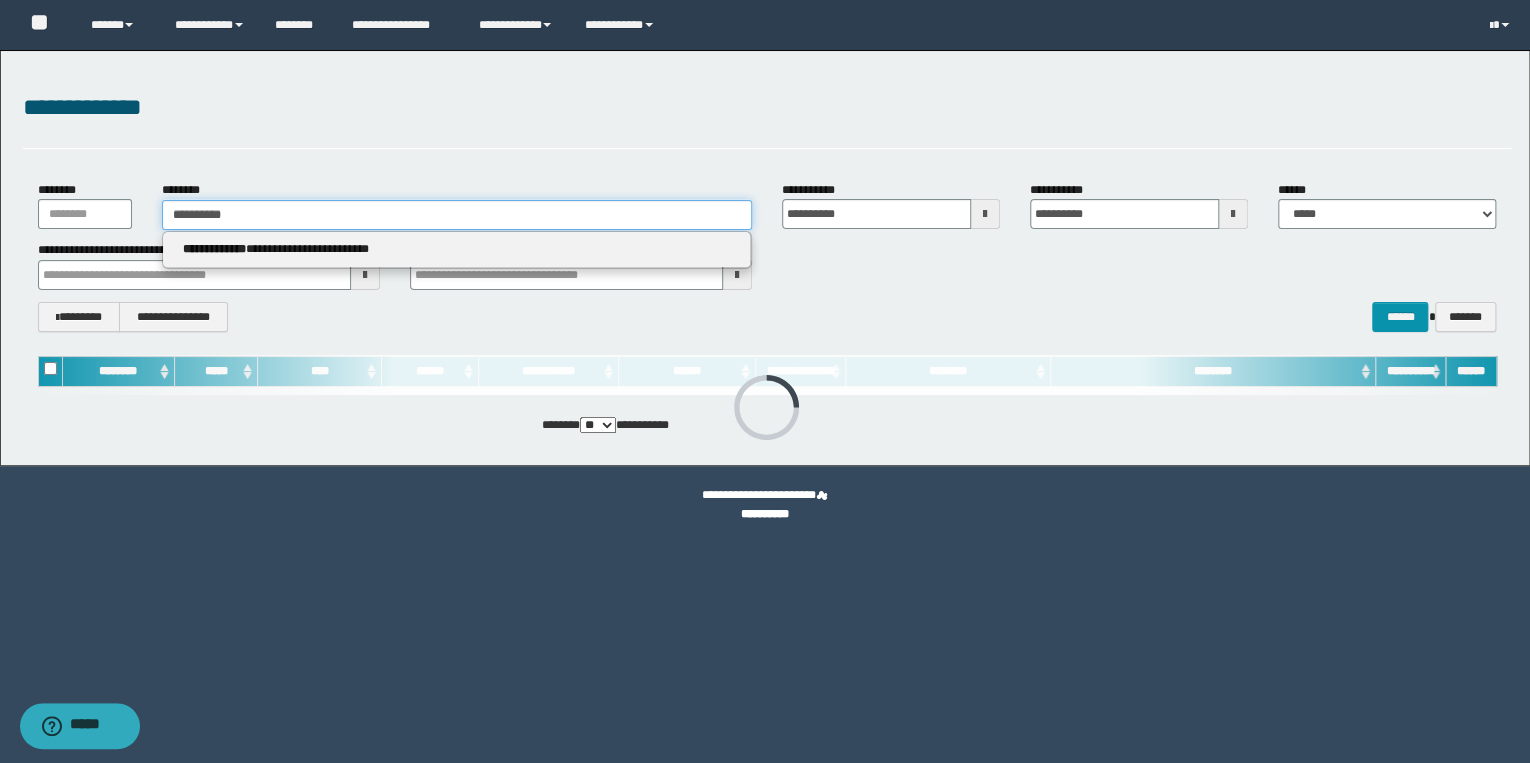 type on "**********" 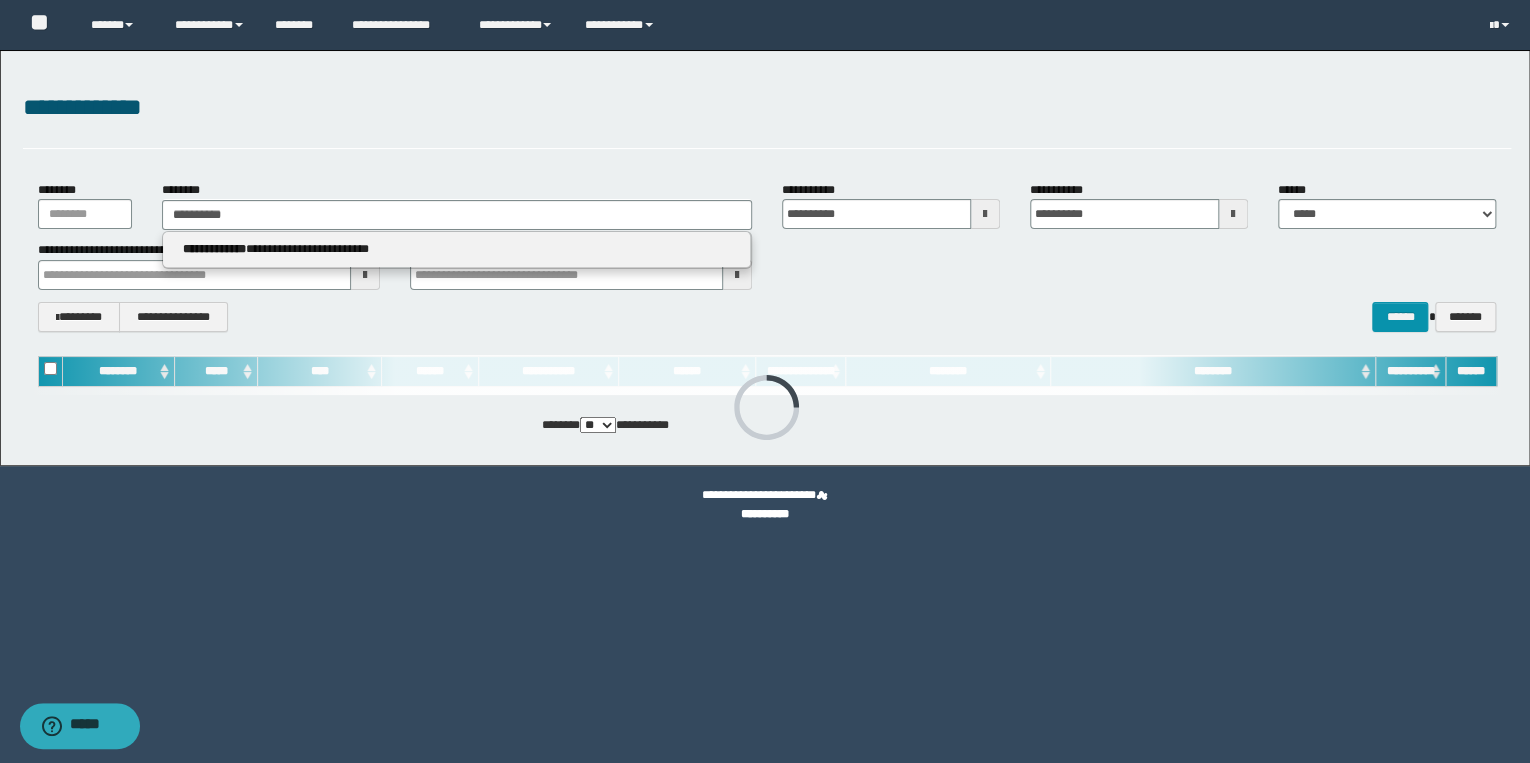 click on "**********" at bounding box center (457, 249) 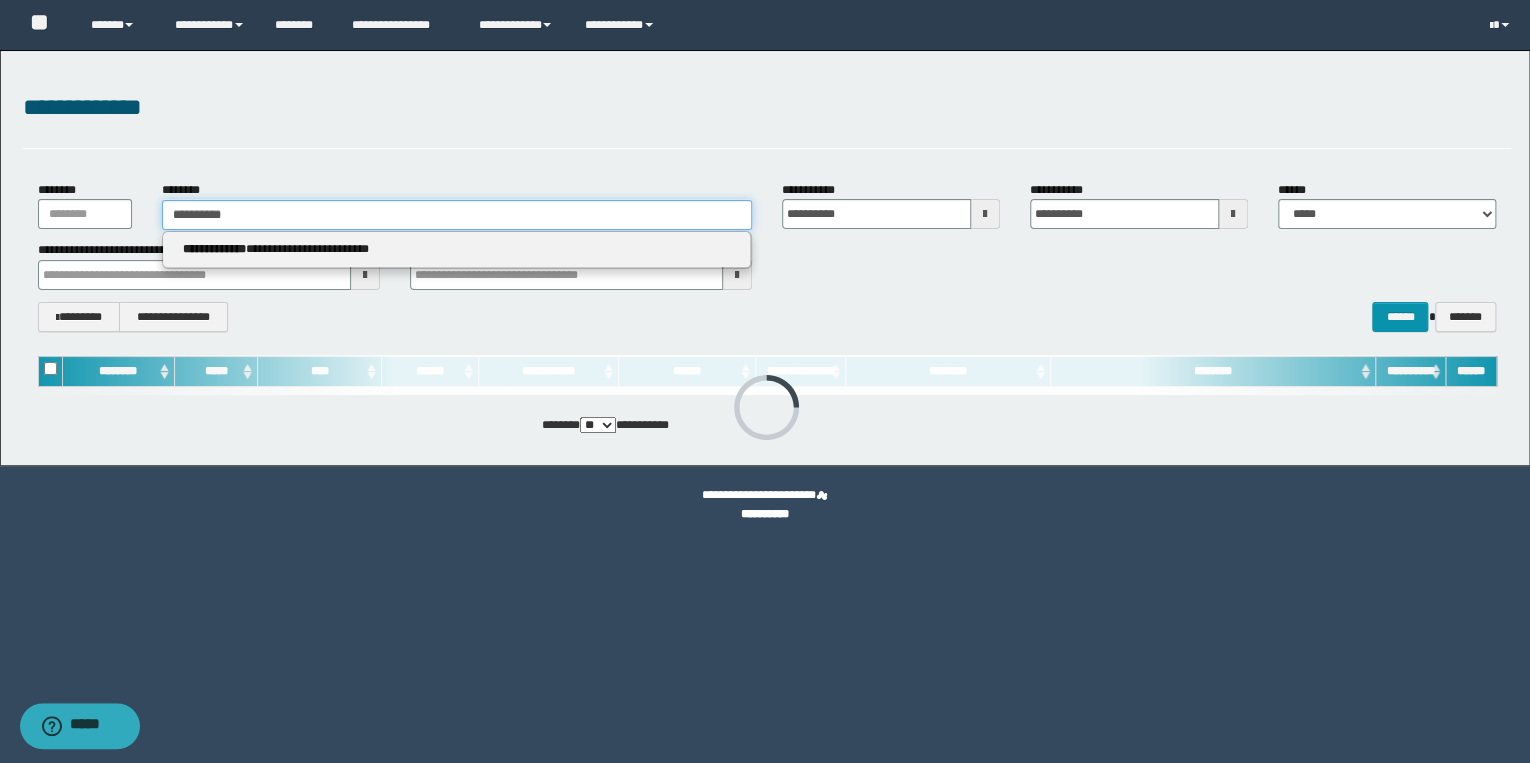 type 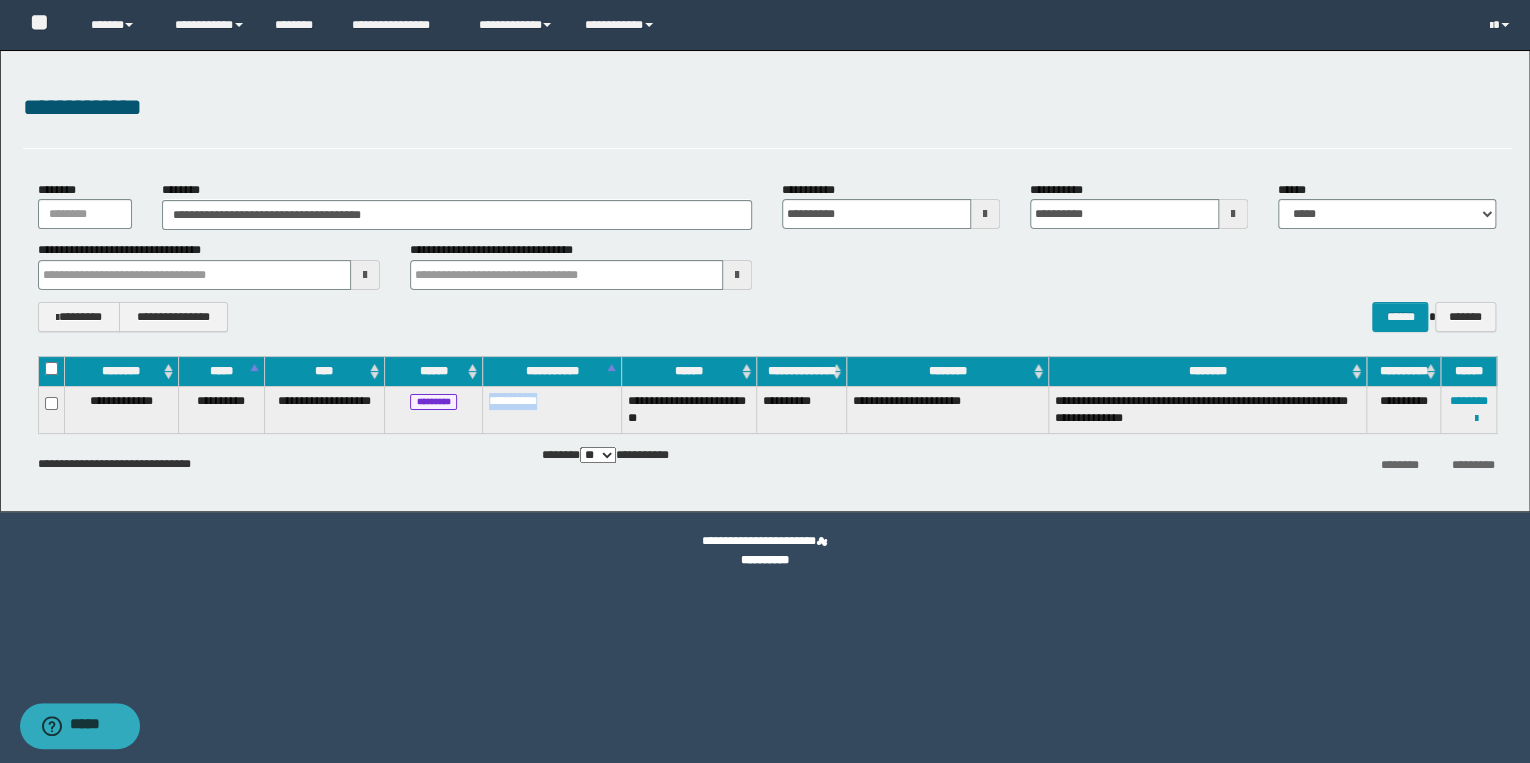 drag, startPoint x: 487, startPoint y: 411, endPoint x: 554, endPoint y: 407, distance: 67.11929 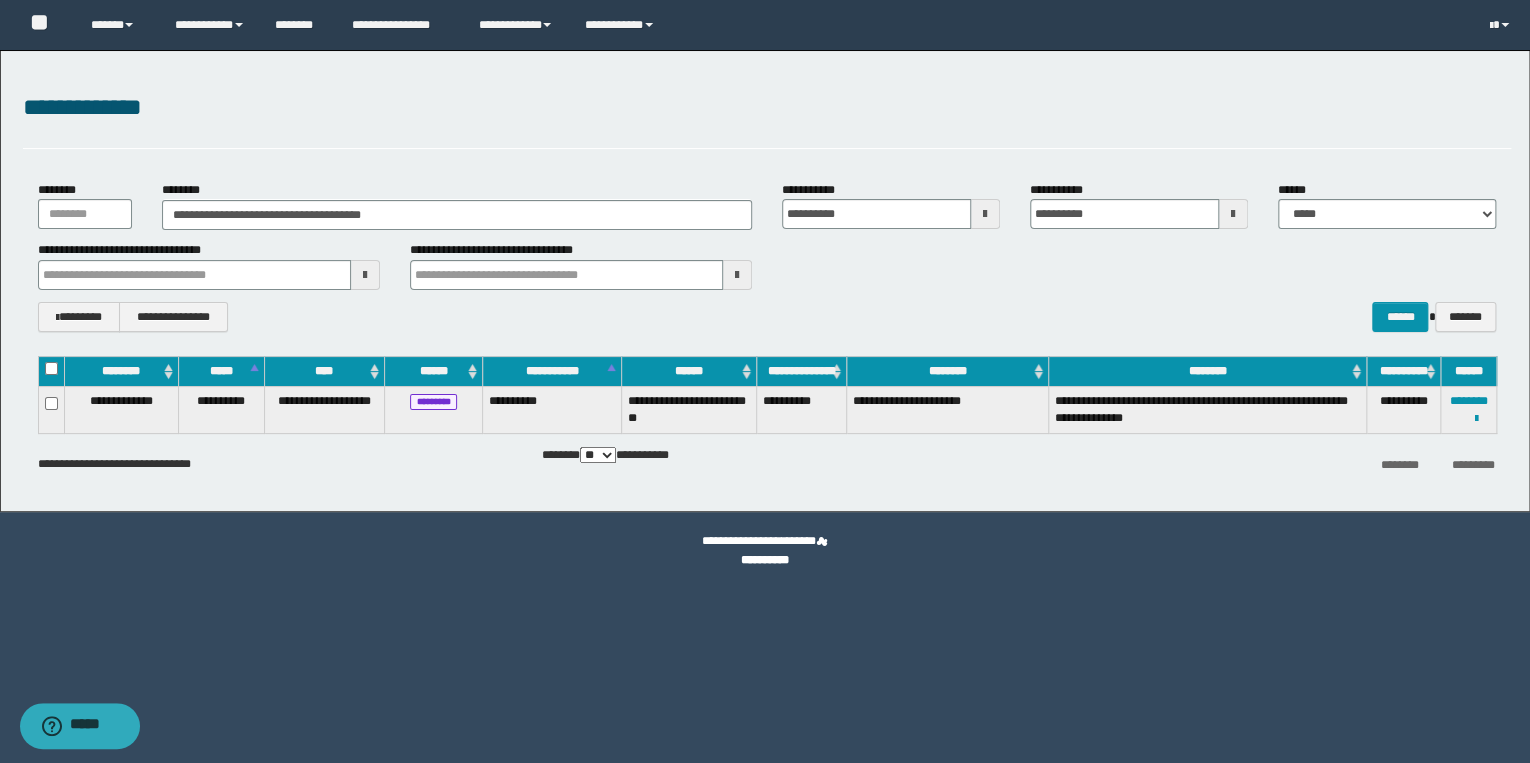 click on "**********" at bounding box center [767, 425] 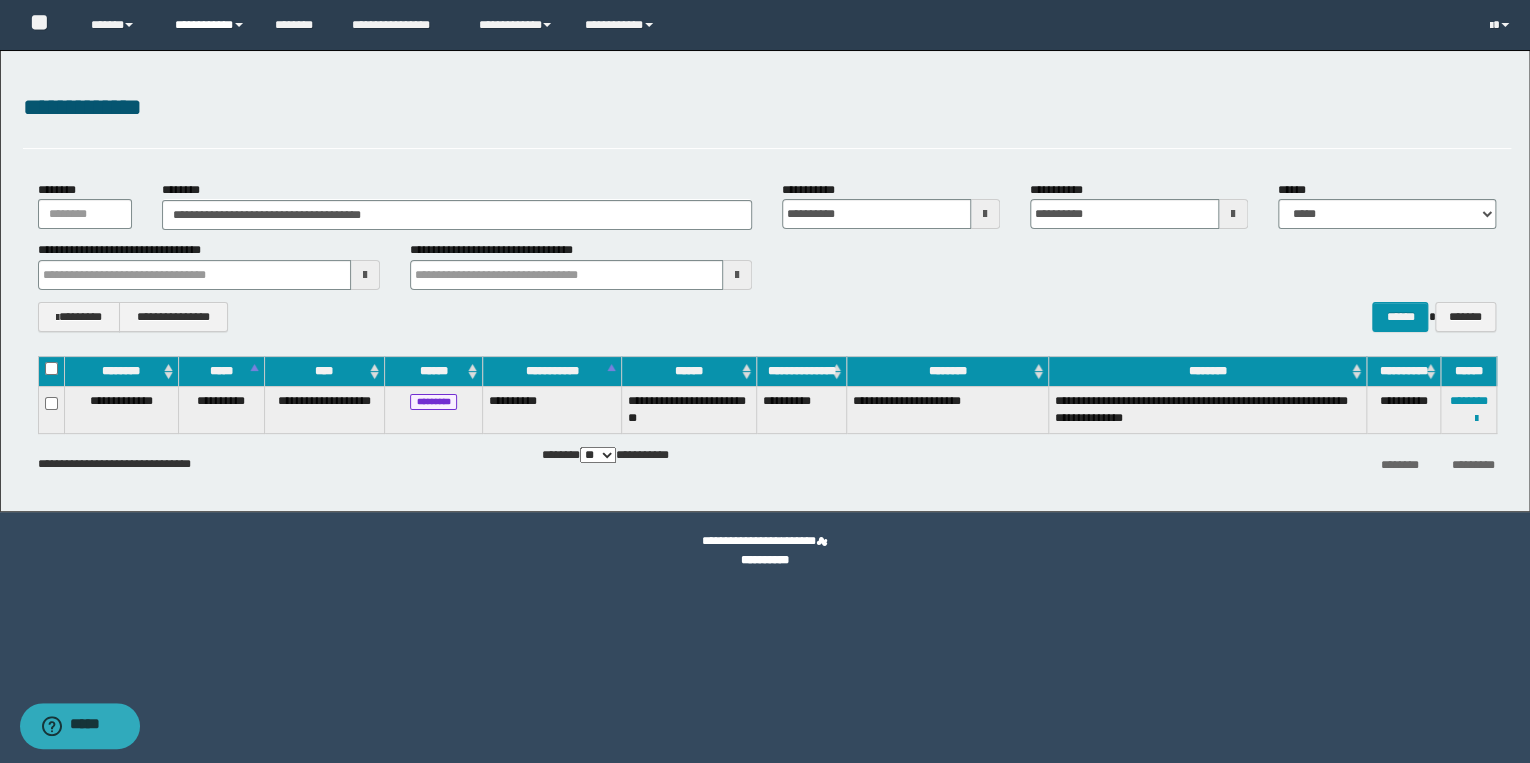 click on "**********" at bounding box center (210, 25) 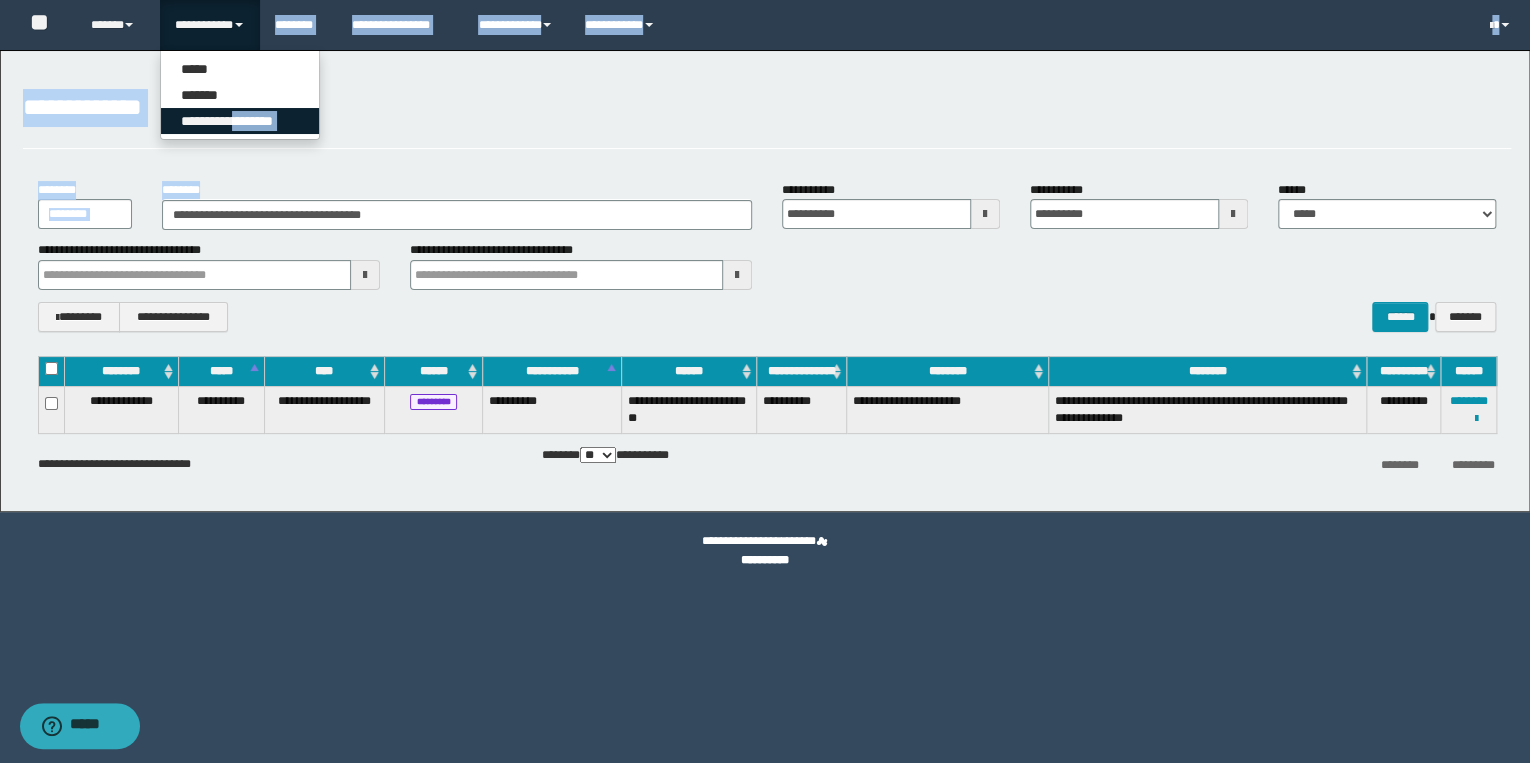 drag, startPoint x: 223, startPoint y: 164, endPoint x: 240, endPoint y: 131, distance: 37.12142 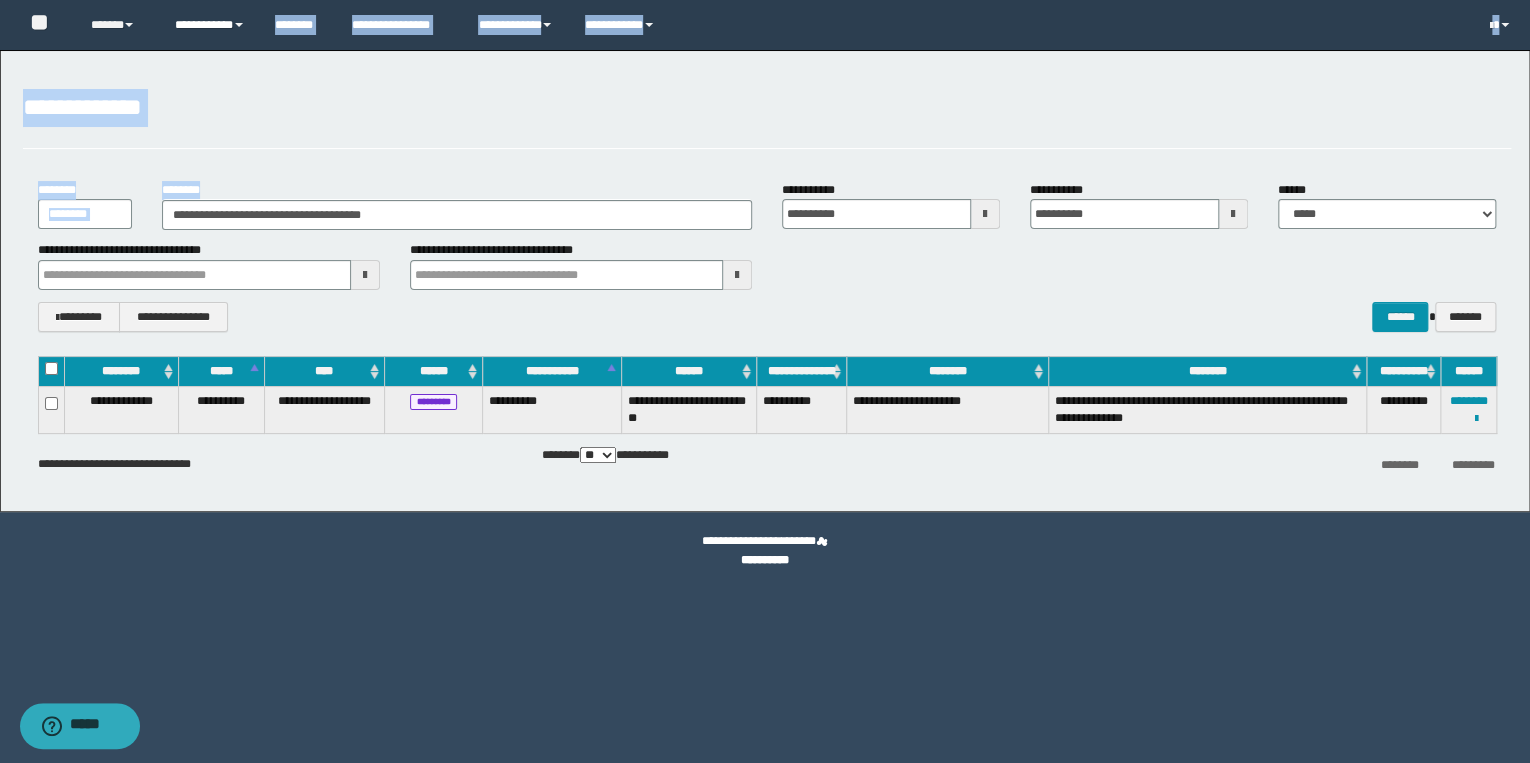 drag, startPoint x: 240, startPoint y: 131, endPoint x: 182, endPoint y: 5, distance: 138.70833 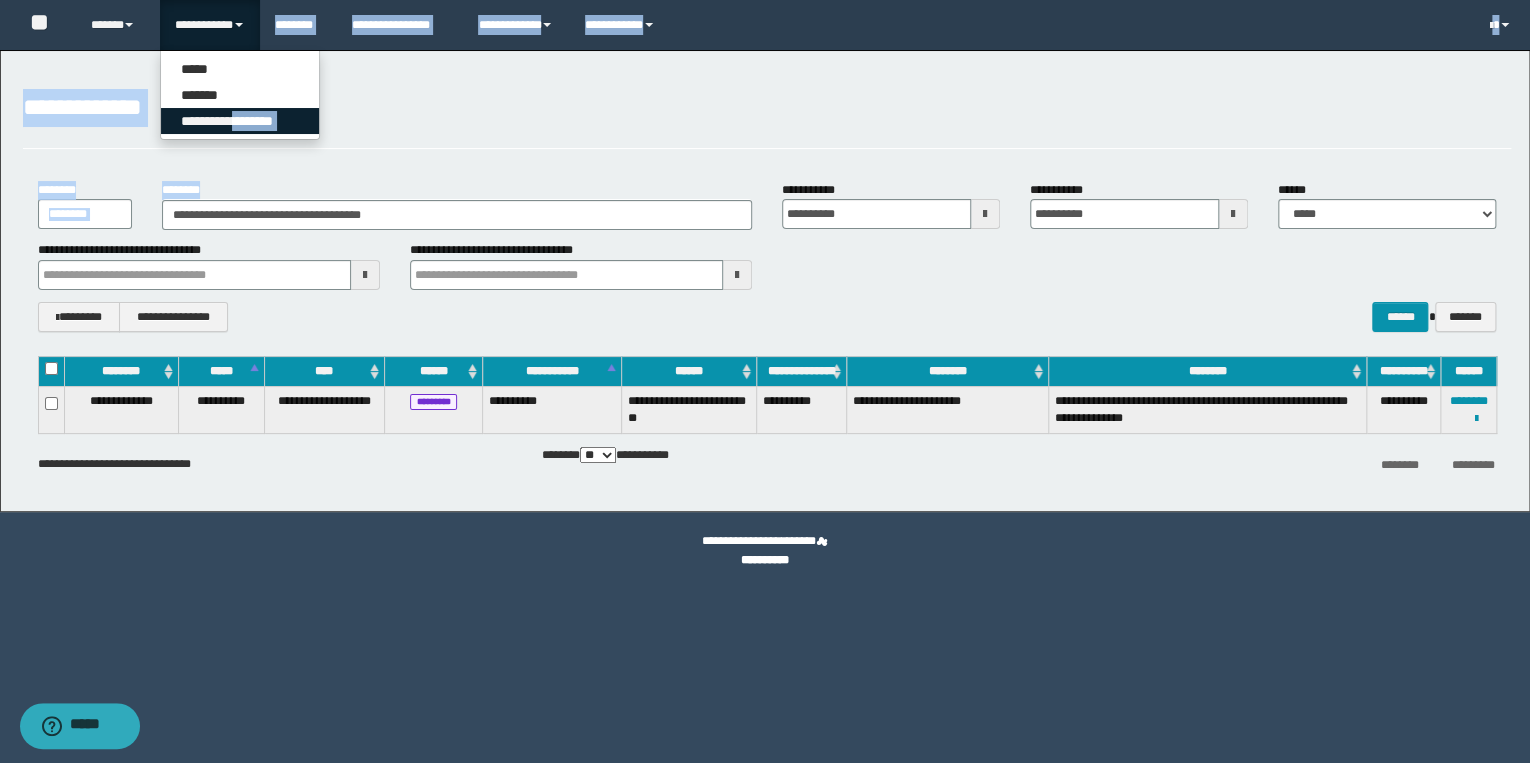click on "**********" at bounding box center (240, 121) 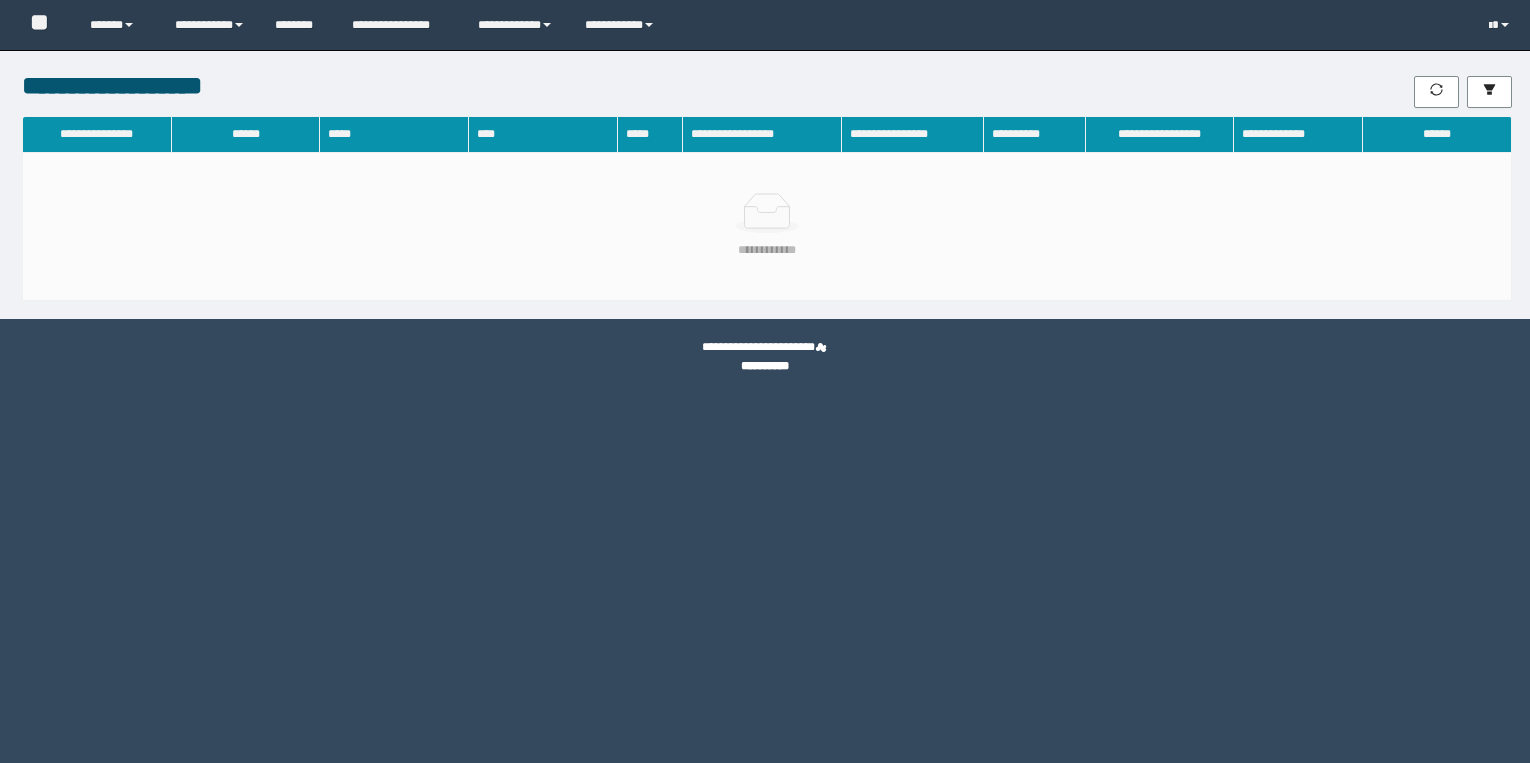 scroll, scrollTop: 0, scrollLeft: 0, axis: both 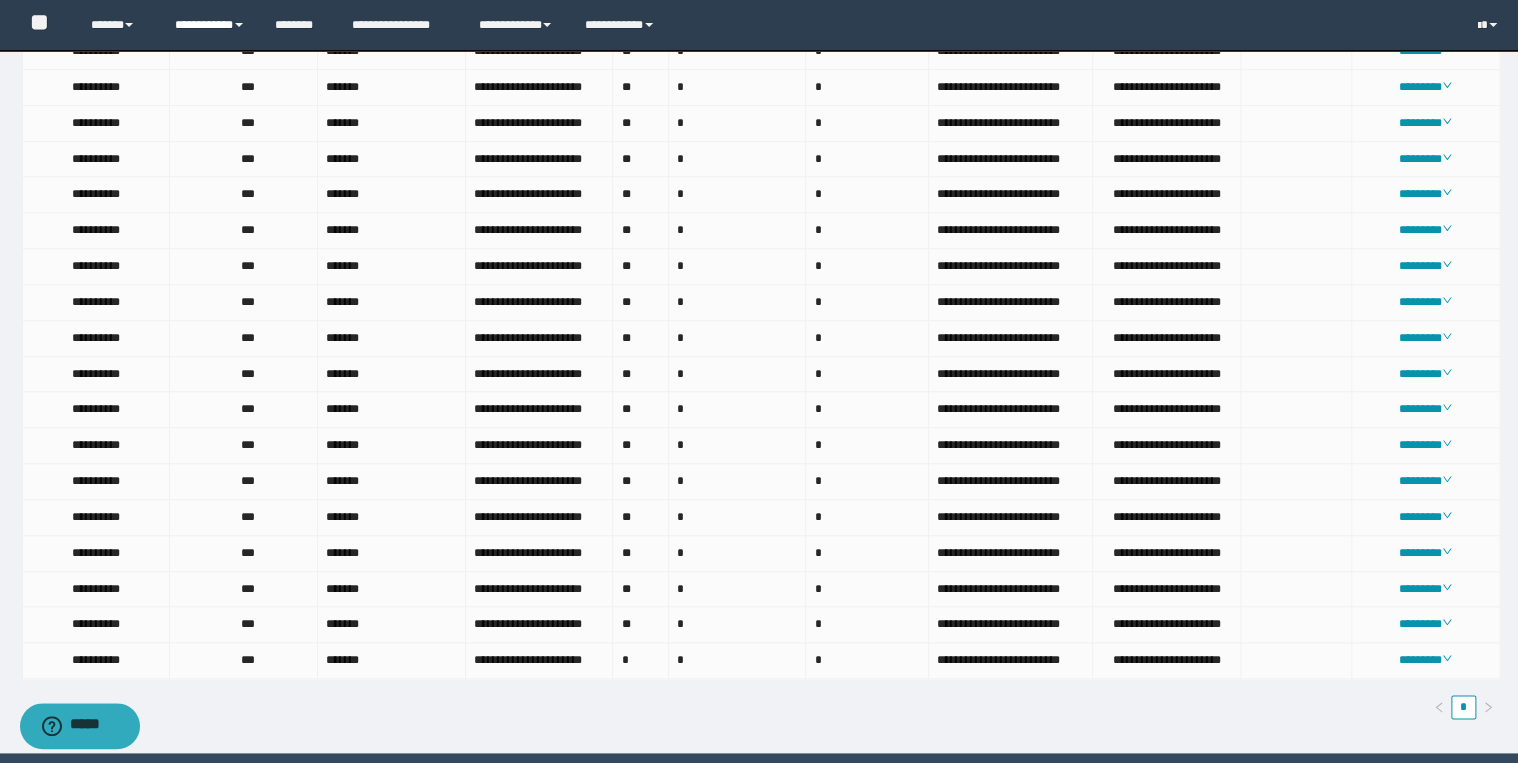 click on "**********" at bounding box center [210, 25] 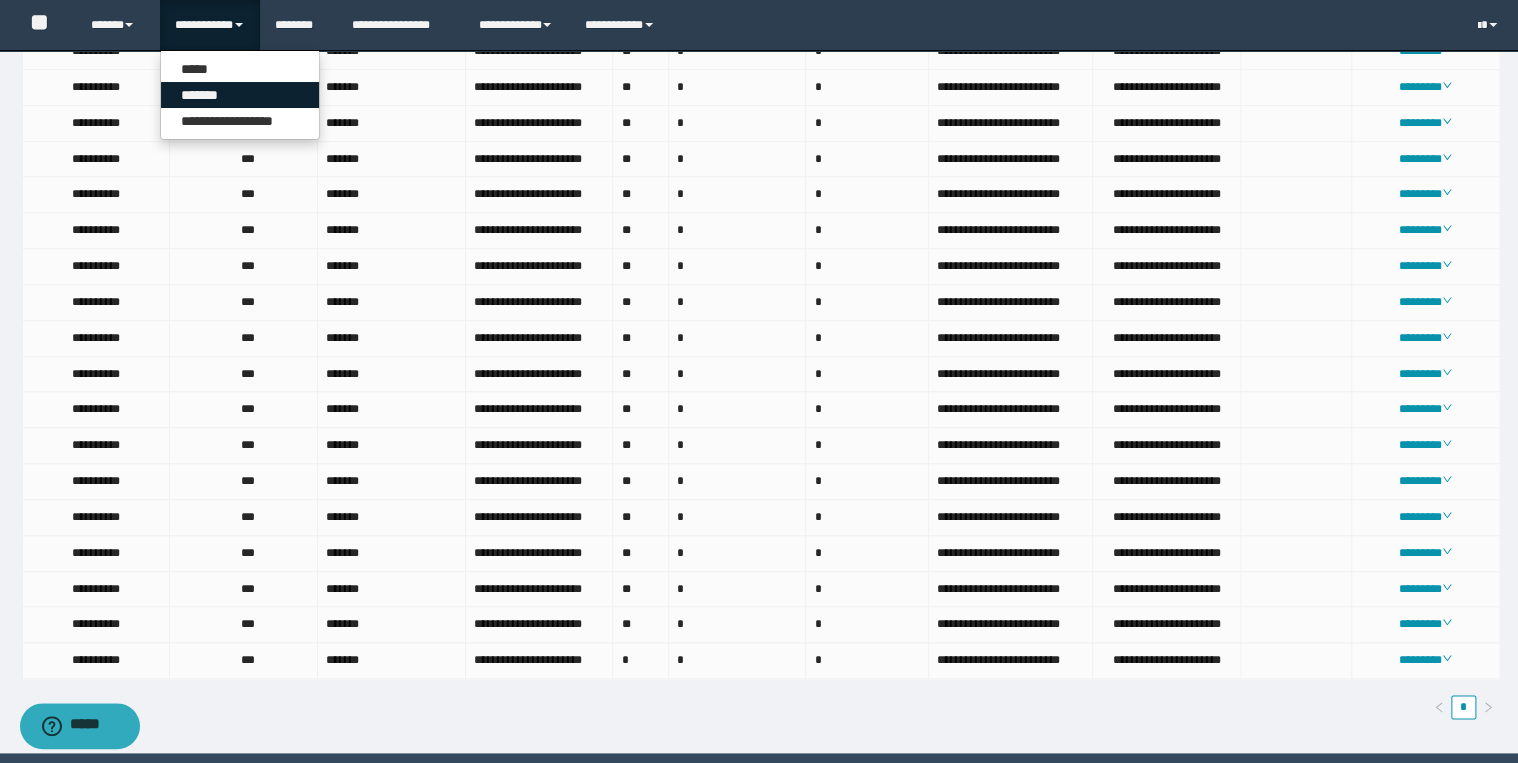 click on "*******" at bounding box center (240, 95) 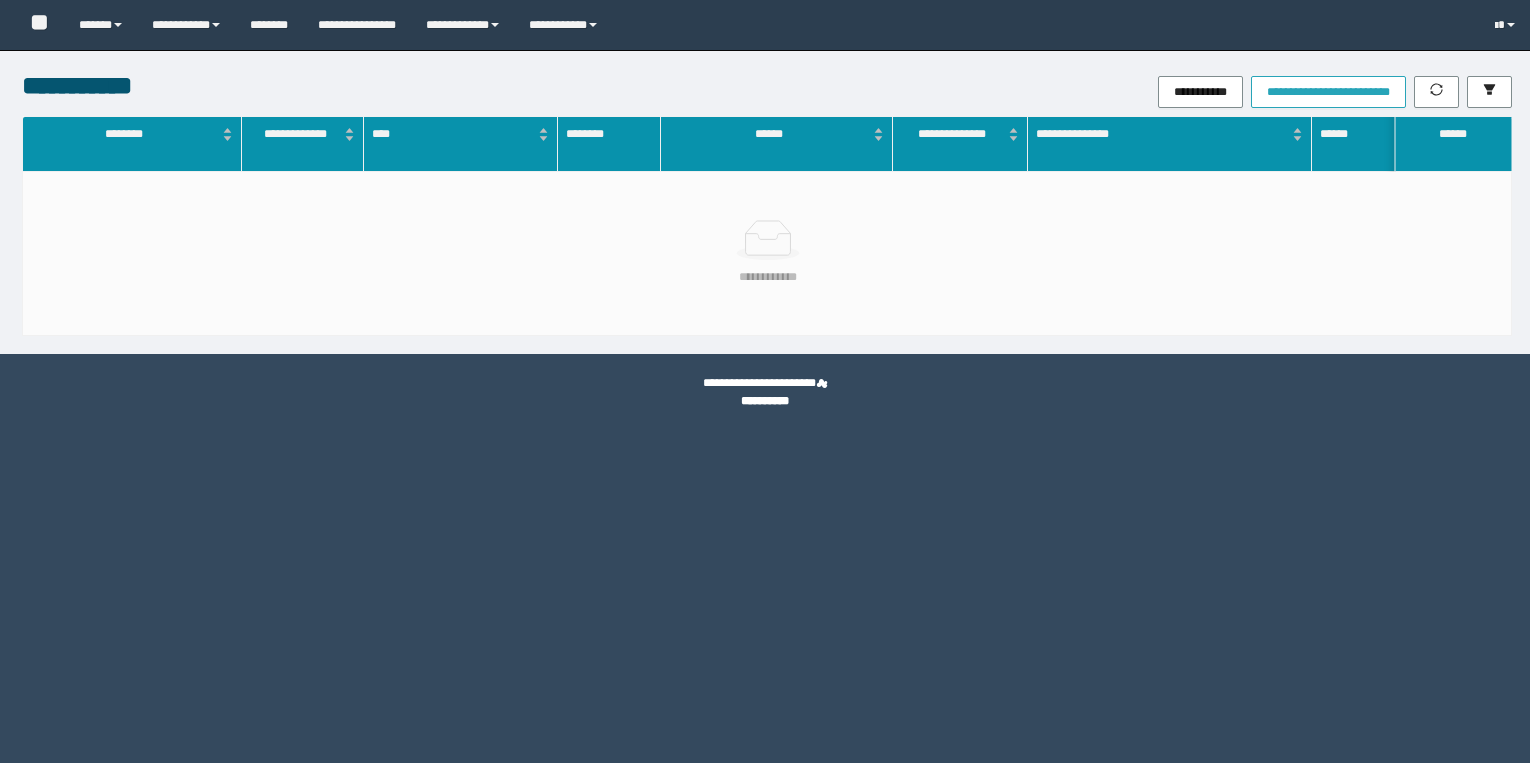 scroll, scrollTop: 0, scrollLeft: 0, axis: both 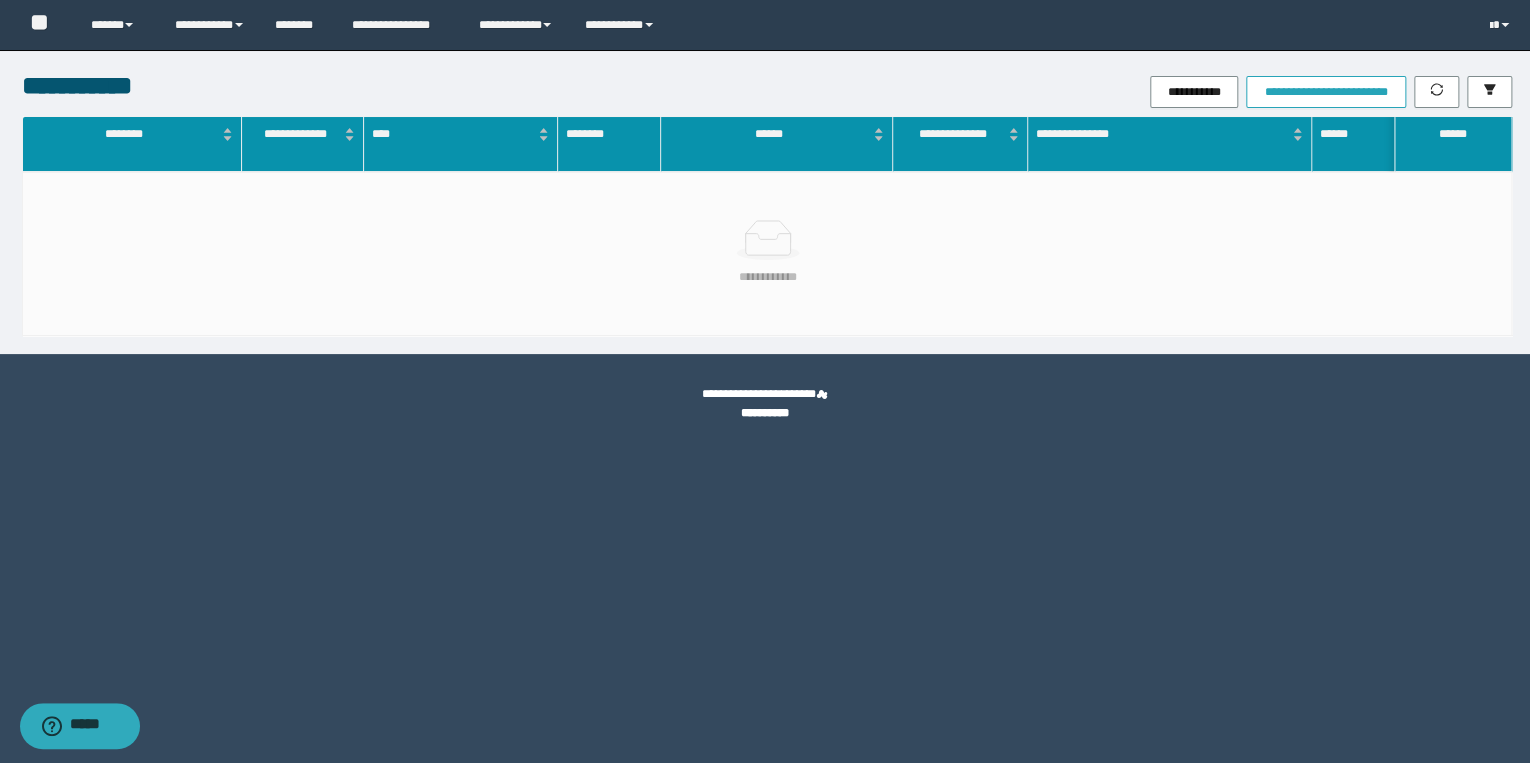 click on "**********" at bounding box center (1325, 92) 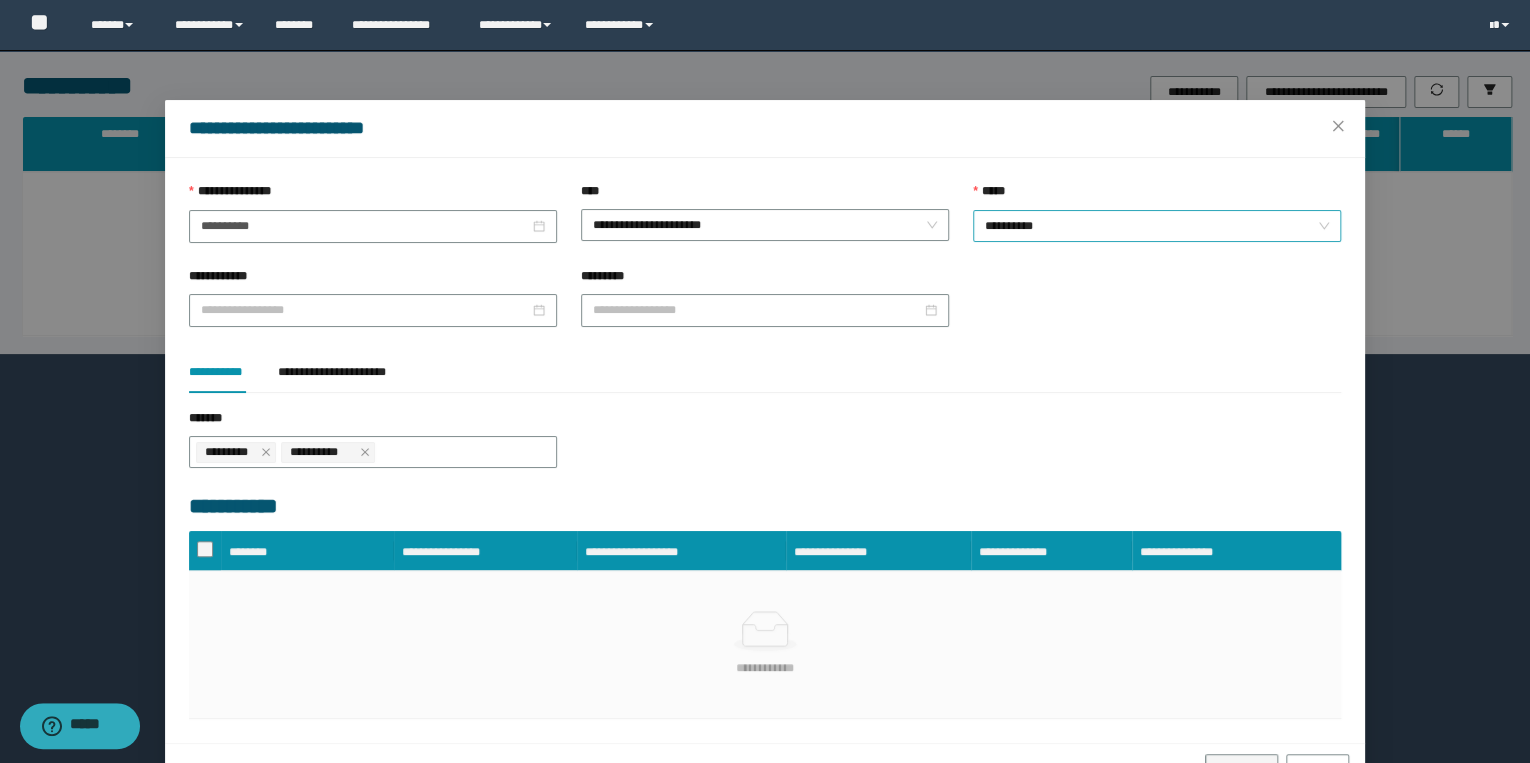 click on "**********" at bounding box center [1157, 226] 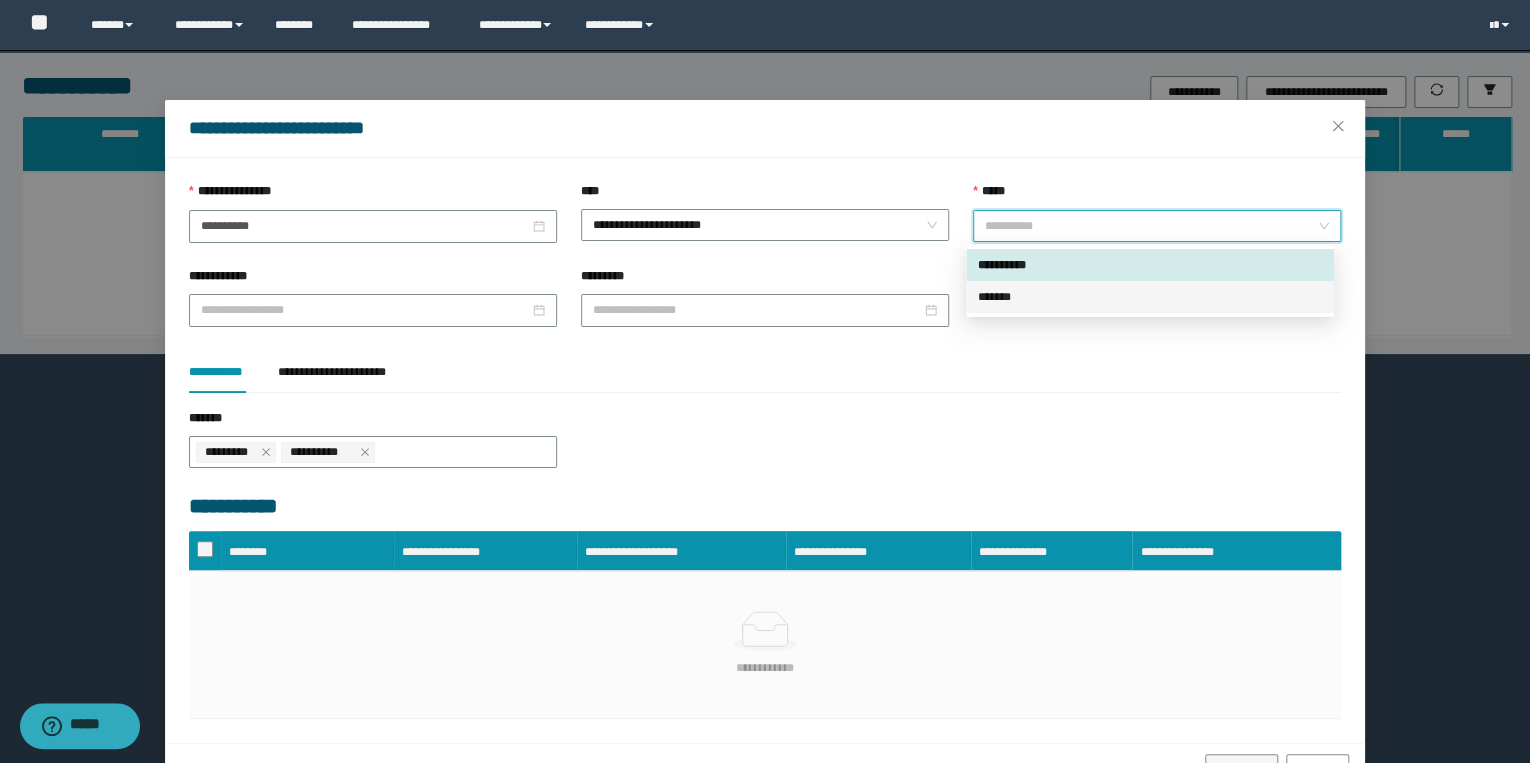 click on "*******" at bounding box center (1150, 297) 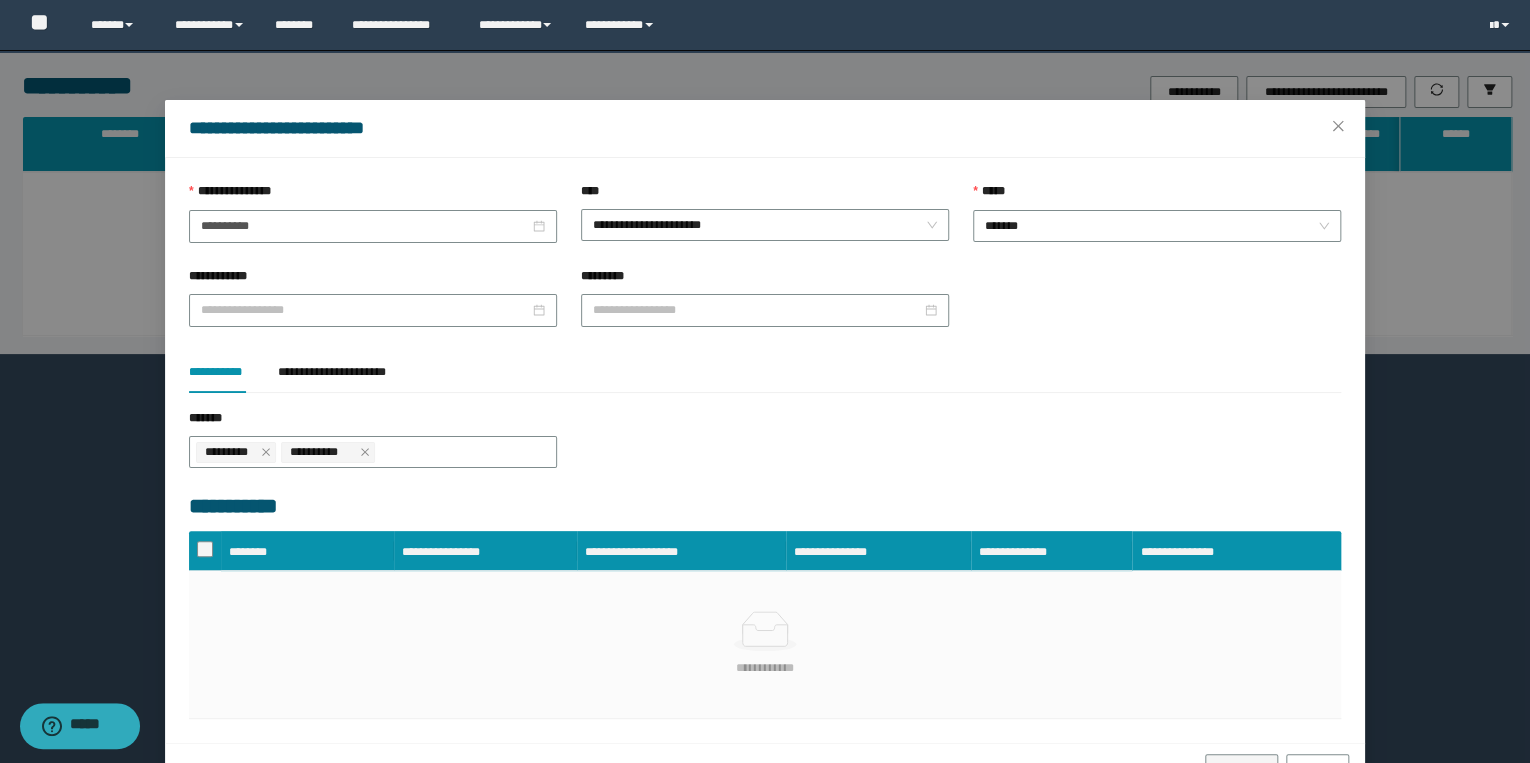 click on "**********" at bounding box center (373, 224) 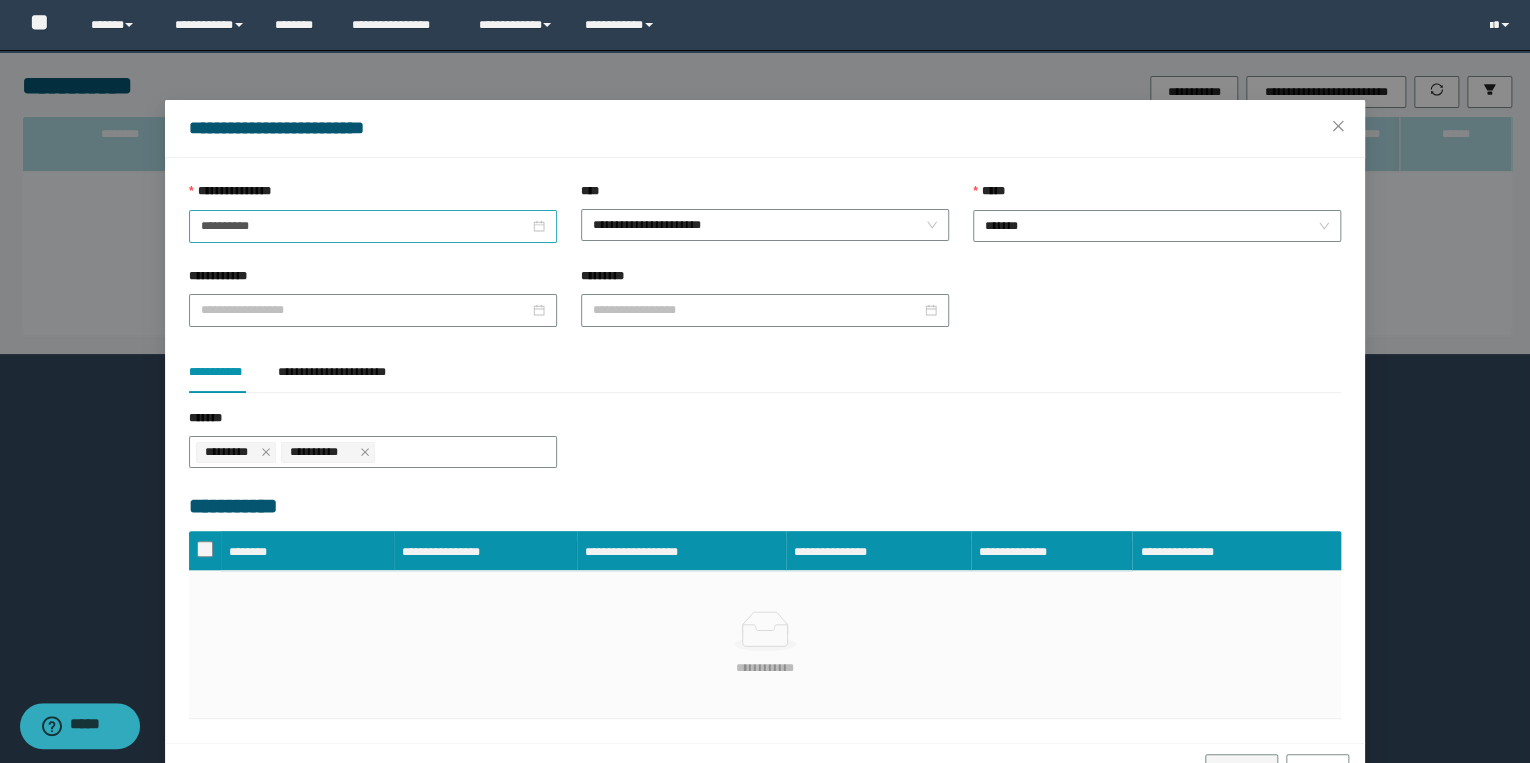click on "**********" at bounding box center (373, 226) 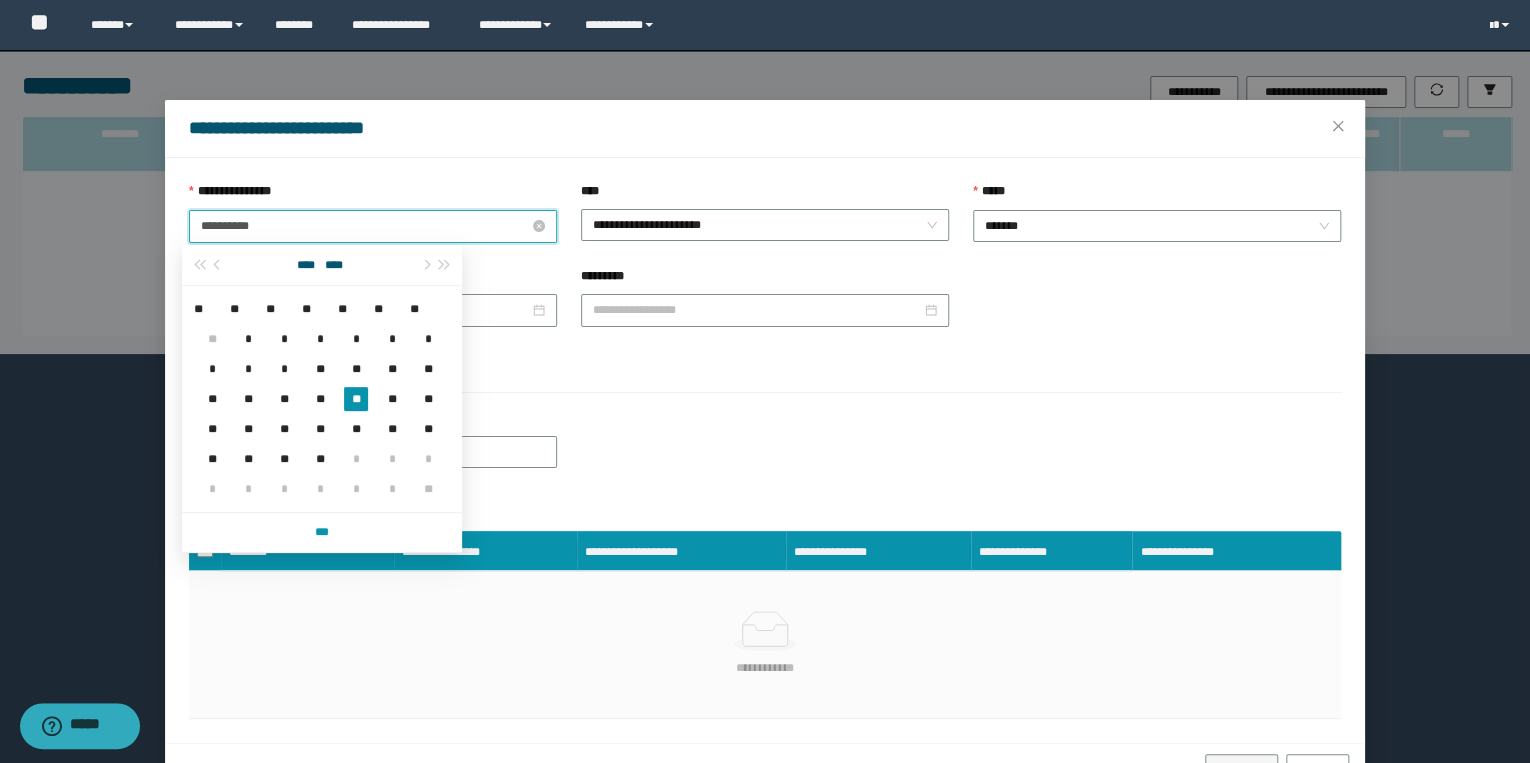 click on "**********" at bounding box center (365, 226) 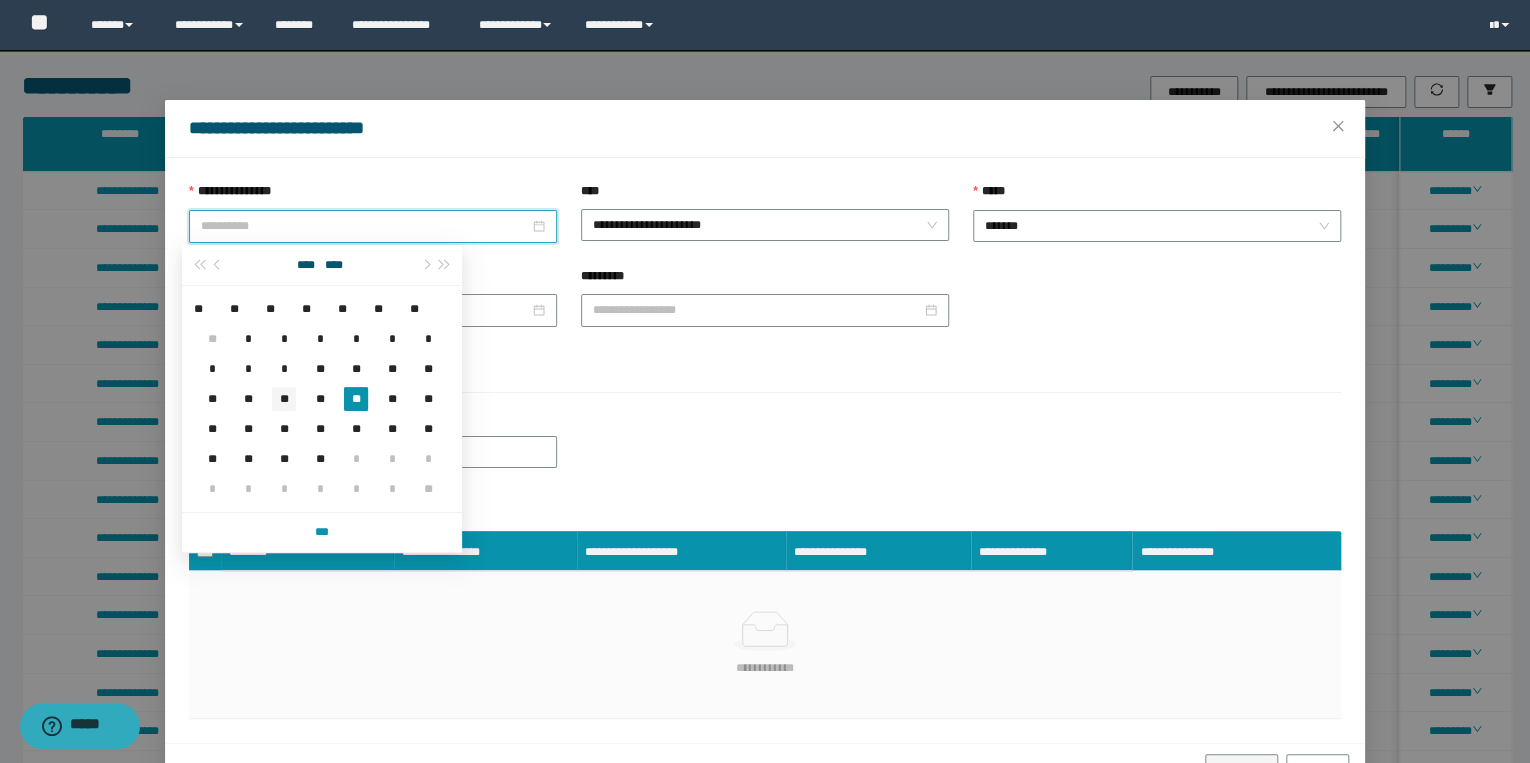type on "**********" 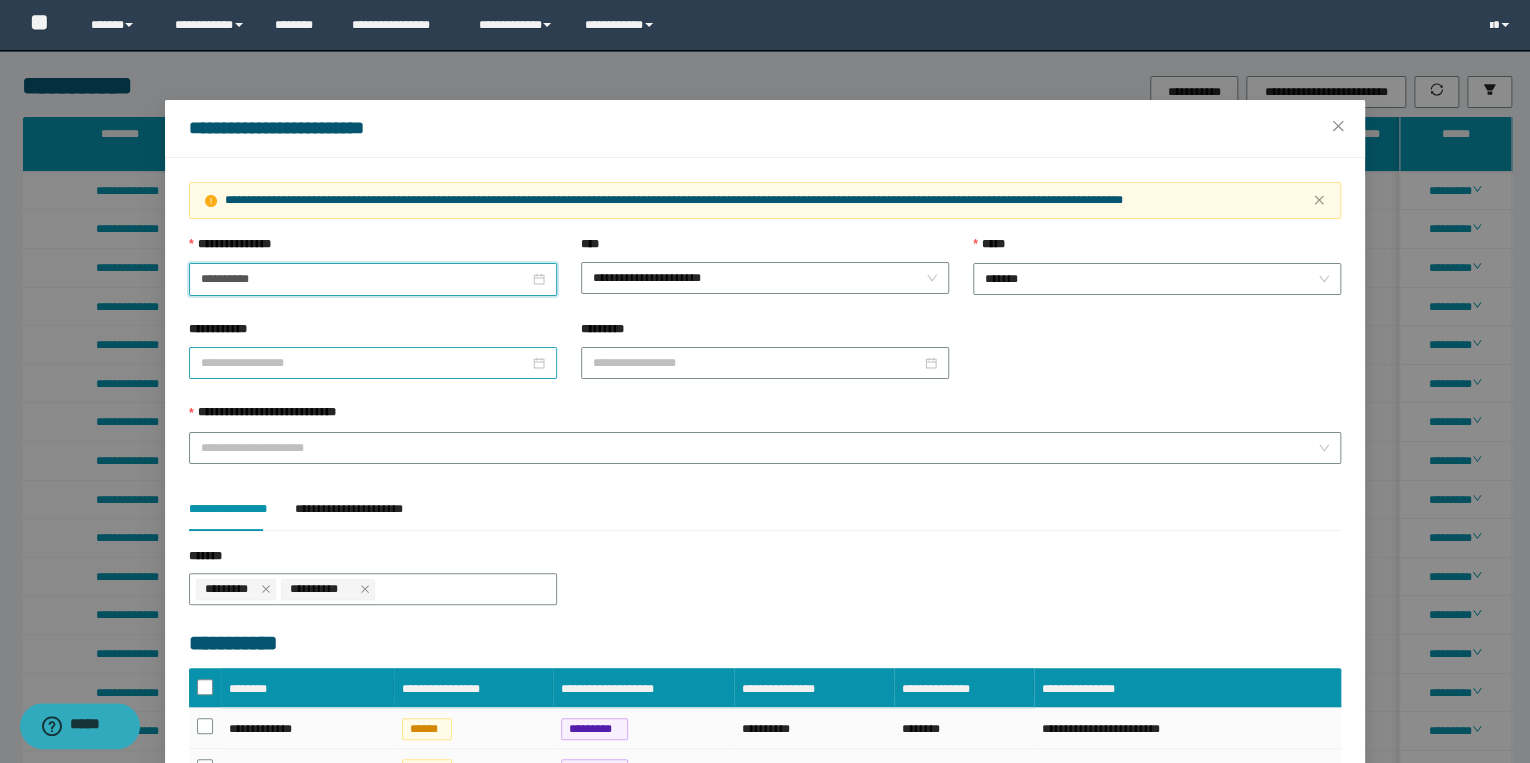 click on "**********" at bounding box center (365, 363) 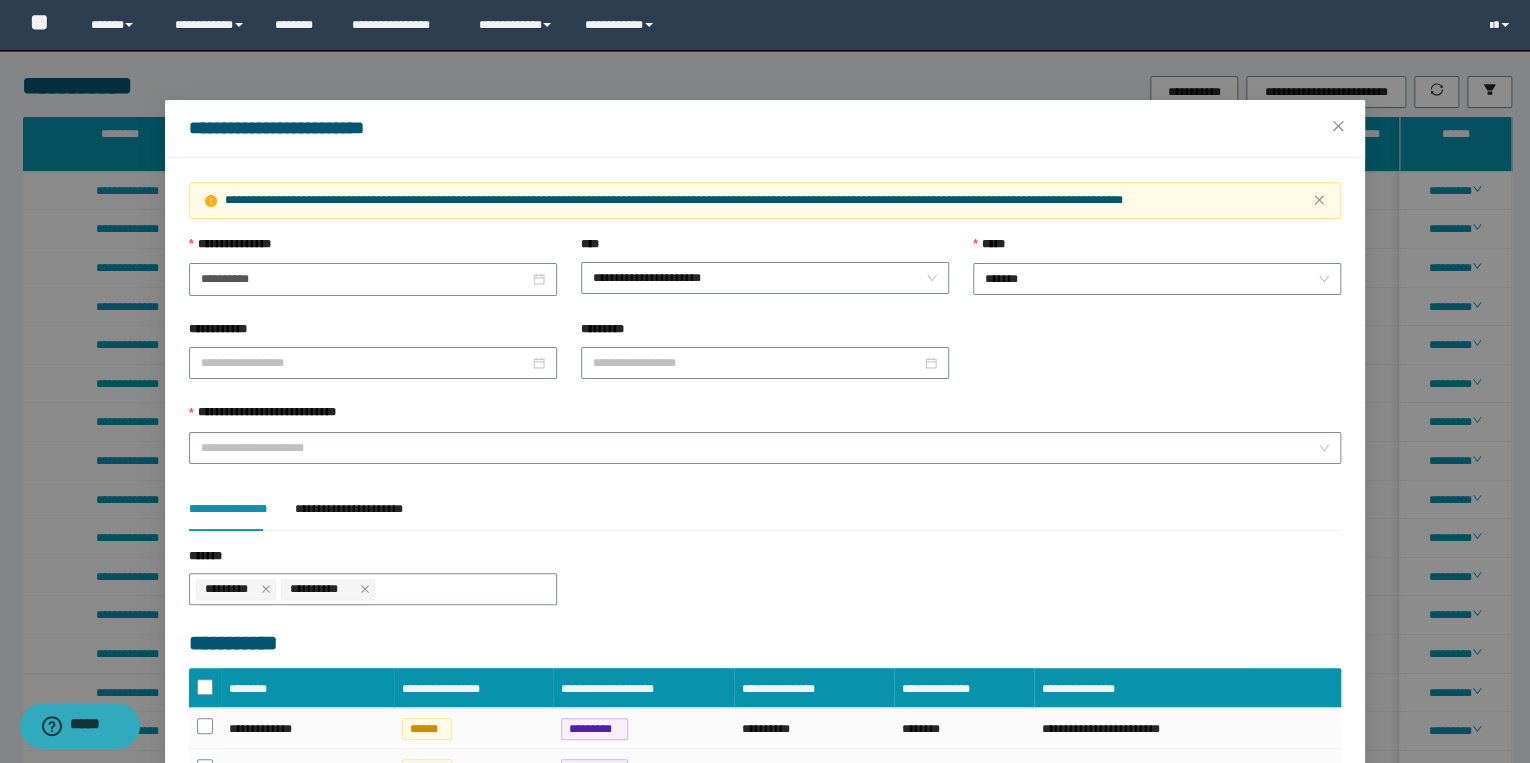 click on "**********" at bounding box center (765, 417) 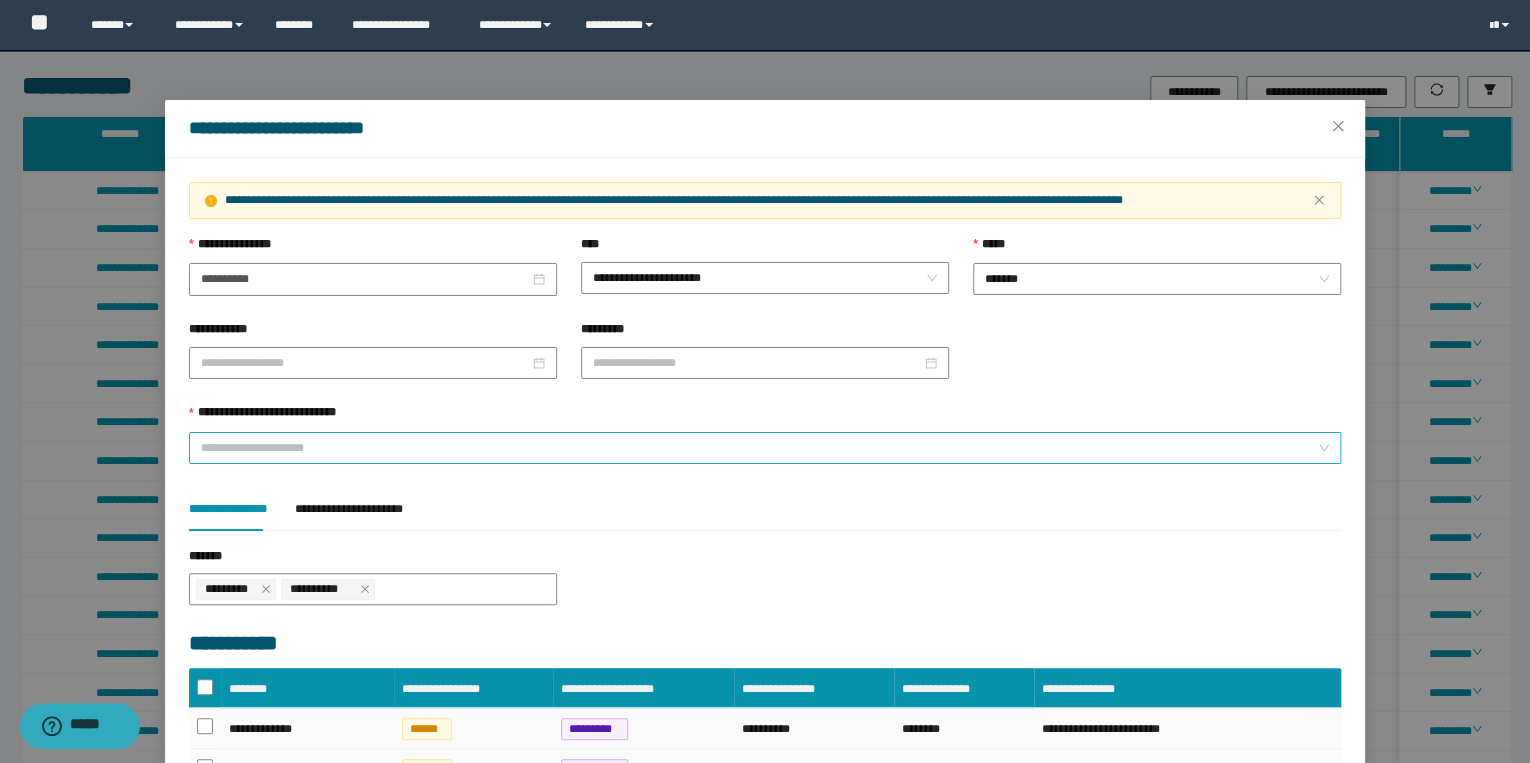 click on "**********" at bounding box center [759, 448] 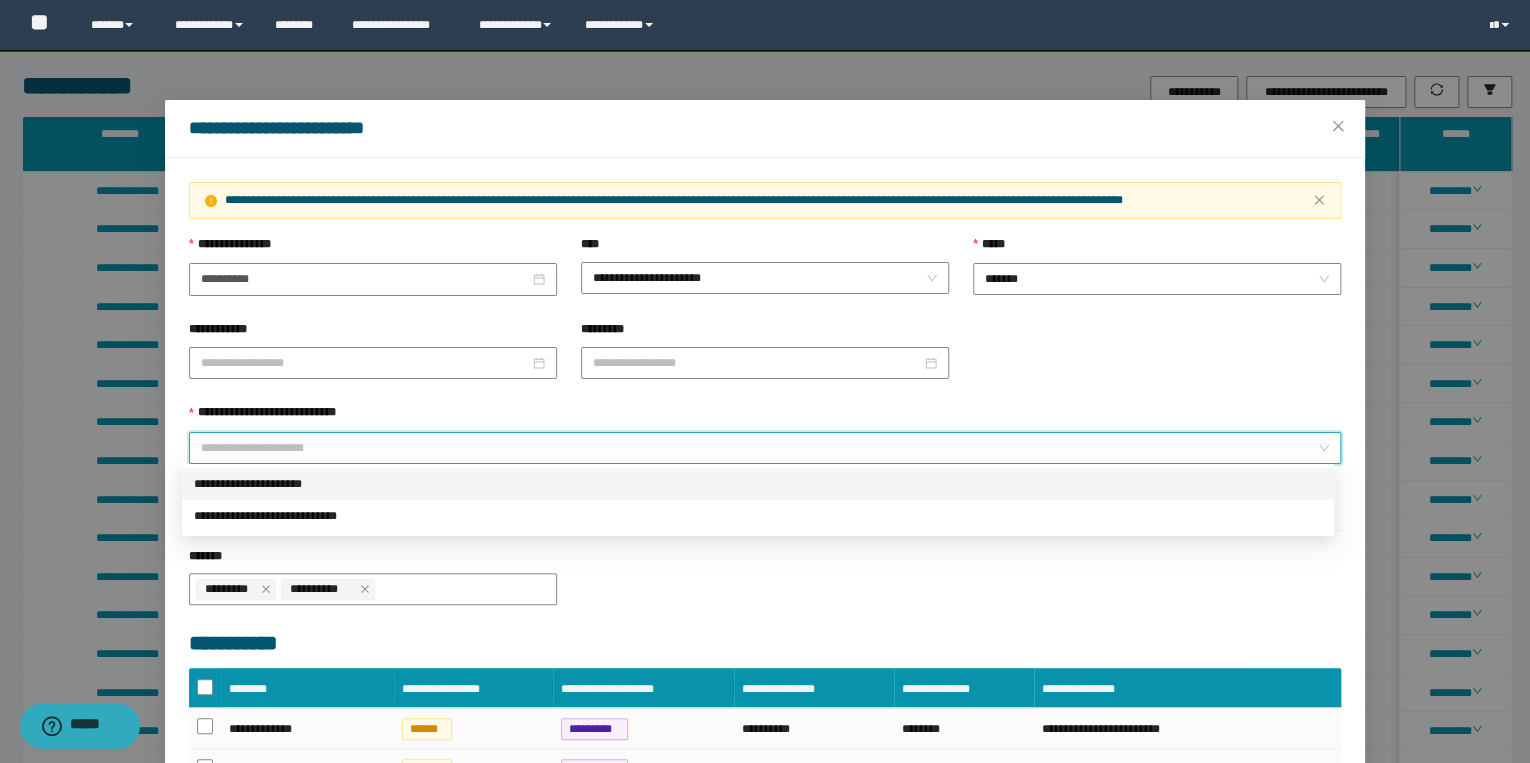 click on "**********" at bounding box center (758, 484) 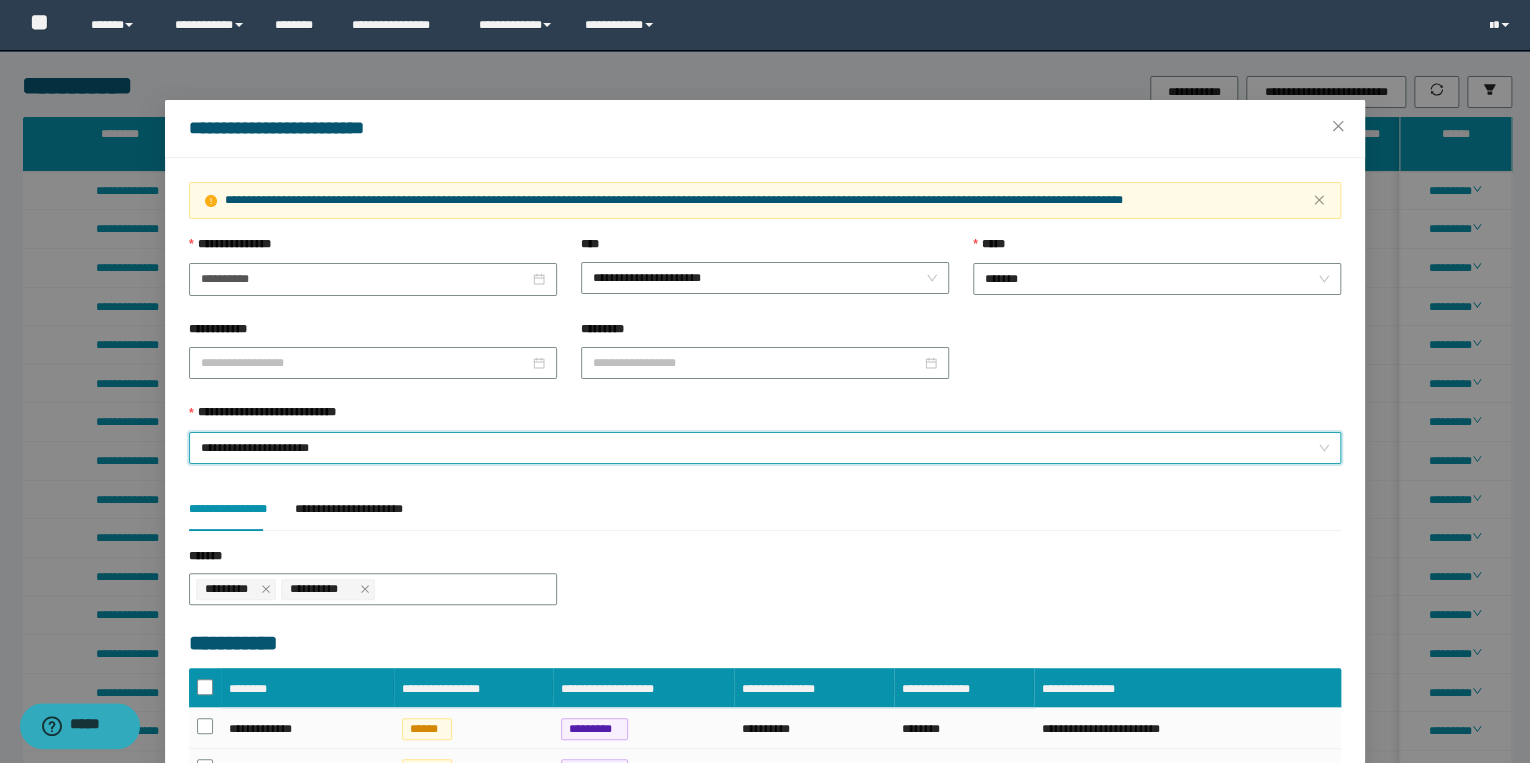 scroll, scrollTop: 240, scrollLeft: 0, axis: vertical 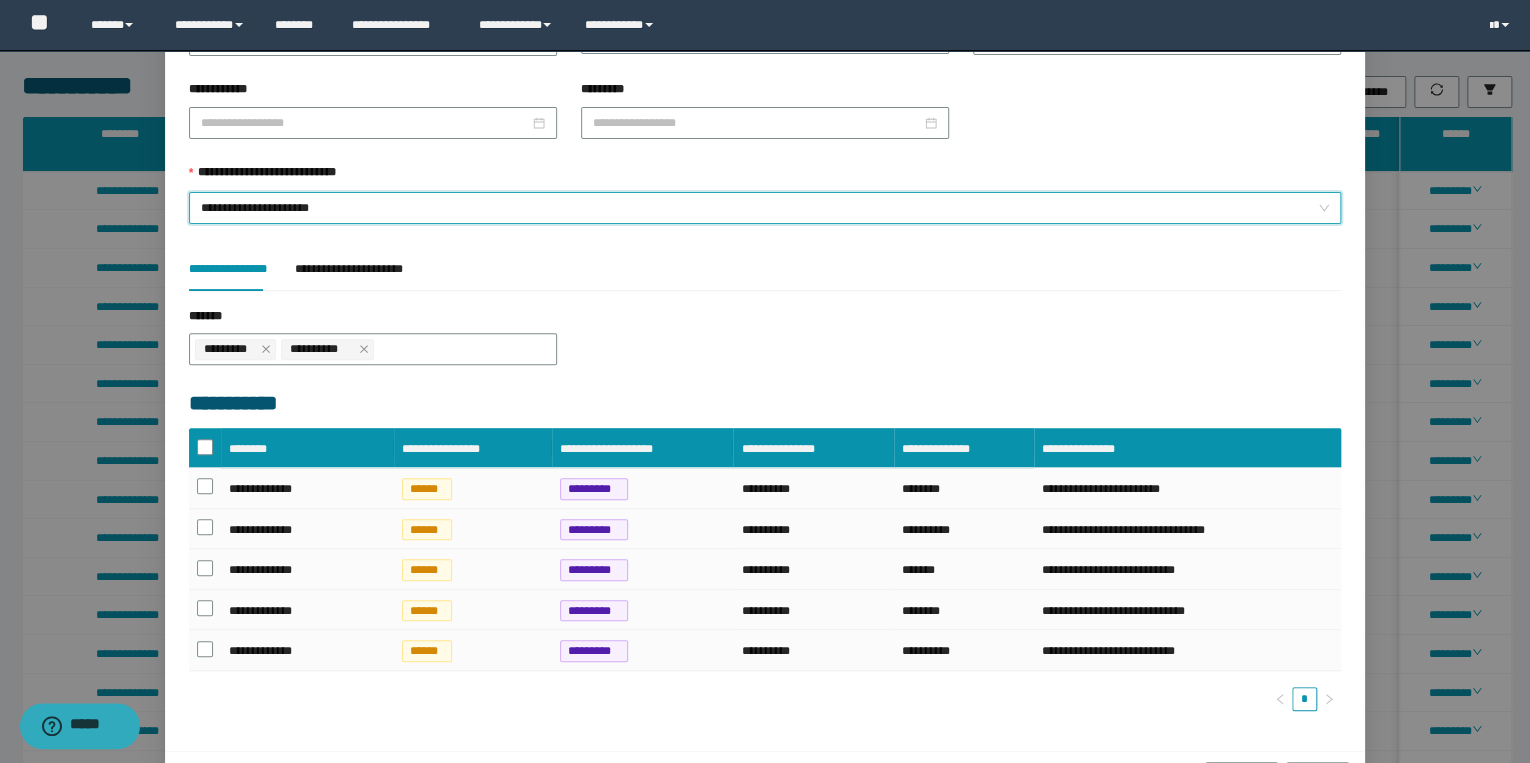 click at bounding box center (205, 448) 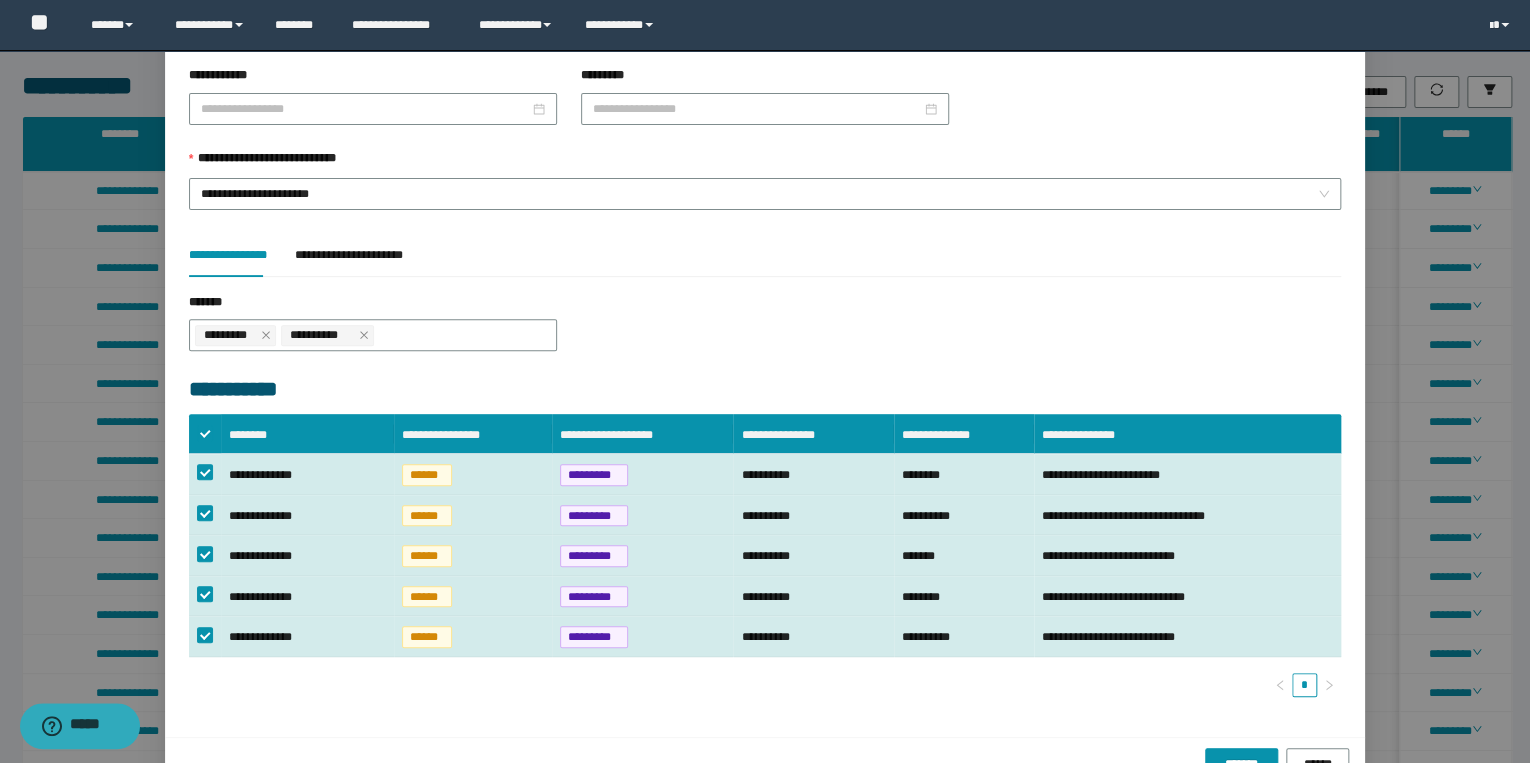 scroll, scrollTop: 292, scrollLeft: 0, axis: vertical 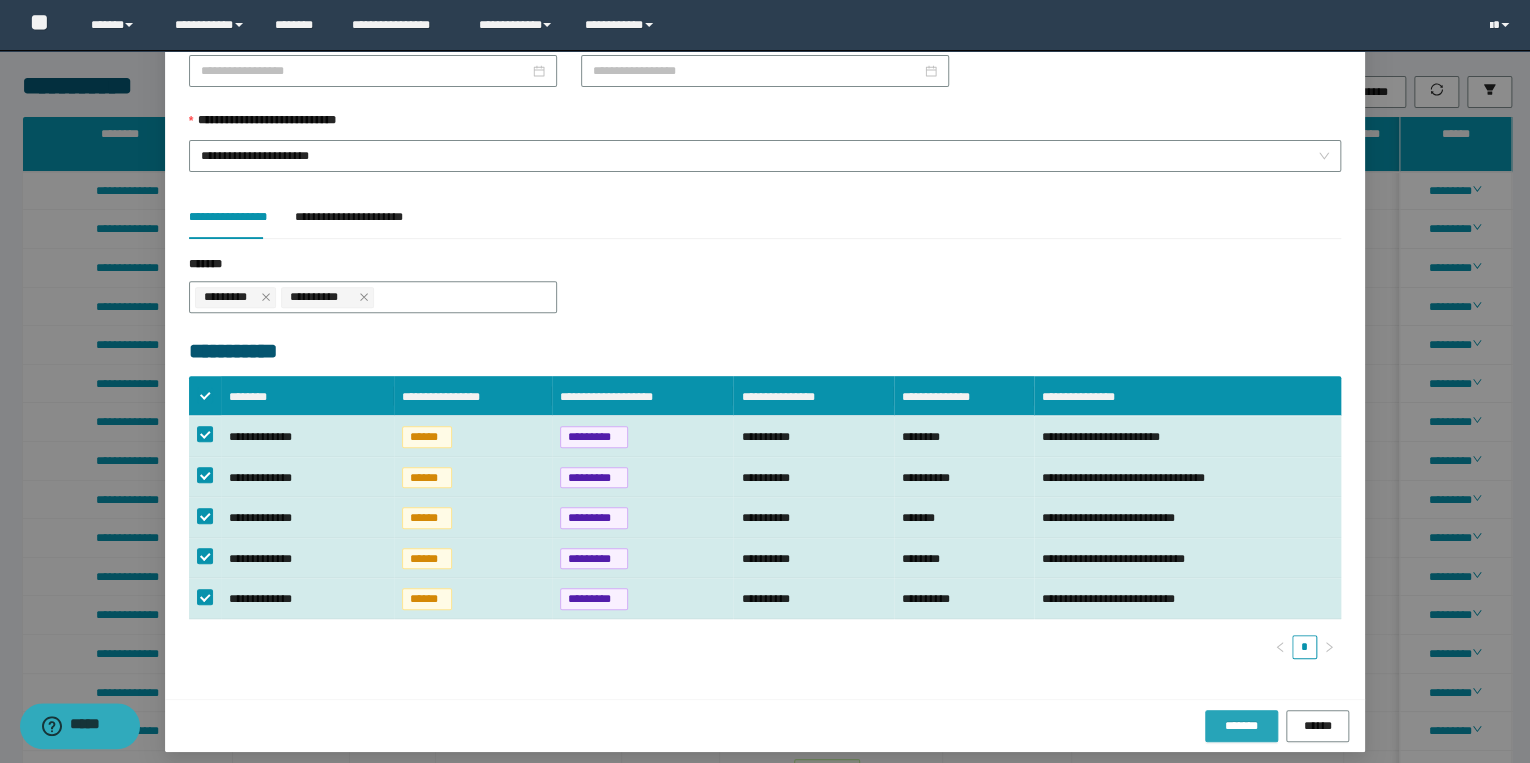 click on "*******" at bounding box center (1241, 726) 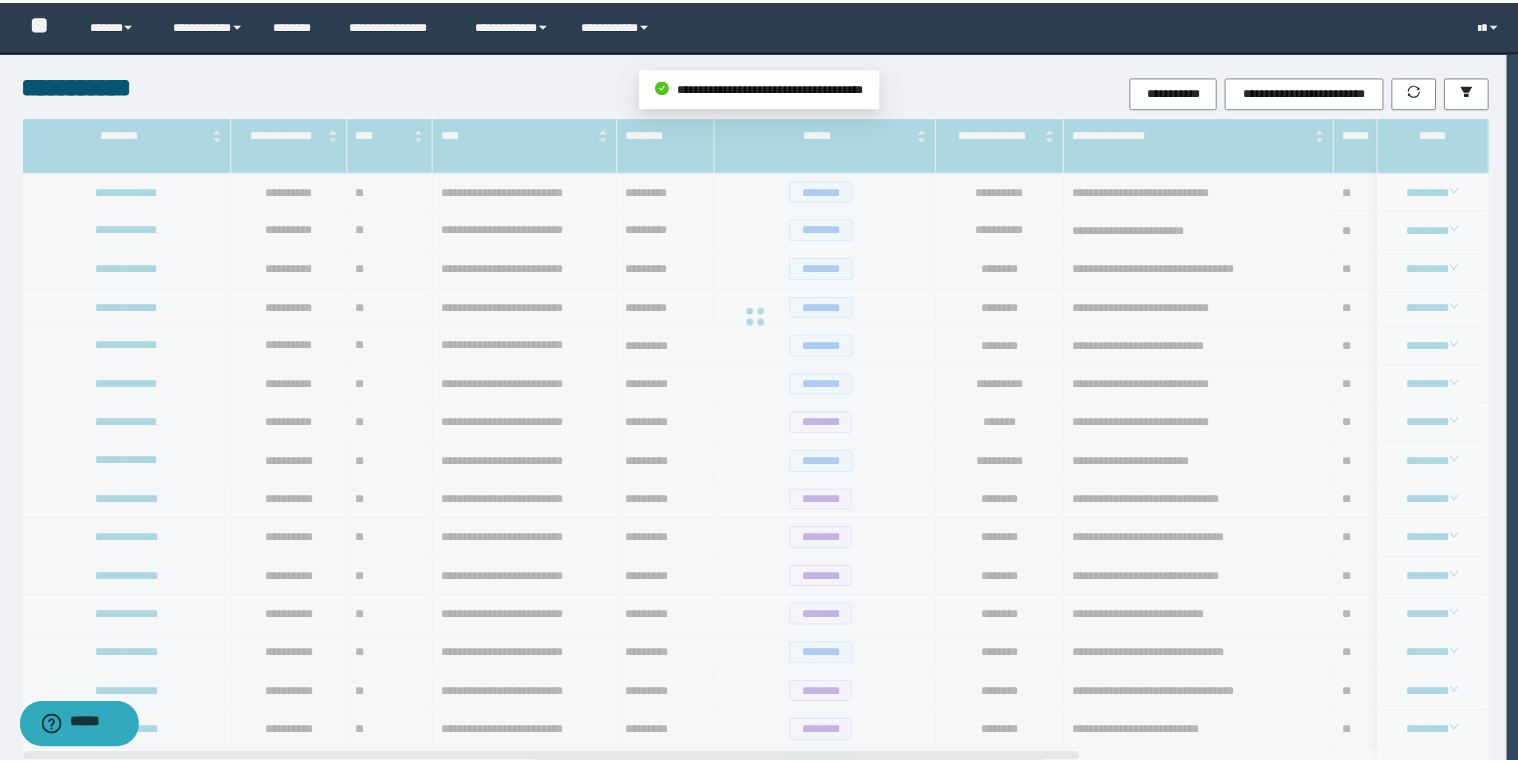 scroll, scrollTop: 192, scrollLeft: 0, axis: vertical 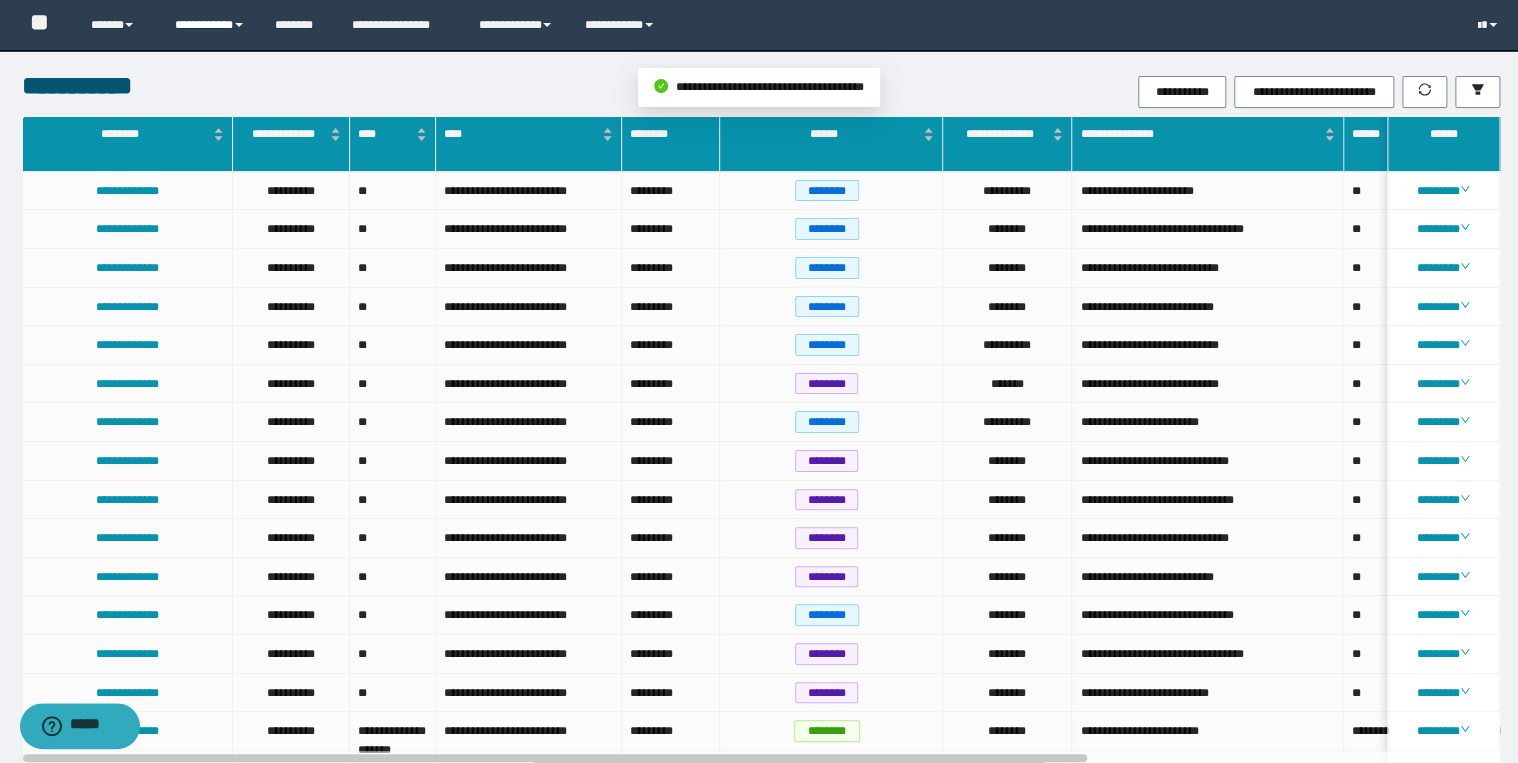 drag, startPoint x: 218, startPoint y: 32, endPoint x: 219, endPoint y: 50, distance: 18.027756 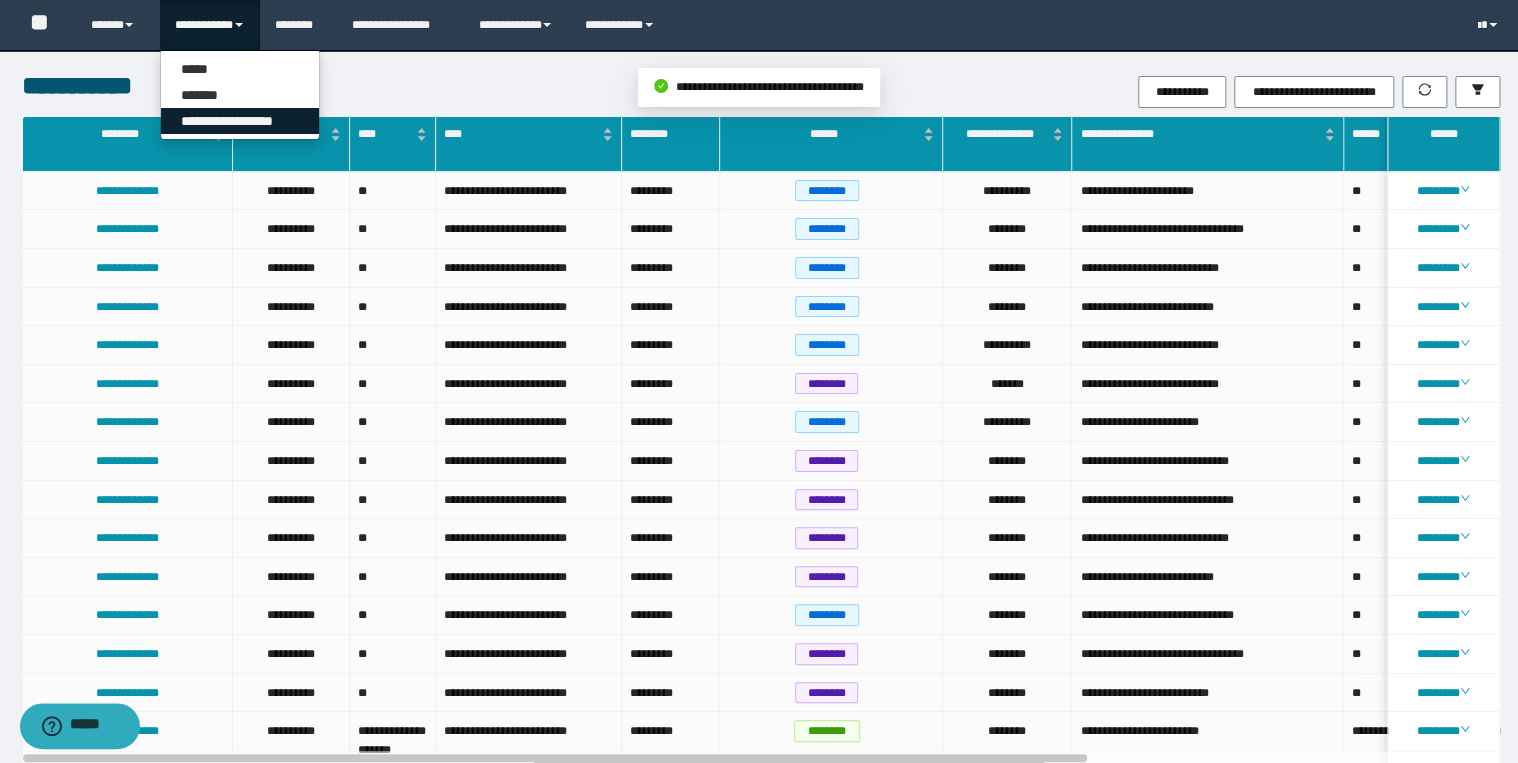 click on "**********" at bounding box center (240, 121) 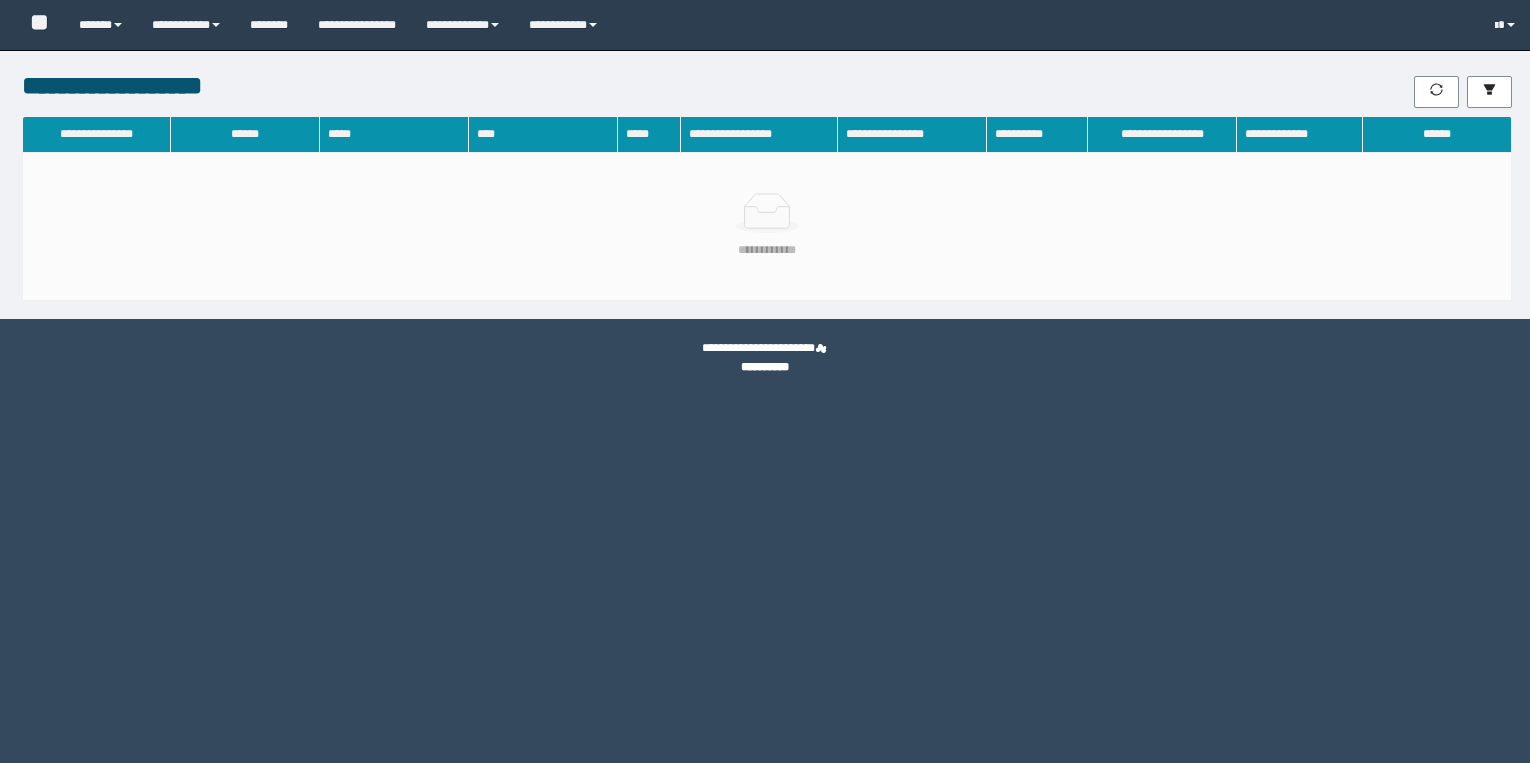 scroll, scrollTop: 0, scrollLeft: 0, axis: both 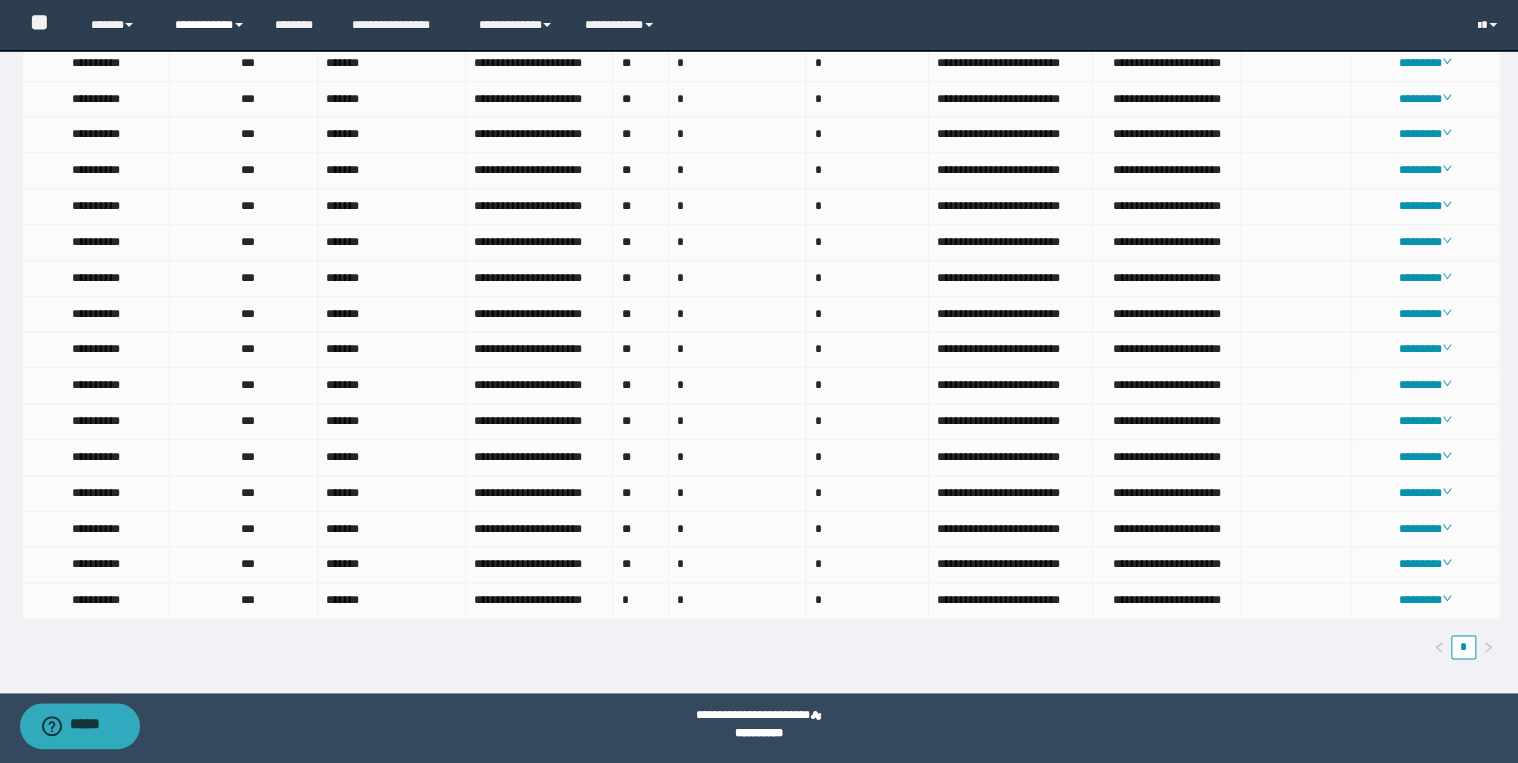 click on "**********" at bounding box center [210, 25] 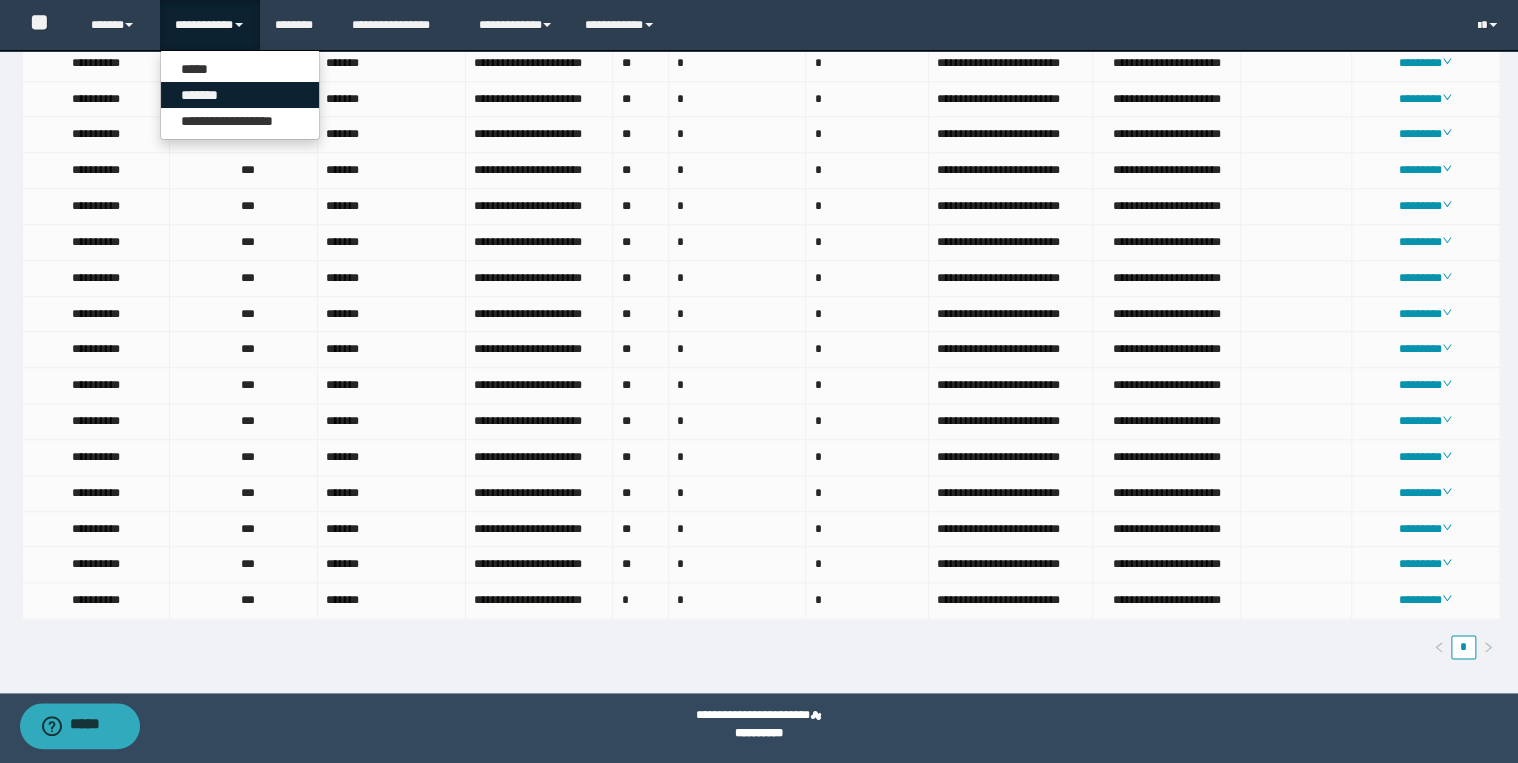 click on "*******" at bounding box center [240, 95] 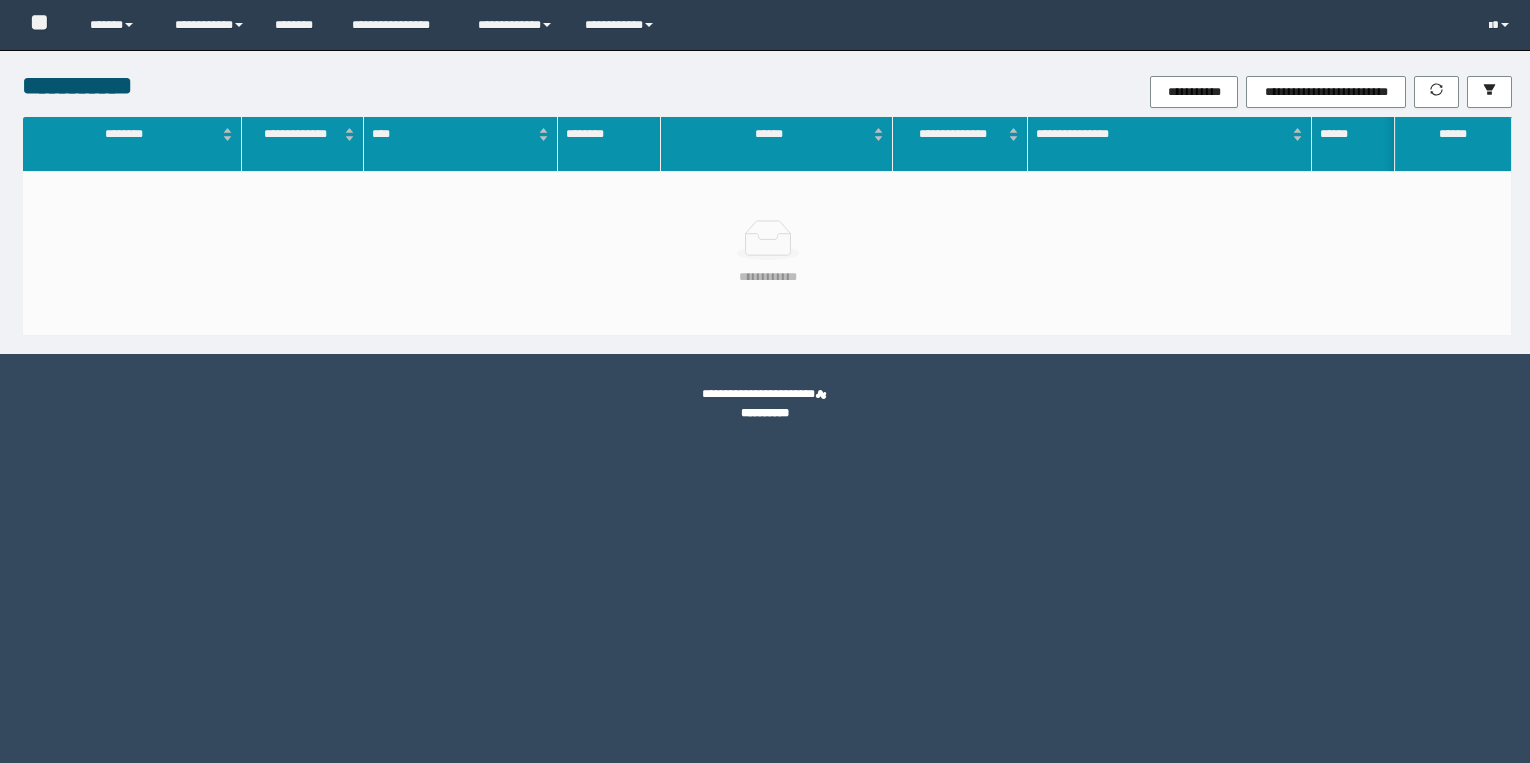 scroll, scrollTop: 0, scrollLeft: 0, axis: both 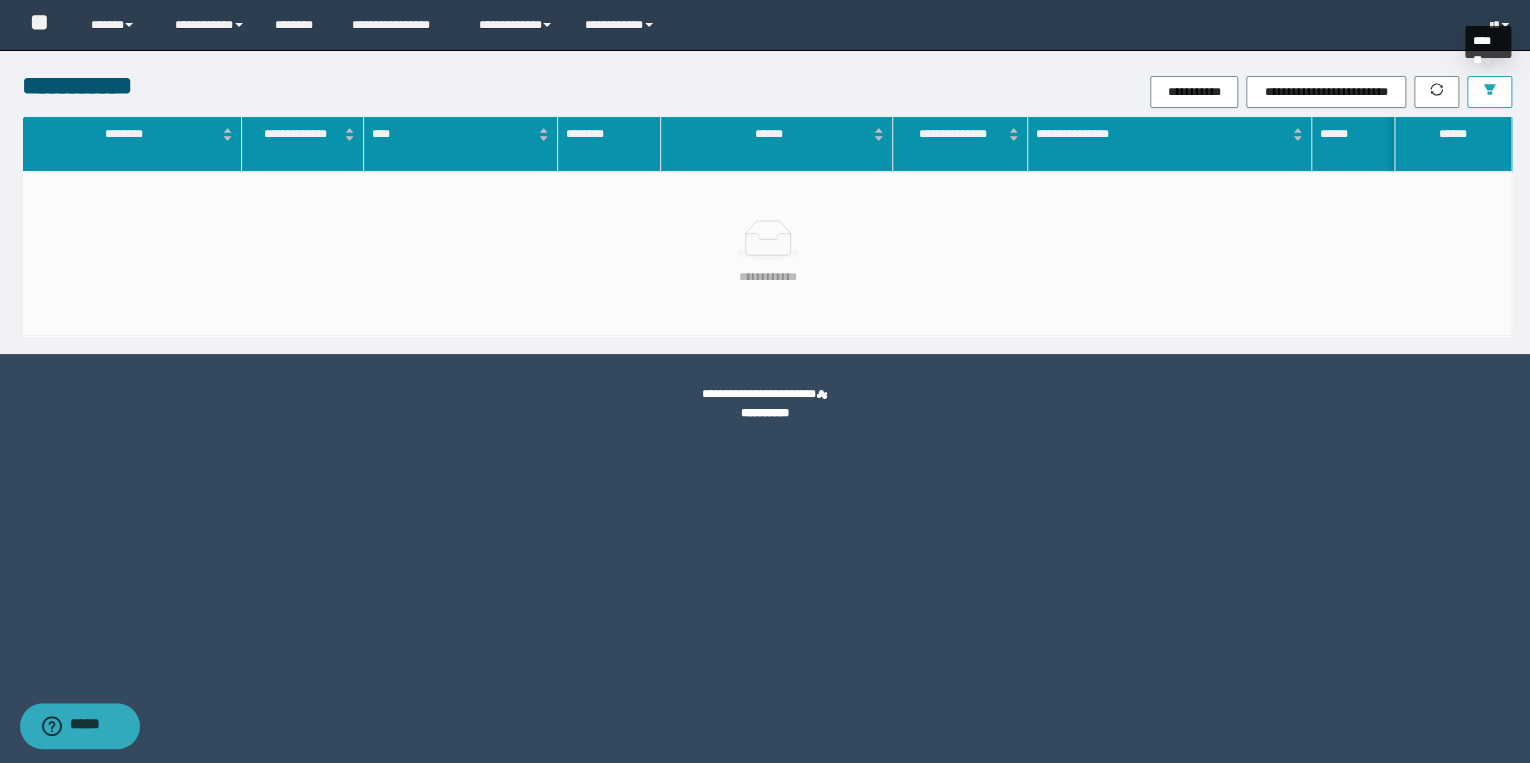 click at bounding box center (1489, 92) 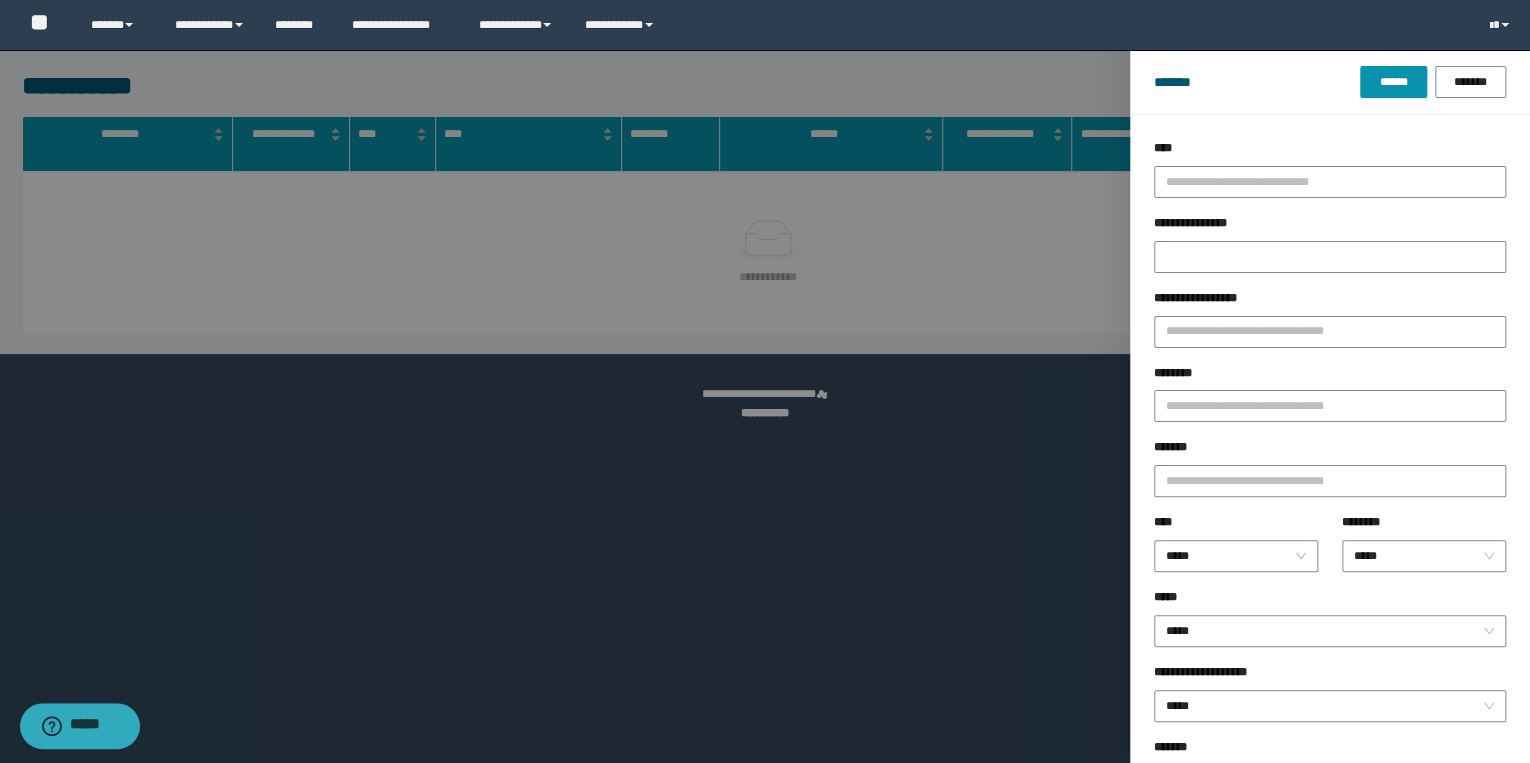 click on "********" at bounding box center (1330, 401) 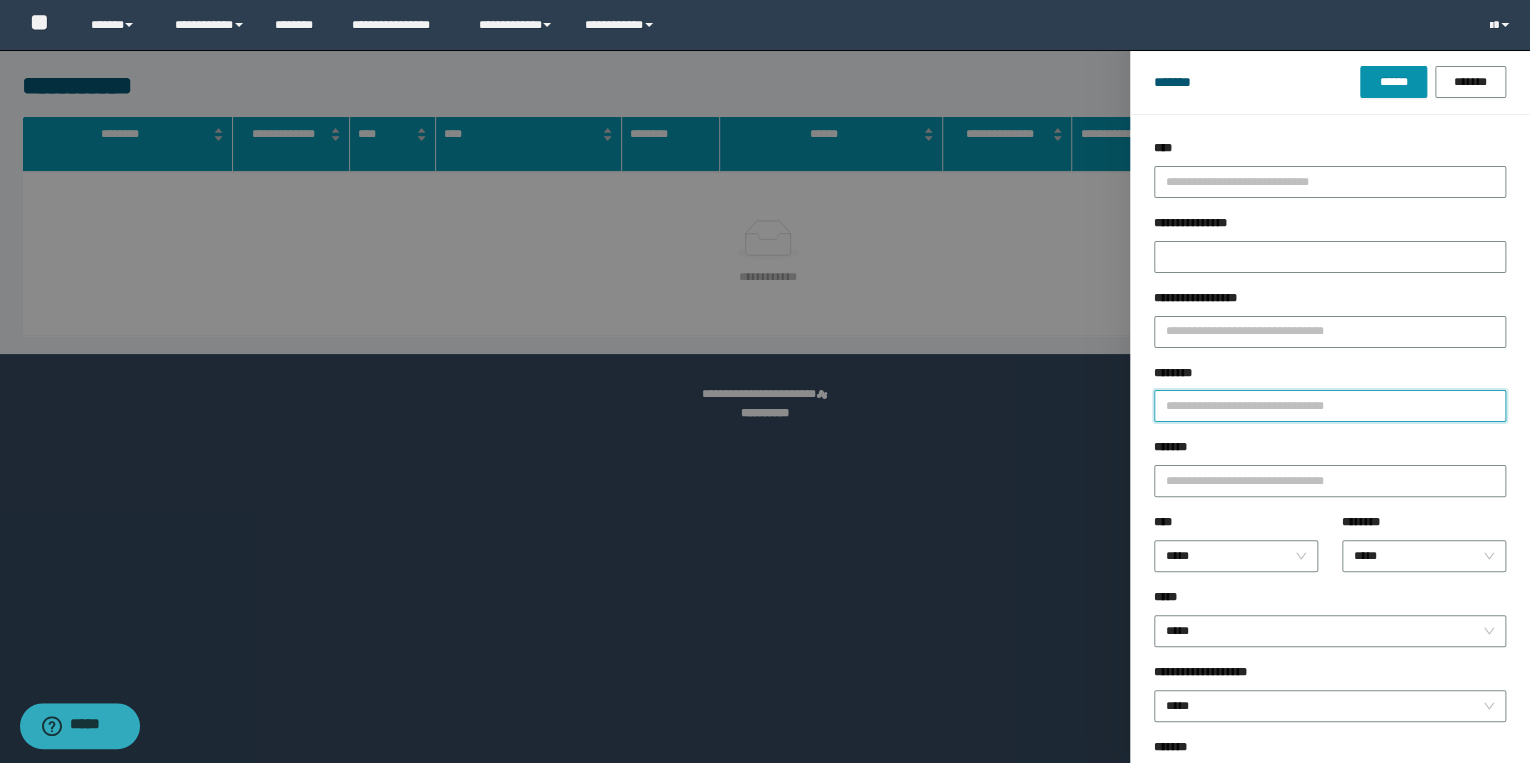 click on "********" at bounding box center (1330, 406) 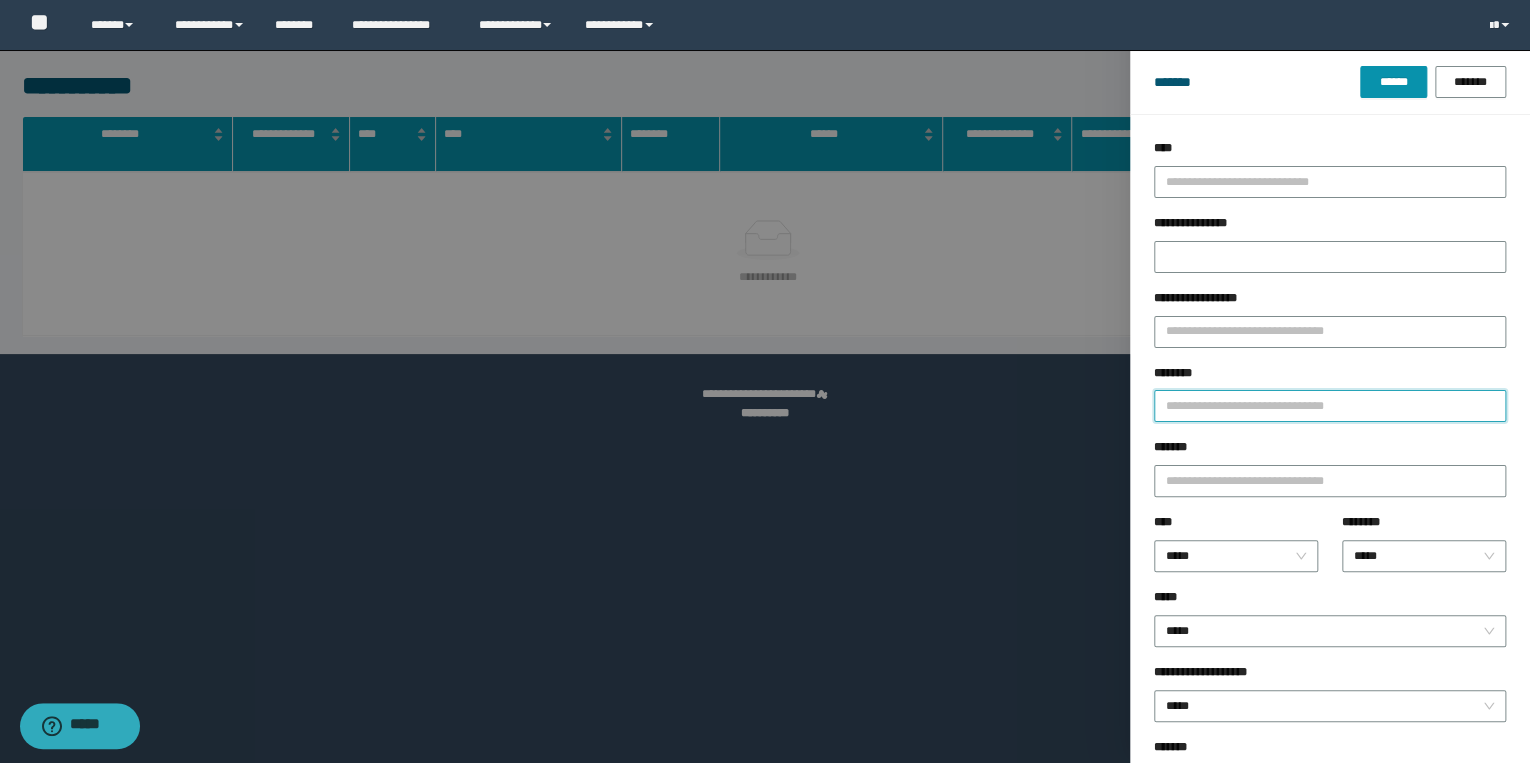 type on "********" 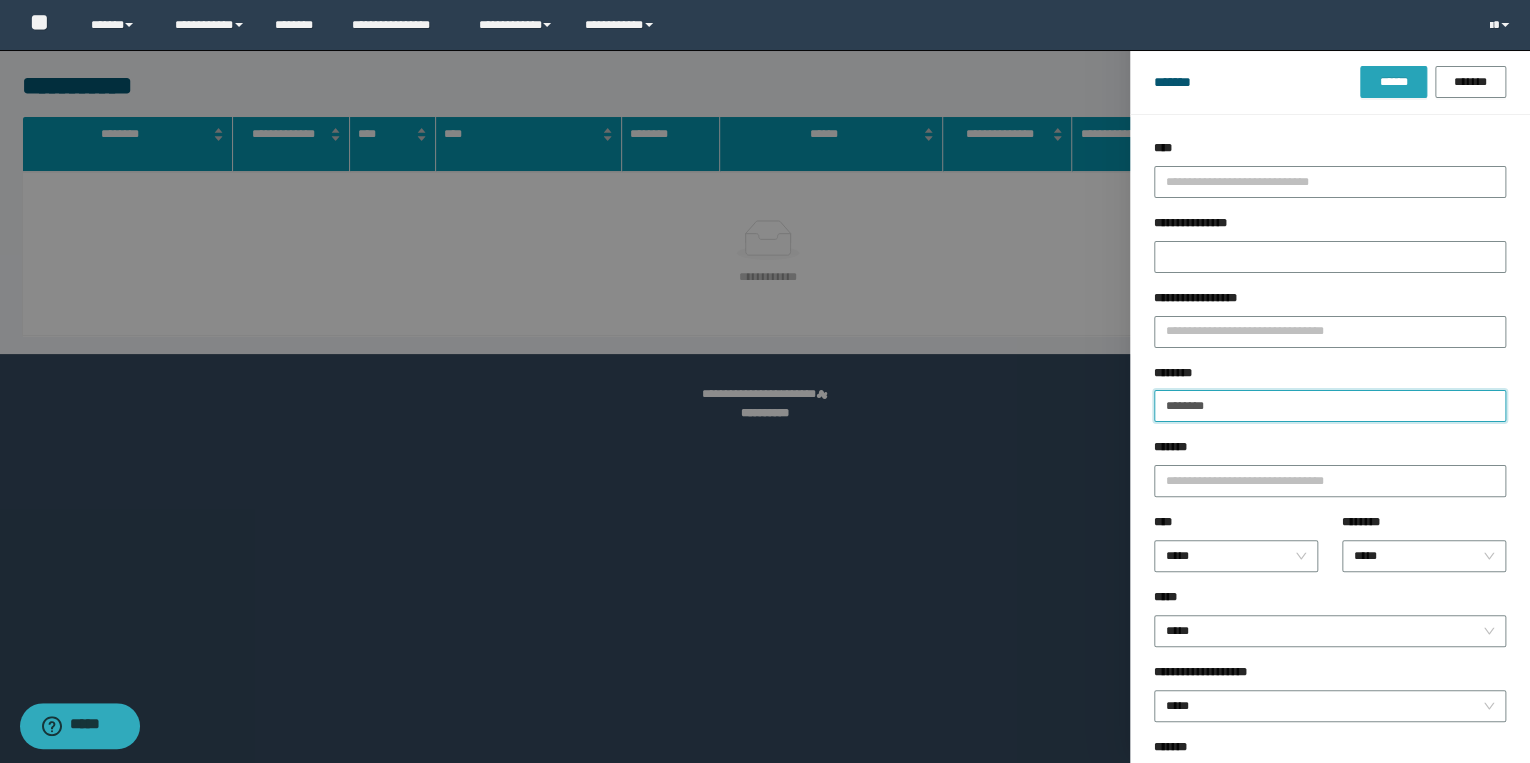 type on "********" 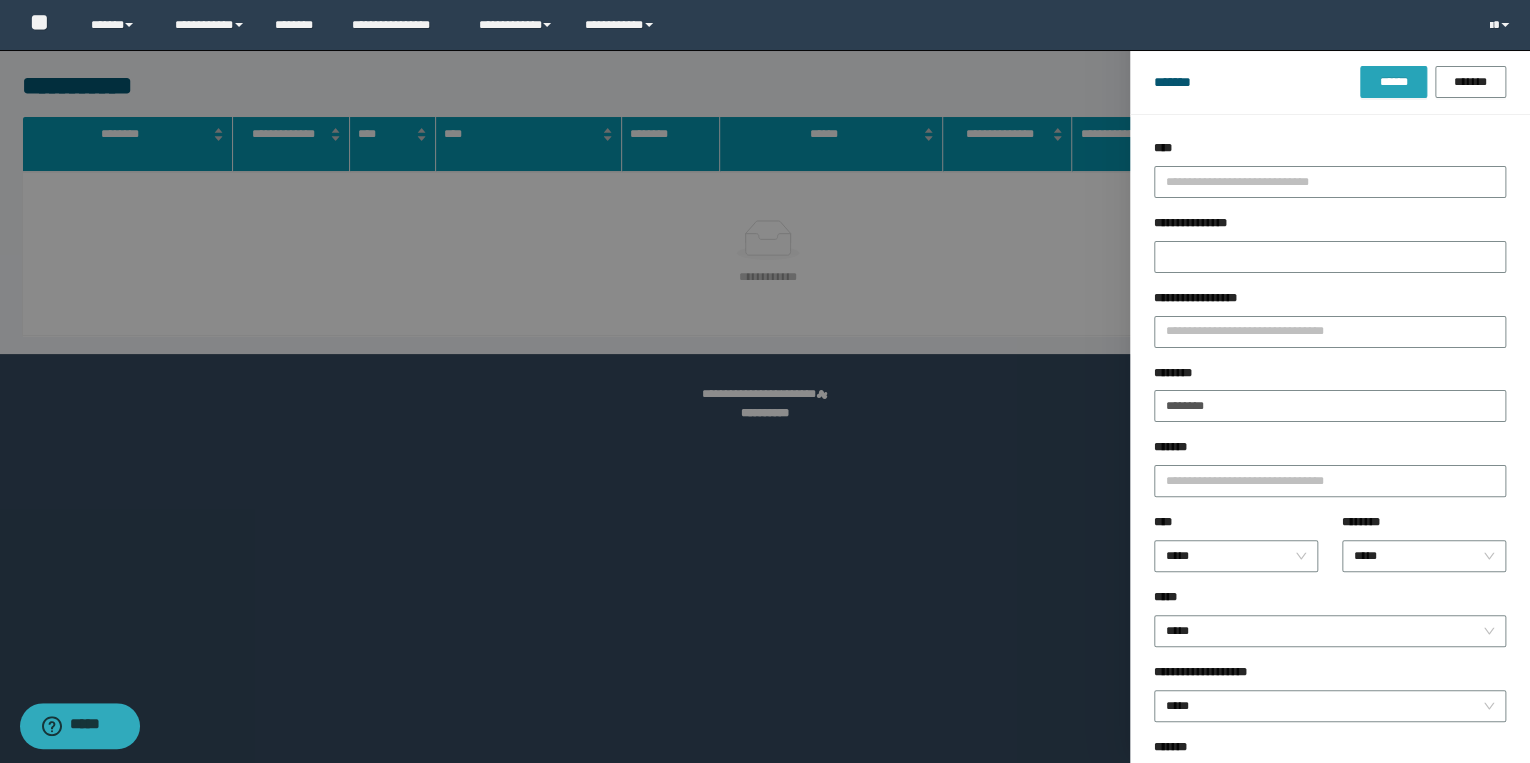 click on "******" at bounding box center (1393, 82) 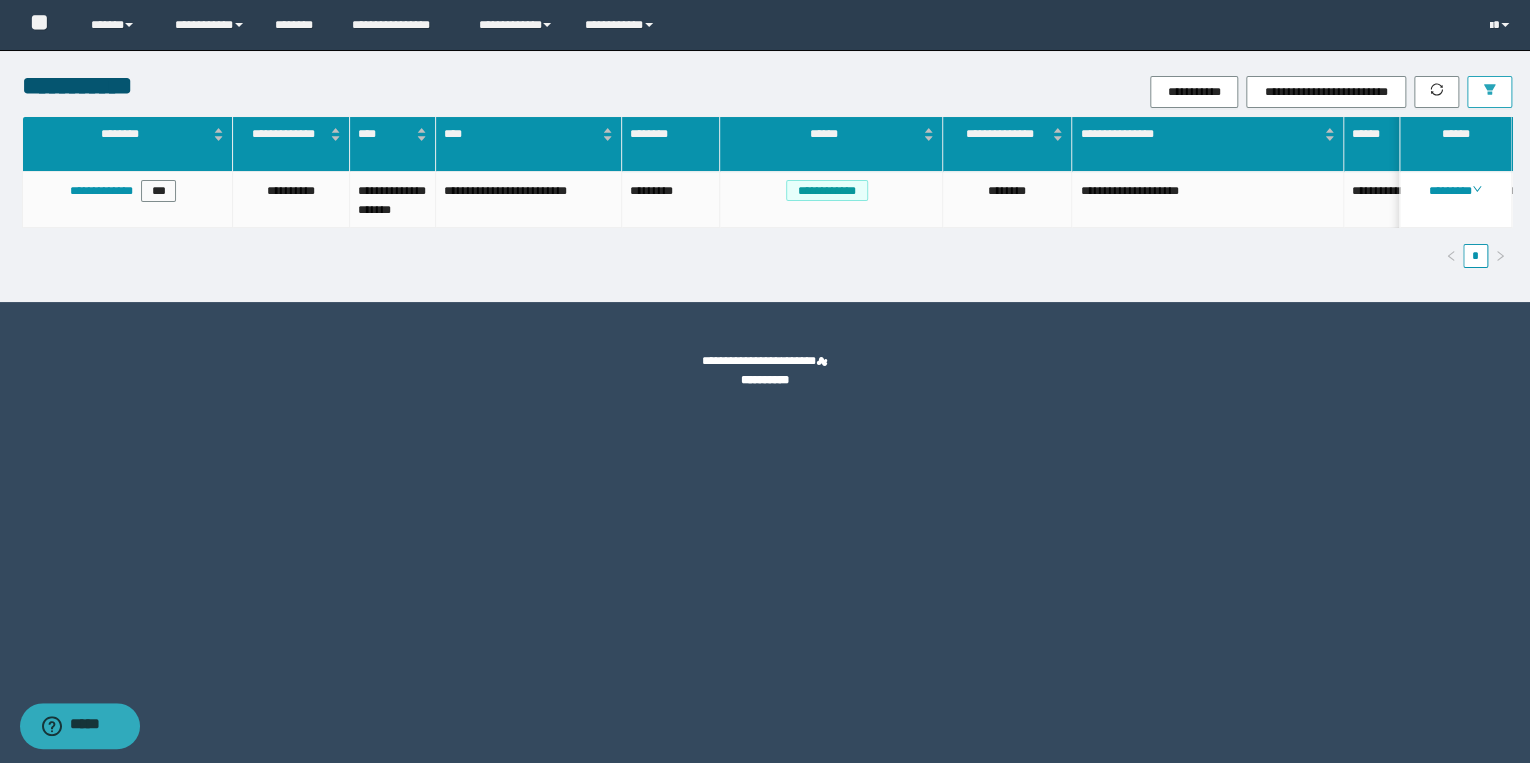 scroll, scrollTop: 0, scrollLeft: 368, axis: horizontal 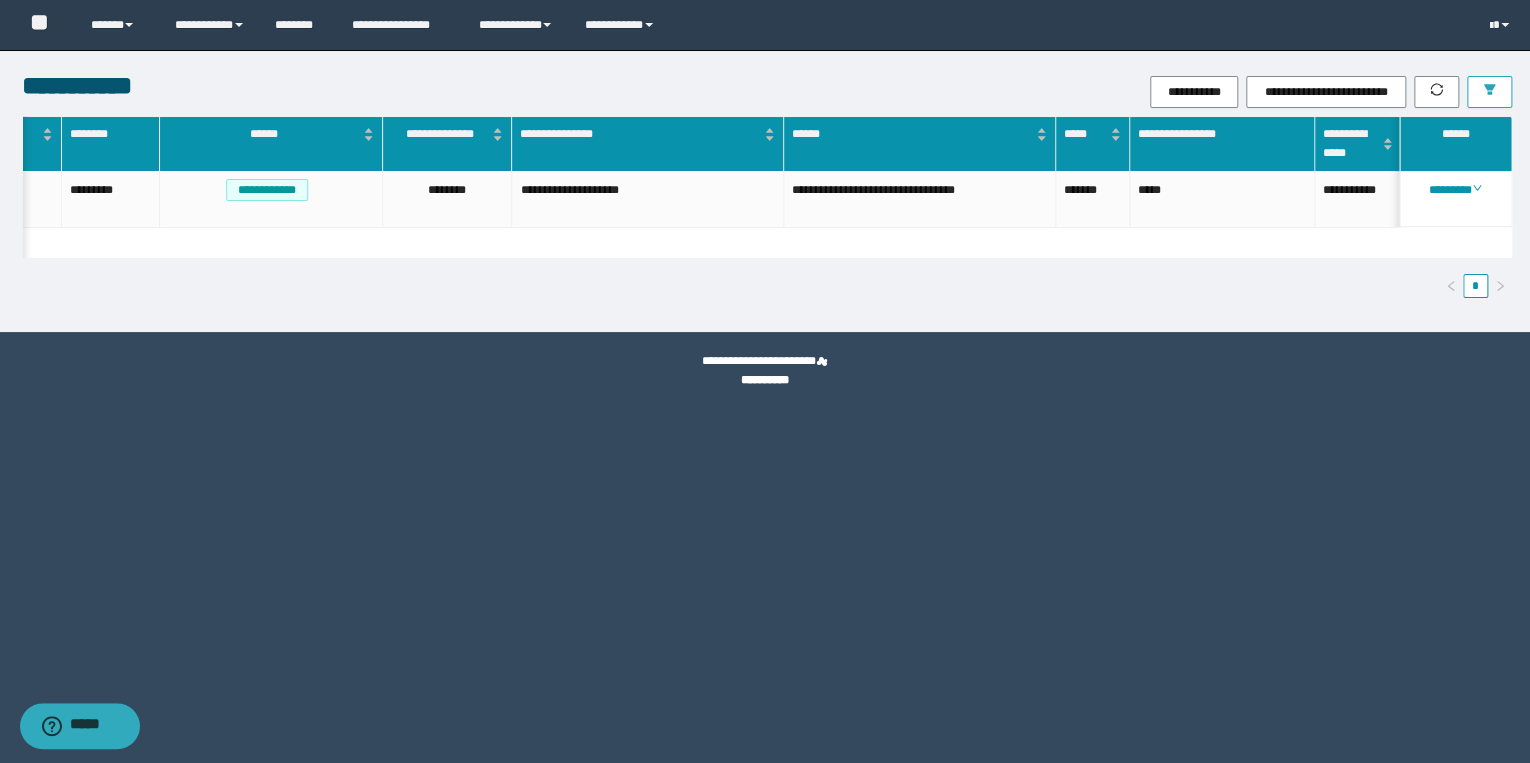 type 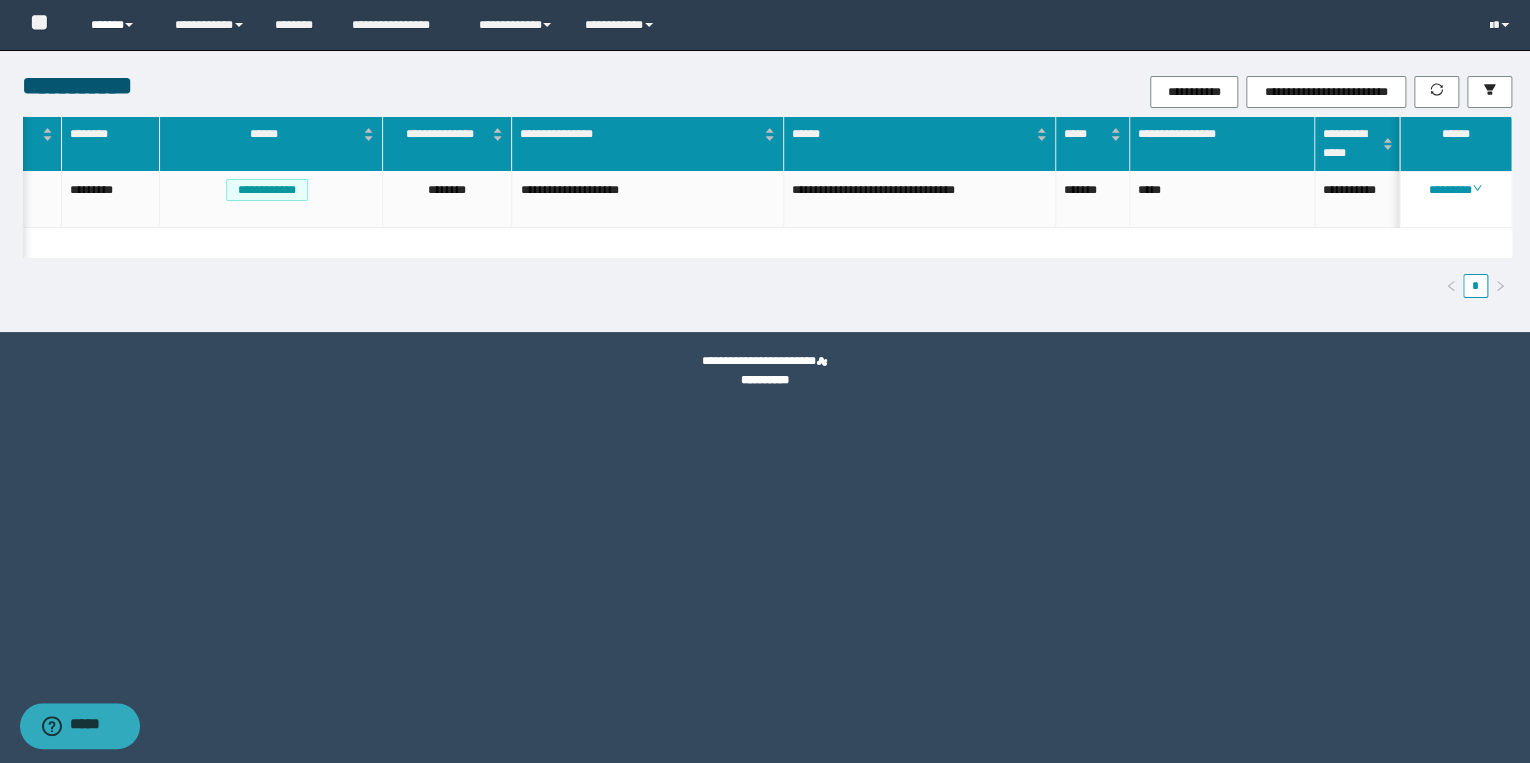 click on "******" at bounding box center [117, 25] 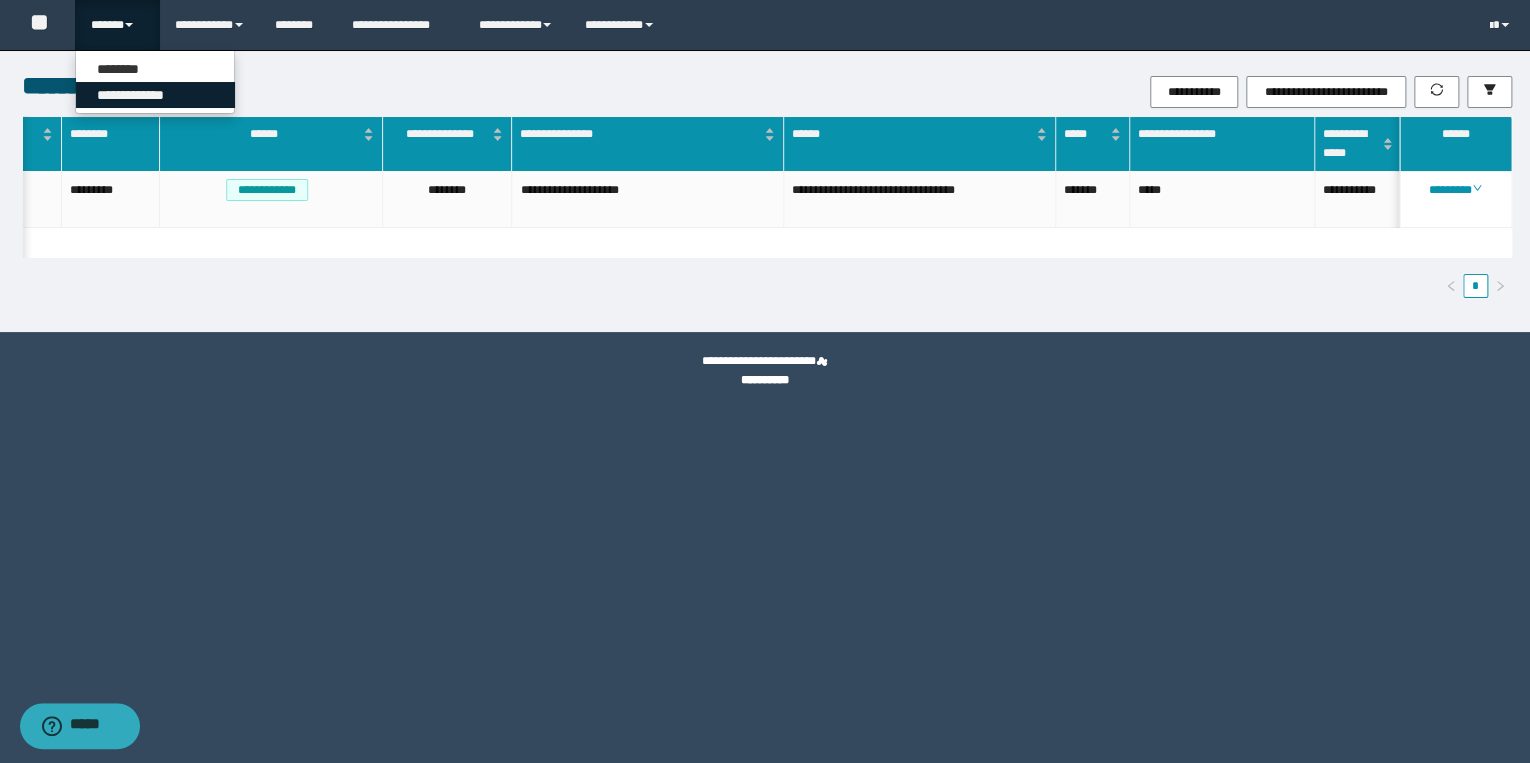 click on "**********" at bounding box center (155, 95) 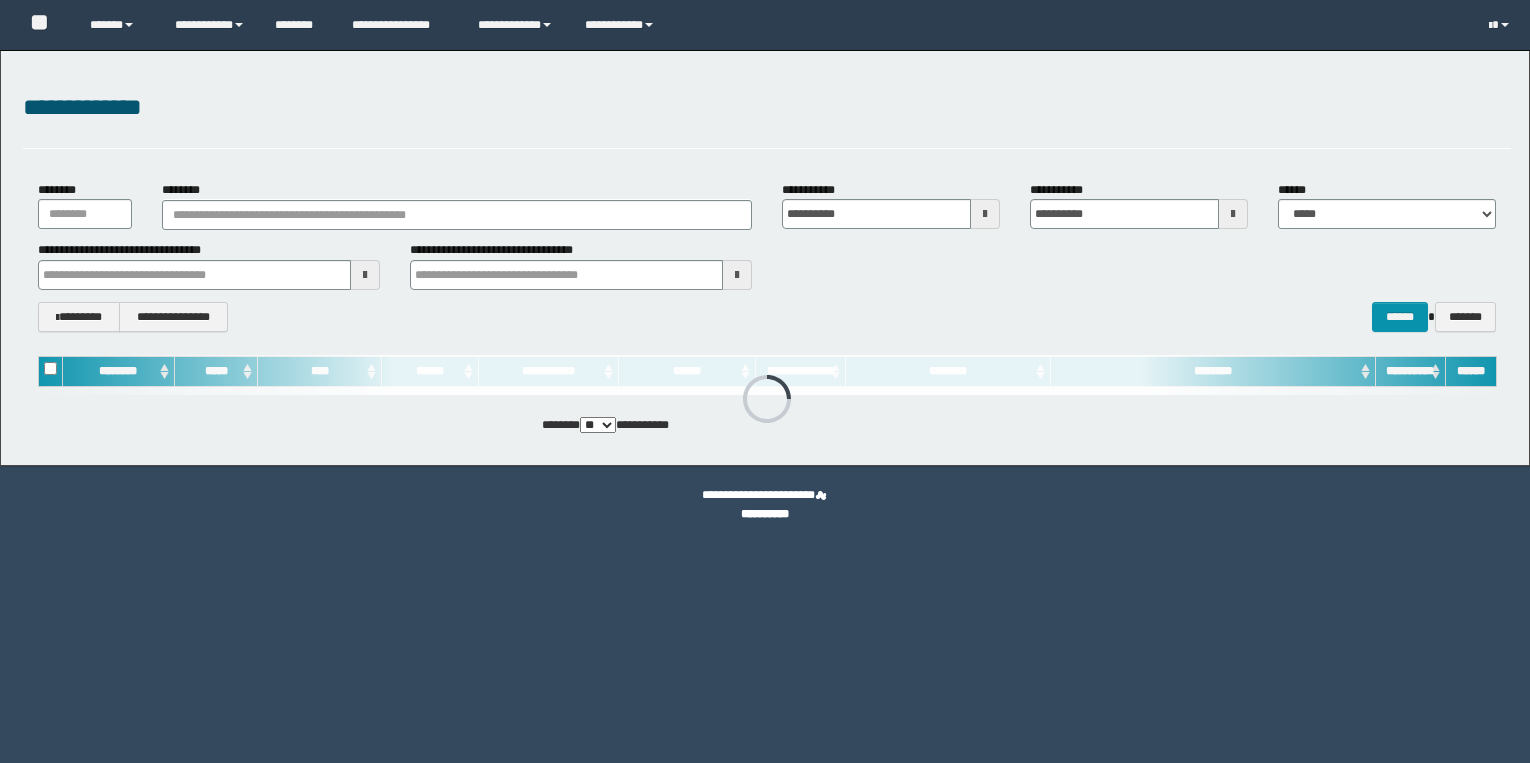 scroll, scrollTop: 0, scrollLeft: 0, axis: both 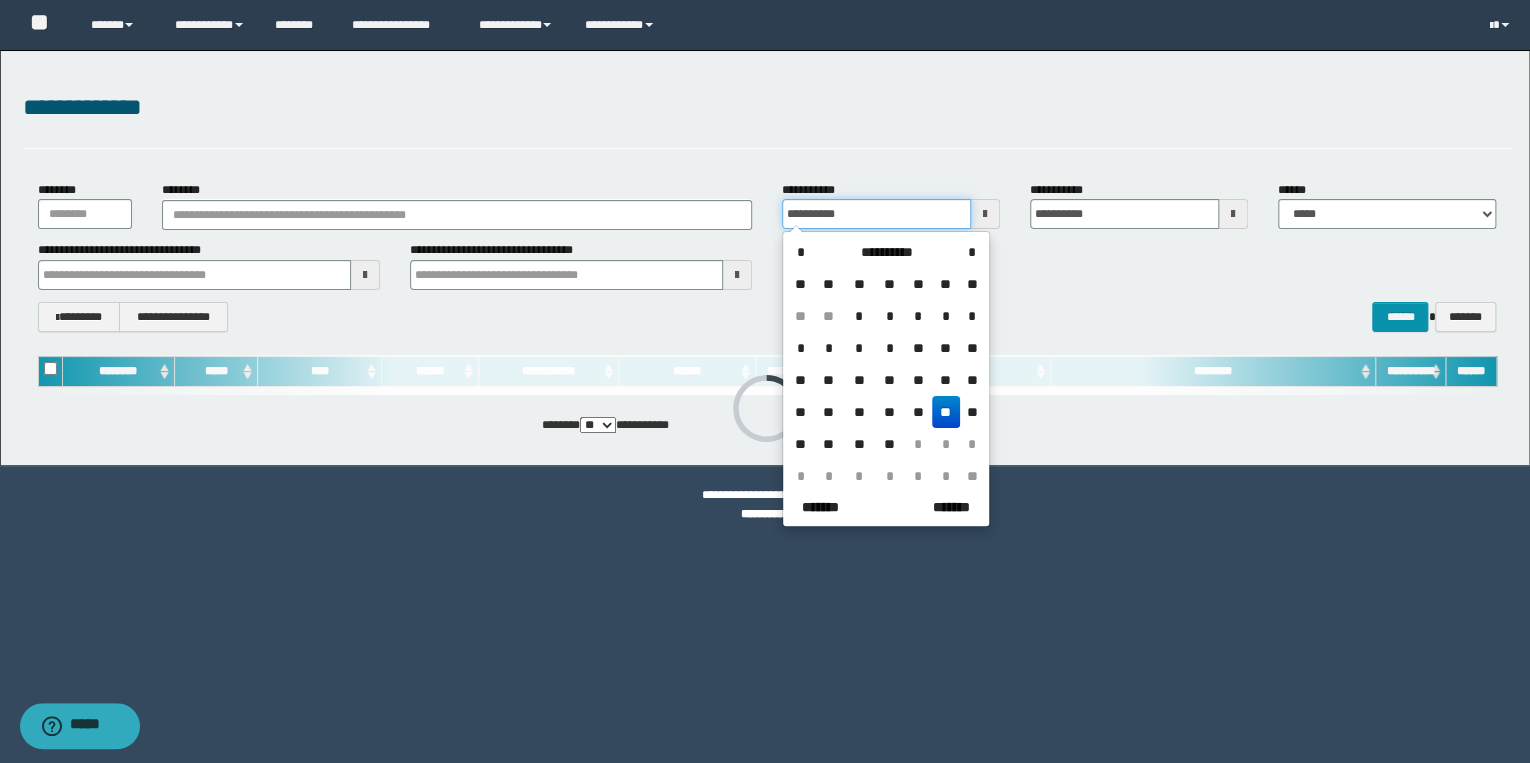 drag, startPoint x: 863, startPoint y: 206, endPoint x: 683, endPoint y: 216, distance: 180.27756 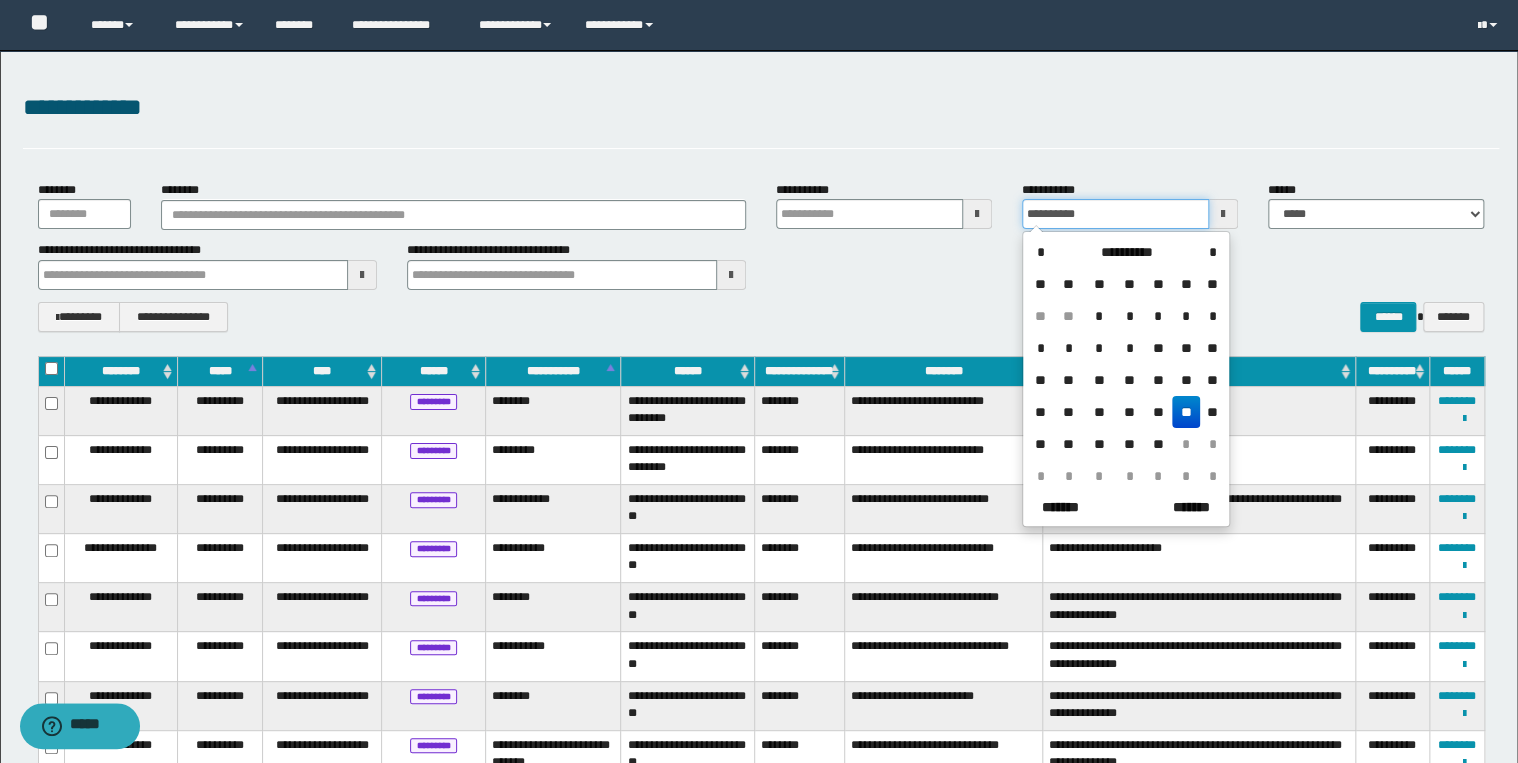 drag, startPoint x: 1116, startPoint y: 213, endPoint x: 860, endPoint y: 208, distance: 256.04883 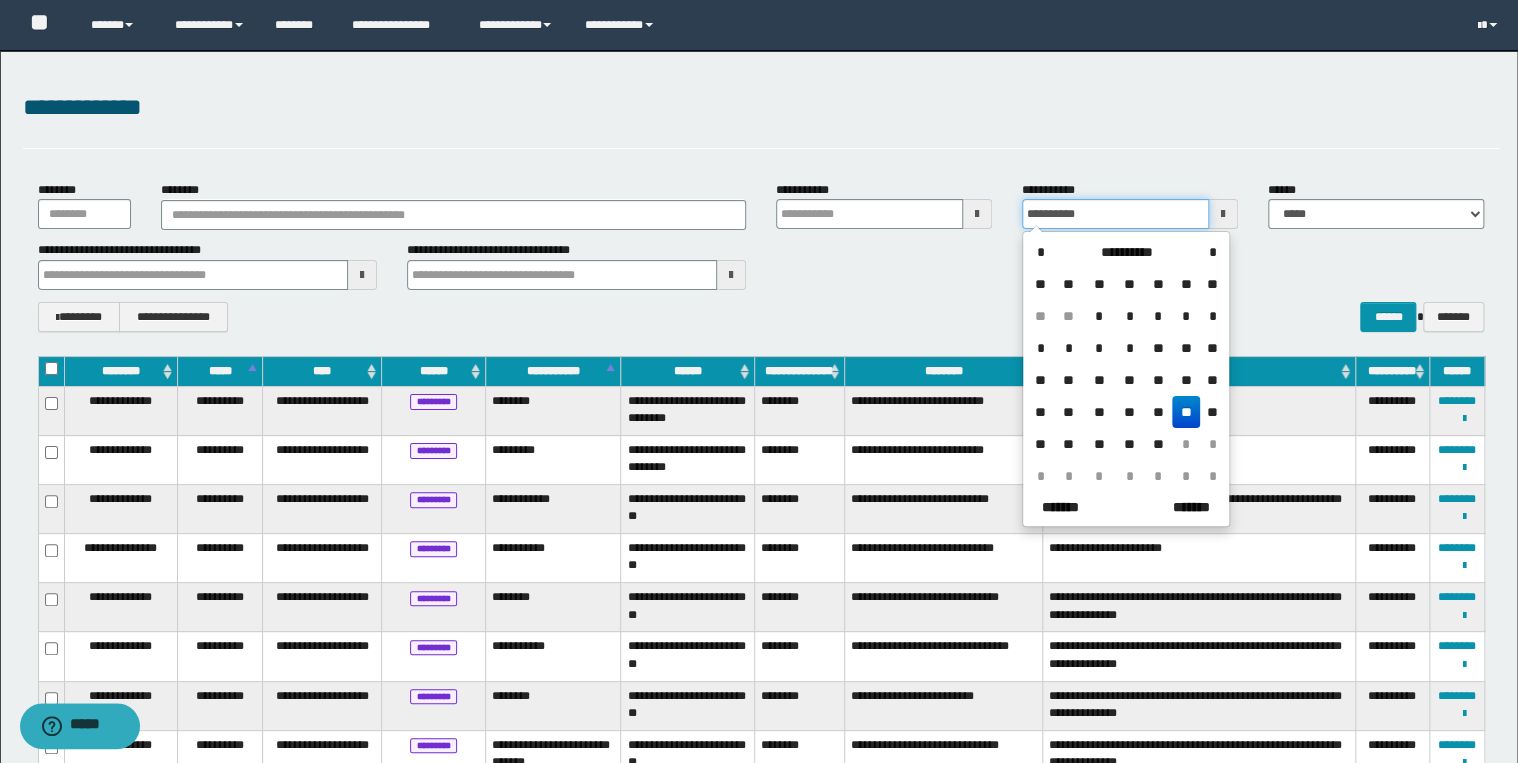 type 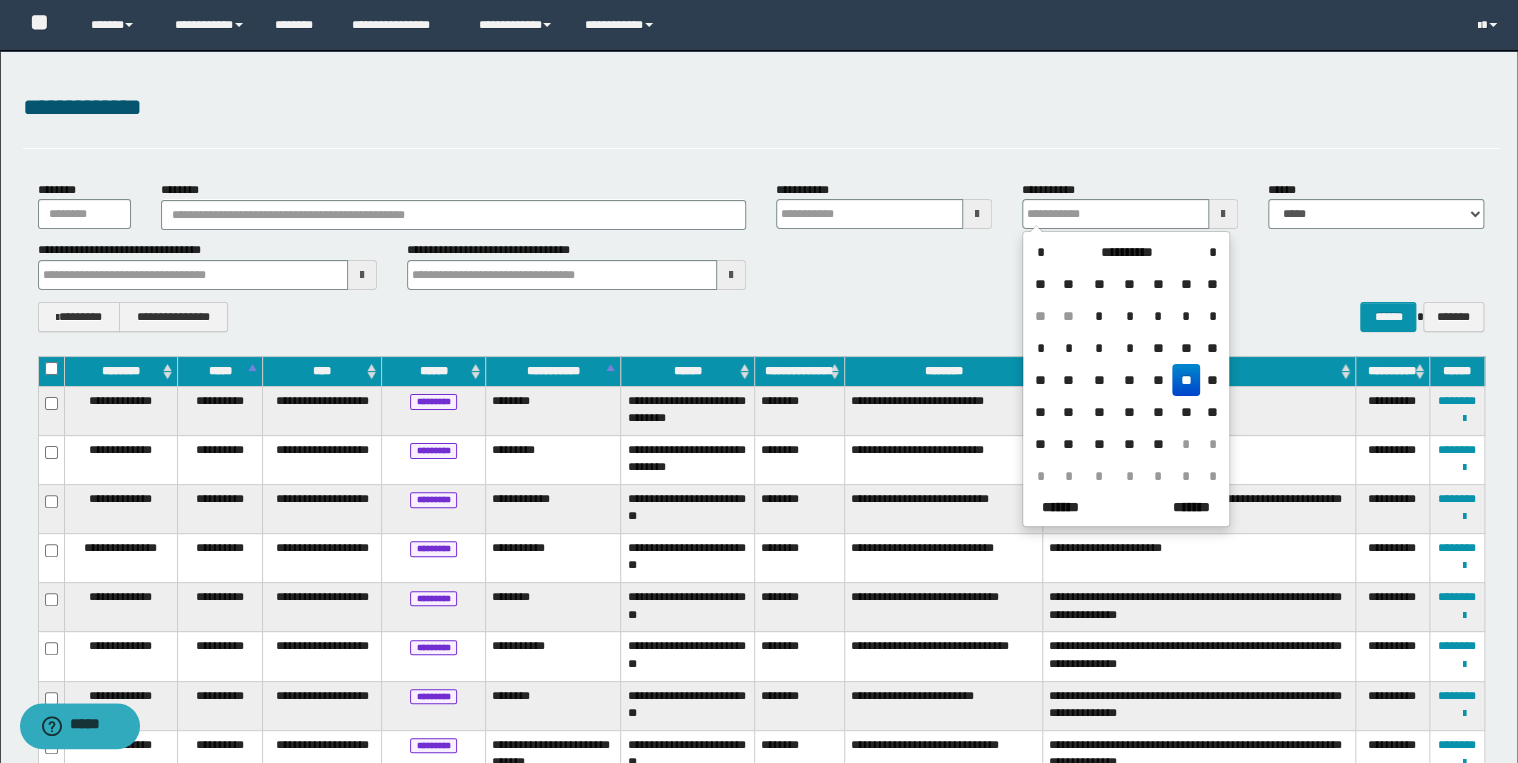 click on "**********" at bounding box center [761, 119] 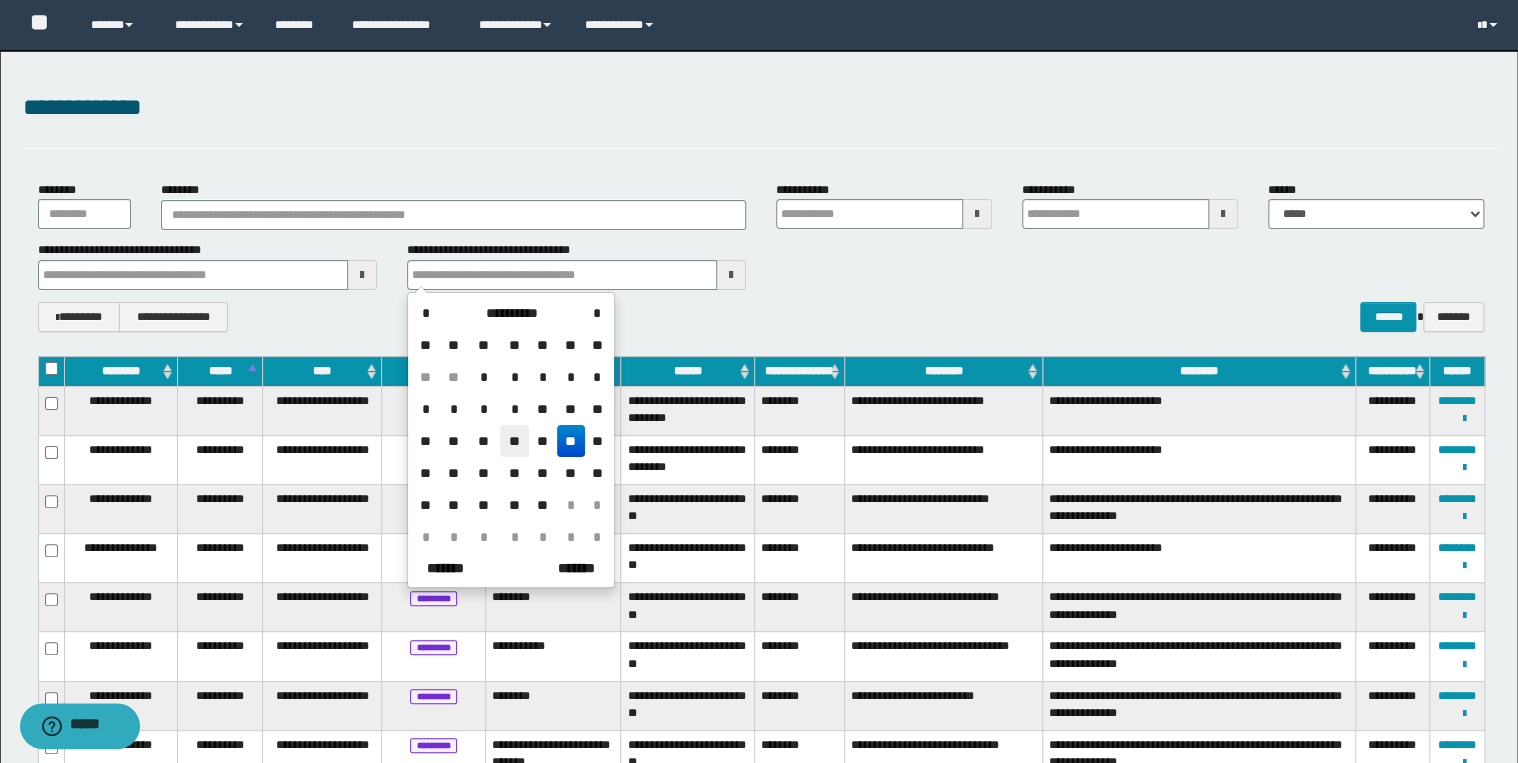 click on "**" at bounding box center [514, 441] 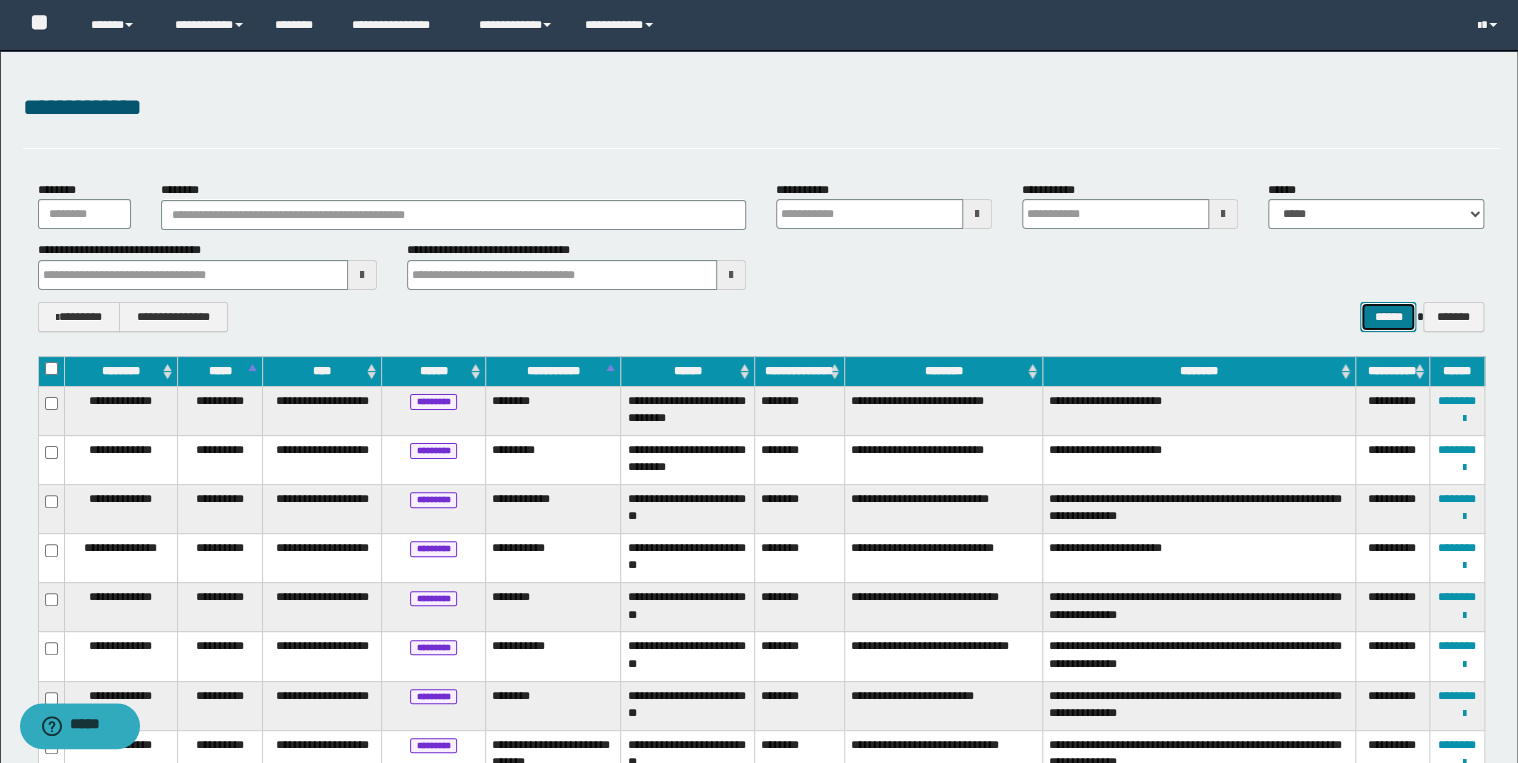 click on "******" at bounding box center [1388, 317] 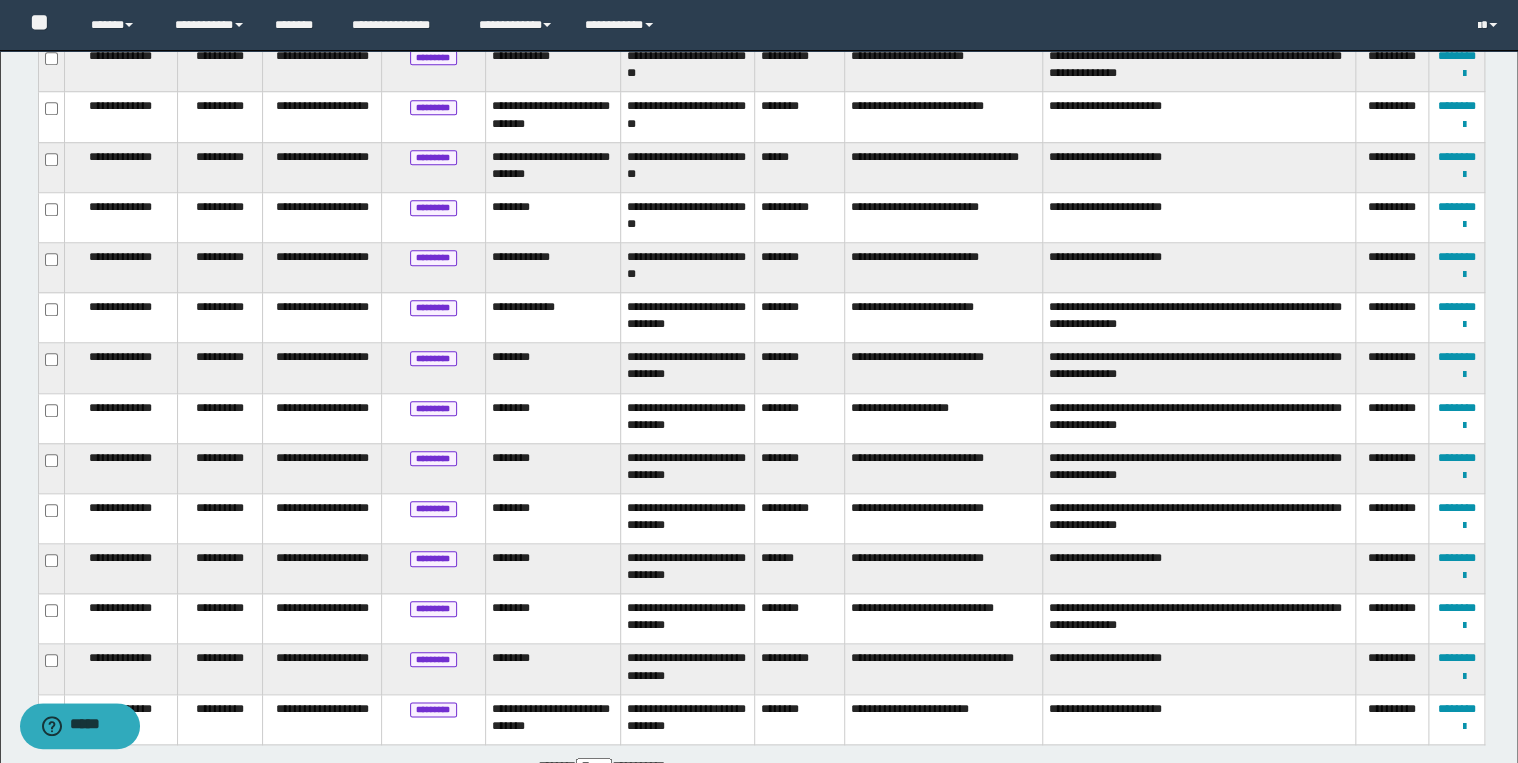 scroll, scrollTop: 883, scrollLeft: 0, axis: vertical 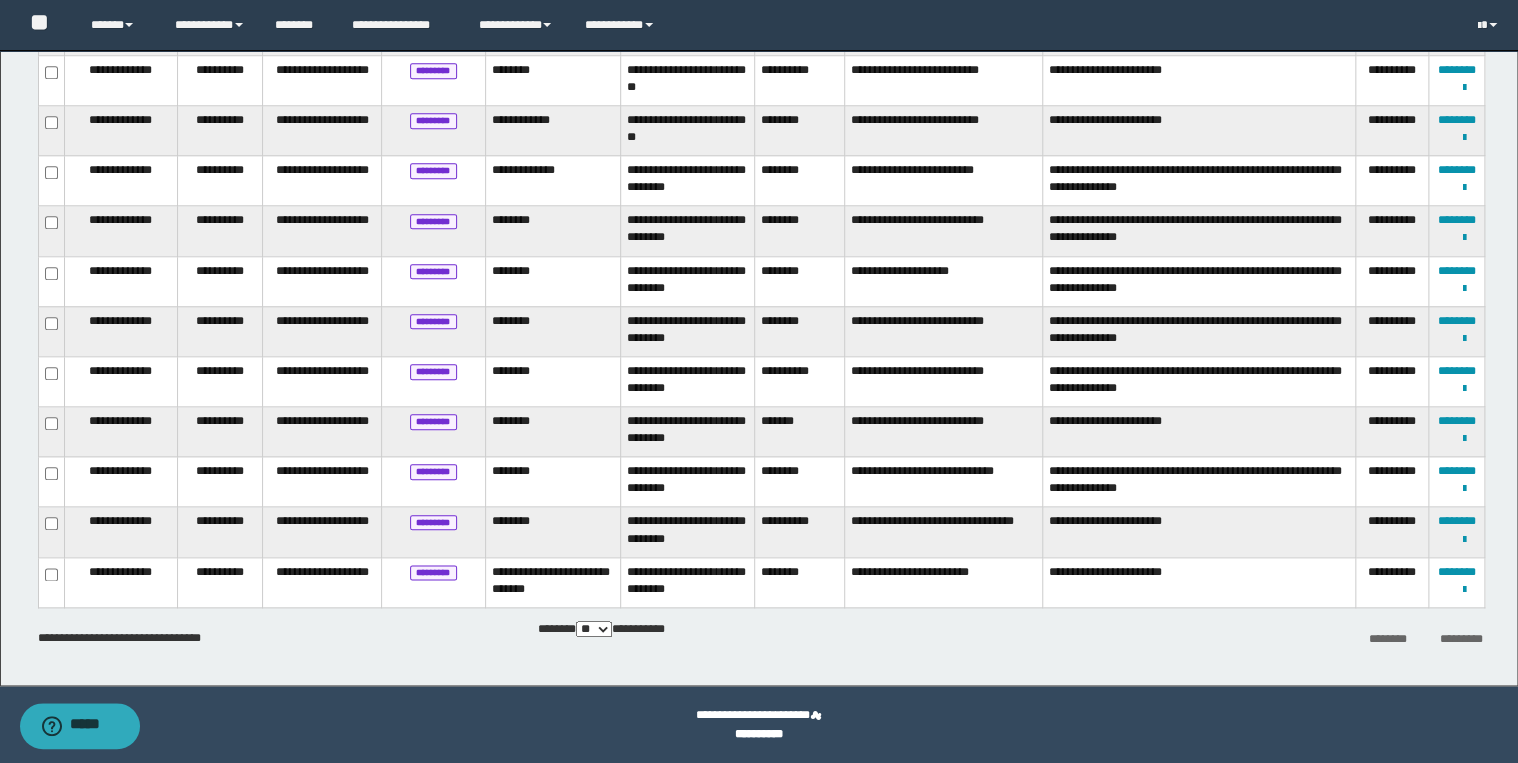 type 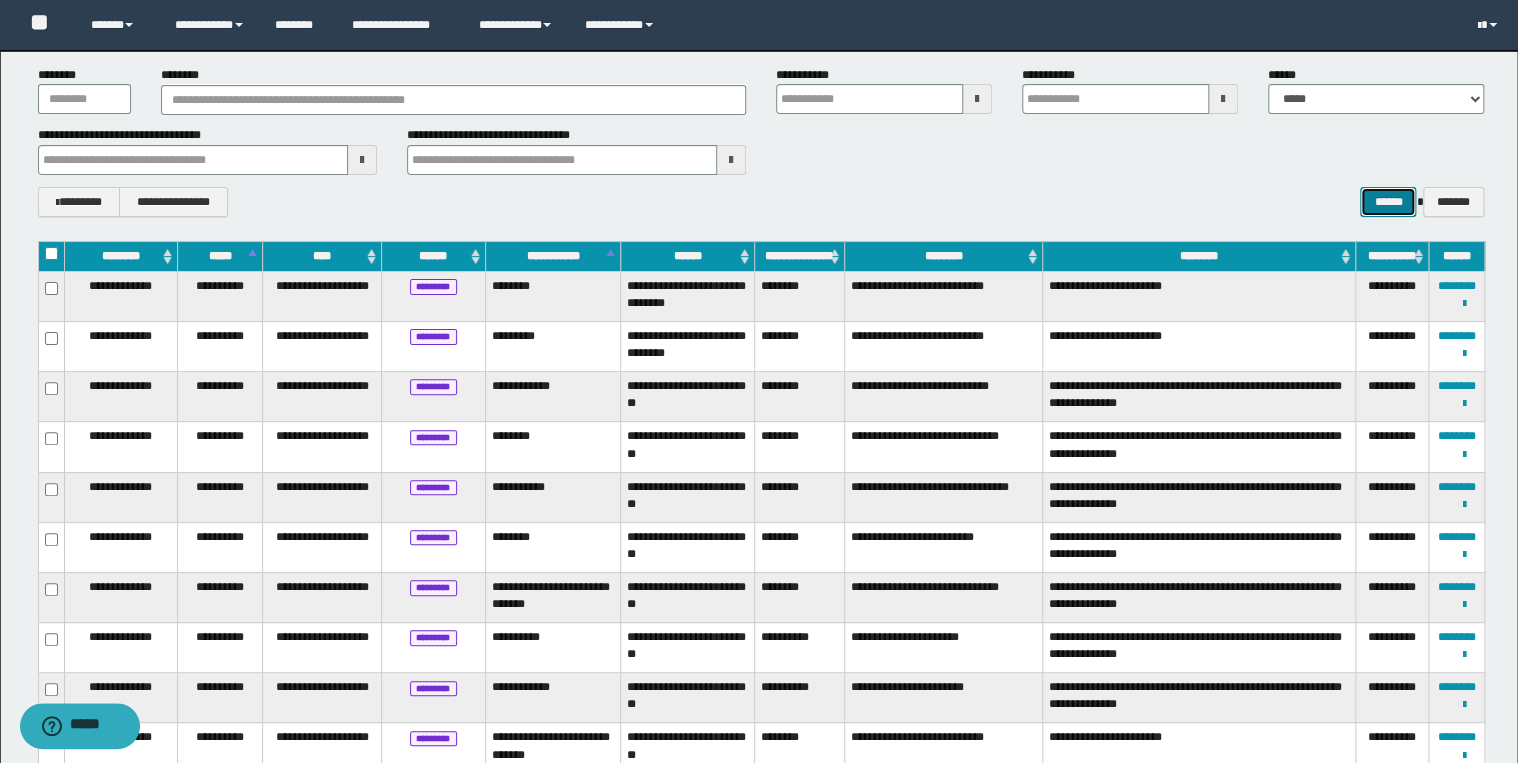scroll, scrollTop: 0, scrollLeft: 0, axis: both 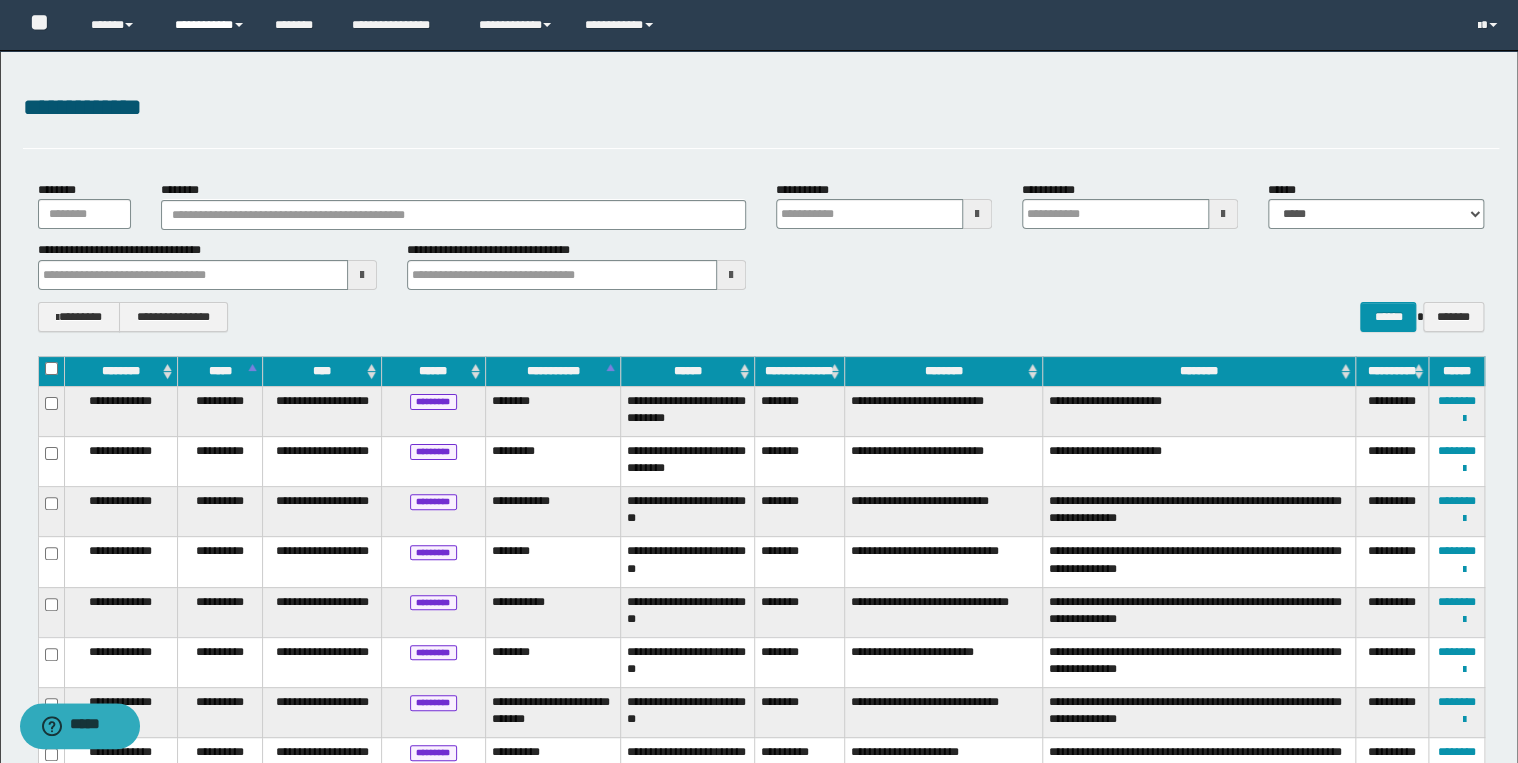 click on "**********" at bounding box center [210, 25] 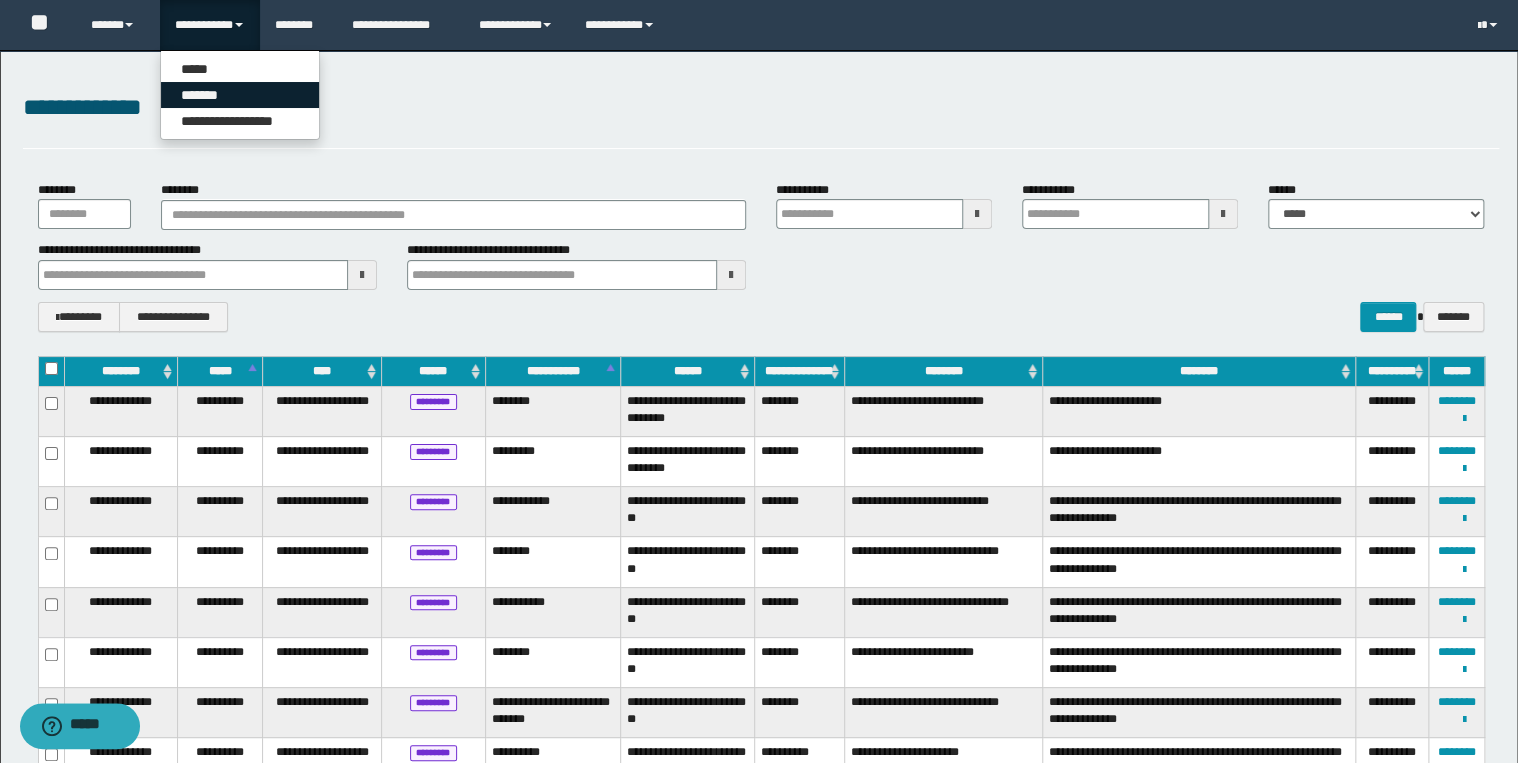 click on "*******" at bounding box center [240, 95] 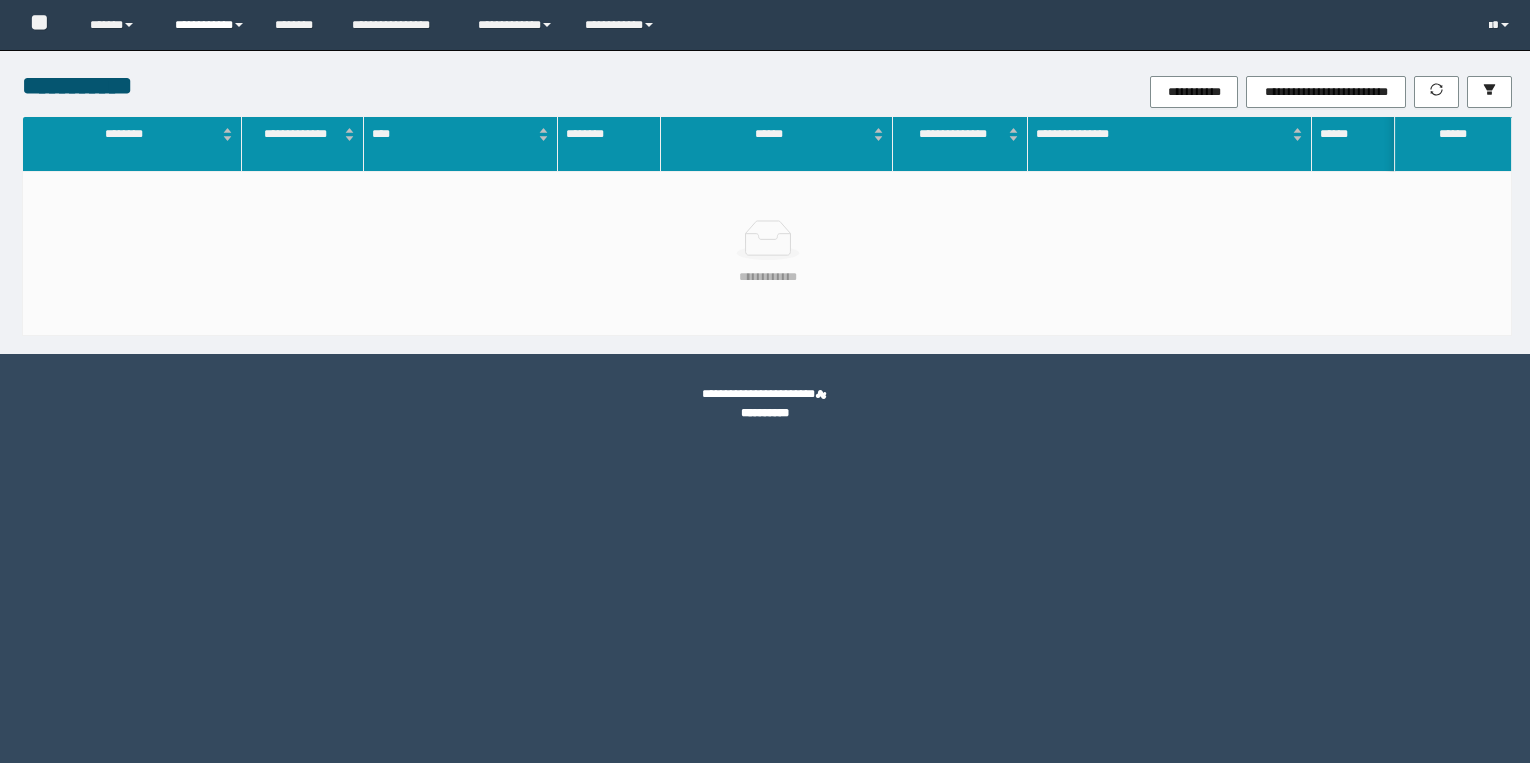 scroll, scrollTop: 0, scrollLeft: 0, axis: both 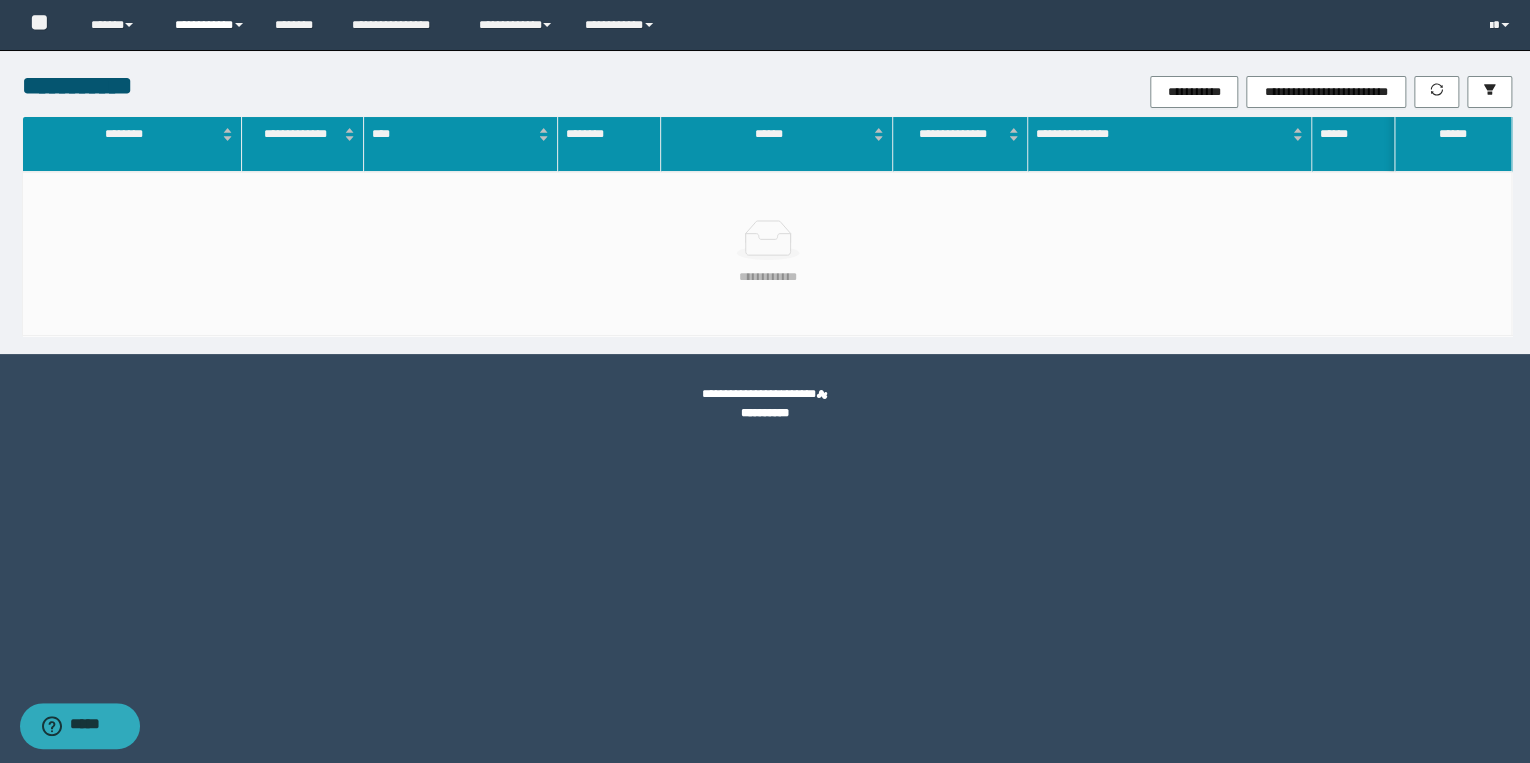 click on "**********" at bounding box center (210, 25) 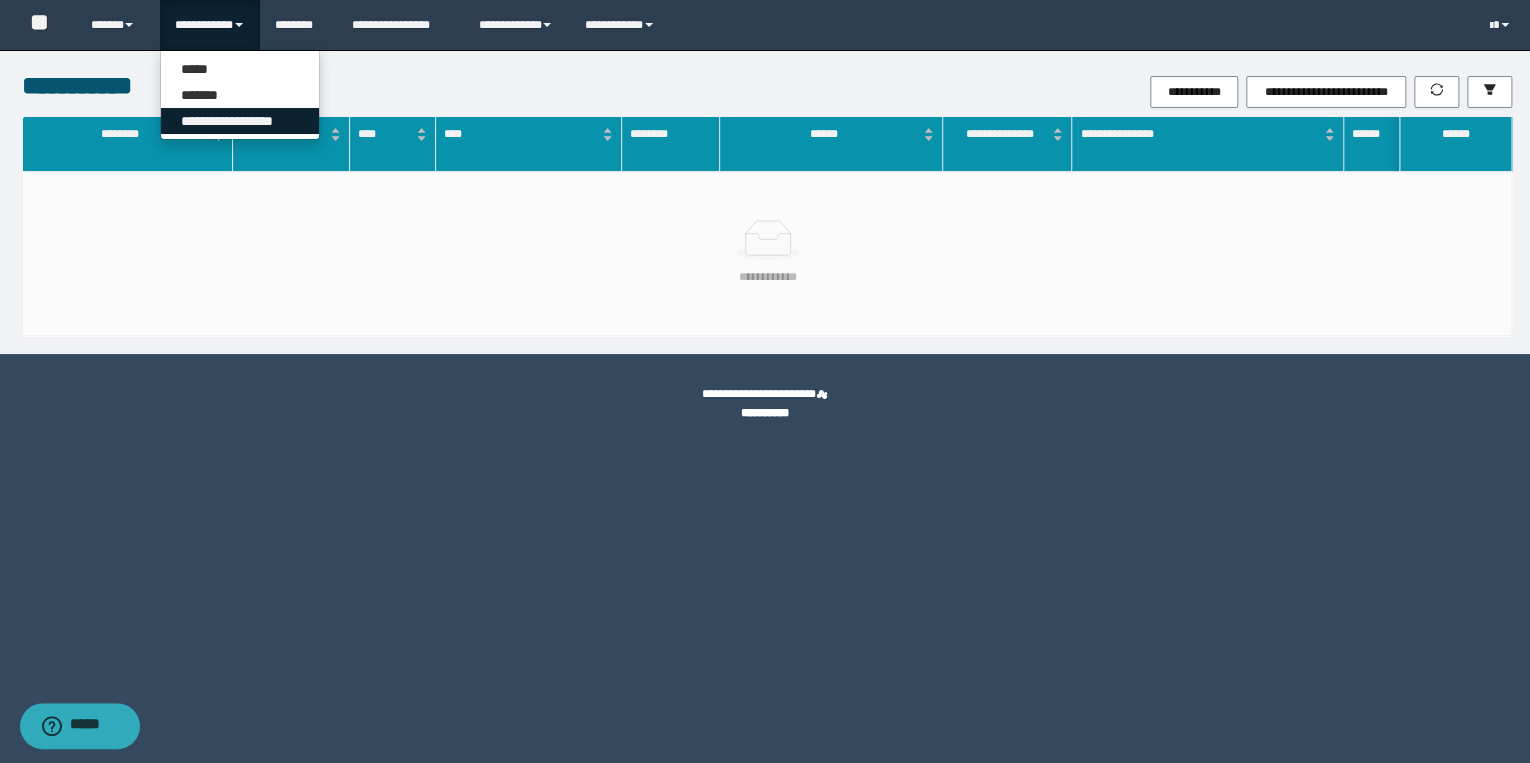 click on "**********" at bounding box center [240, 121] 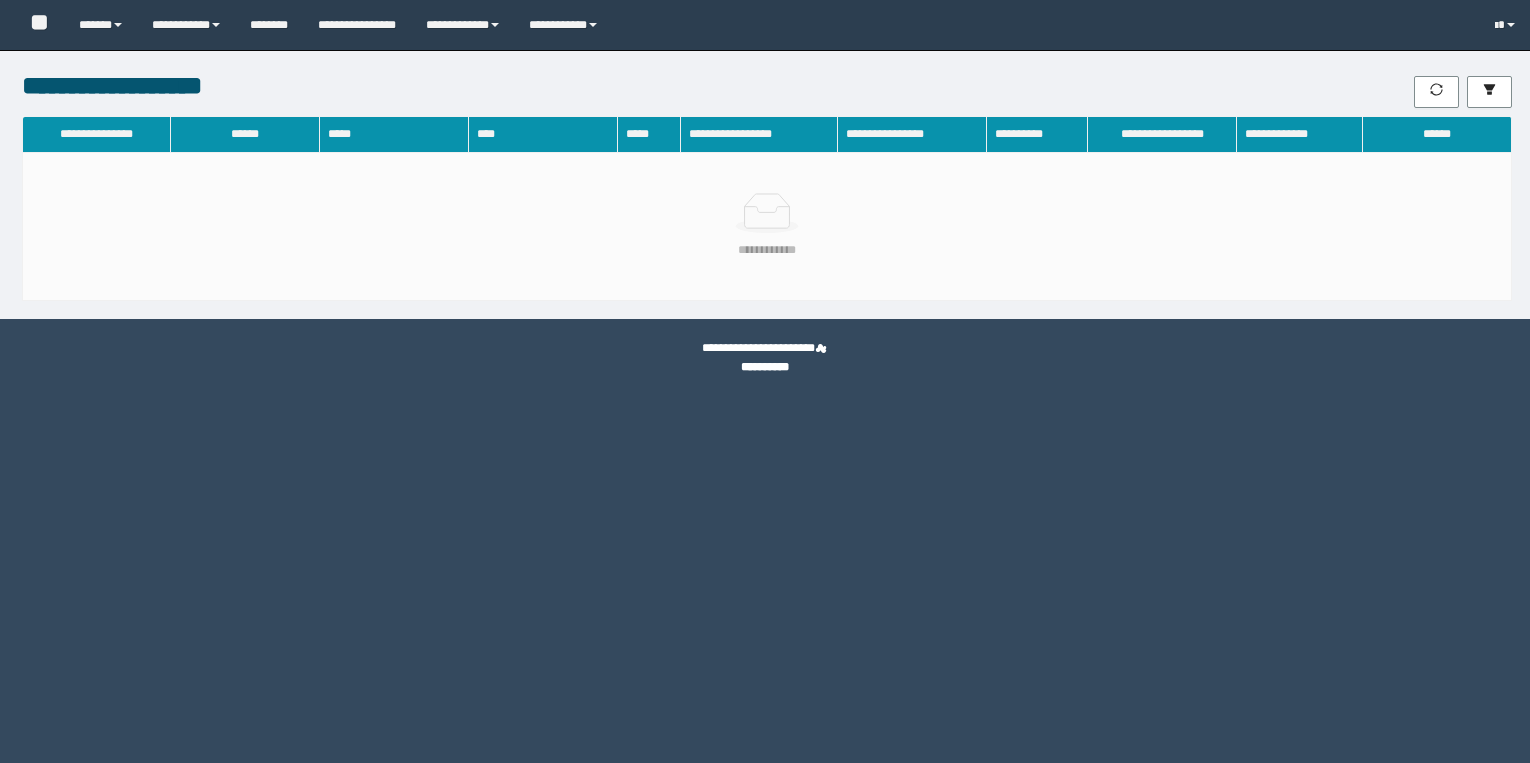 scroll, scrollTop: 0, scrollLeft: 0, axis: both 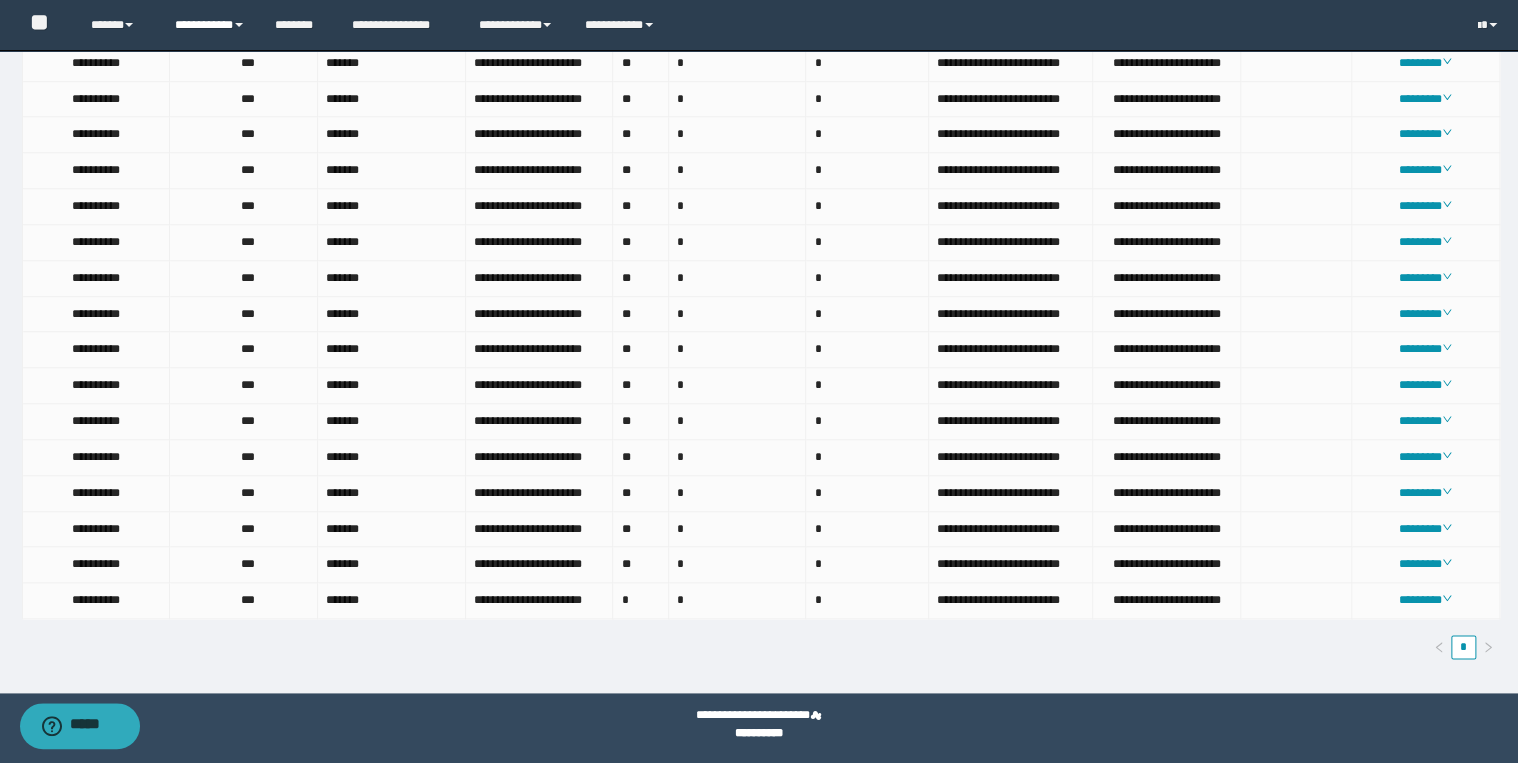 click on "**********" at bounding box center [210, 25] 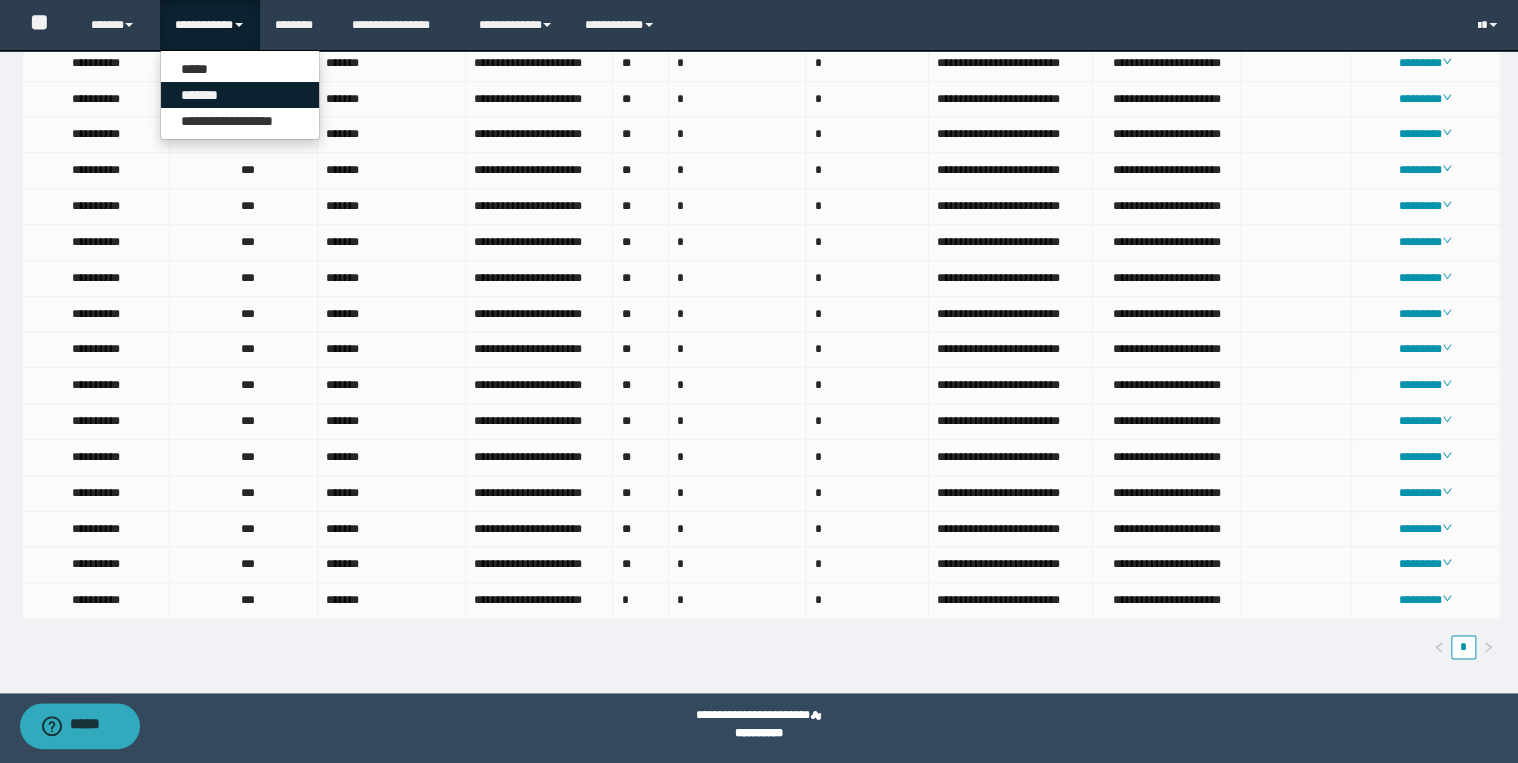 click on "*******" at bounding box center (240, 95) 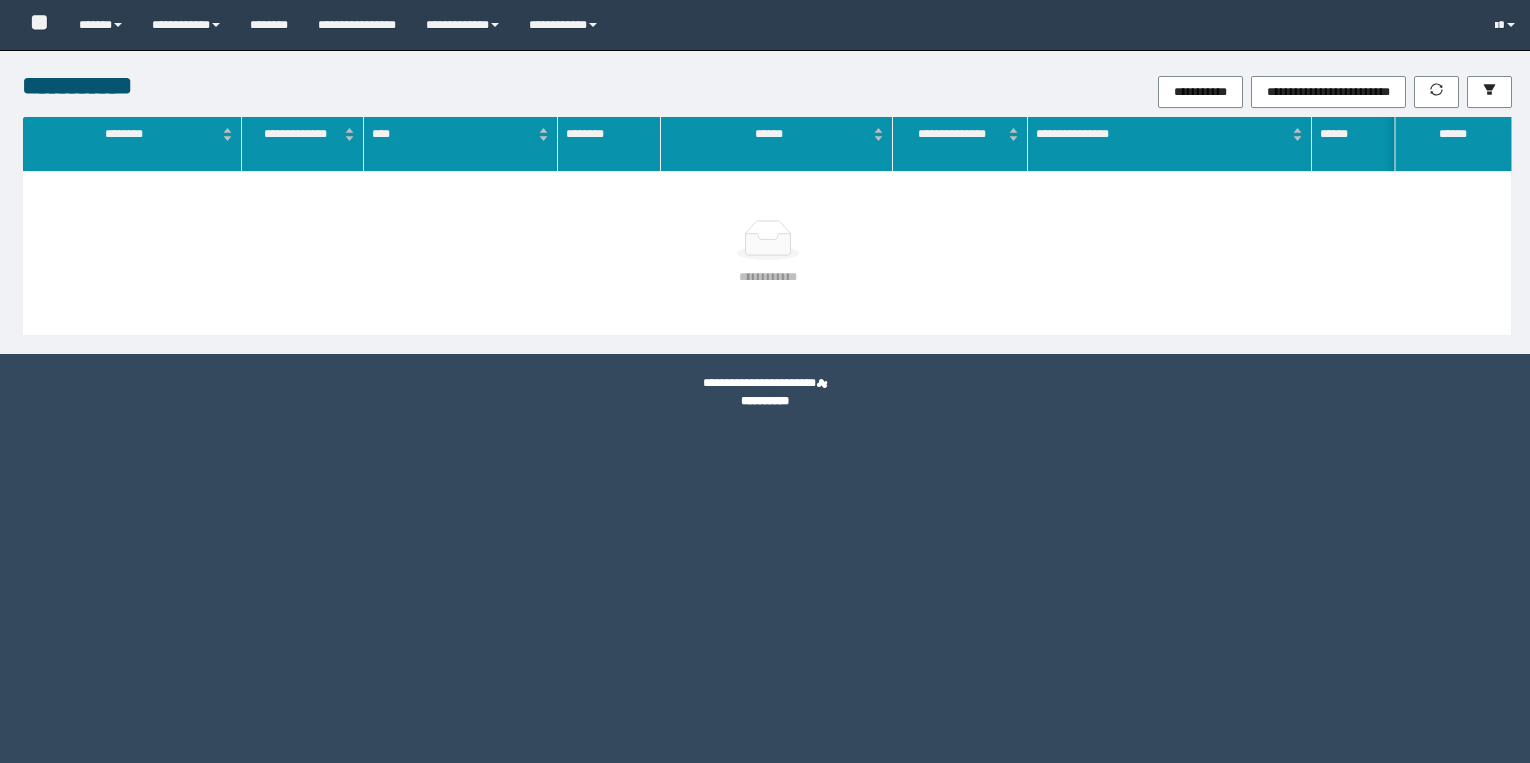 scroll, scrollTop: 0, scrollLeft: 0, axis: both 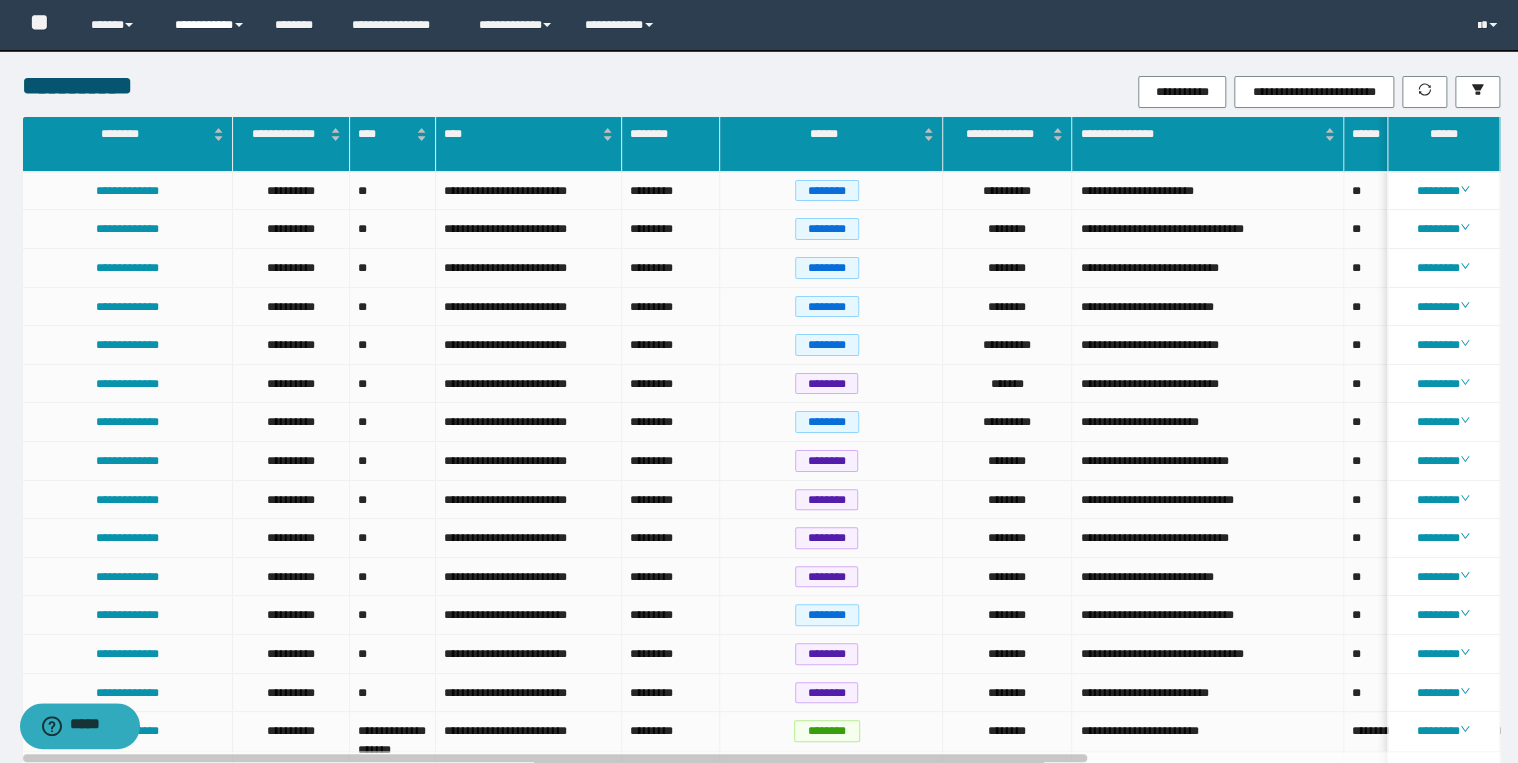 click on "**********" at bounding box center [210, 25] 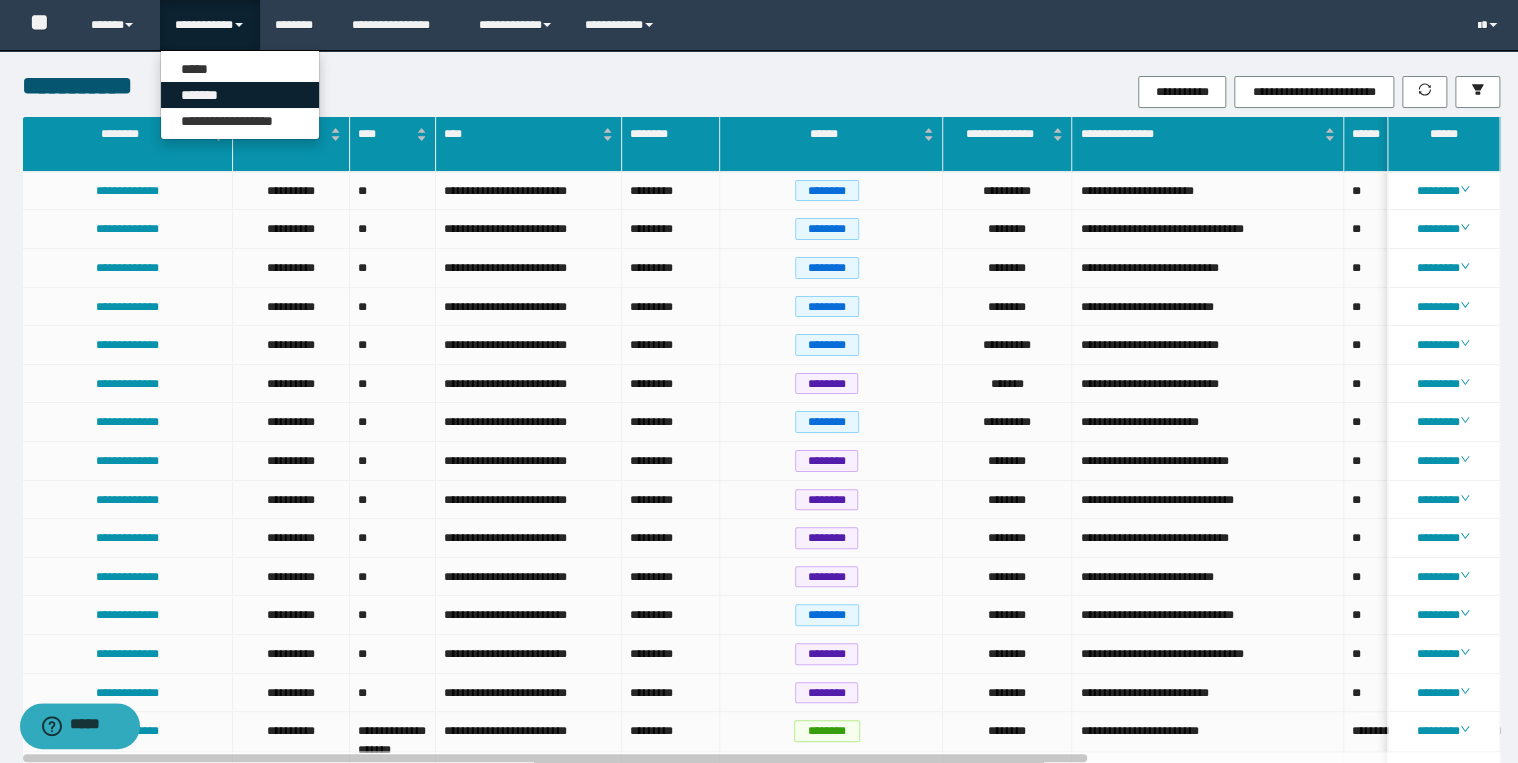 click on "*******" at bounding box center (240, 95) 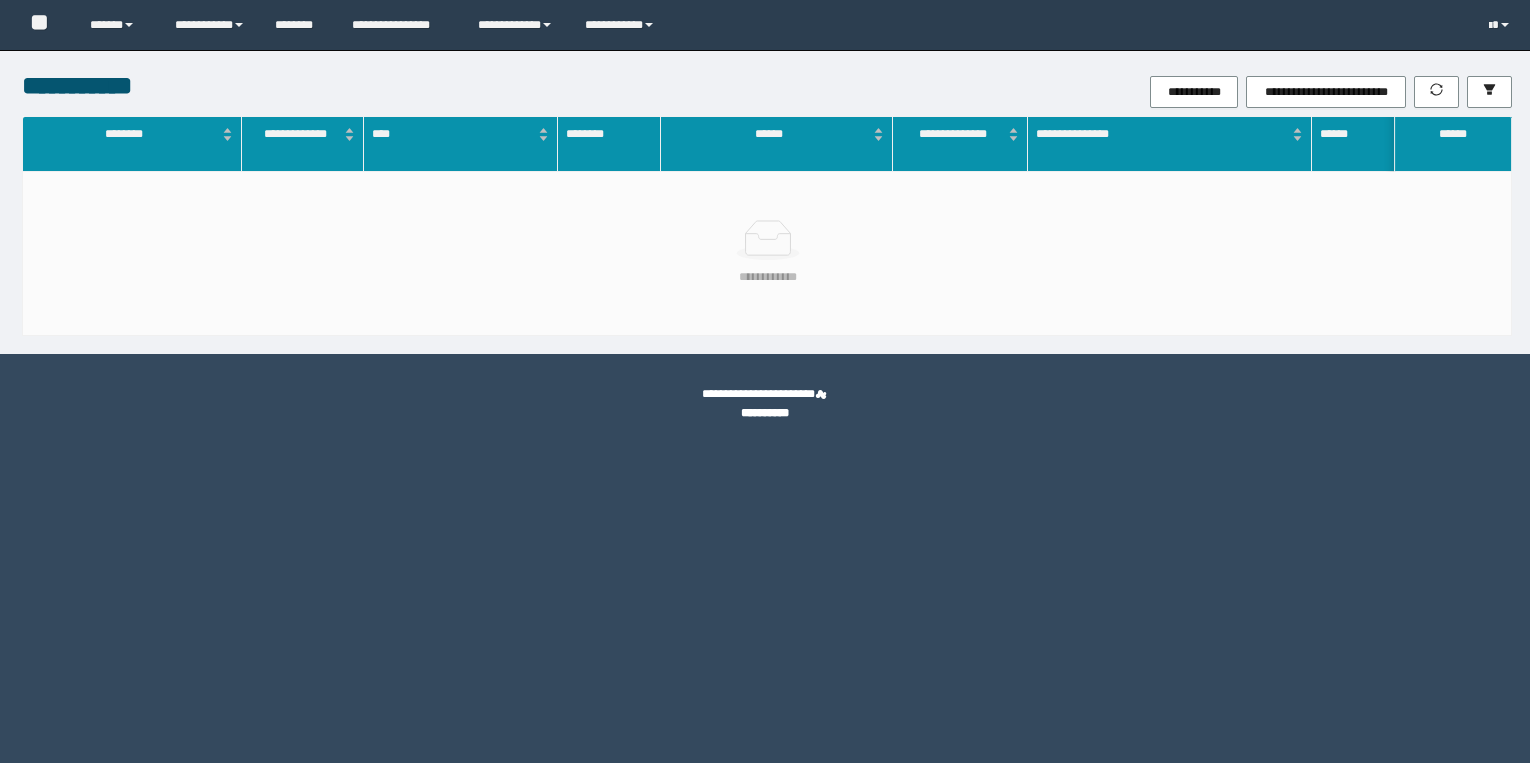 scroll, scrollTop: 0, scrollLeft: 0, axis: both 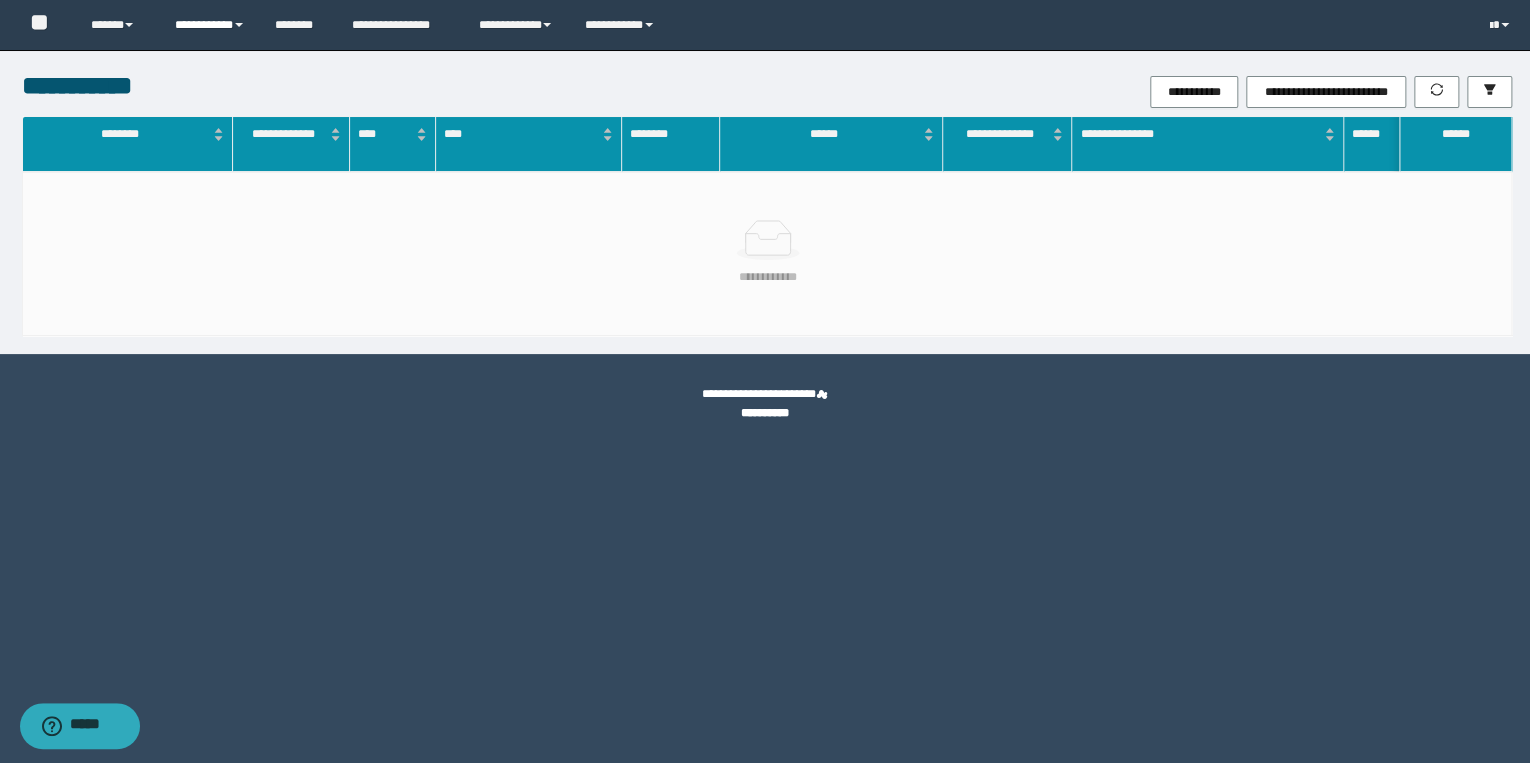 click on "**********" at bounding box center [210, 25] 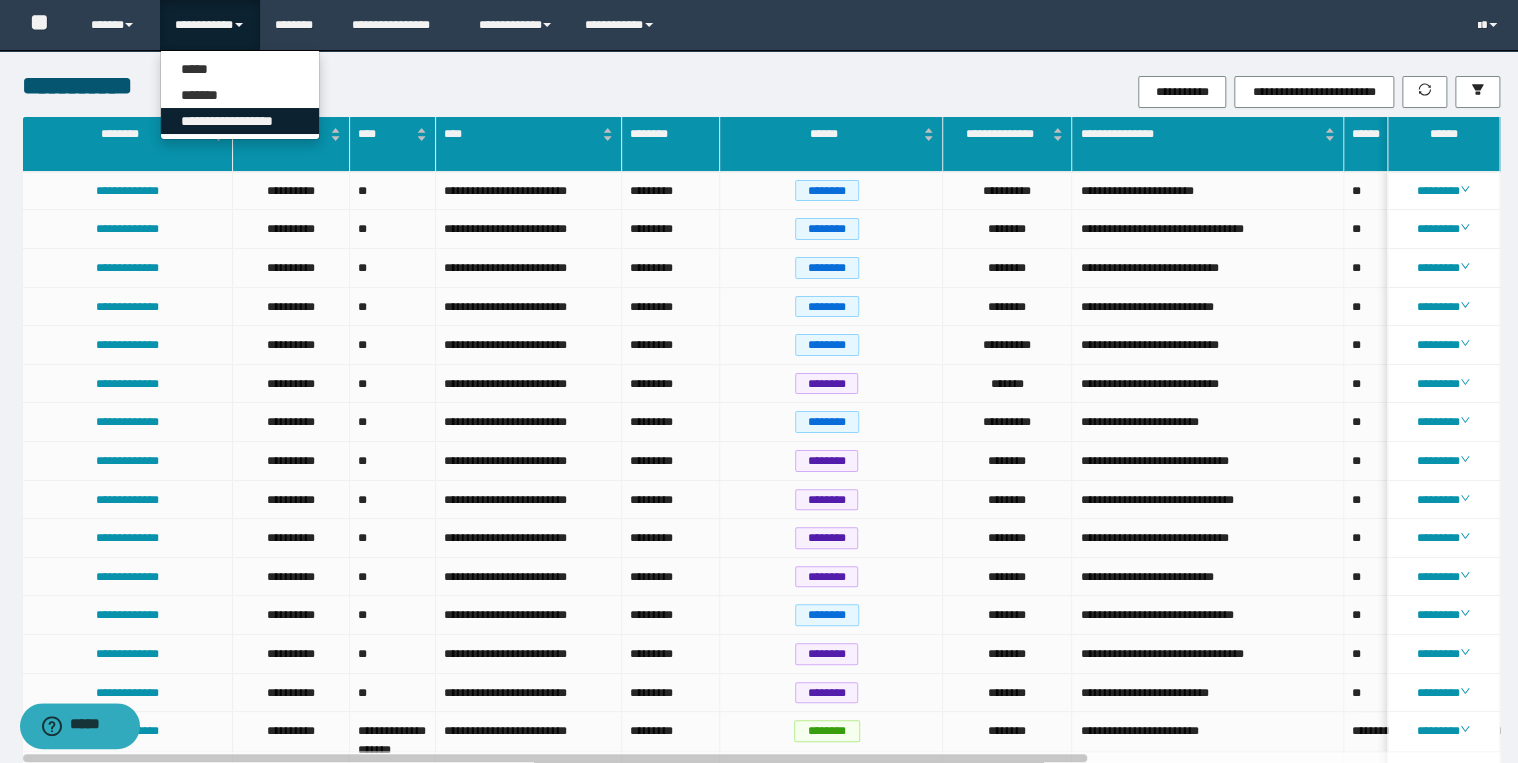 click on "**********" at bounding box center [240, 121] 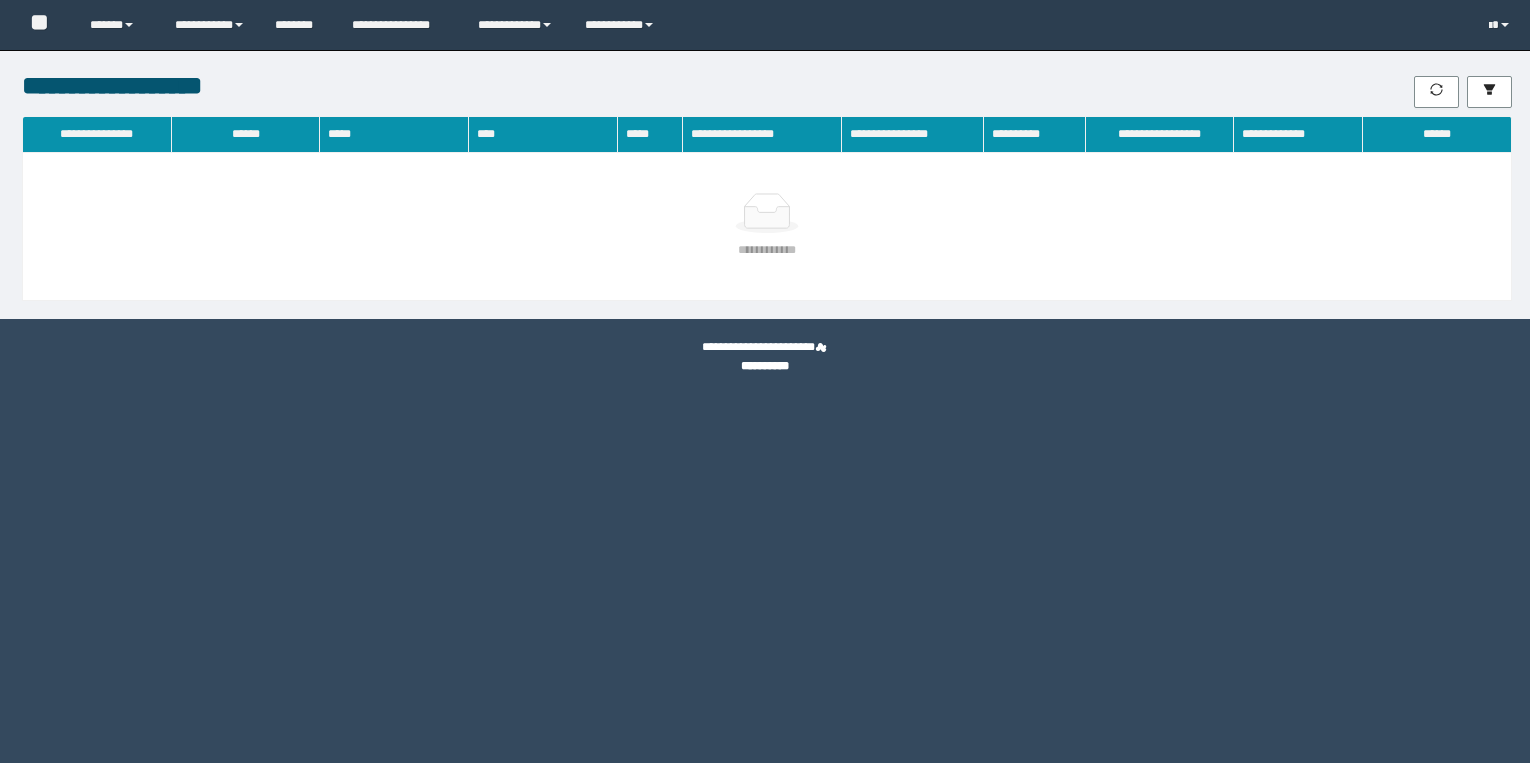 scroll, scrollTop: 0, scrollLeft: 0, axis: both 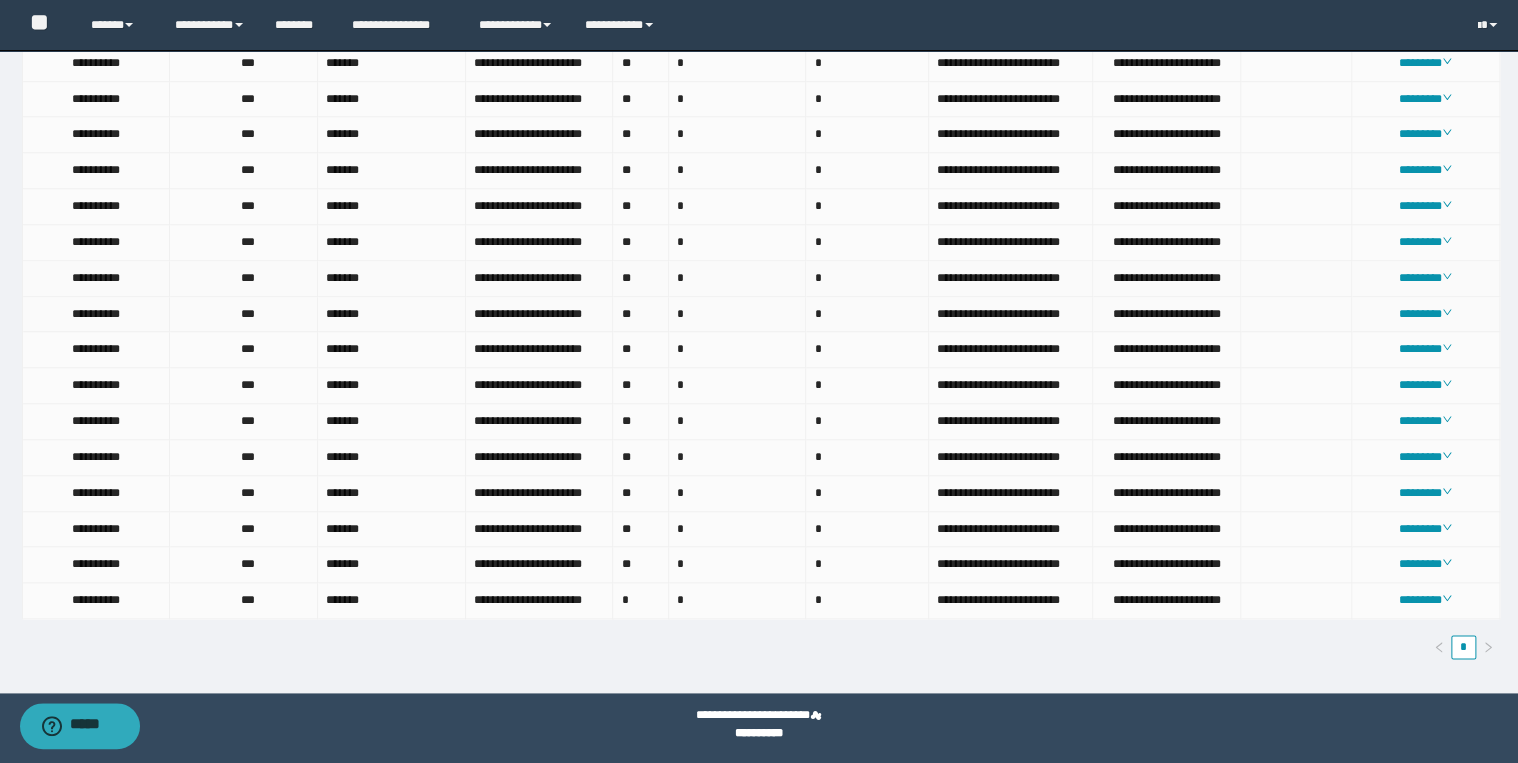 click on "*" at bounding box center (738, 279) 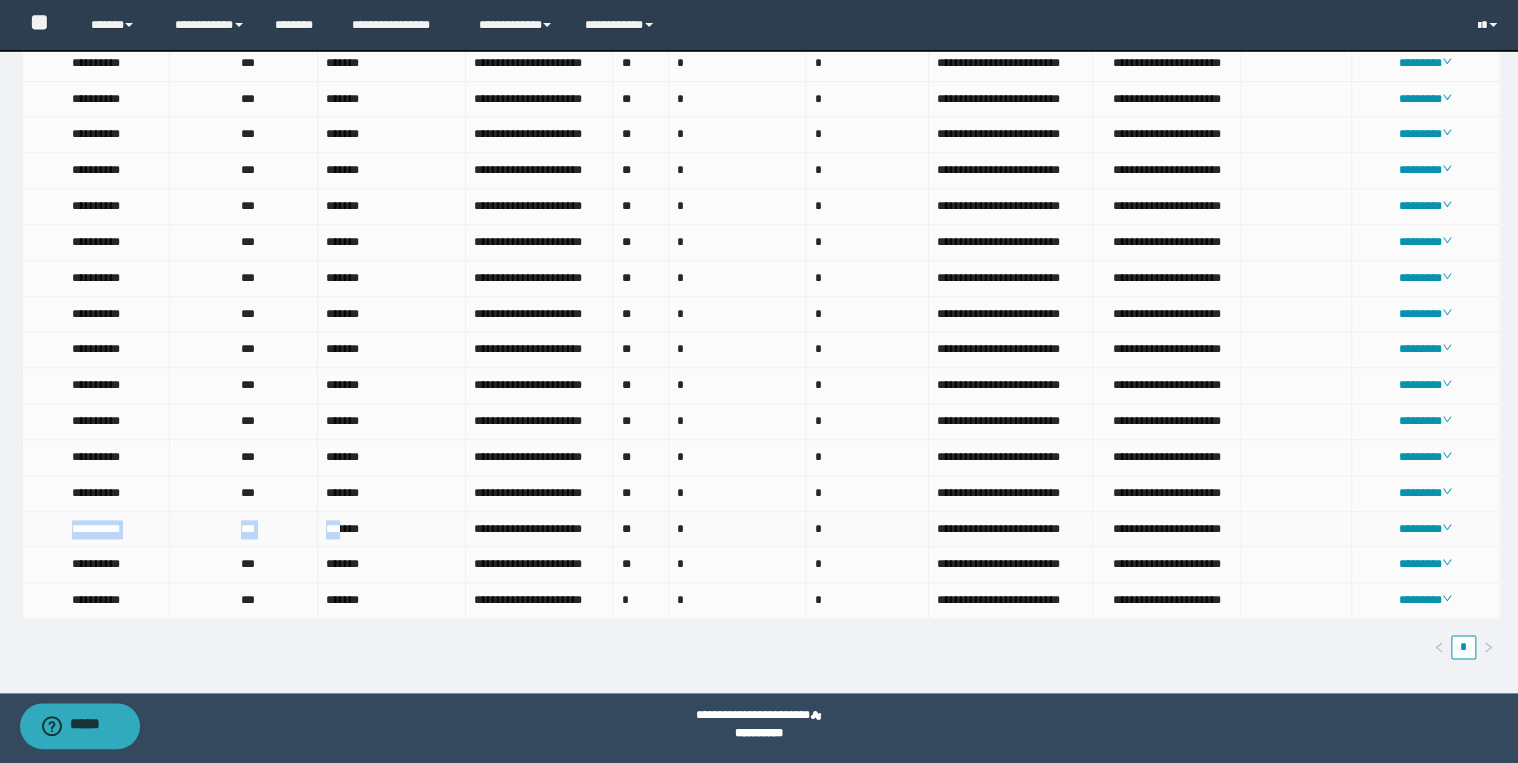 drag, startPoint x: 65, startPoint y: 524, endPoint x: 338, endPoint y: 536, distance: 273.2636 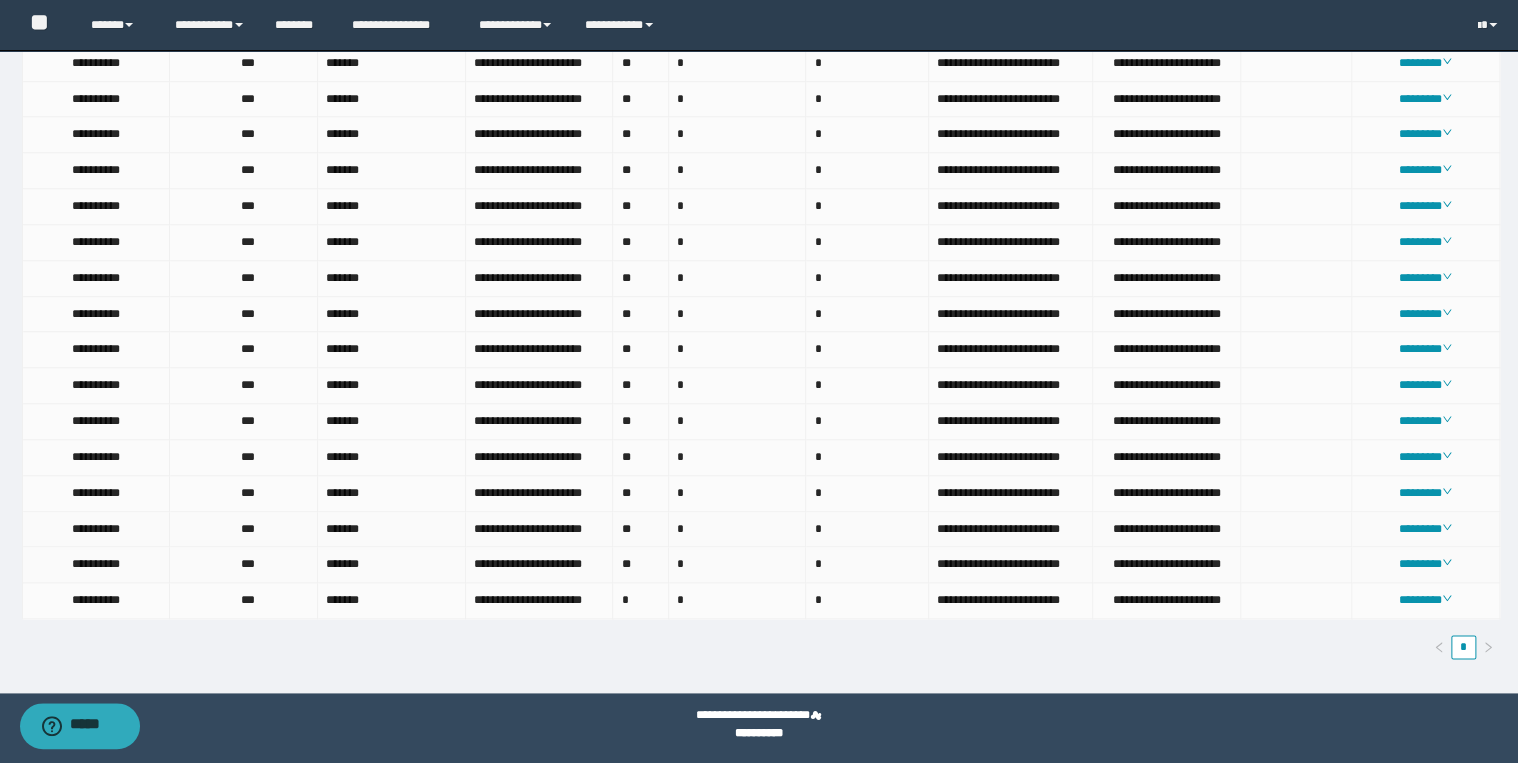 drag, startPoint x: 338, startPoint y: 536, endPoint x: 232, endPoint y: 561, distance: 108.90822 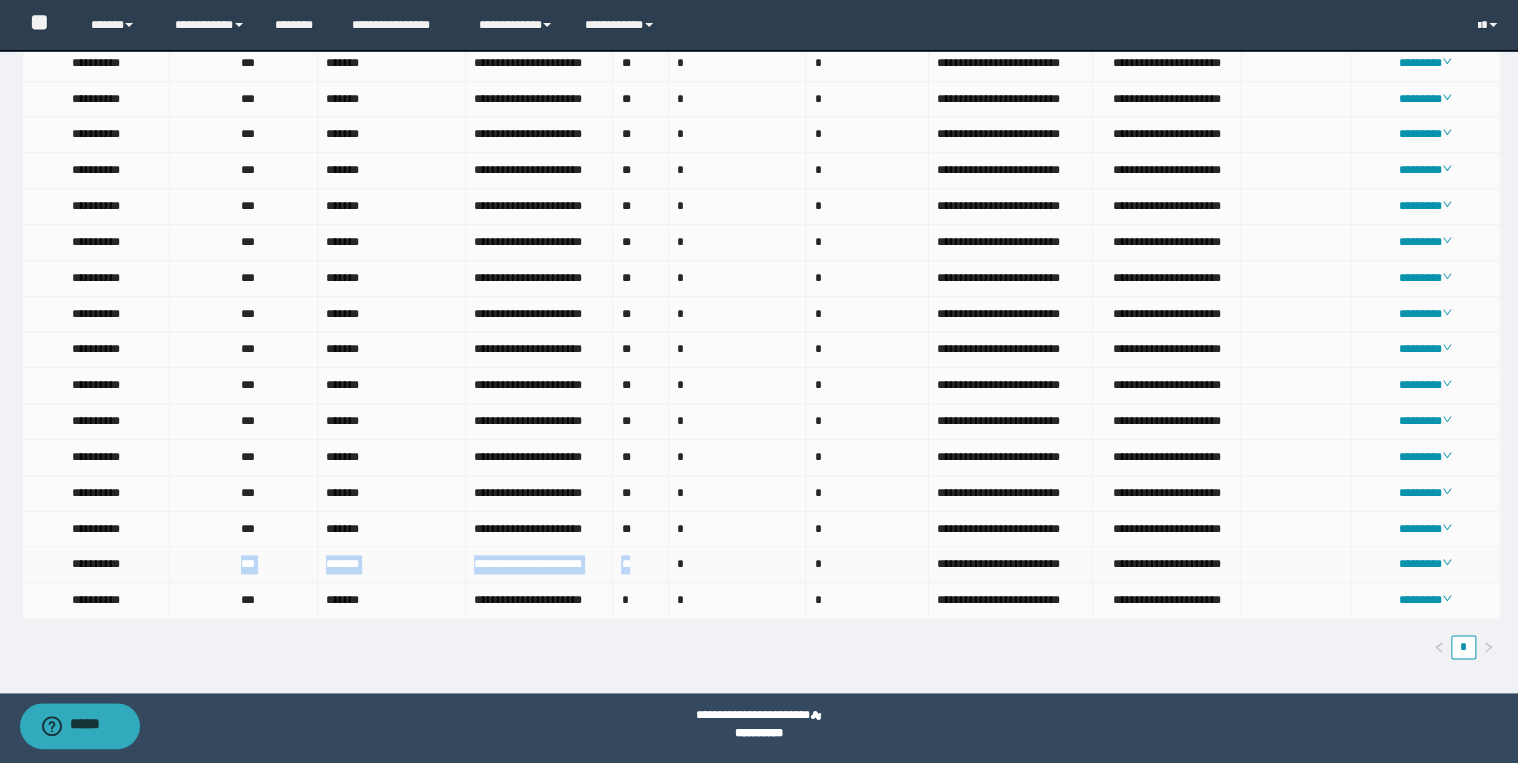 drag, startPoint x: 232, startPoint y: 561, endPoint x: 636, endPoint y: 556, distance: 404.03094 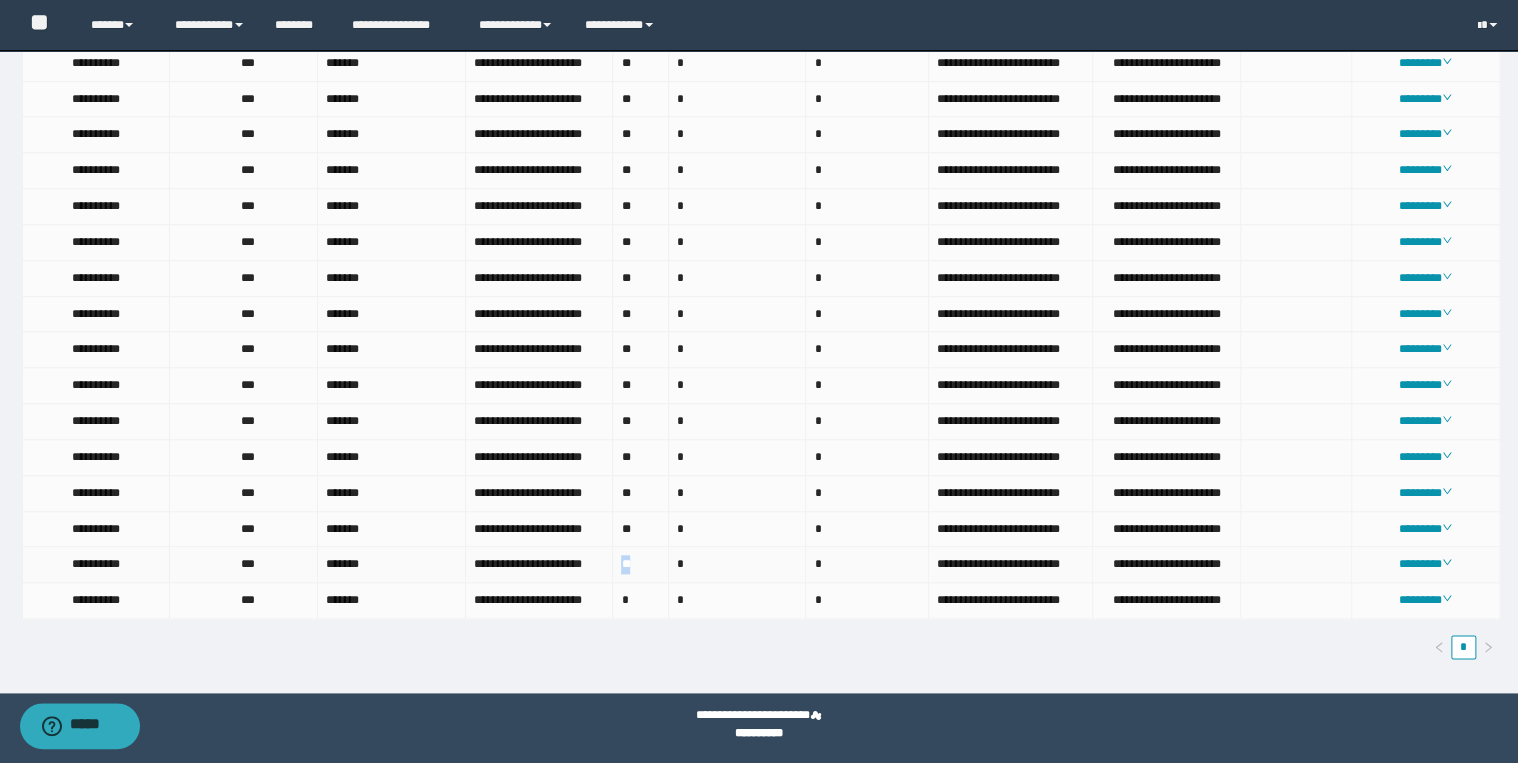 drag, startPoint x: 636, startPoint y: 556, endPoint x: 617, endPoint y: 559, distance: 19.235384 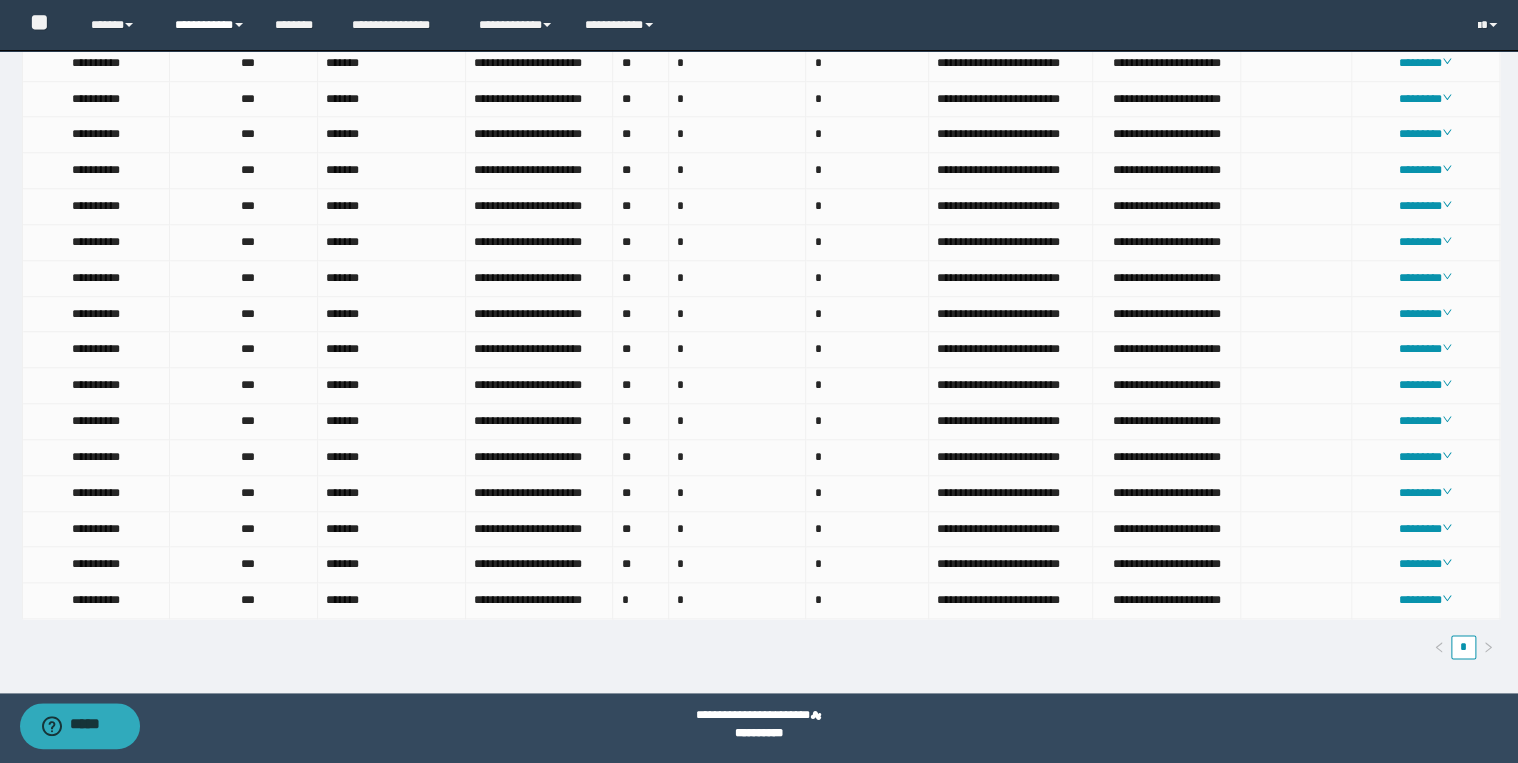 click on "**********" at bounding box center (210, 25) 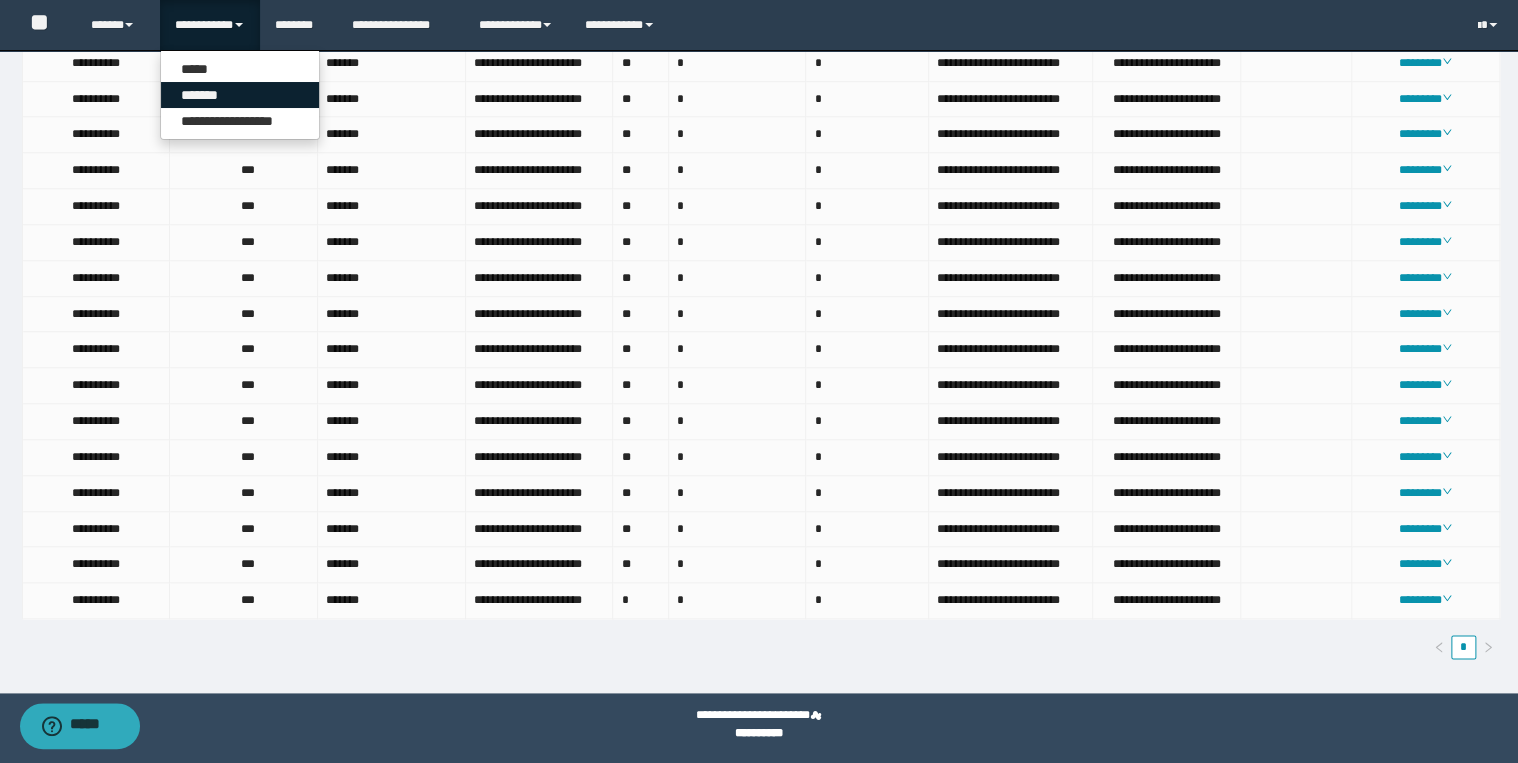 click on "*******" at bounding box center [240, 95] 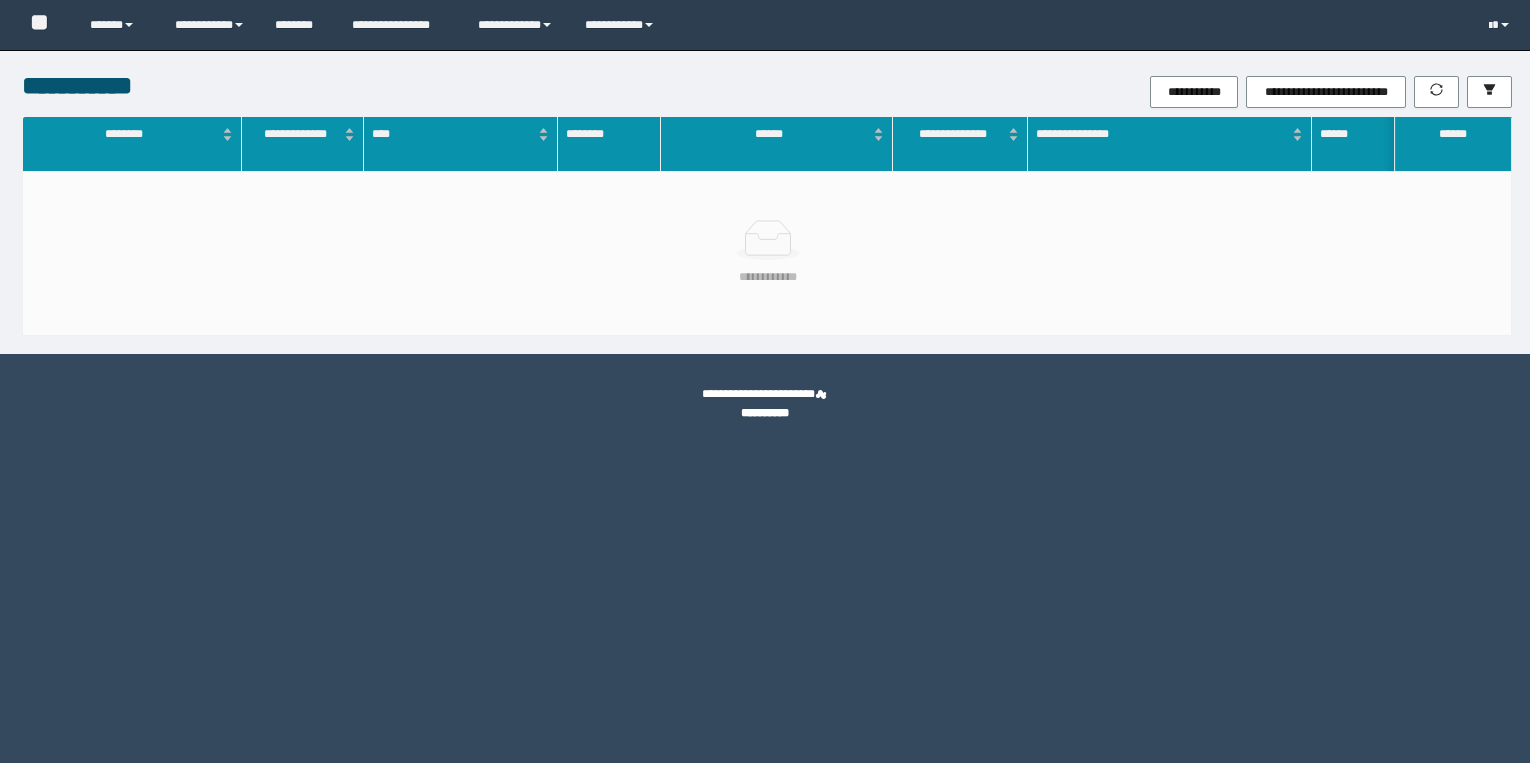scroll, scrollTop: 0, scrollLeft: 0, axis: both 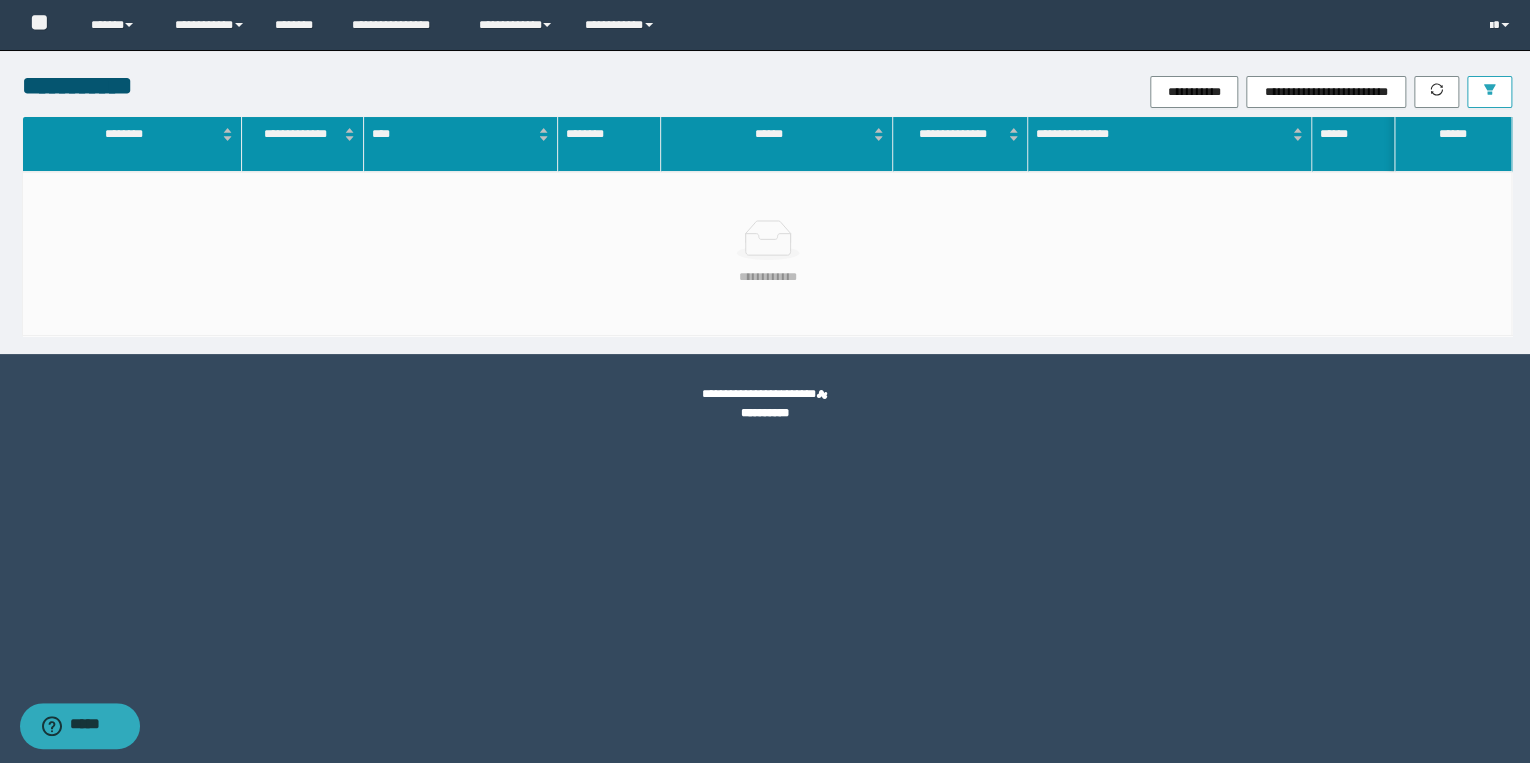 click at bounding box center (1489, 92) 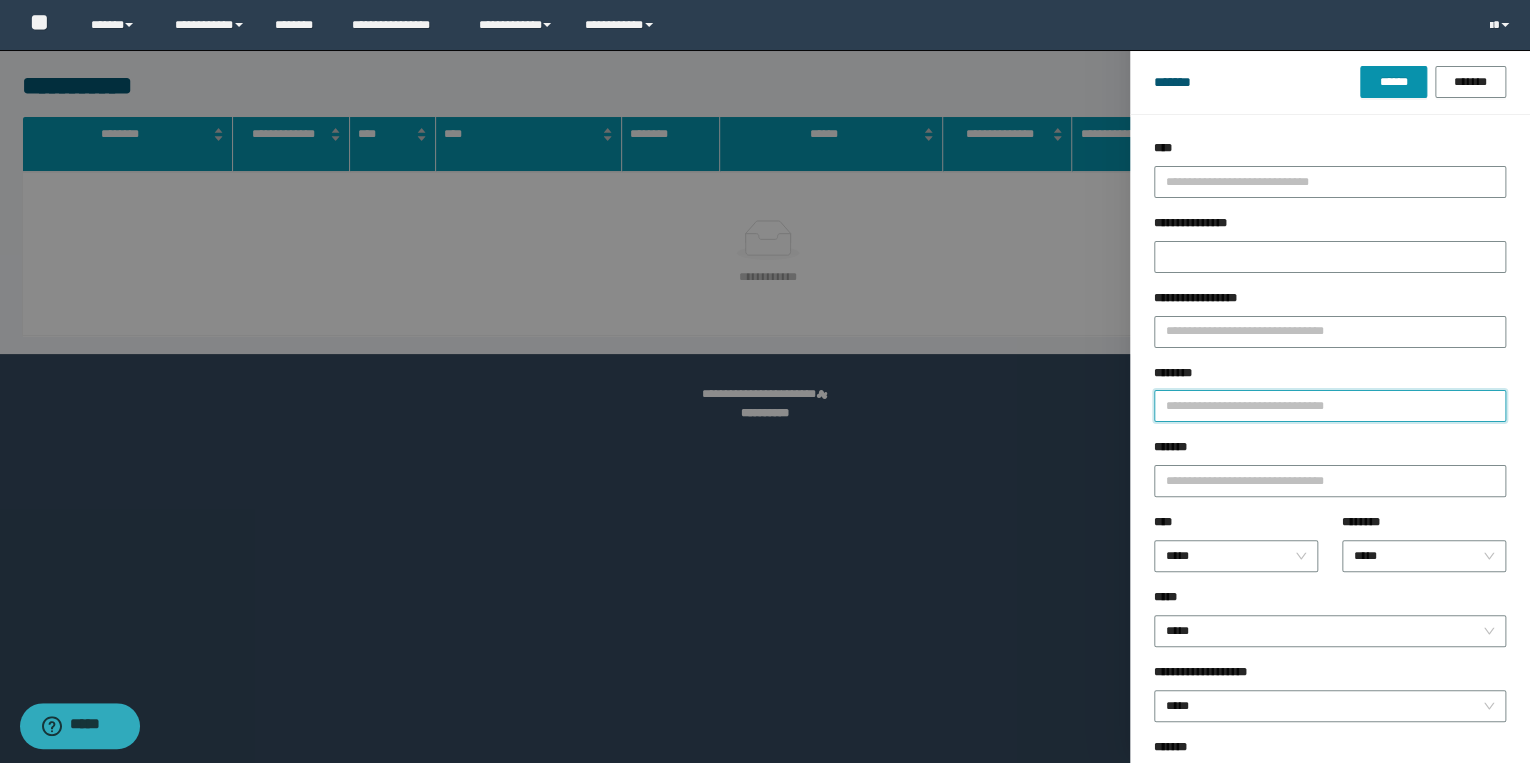 click on "********" at bounding box center (1330, 406) 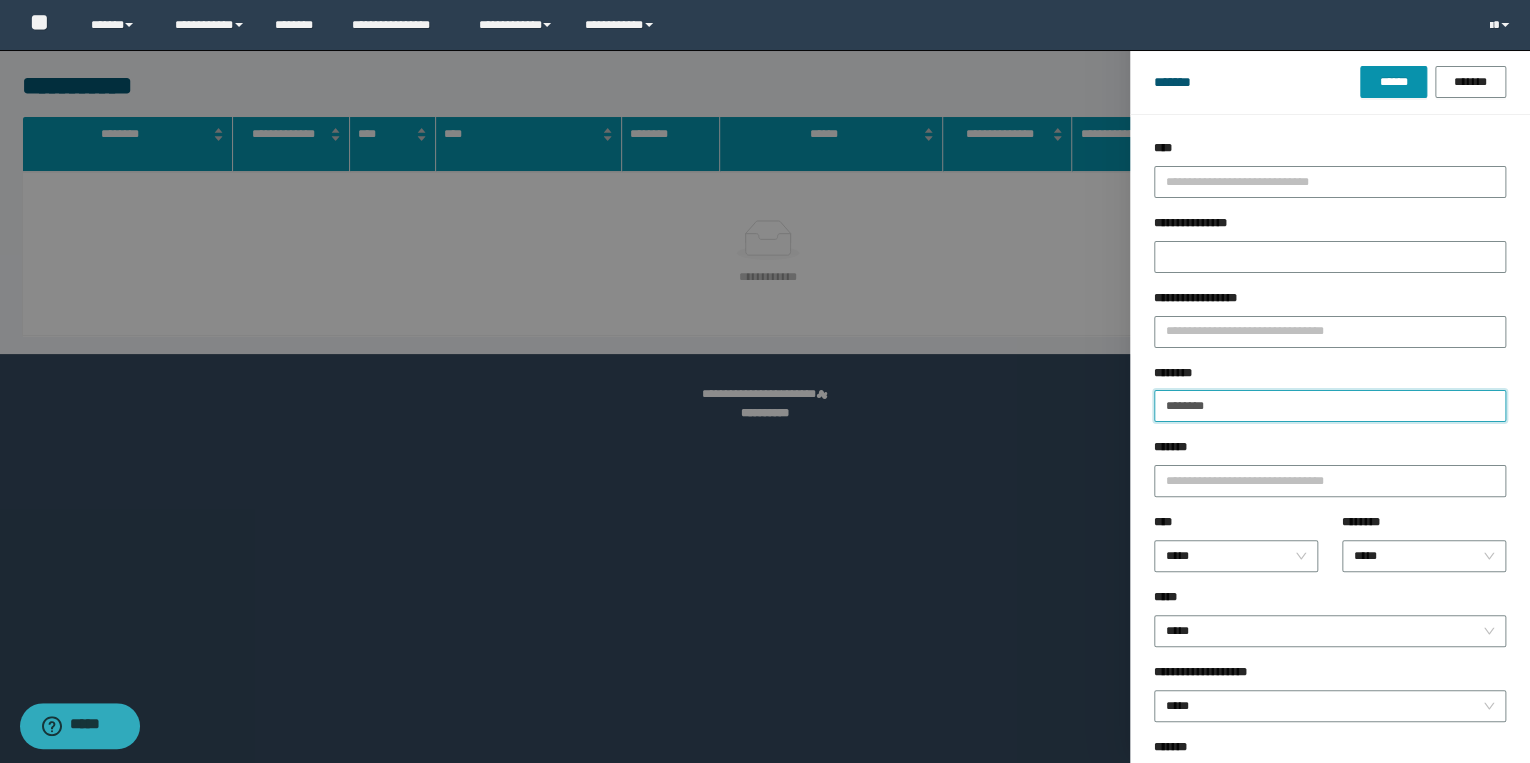 type on "********" 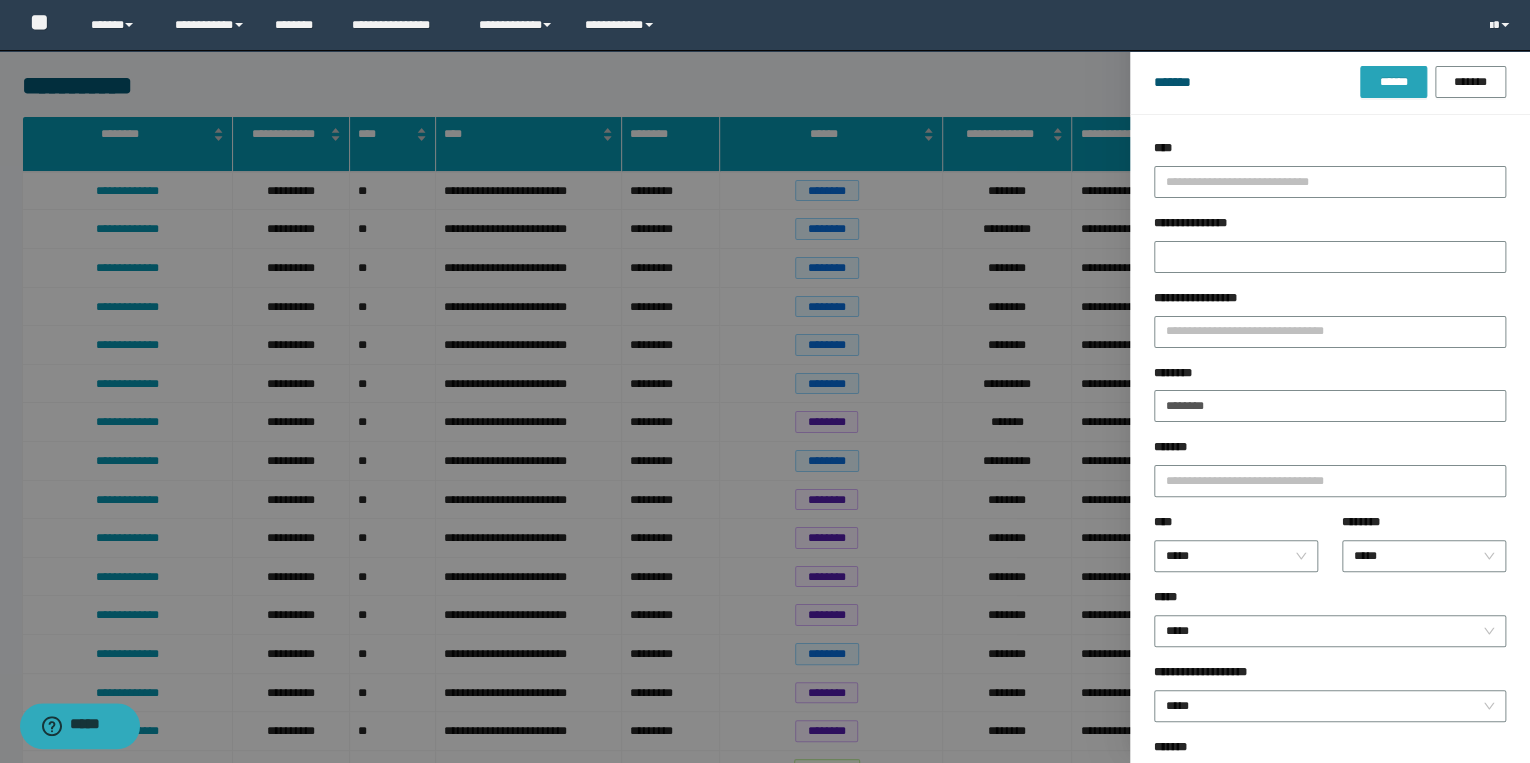 click on "******" at bounding box center (1393, 82) 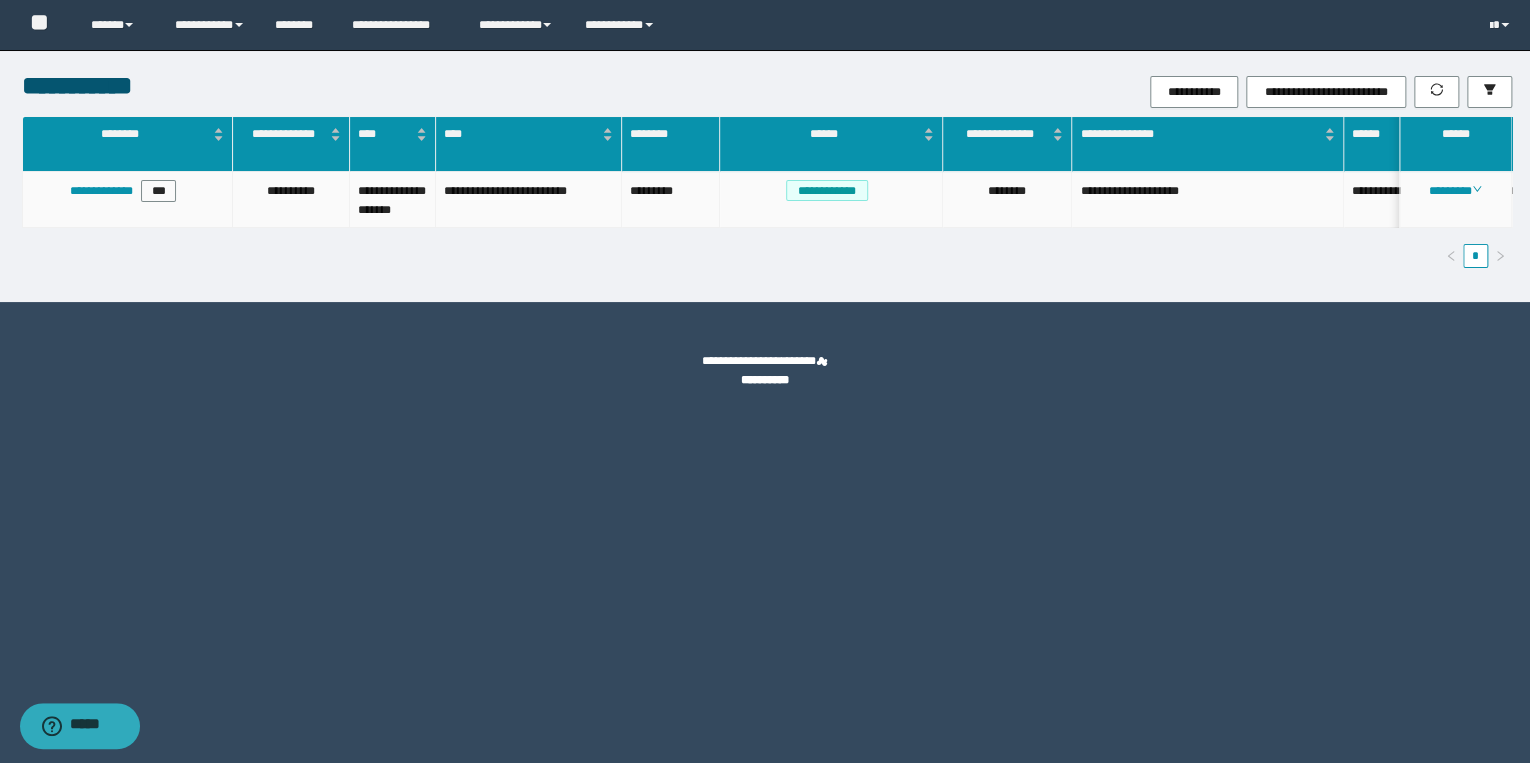 click on "**********" at bounding box center [128, 200] 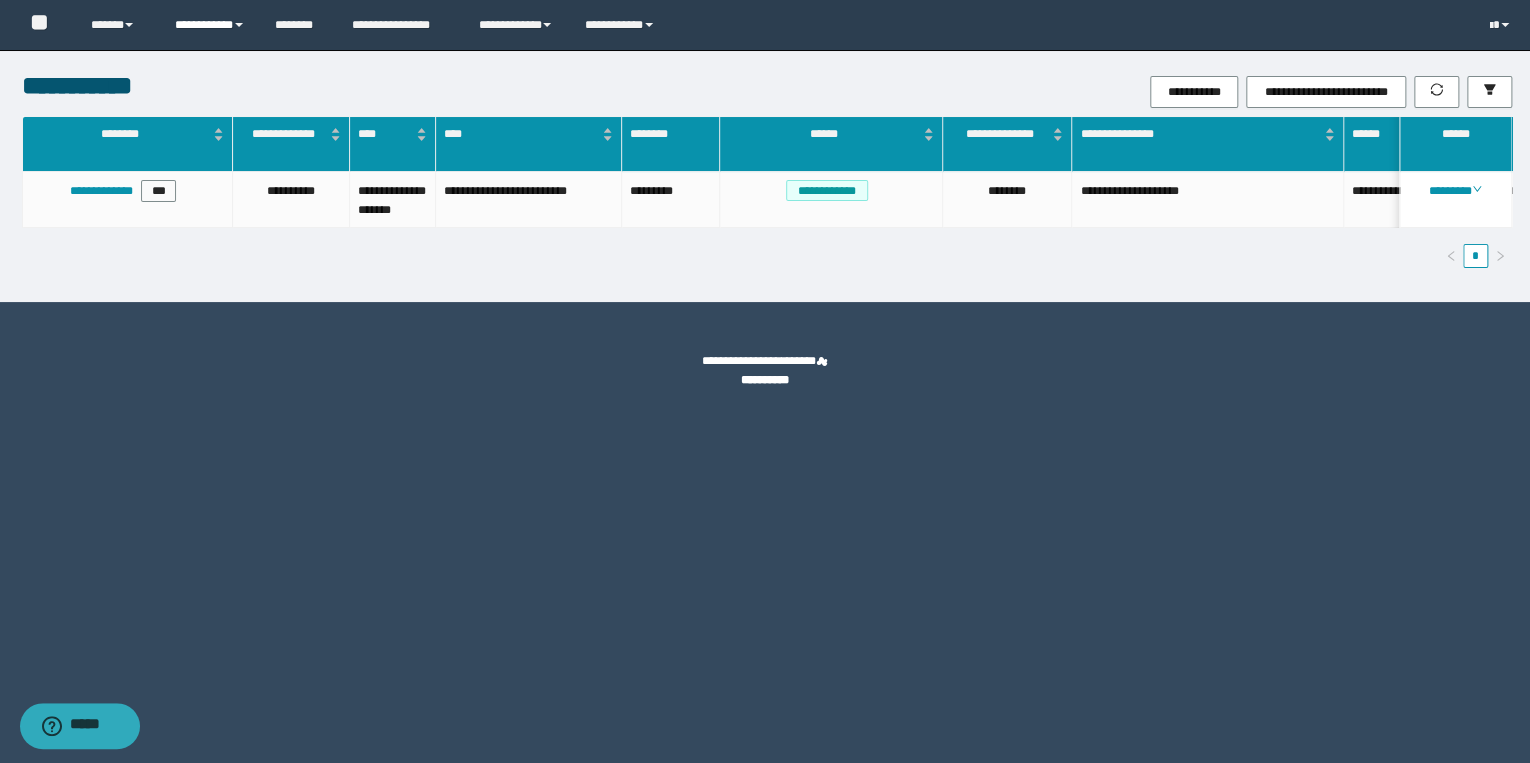 click on "**********" at bounding box center [210, 25] 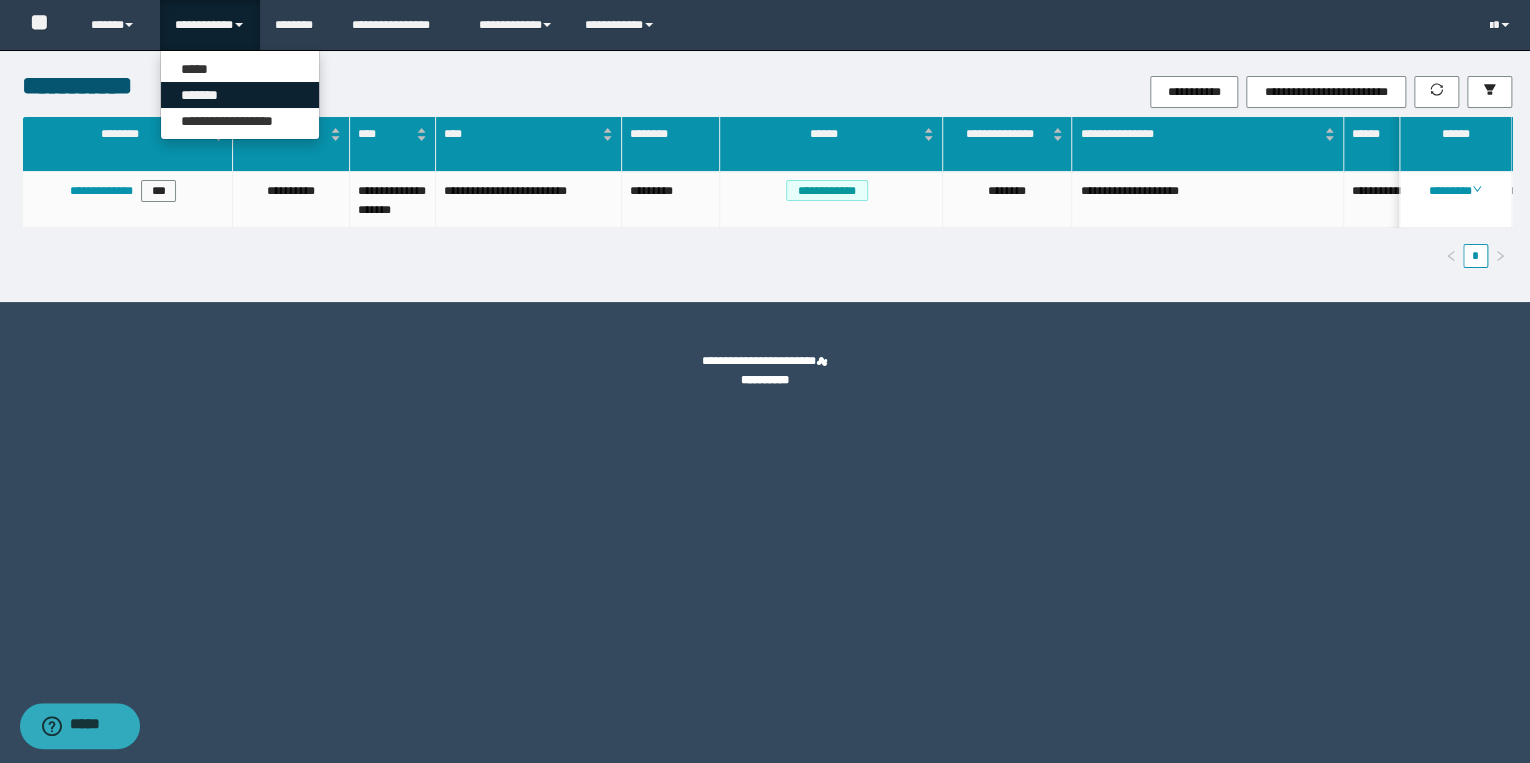 click on "*******" at bounding box center [240, 95] 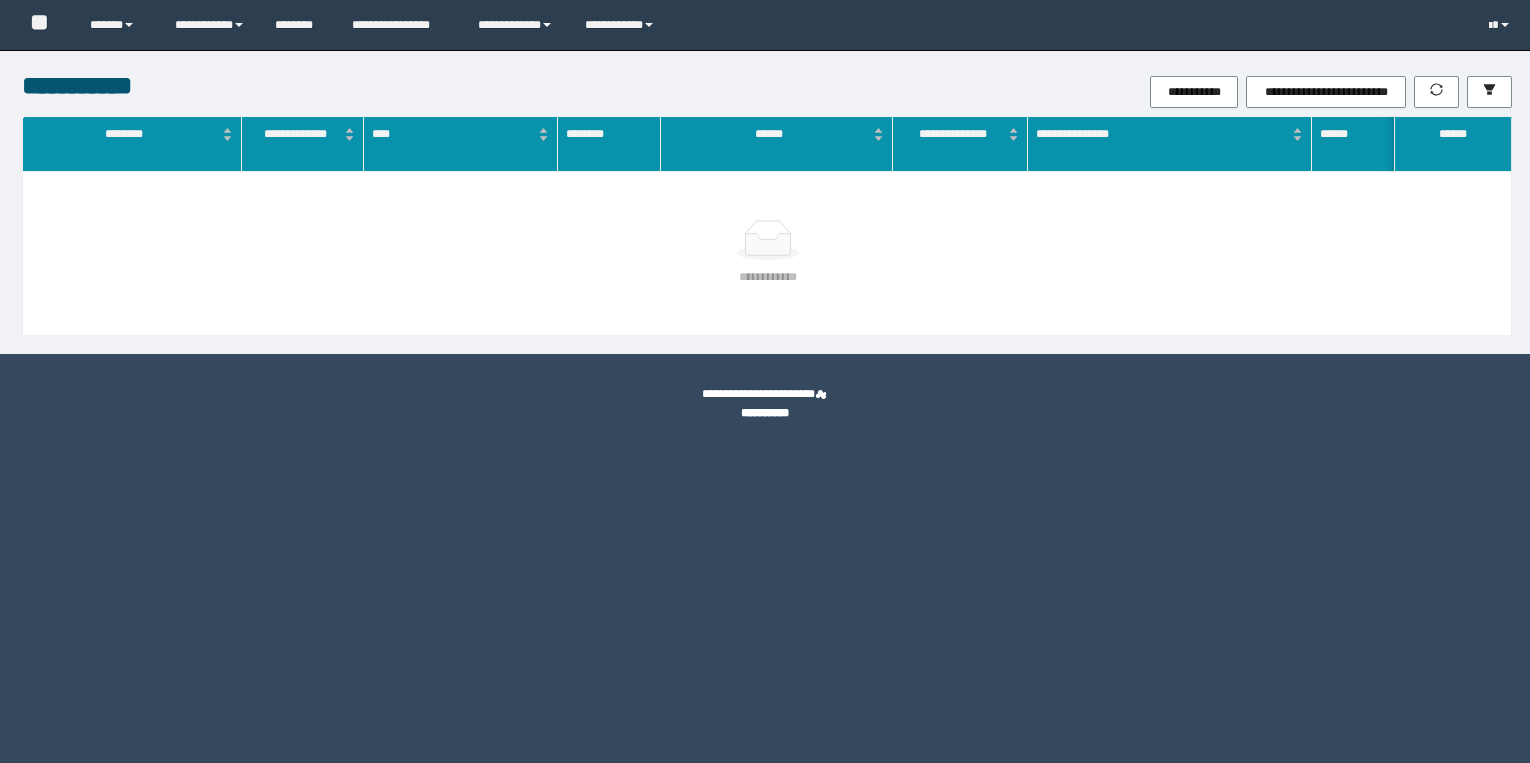 scroll, scrollTop: 0, scrollLeft: 0, axis: both 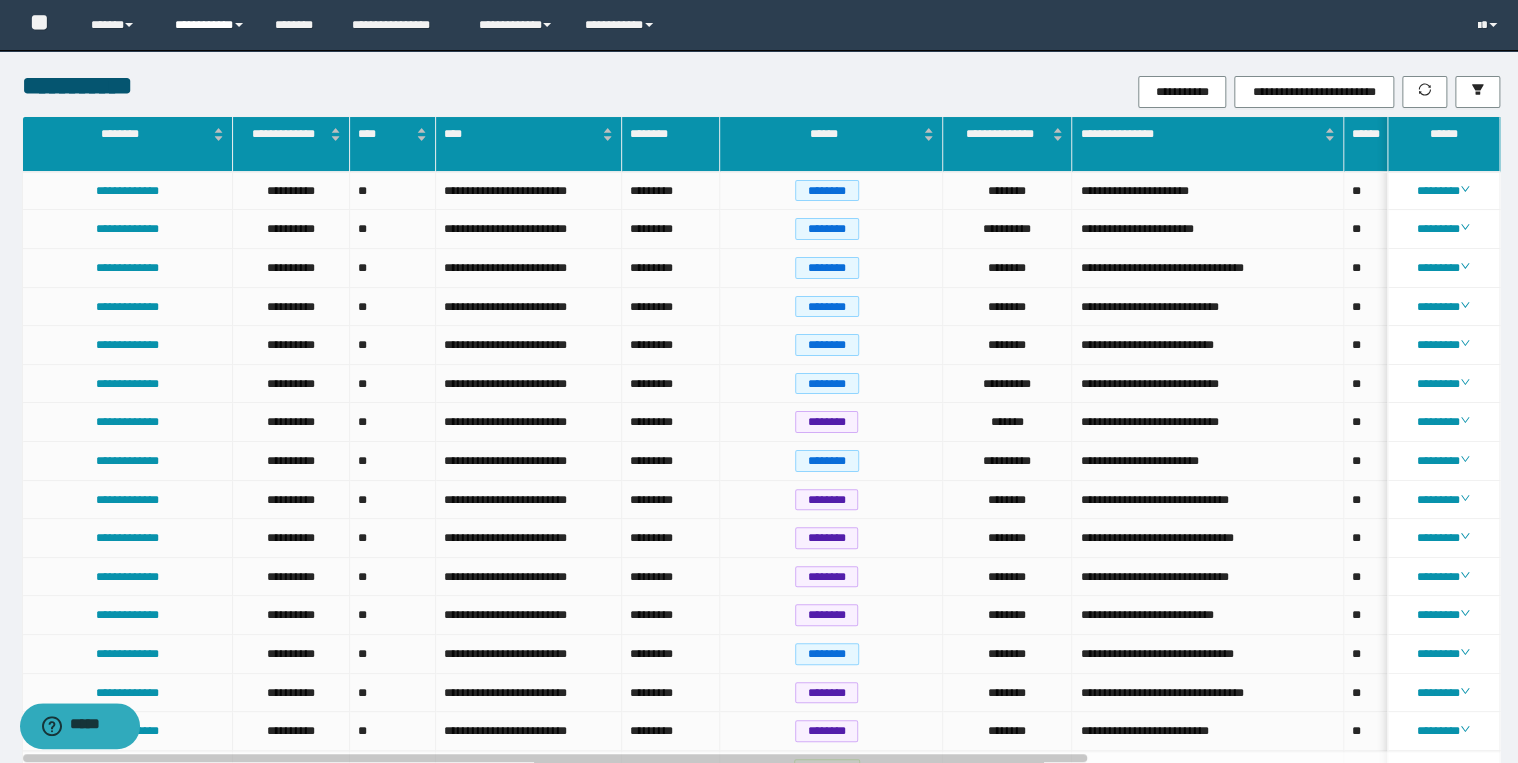 click on "**********" at bounding box center (210, 25) 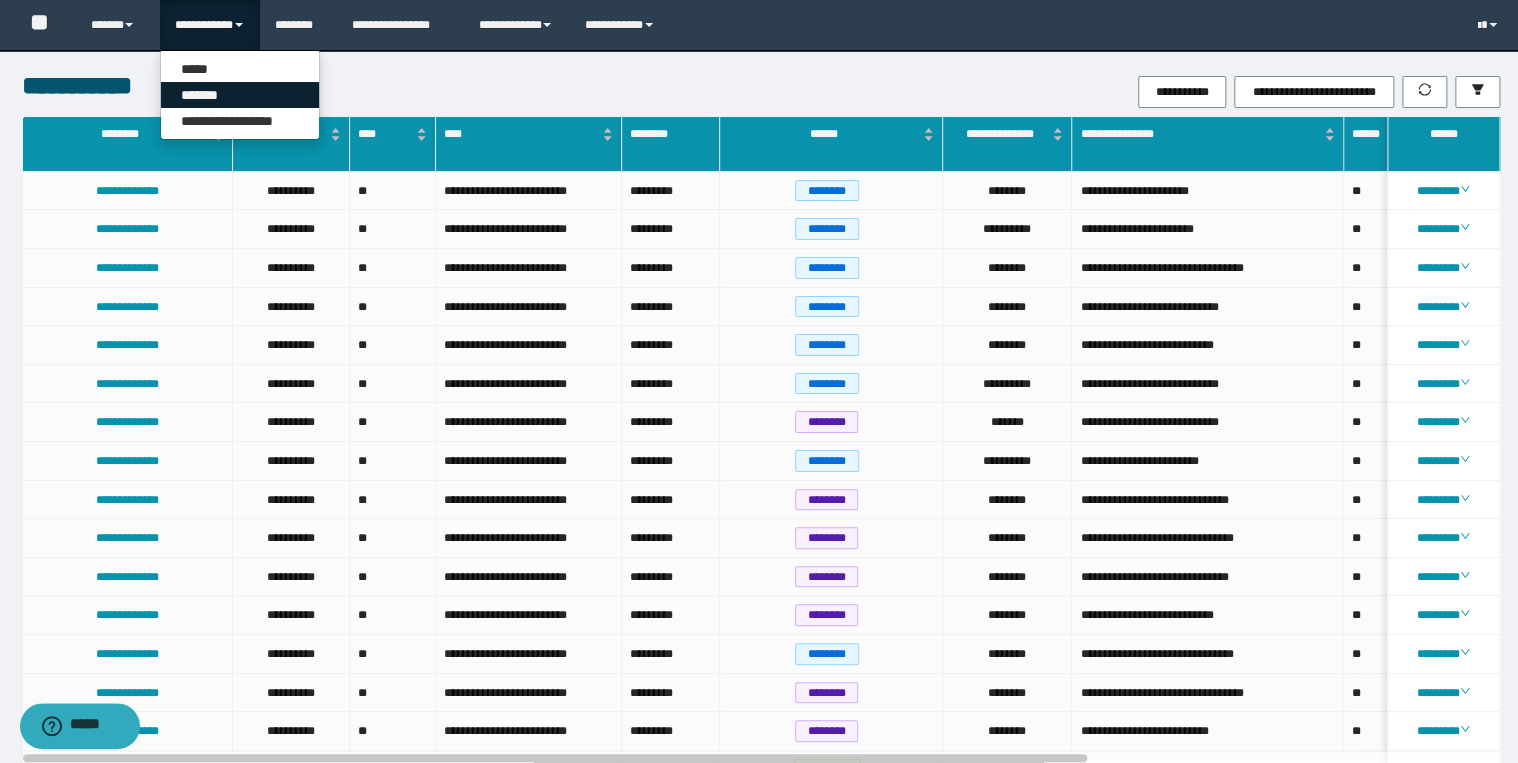 click on "*******" at bounding box center (240, 95) 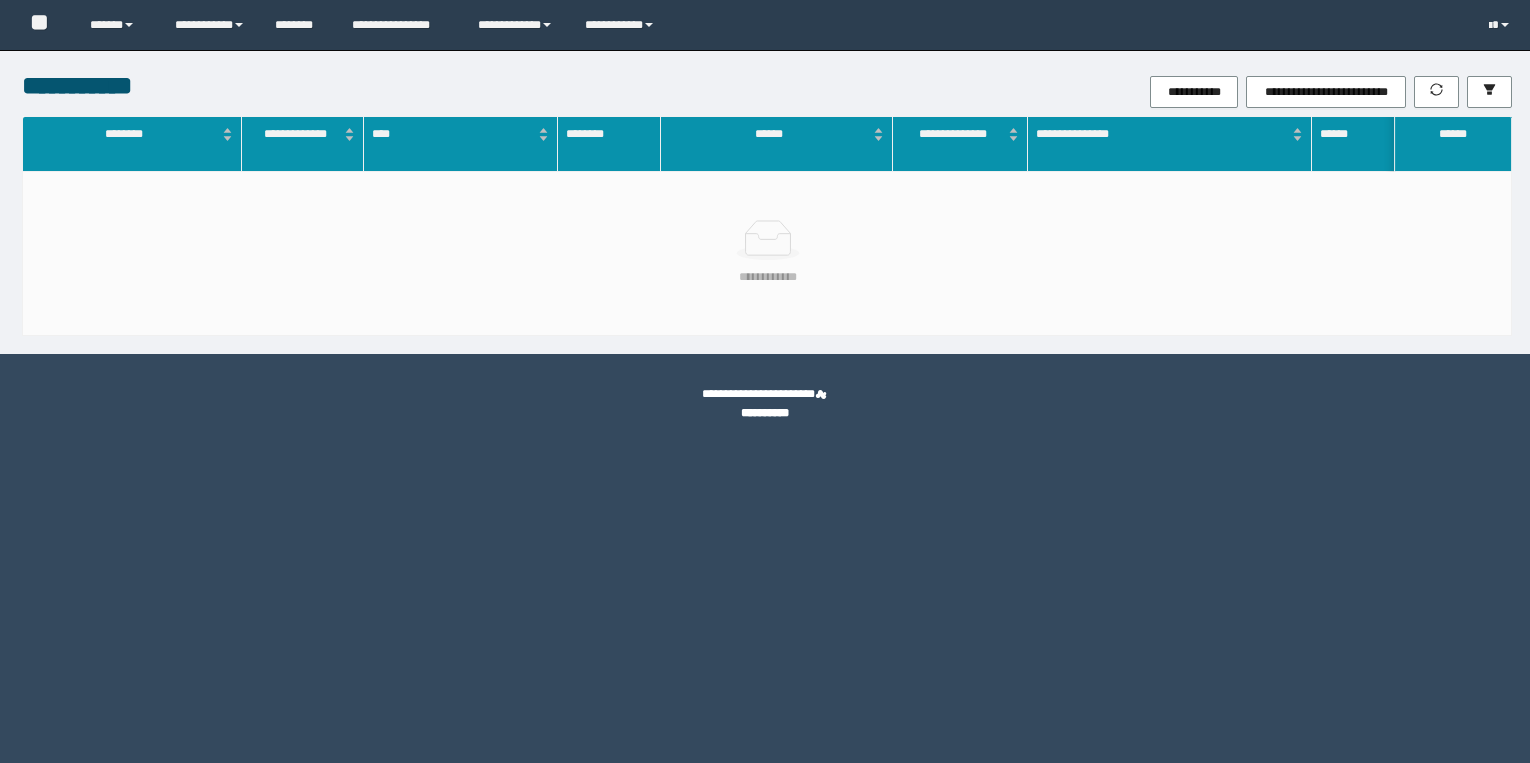 scroll, scrollTop: 0, scrollLeft: 0, axis: both 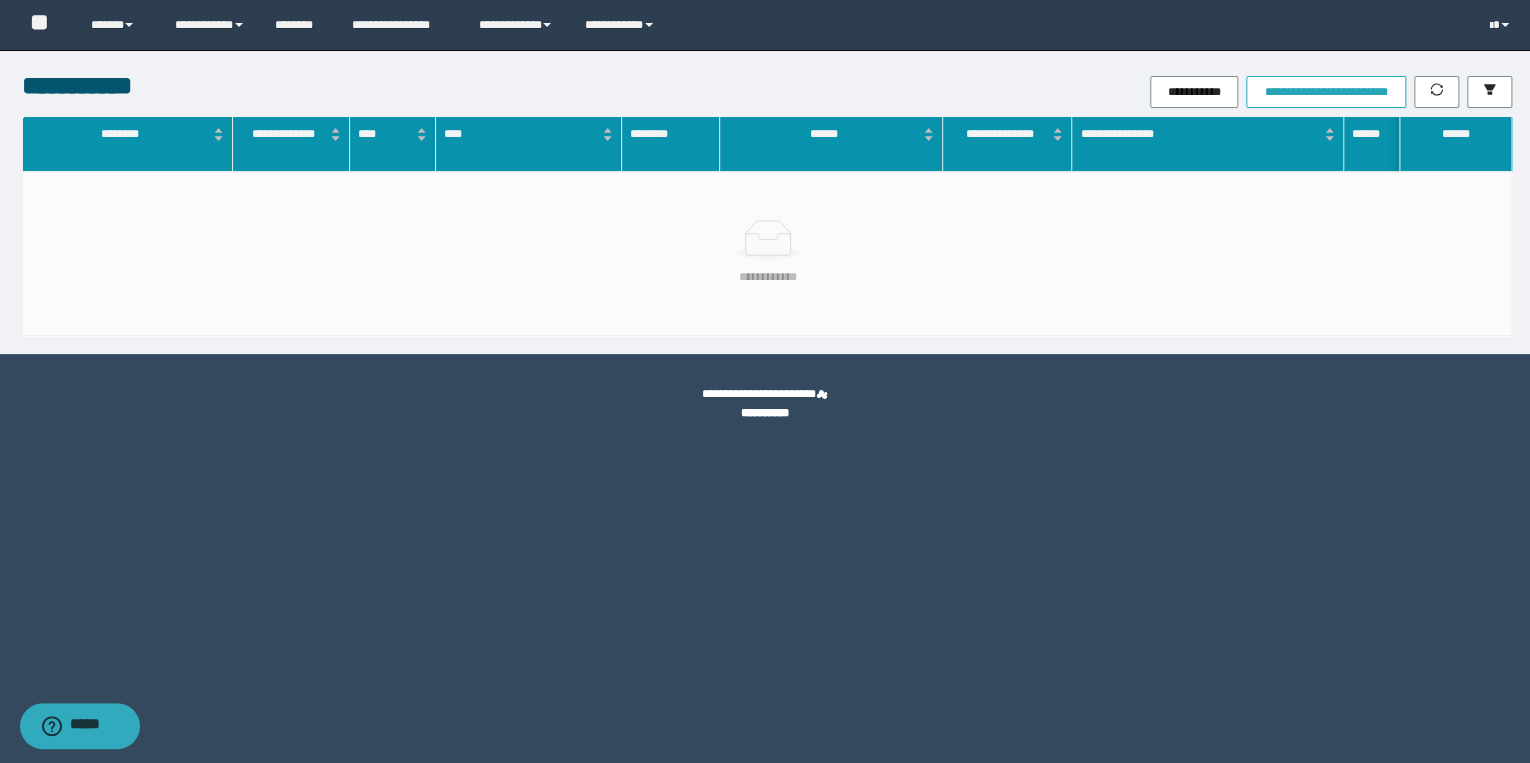 click on "**********" at bounding box center [1325, 92] 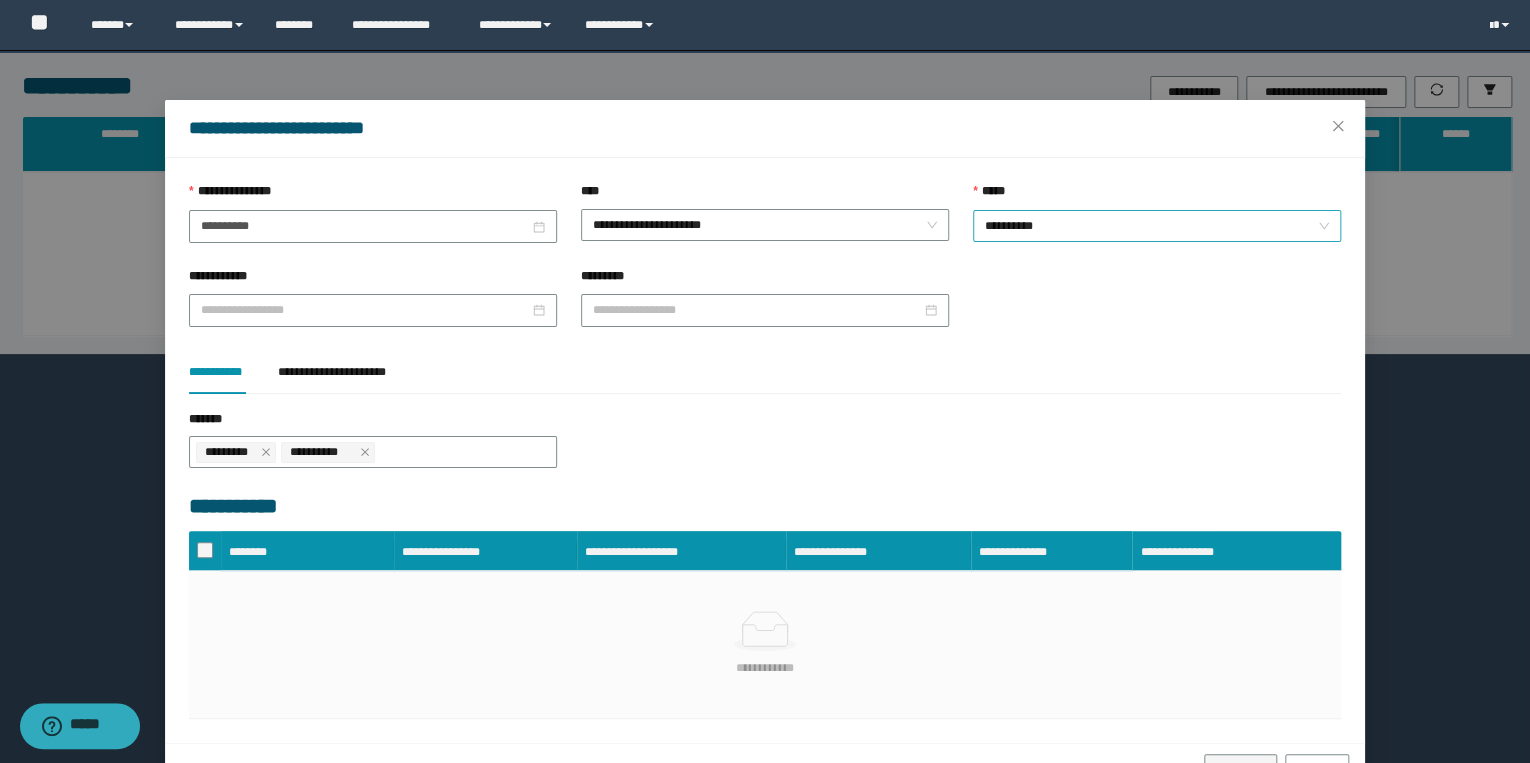 click on "**********" at bounding box center (1157, 226) 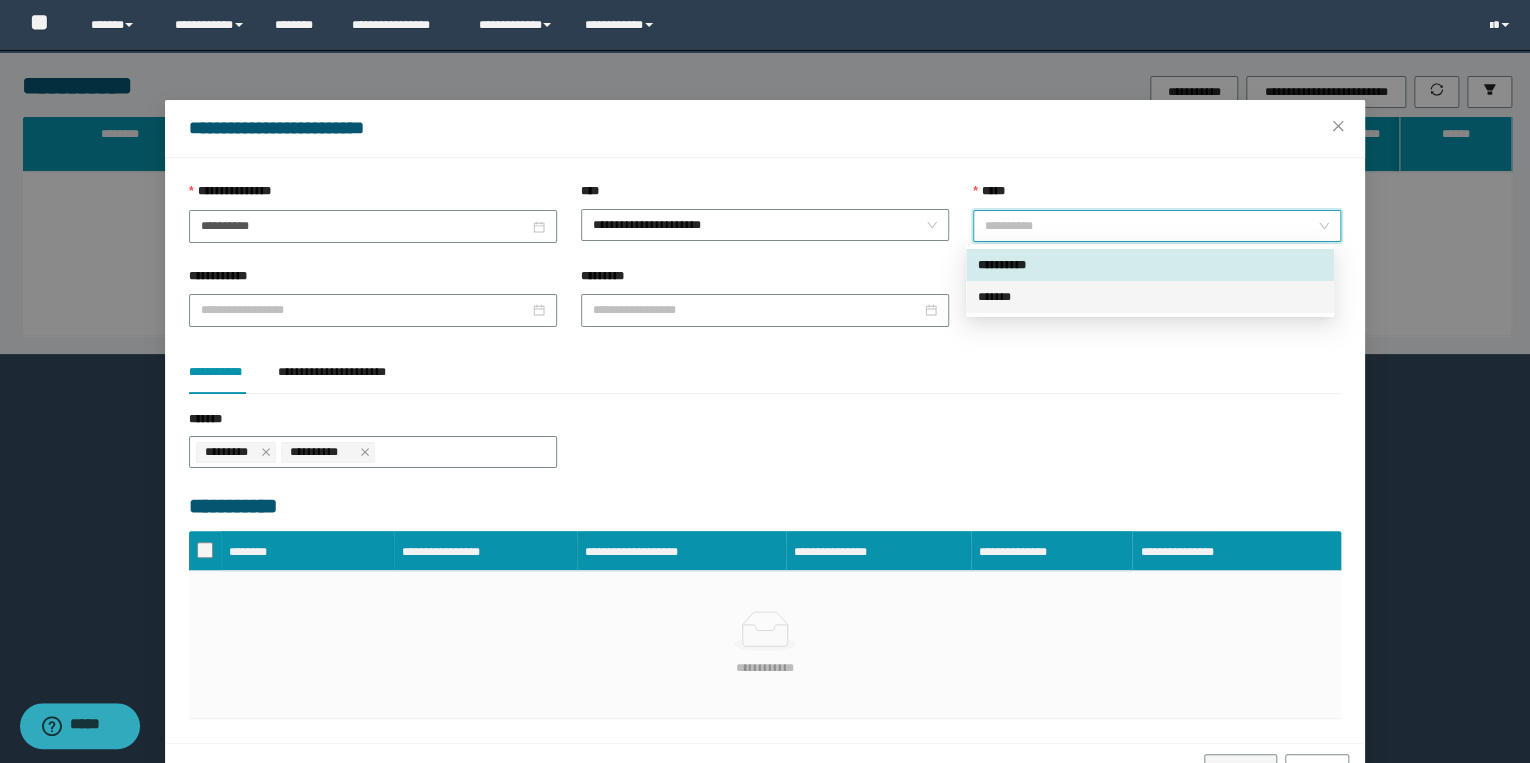 click on "*******" at bounding box center (1150, 297) 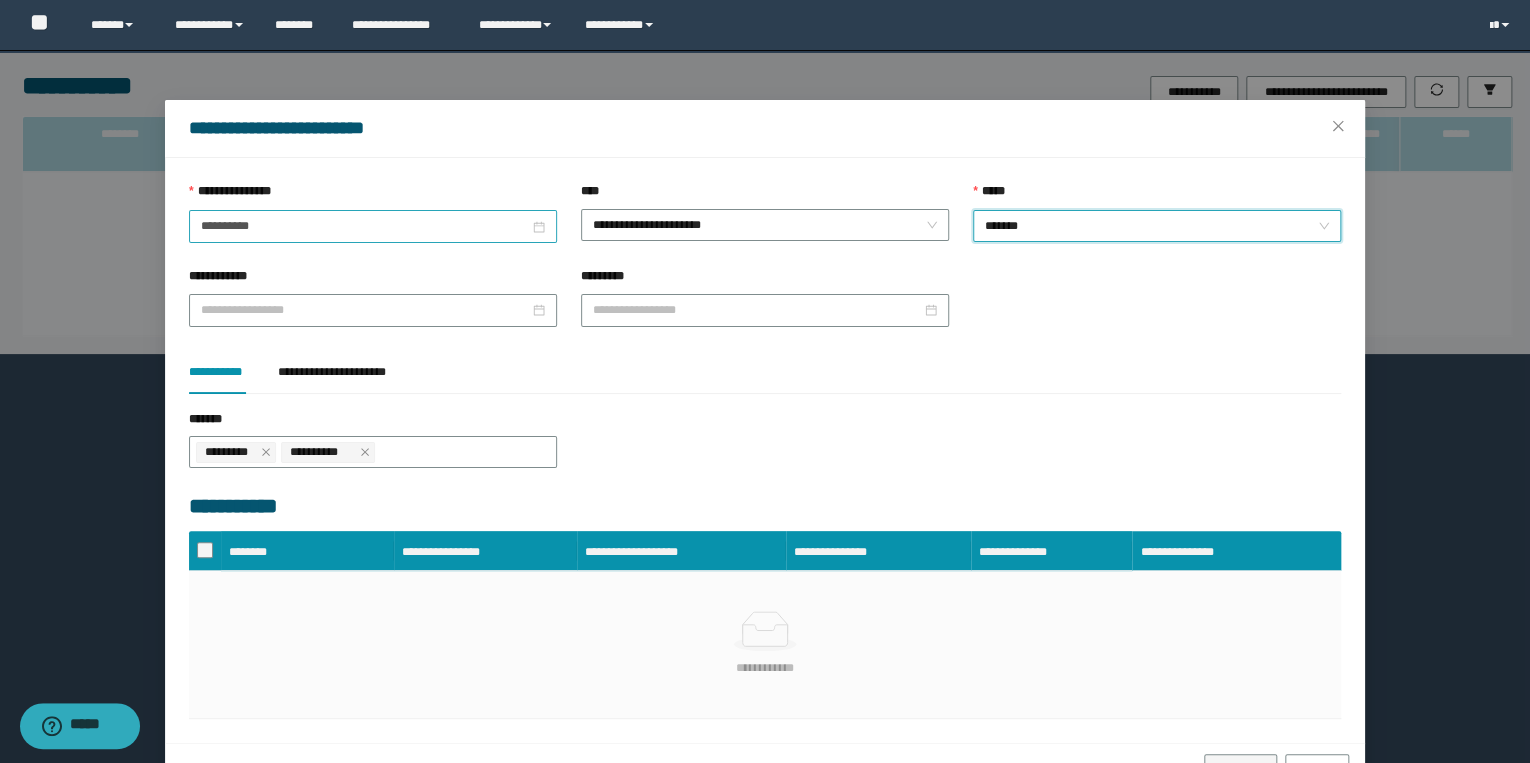 click on "**********" at bounding box center [373, 226] 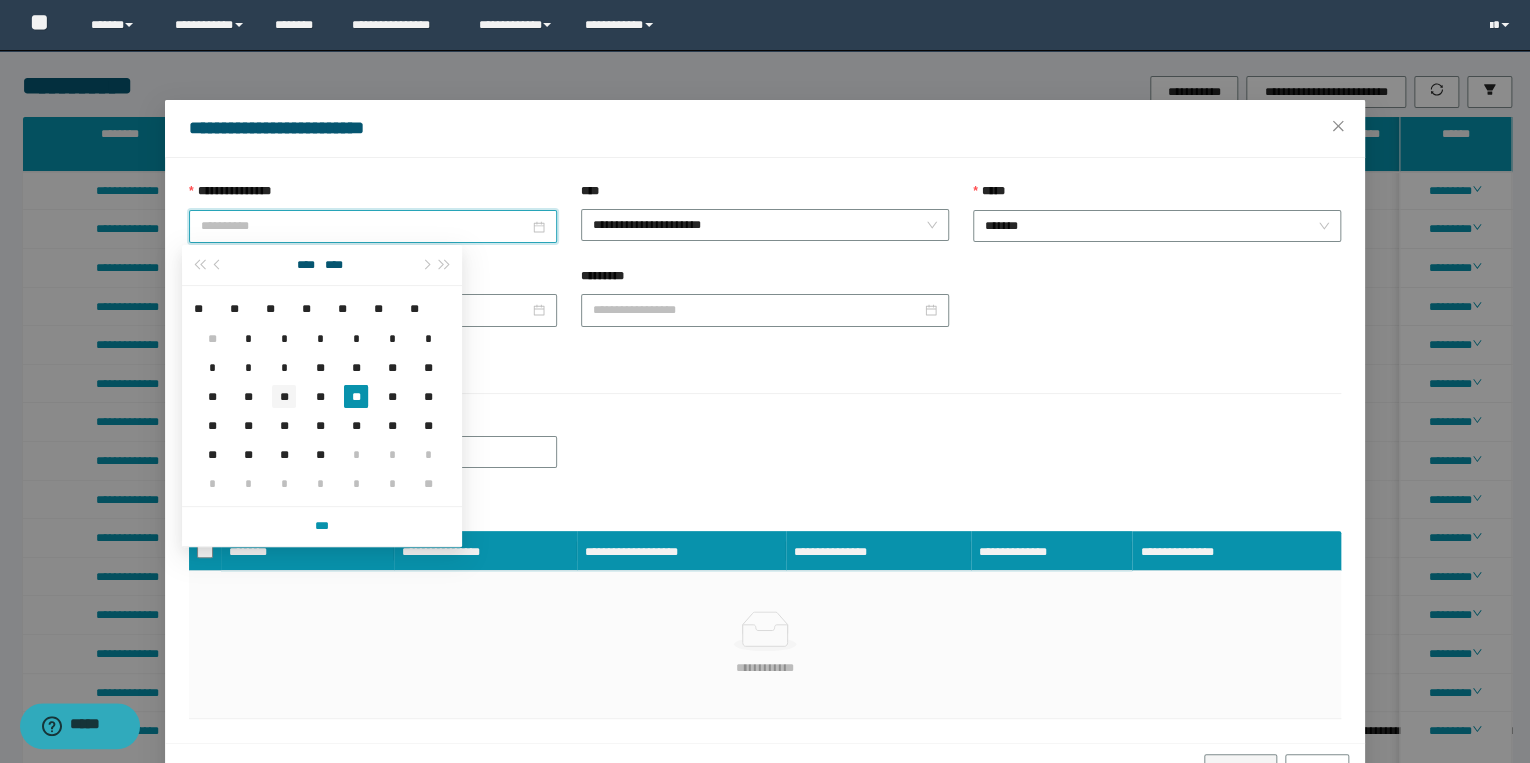 type on "**********" 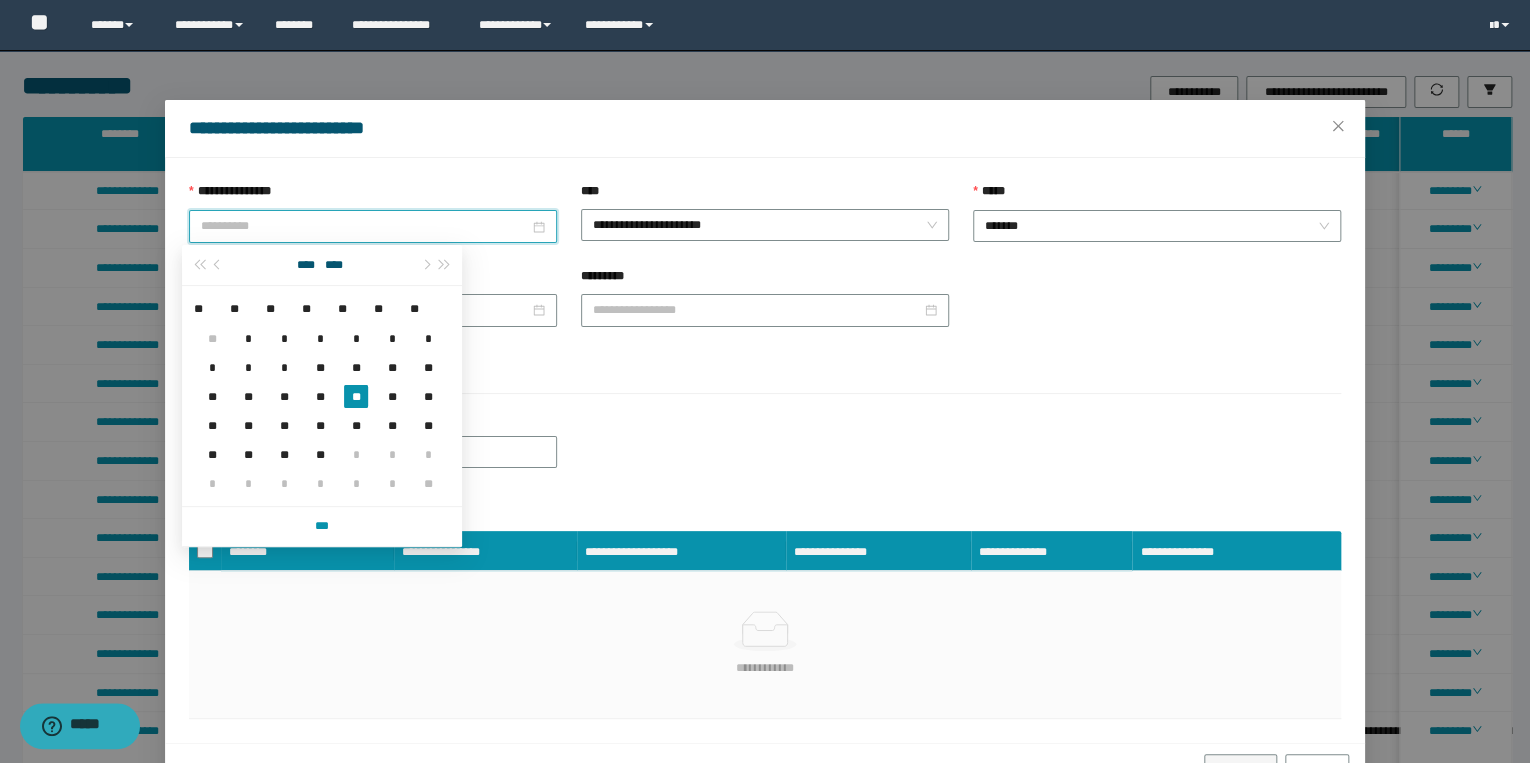 click on "**" at bounding box center (284, 396) 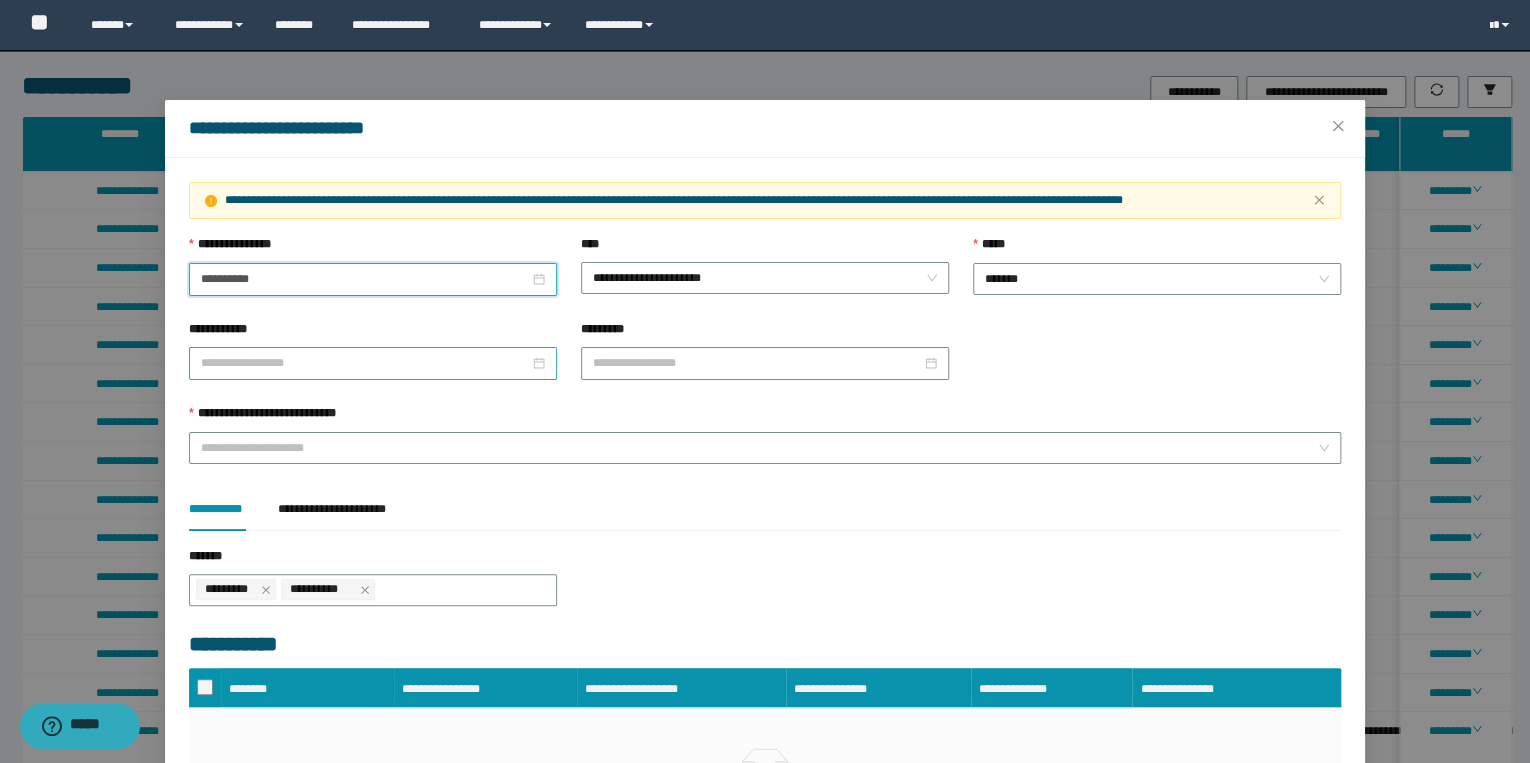 click on "**********" at bounding box center (365, 363) 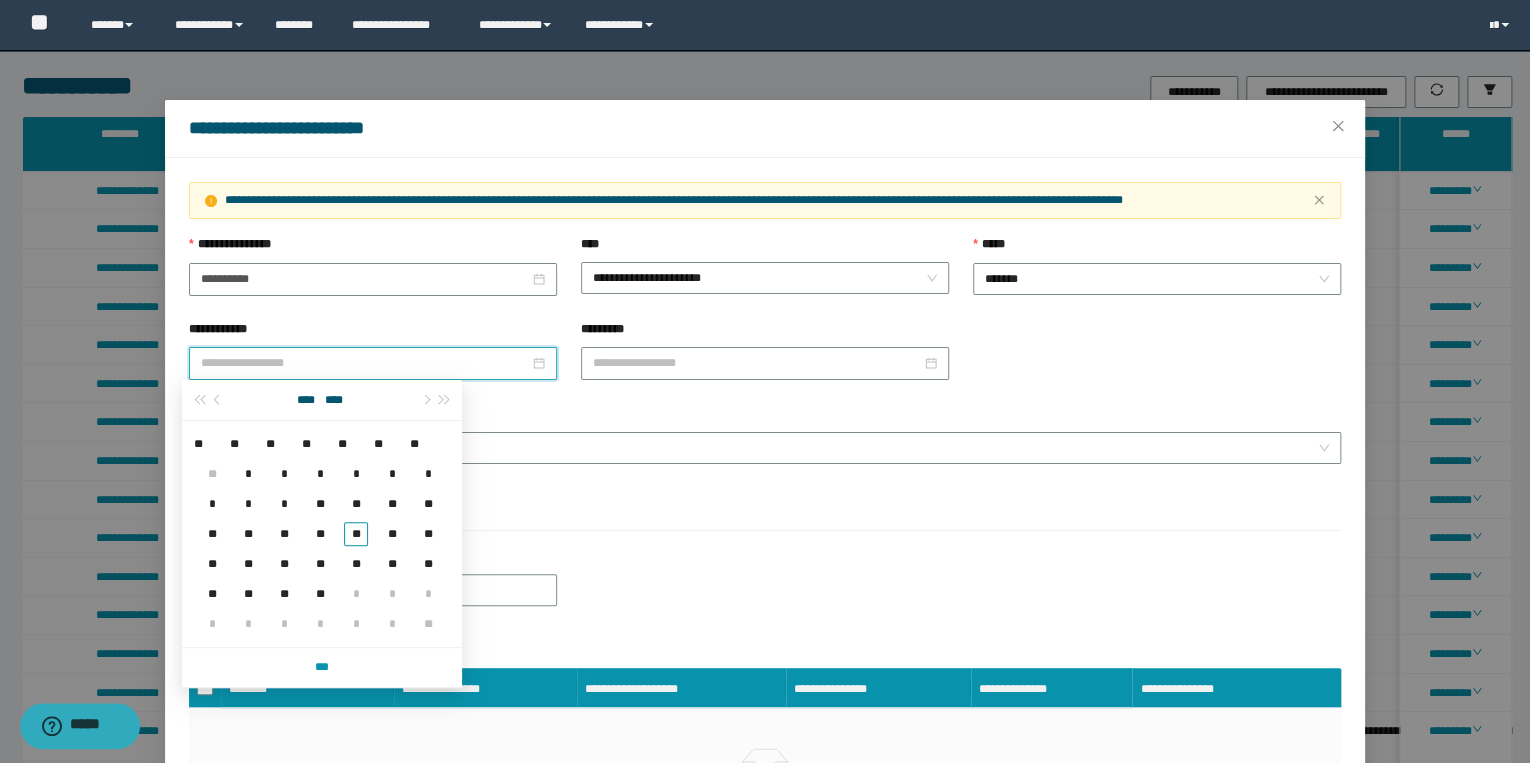click on "**********" at bounding box center [373, 277] 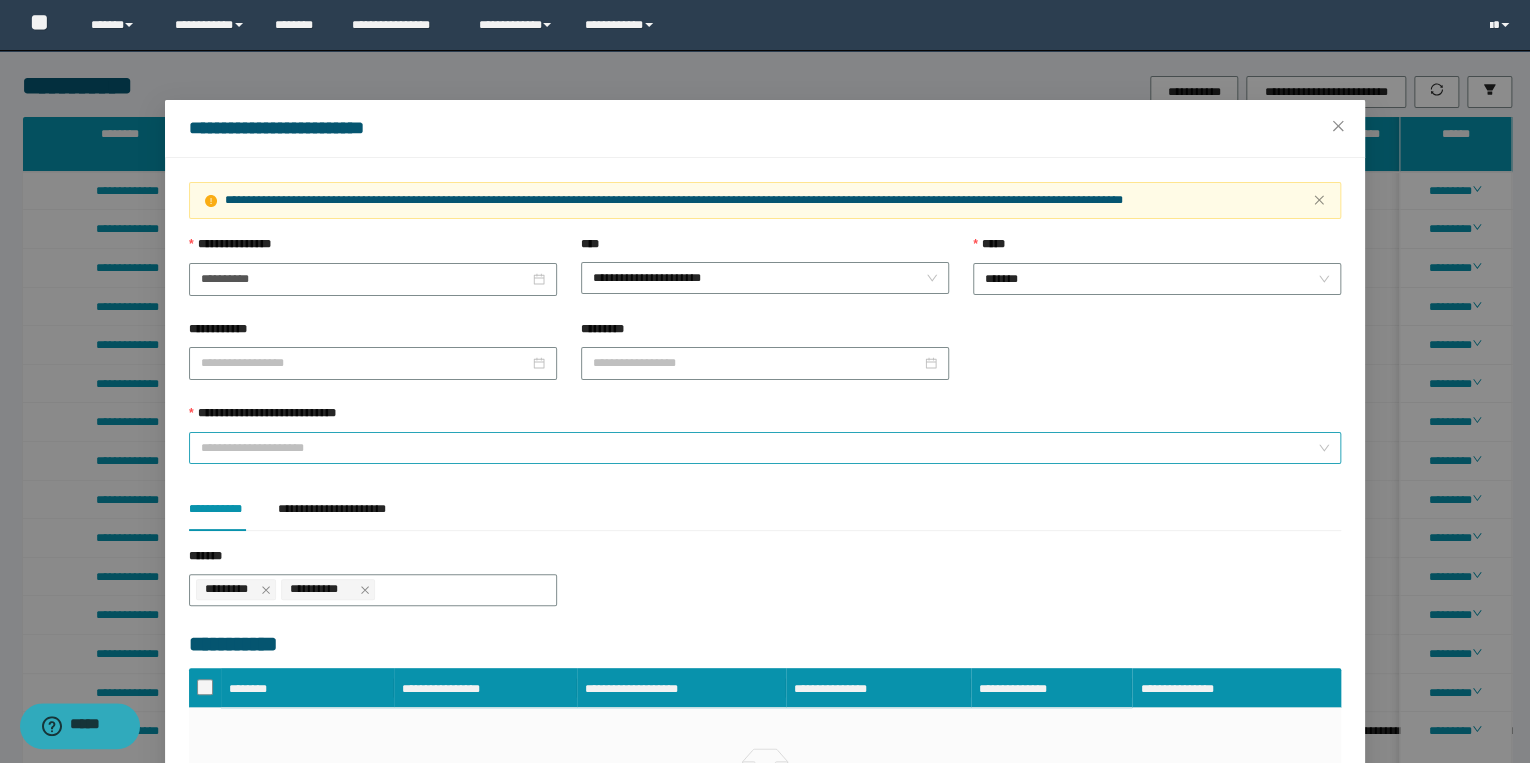 click on "**********" at bounding box center [759, 448] 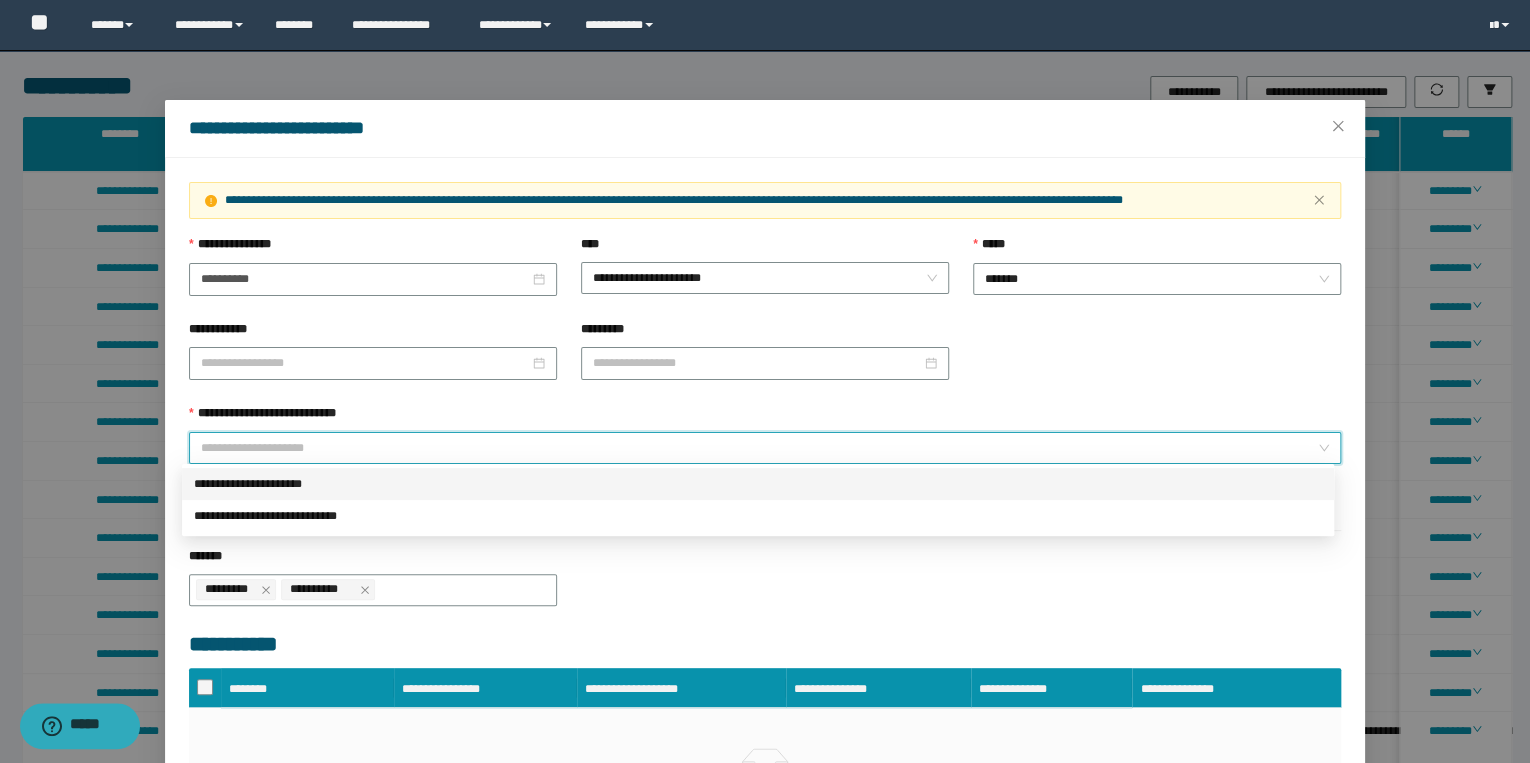 click on "**********" at bounding box center [758, 484] 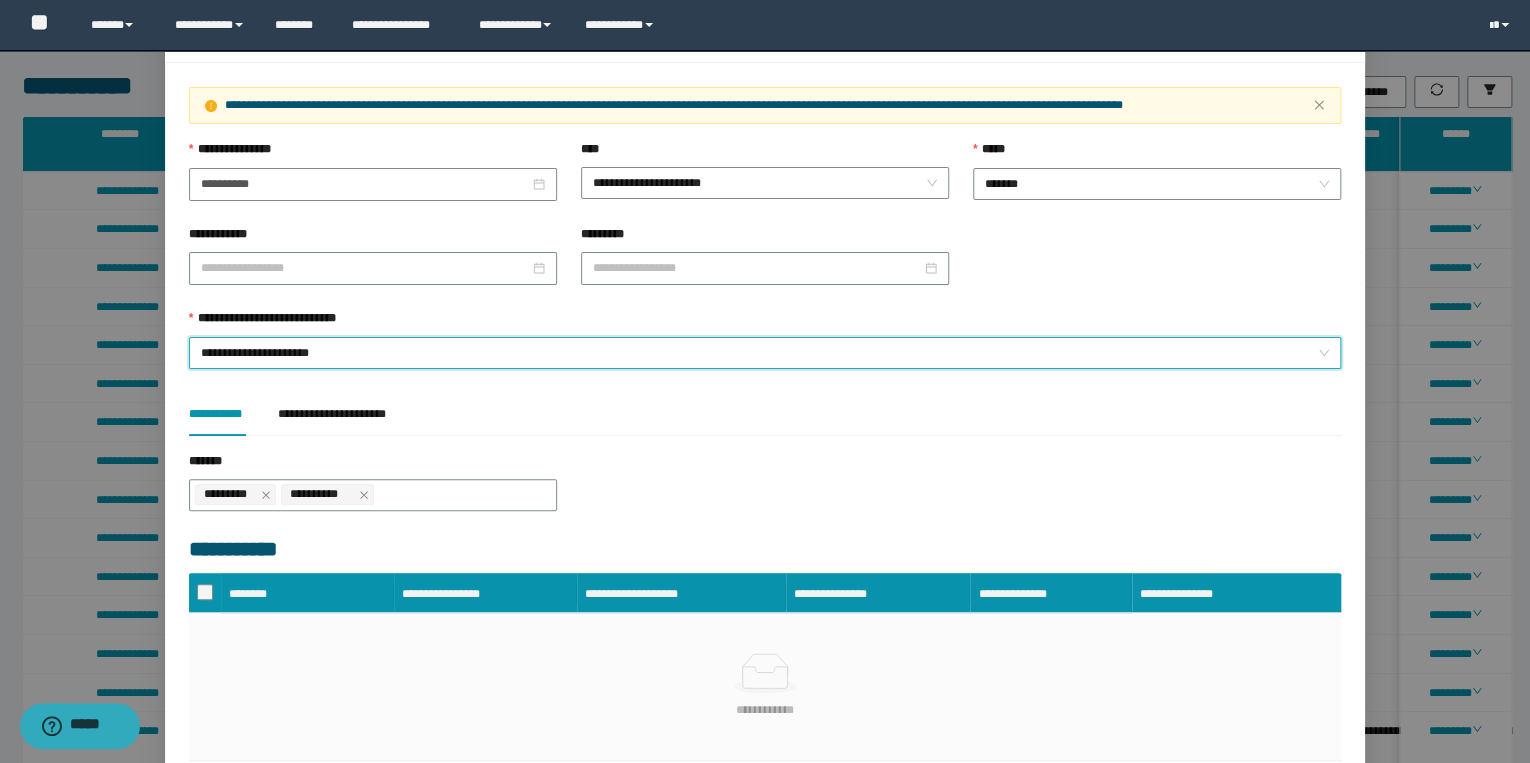 scroll, scrollTop: 188, scrollLeft: 0, axis: vertical 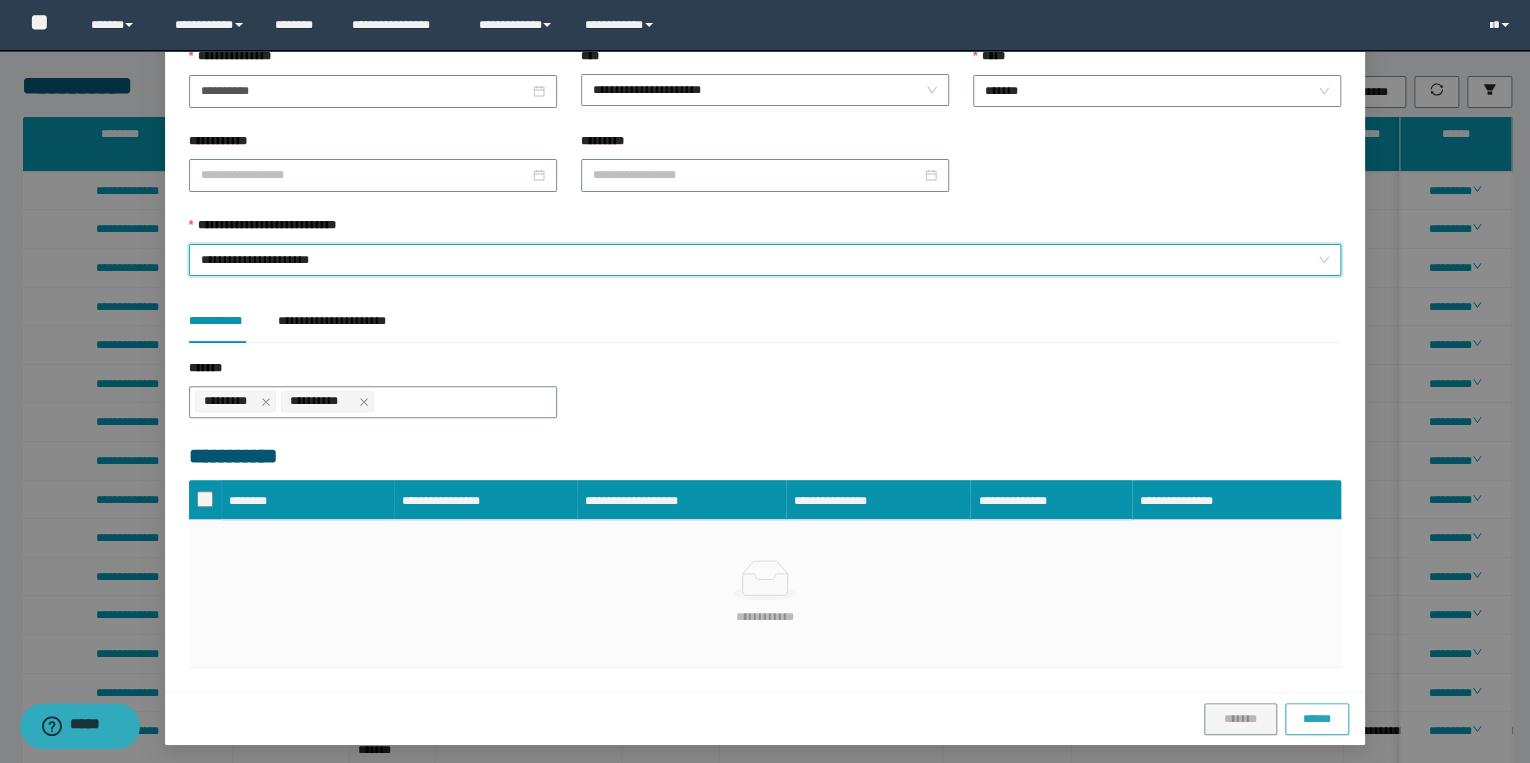 click on "******" at bounding box center [1317, 719] 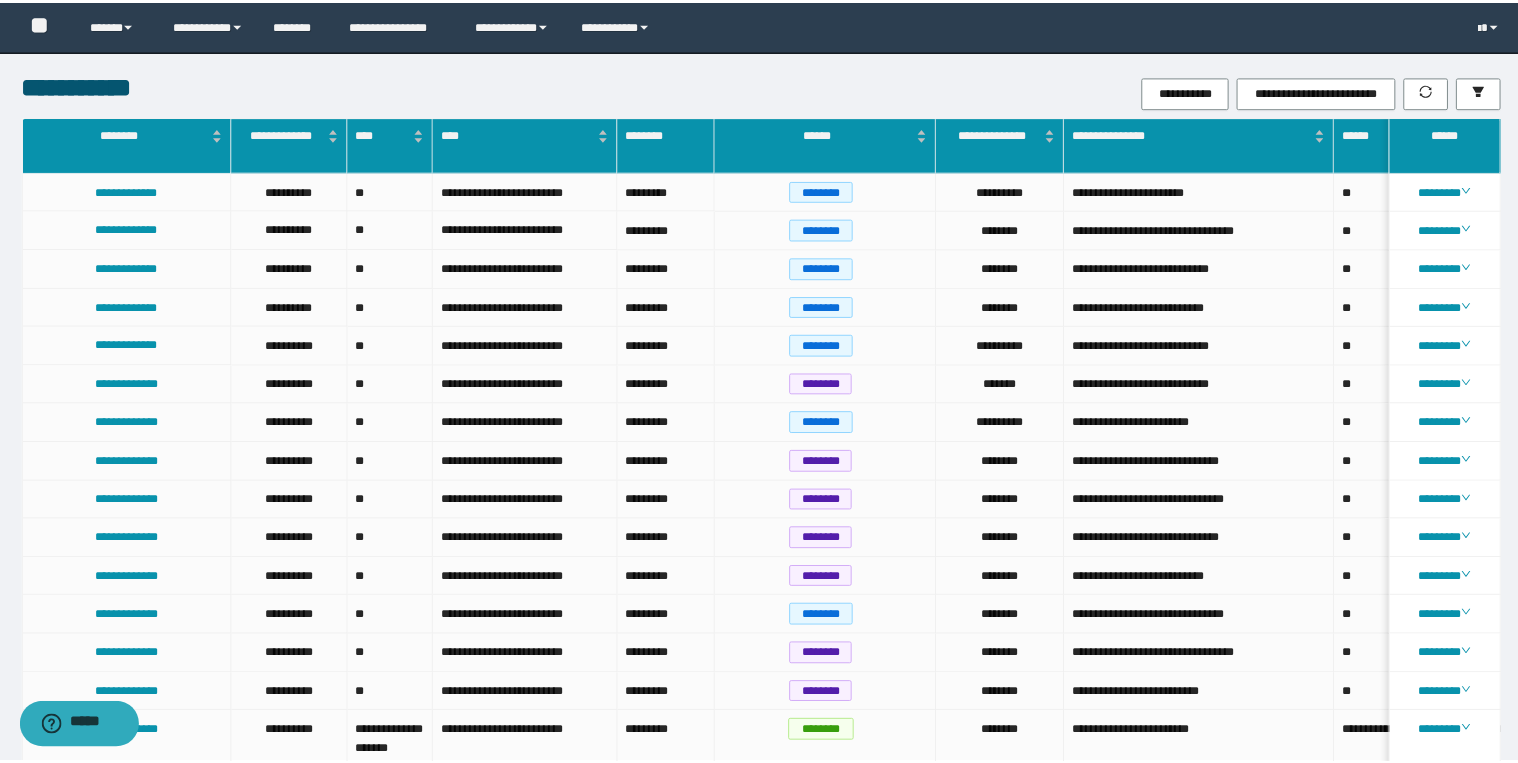 scroll, scrollTop: 88, scrollLeft: 0, axis: vertical 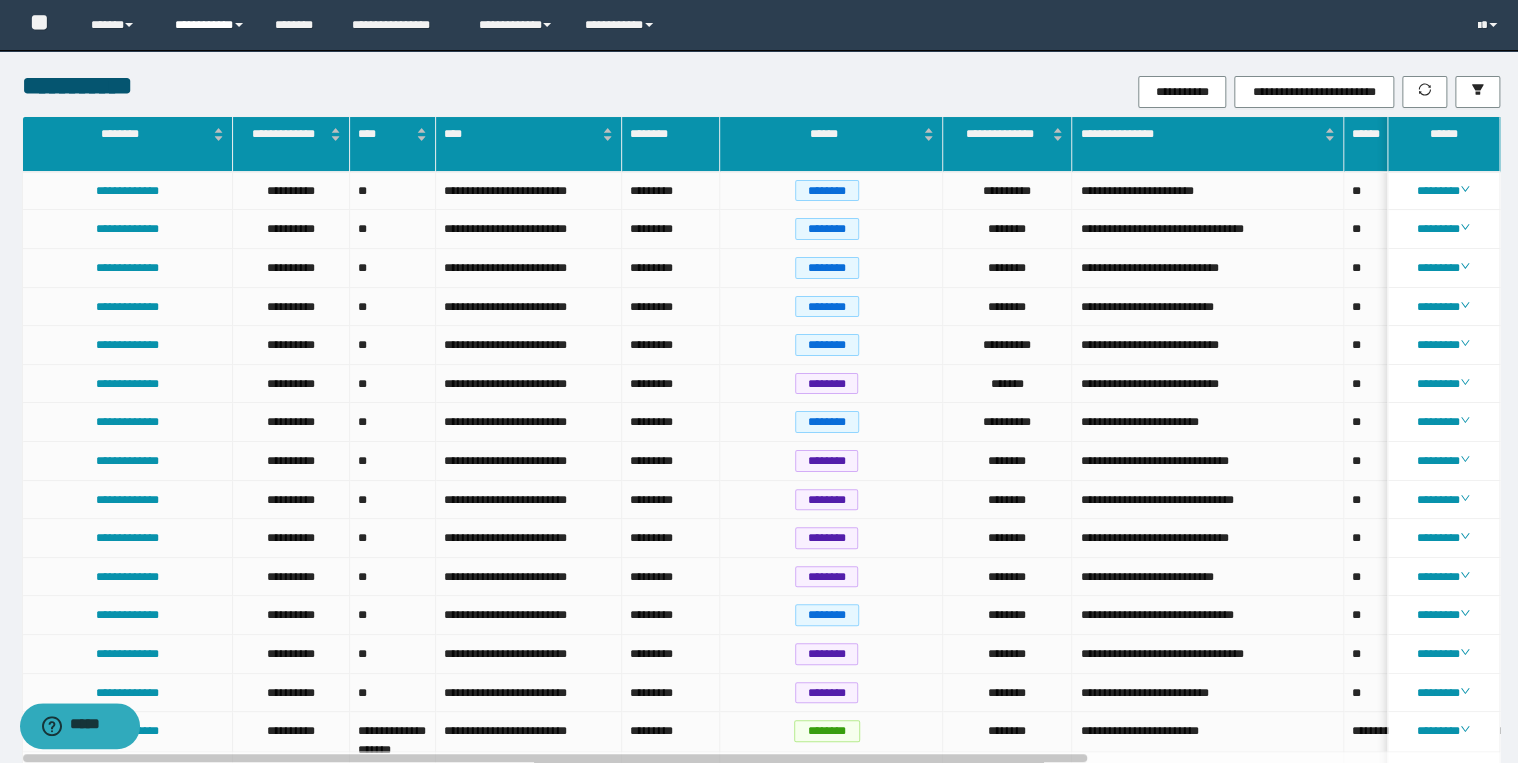 click on "**********" at bounding box center (210, 25) 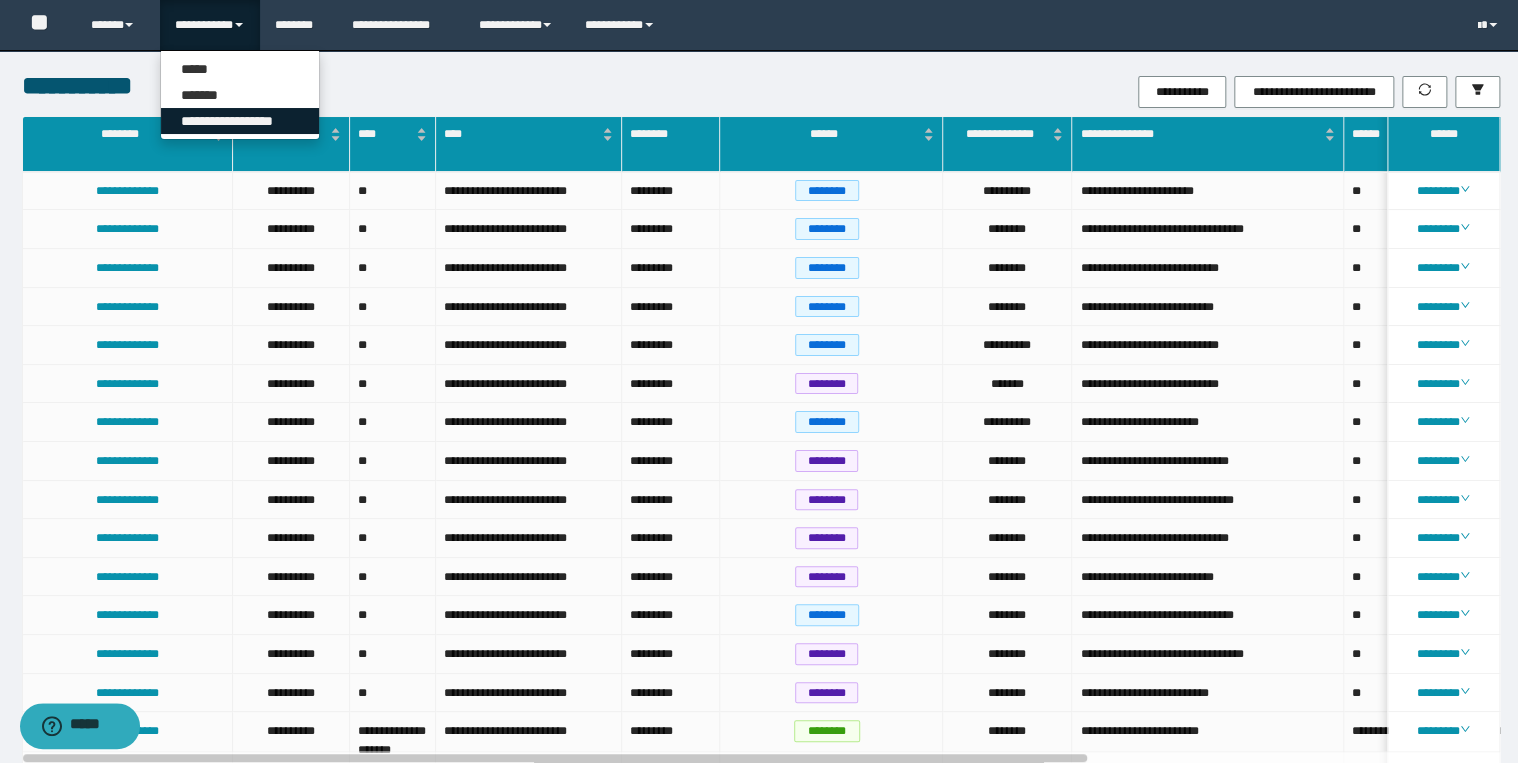 click on "**********" at bounding box center (240, 121) 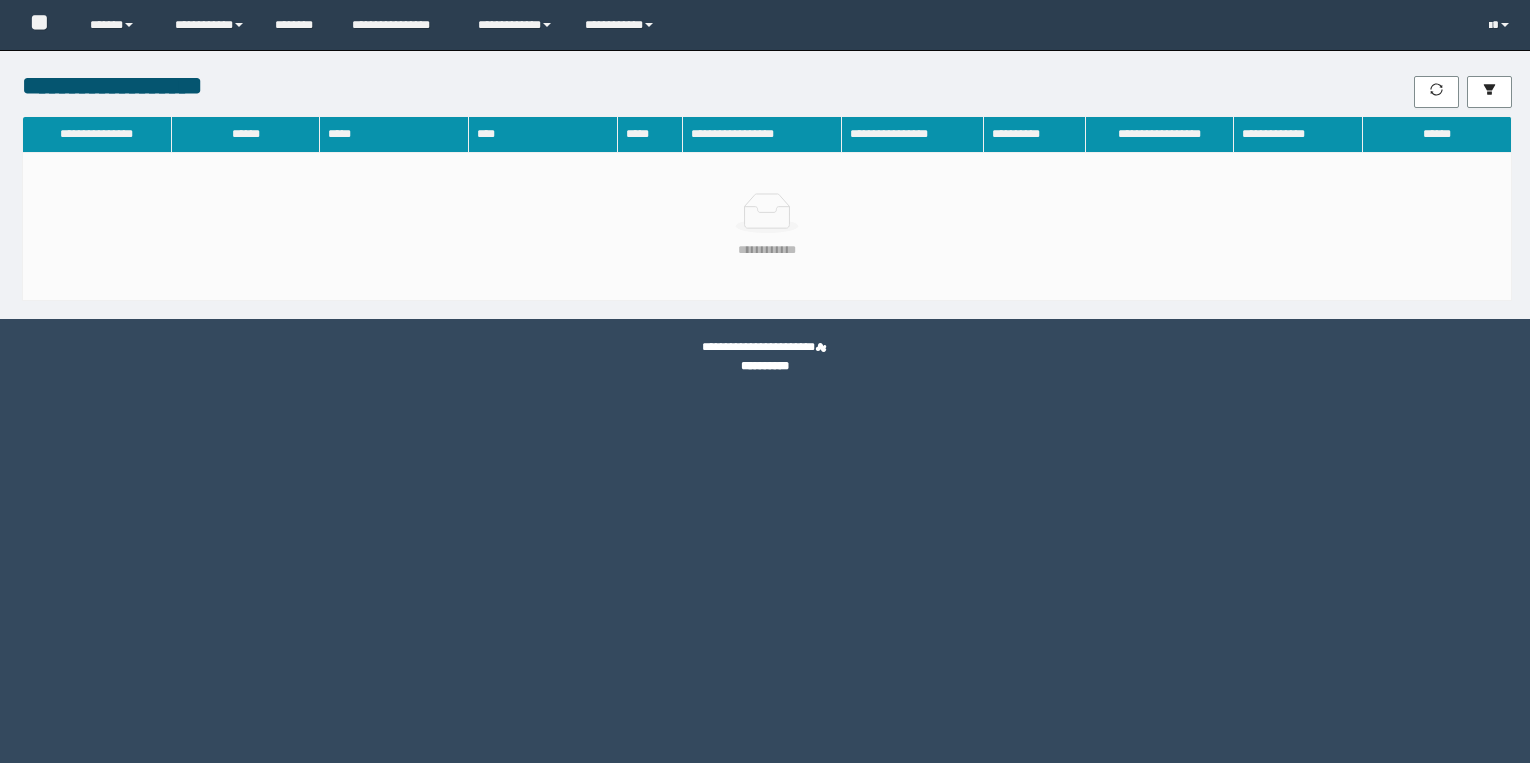 scroll, scrollTop: 0, scrollLeft: 0, axis: both 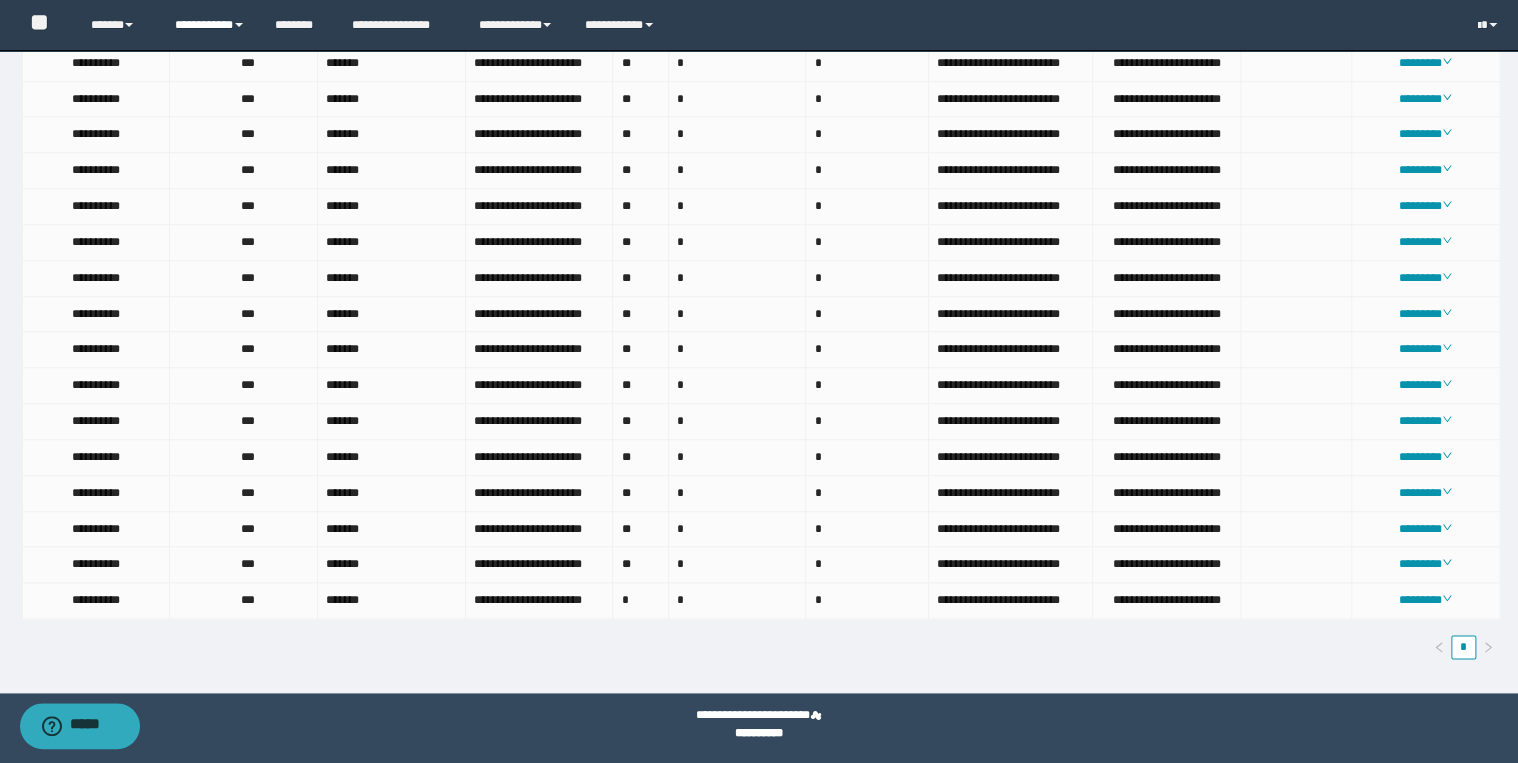 click on "**********" at bounding box center (210, 25) 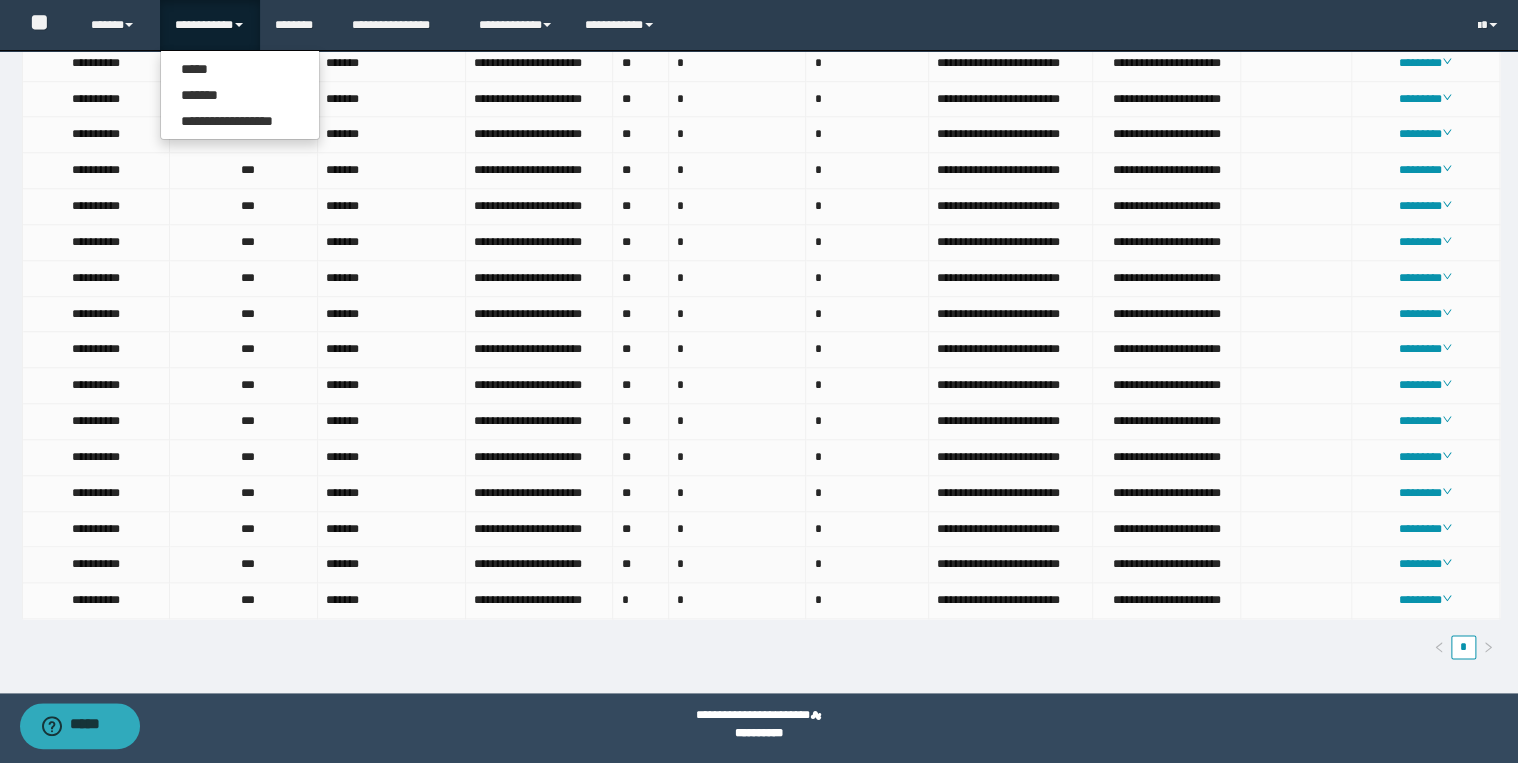 click on "**********" at bounding box center [540, 565] 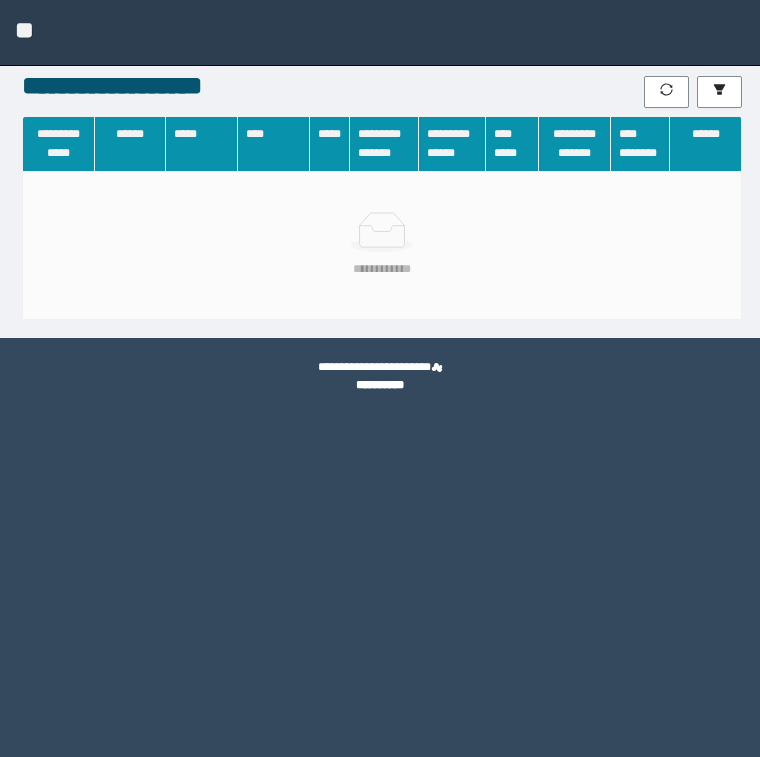 scroll, scrollTop: 0, scrollLeft: 0, axis: both 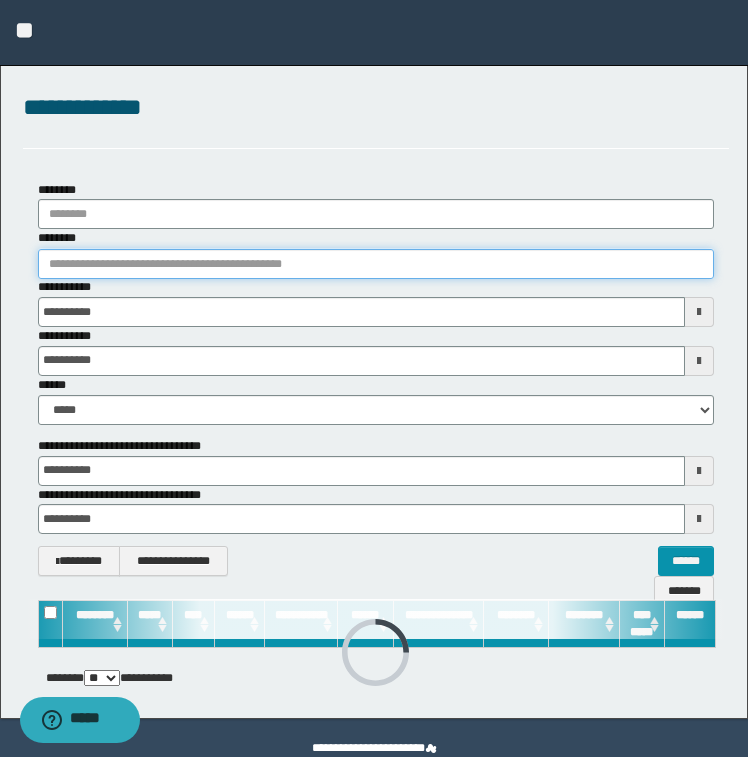 click on "********" at bounding box center (376, 264) 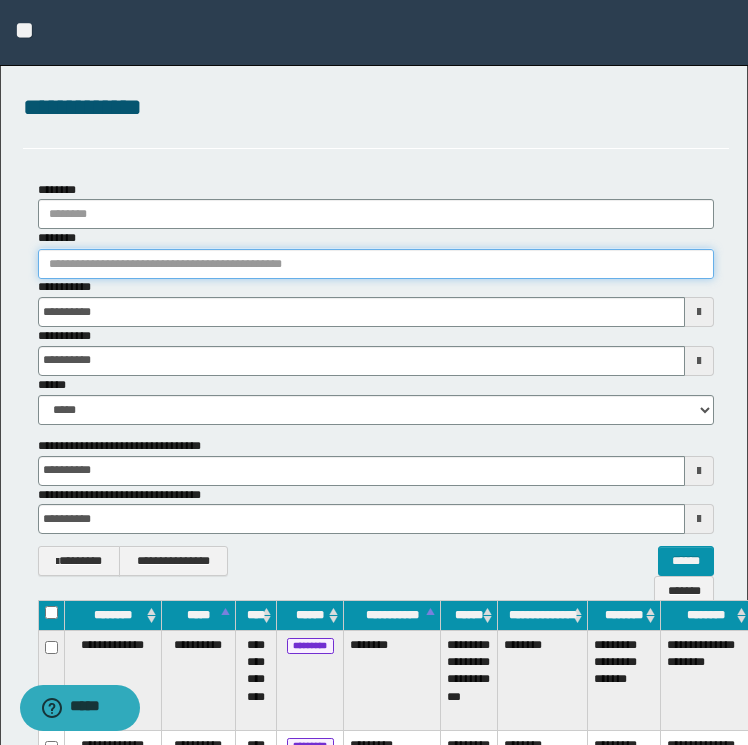 paste on "********" 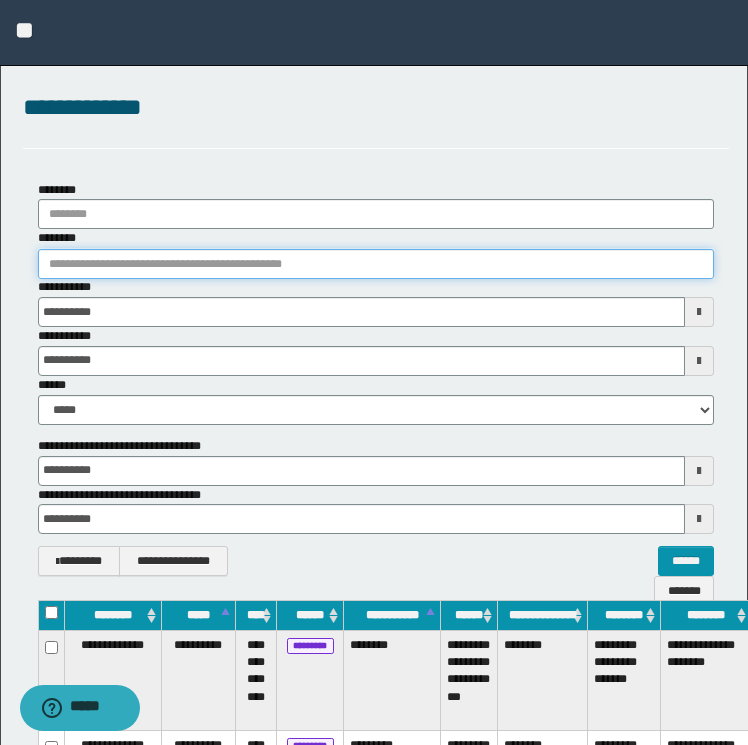 type on "********" 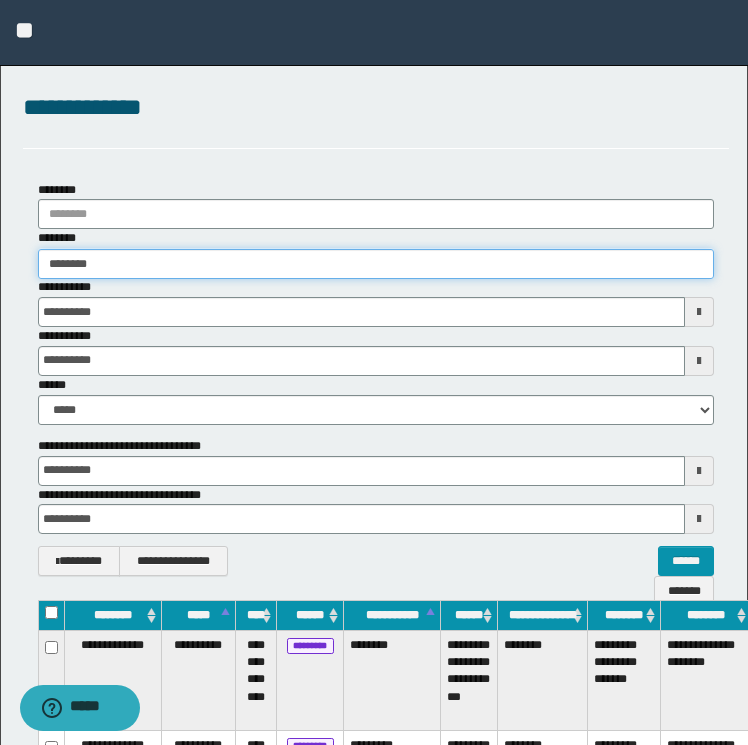 type on "********" 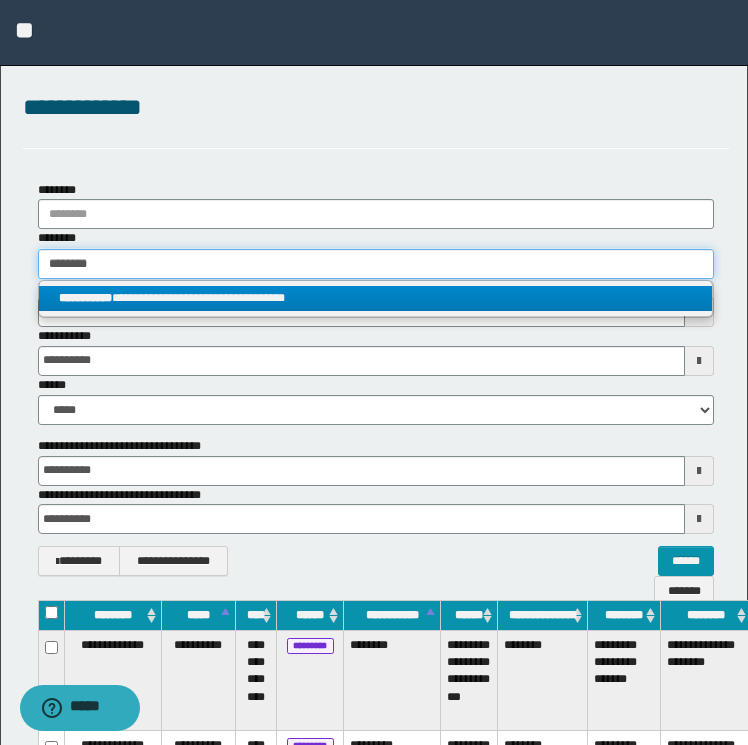 type on "********" 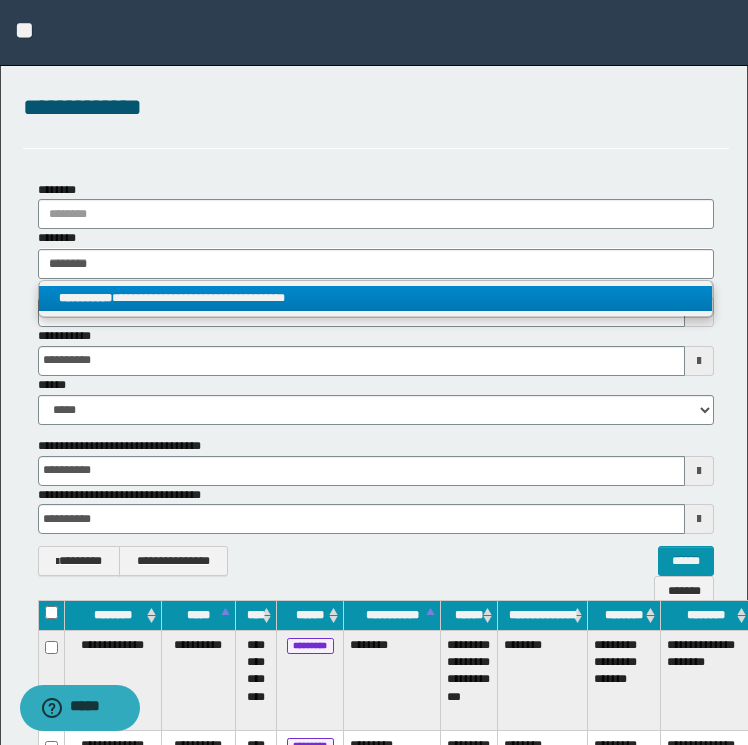 click on "**********" at bounding box center (376, 298) 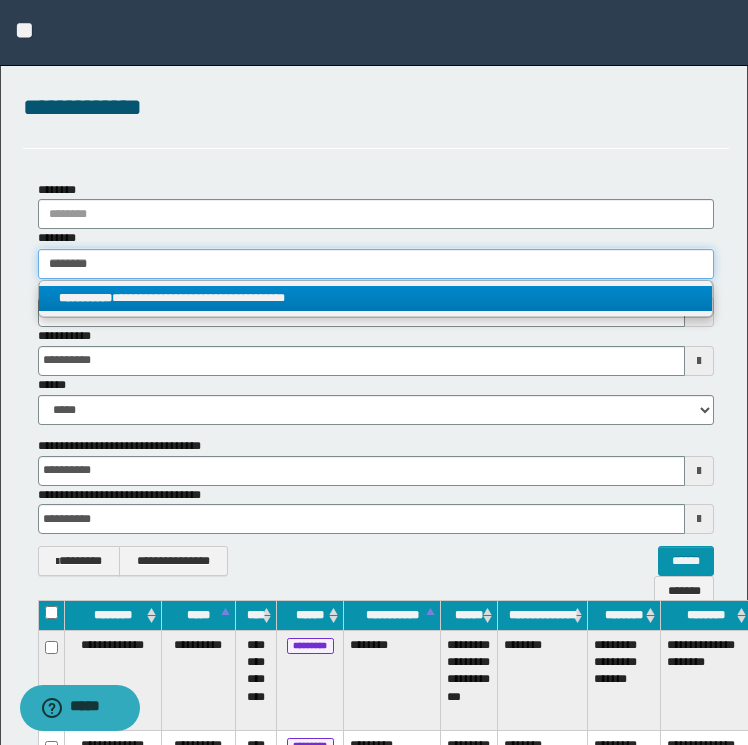 type 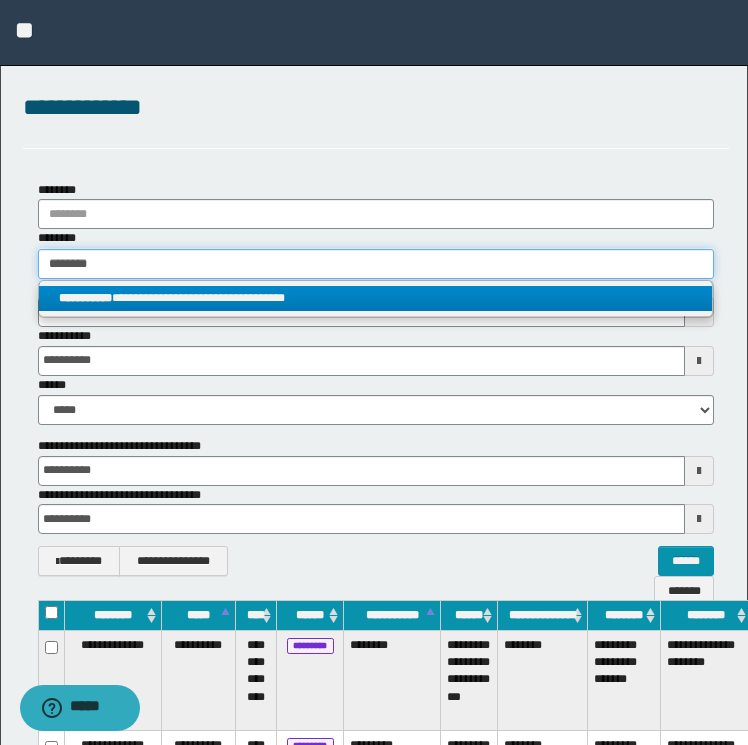 type on "**********" 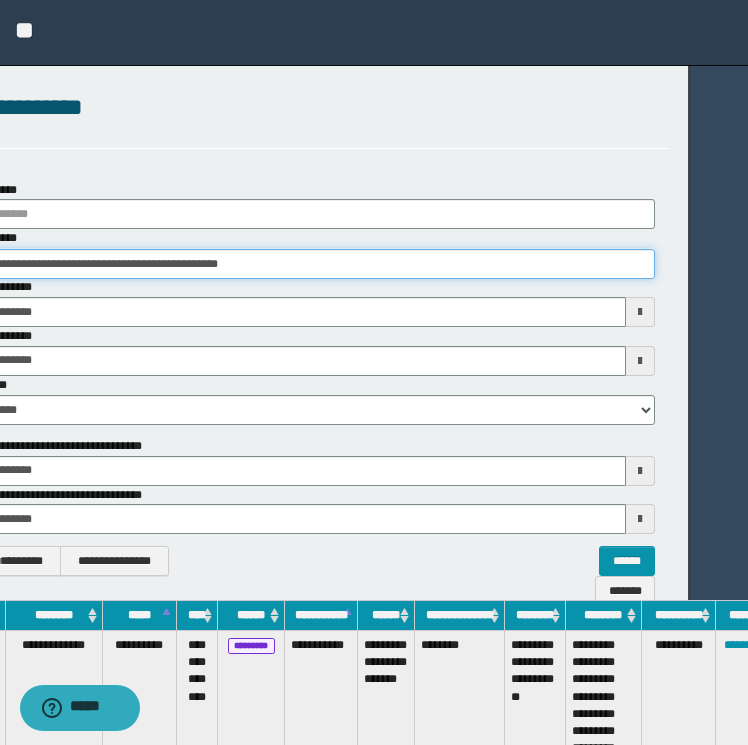scroll, scrollTop: 0, scrollLeft: 82, axis: horizontal 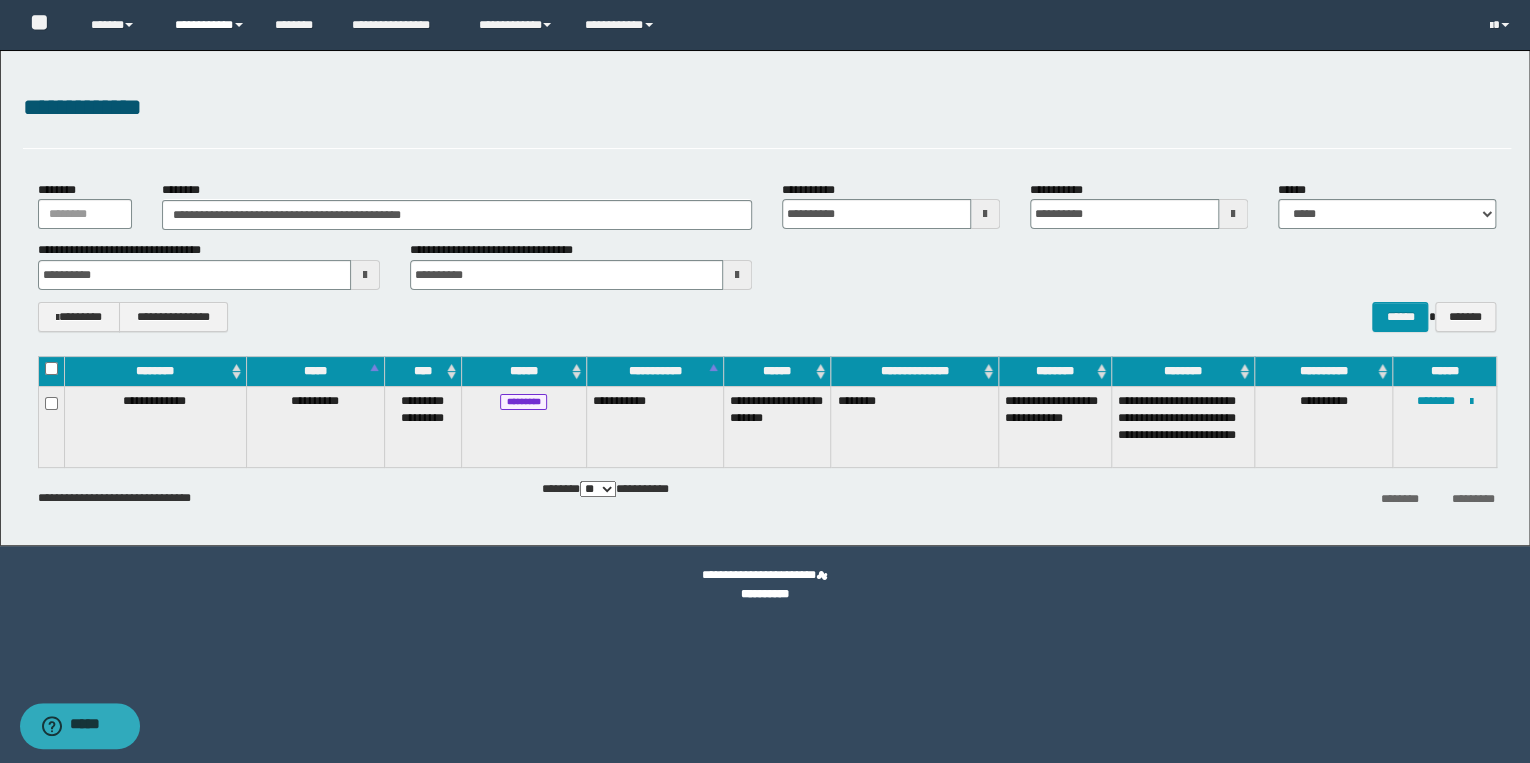 click on "**********" at bounding box center [210, 25] 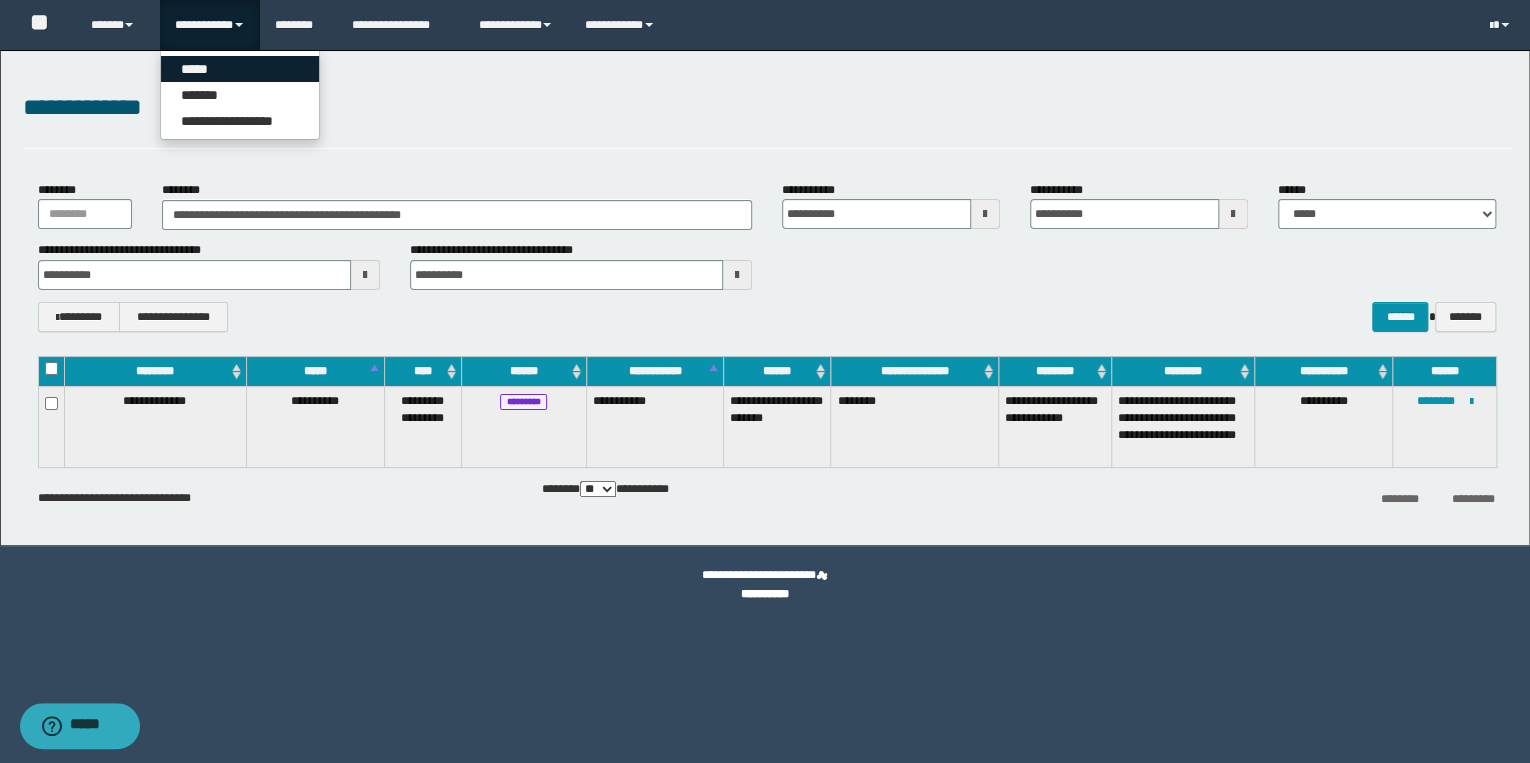 click on "*****" at bounding box center (240, 69) 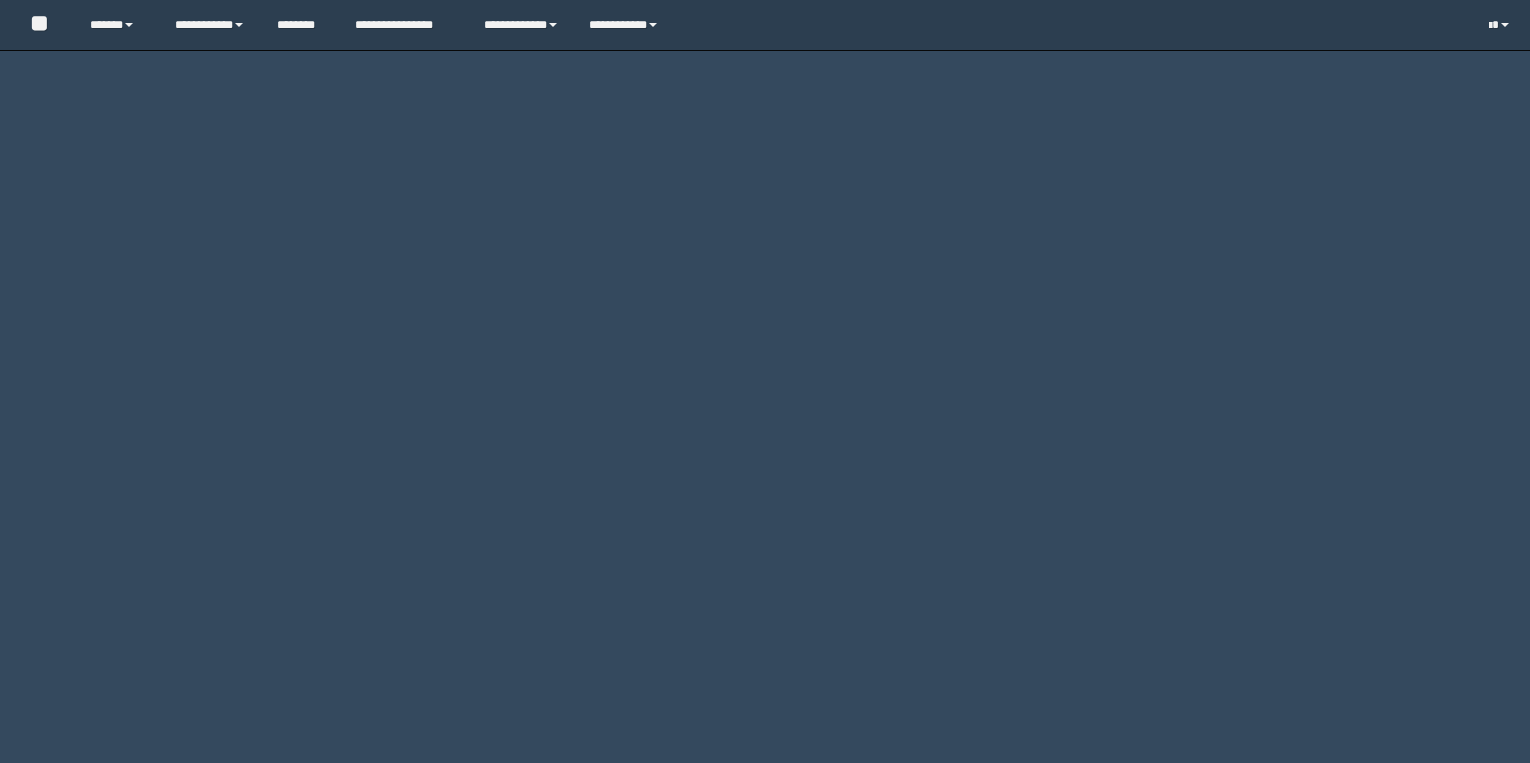 scroll, scrollTop: 0, scrollLeft: 0, axis: both 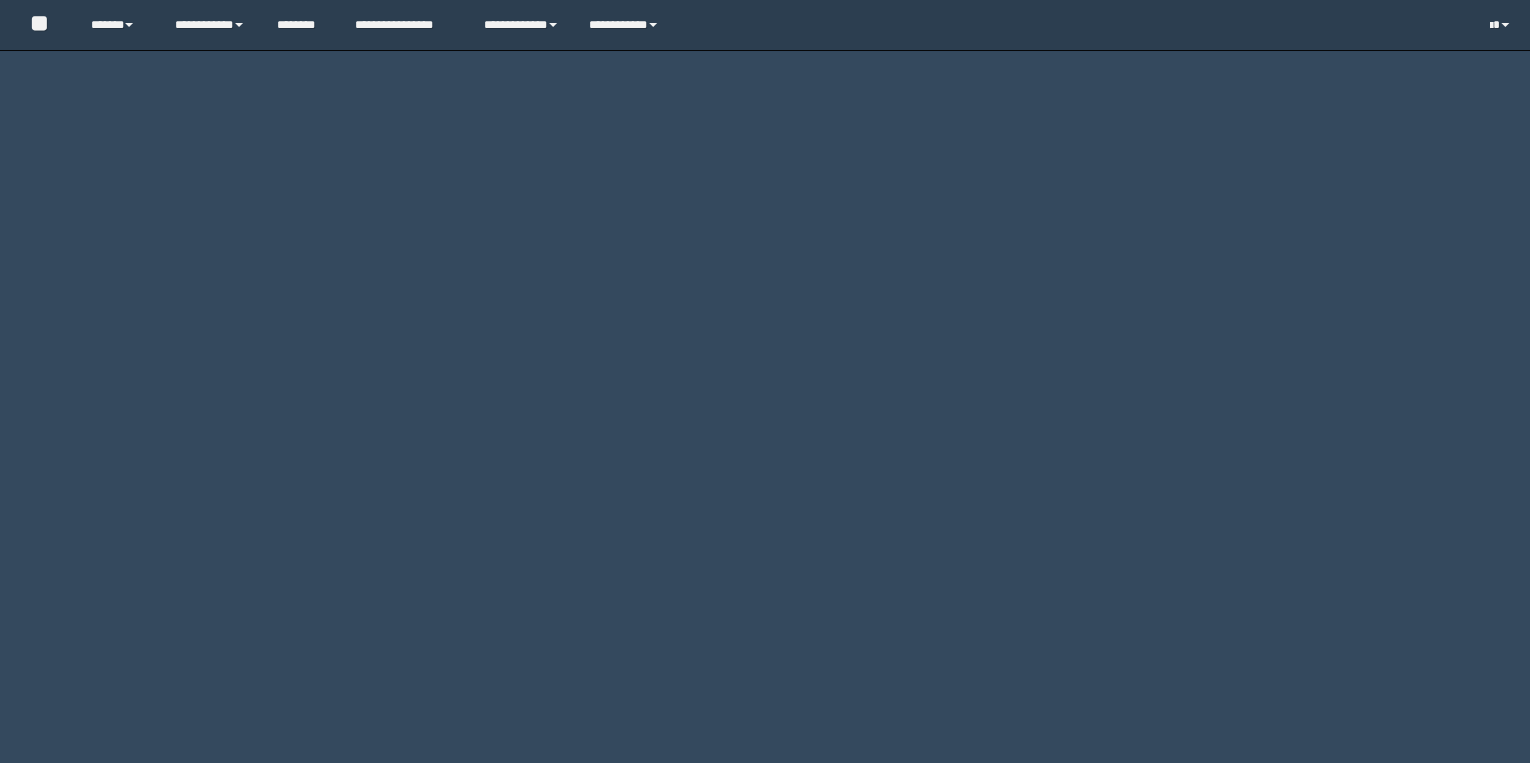 click on "**********" at bounding box center [210, 25] 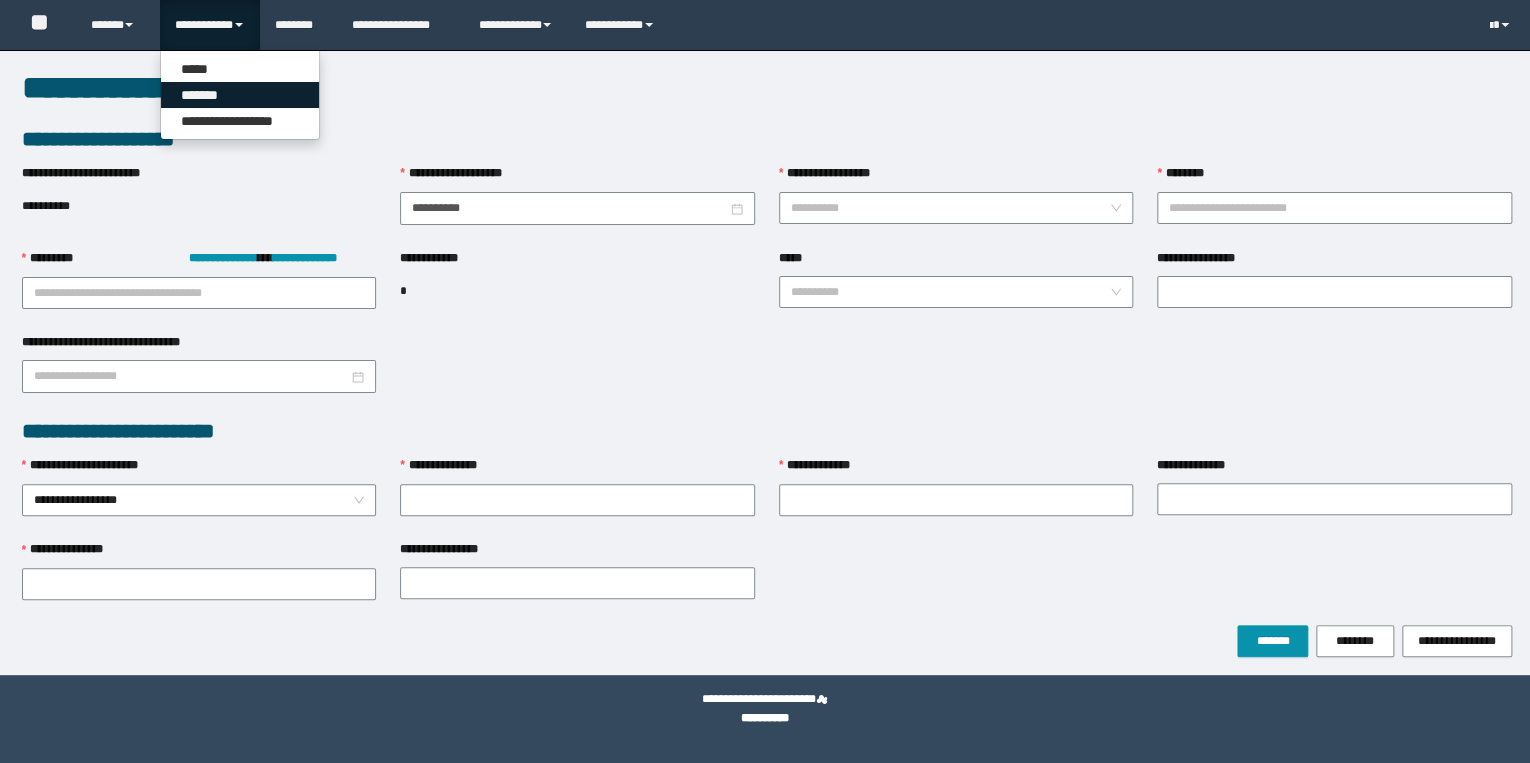 click on "*******" at bounding box center (240, 95) 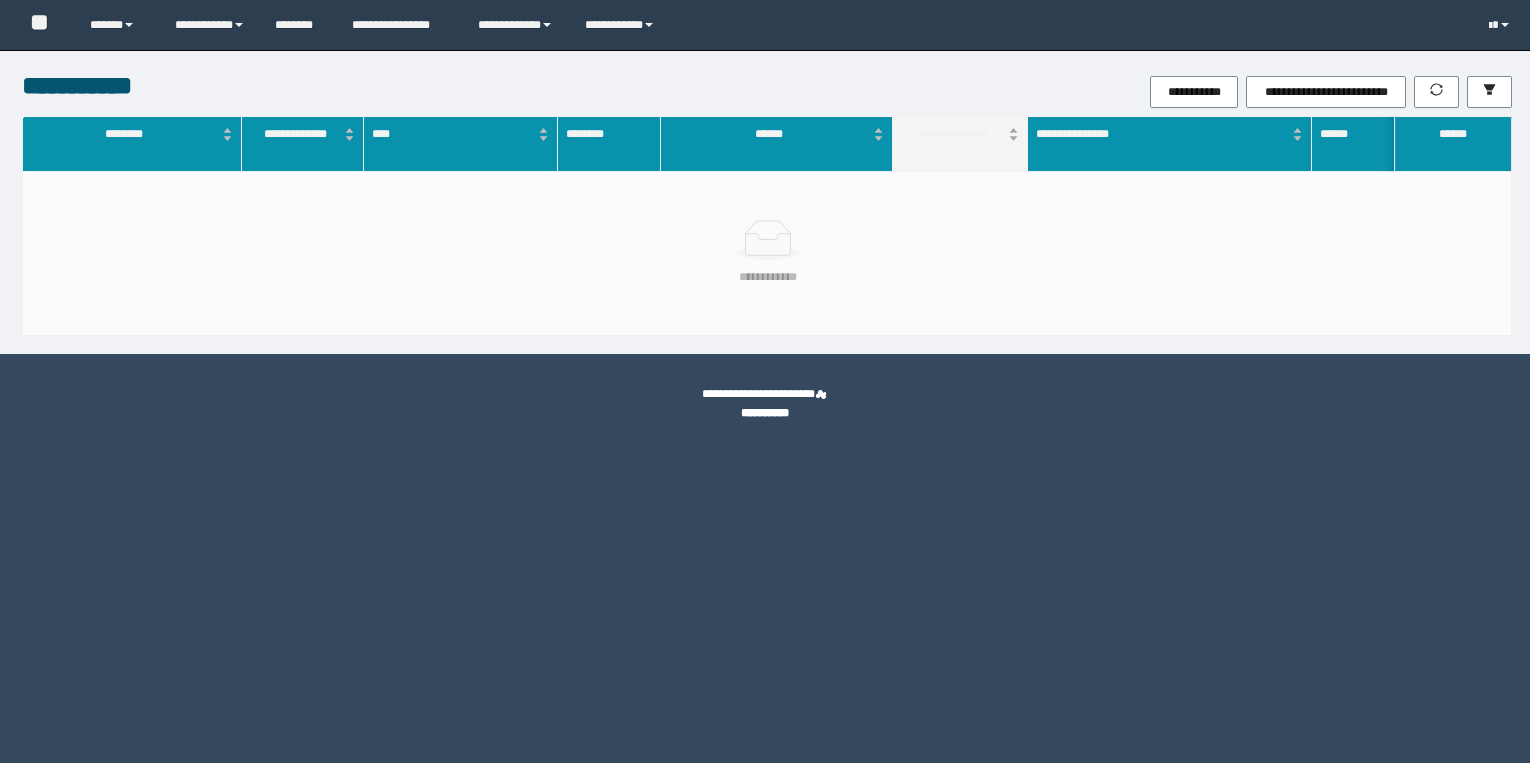 scroll, scrollTop: 0, scrollLeft: 0, axis: both 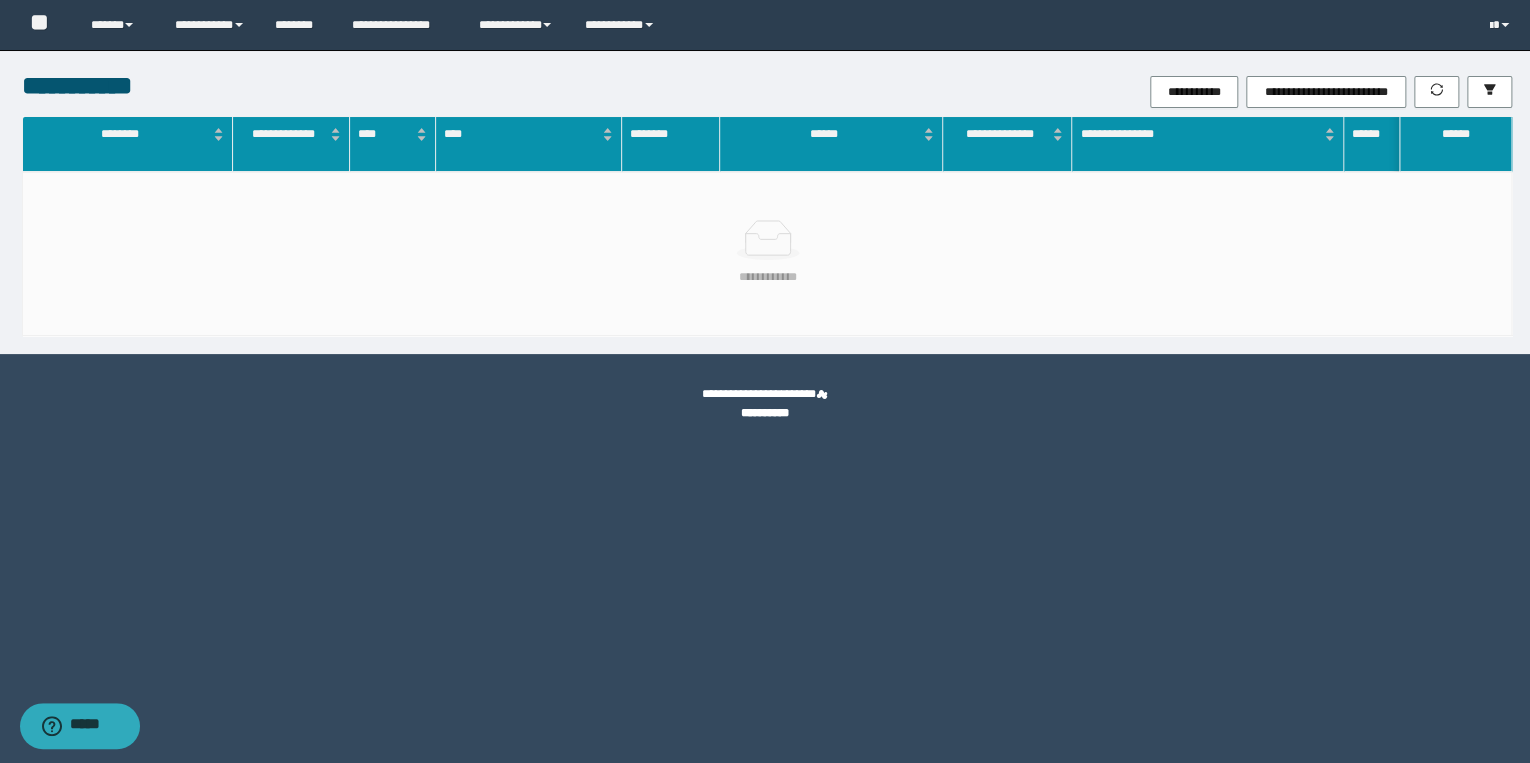 click on "**********" at bounding box center [1014, 92] 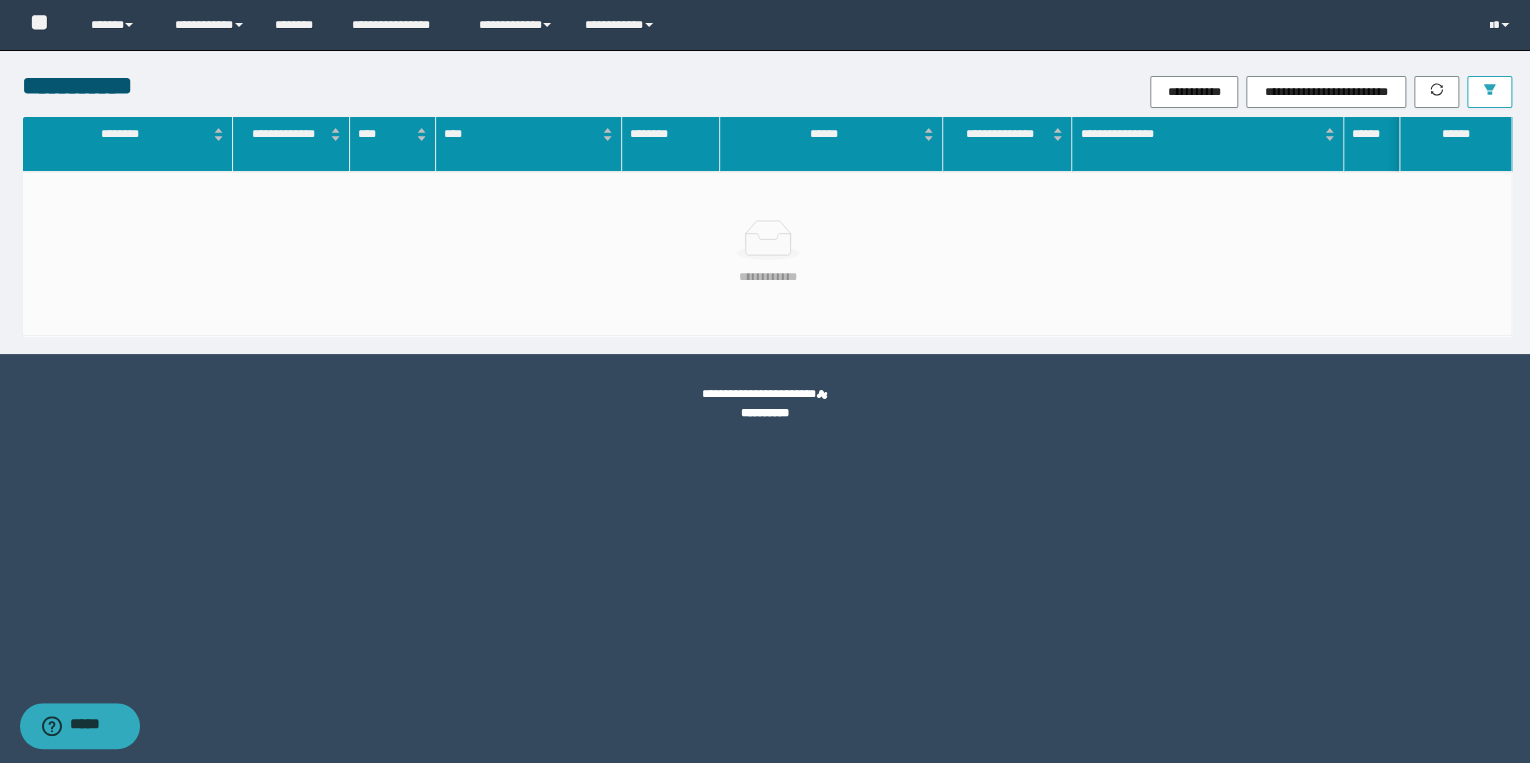click at bounding box center (1489, 92) 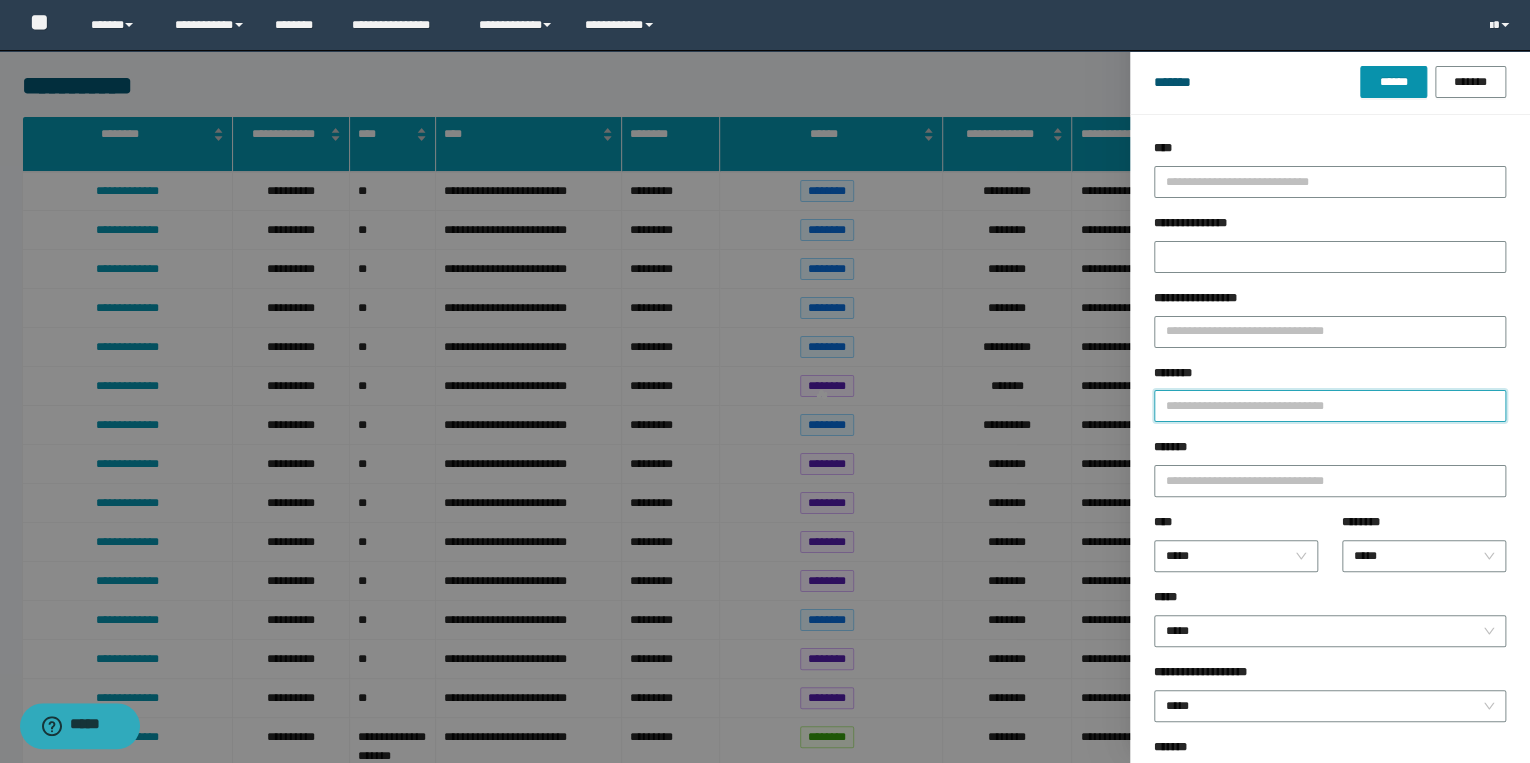 click on "********" at bounding box center (1330, 406) 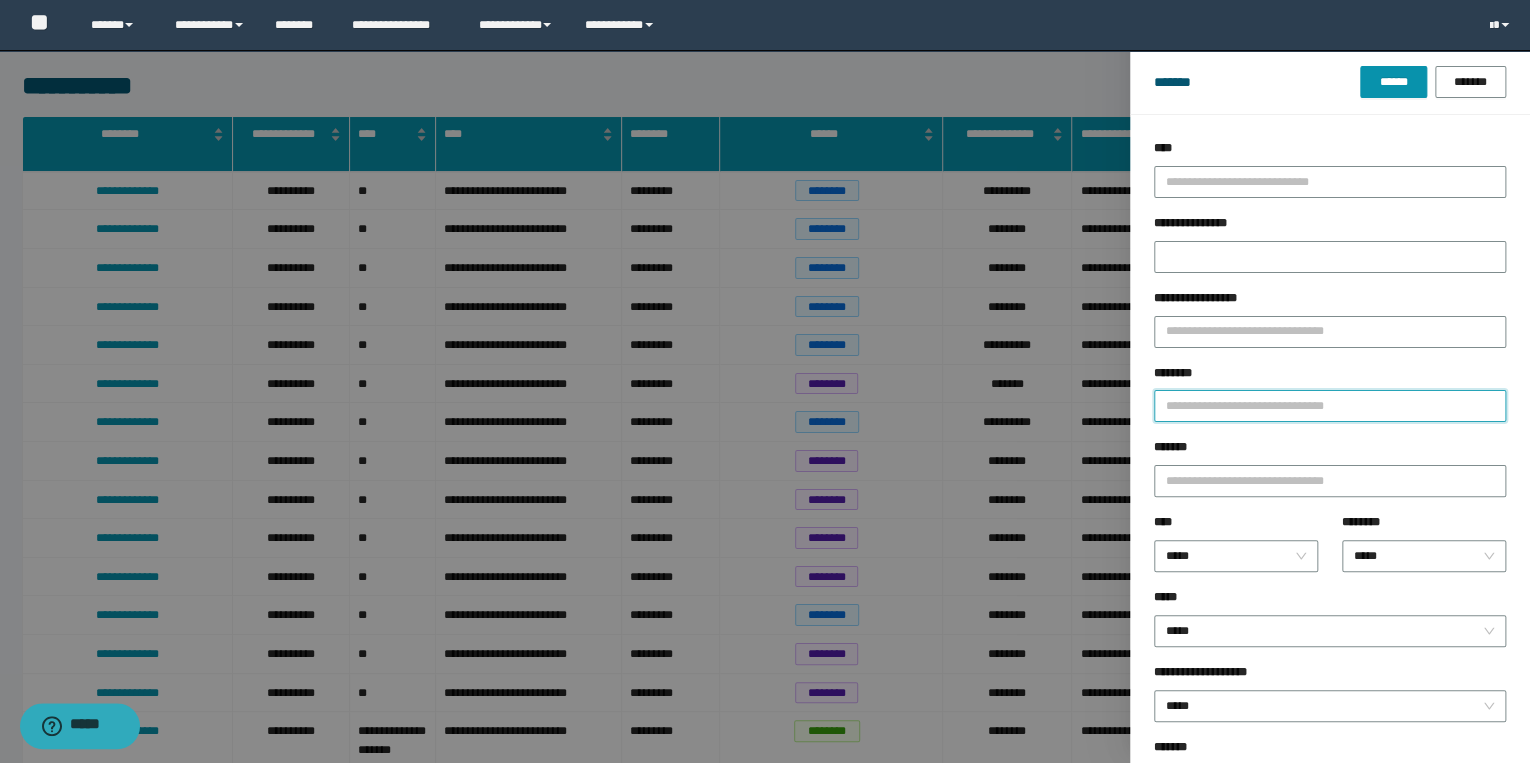 paste on "********" 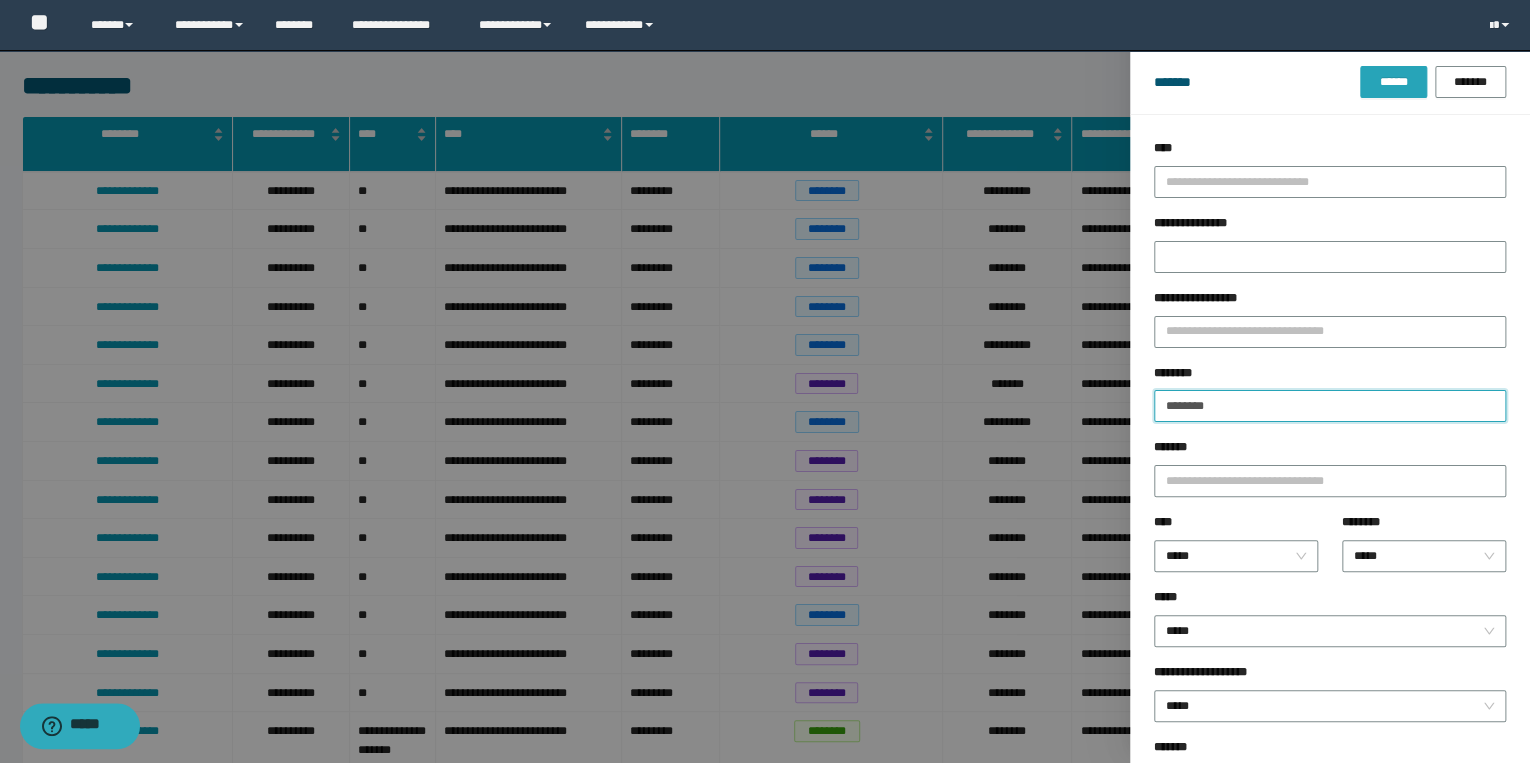 type on "********" 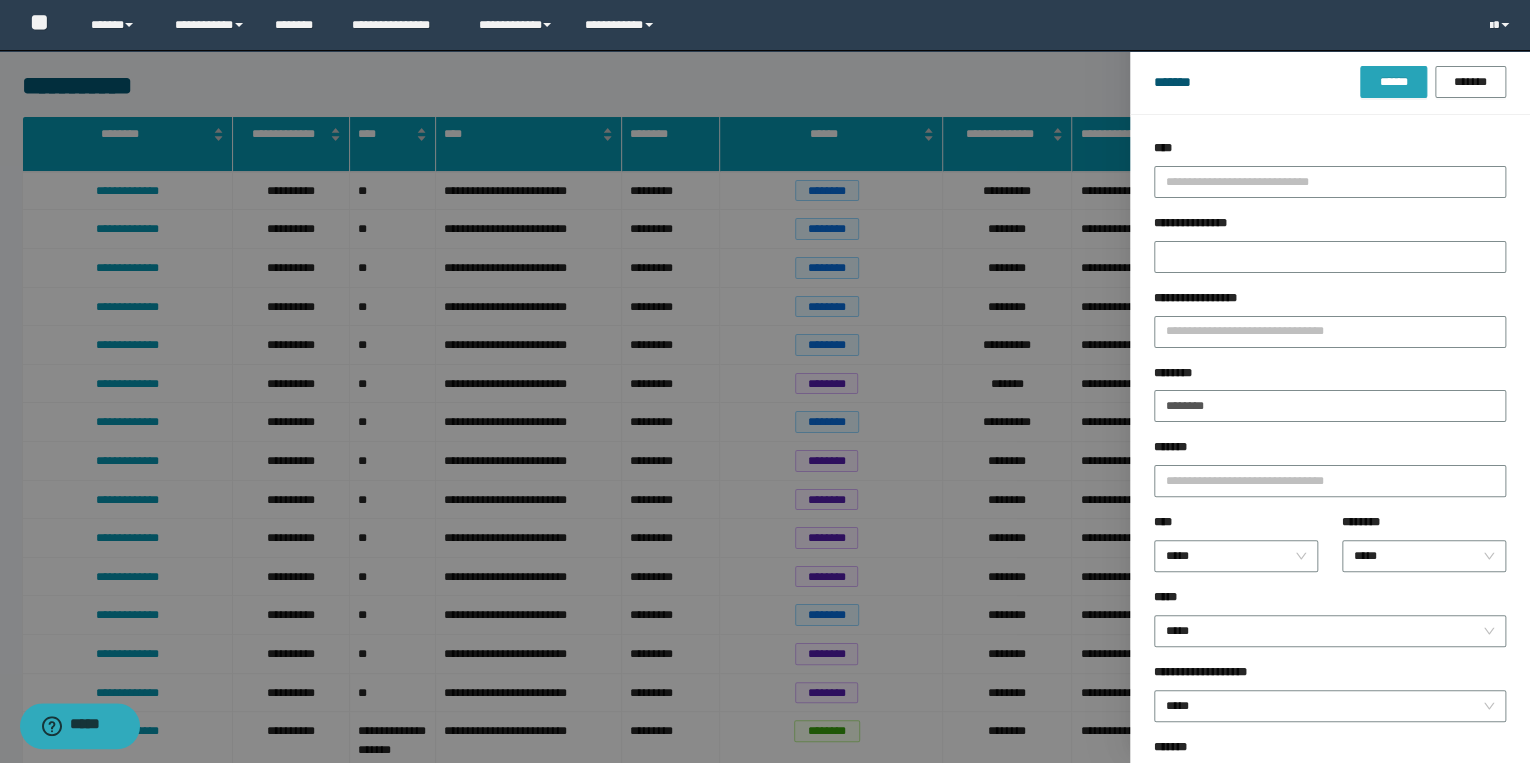 click on "******" at bounding box center [1393, 82] 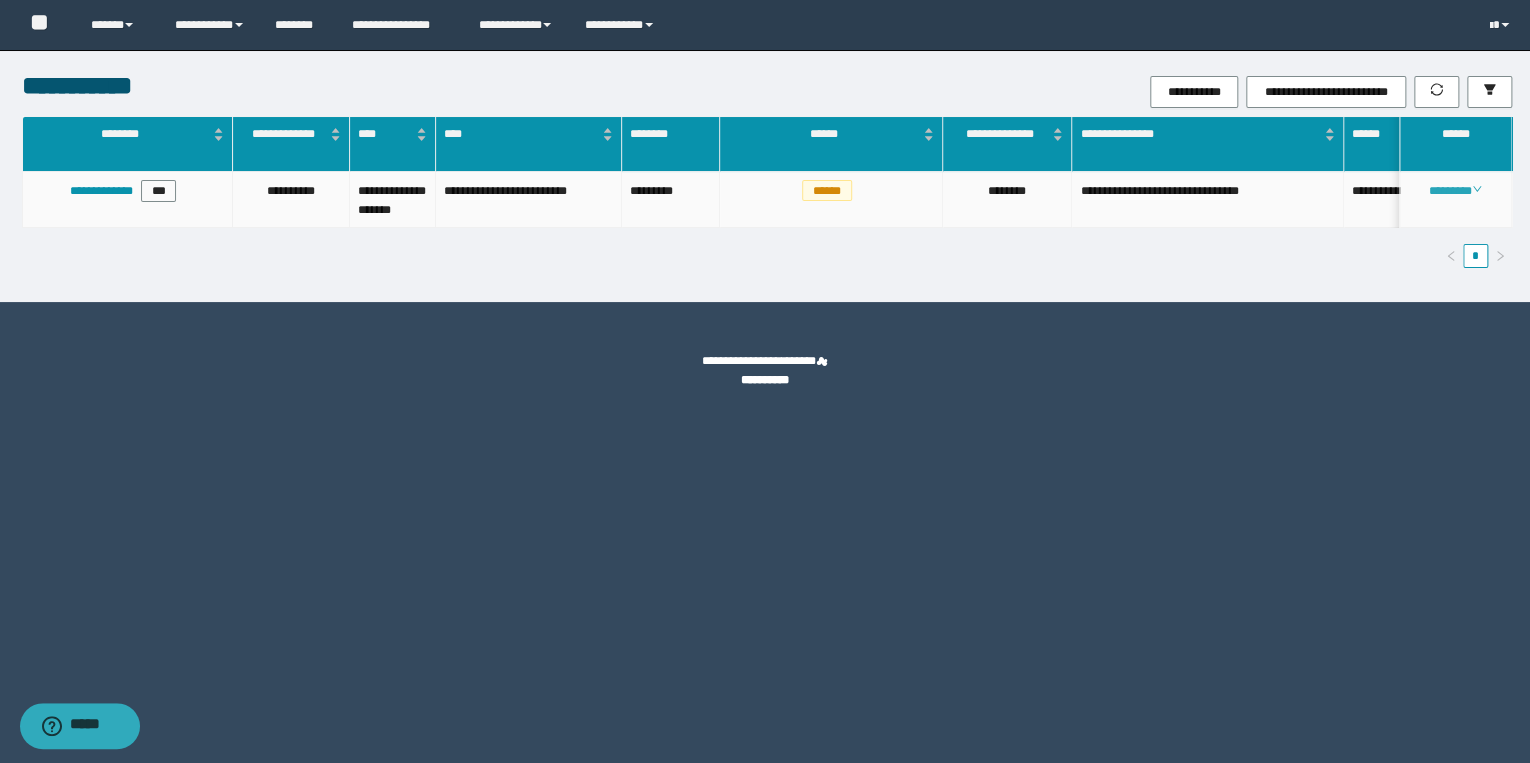click on "********" at bounding box center (1455, 191) 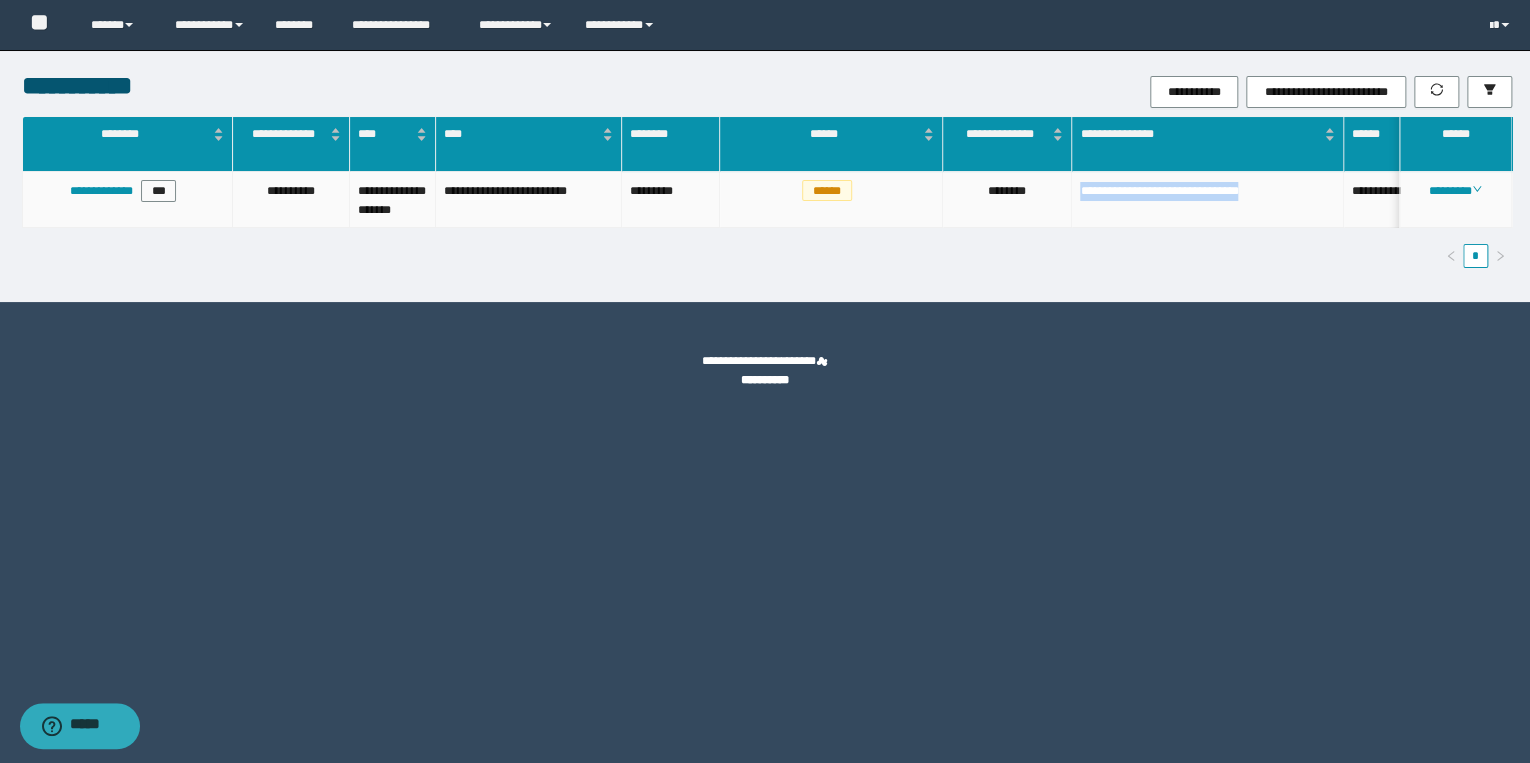 drag, startPoint x: 1075, startPoint y: 198, endPoint x: 1291, endPoint y: 198, distance: 216 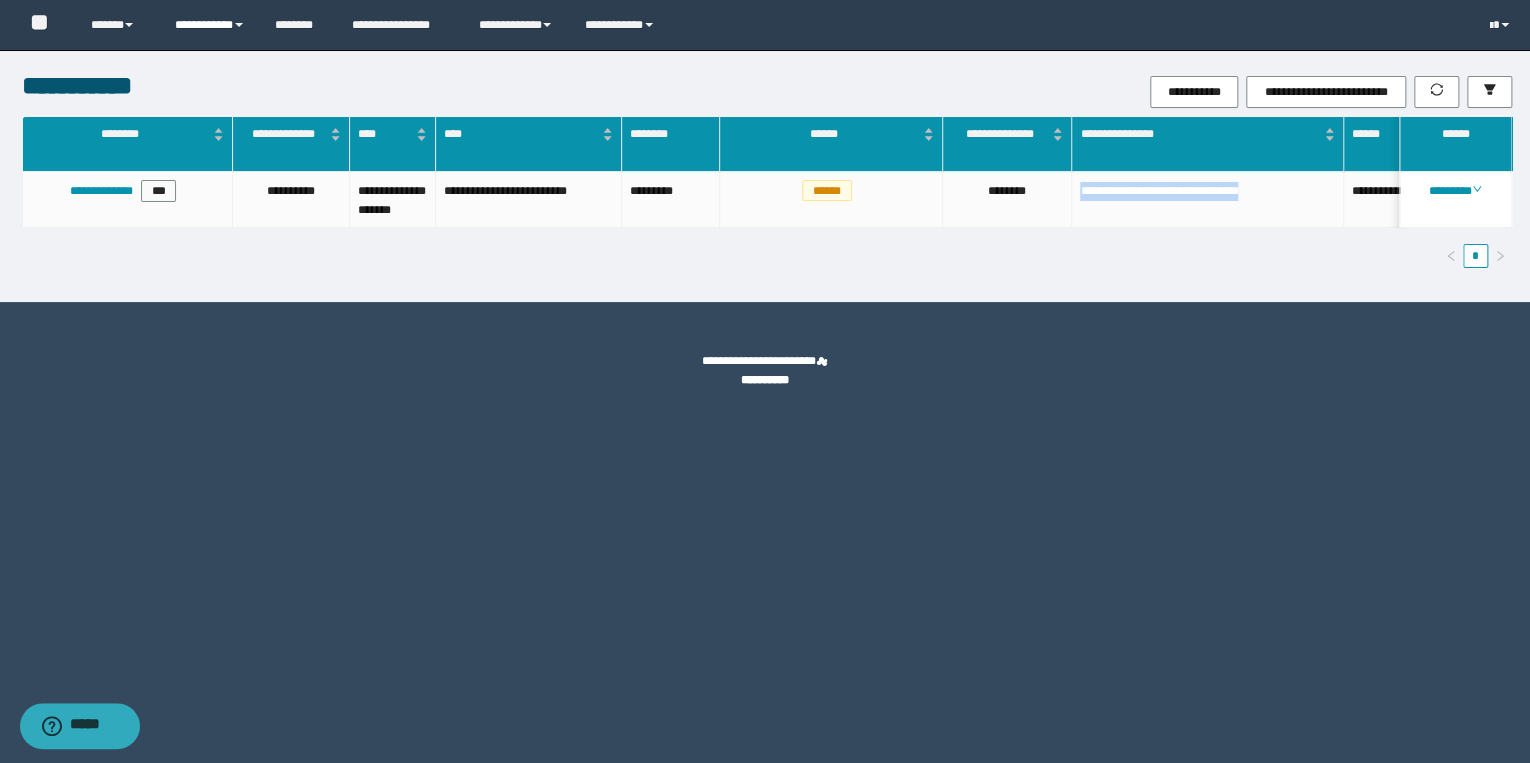 click on "**********" at bounding box center (210, 25) 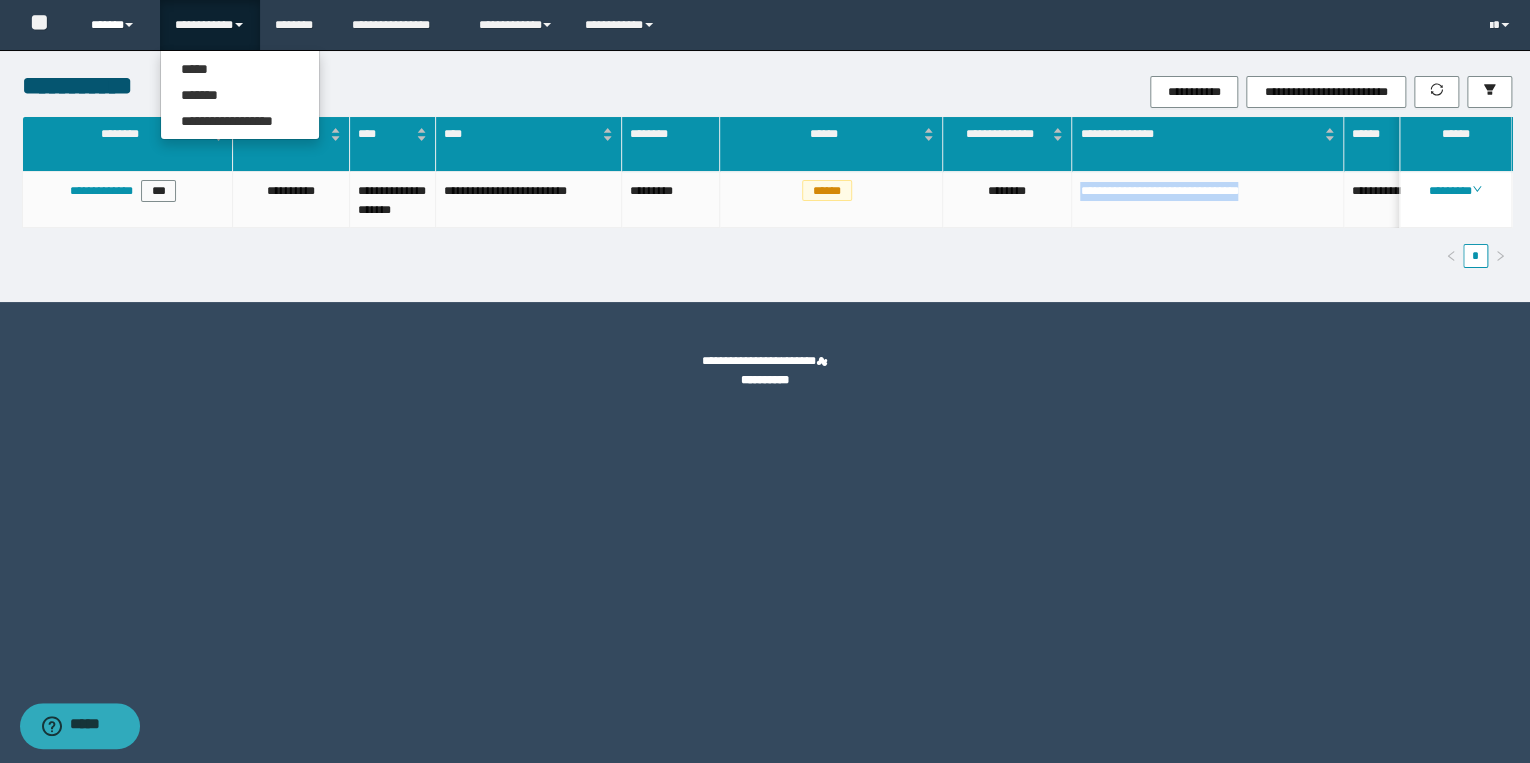 click on "******" at bounding box center (117, 25) 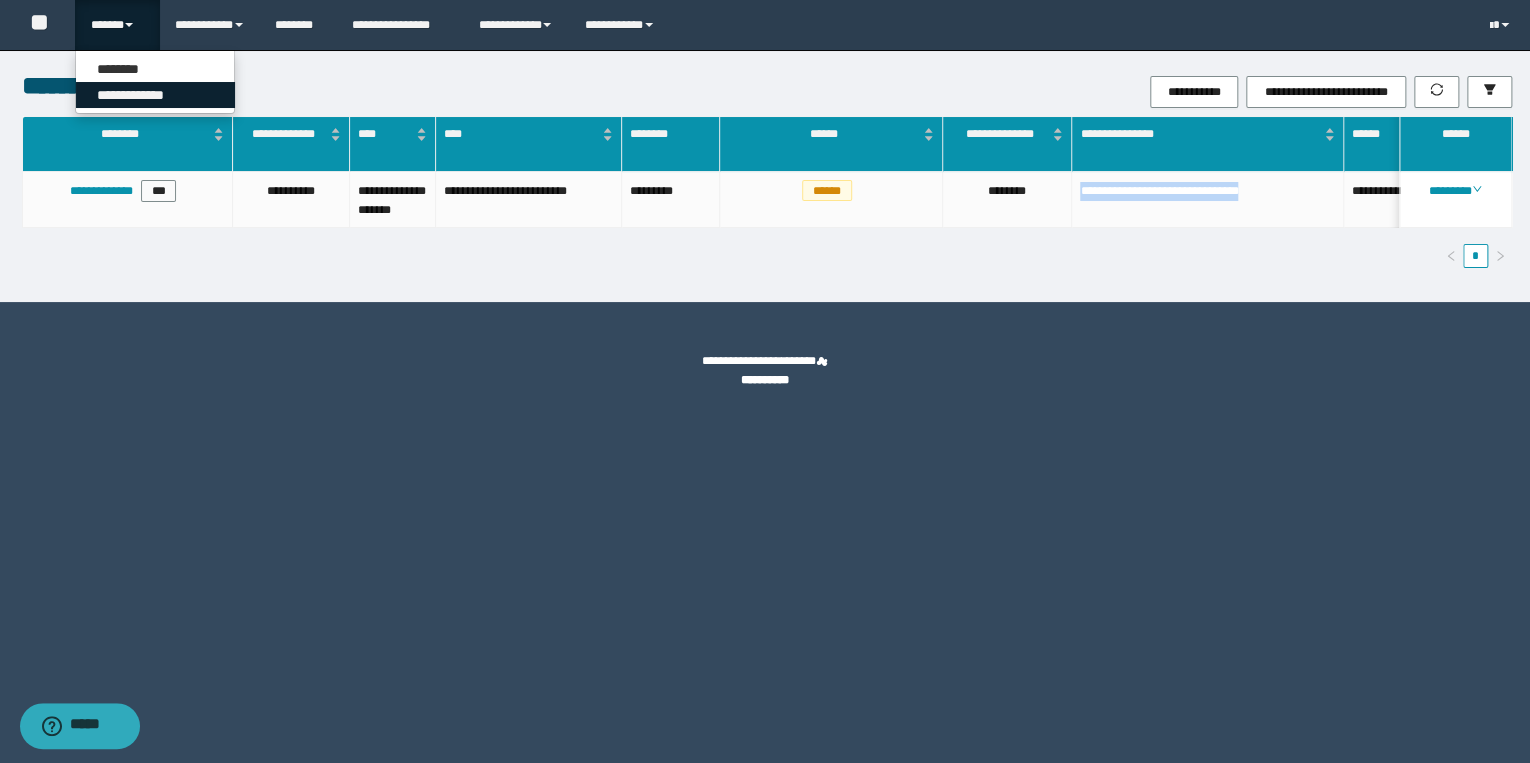 click on "**********" at bounding box center (155, 95) 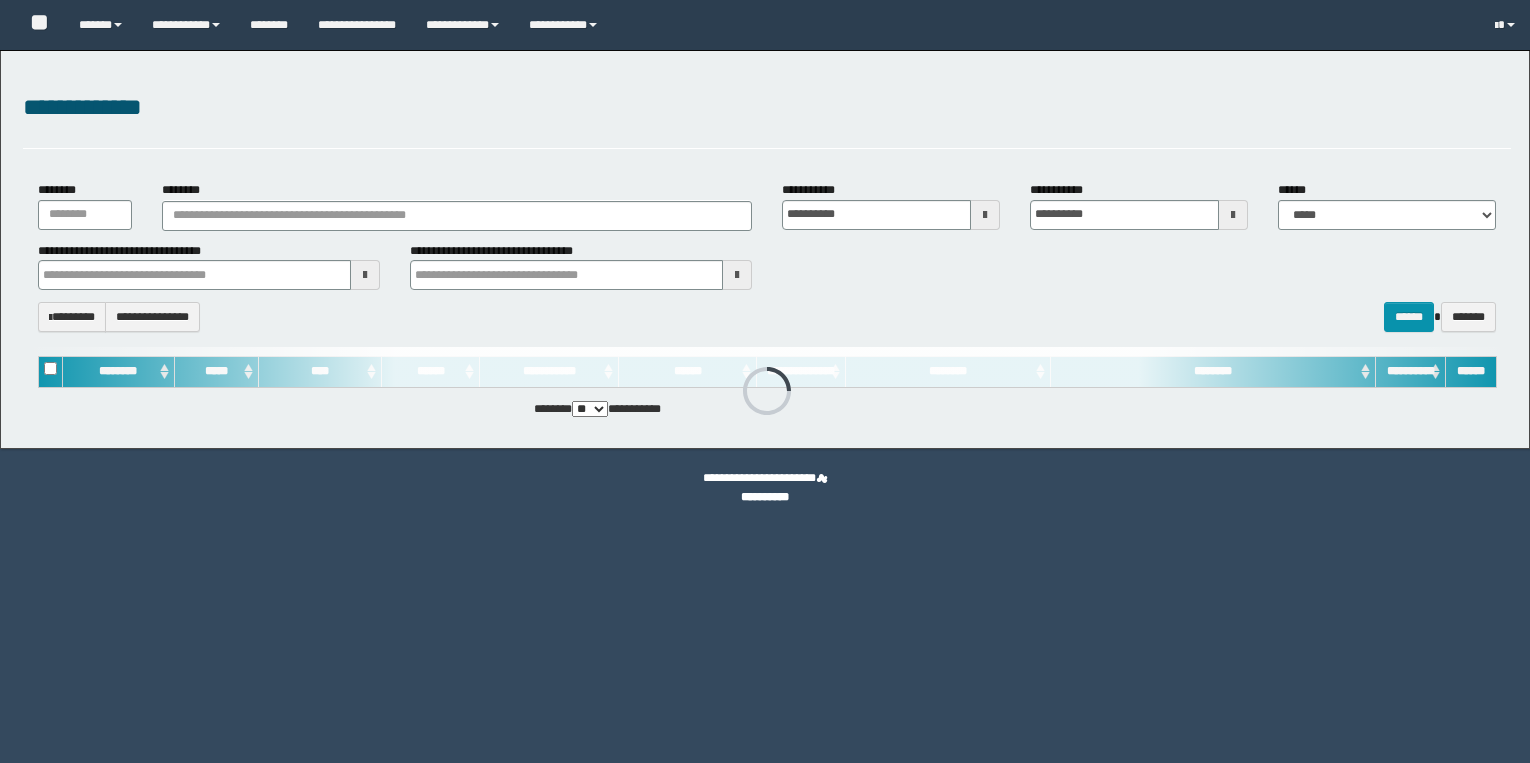 scroll, scrollTop: 0, scrollLeft: 0, axis: both 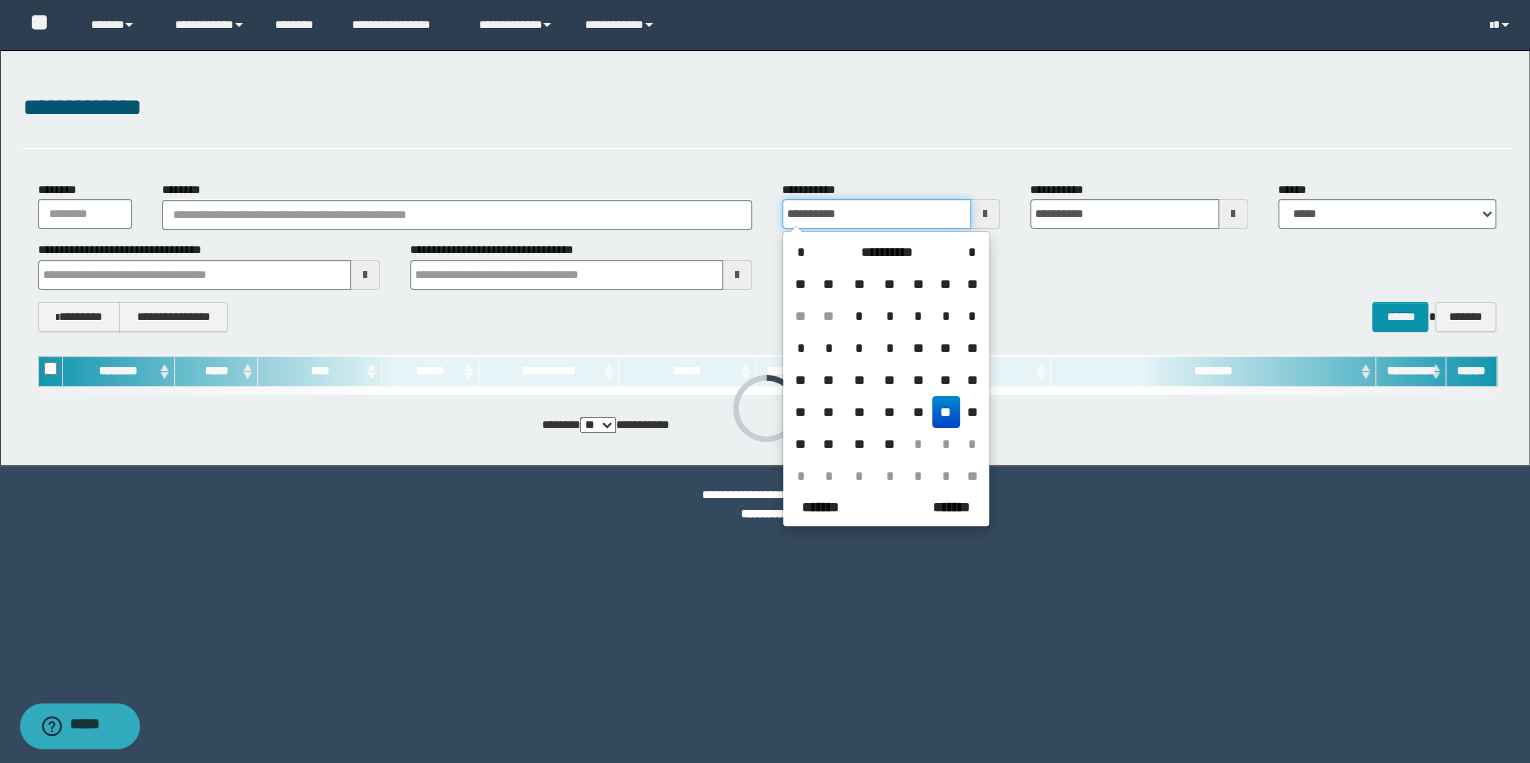 drag, startPoint x: 901, startPoint y: 211, endPoint x: 555, endPoint y: 228, distance: 346.4174 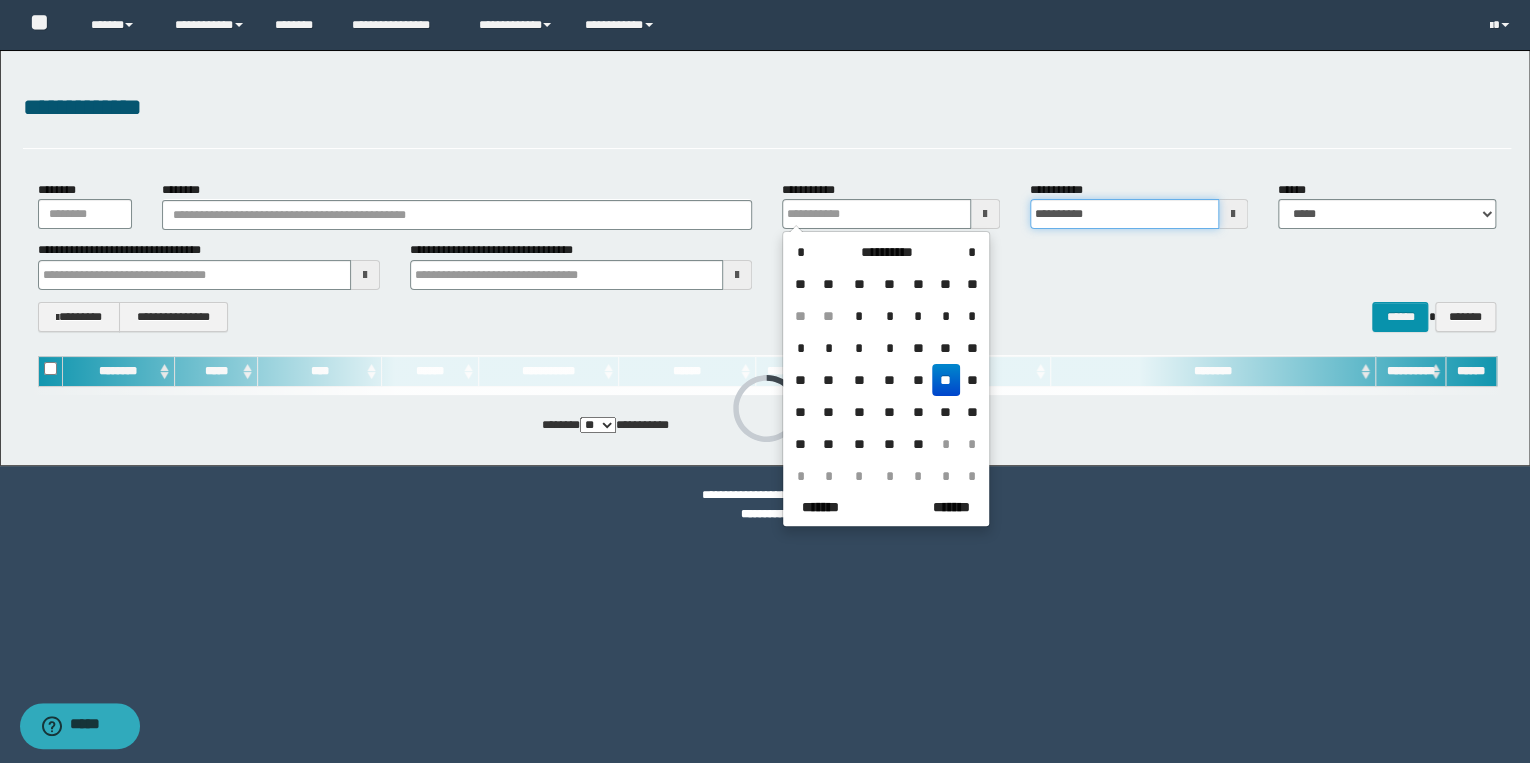 drag, startPoint x: 1120, startPoint y: 216, endPoint x: 776, endPoint y: 212, distance: 344.02325 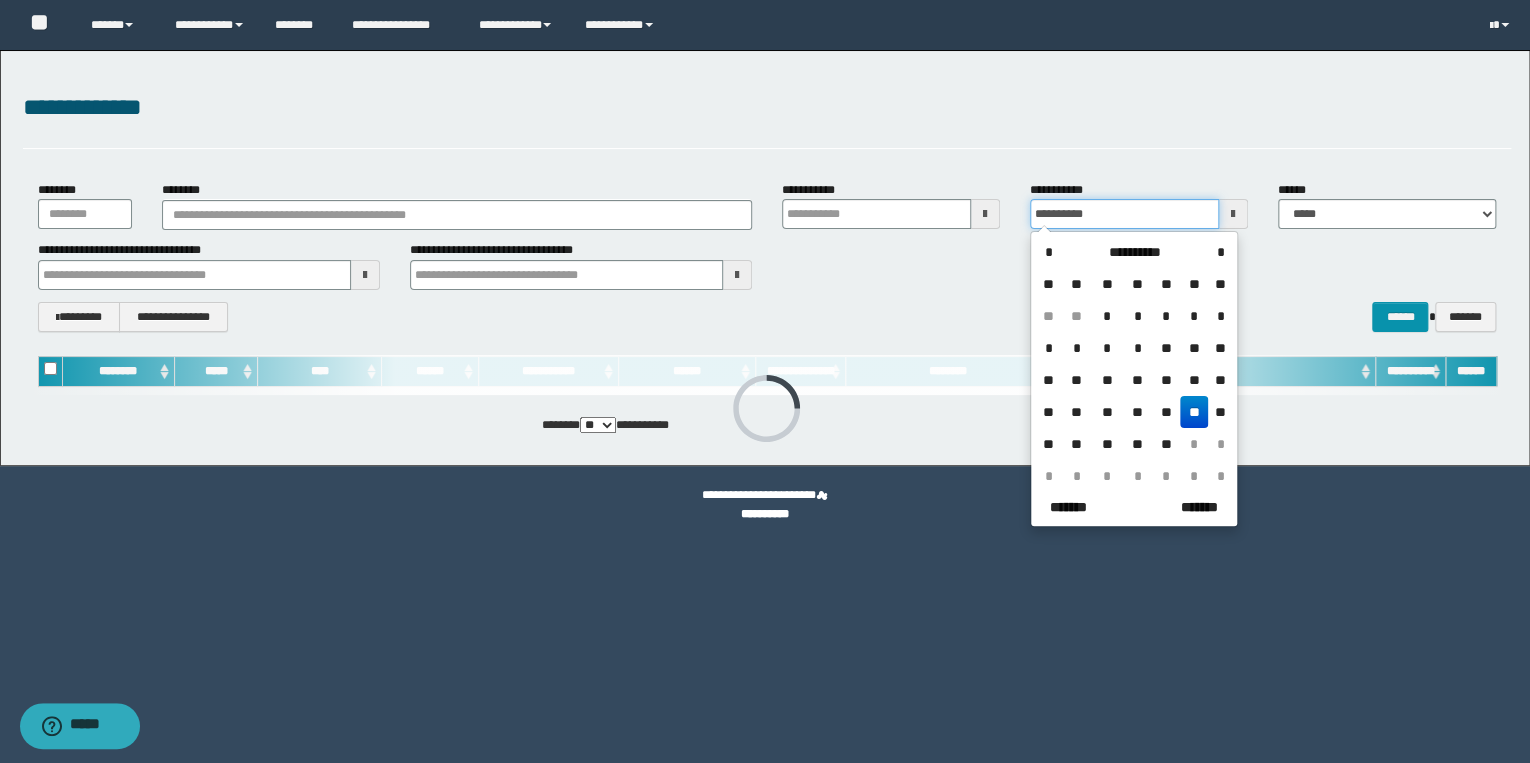 type 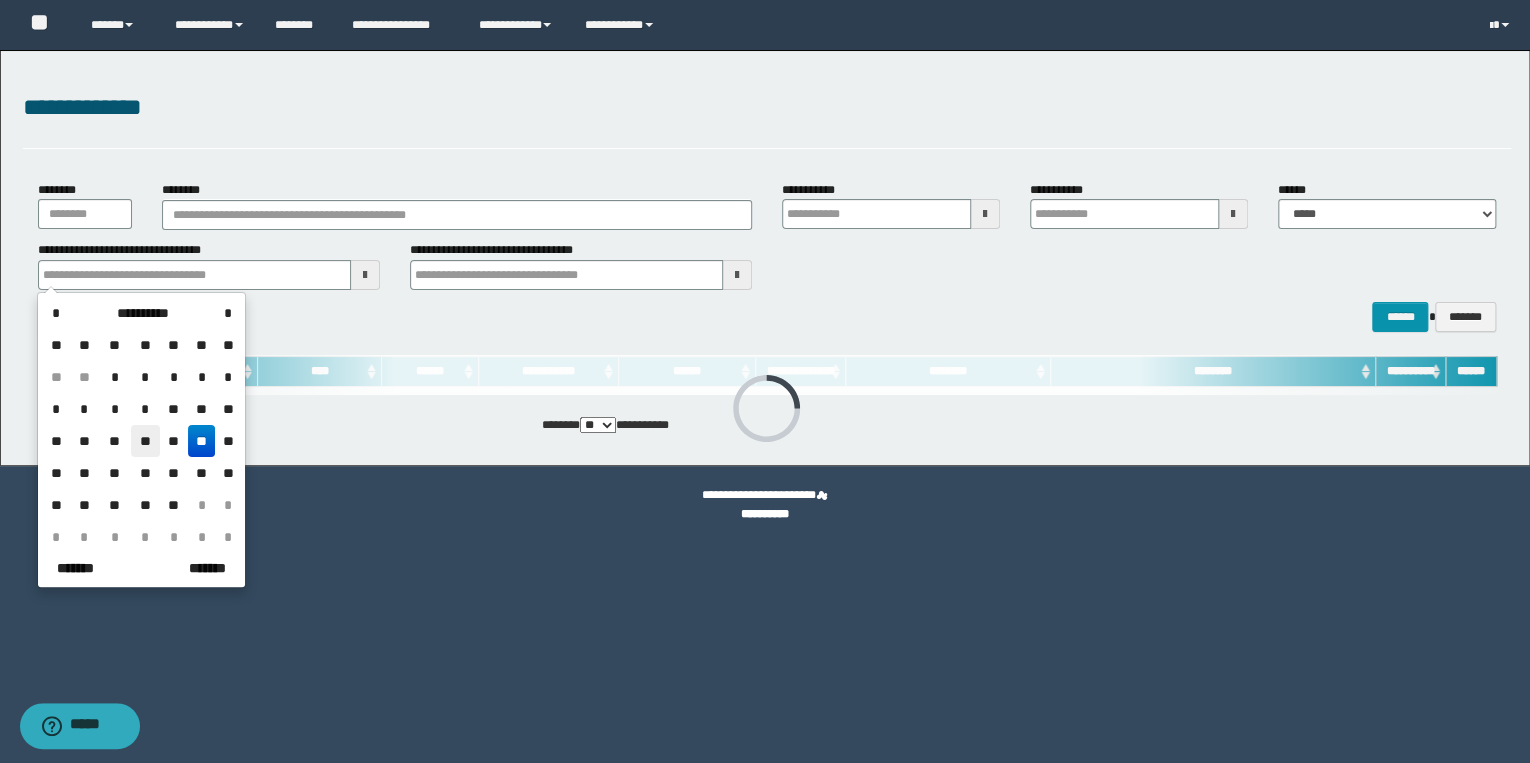 click on "**" at bounding box center (145, 441) 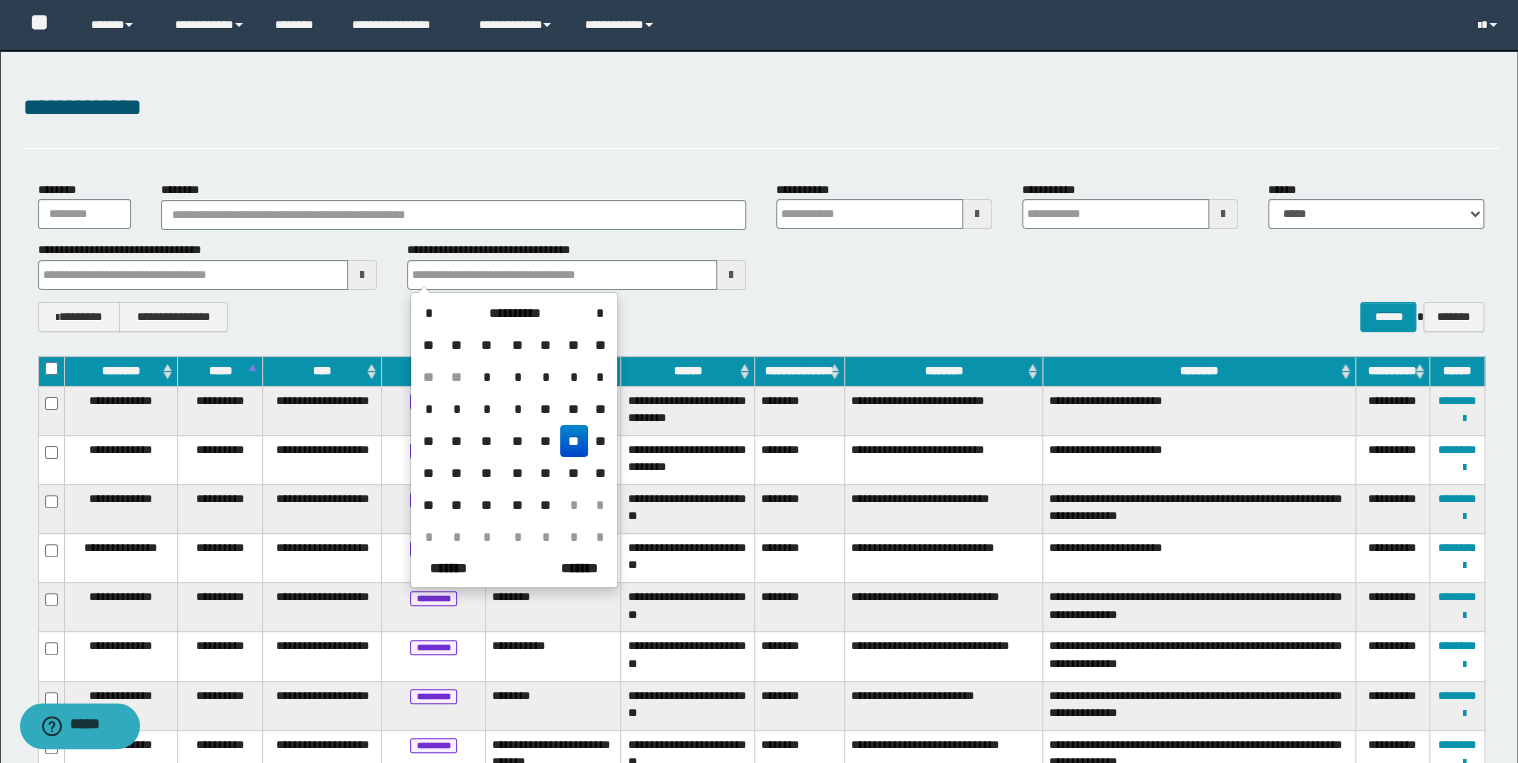 click on "**" at bounding box center (517, 441) 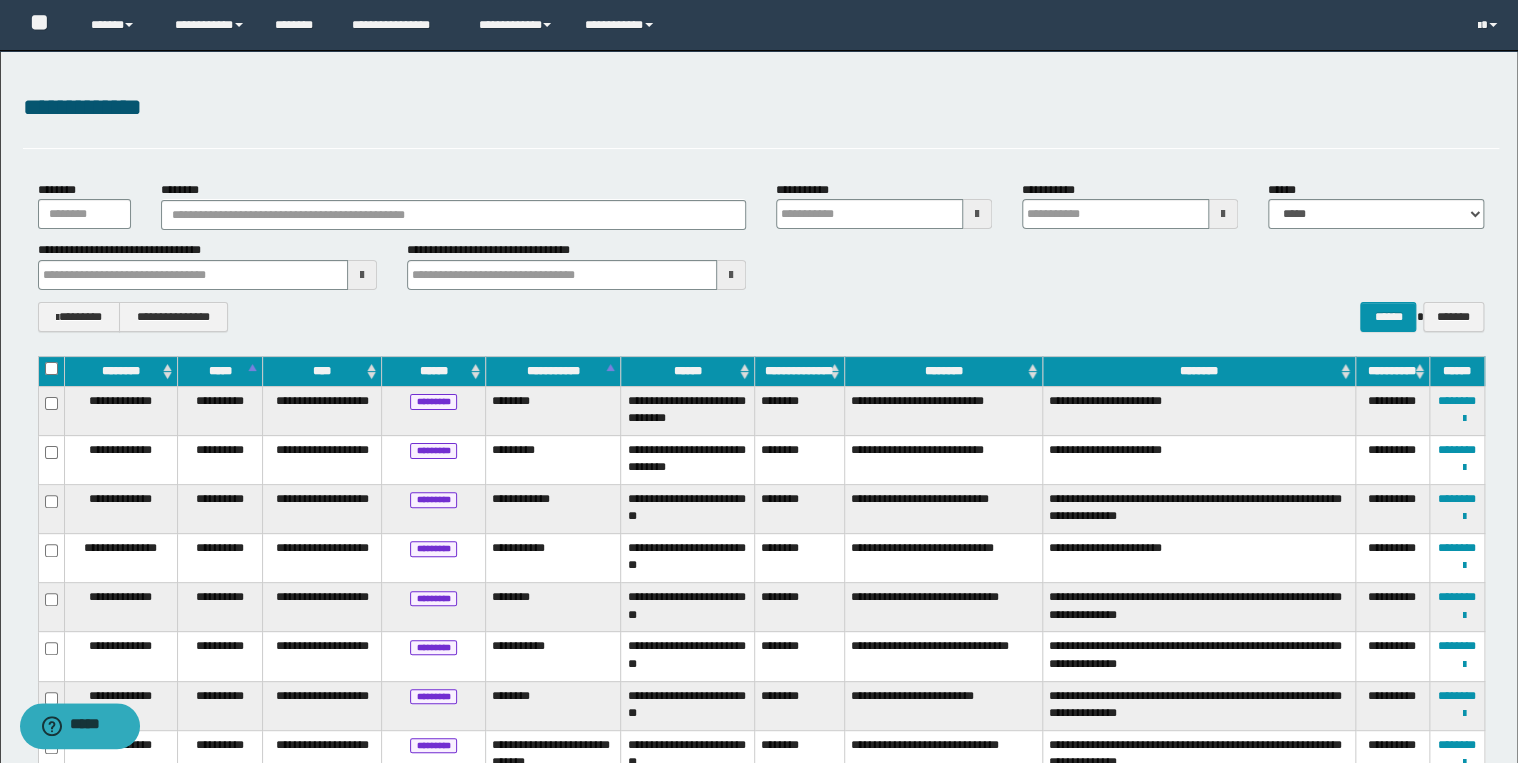 click on "**********" at bounding box center [761, 256] 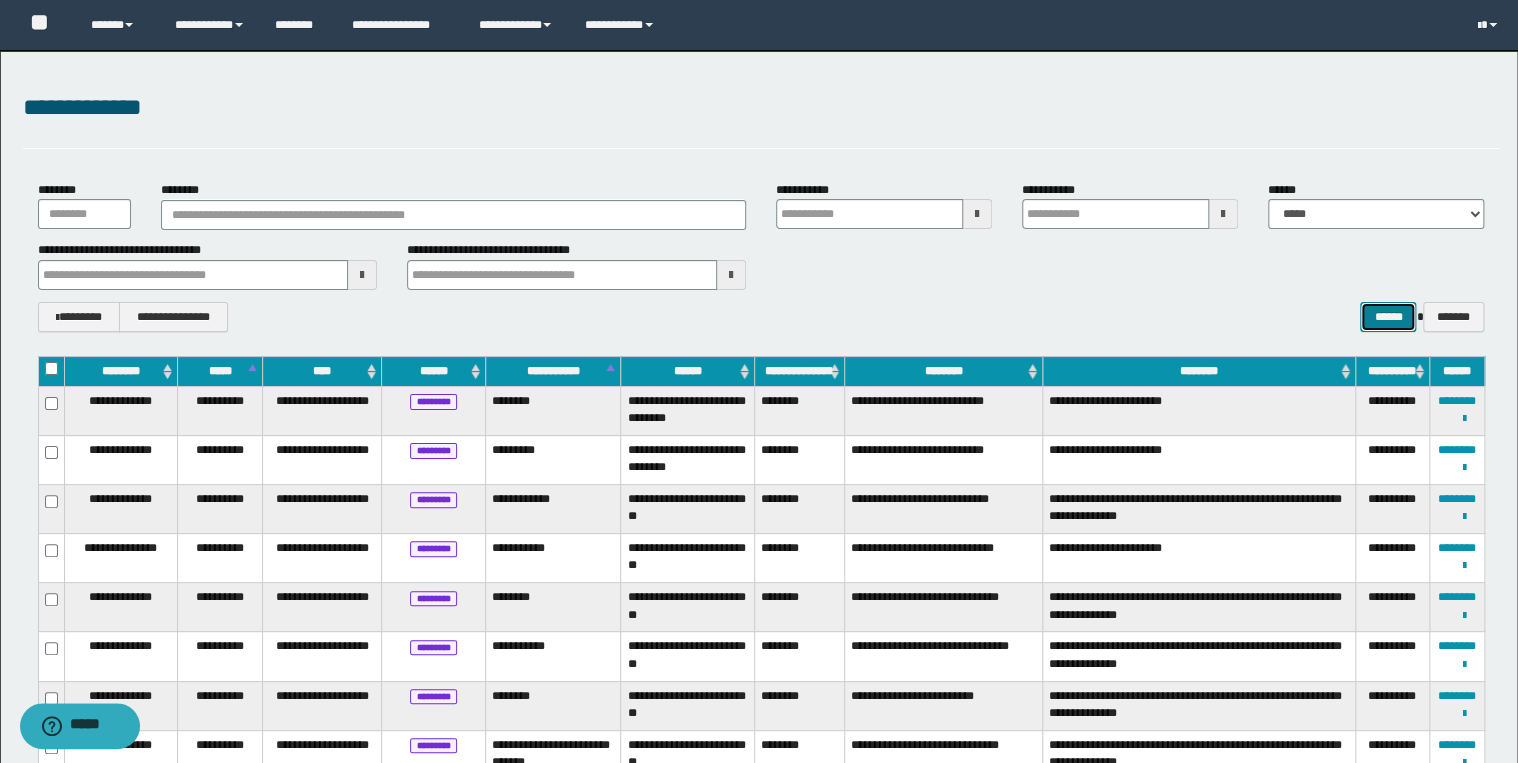click on "******" at bounding box center (1388, 317) 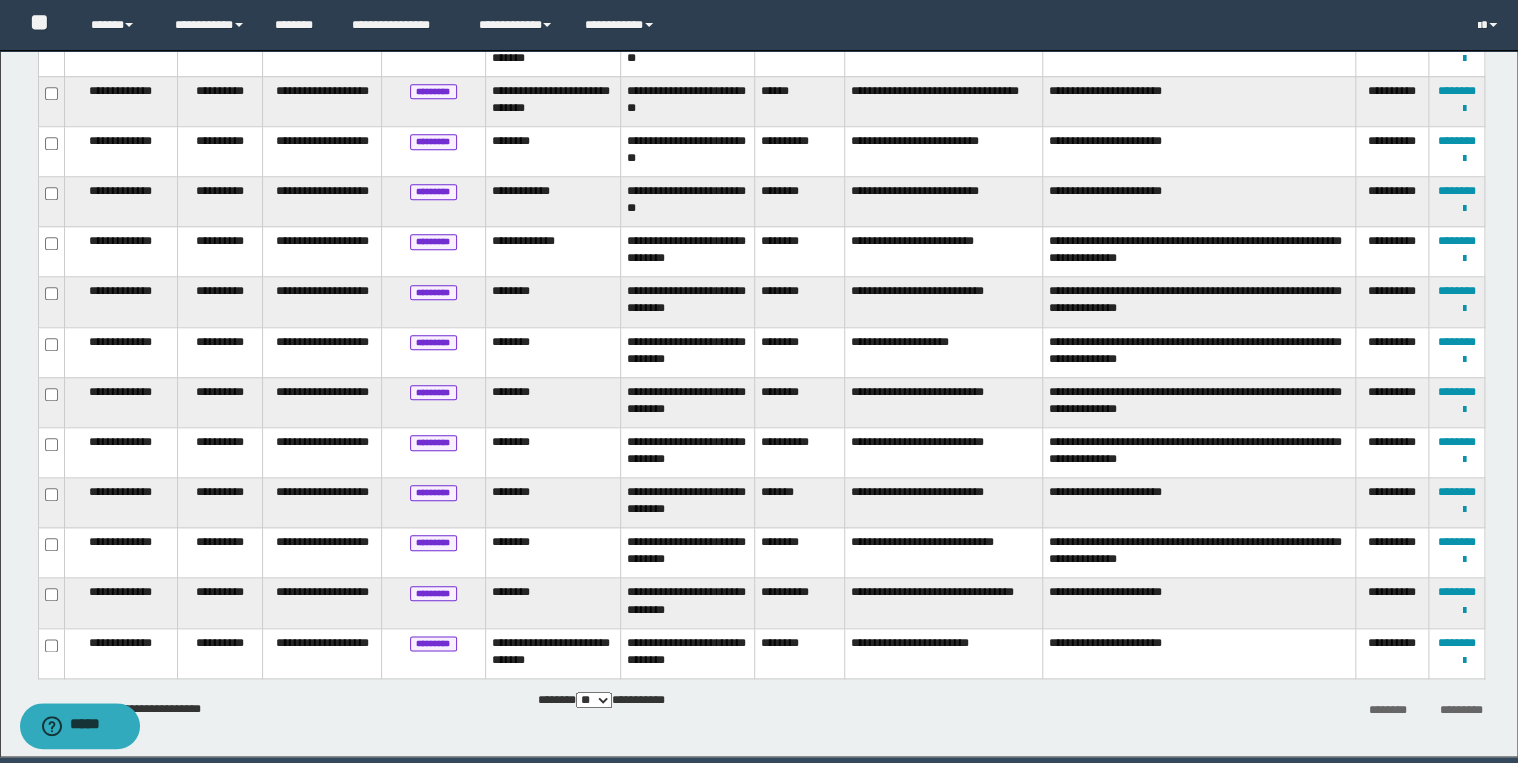 scroll, scrollTop: 883, scrollLeft: 0, axis: vertical 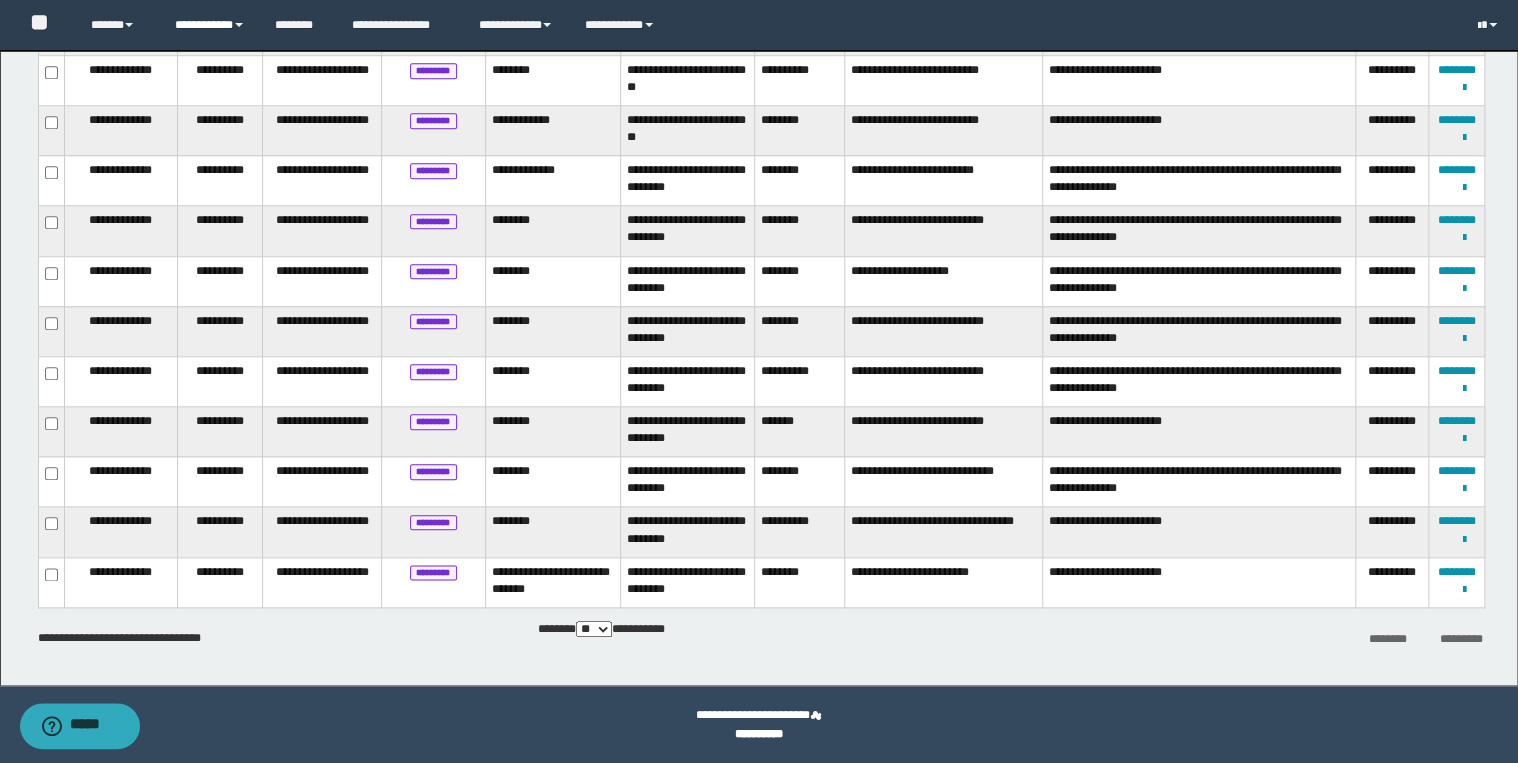 click on "**********" at bounding box center [210, 25] 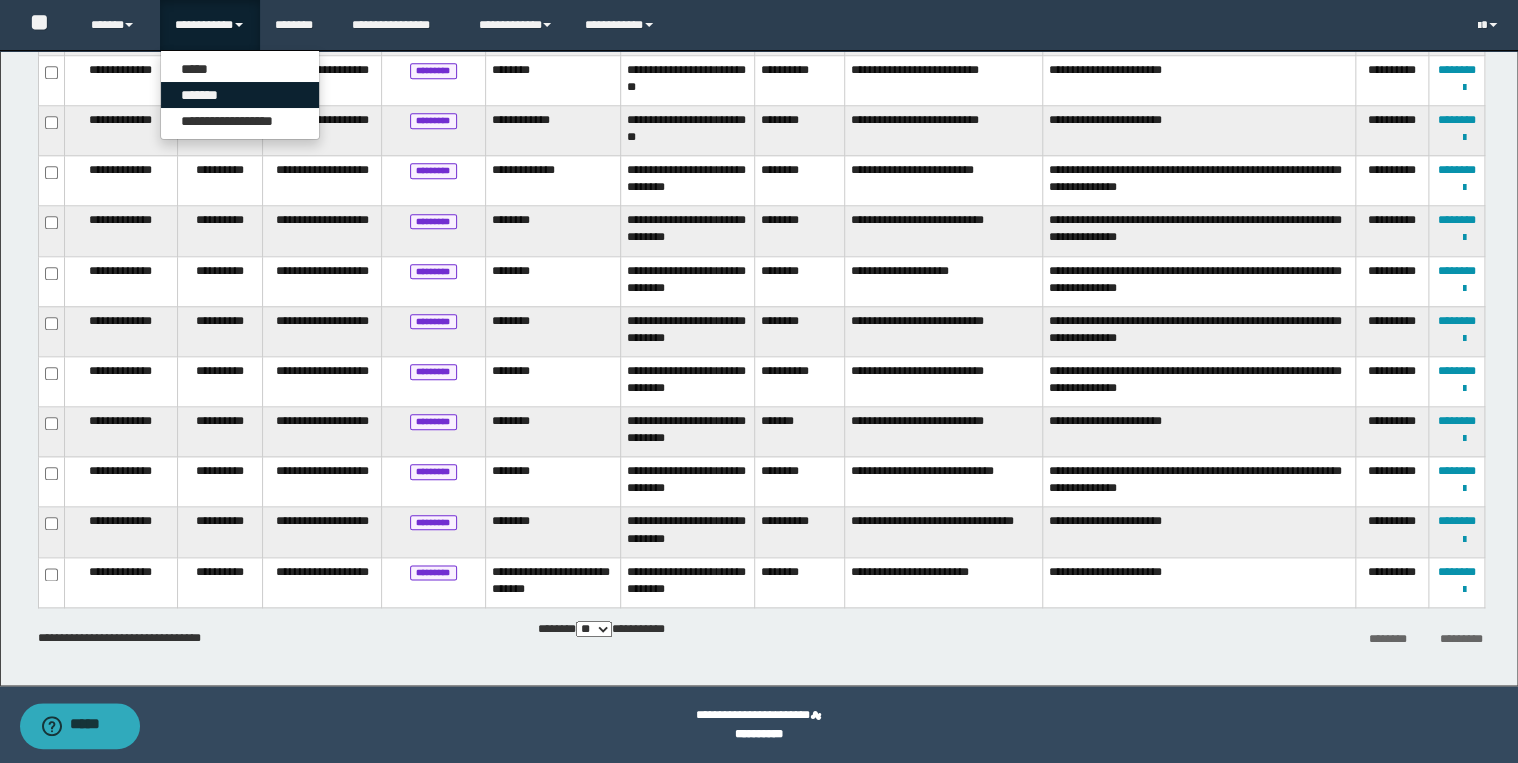 click on "*******" at bounding box center (240, 95) 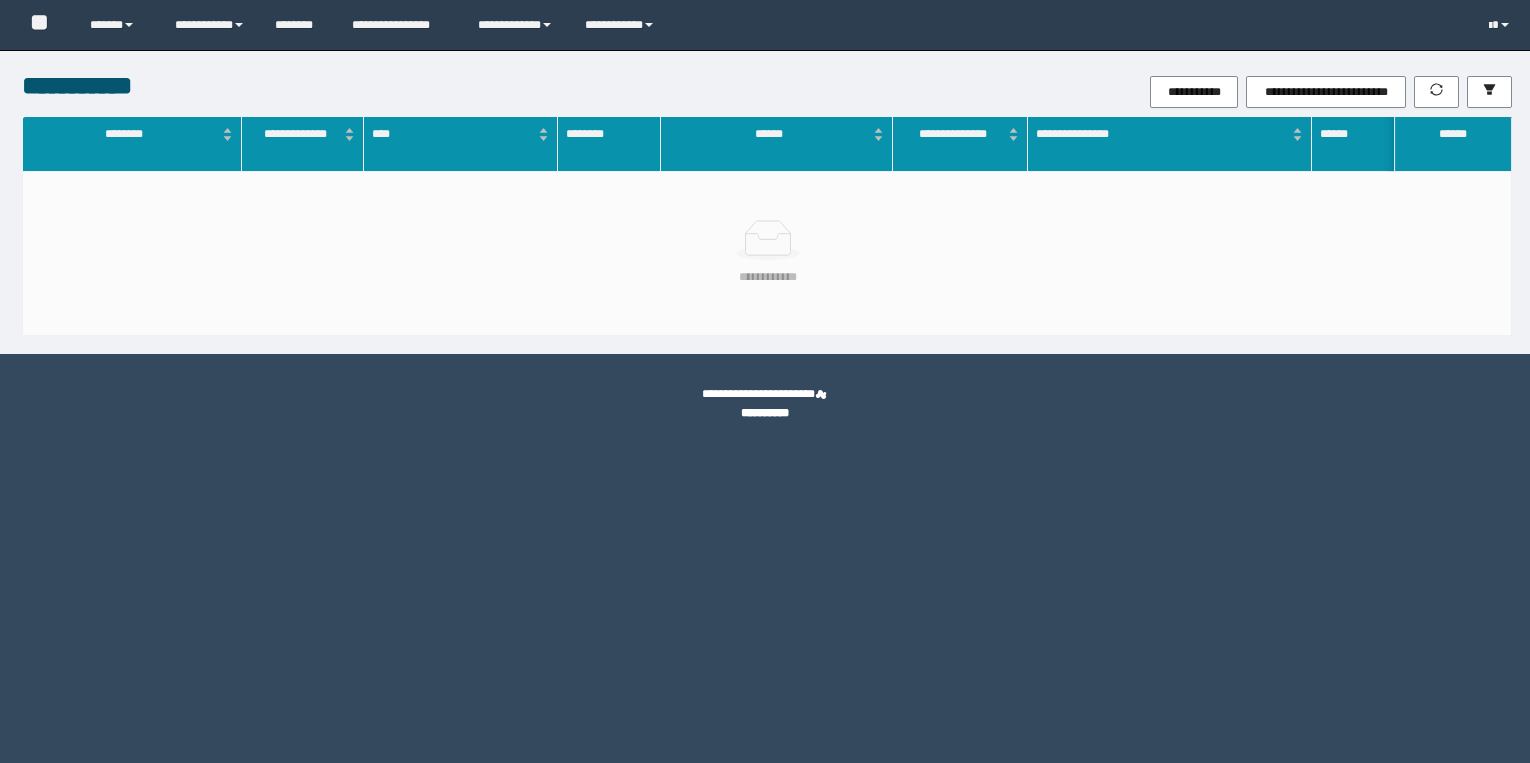 scroll, scrollTop: 0, scrollLeft: 0, axis: both 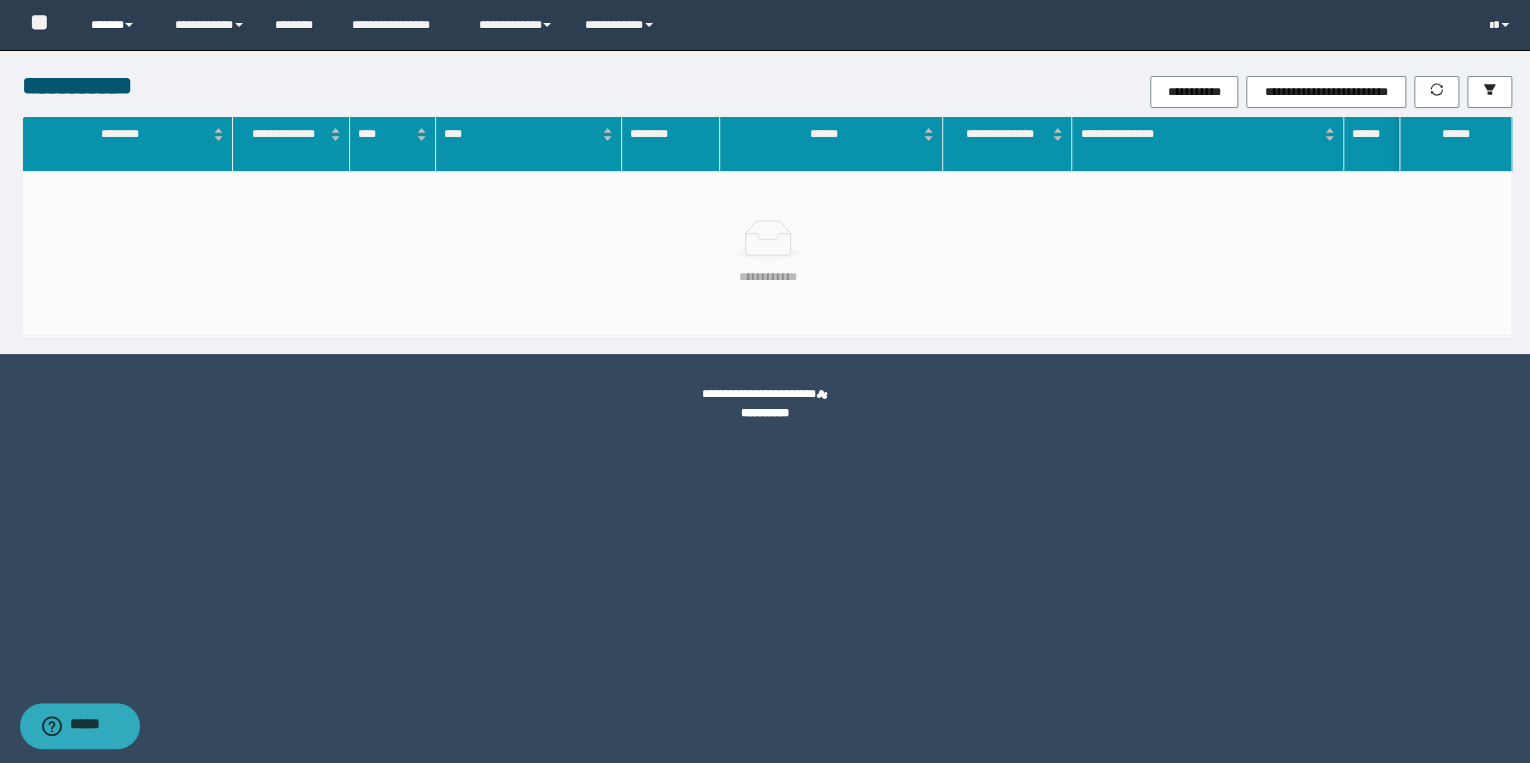 click on "******" at bounding box center (117, 25) 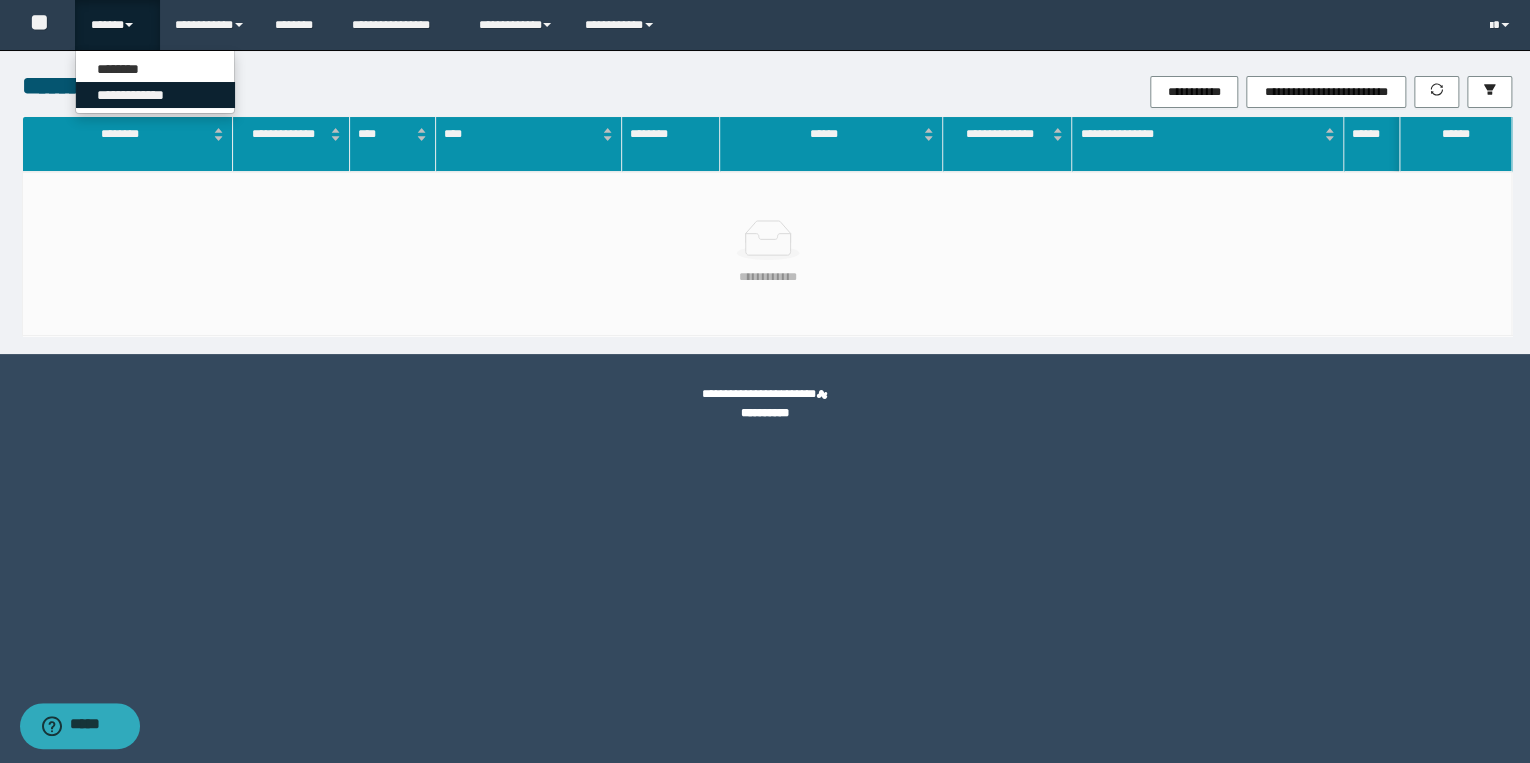 click on "**********" at bounding box center (155, 95) 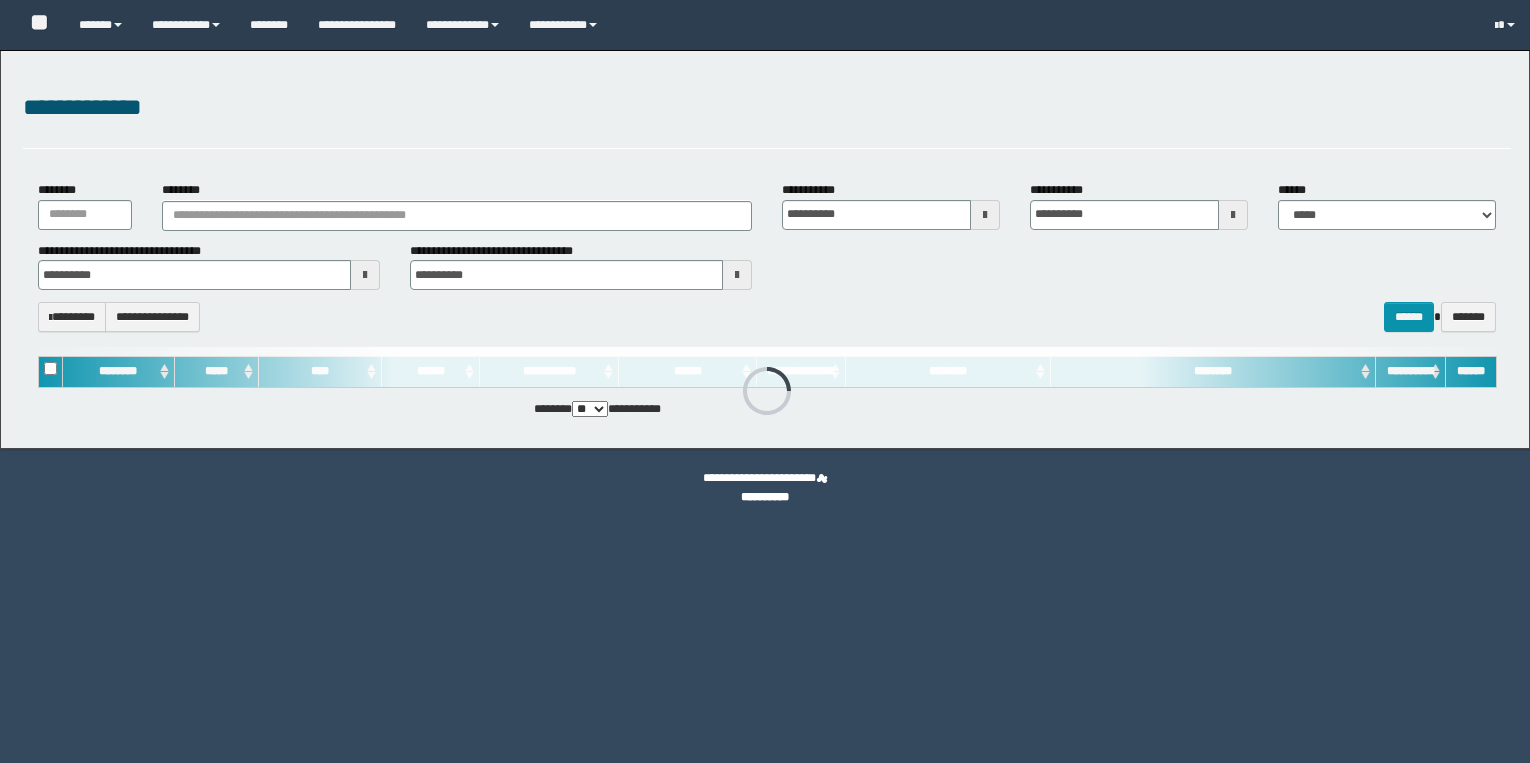 scroll, scrollTop: 0, scrollLeft: 0, axis: both 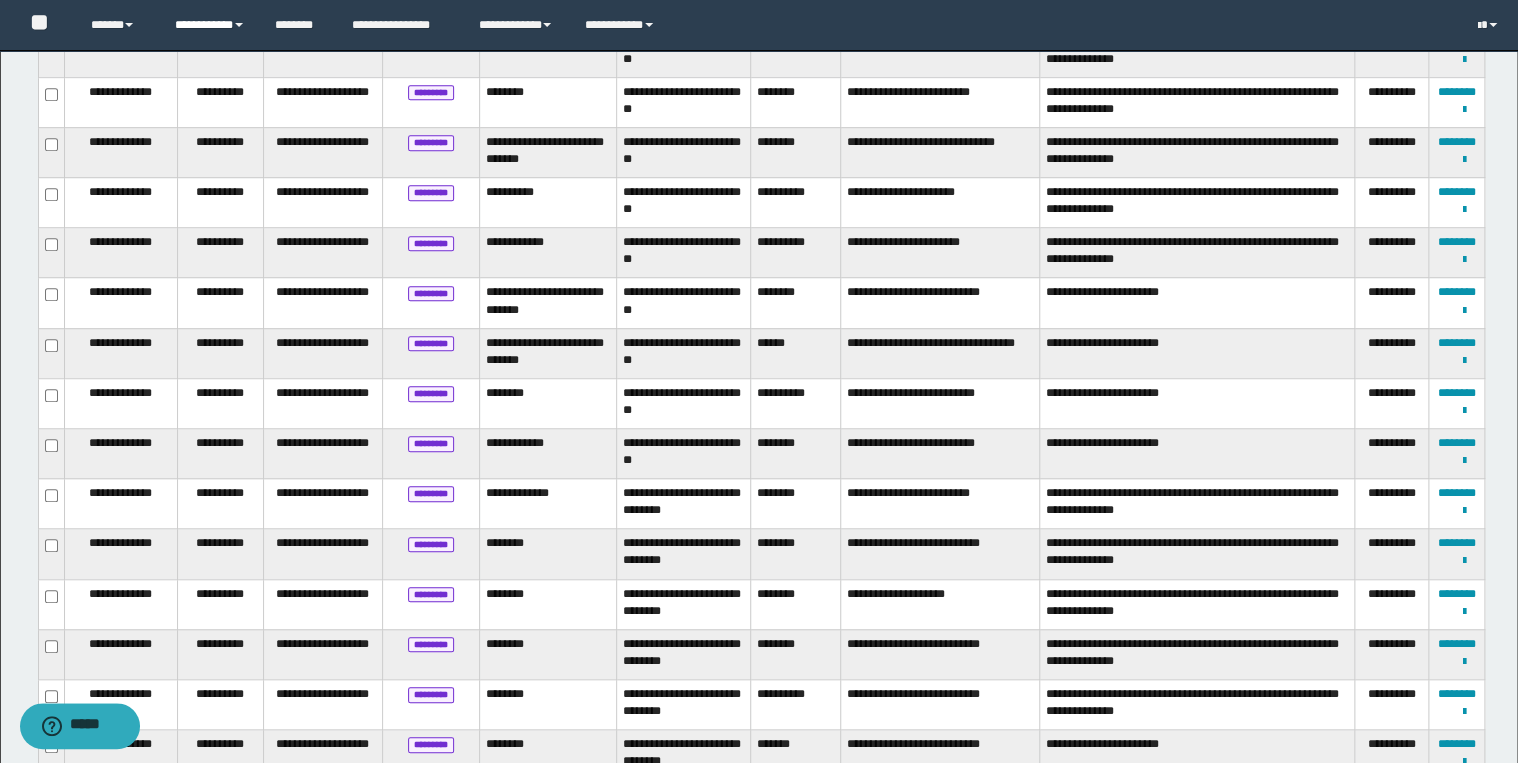 click on "**********" at bounding box center [210, 25] 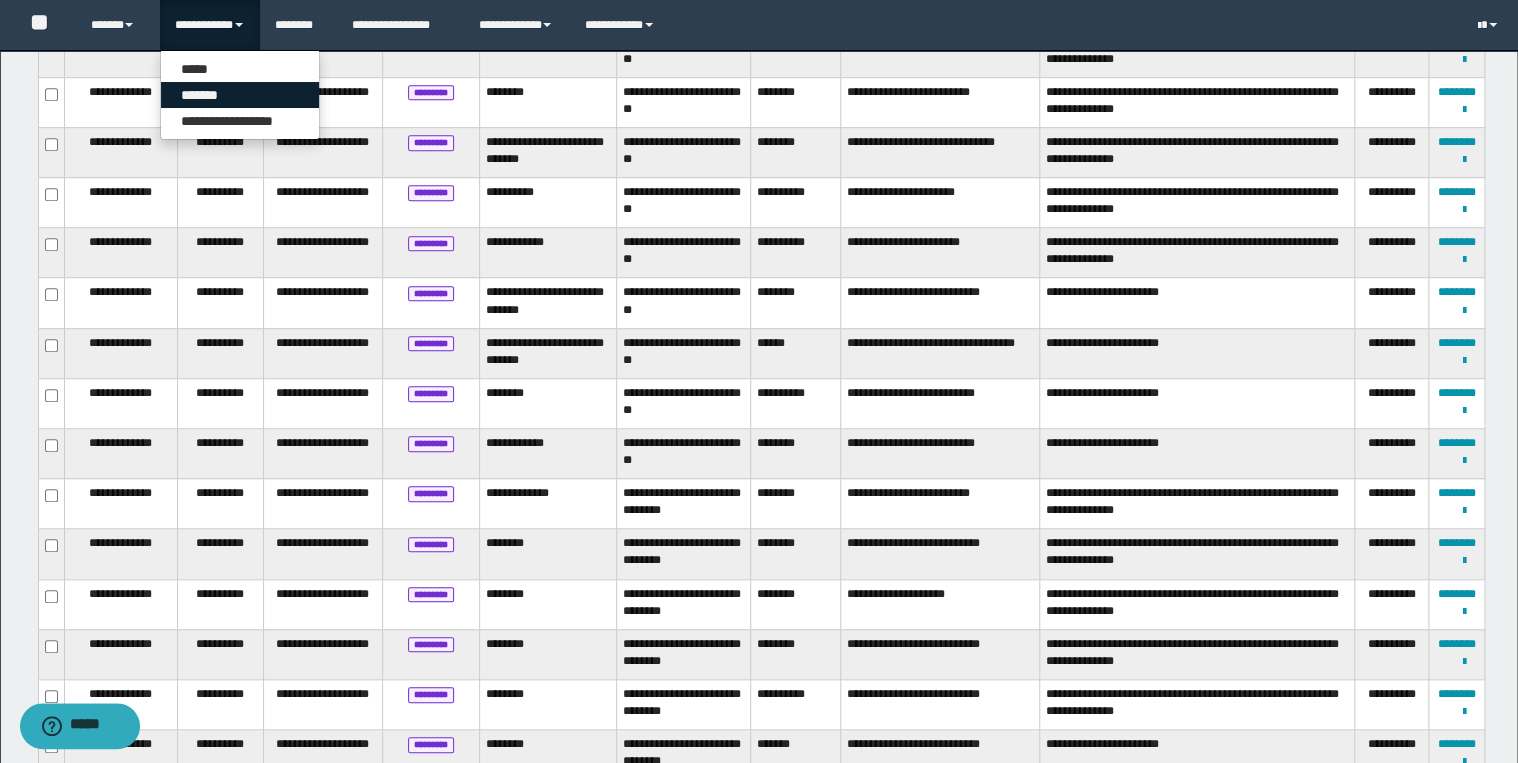 click on "*******" at bounding box center (240, 95) 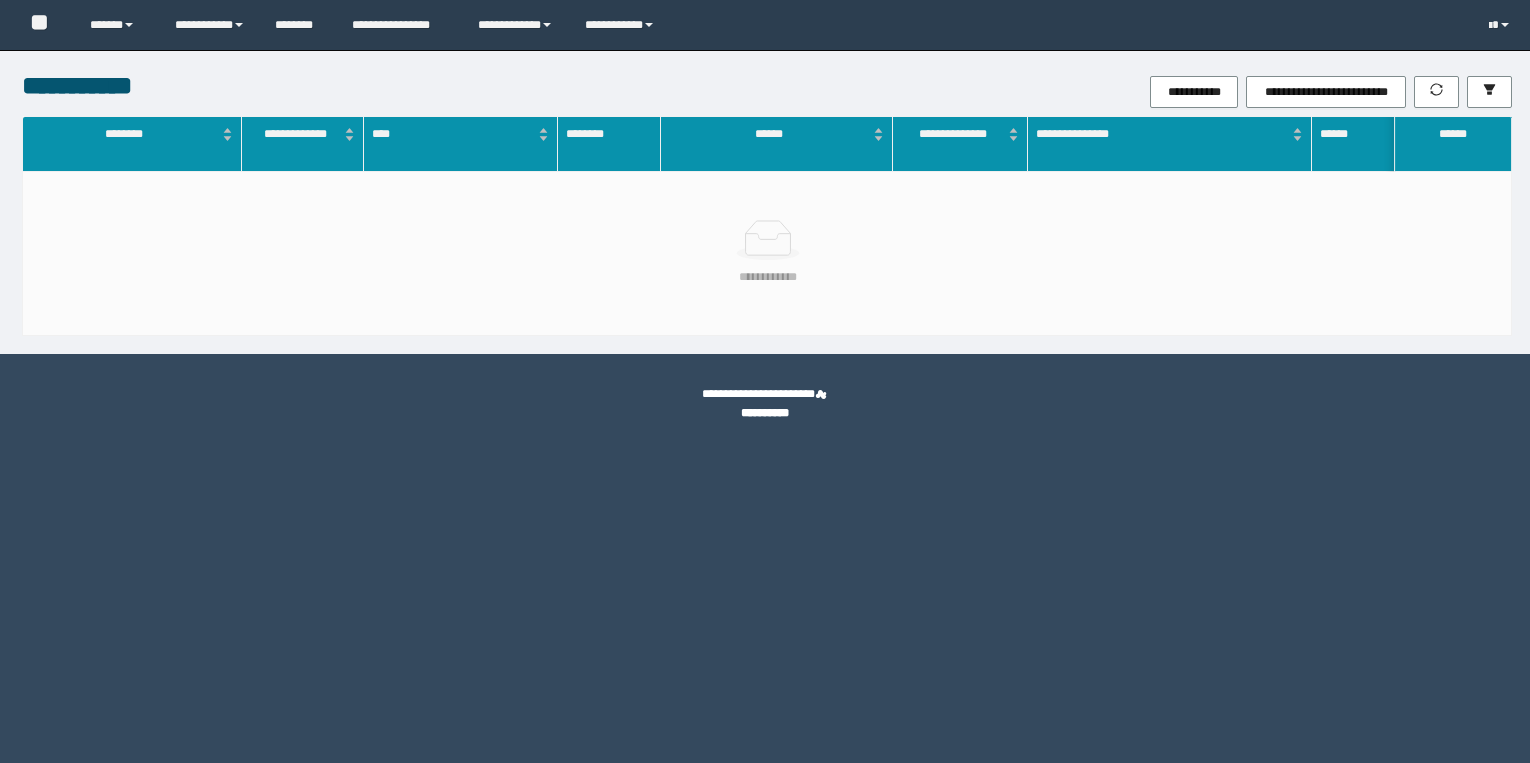 scroll, scrollTop: 0, scrollLeft: 0, axis: both 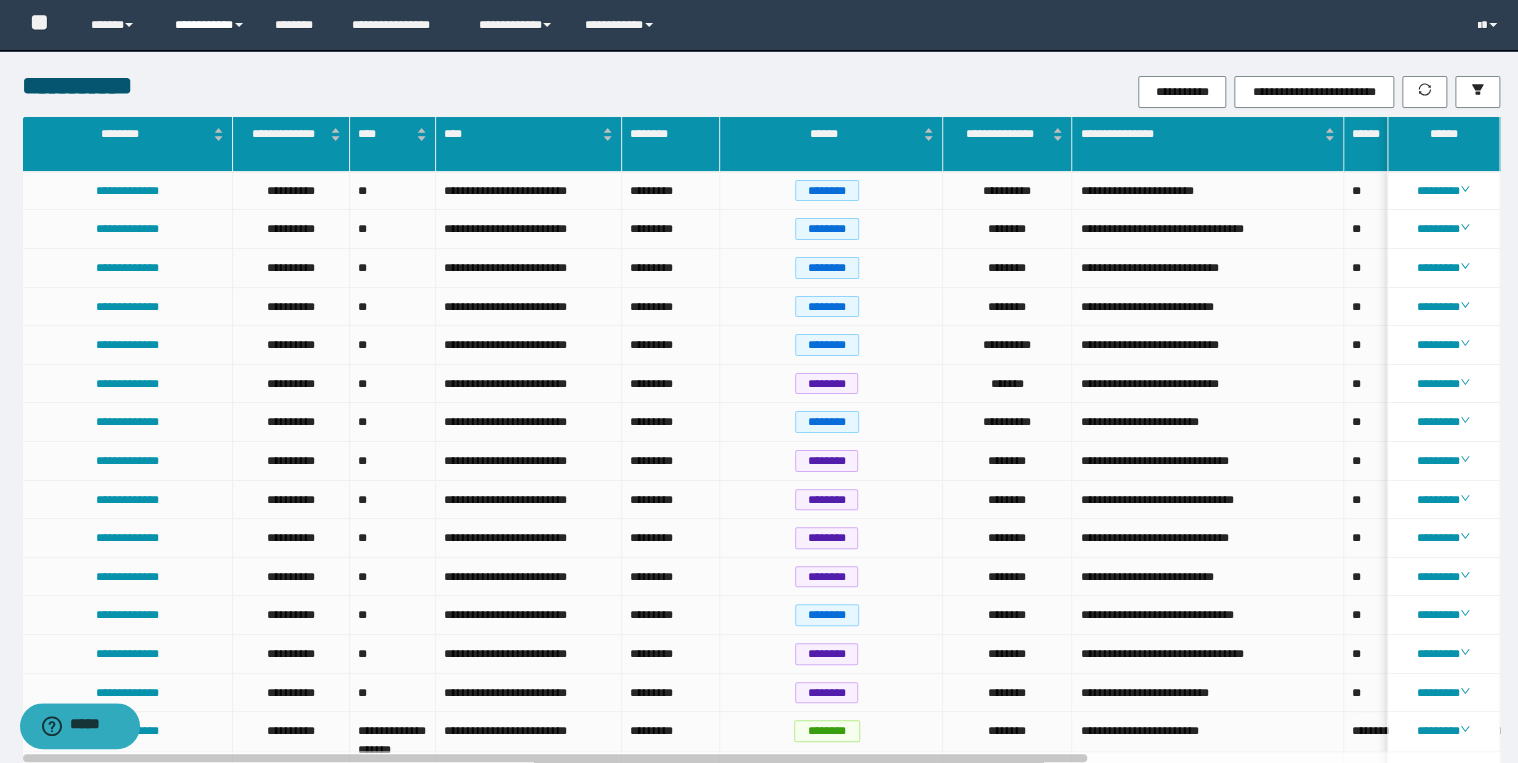 click on "**********" at bounding box center (210, 25) 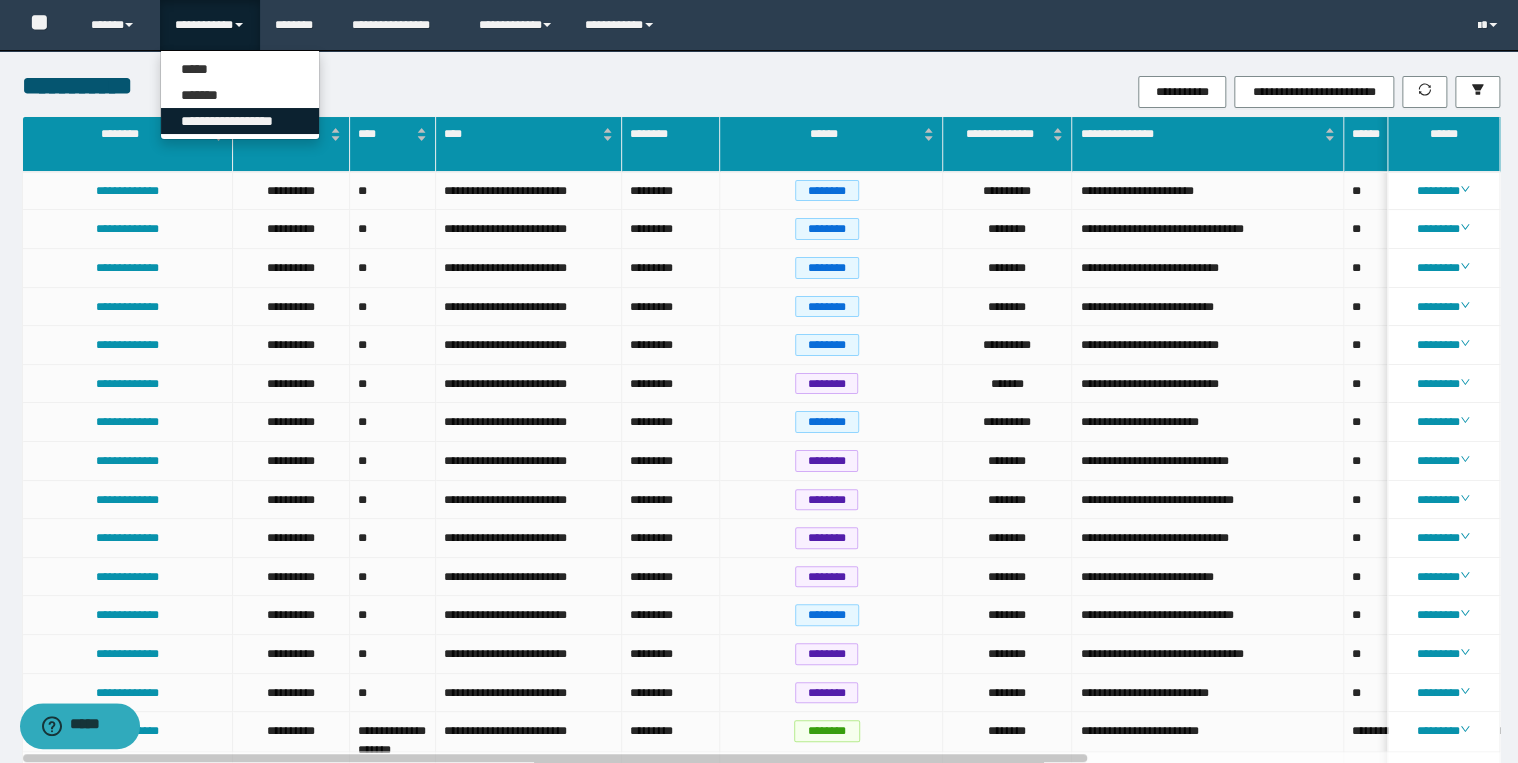 click on "**********" at bounding box center [240, 121] 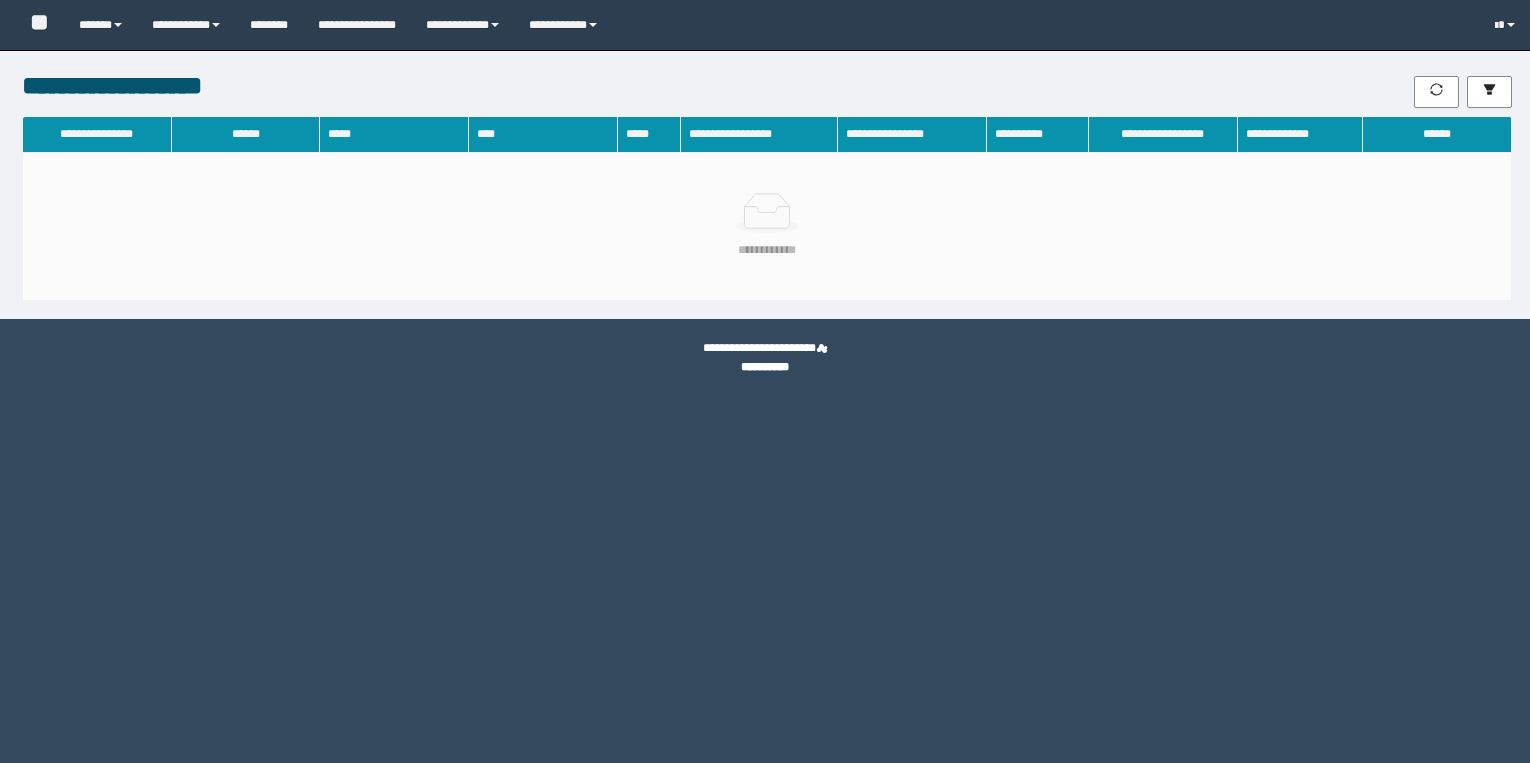 scroll, scrollTop: 0, scrollLeft: 0, axis: both 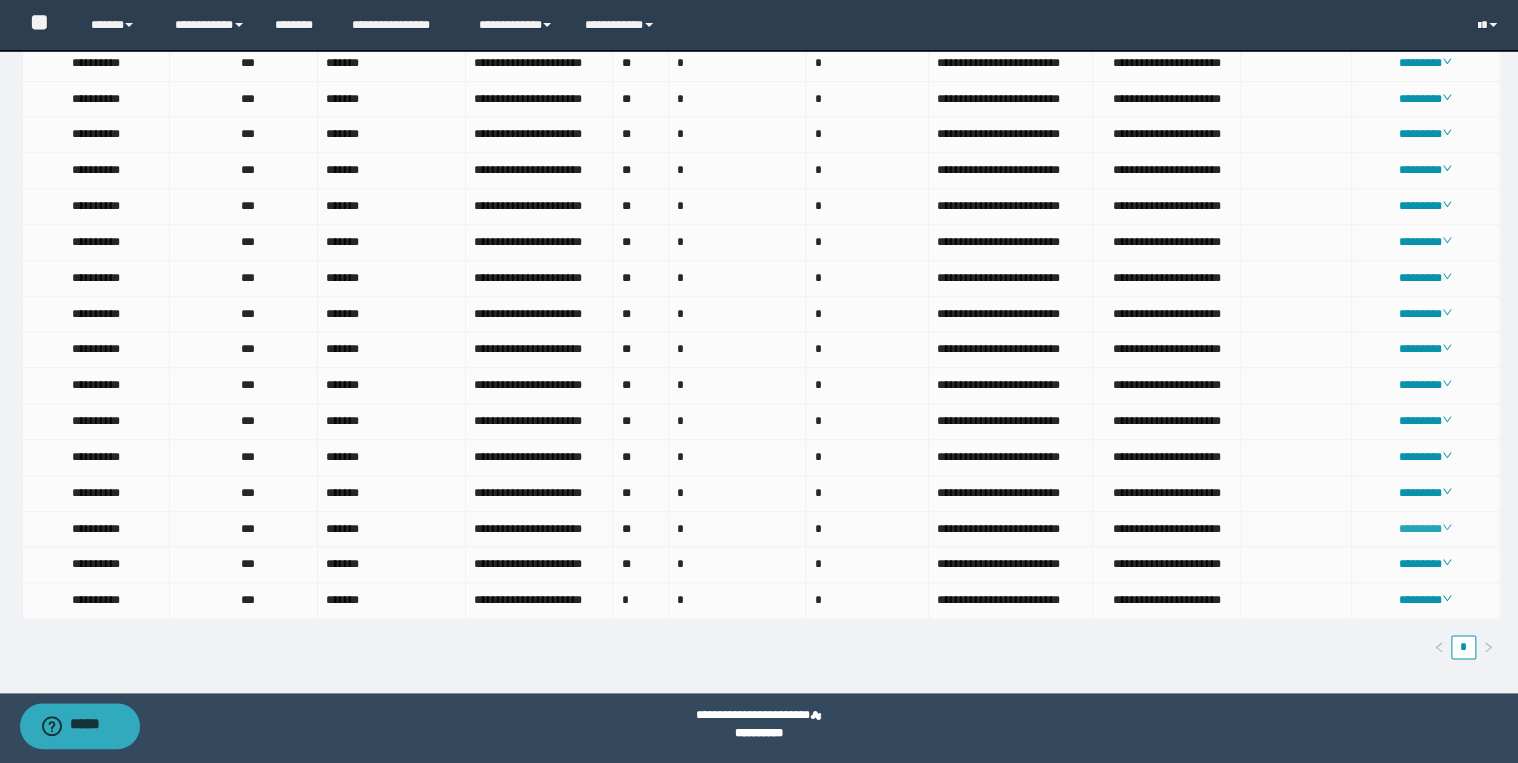 click on "********" at bounding box center (1425, 529) 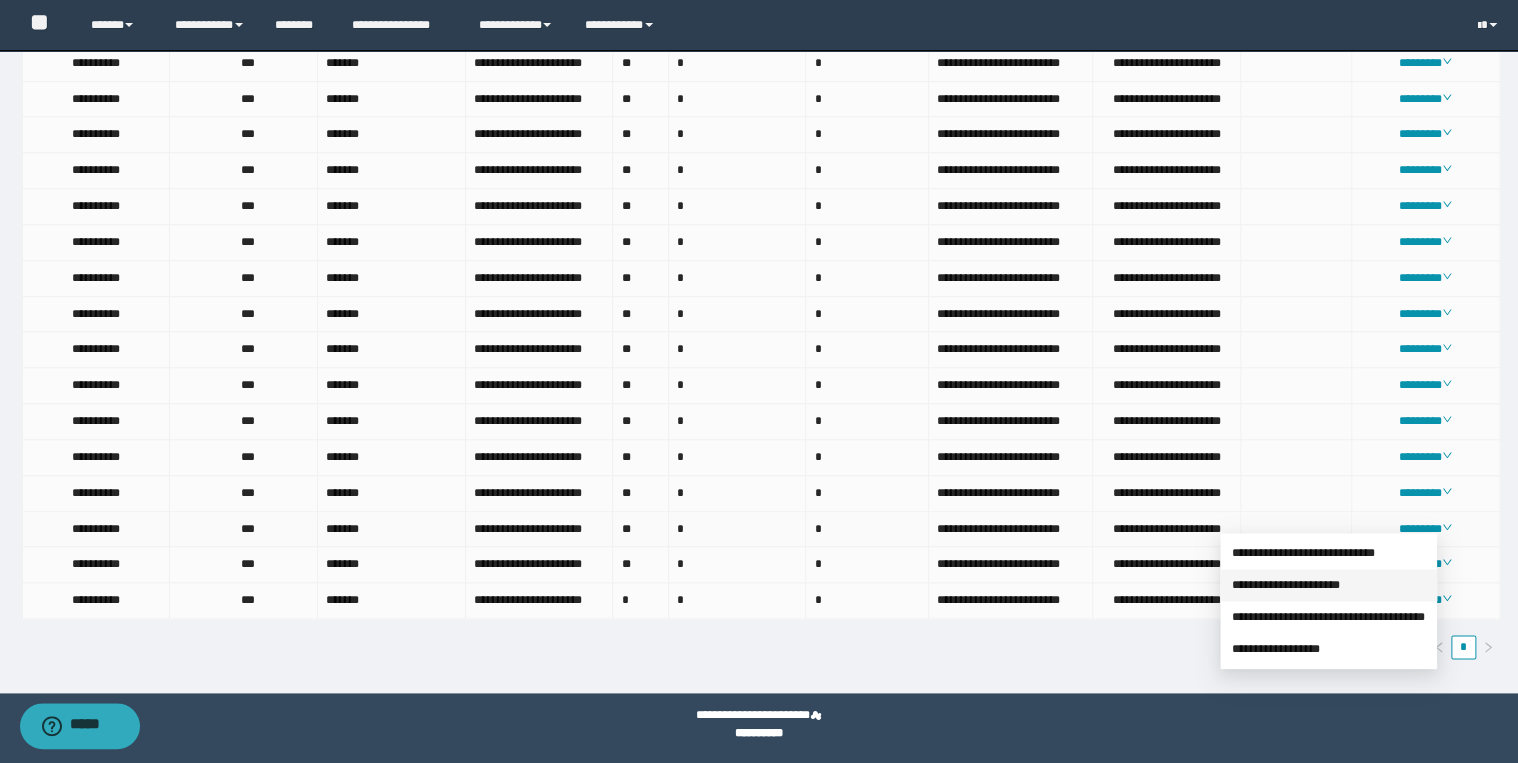 click on "**********" at bounding box center [1286, 585] 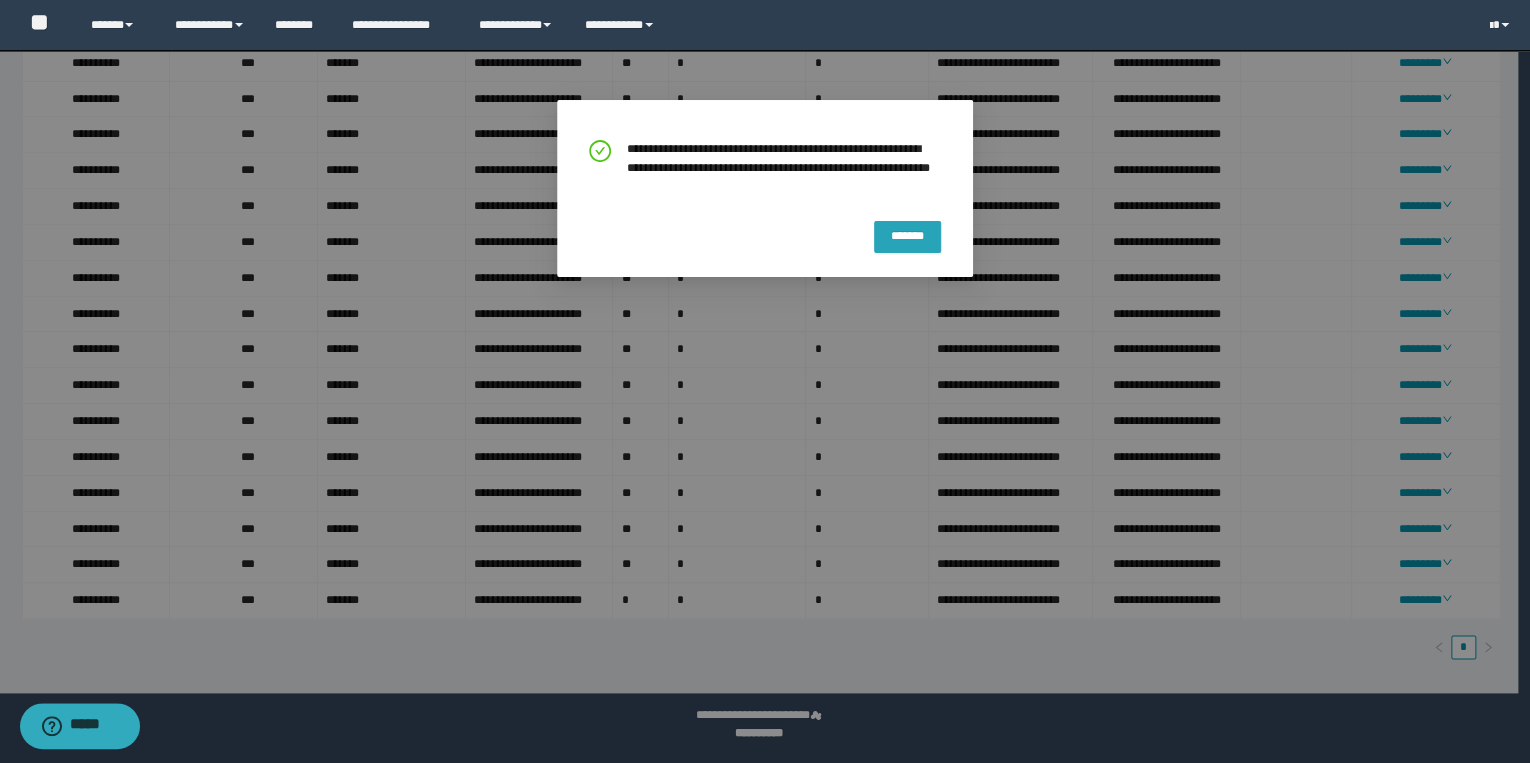click on "*******" at bounding box center (907, 237) 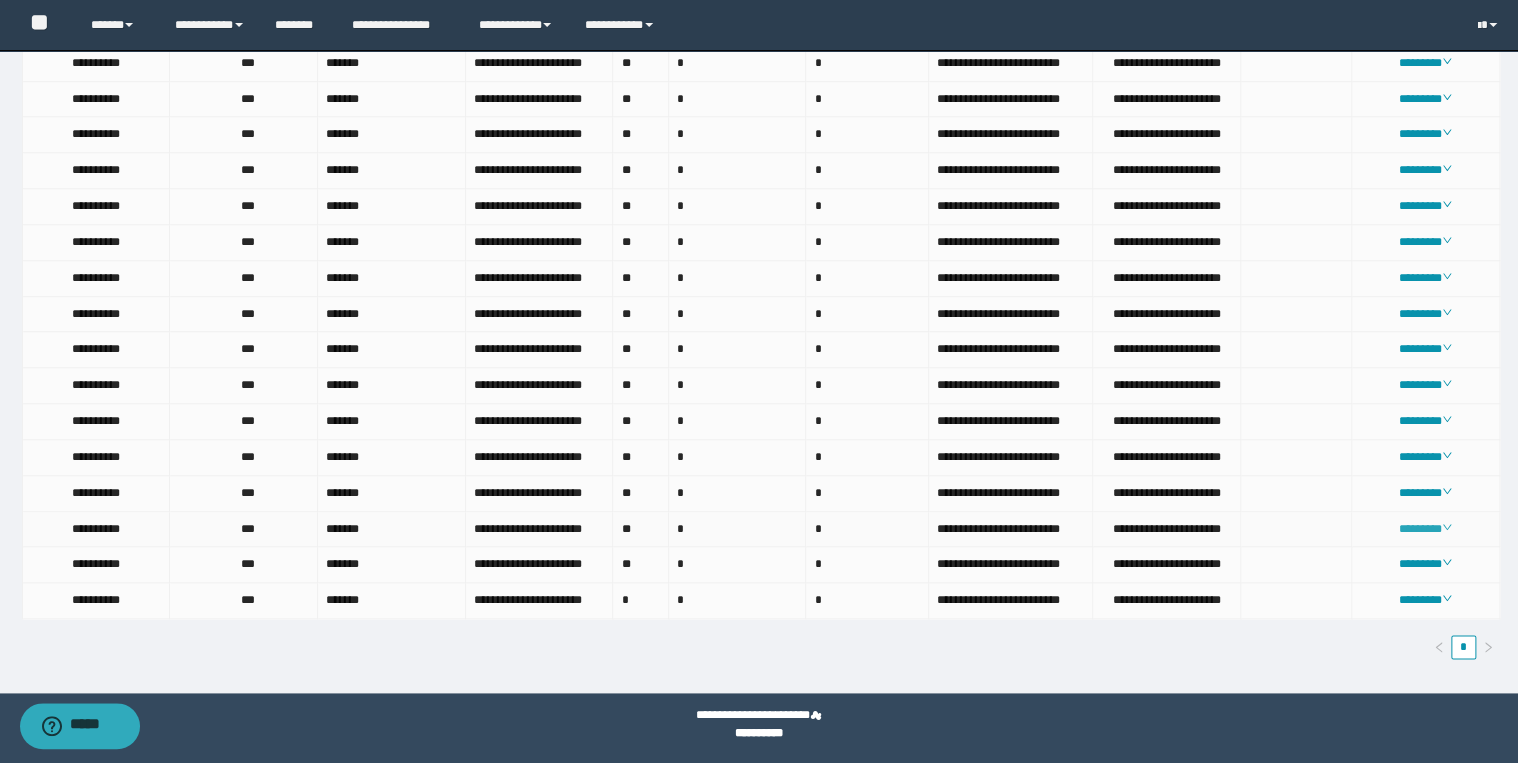 click on "********" at bounding box center [1425, 529] 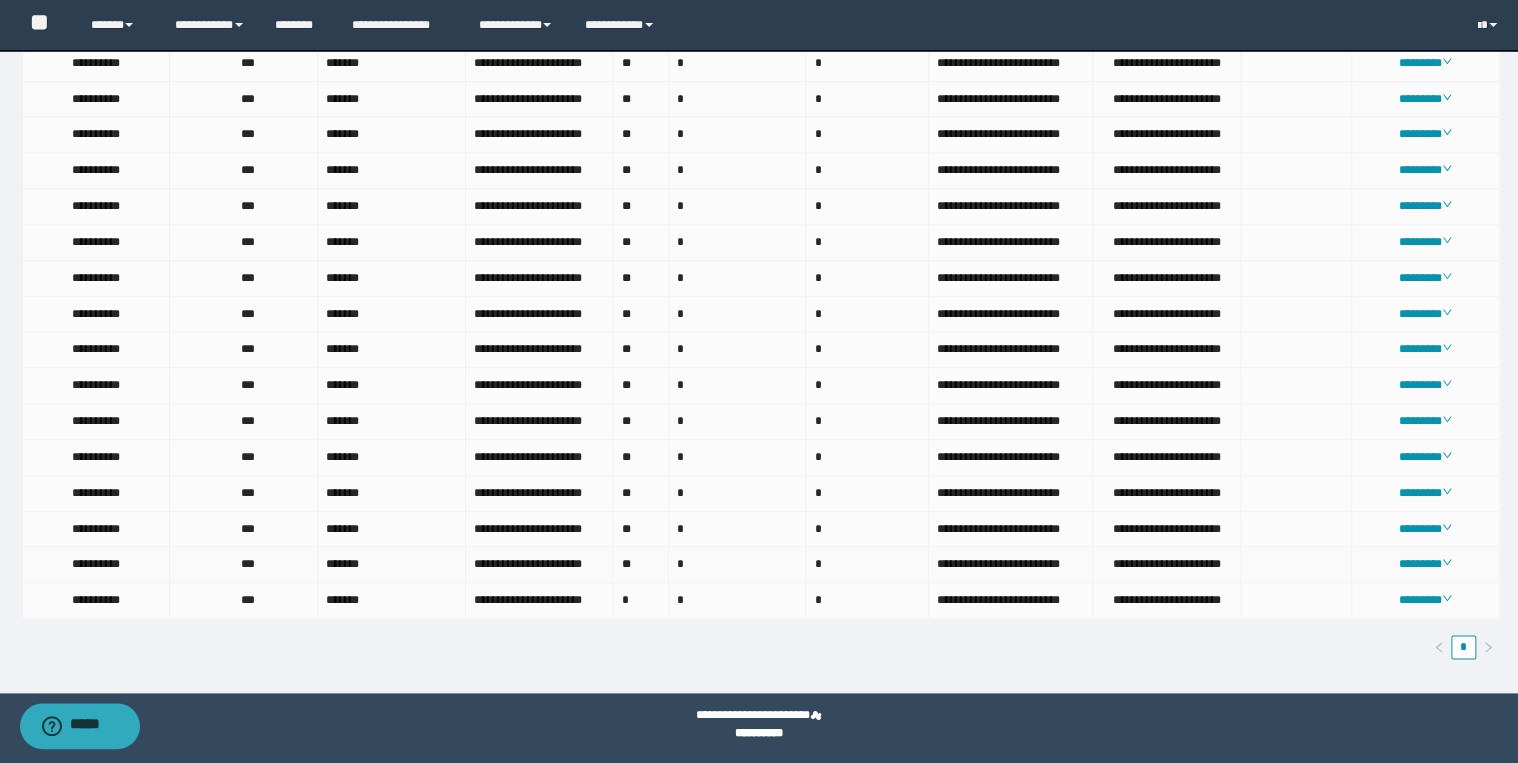 click on "**********" at bounding box center [540, 565] 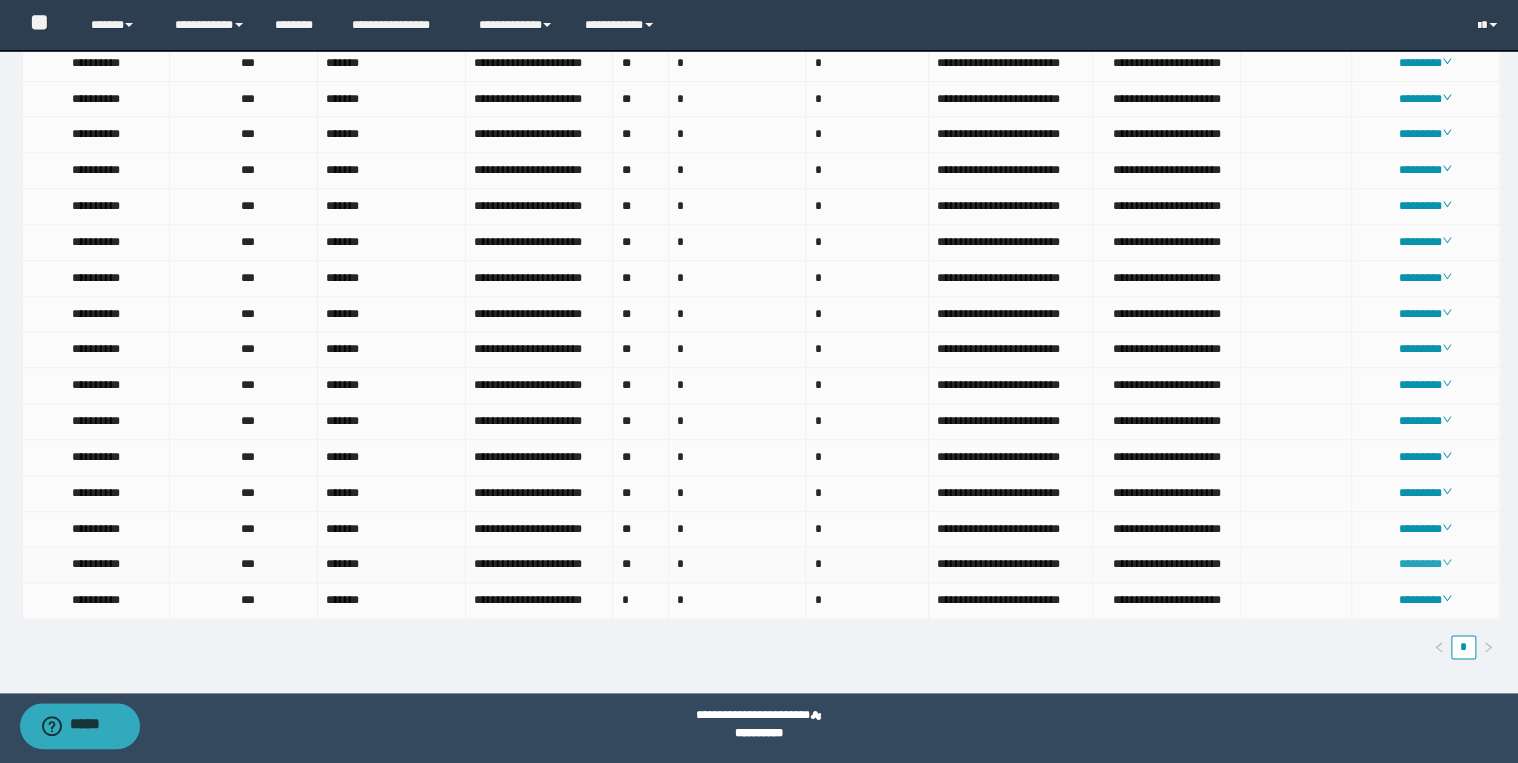 click on "********" at bounding box center [1425, 564] 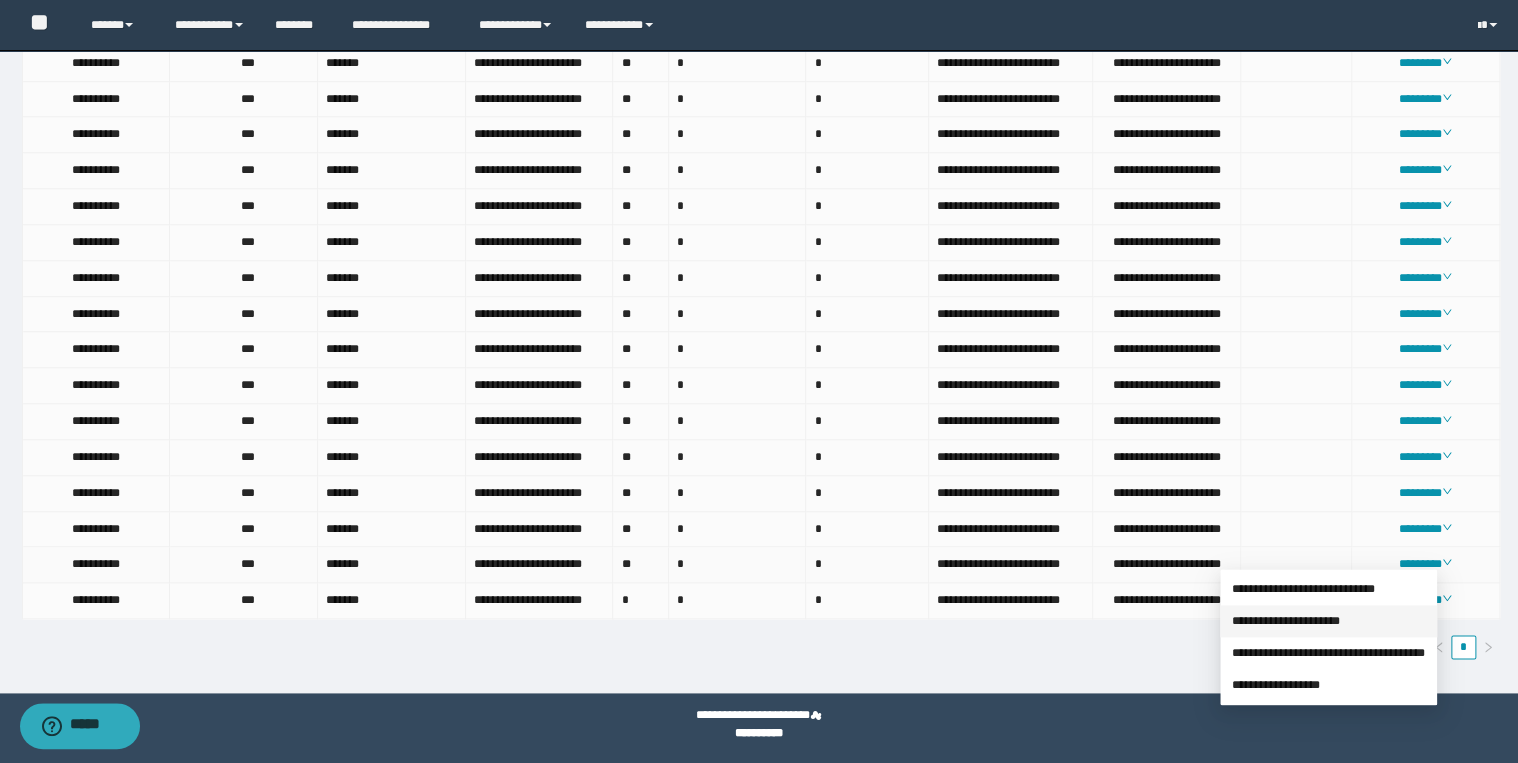click on "**********" at bounding box center [1286, 621] 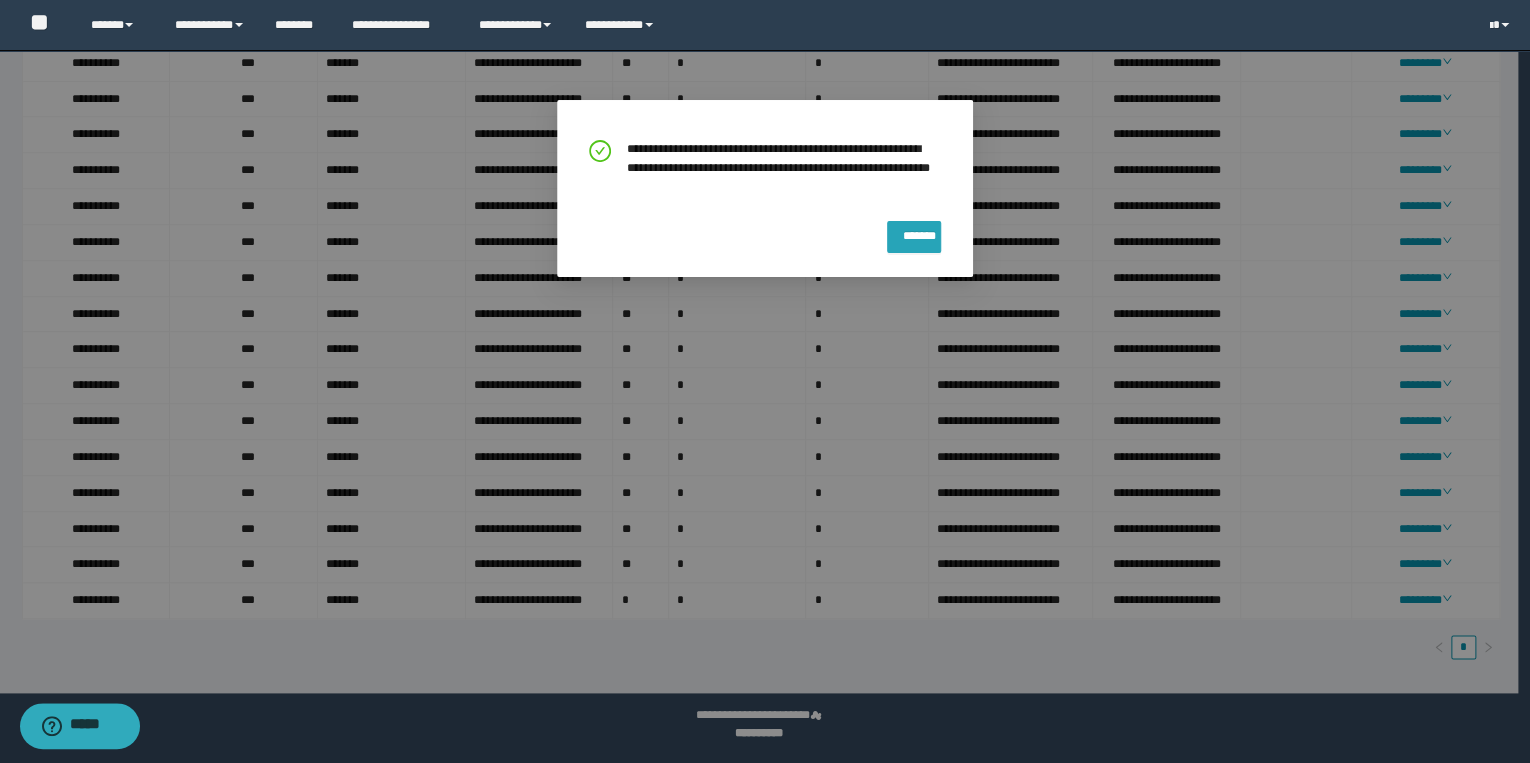 click on "*******" at bounding box center (914, 237) 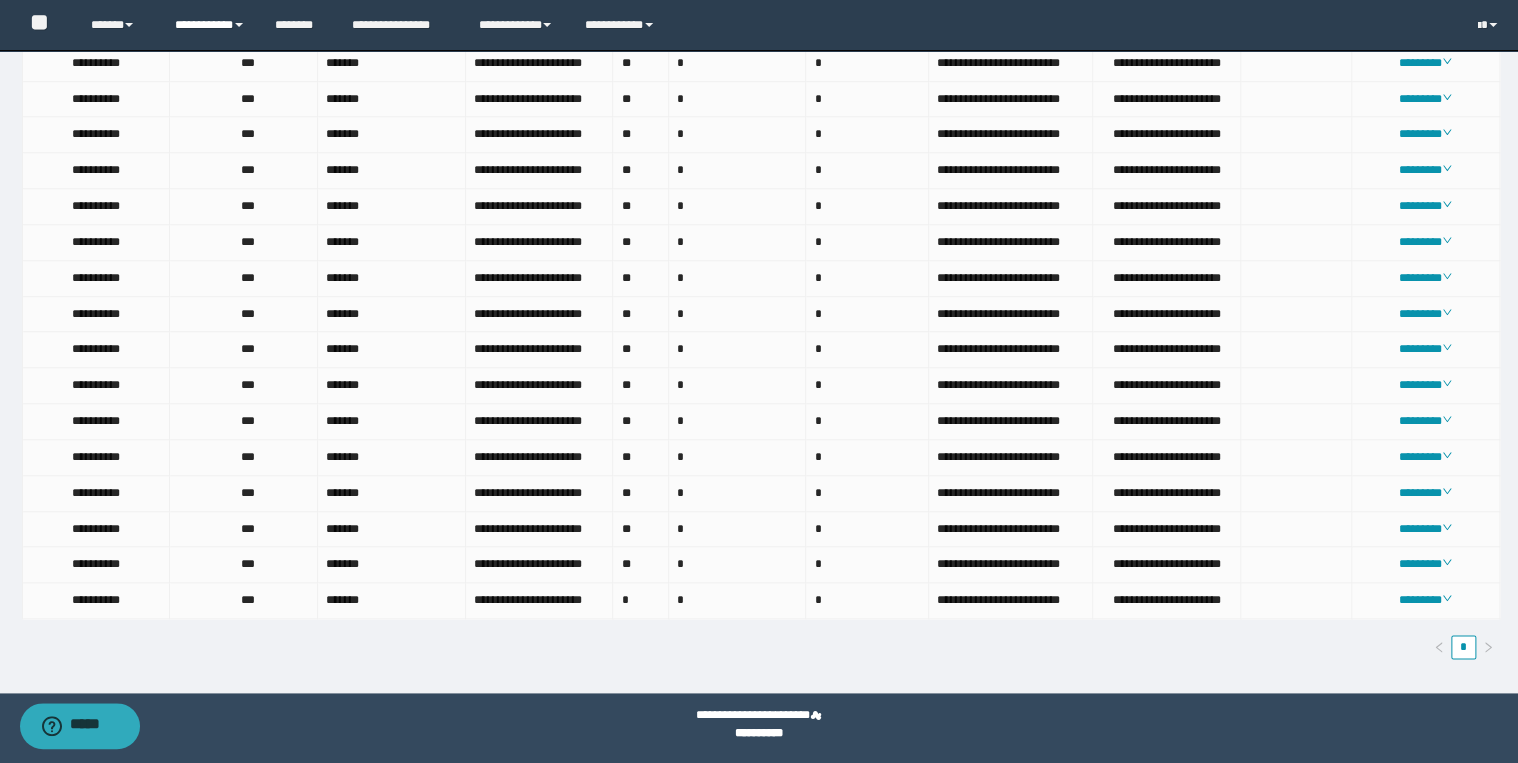 click on "**********" at bounding box center (210, 25) 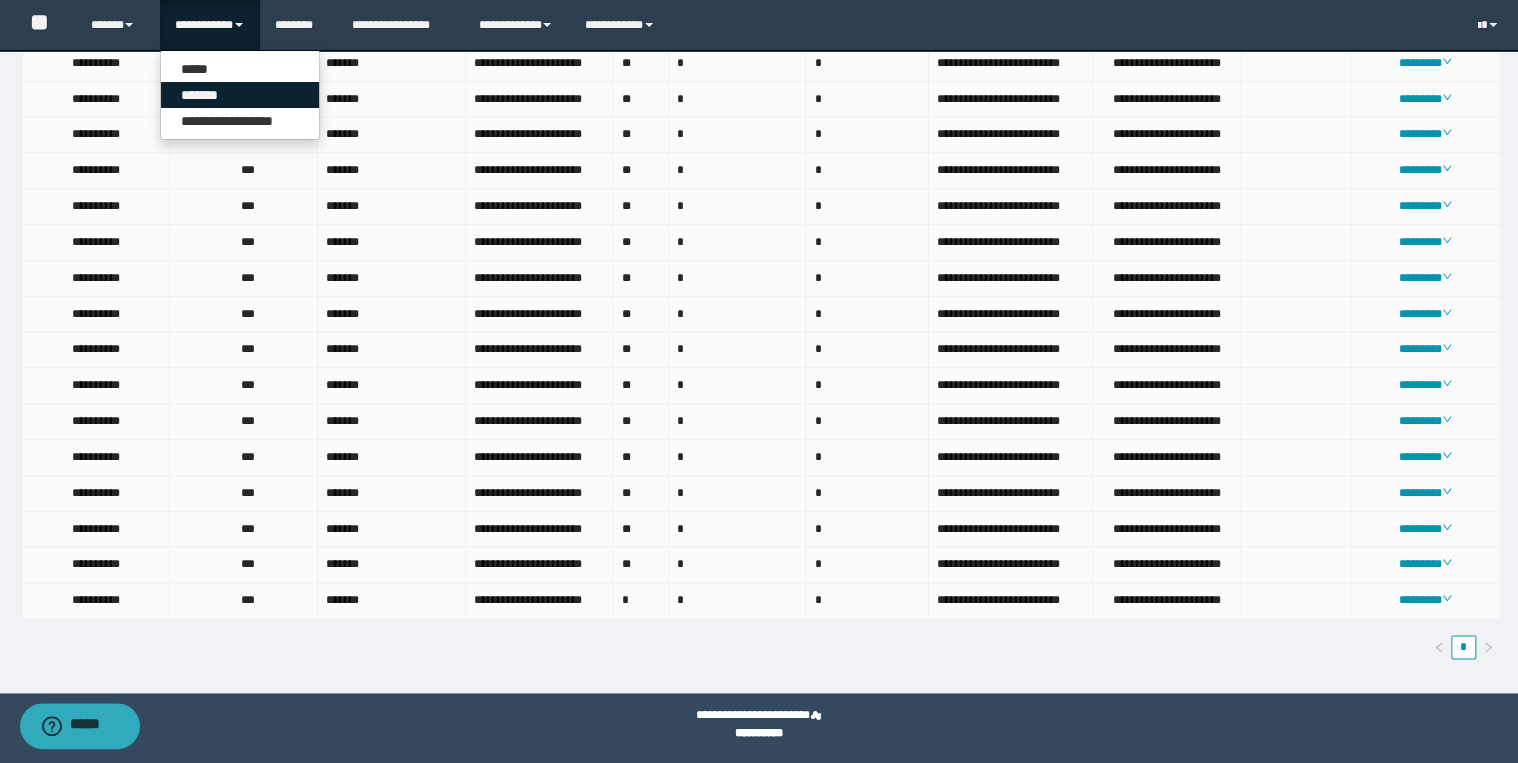 click on "*******" at bounding box center (240, 95) 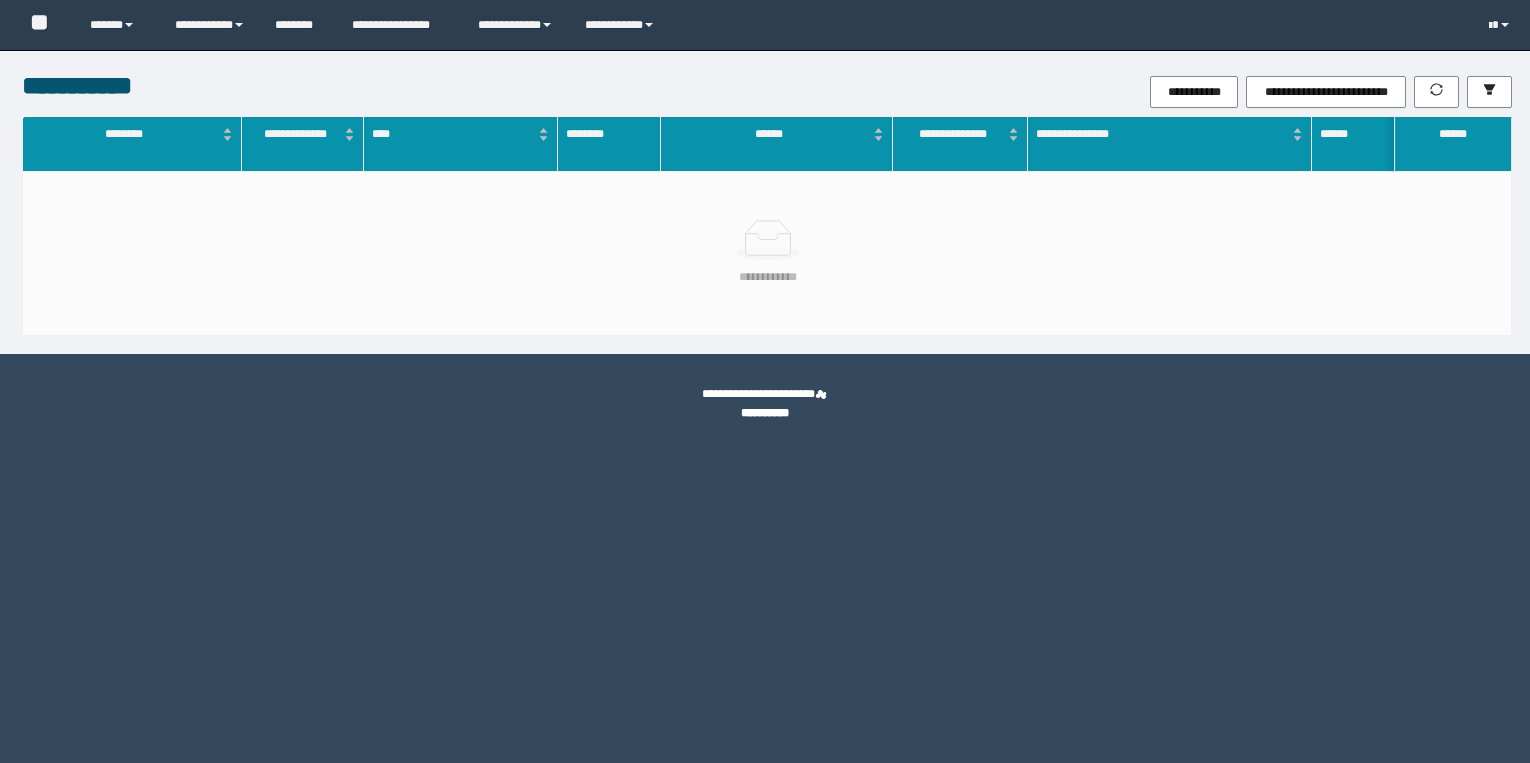 scroll, scrollTop: 0, scrollLeft: 0, axis: both 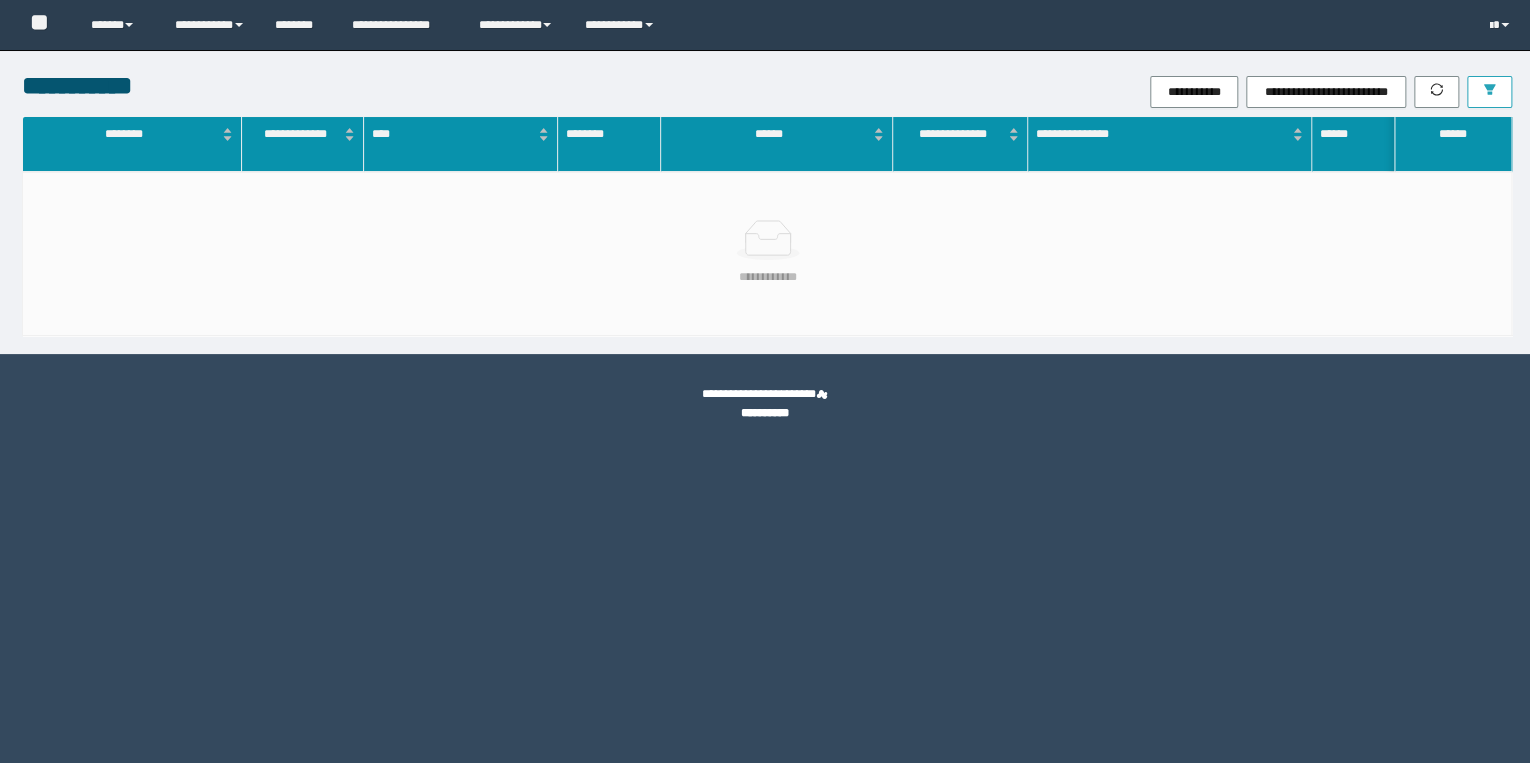 click at bounding box center [1489, 92] 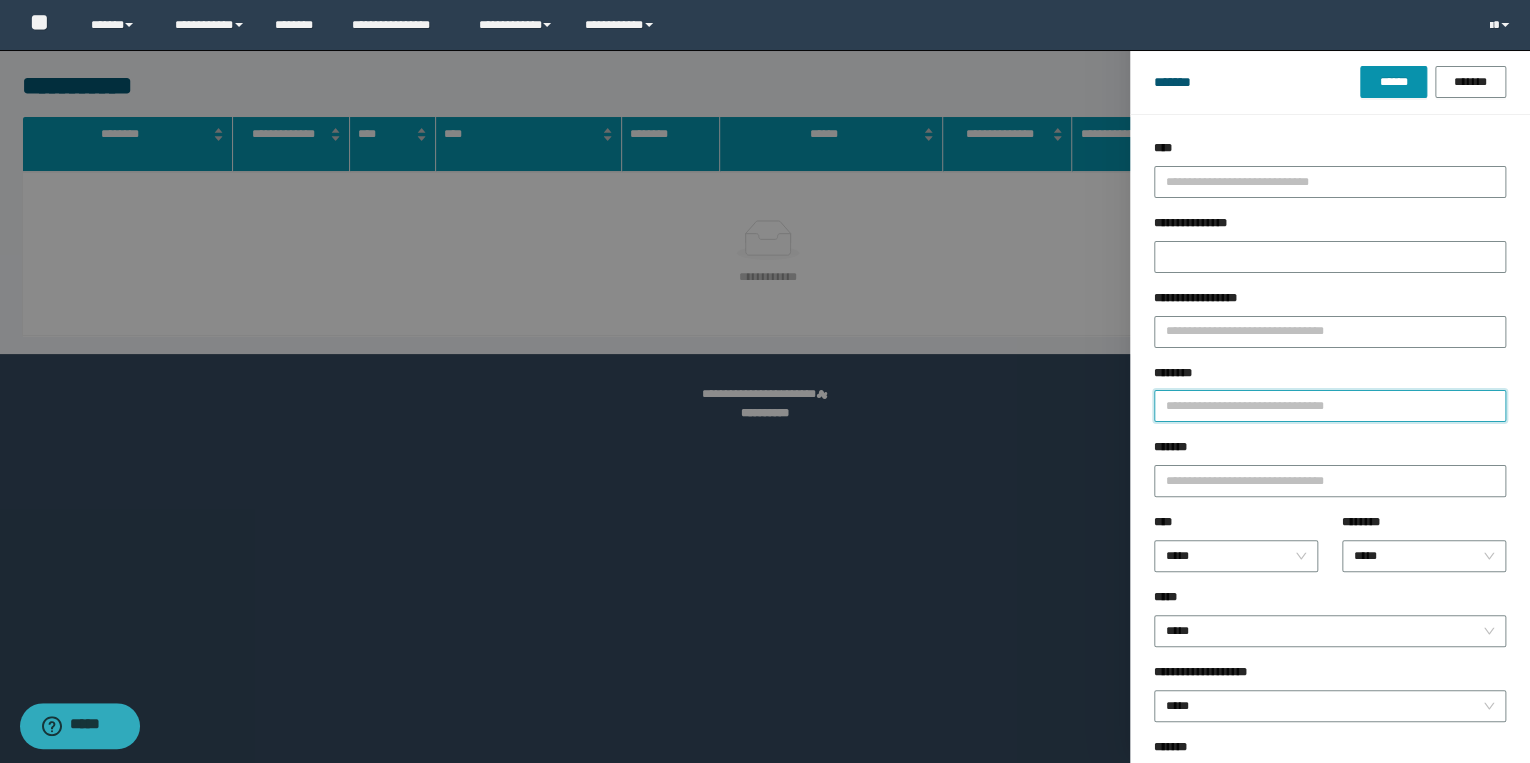 click on "********" at bounding box center [1330, 406] 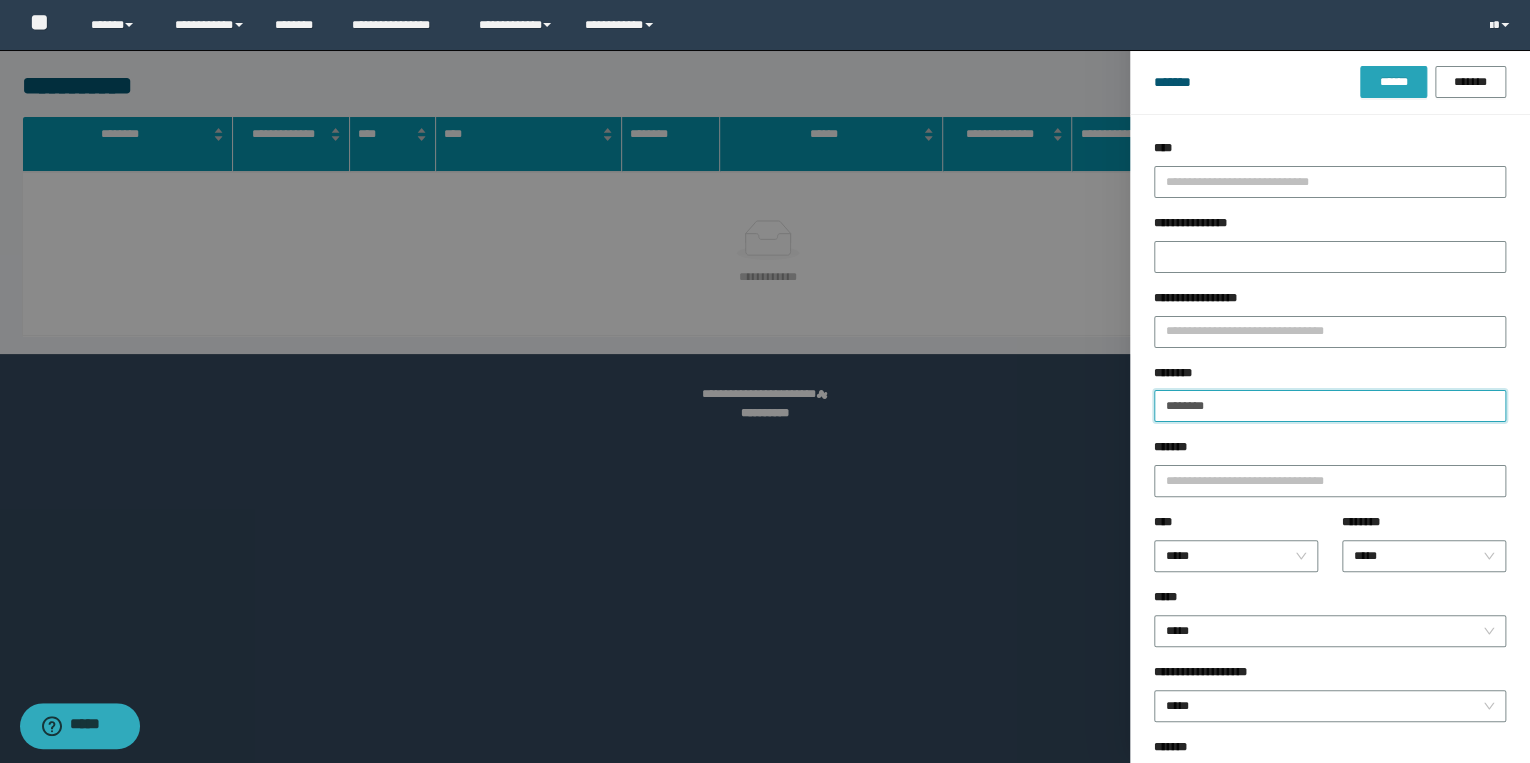 type on "********" 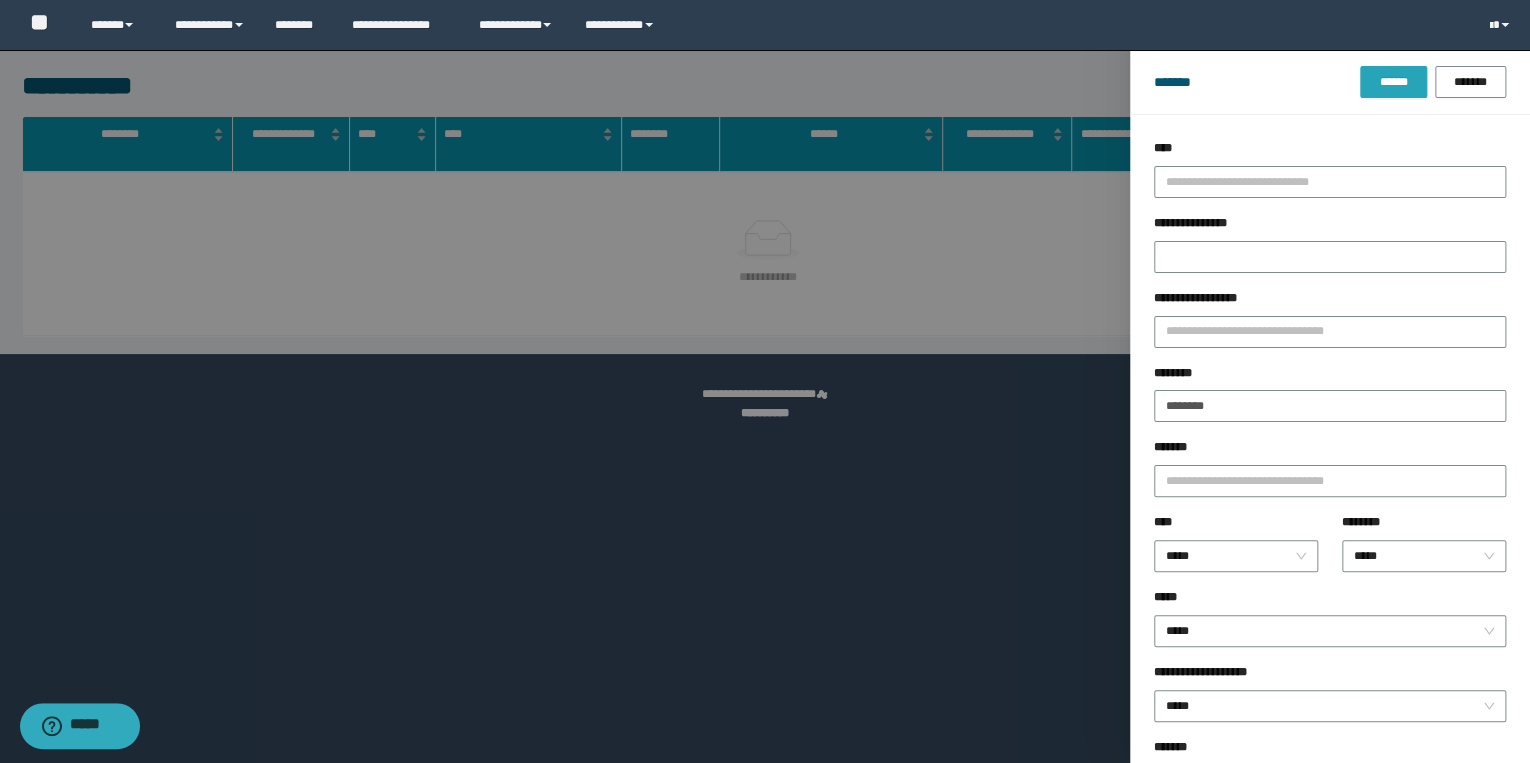 click on "******" at bounding box center (1393, 82) 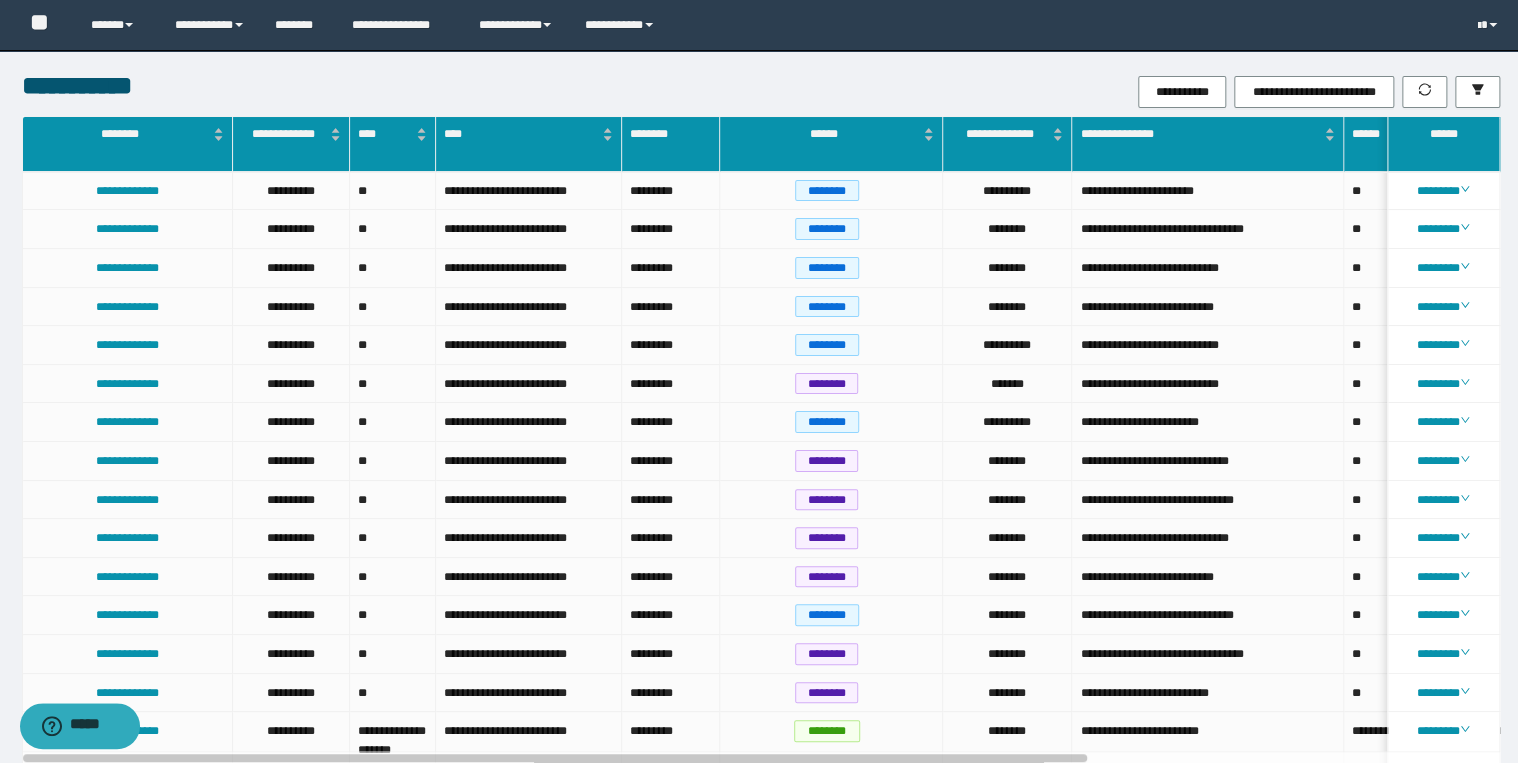 click on "**********" at bounding box center (1006, 92) 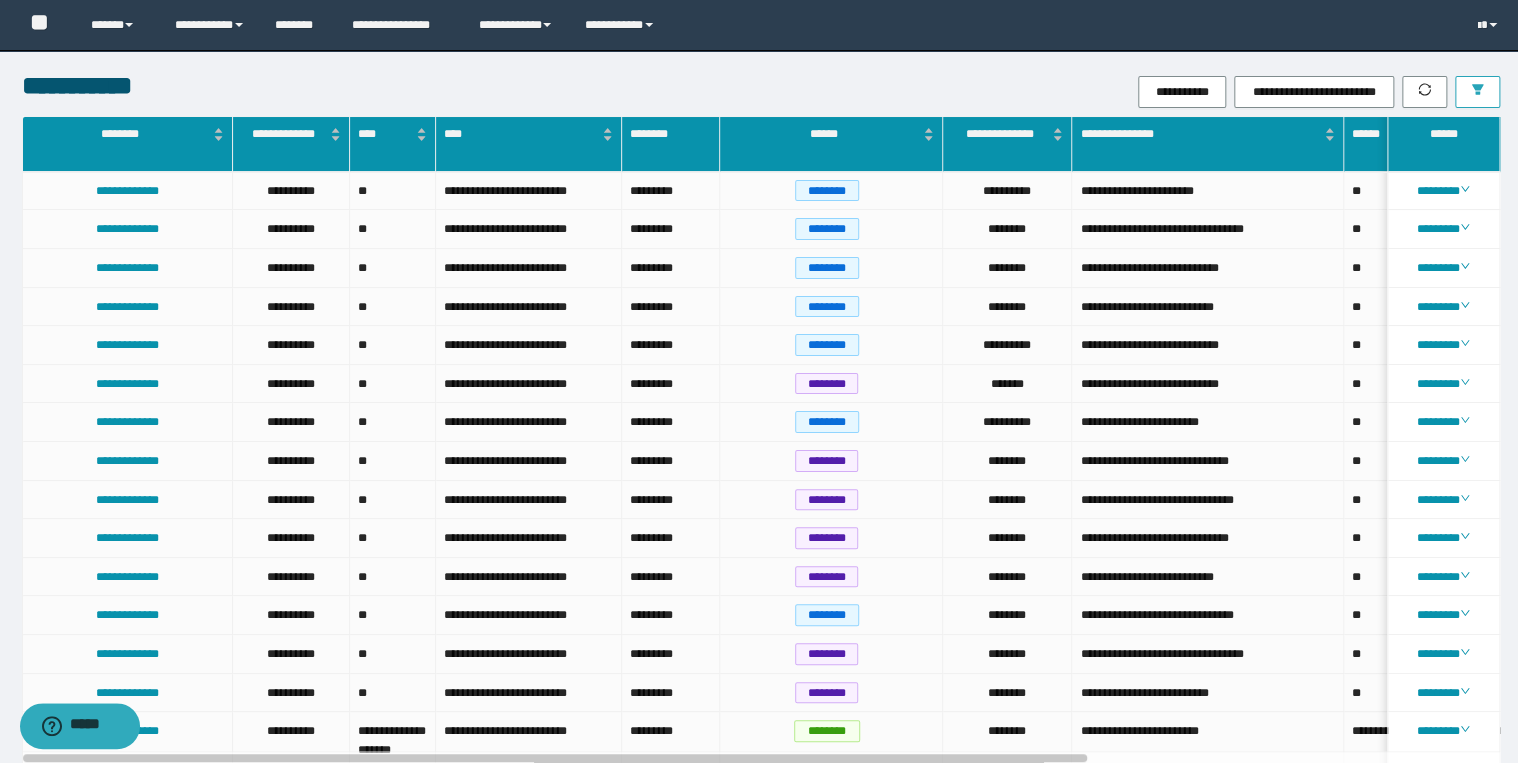 click at bounding box center (1477, 92) 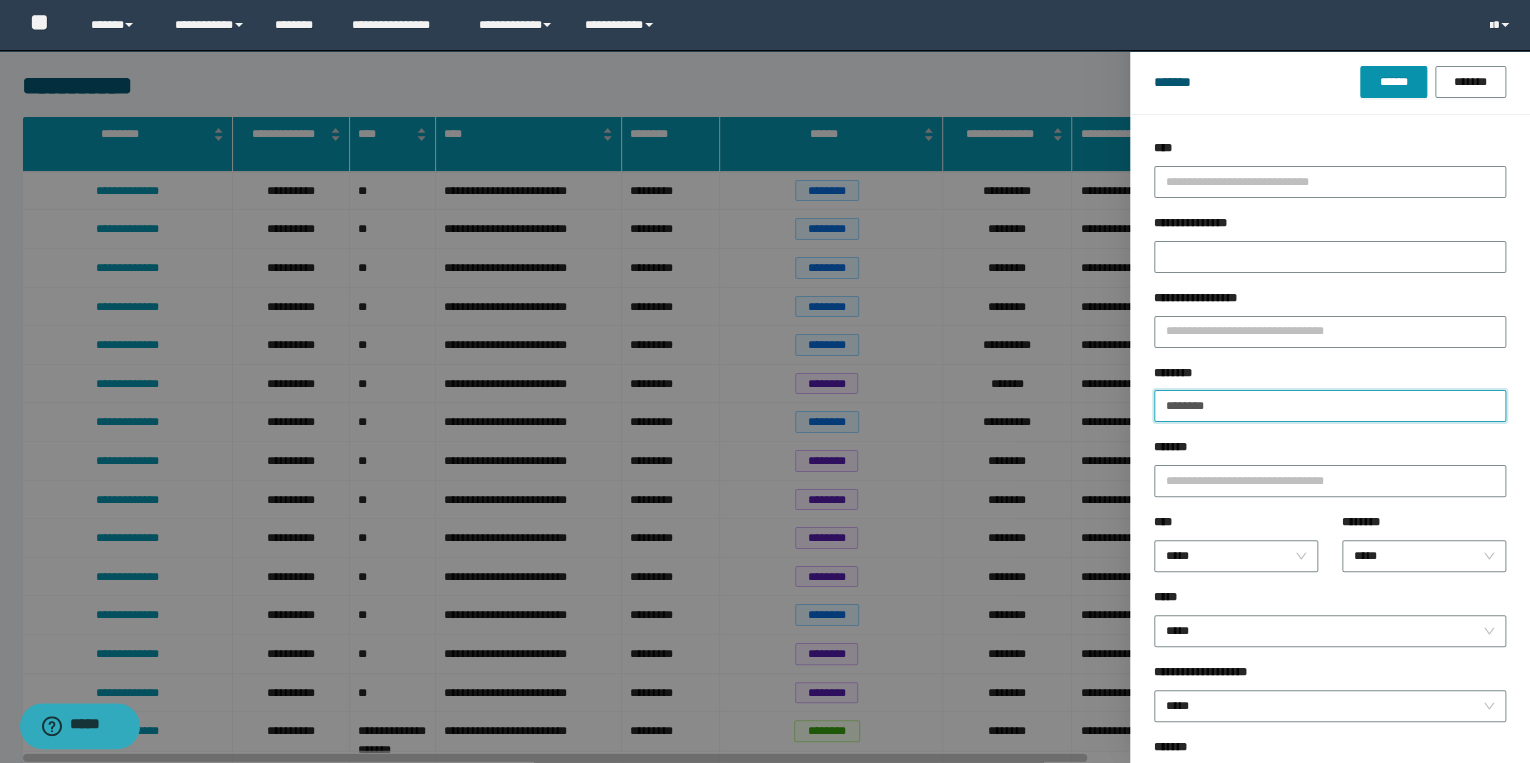 click on "********" at bounding box center [1330, 406] 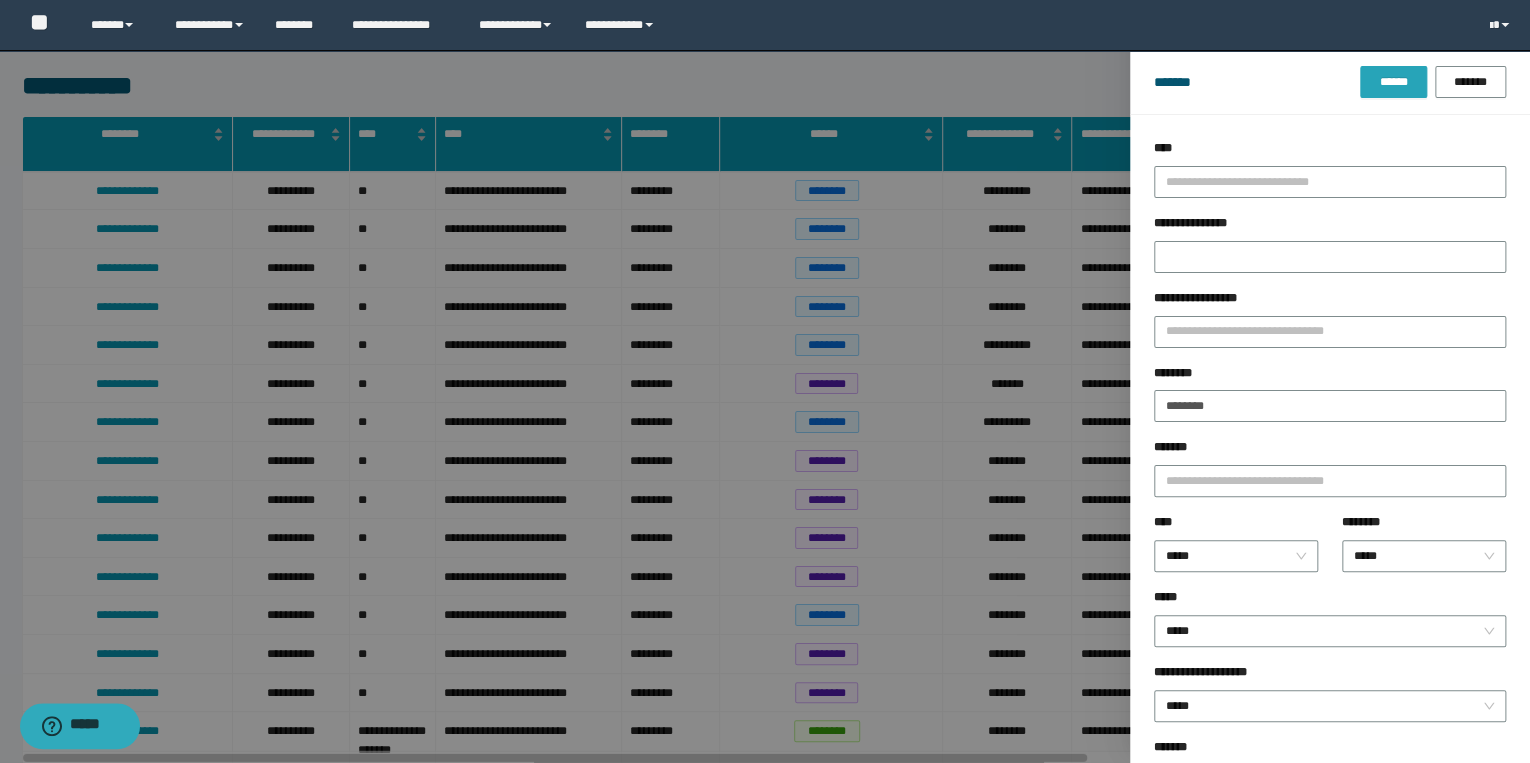 click on "******" at bounding box center (1393, 82) 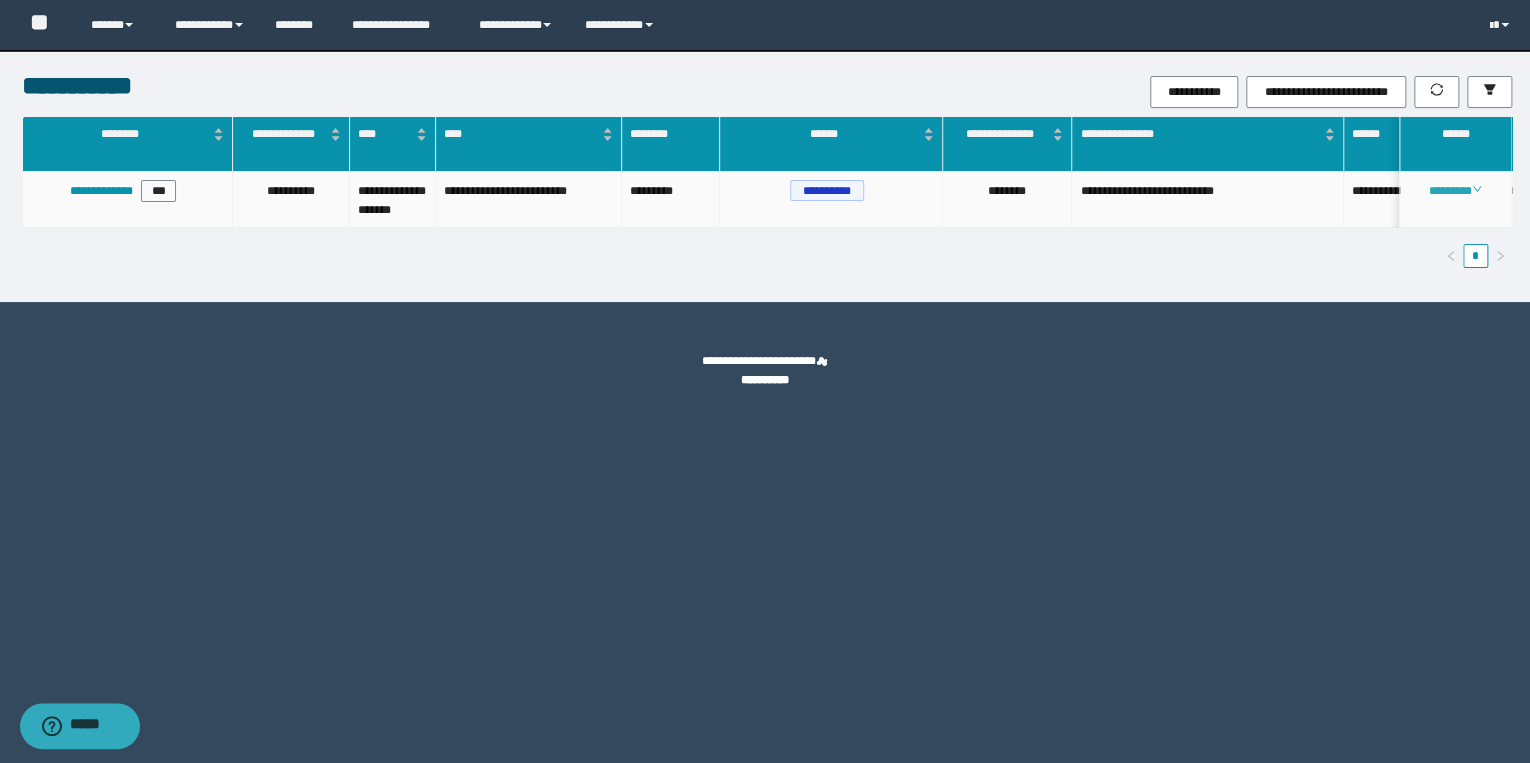 click on "********" at bounding box center (1455, 191) 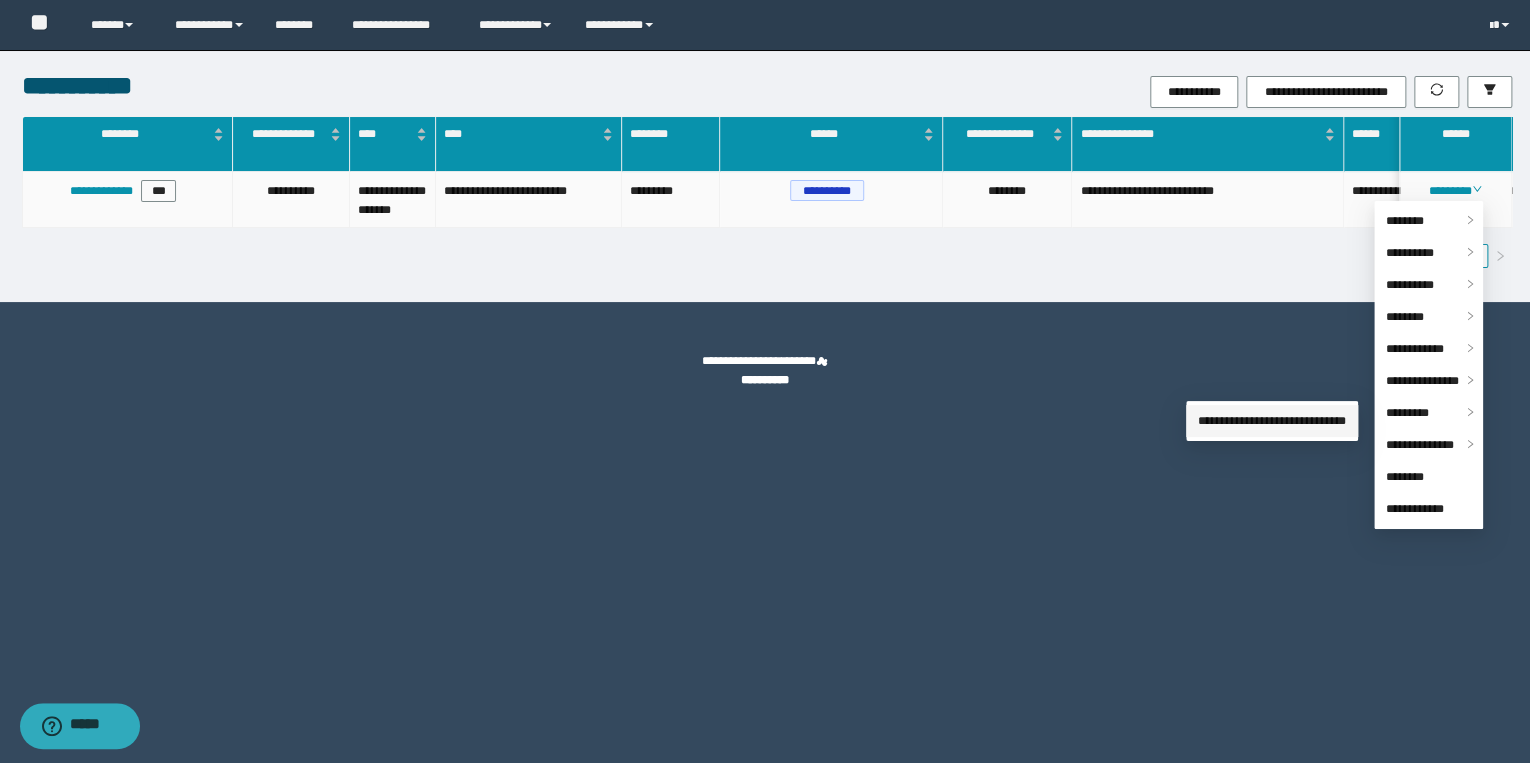 click on "**********" at bounding box center (1272, 421) 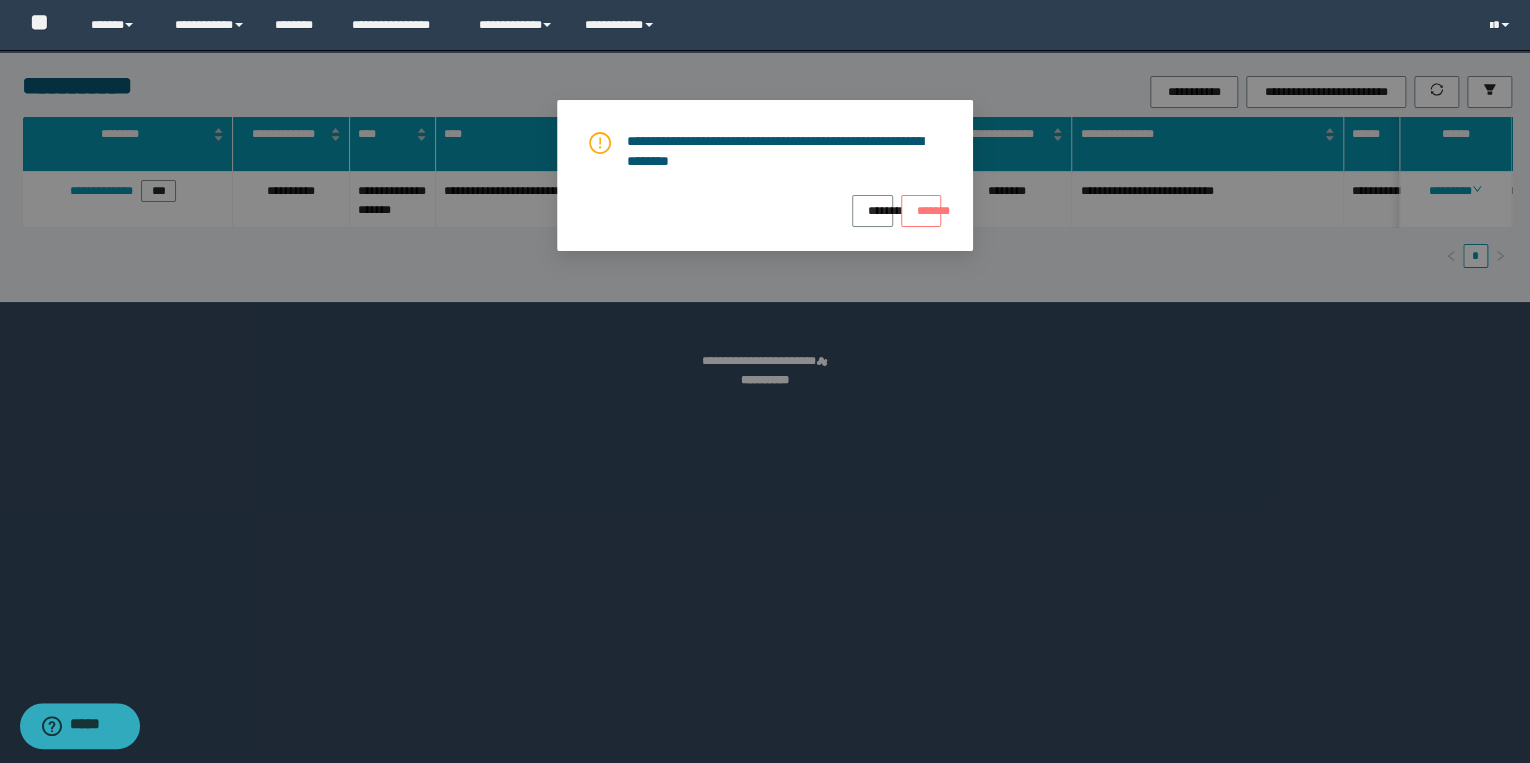 click on "*******" at bounding box center [921, 204] 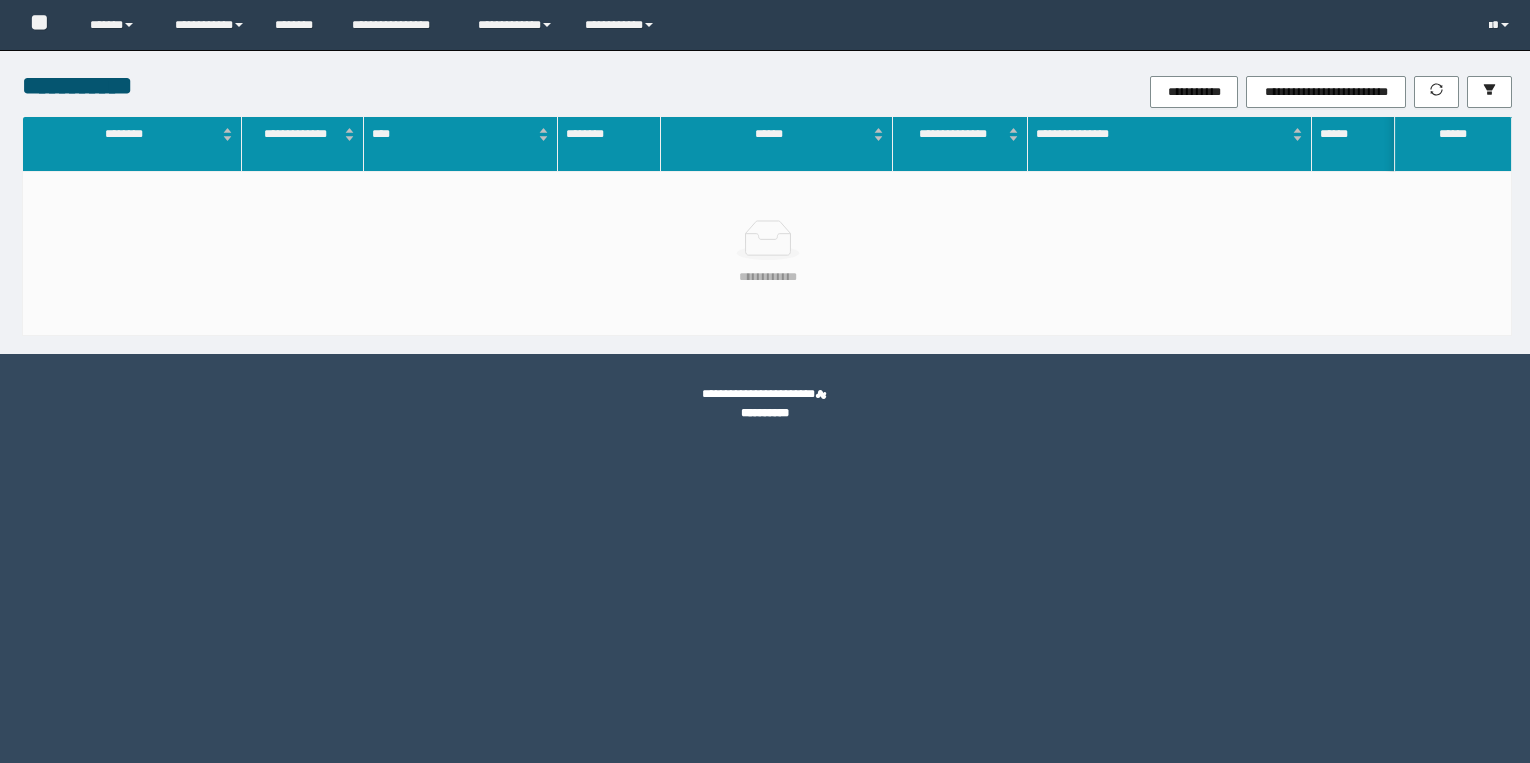 scroll, scrollTop: 0, scrollLeft: 0, axis: both 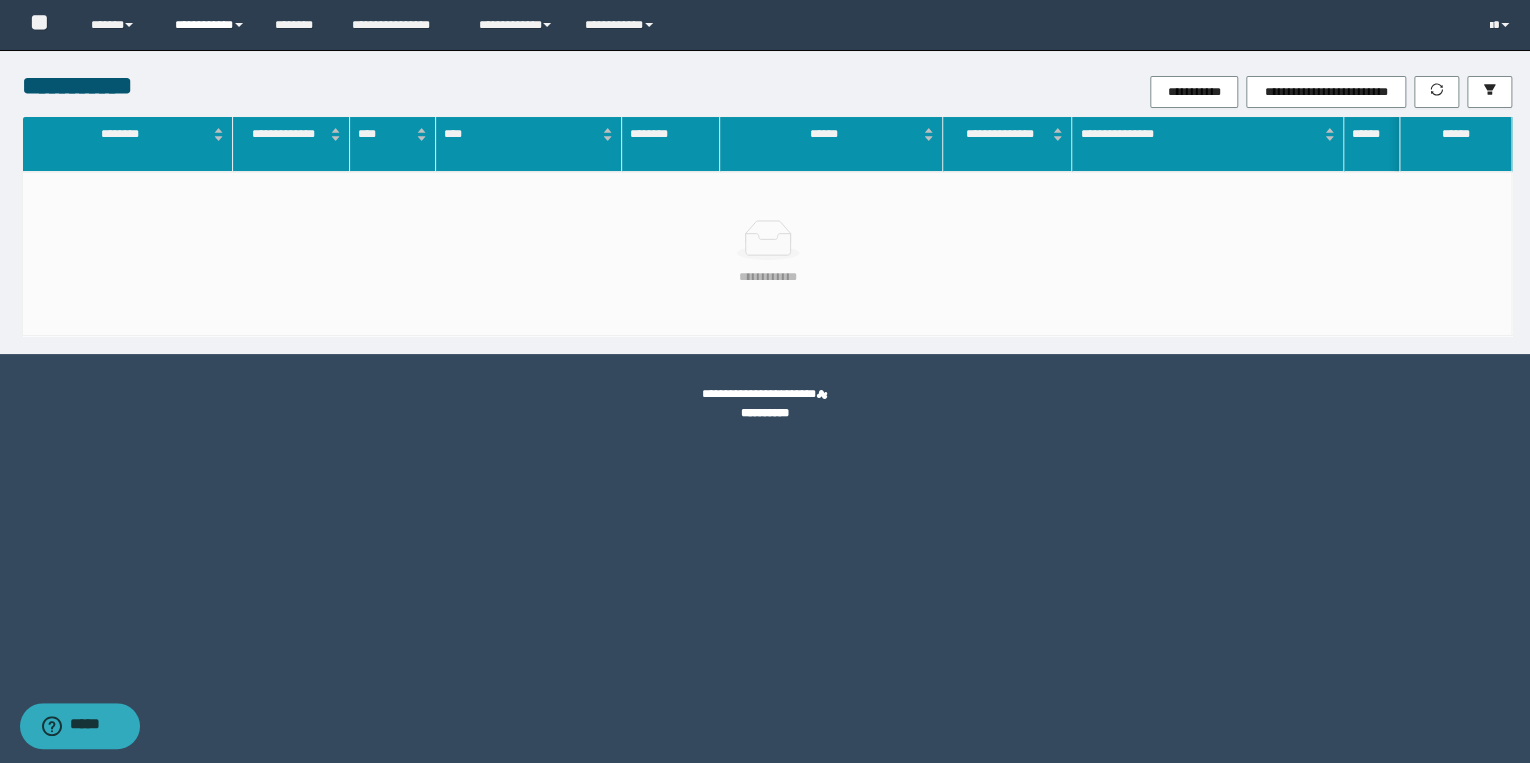 click on "**********" at bounding box center [210, 25] 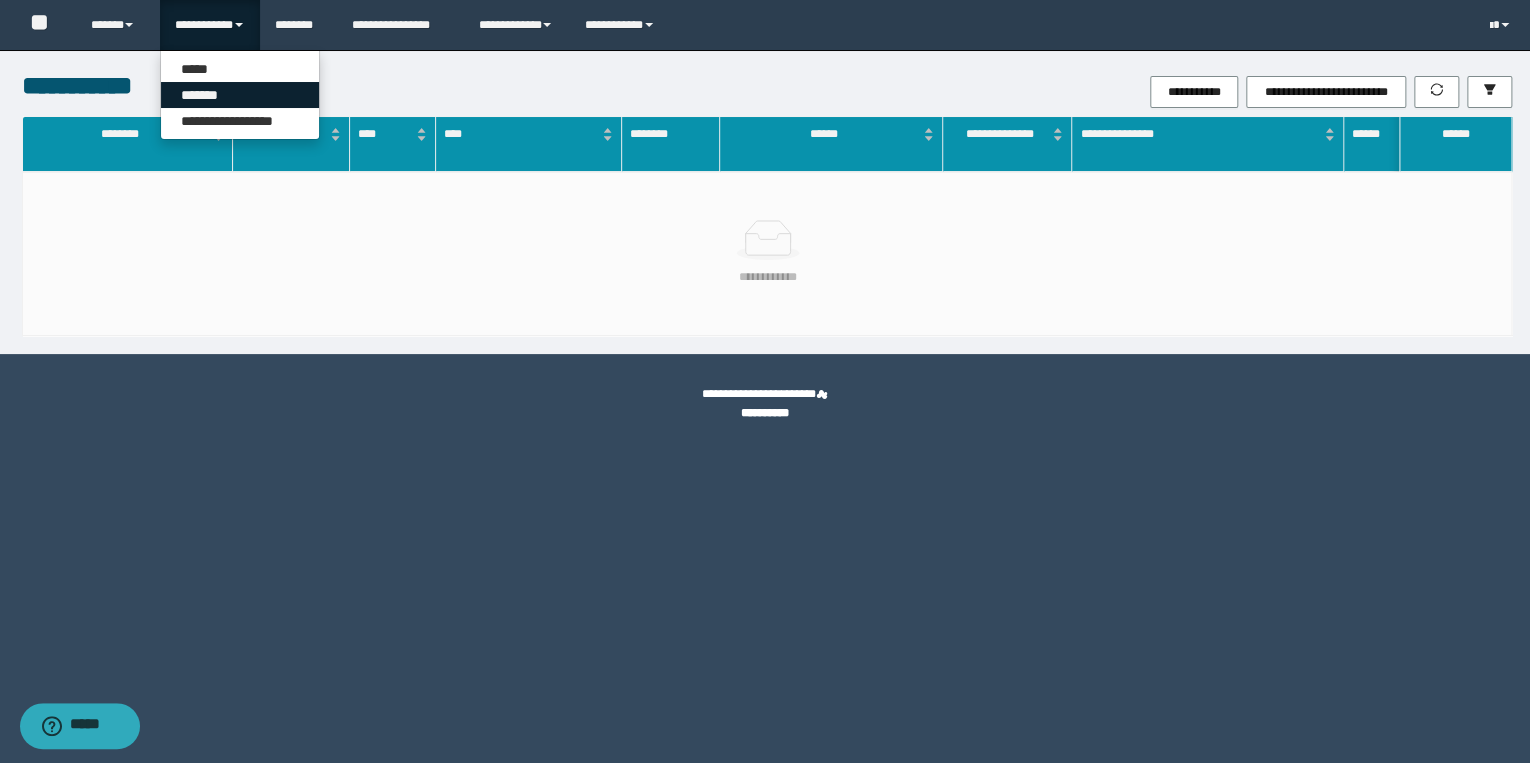 click on "*******" at bounding box center (240, 95) 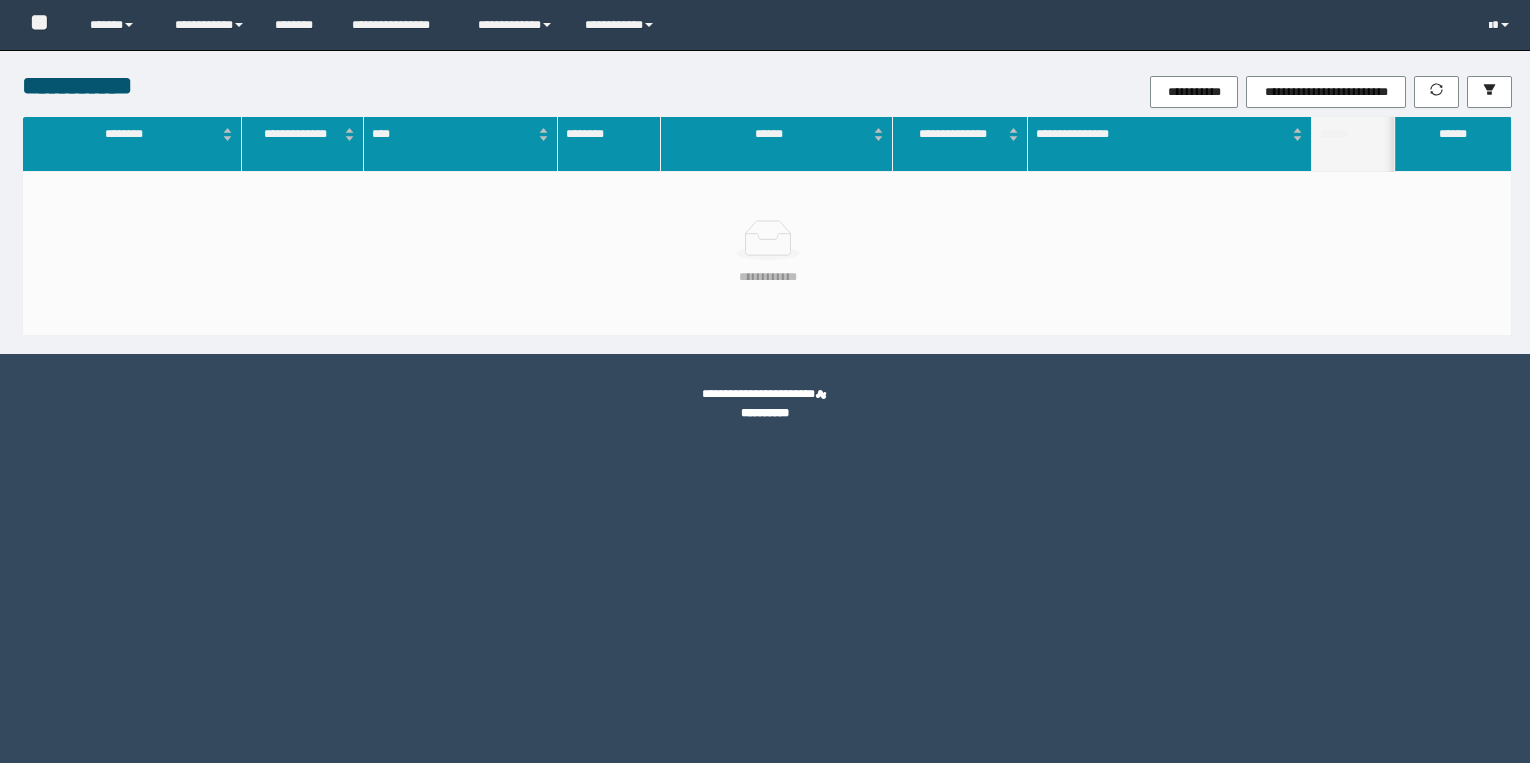 scroll, scrollTop: 0, scrollLeft: 0, axis: both 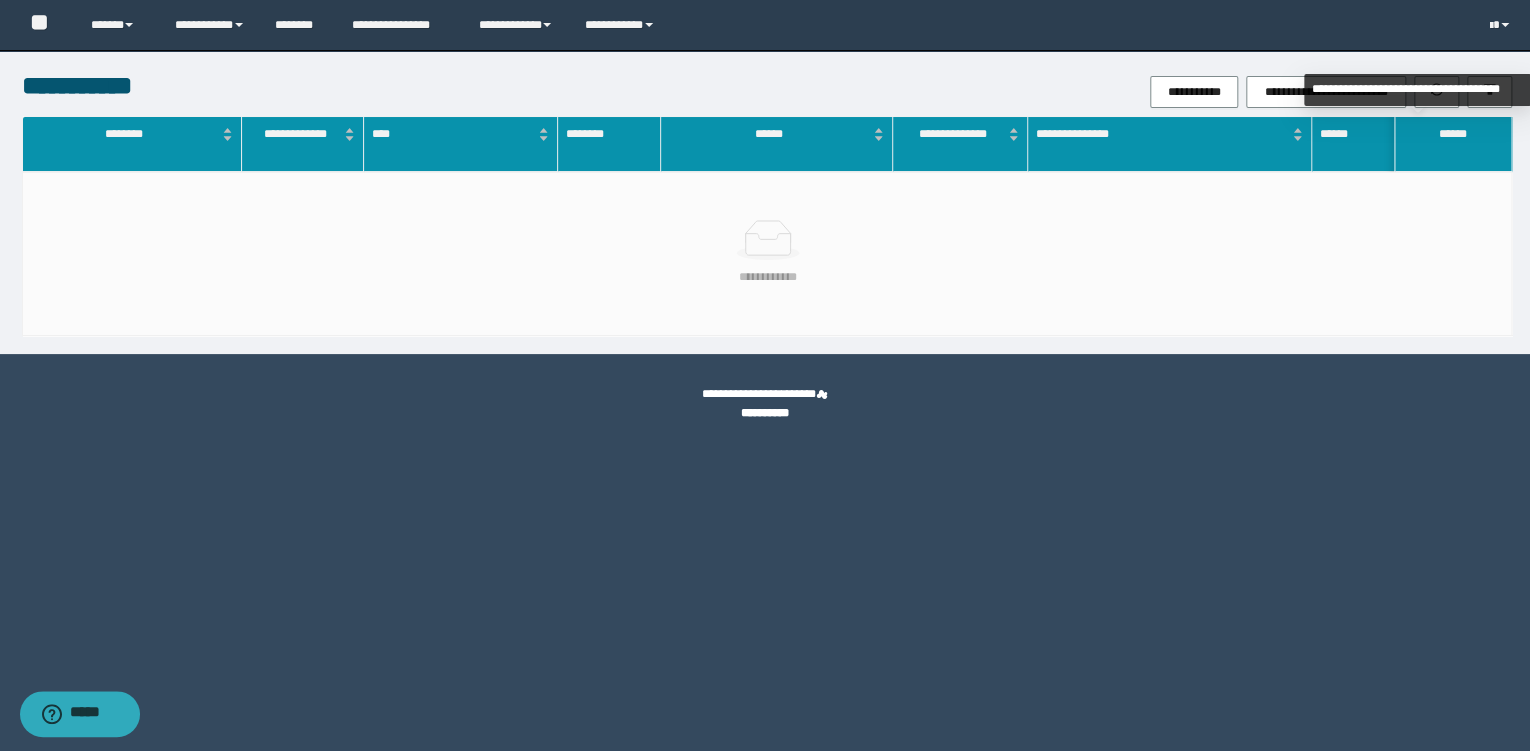 click on "**********" at bounding box center (1417, 90) 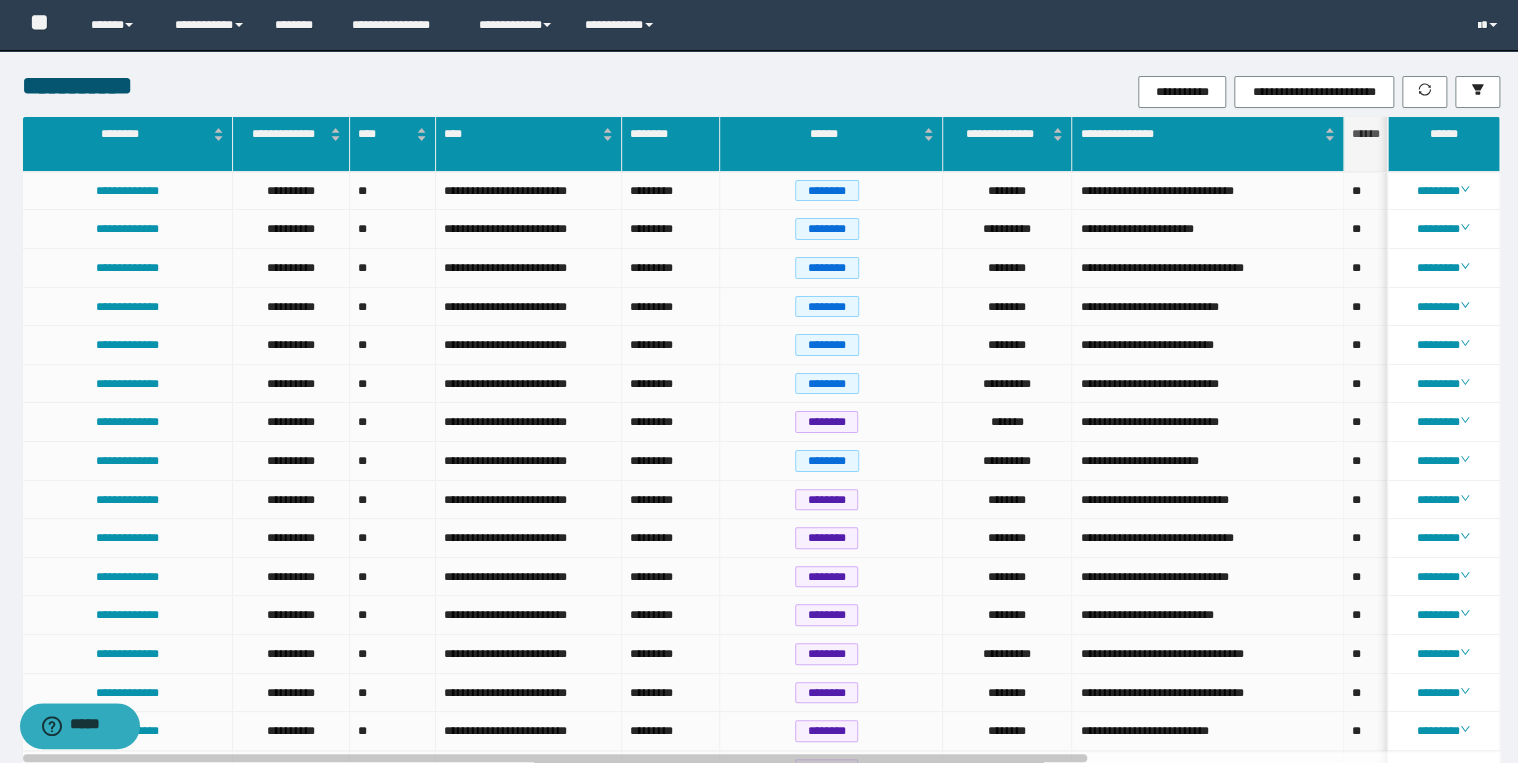 click on "**********" at bounding box center [759, 1118] 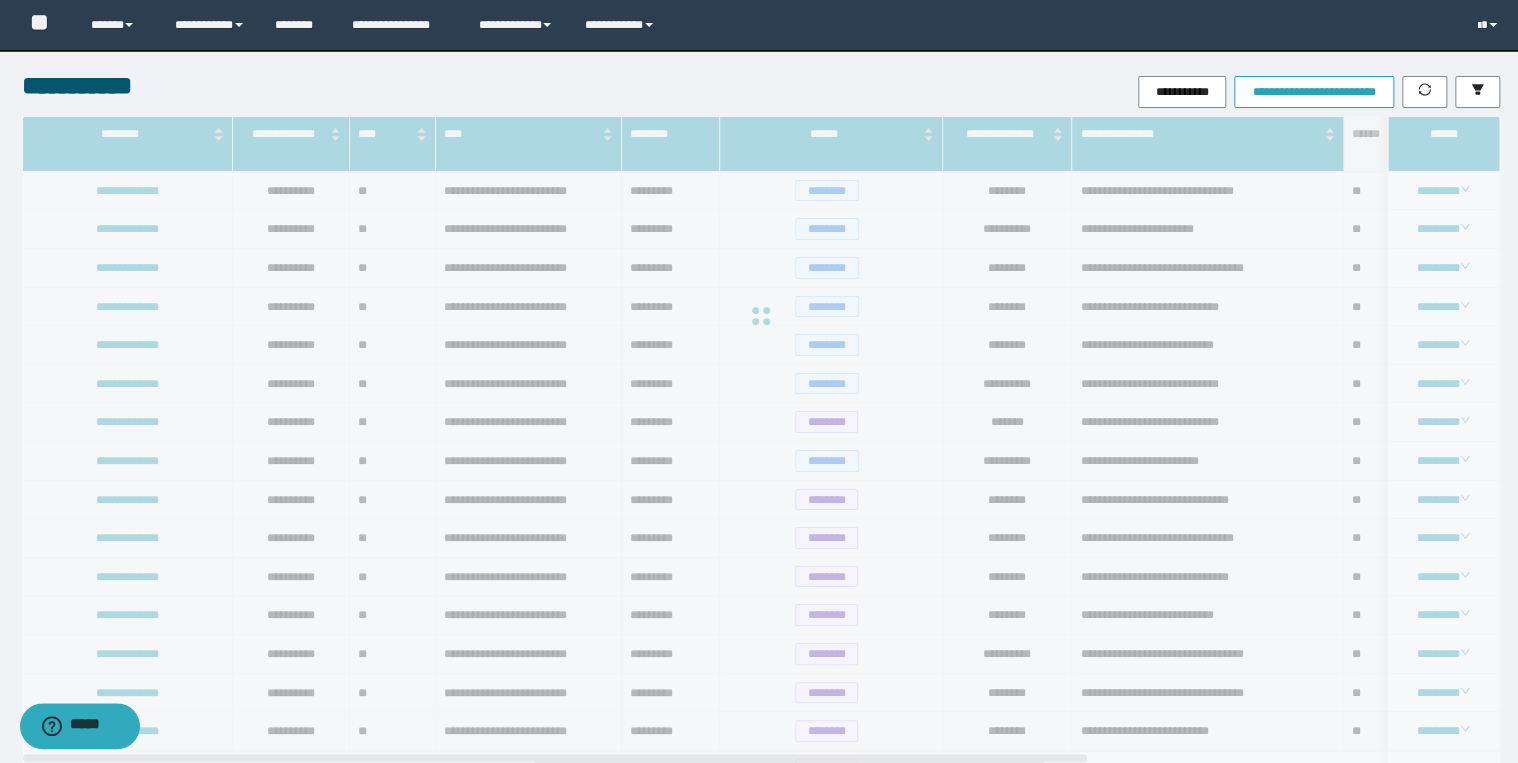 click on "**********" at bounding box center (1313, 92) 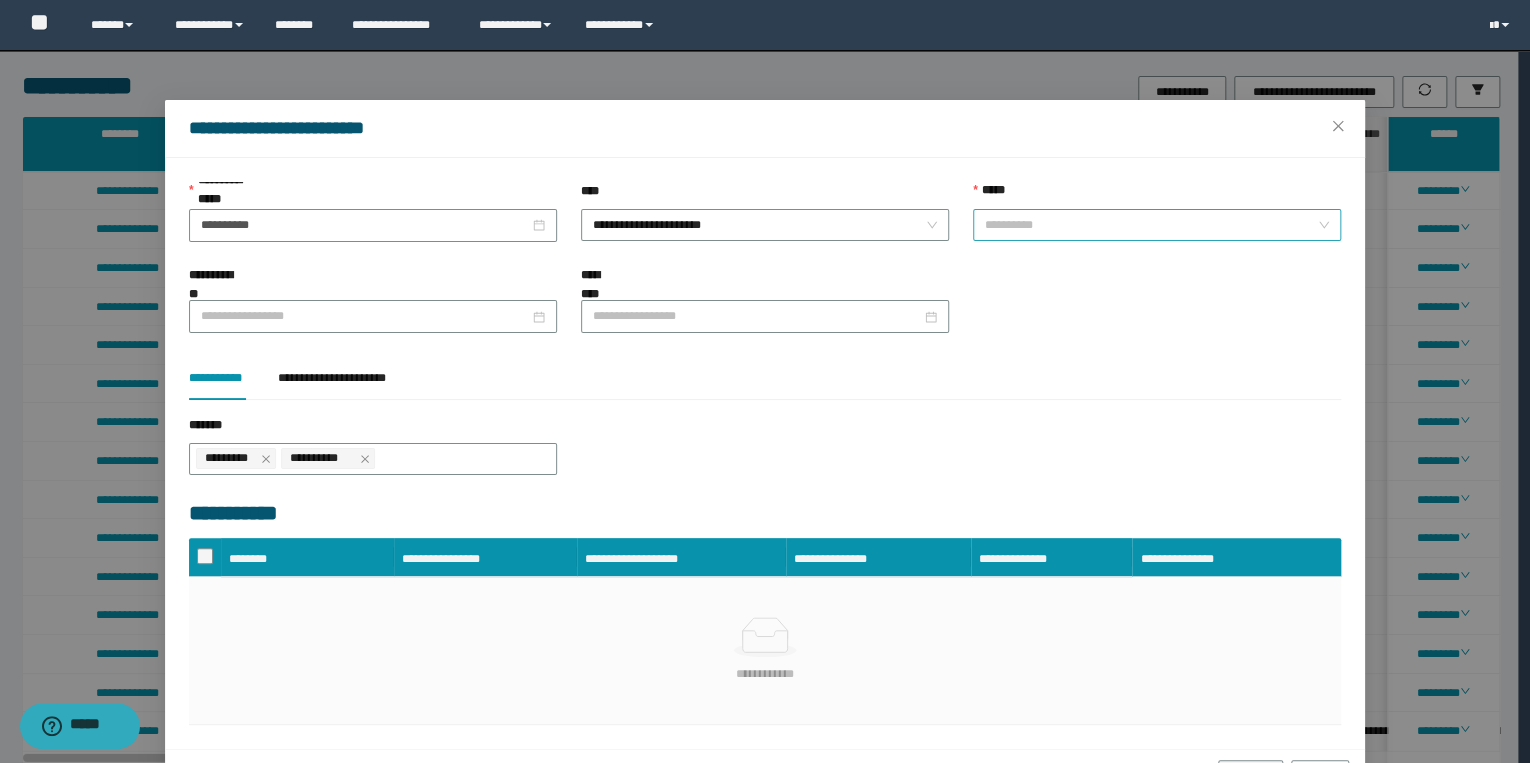 click on "**********" at bounding box center (1157, 225) 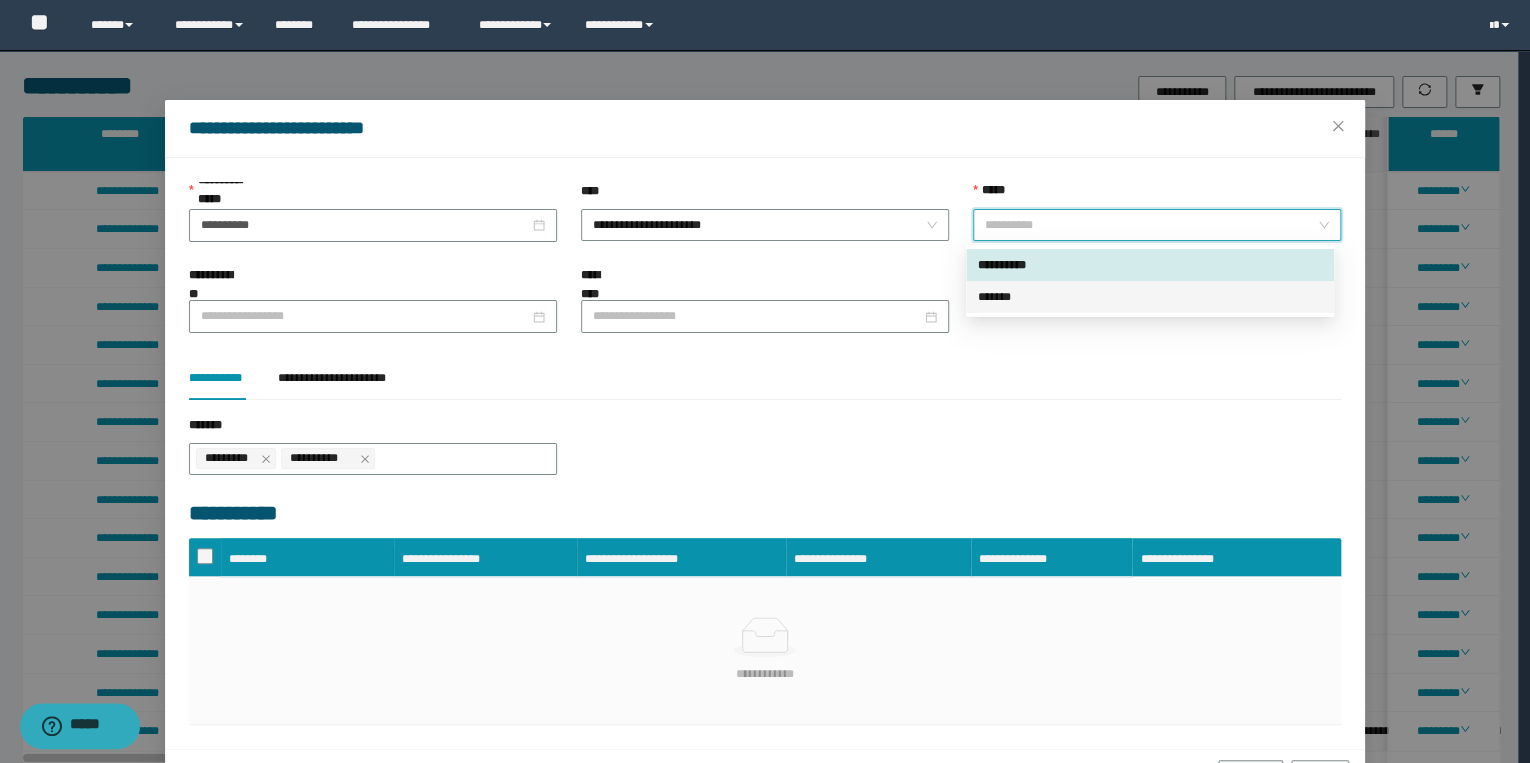 click on "*******" at bounding box center [1150, 297] 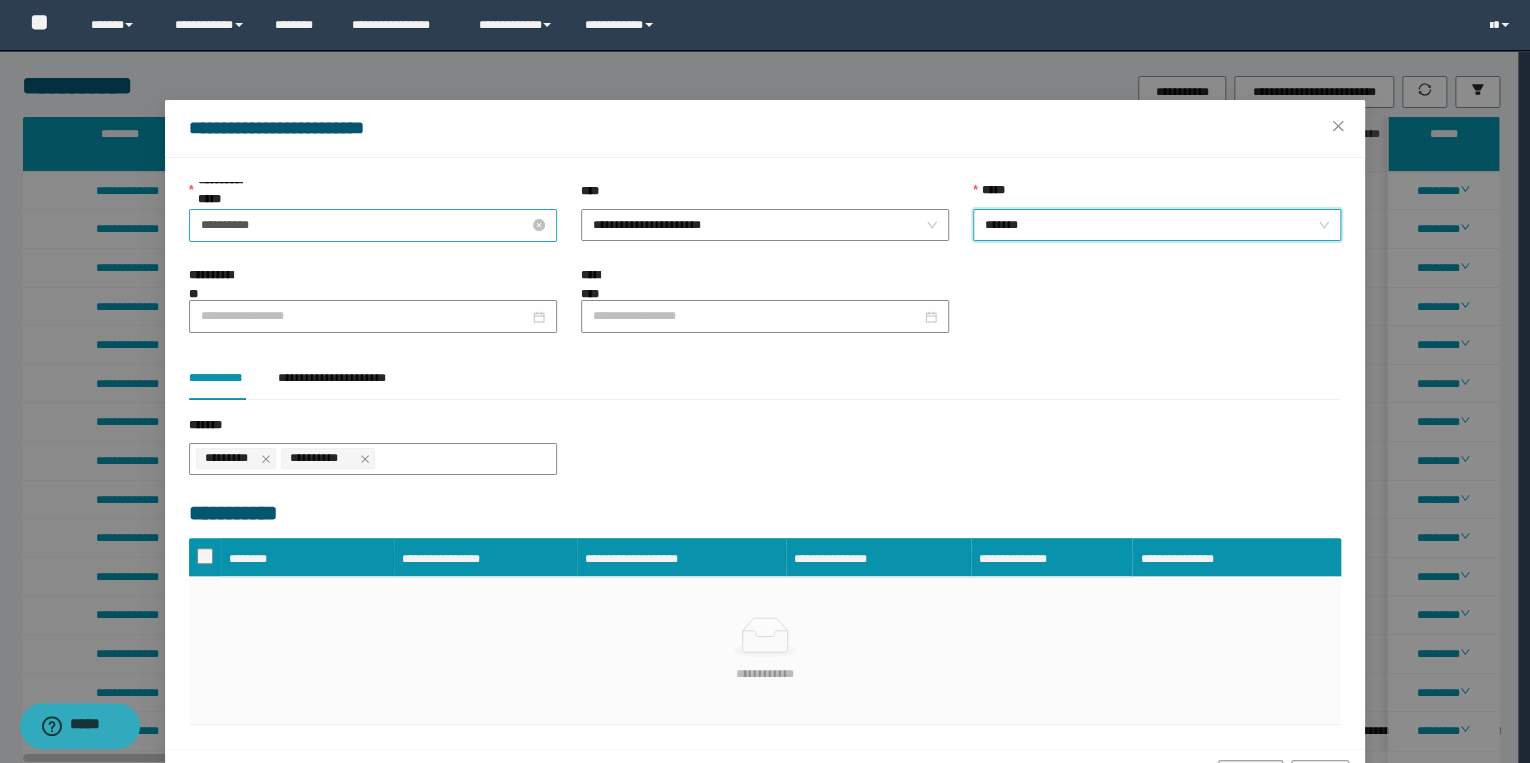 click on "**********" at bounding box center (365, 225) 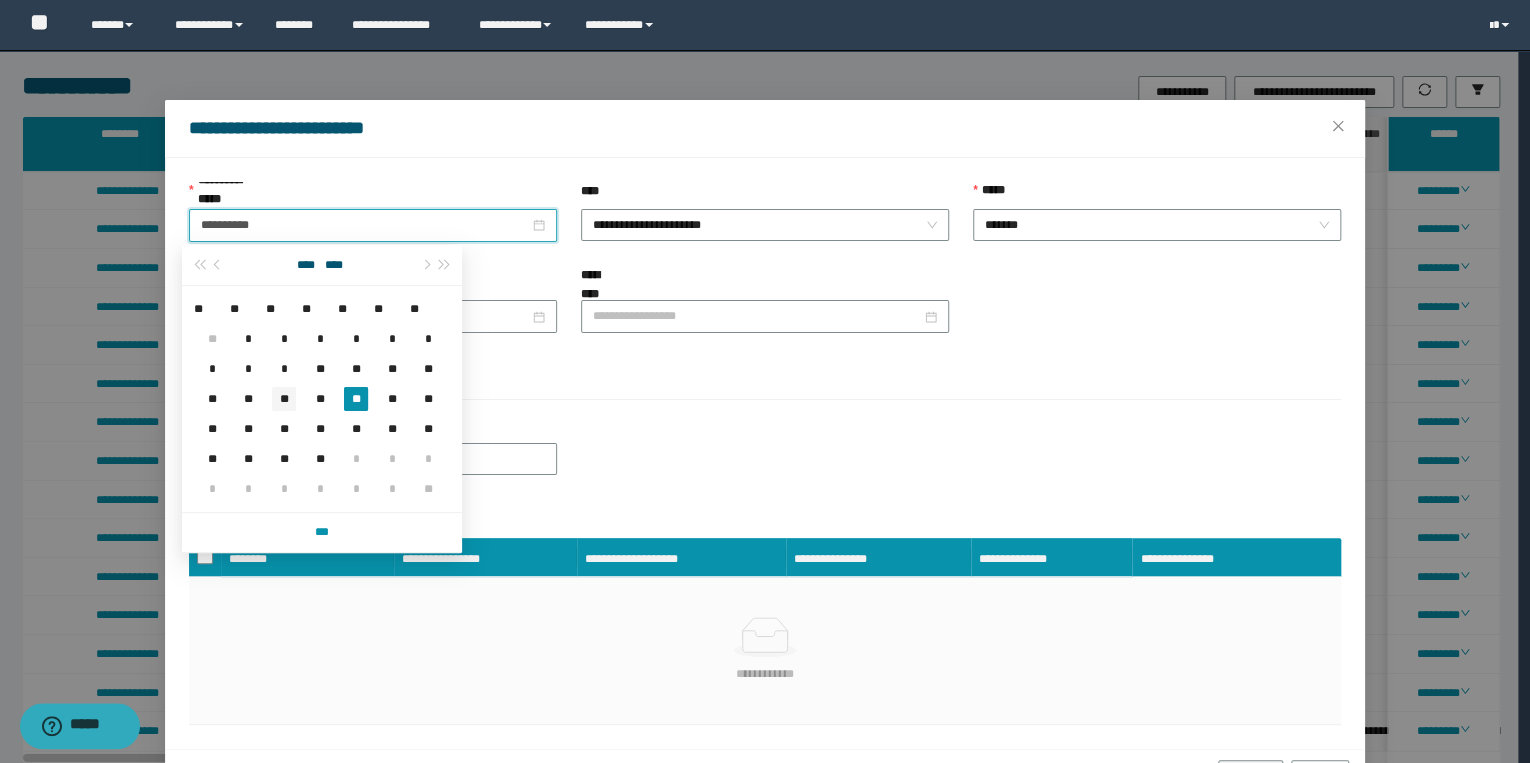 type on "**********" 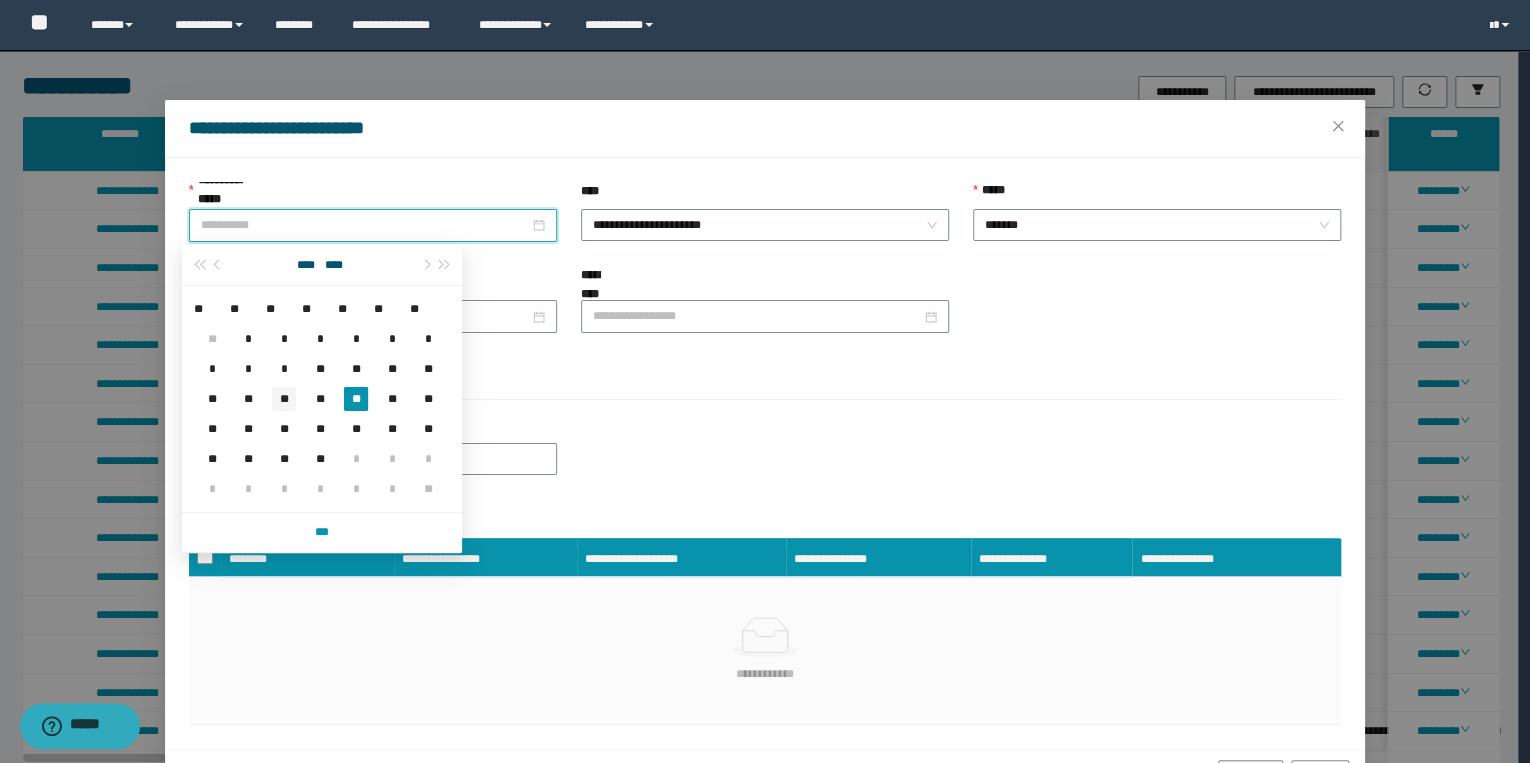 click on "**" at bounding box center (284, 399) 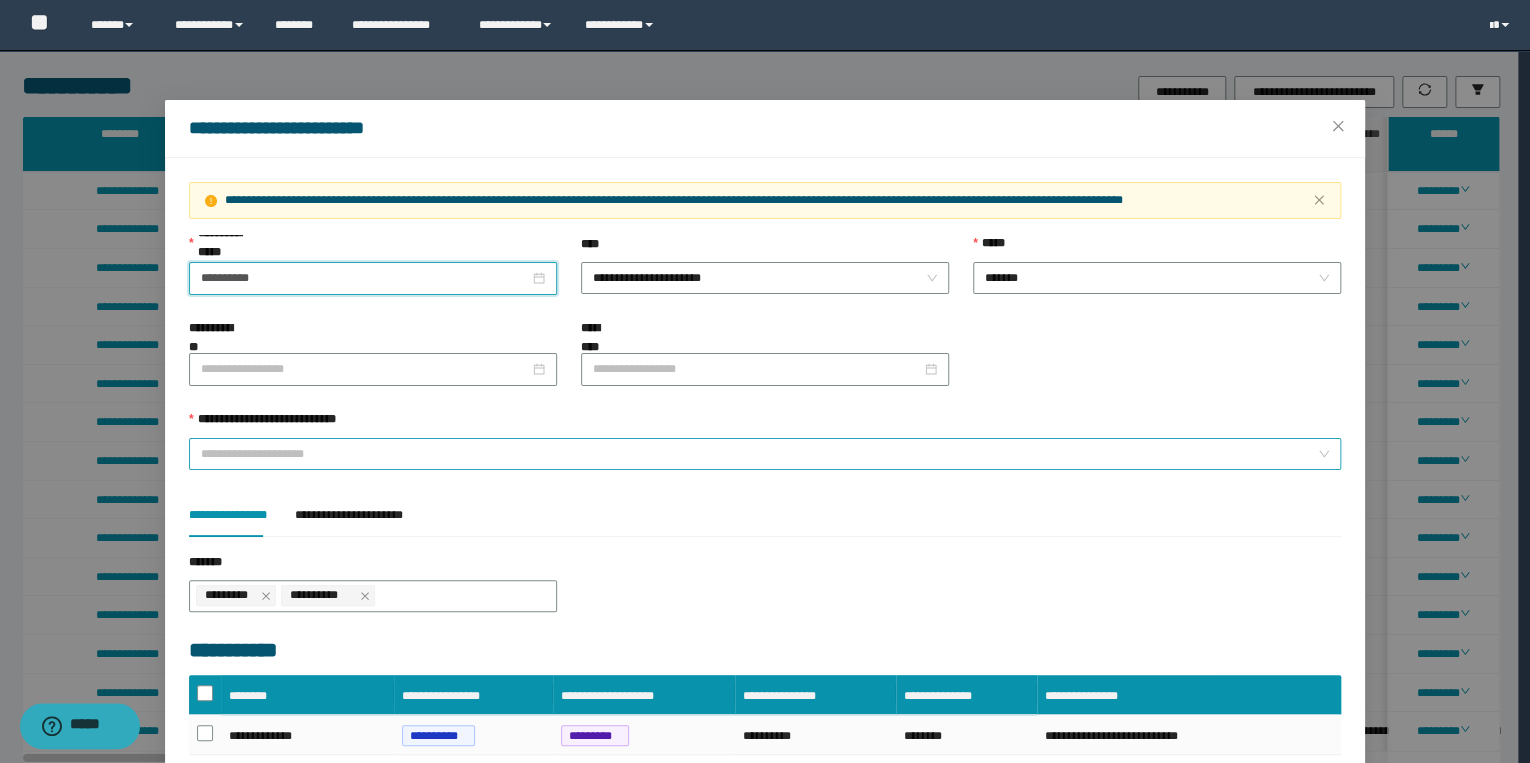 click on "**********" at bounding box center (759, 454) 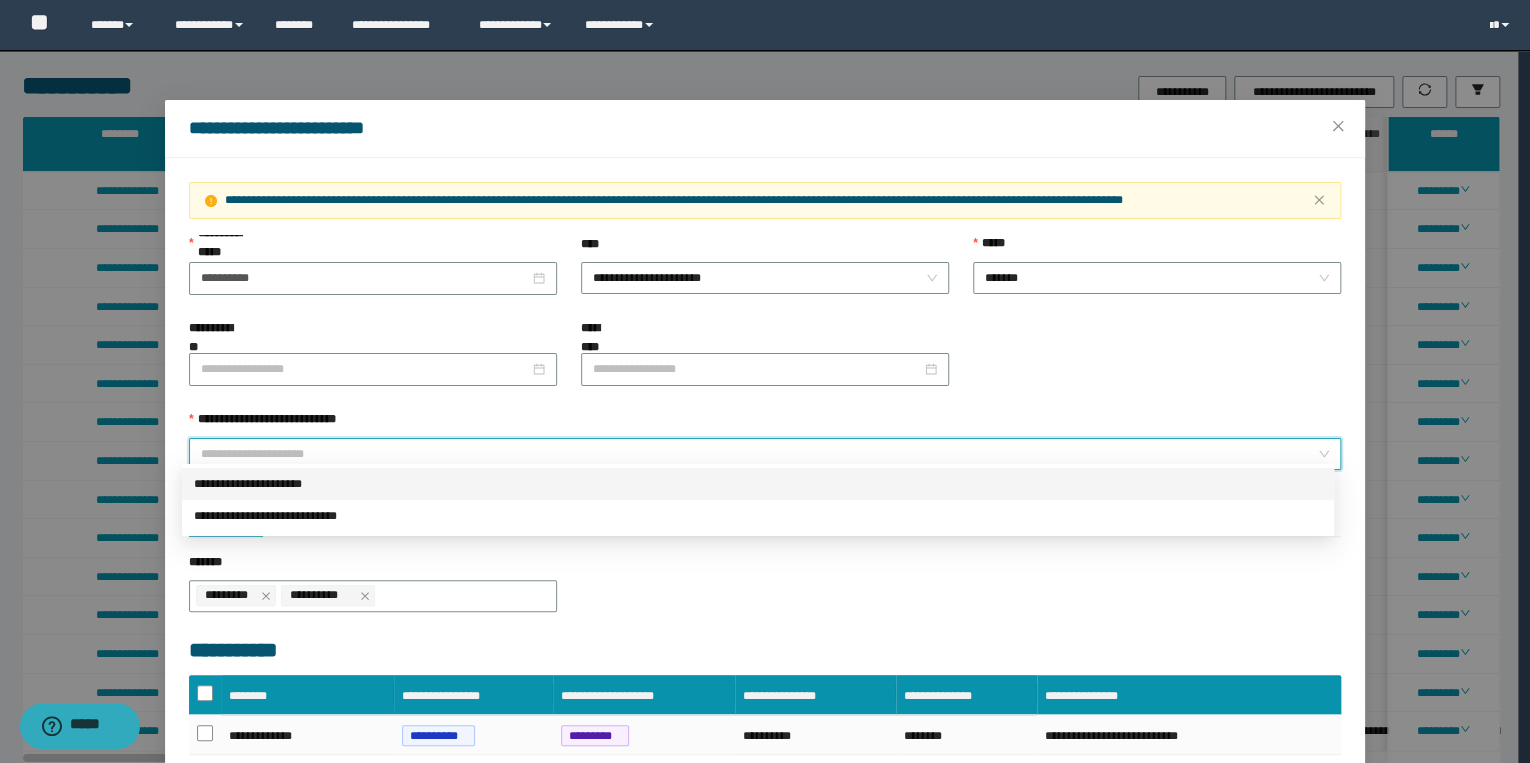 click on "**********" at bounding box center (758, 484) 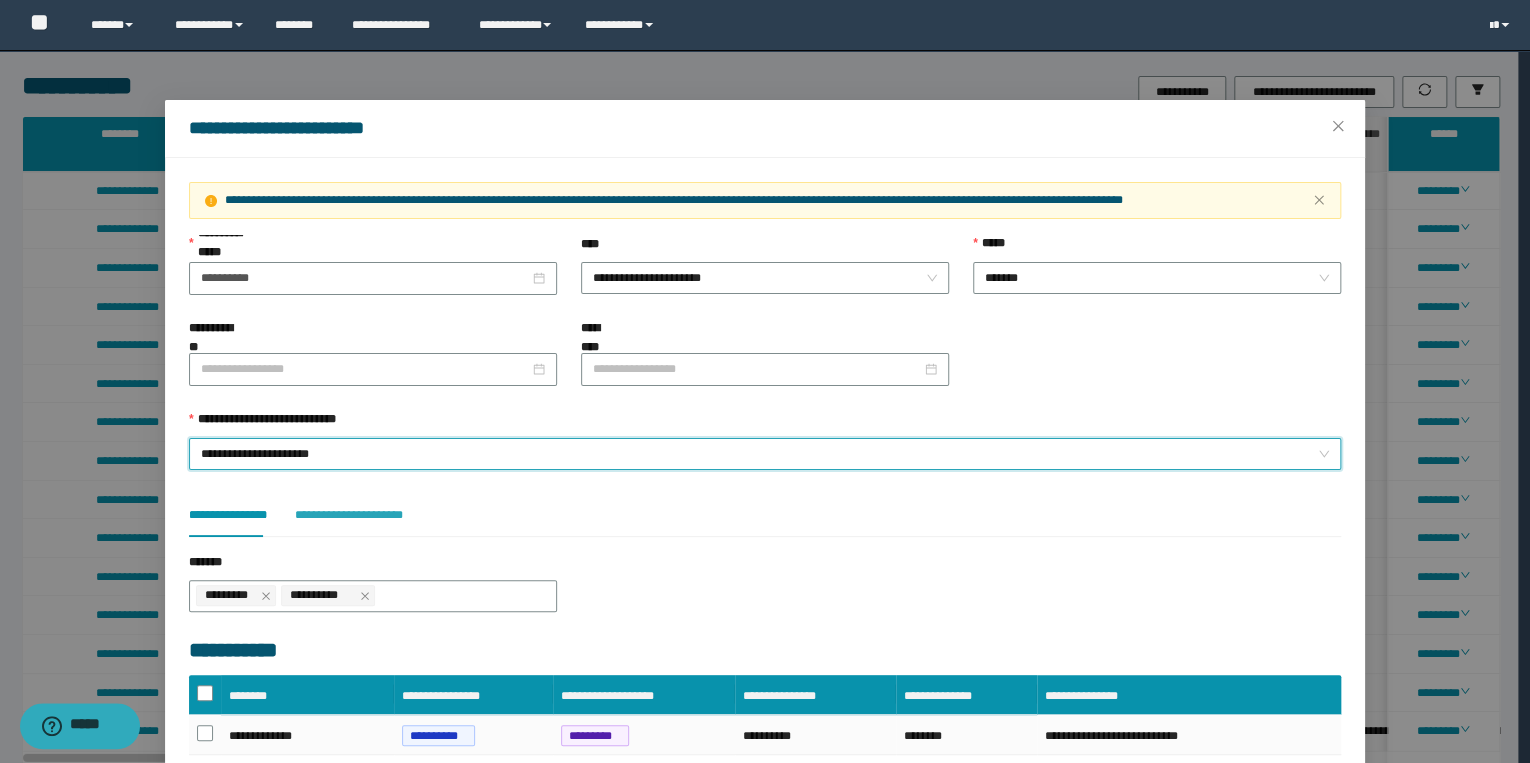 scroll, scrollTop: 136, scrollLeft: 0, axis: vertical 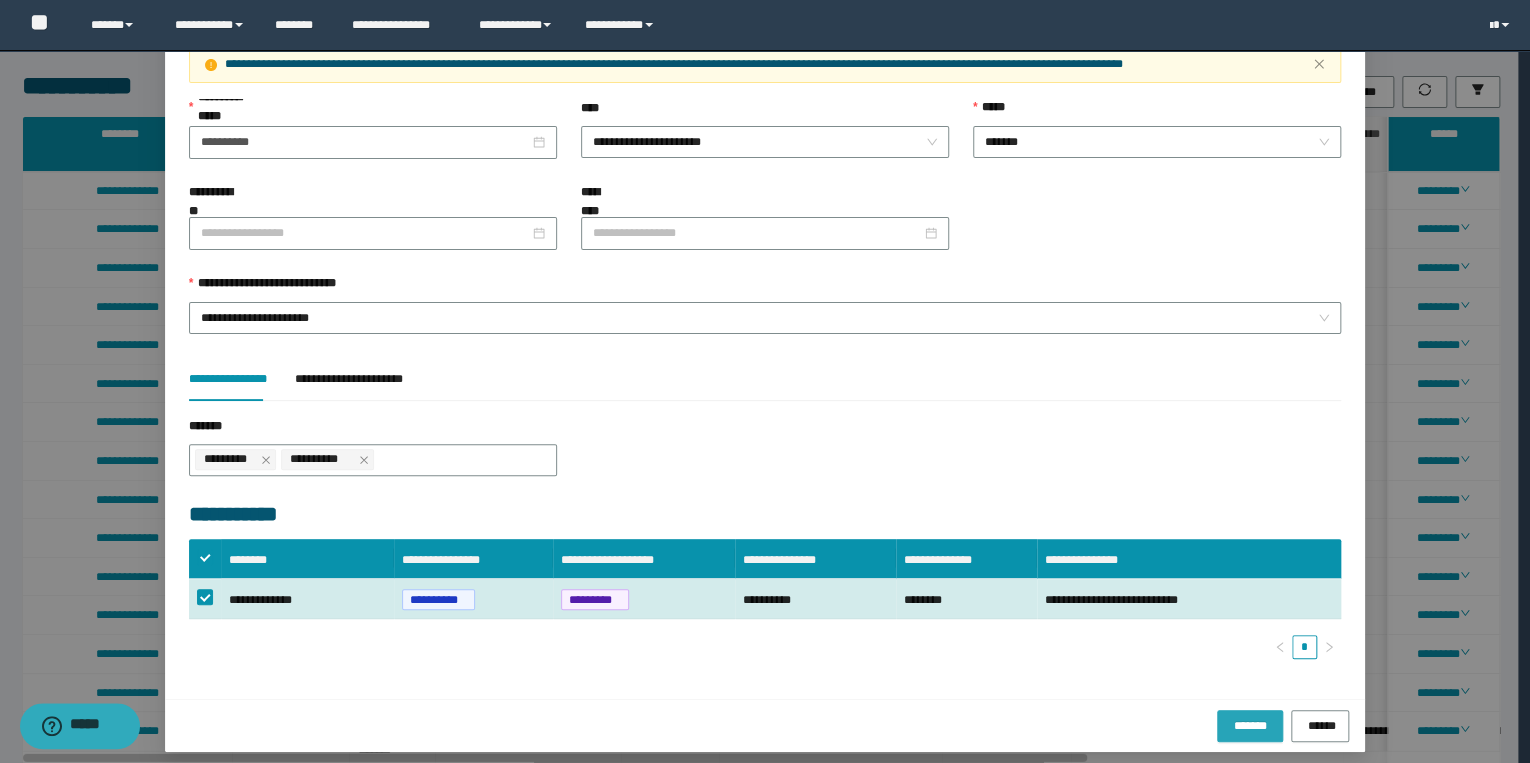 click on "*******" at bounding box center (1250, 724) 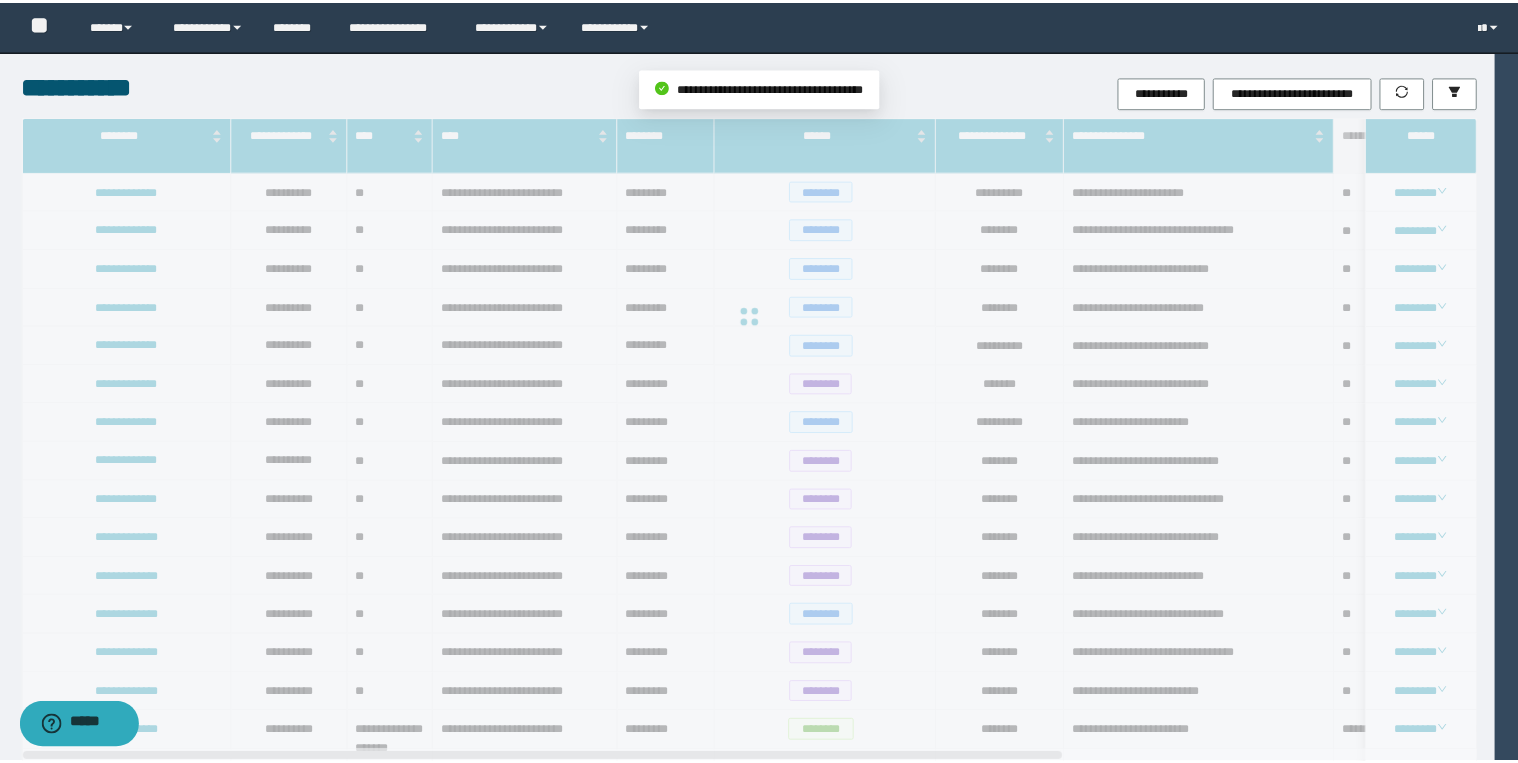 scroll, scrollTop: 36, scrollLeft: 0, axis: vertical 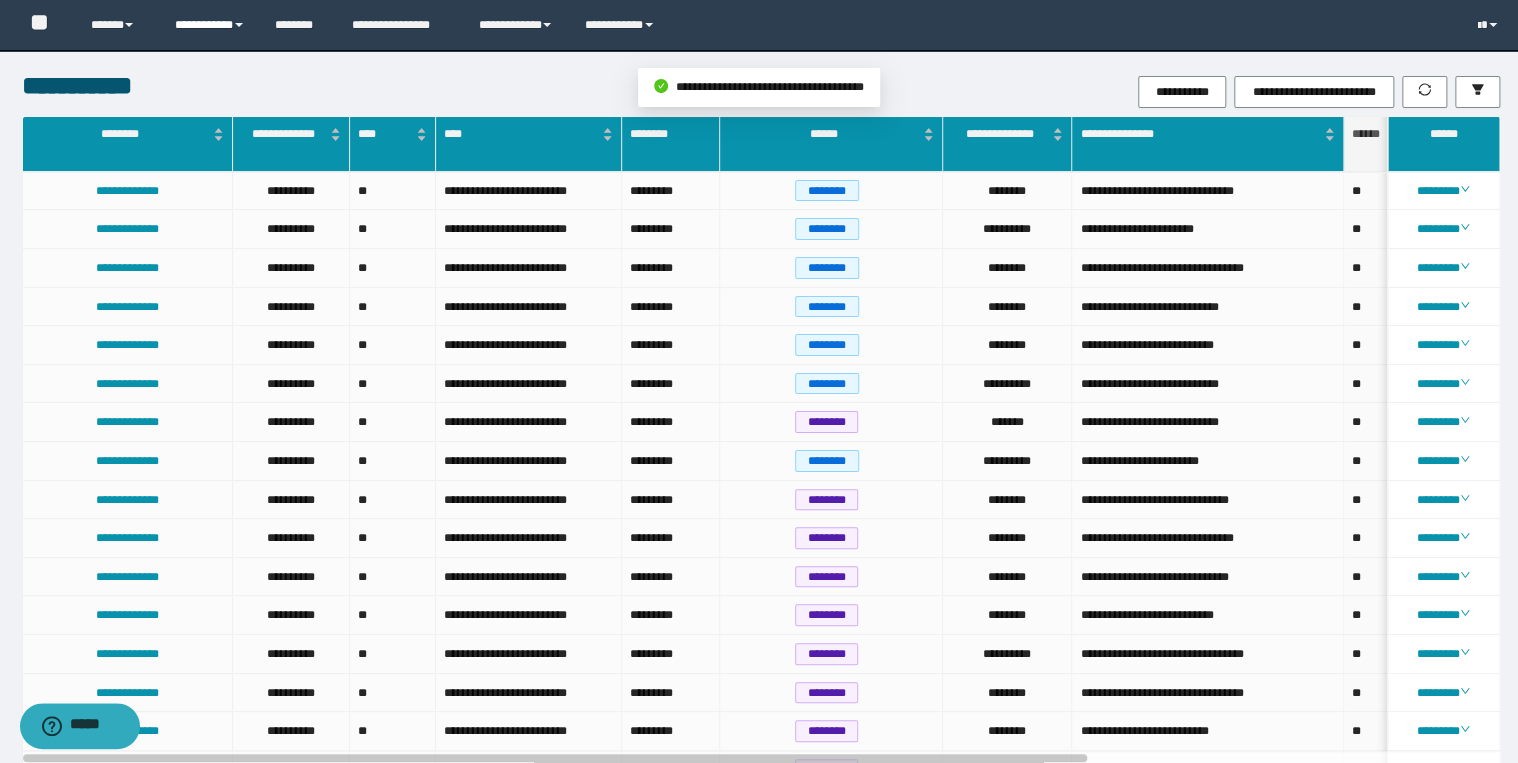 click on "**********" at bounding box center (210, 25) 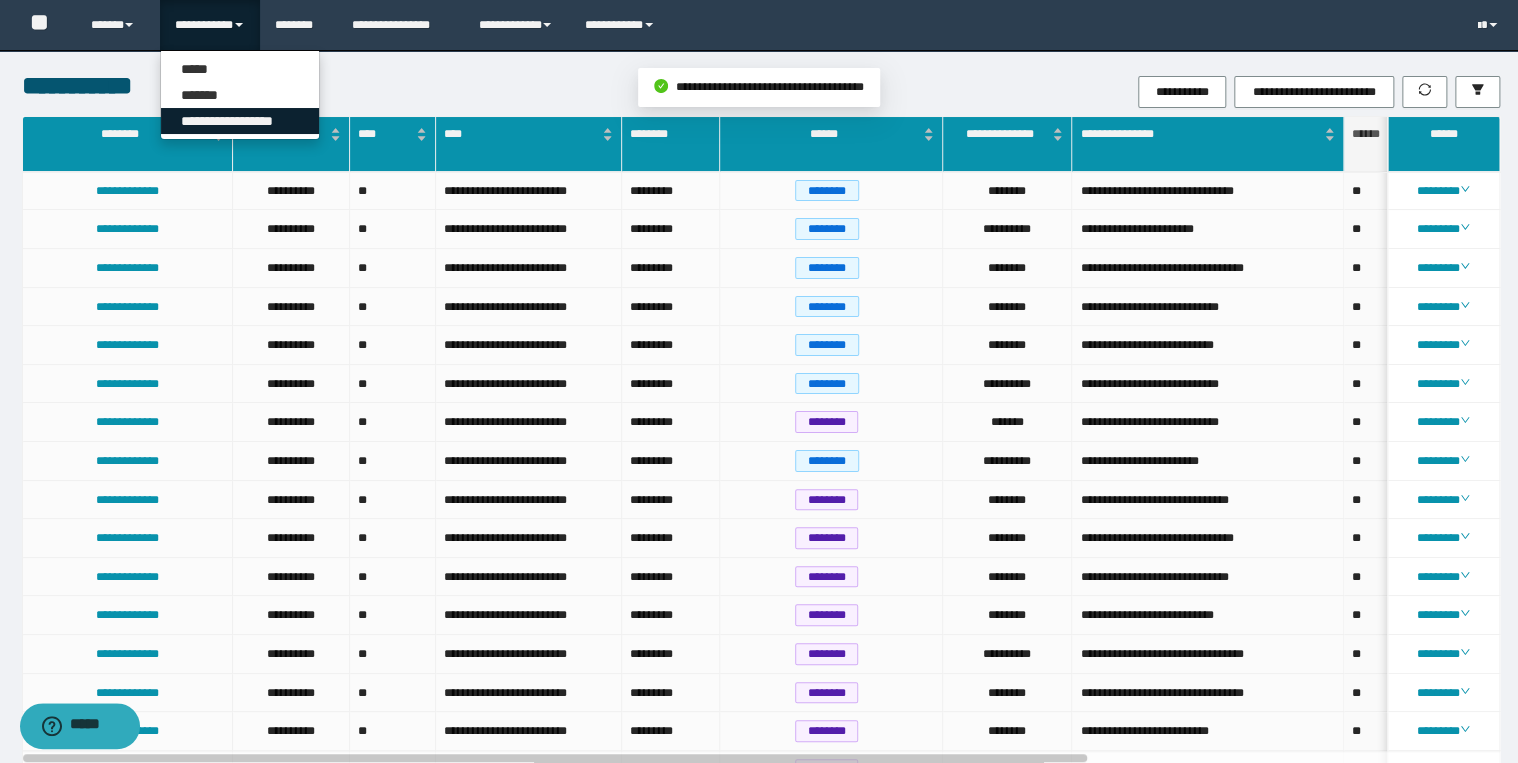 click on "**********" at bounding box center [240, 121] 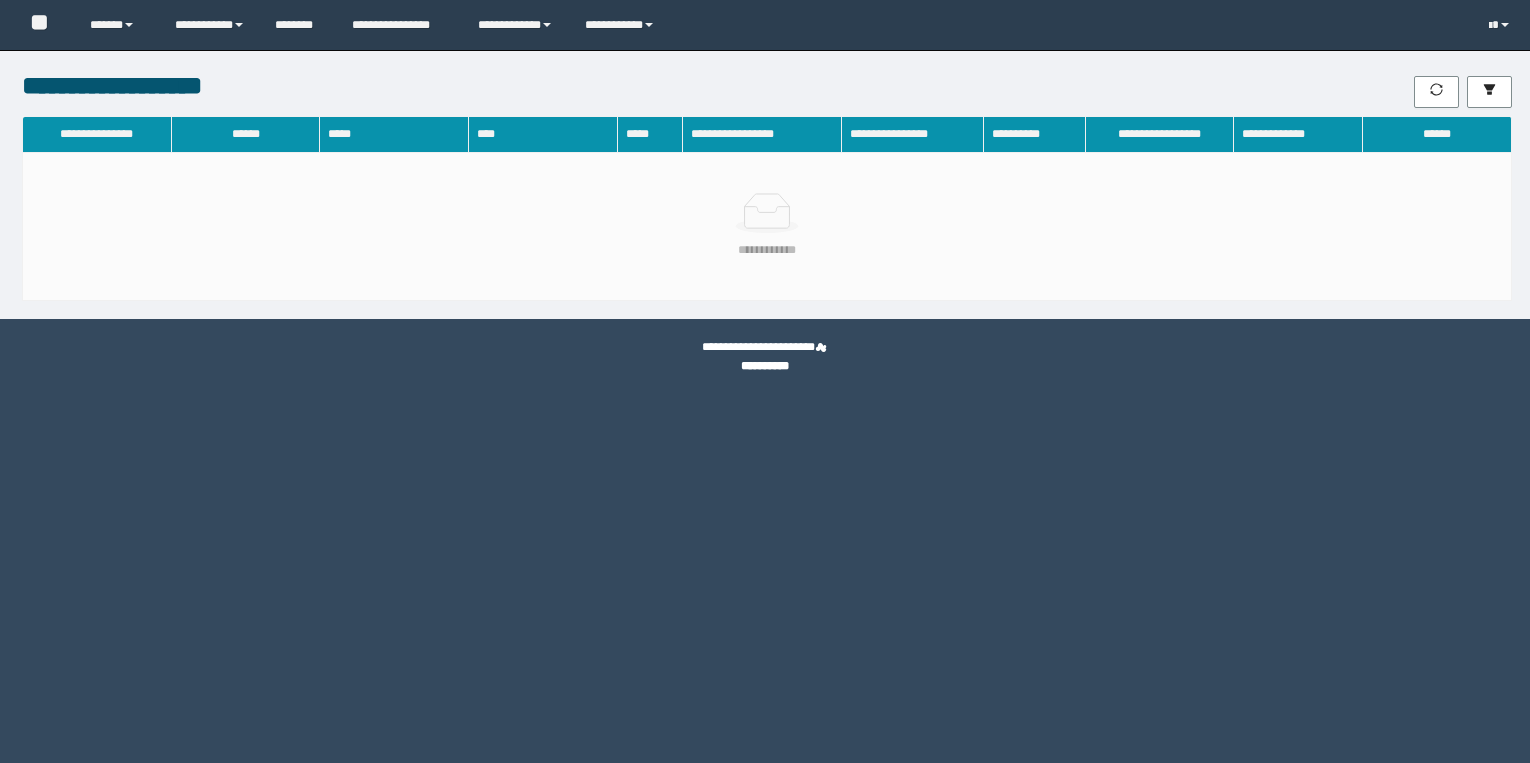 scroll, scrollTop: 0, scrollLeft: 0, axis: both 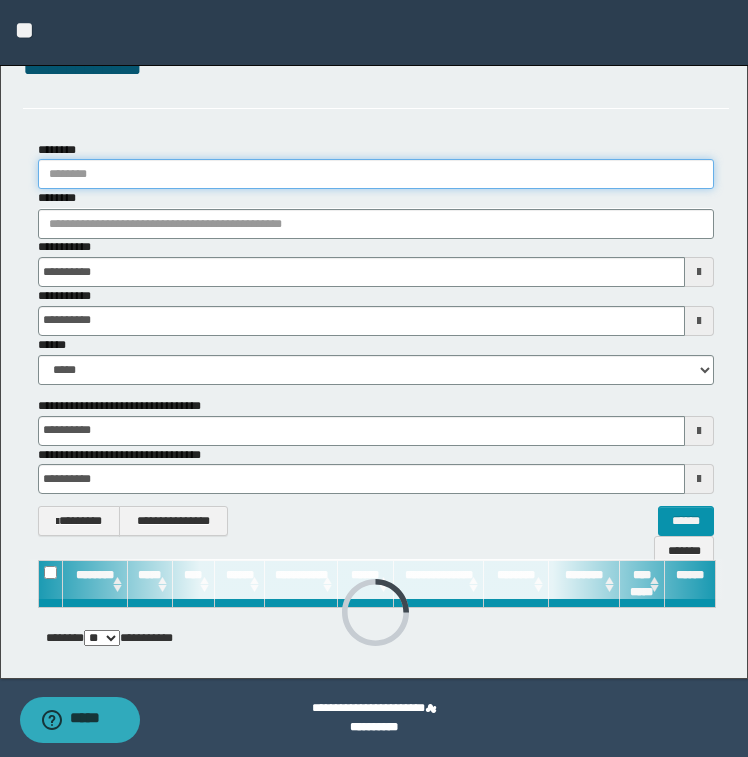 drag, startPoint x: 327, startPoint y: 188, endPoint x: 305, endPoint y: 204, distance: 27.202942 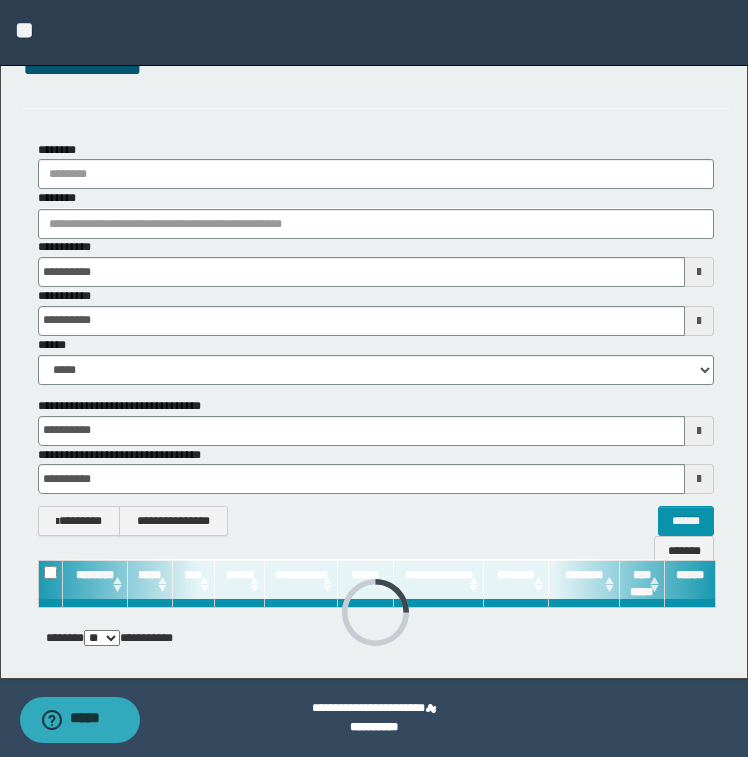 click on "********" at bounding box center [376, 213] 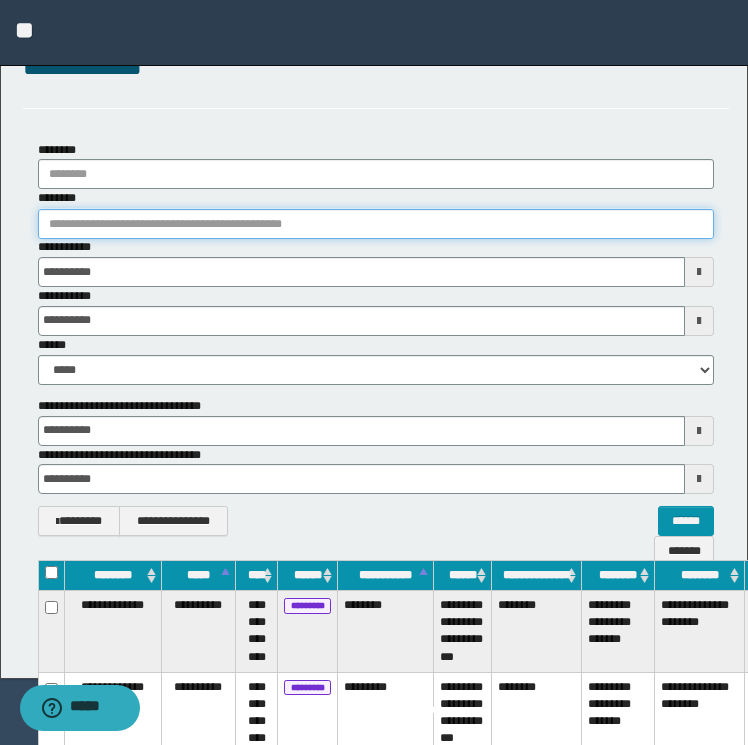 click on "********" at bounding box center [376, 224] 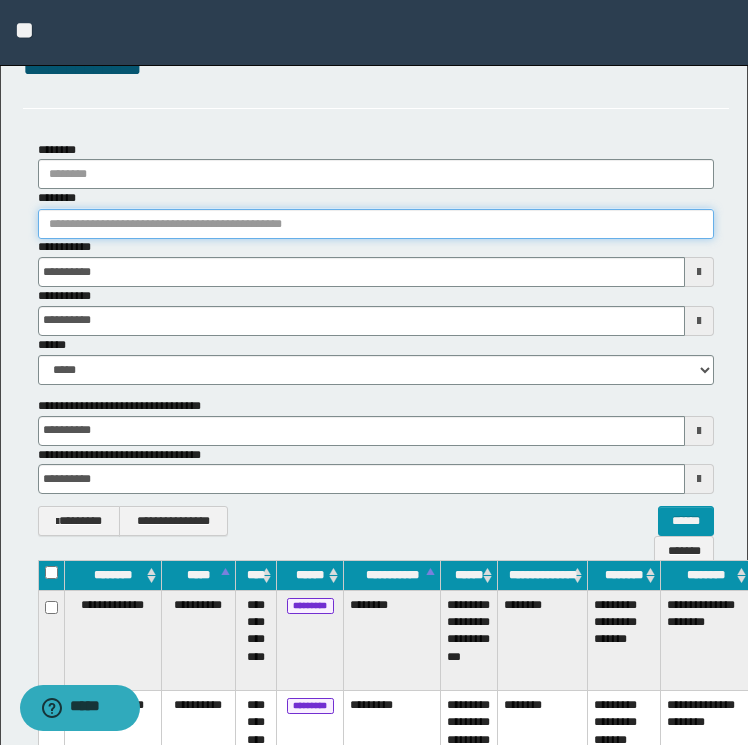 click on "********" at bounding box center [376, 224] 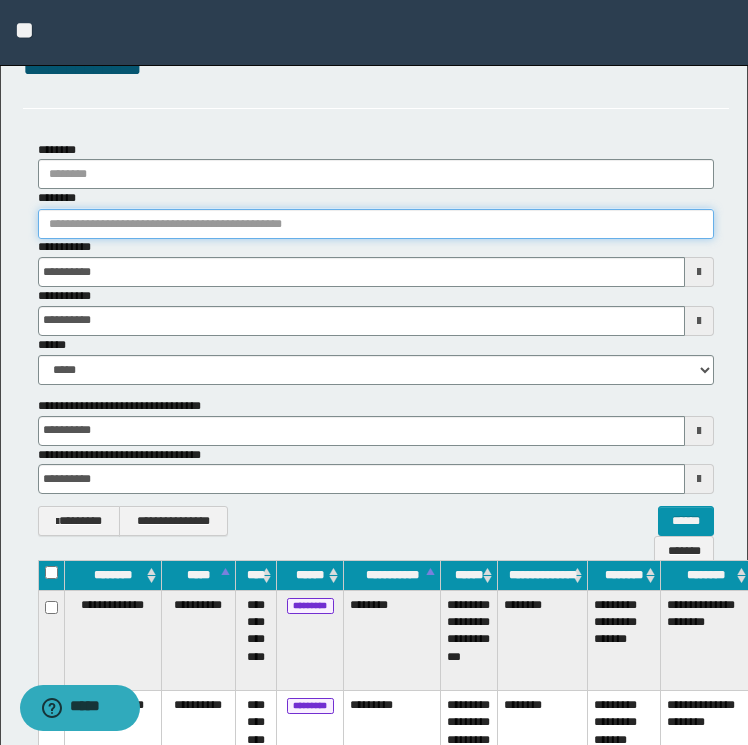 paste on "********" 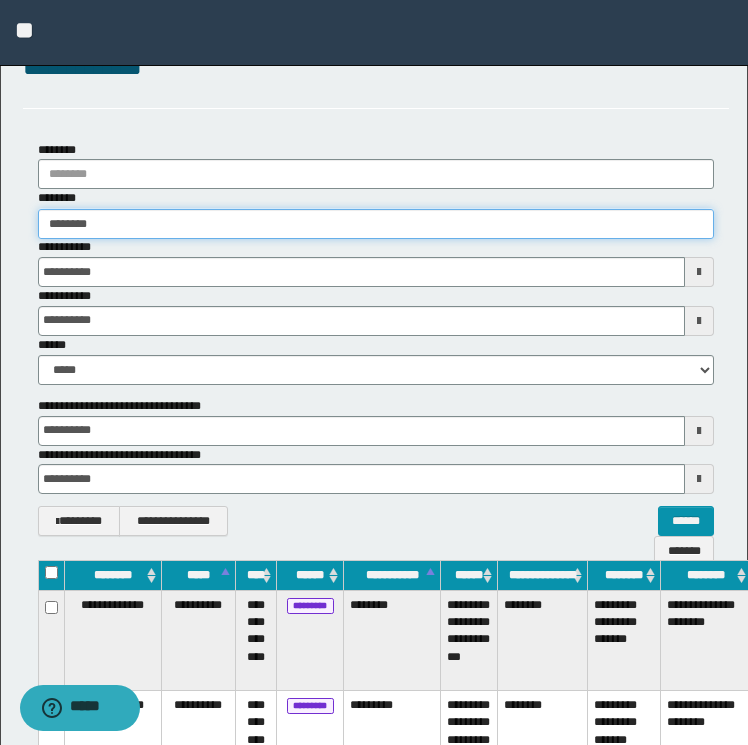 type on "********" 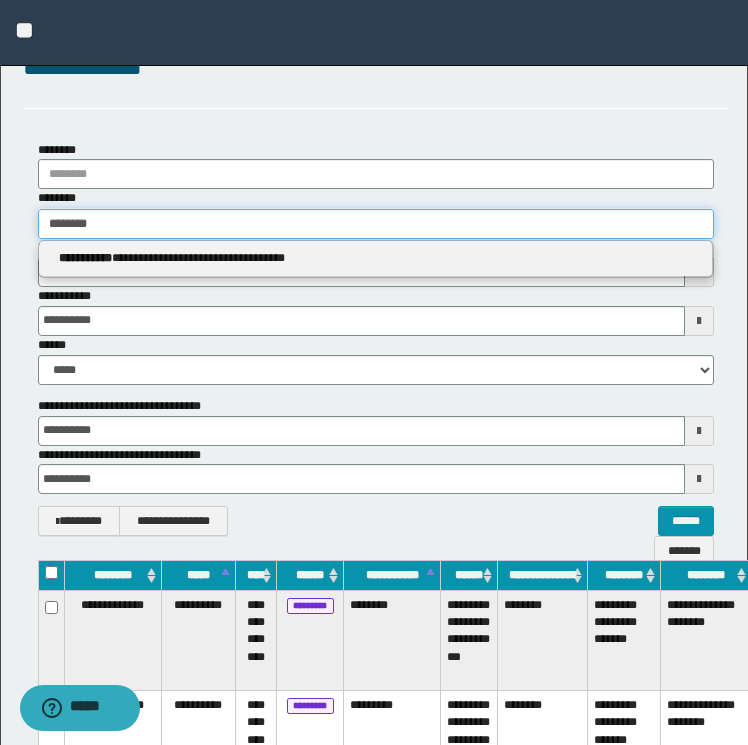 type on "********" 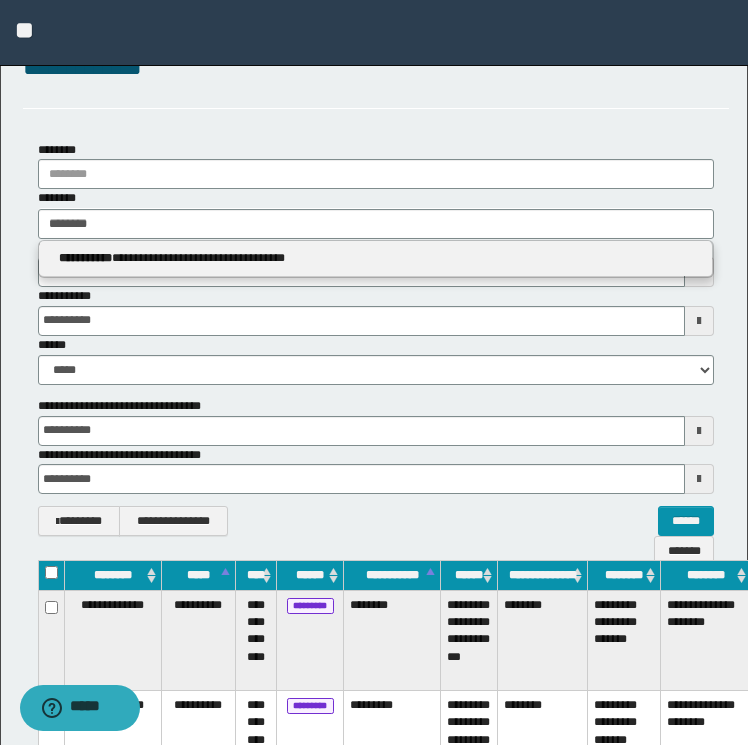 click on "**********" at bounding box center (376, 258) 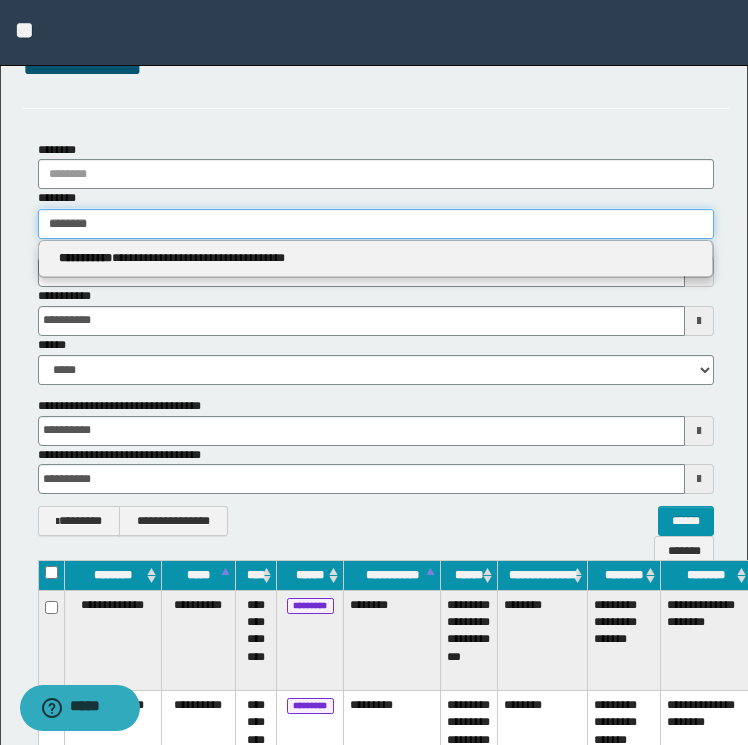 type 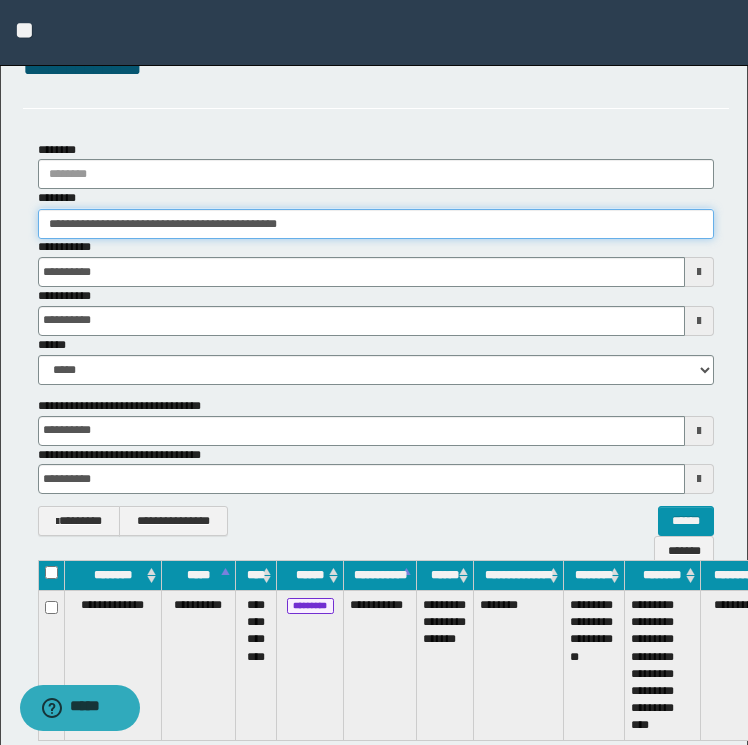 scroll, scrollTop: 40, scrollLeft: 82, axis: both 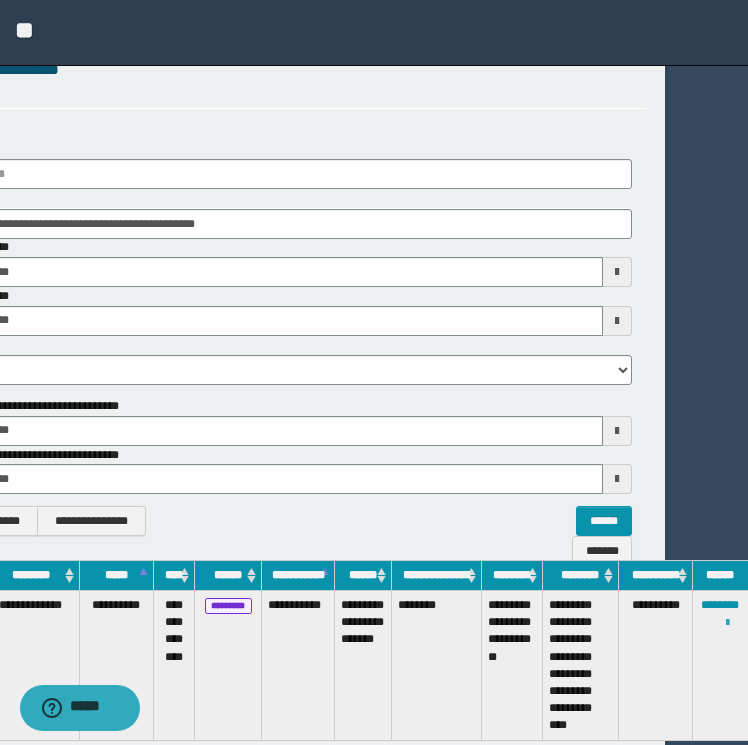click at bounding box center (727, 623) 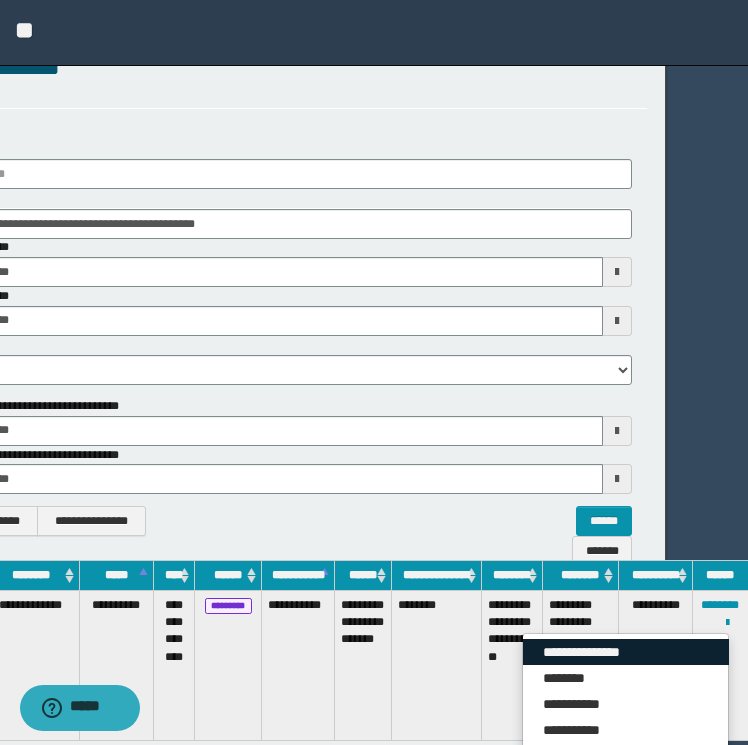 click on "**********" at bounding box center (626, 652) 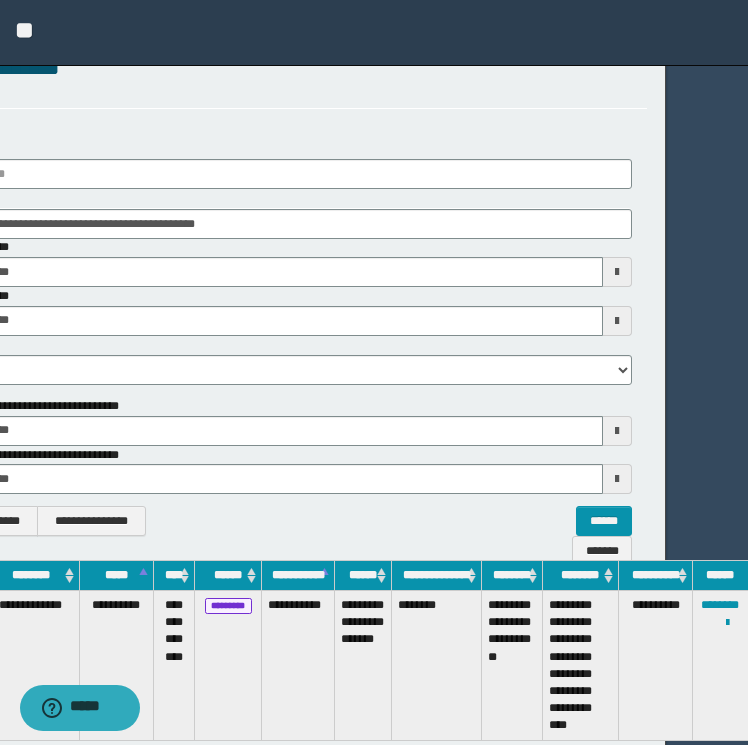 scroll, scrollTop: 0, scrollLeft: 0, axis: both 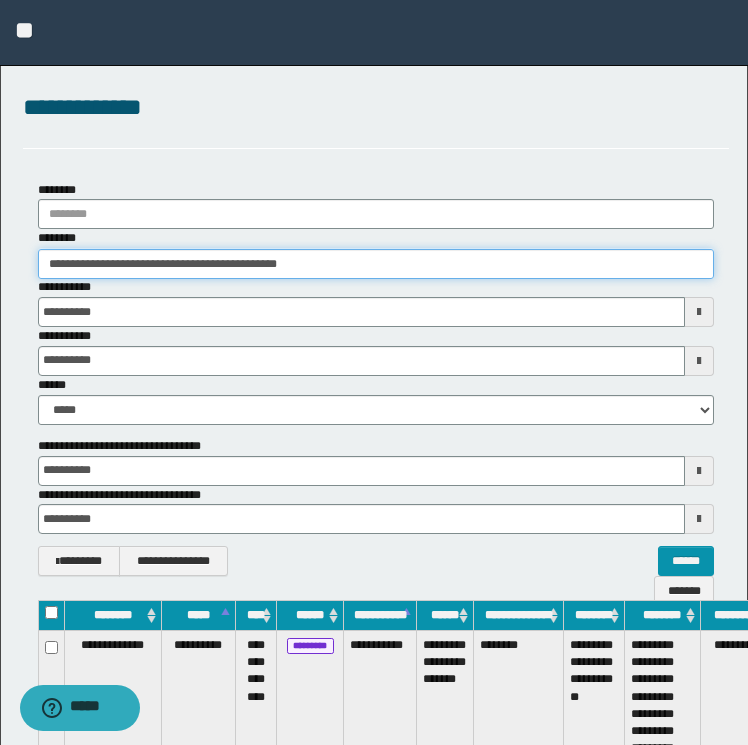 drag, startPoint x: 334, startPoint y: 260, endPoint x: -4, endPoint y: 273, distance: 338.2499 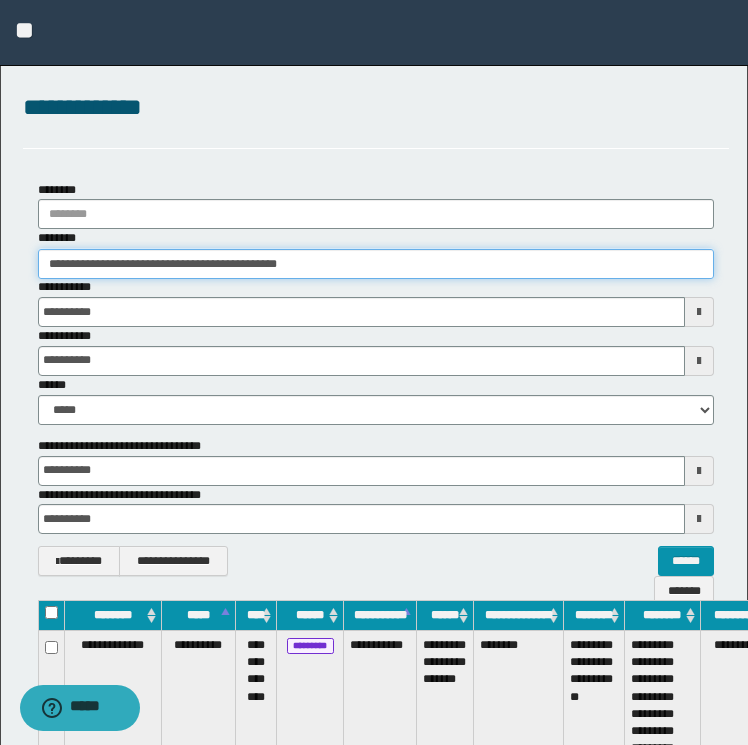 click on "**********" at bounding box center (374, 372) 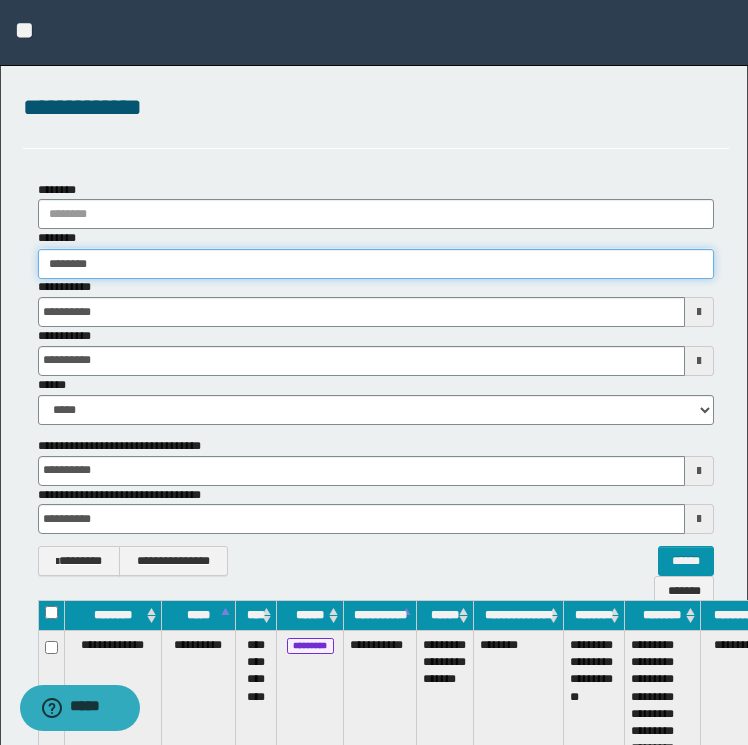 type on "********" 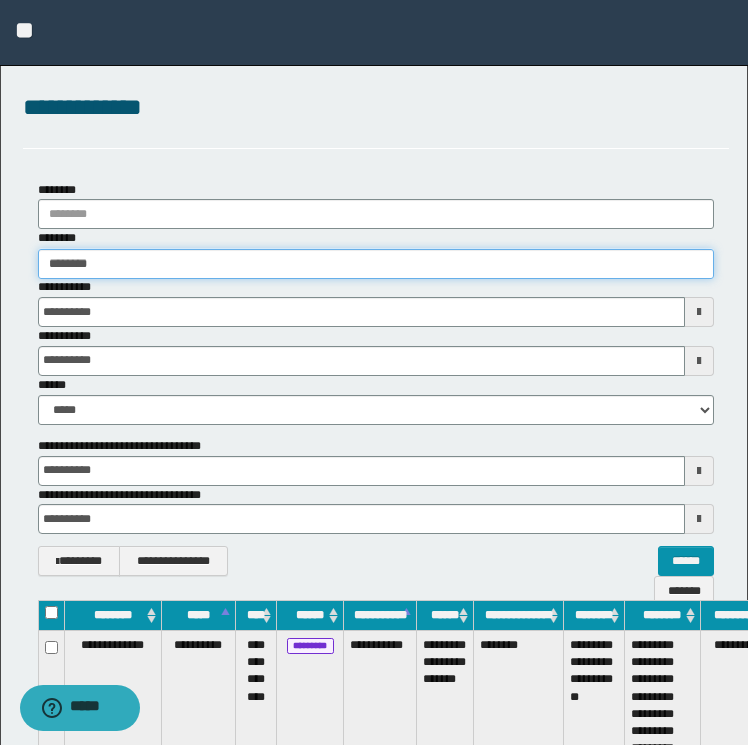 type on "********" 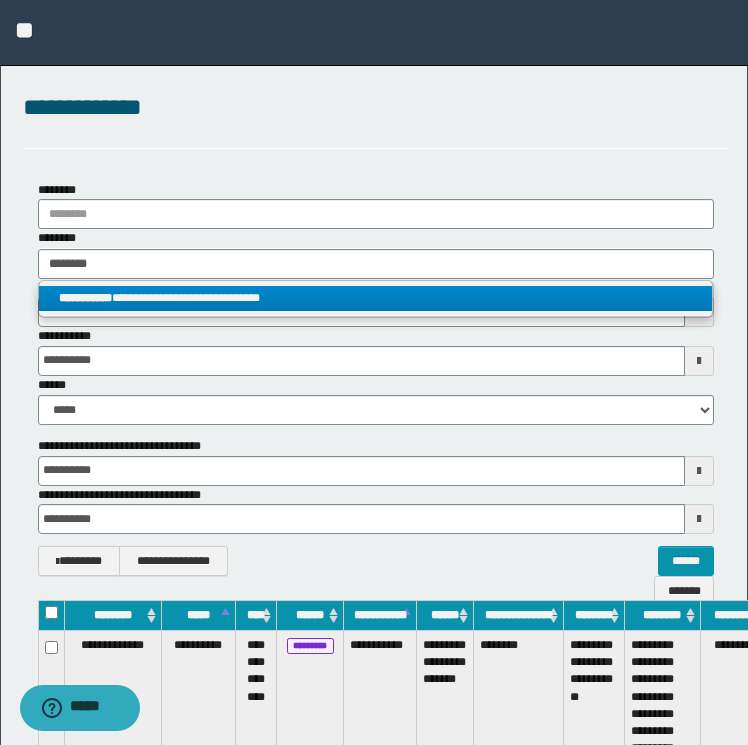 click on "**********" at bounding box center (376, 298) 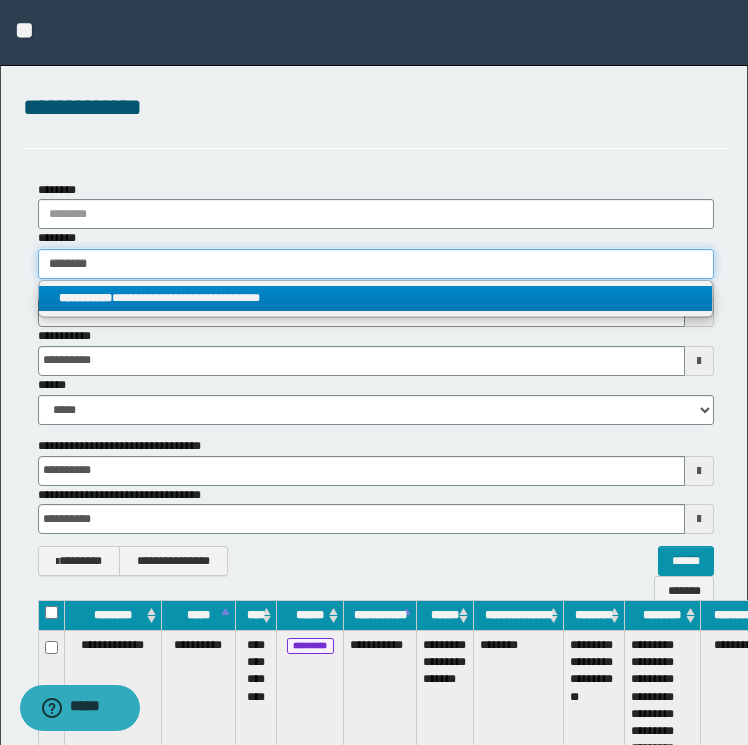 type 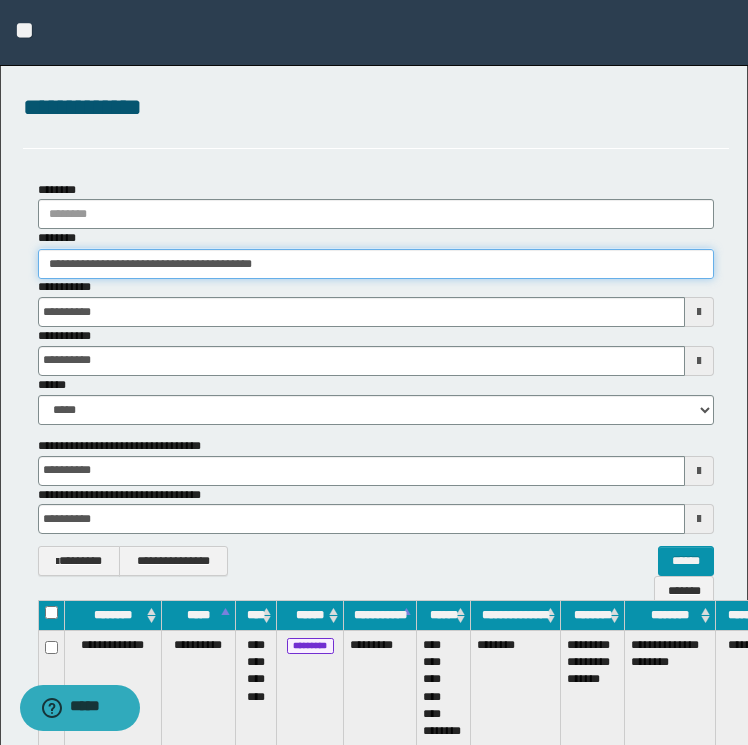 scroll, scrollTop: 0, scrollLeft: 96, axis: horizontal 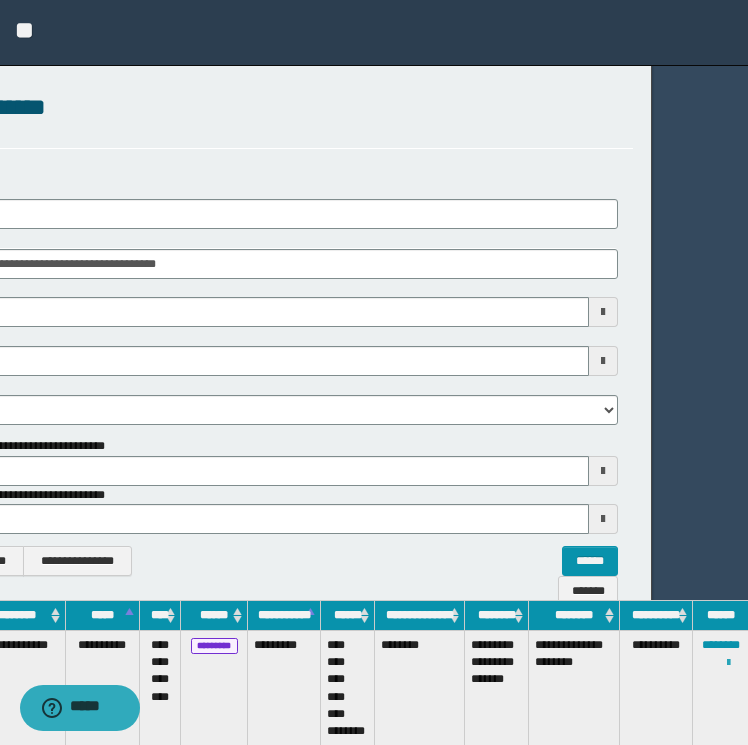 click at bounding box center (728, 663) 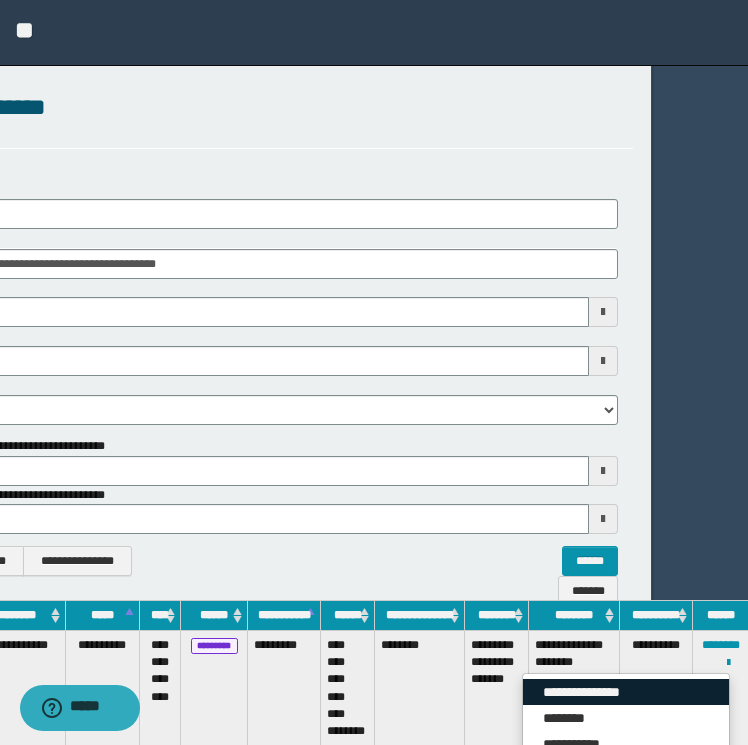 click on "**********" at bounding box center (626, 692) 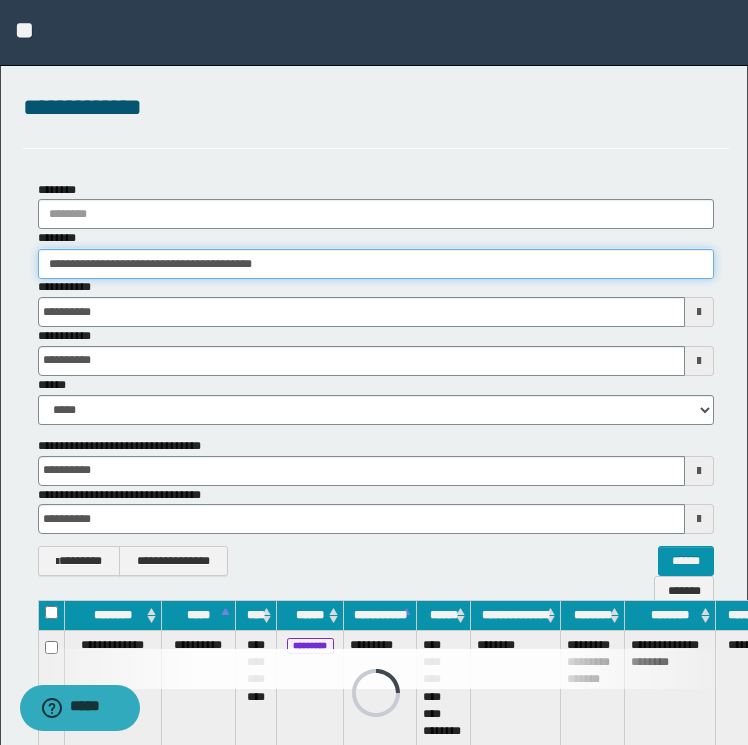 drag, startPoint x: 380, startPoint y: 275, endPoint x: -4, endPoint y: 280, distance: 384.03256 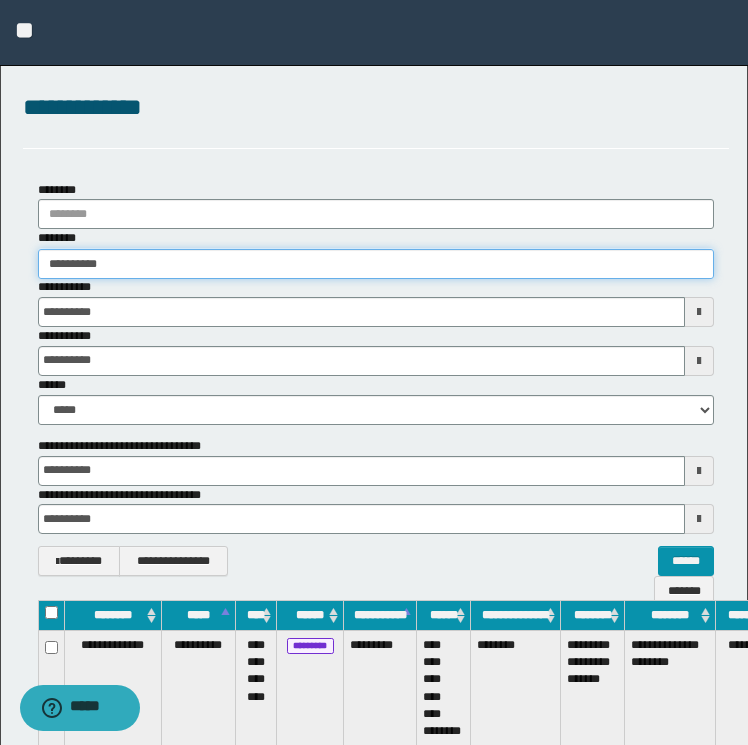 type on "**********" 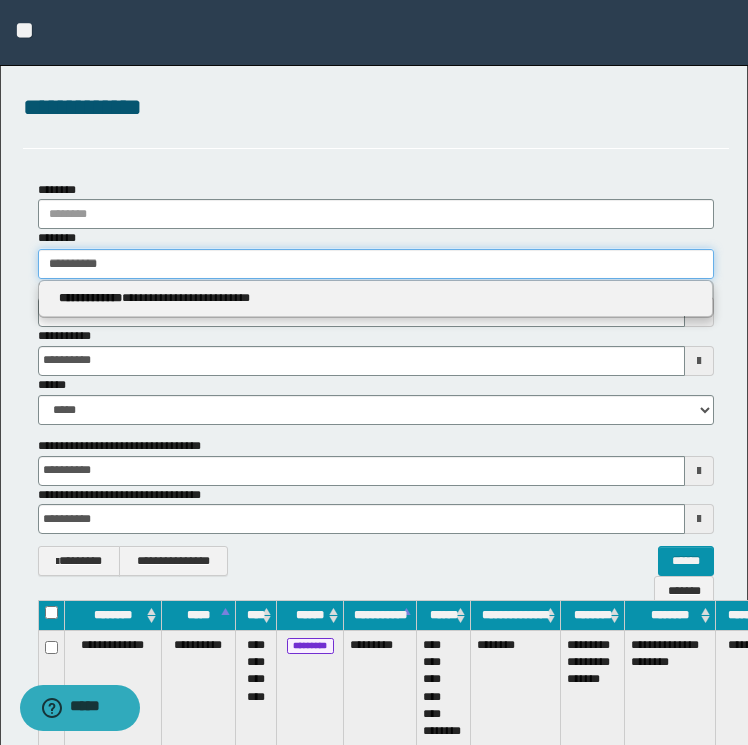 type on "**********" 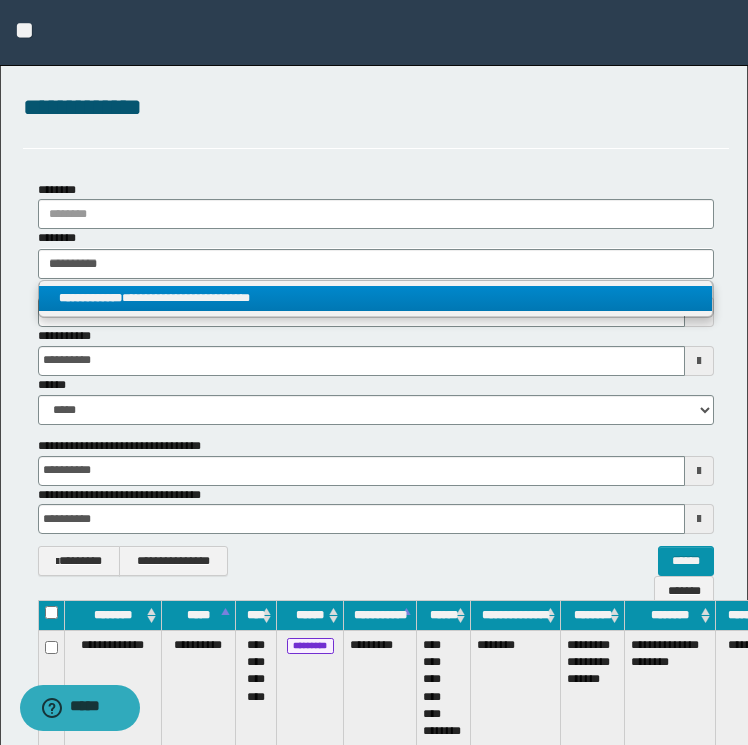 click on "**********" at bounding box center (376, 298) 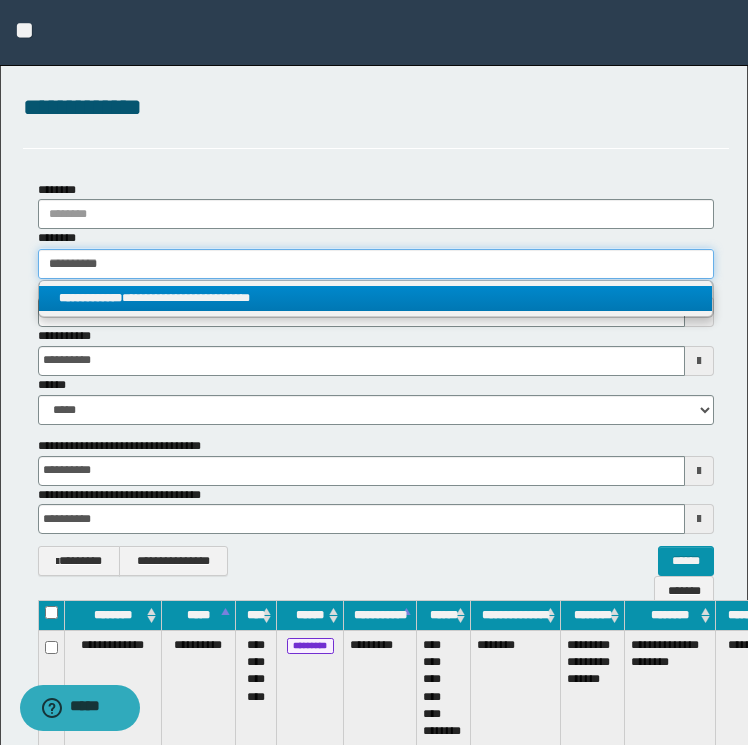 type 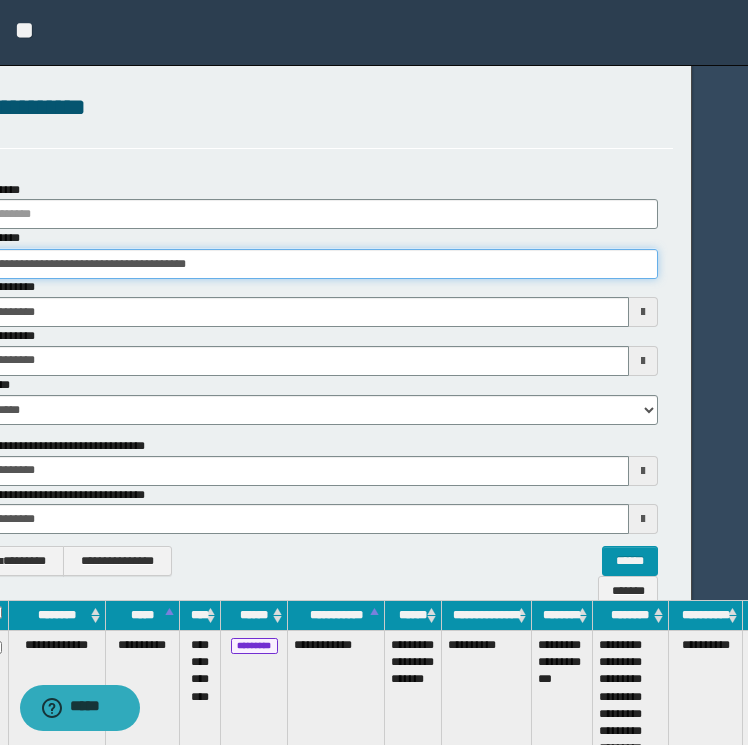scroll, scrollTop: 0, scrollLeft: 106, axis: horizontal 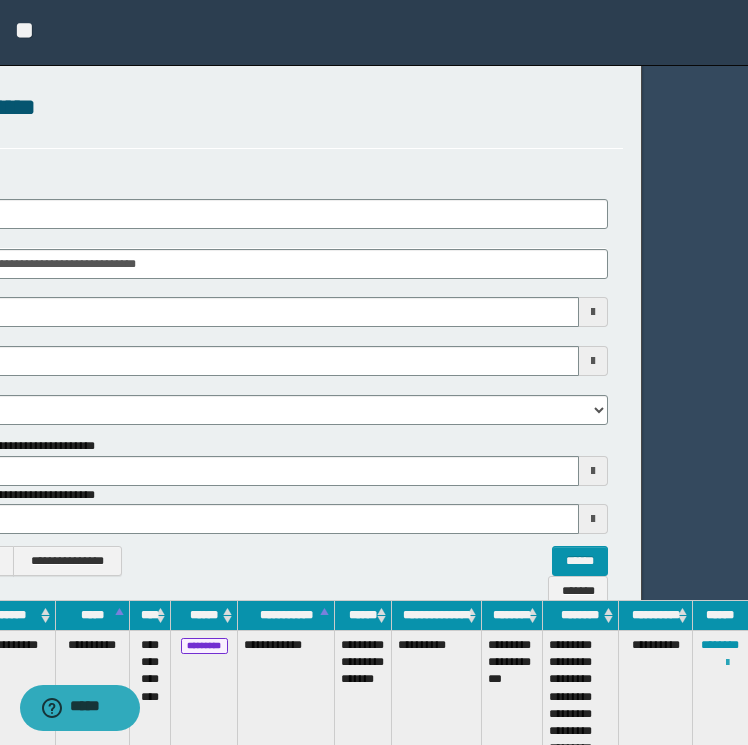 click at bounding box center [727, 663] 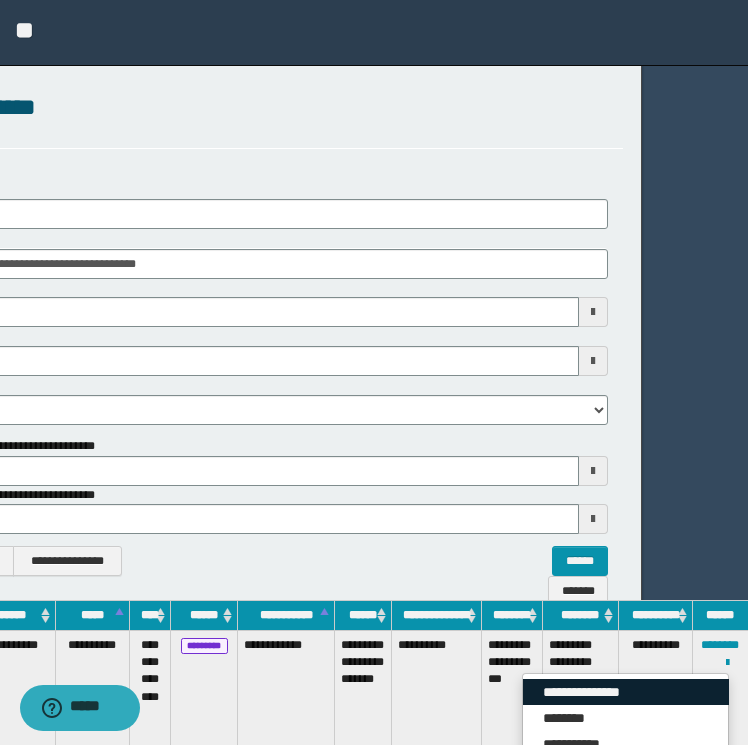 click on "**********" at bounding box center (626, 692) 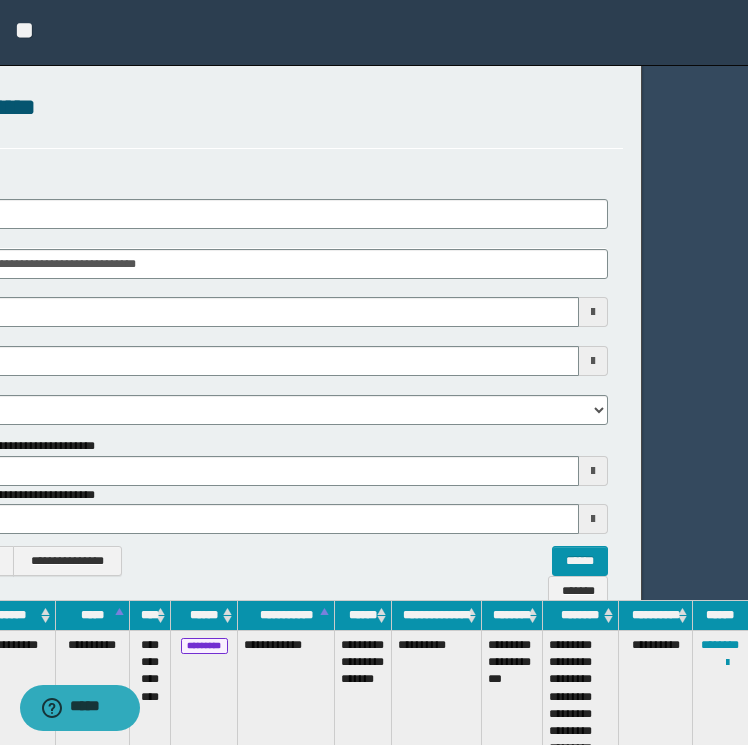 scroll, scrollTop: 0, scrollLeft: 0, axis: both 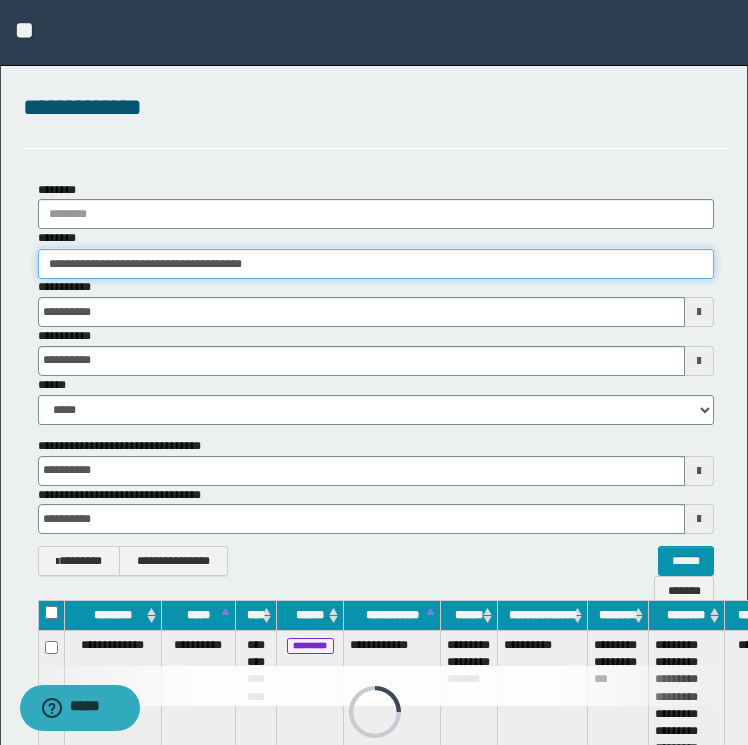 drag, startPoint x: 424, startPoint y: 259, endPoint x: -4, endPoint y: 336, distance: 434.87125 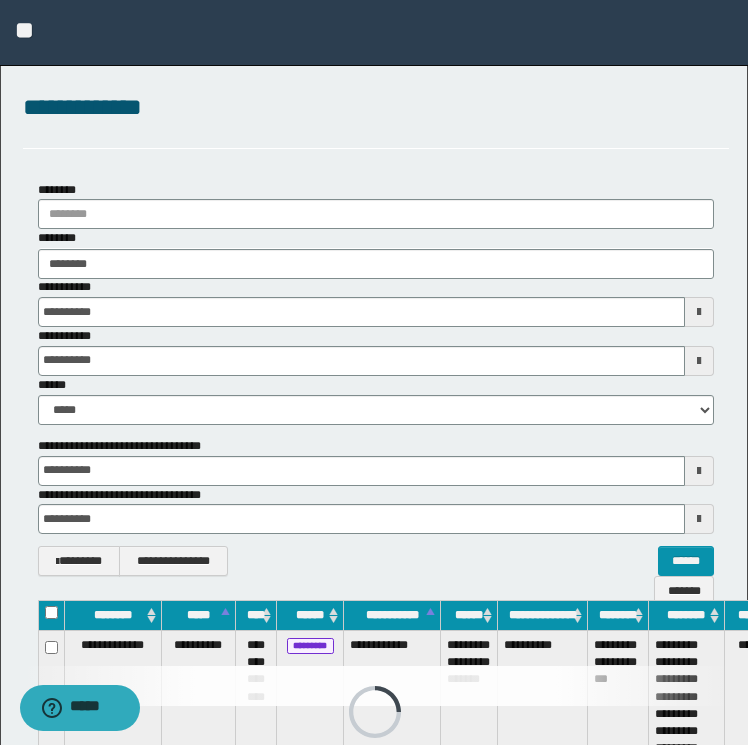 click on "**********" at bounding box center [376, 302] 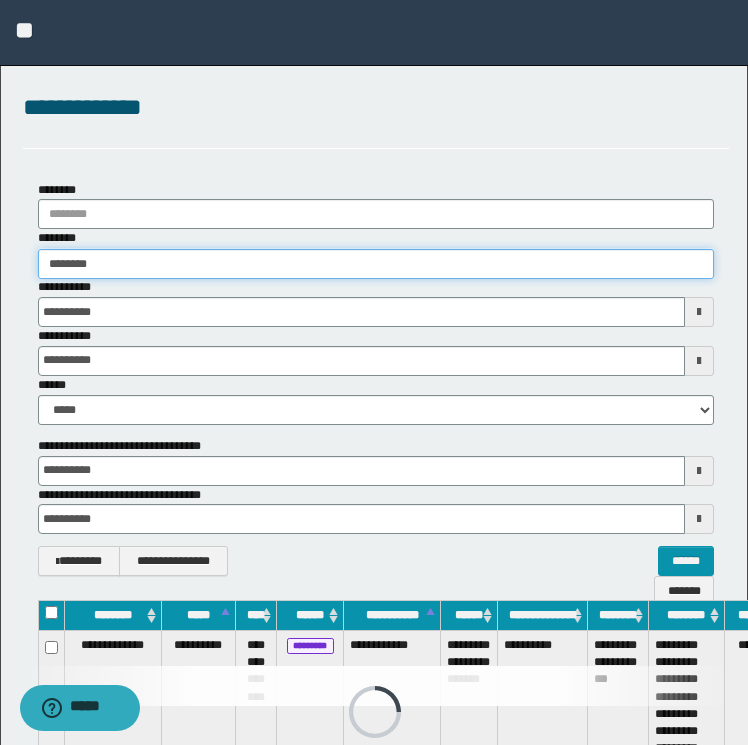 click on "********" at bounding box center [376, 264] 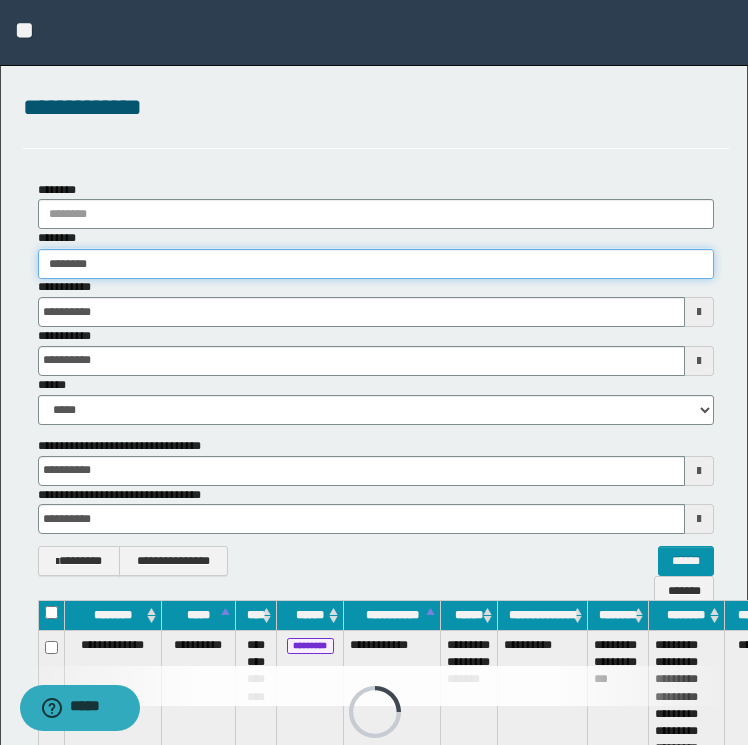 drag, startPoint x: 124, startPoint y: 252, endPoint x: -4, endPoint y: 264, distance: 128.56126 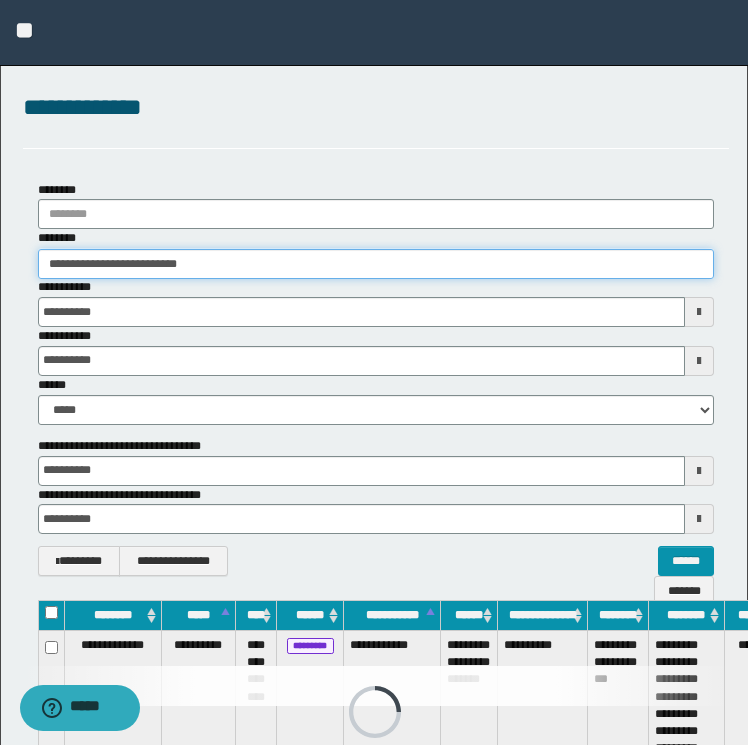 type on "**********" 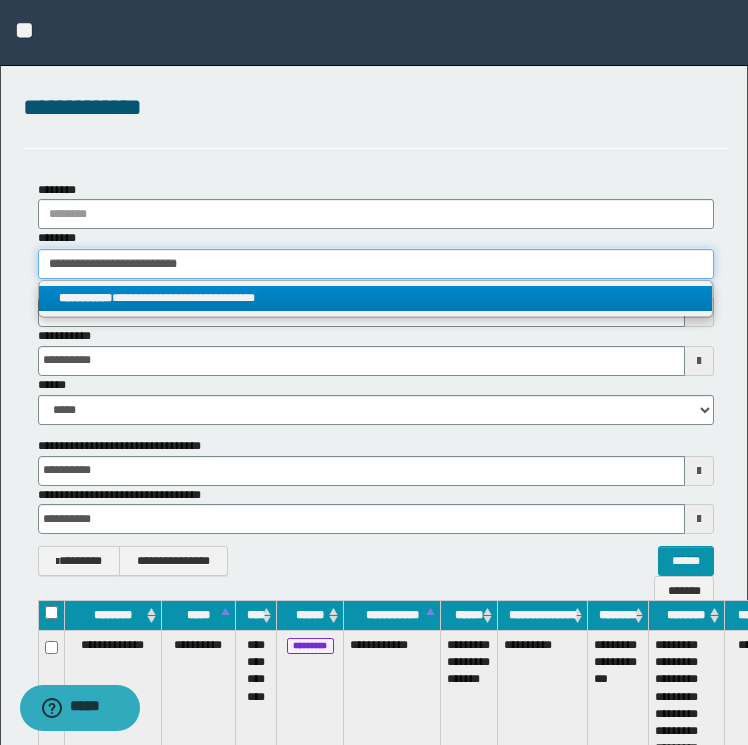 type on "**********" 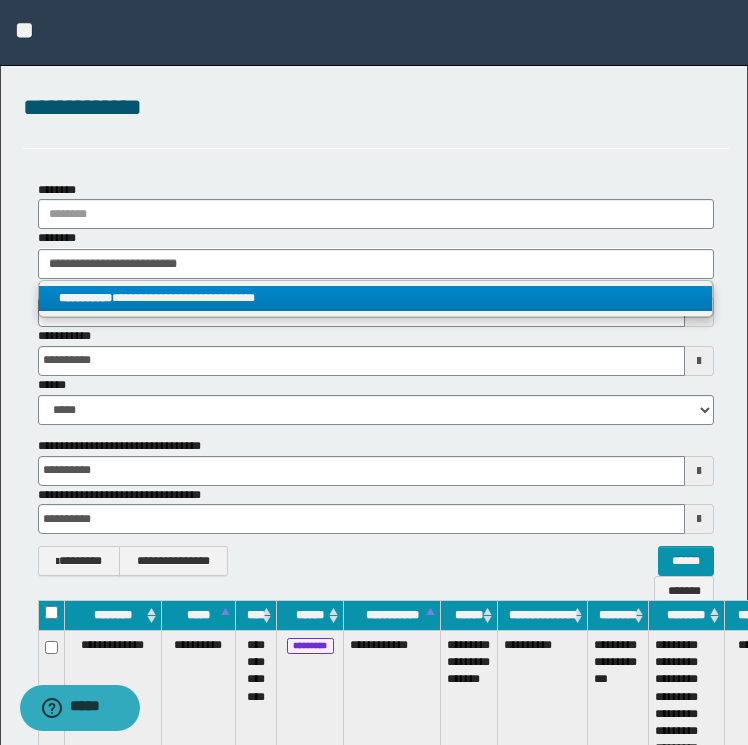 click on "**********" at bounding box center [376, 298] 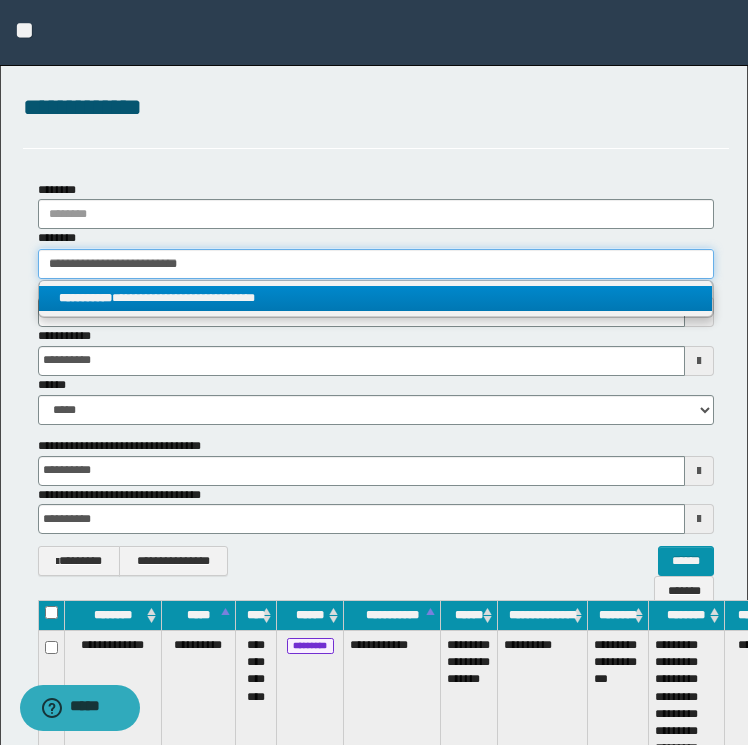 type 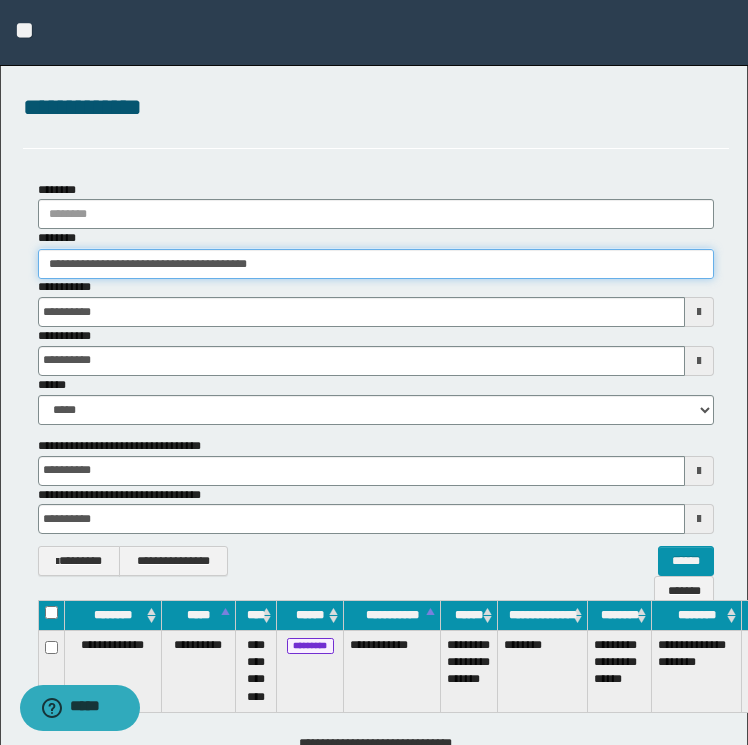 scroll, scrollTop: 0, scrollLeft: 123, axis: horizontal 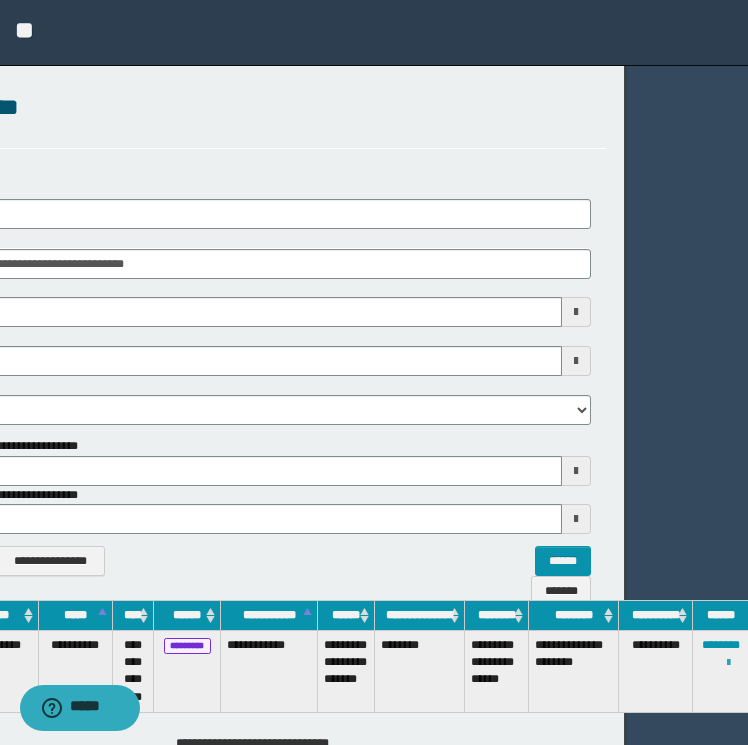 click at bounding box center [728, 663] 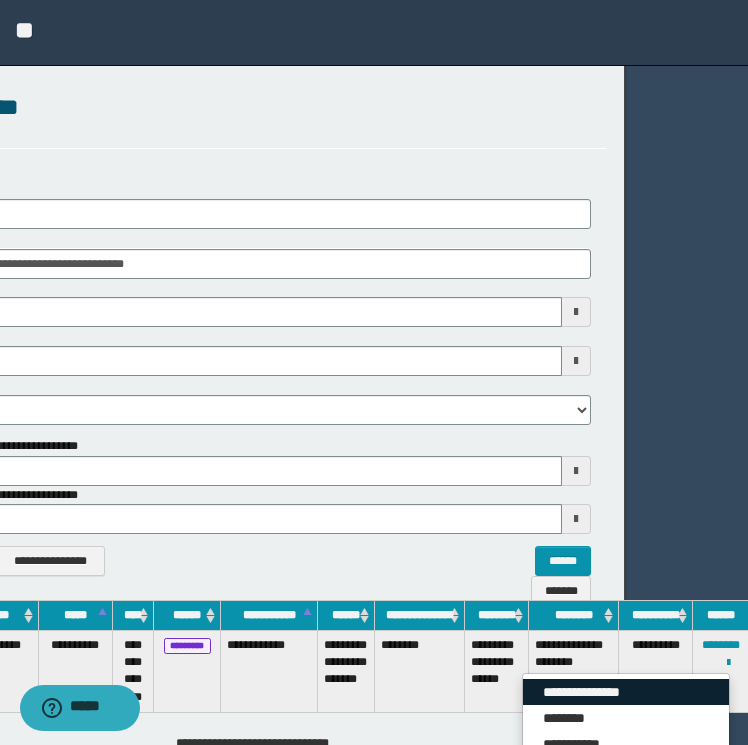 click on "**********" at bounding box center (626, 692) 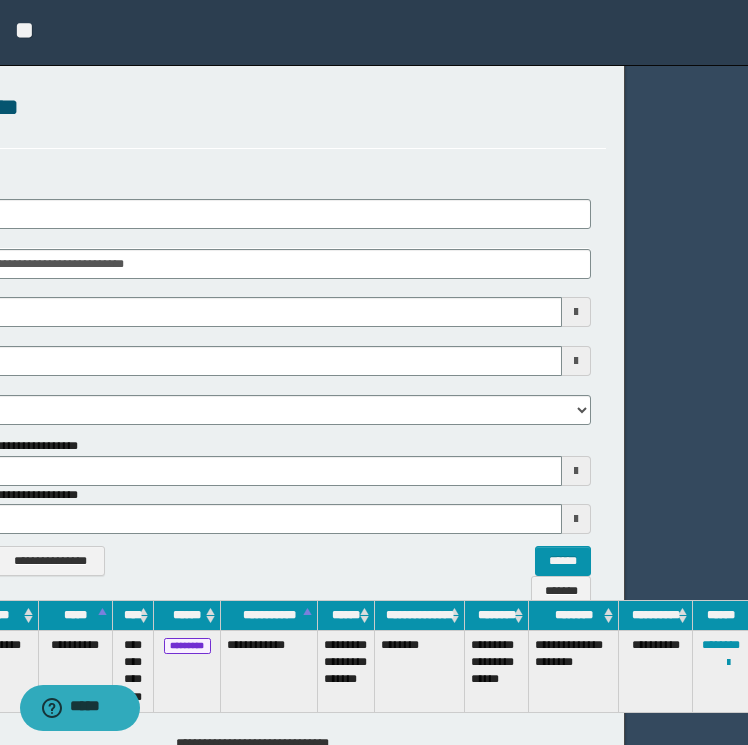scroll, scrollTop: 0, scrollLeft: 0, axis: both 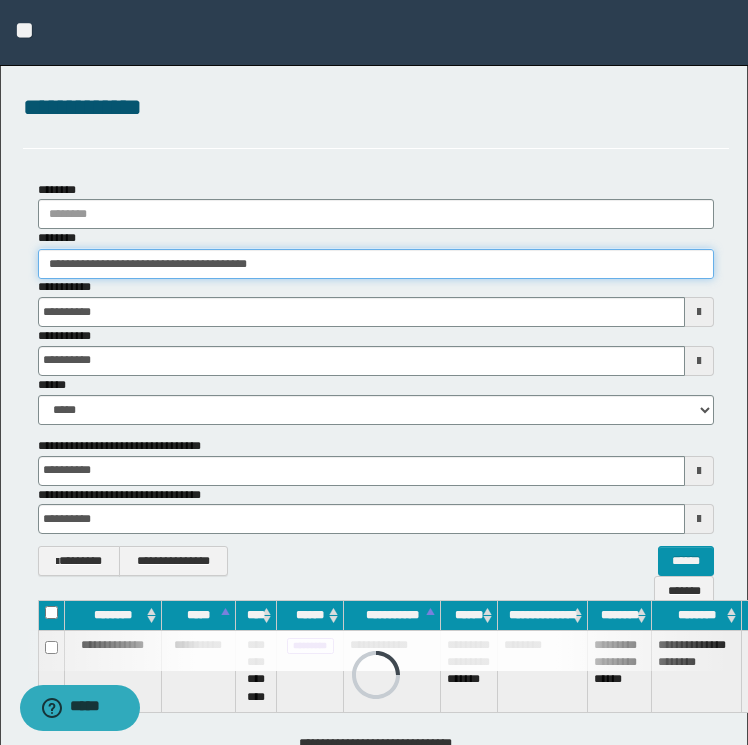 drag, startPoint x: 356, startPoint y: 266, endPoint x: 8, endPoint y: 283, distance: 348.41498 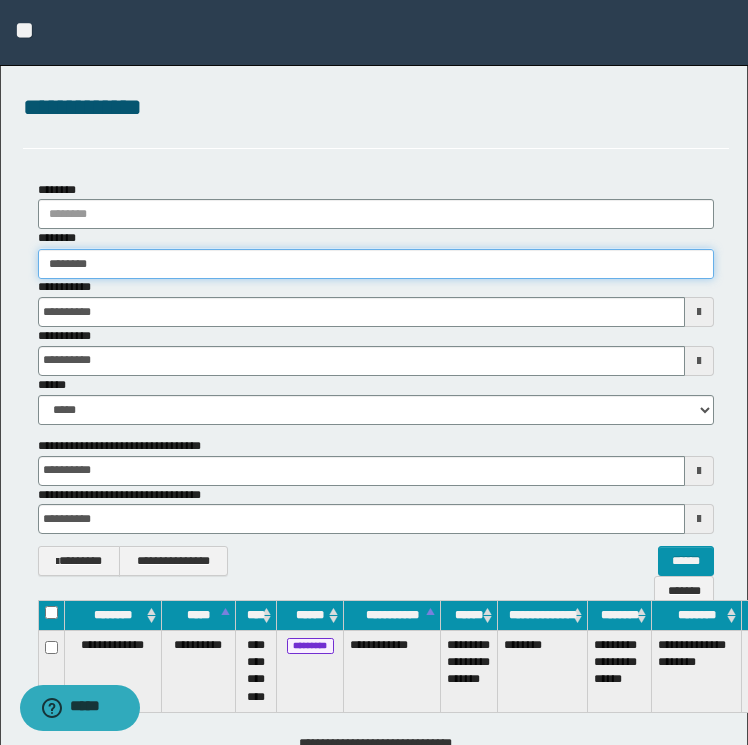 type on "********" 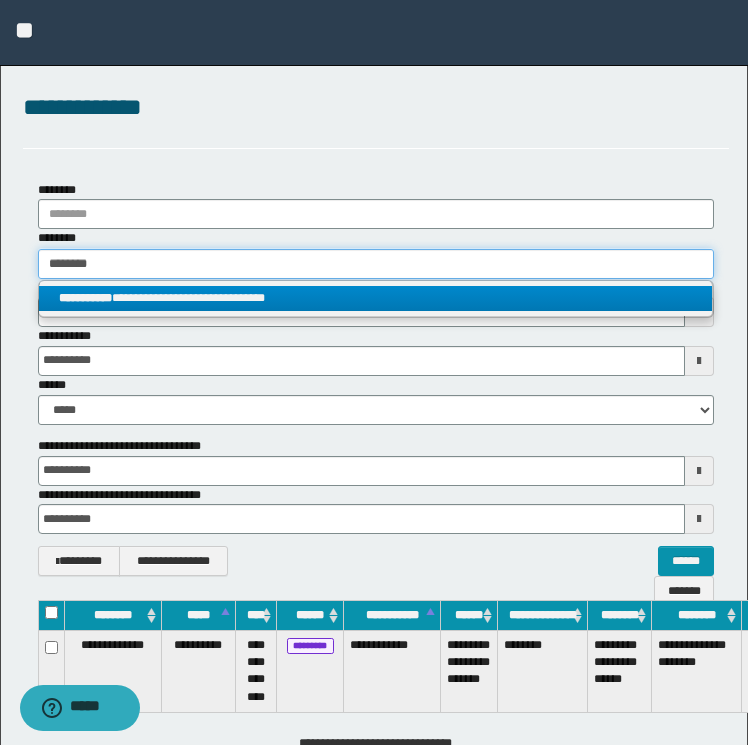 type on "********" 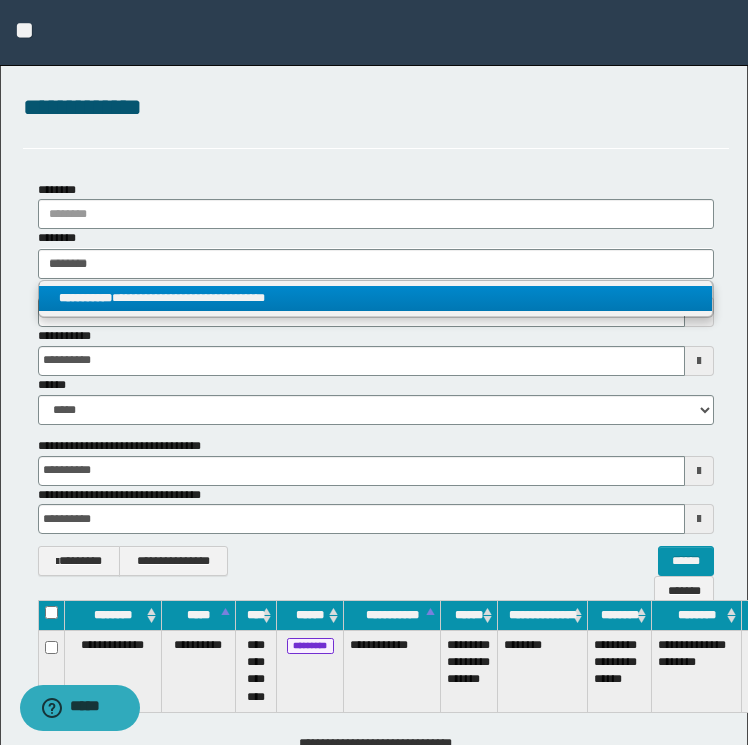 click on "**********" at bounding box center (376, 298) 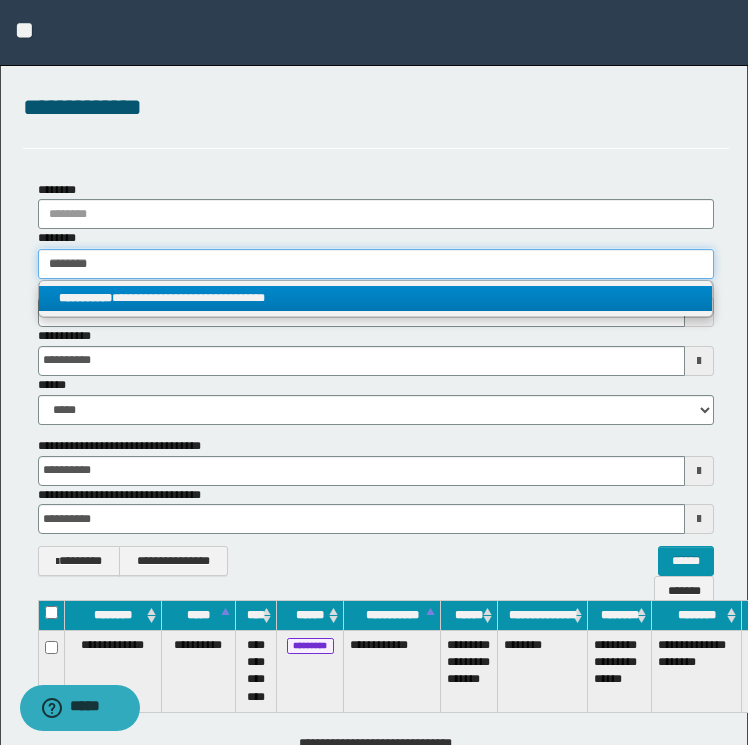 type 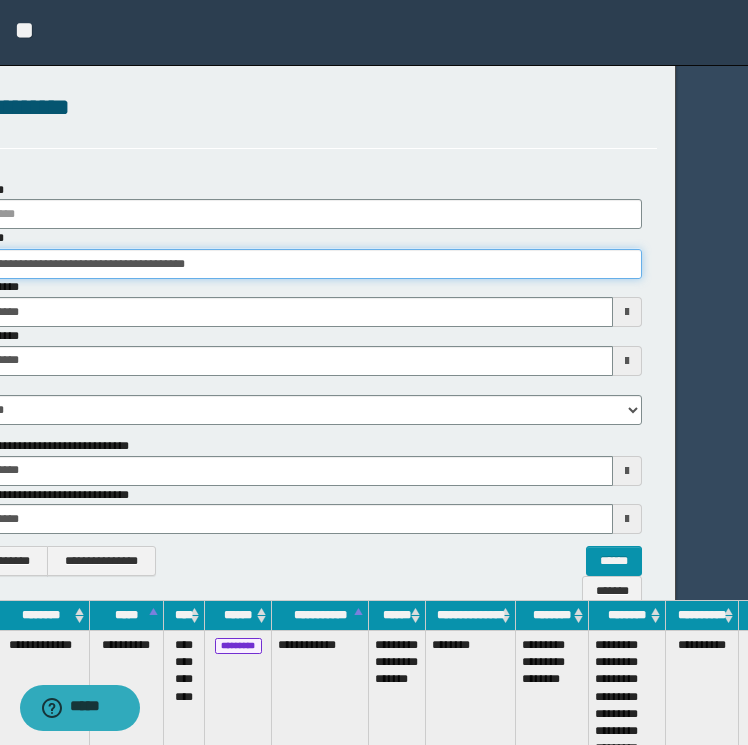 scroll, scrollTop: 0, scrollLeft: 118, axis: horizontal 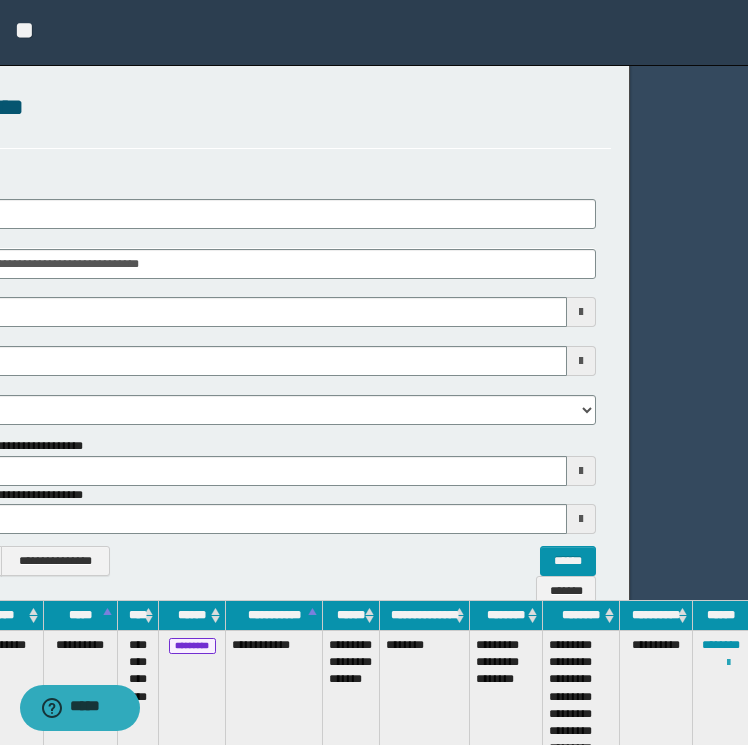 click at bounding box center [728, 663] 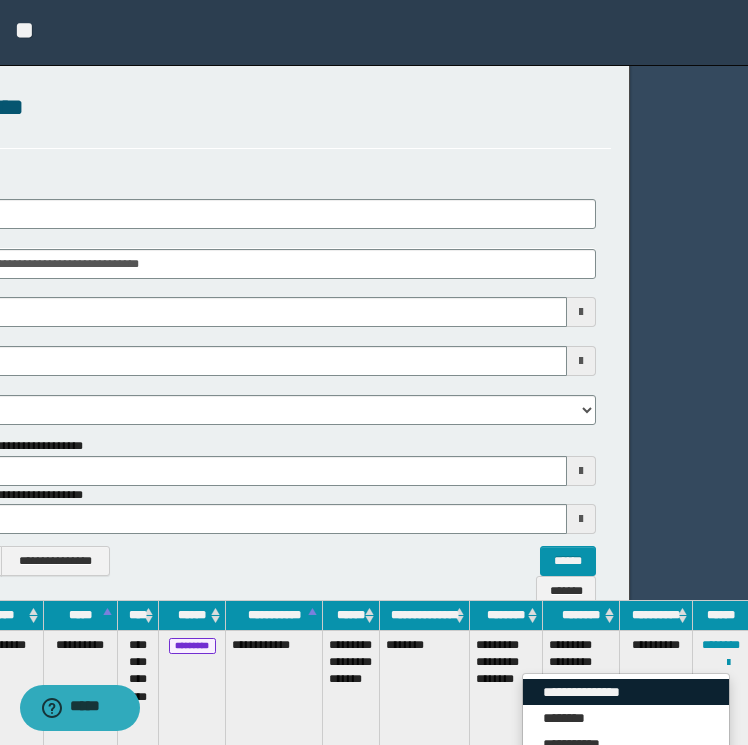 click on "**********" at bounding box center [626, 692] 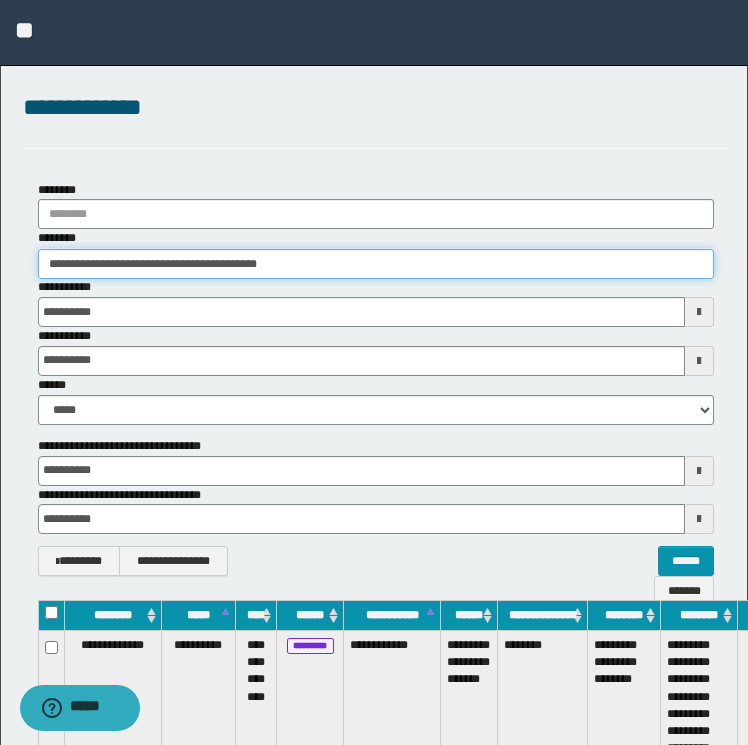 drag, startPoint x: 346, startPoint y: 262, endPoint x: -4, endPoint y: 276, distance: 350.27988 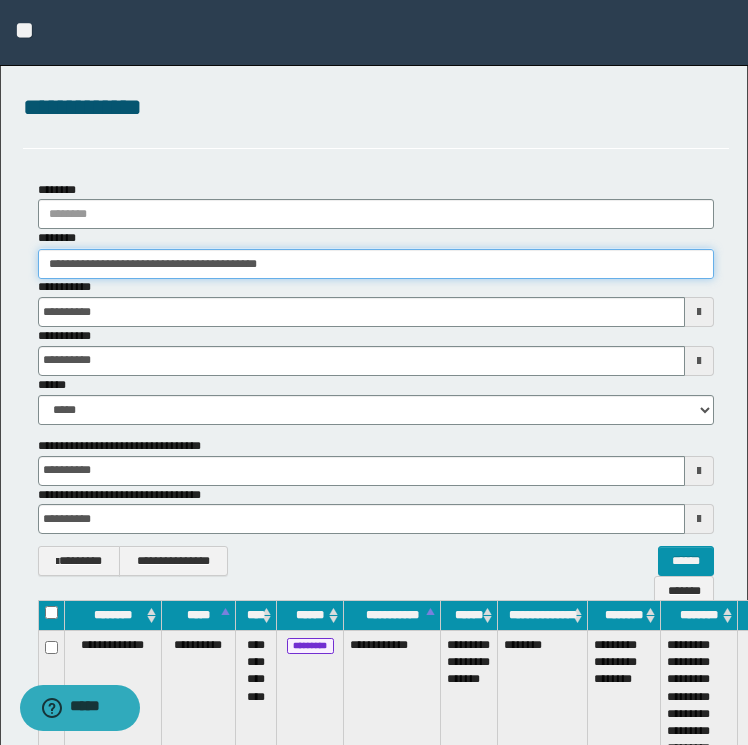 click on "**********" at bounding box center (374, 372) 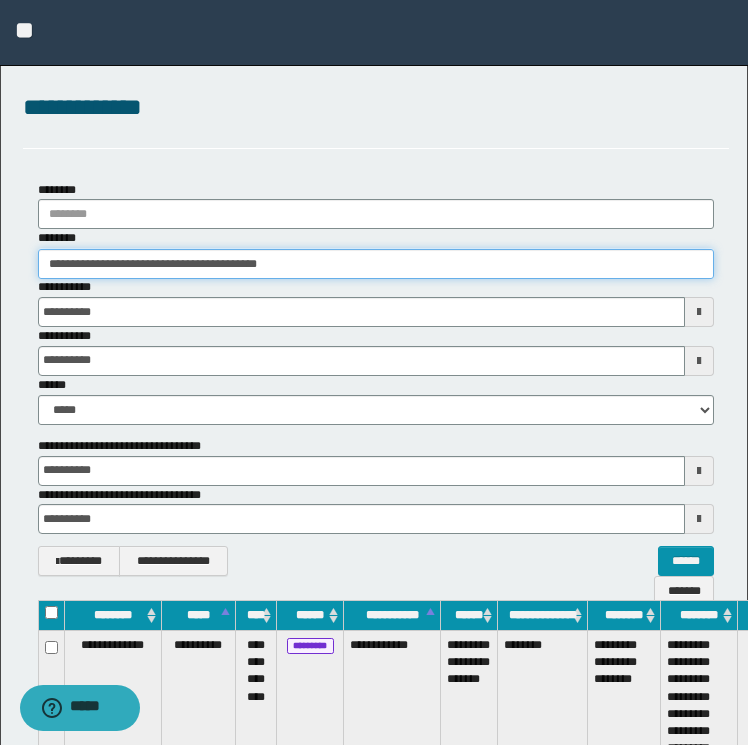 paste 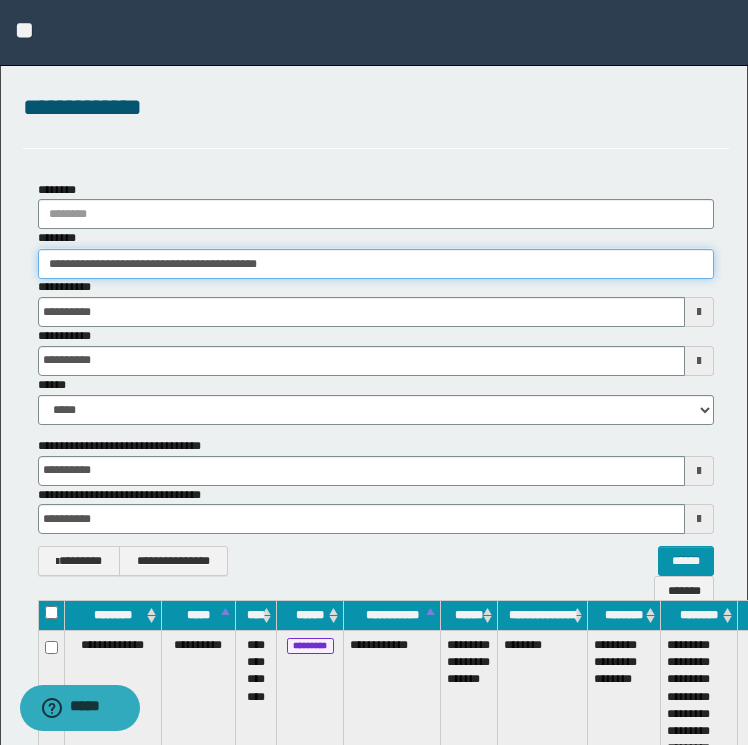 type on "********" 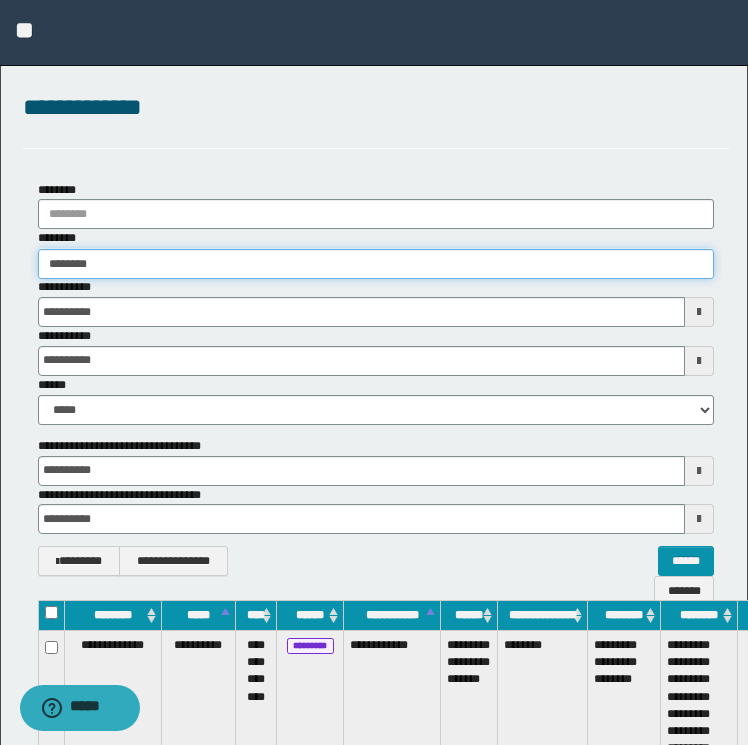 type on "********" 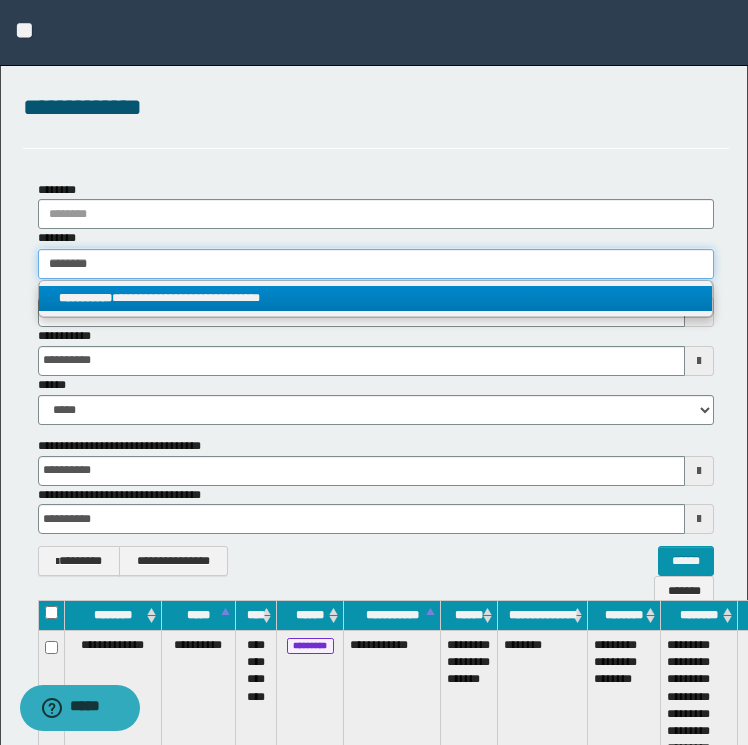 type on "********" 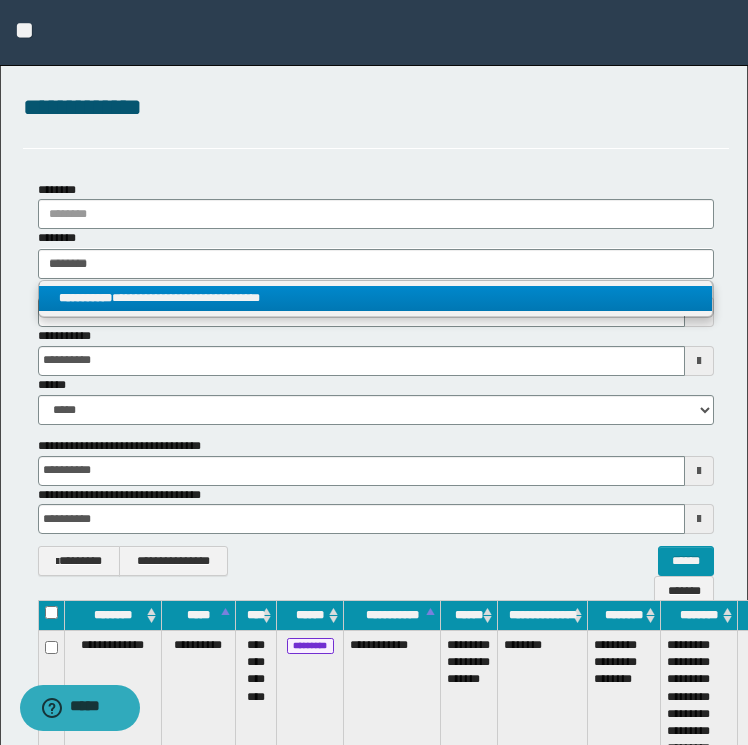 click on "**********" at bounding box center (376, 298) 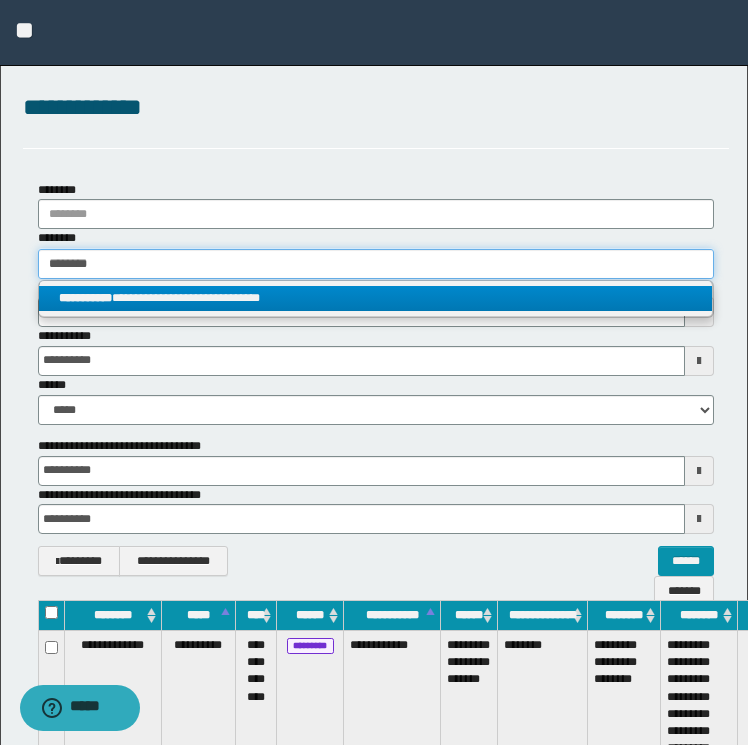 type 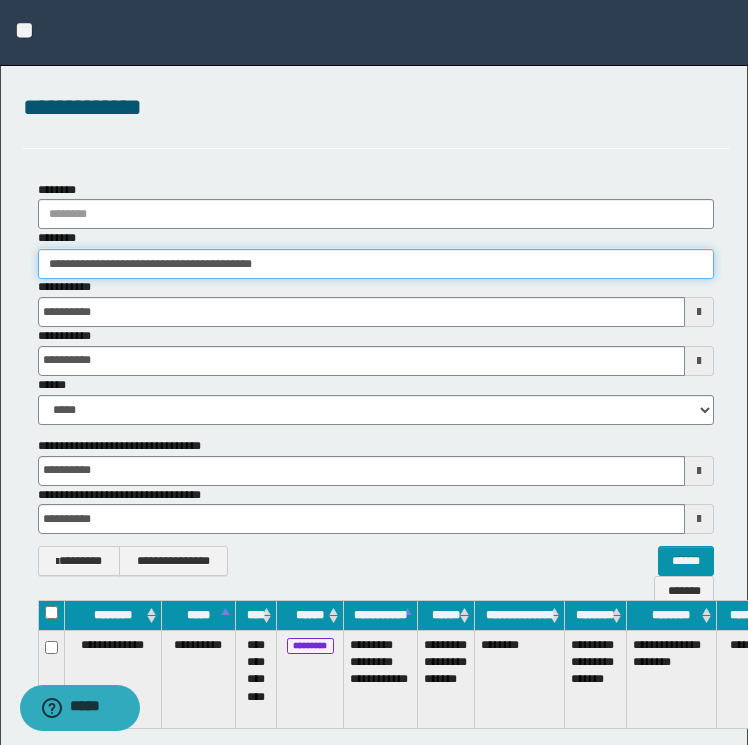 drag, startPoint x: 356, startPoint y: 265, endPoint x: -4, endPoint y: 256, distance: 360.1125 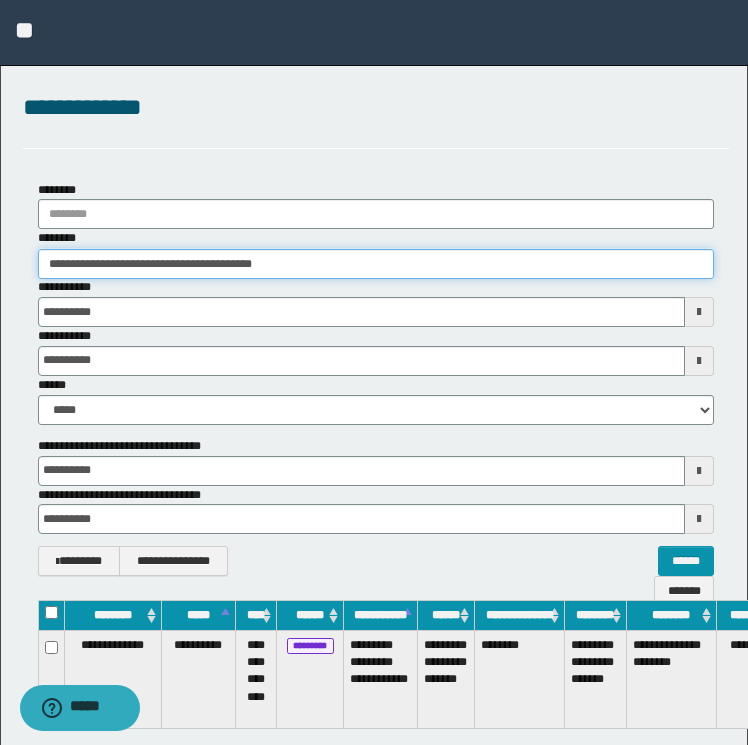 click on "**********" at bounding box center [374, 372] 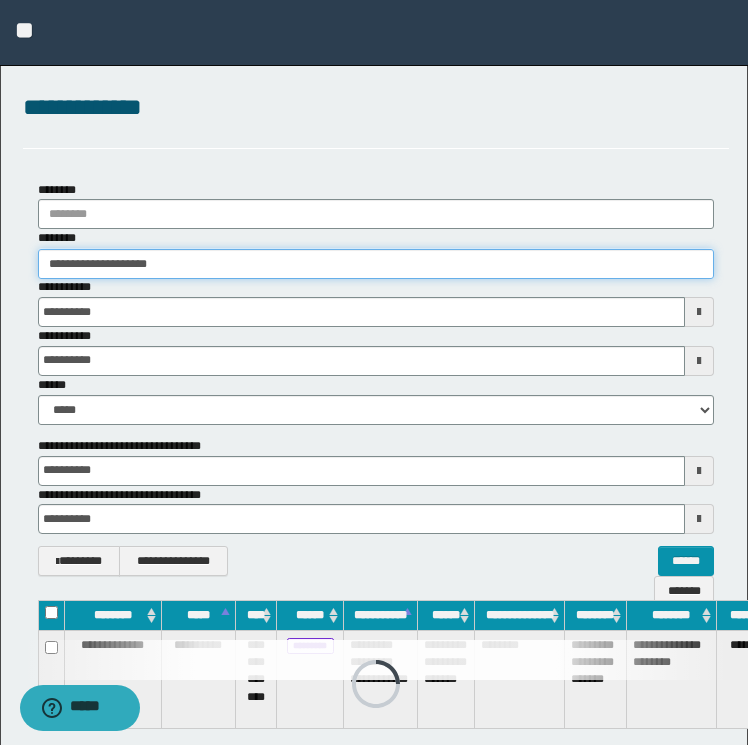 drag, startPoint x: 282, startPoint y: 265, endPoint x: -4, endPoint y: 244, distance: 286.76993 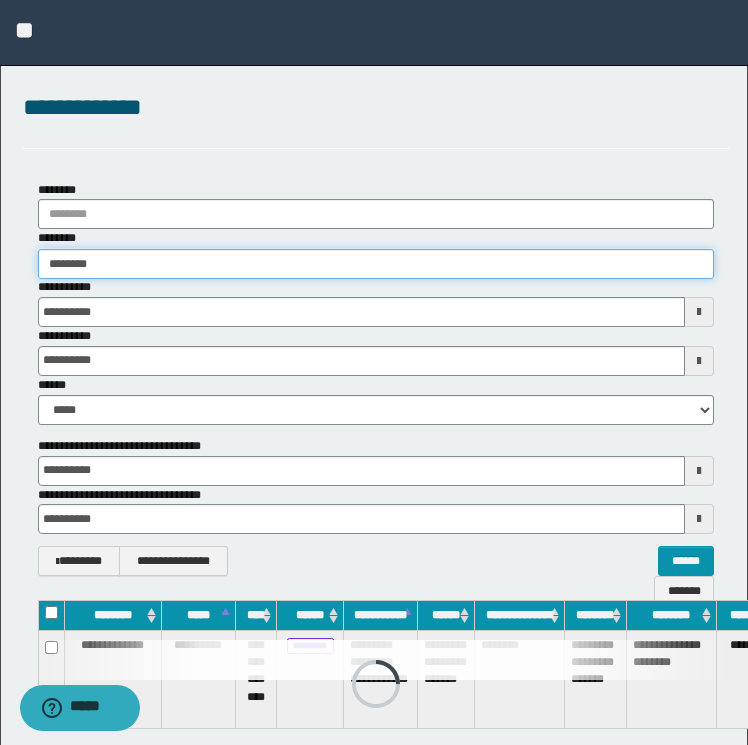type on "********" 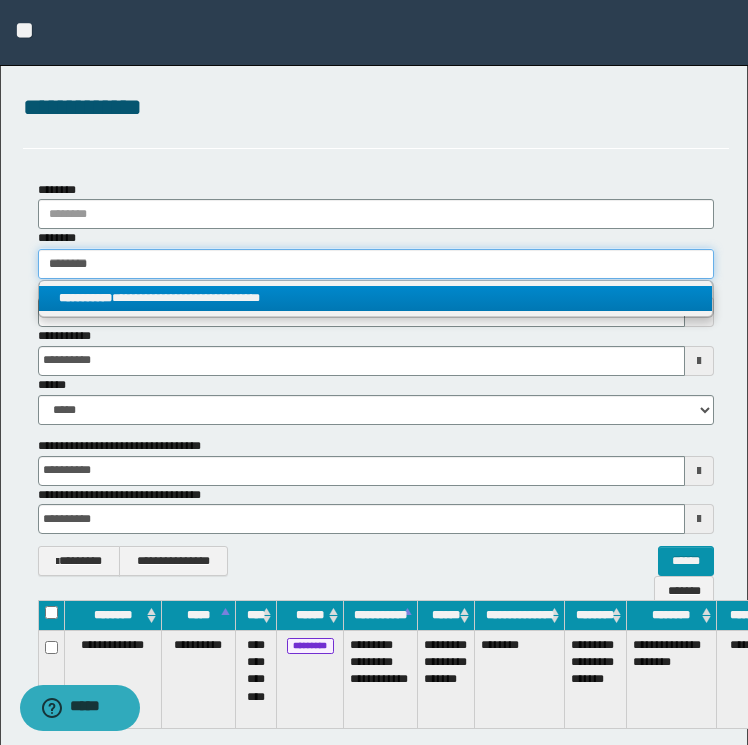 type on "********" 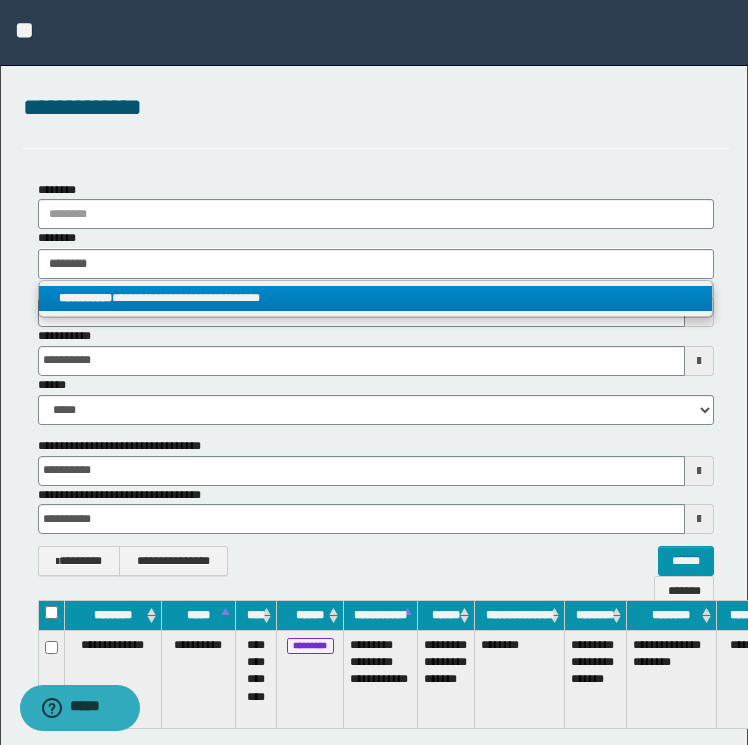 click on "**********" at bounding box center (376, 298) 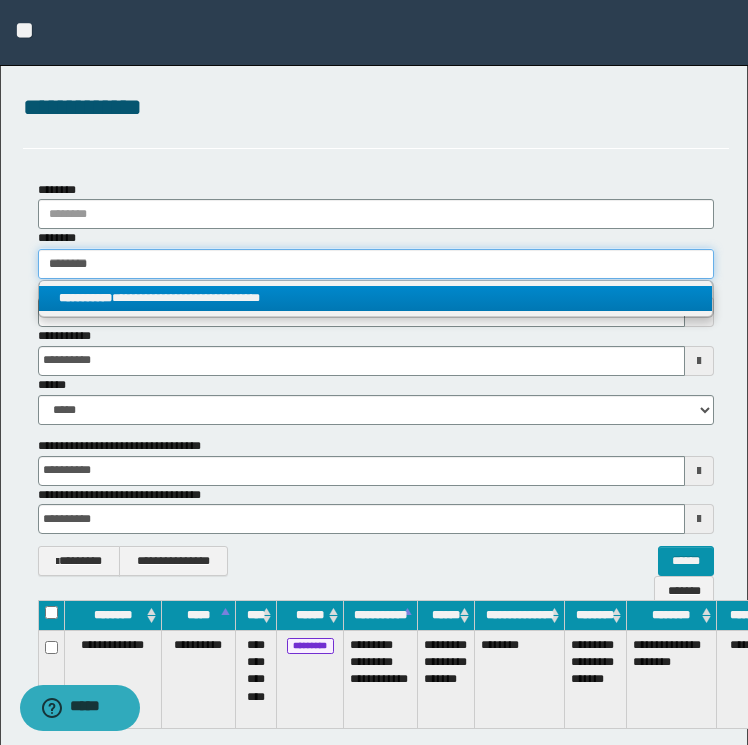 type 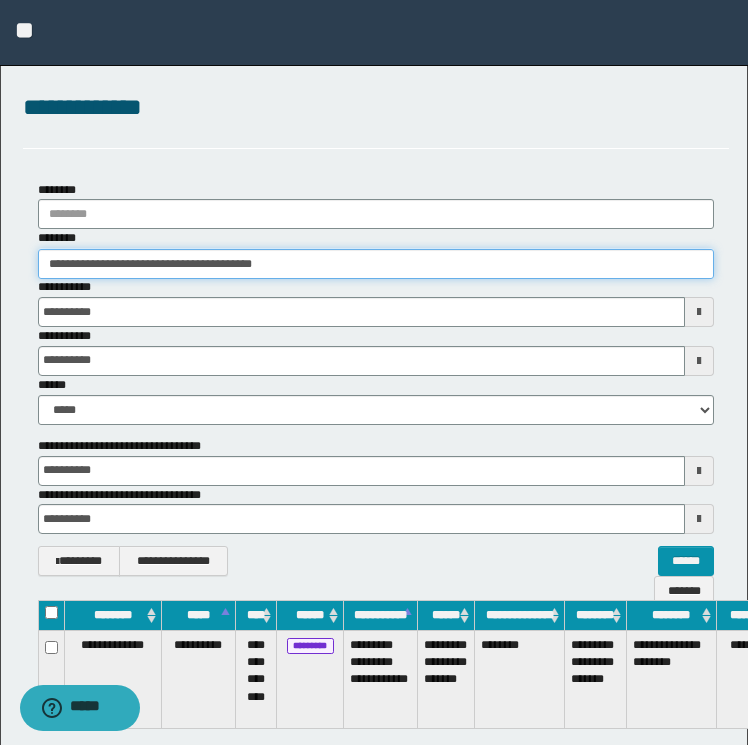 scroll, scrollTop: 0, scrollLeft: 98, axis: horizontal 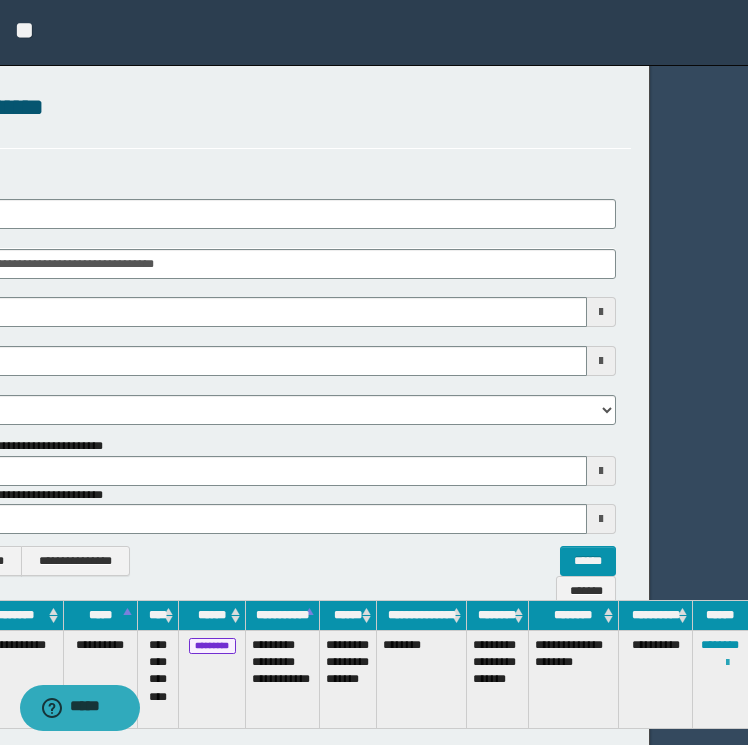click at bounding box center [727, 663] 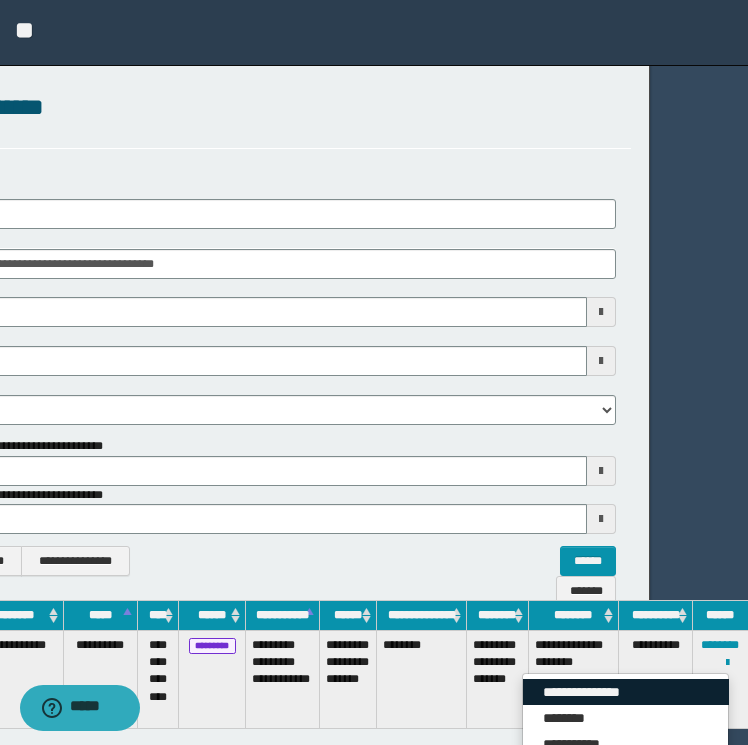 click on "**********" at bounding box center (626, 692) 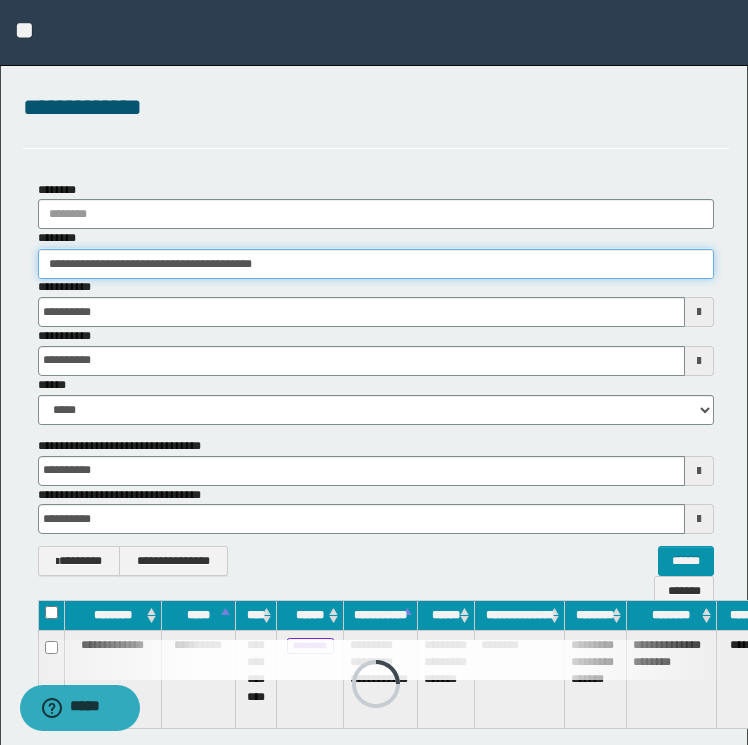 drag, startPoint x: 292, startPoint y: 256, endPoint x: -4, endPoint y: 241, distance: 296.37982 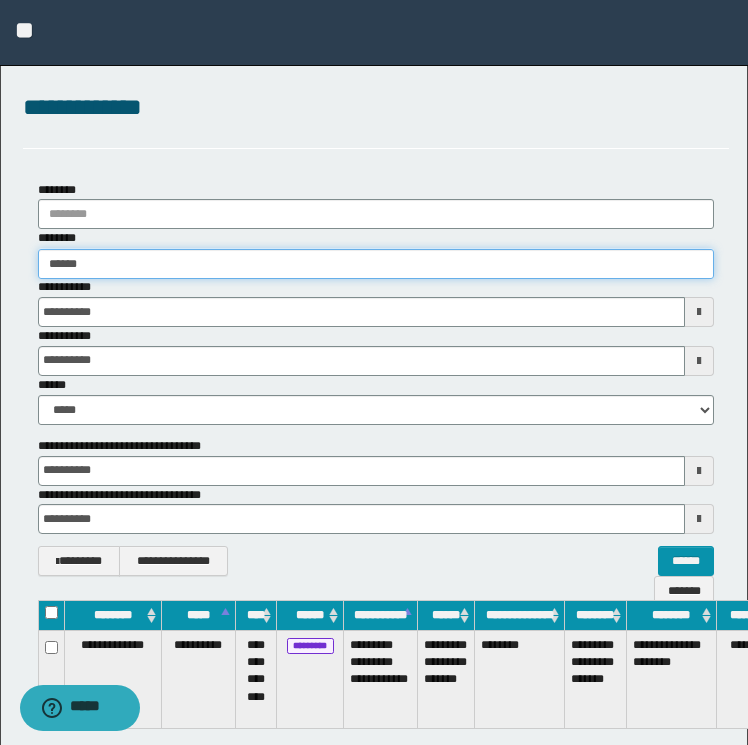 type on "******" 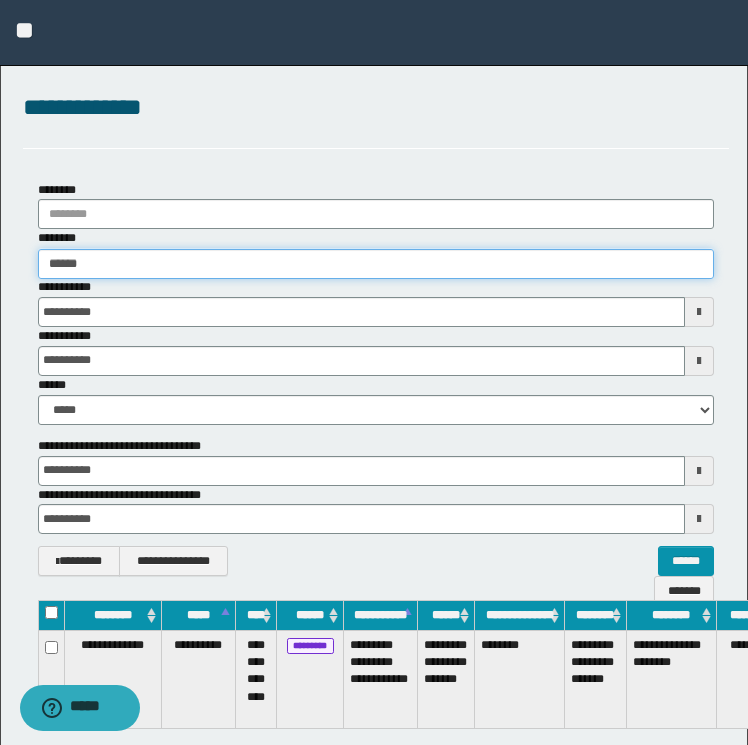 type on "******" 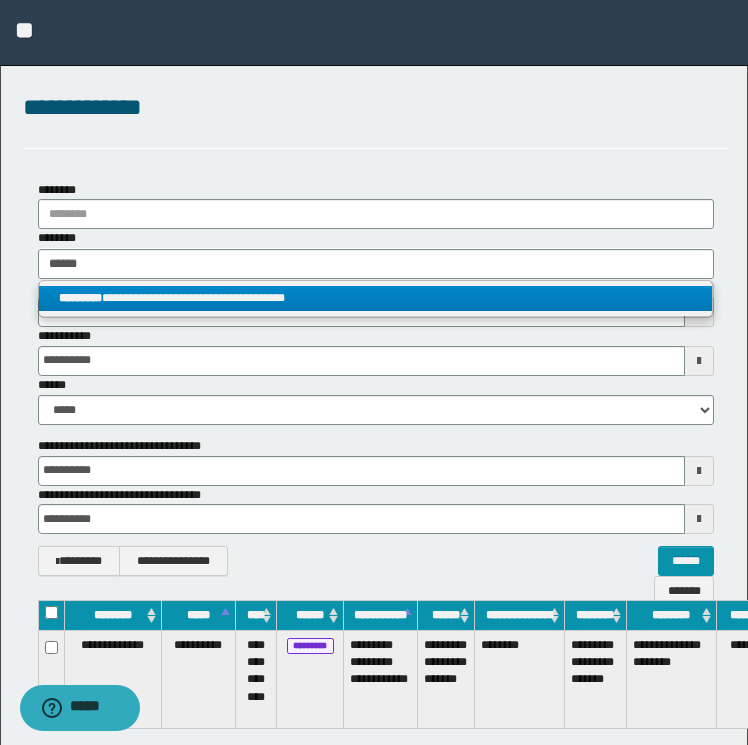 click on "**********" at bounding box center [376, 298] 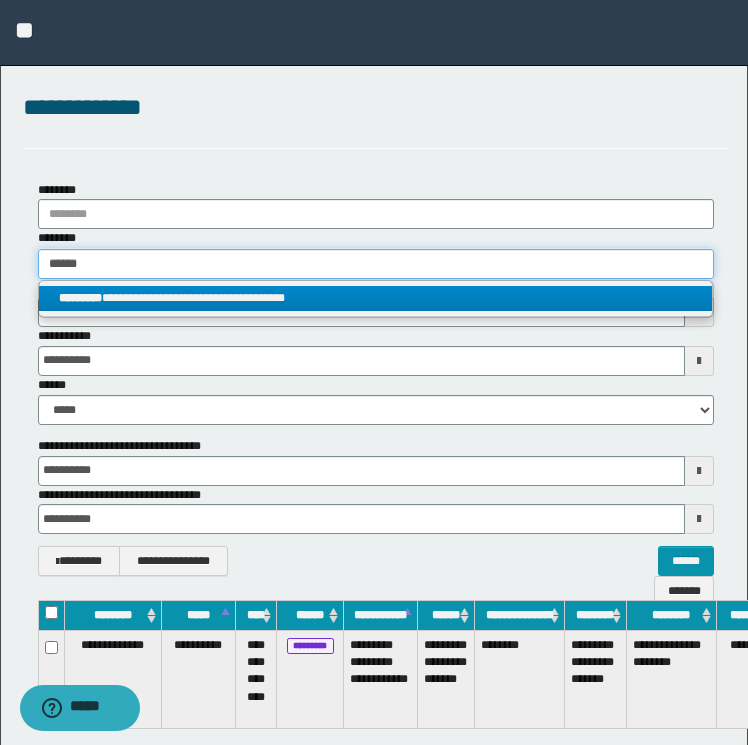 type 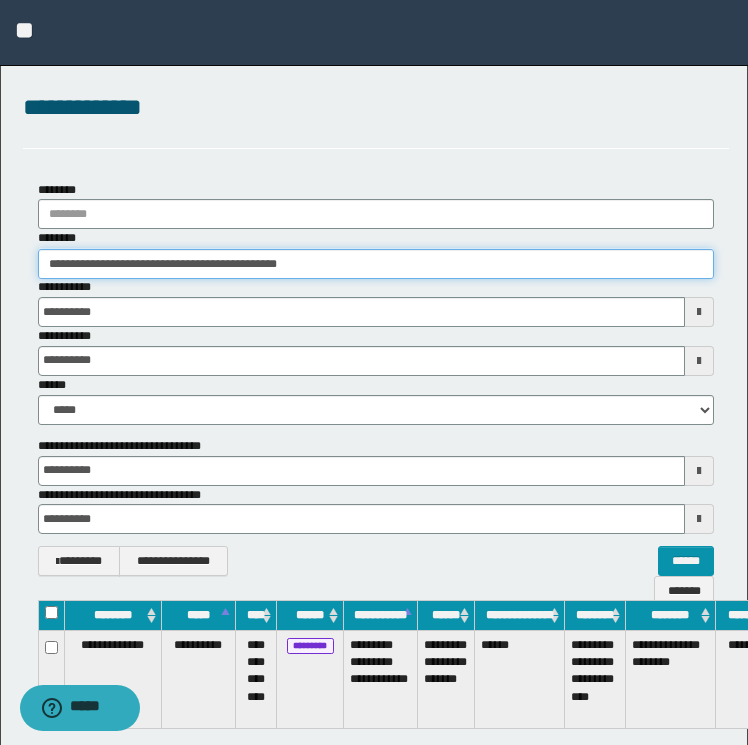 scroll, scrollTop: 0, scrollLeft: 96, axis: horizontal 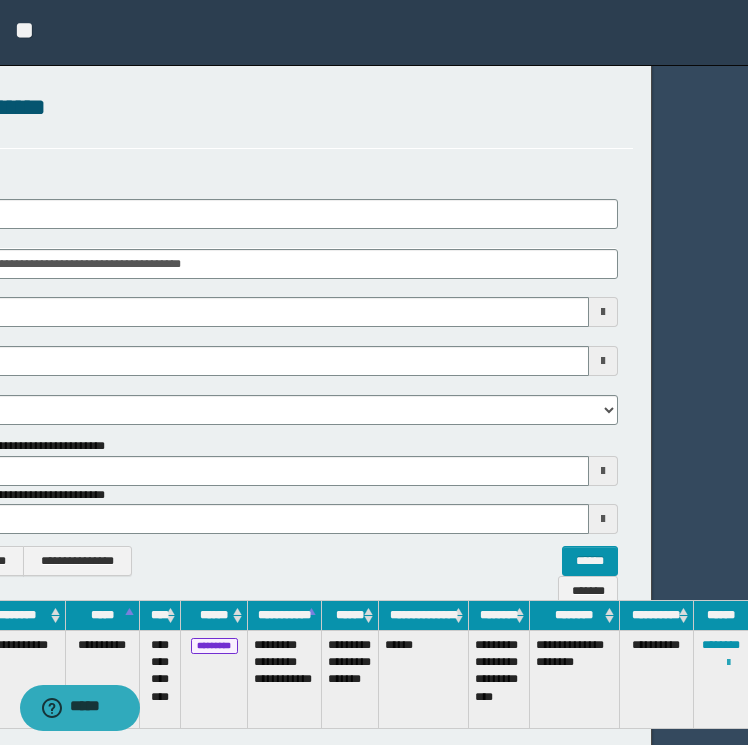 click at bounding box center [728, 663] 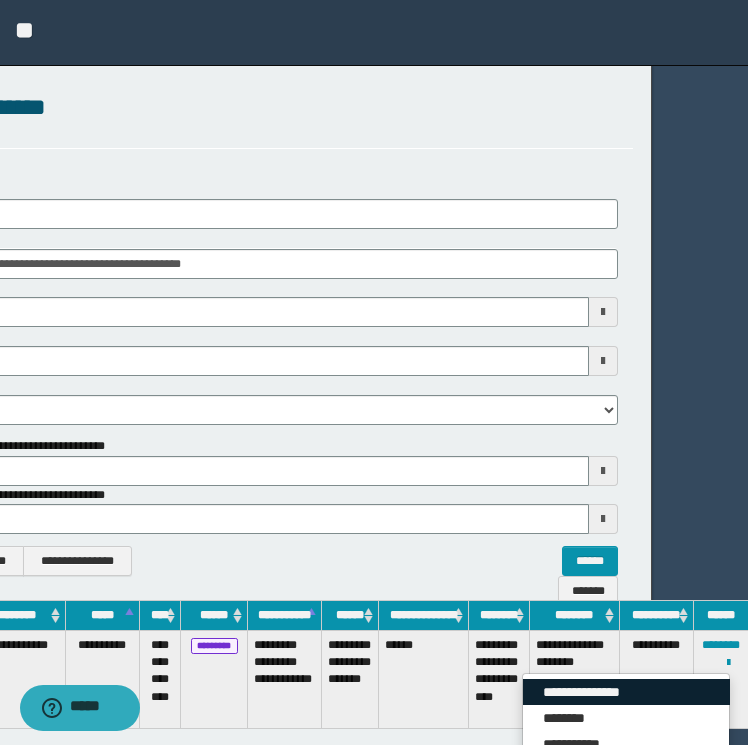 click on "**********" at bounding box center (626, 692) 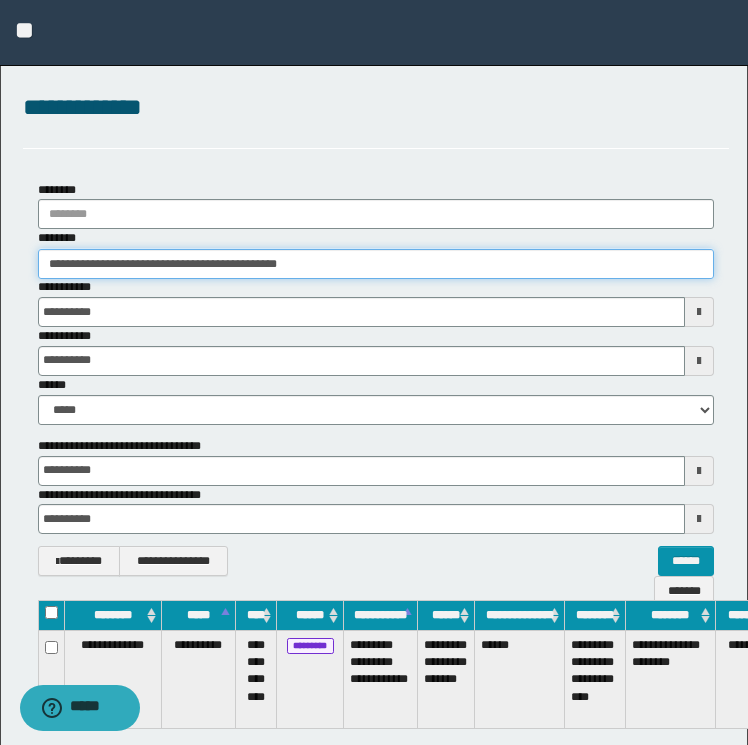 click on "**********" at bounding box center (376, 264) 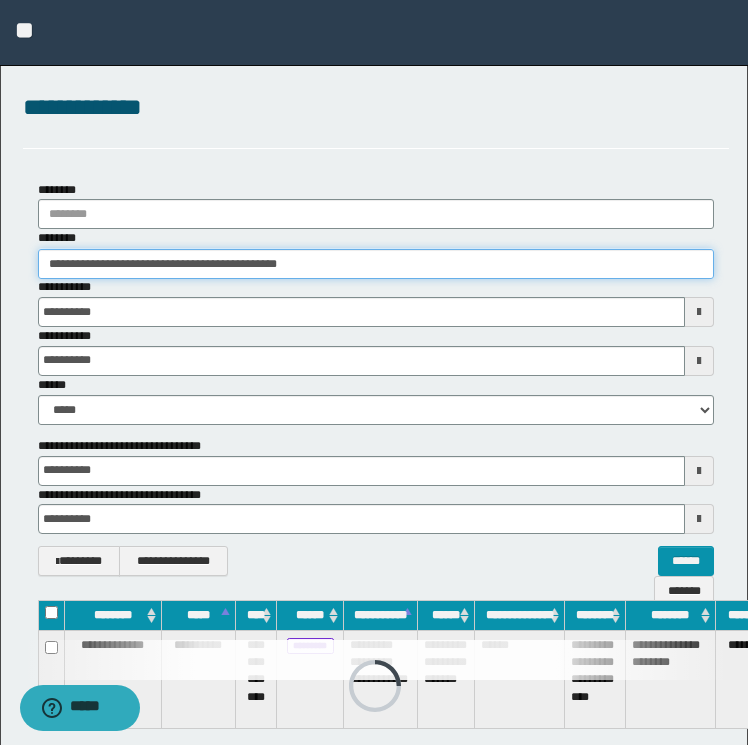 drag, startPoint x: 324, startPoint y: 270, endPoint x: -4, endPoint y: 312, distance: 330.6781 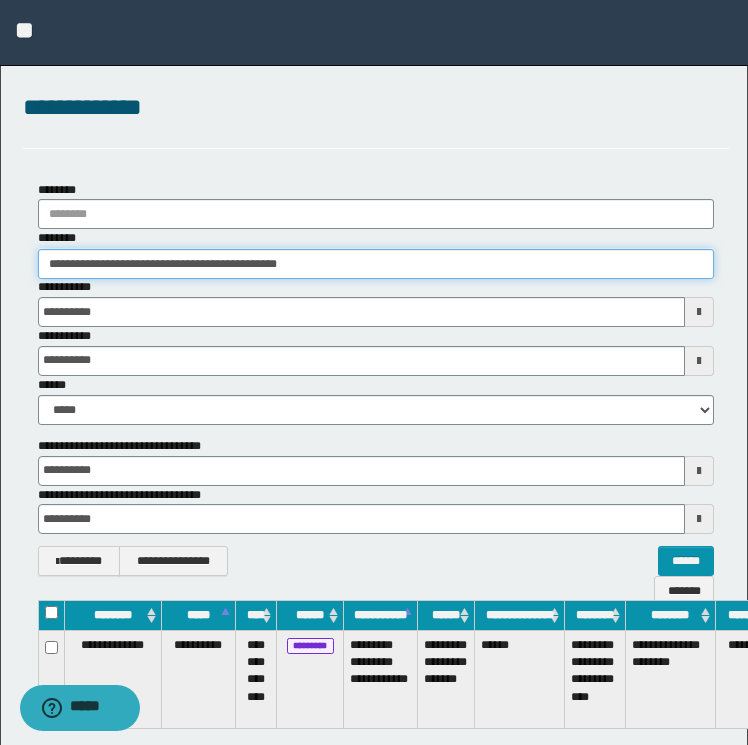 paste 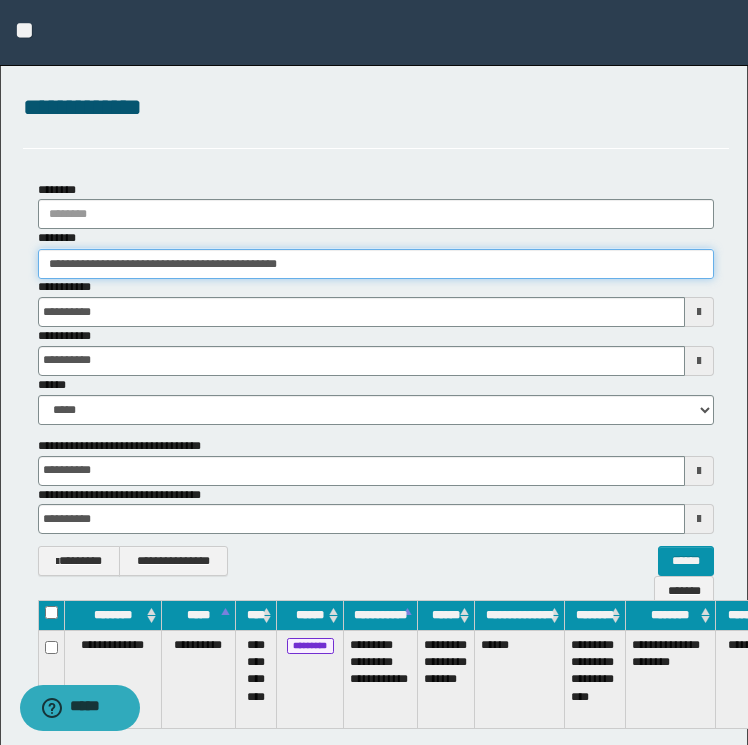type on "********" 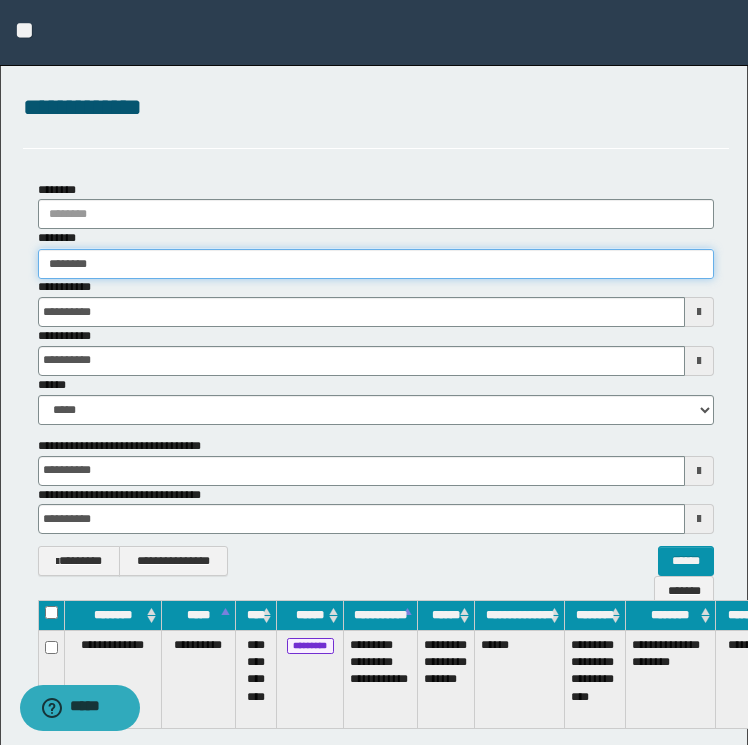 type on "********" 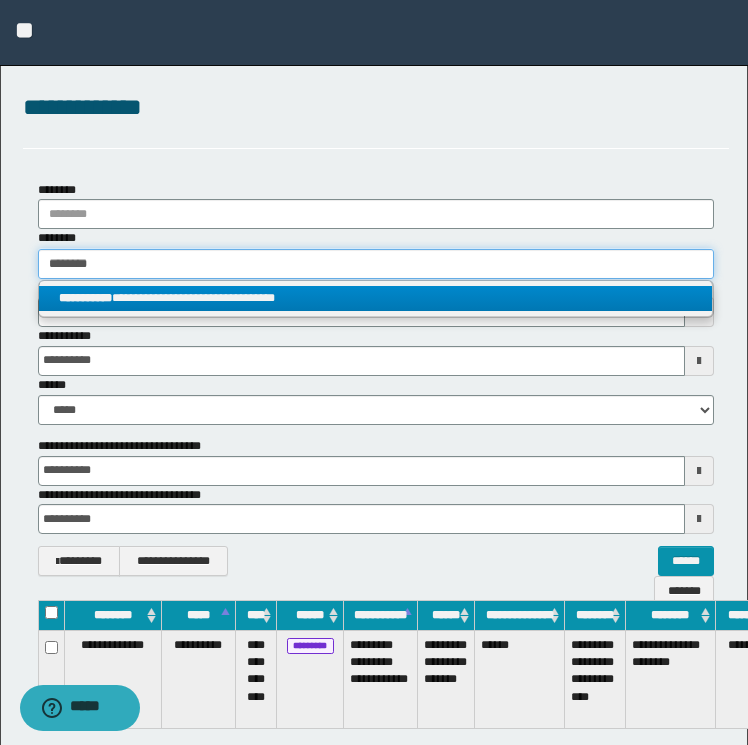 type on "********" 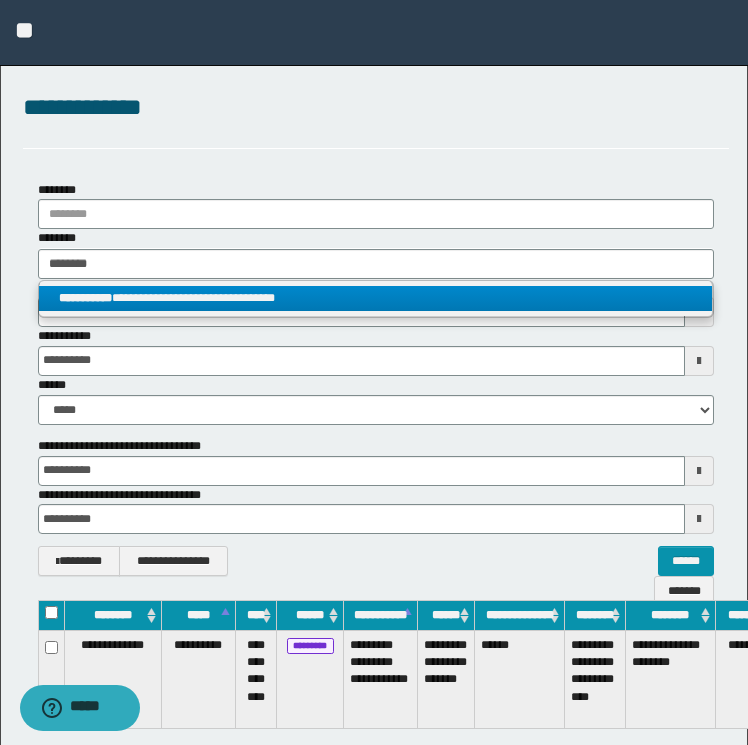 click on "**********" at bounding box center [376, 298] 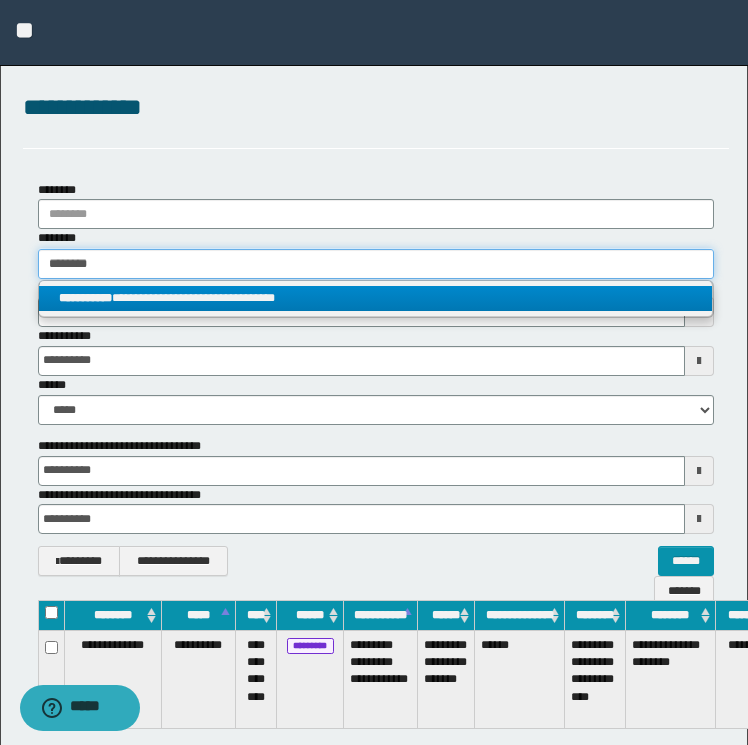 type 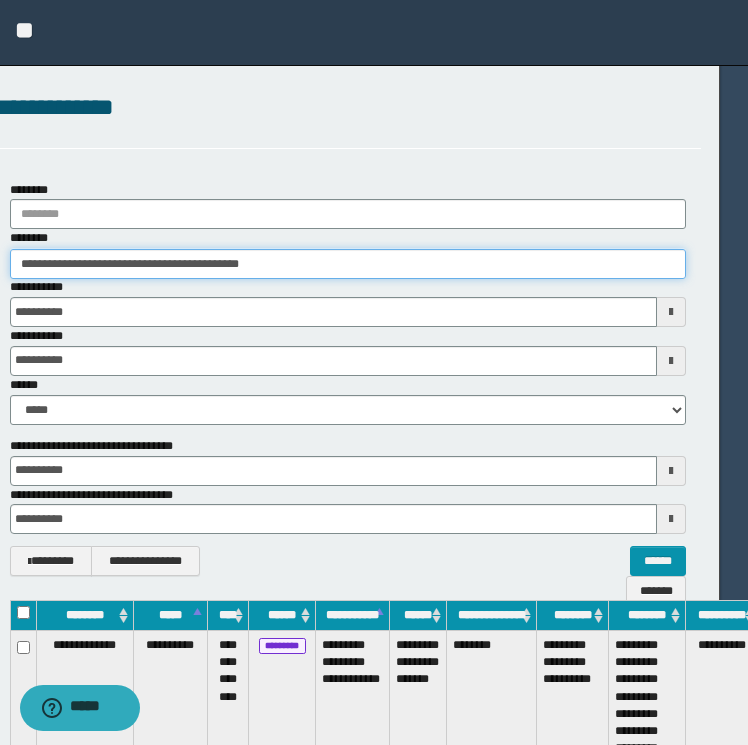 scroll, scrollTop: 0, scrollLeft: 95, axis: horizontal 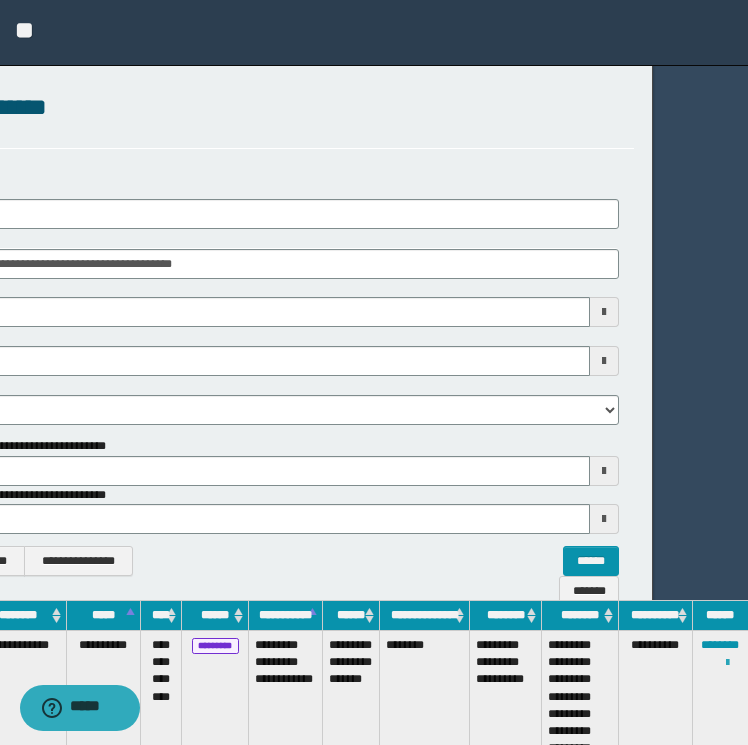 click at bounding box center (727, 663) 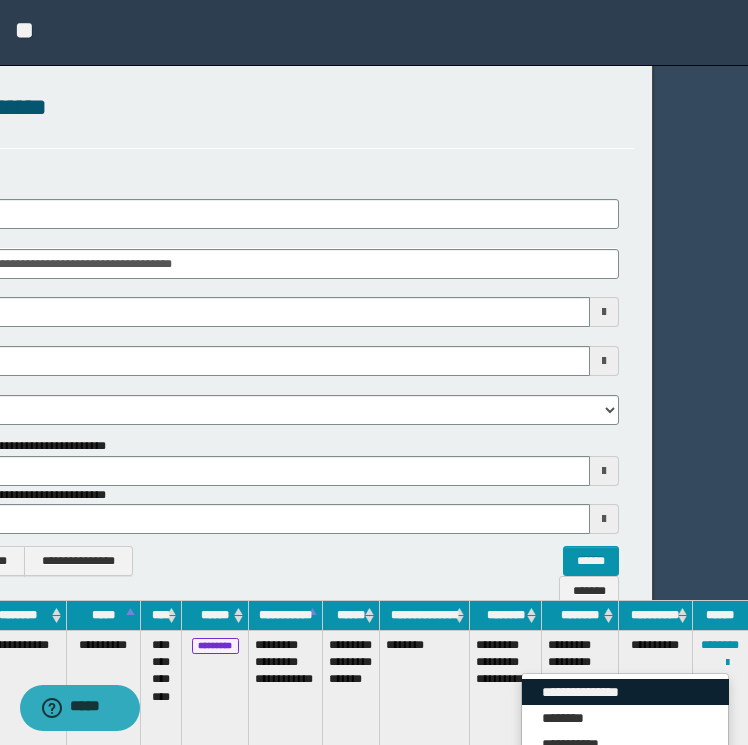 click on "**********" at bounding box center (625, 692) 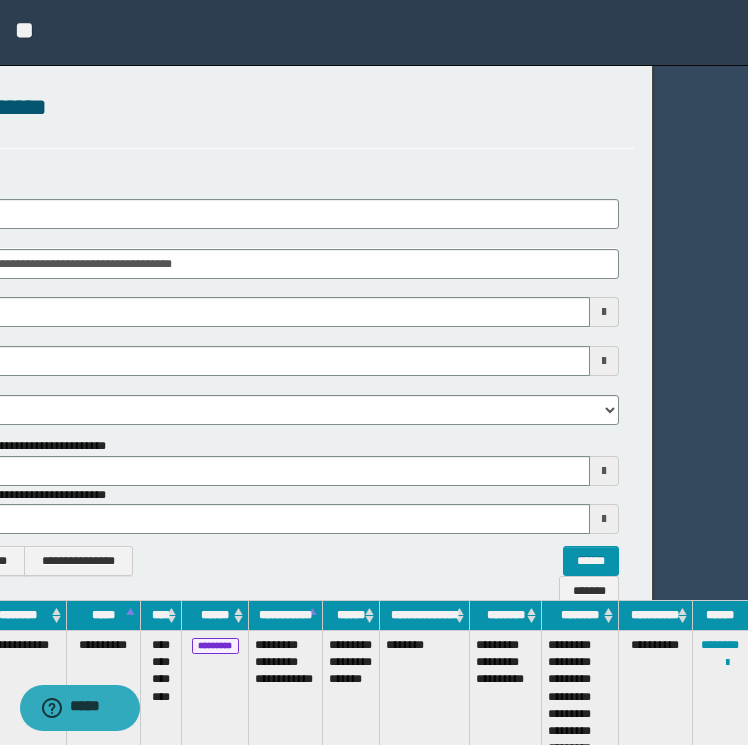 scroll, scrollTop: 0, scrollLeft: 0, axis: both 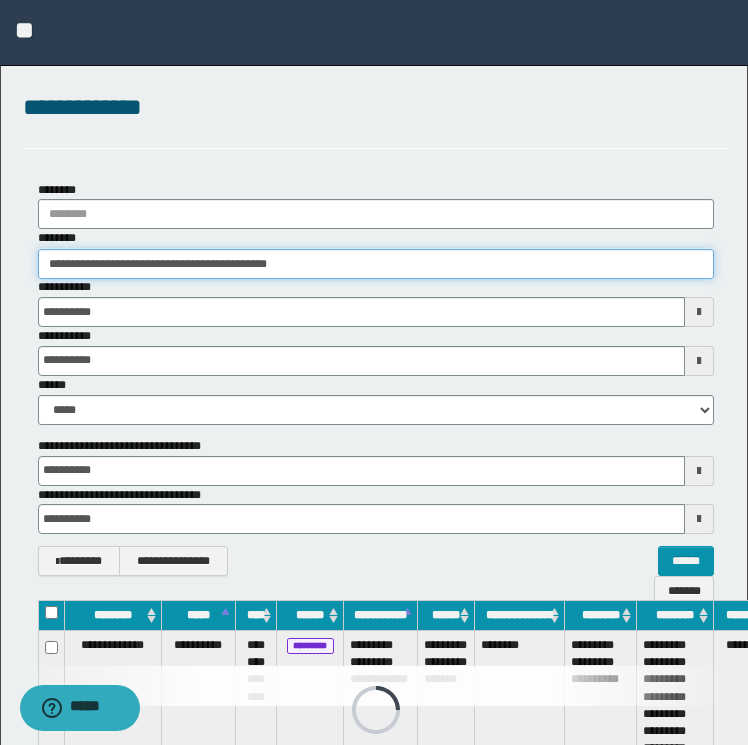 drag, startPoint x: 382, startPoint y: 259, endPoint x: -4, endPoint y: 272, distance: 386.21884 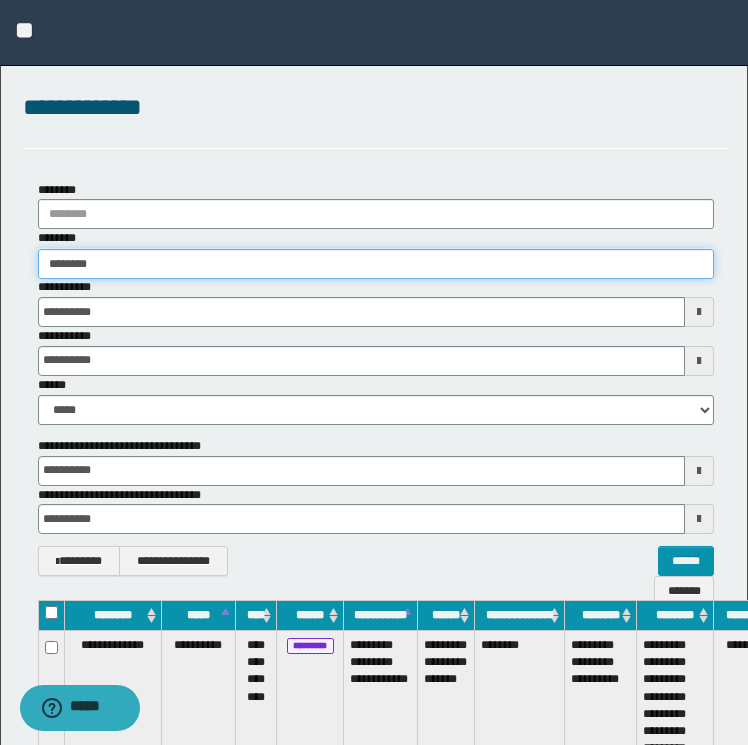 type on "********" 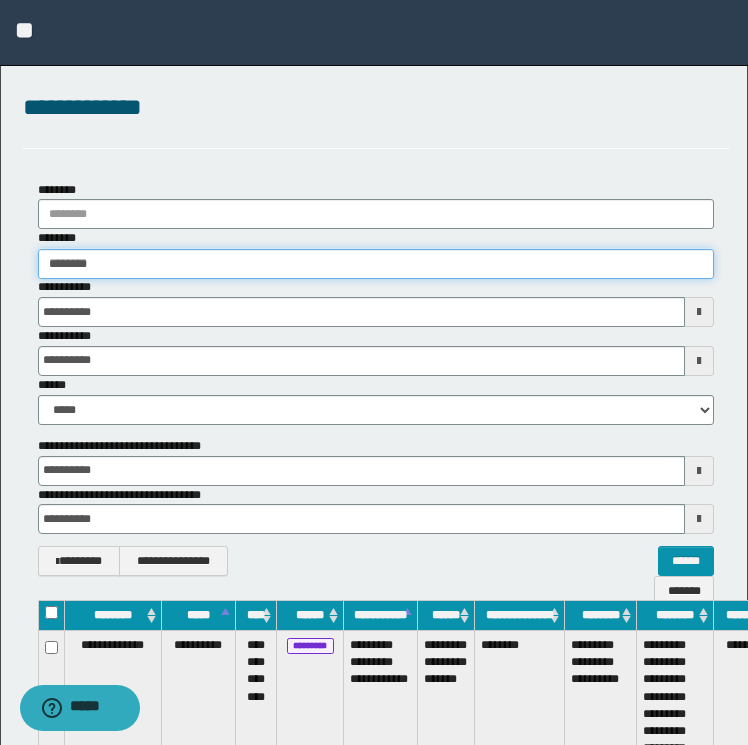 type on "********" 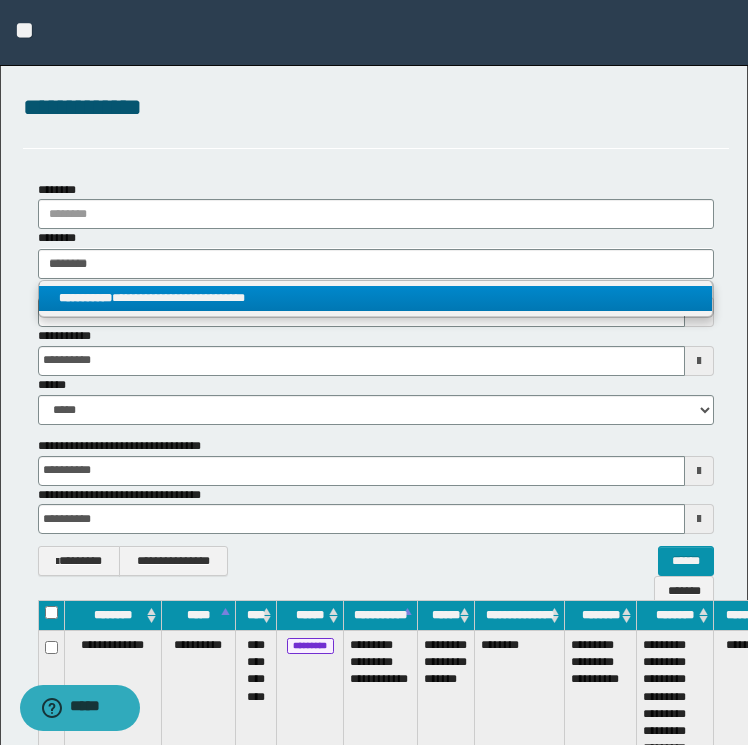 click on "**********" at bounding box center (376, 298) 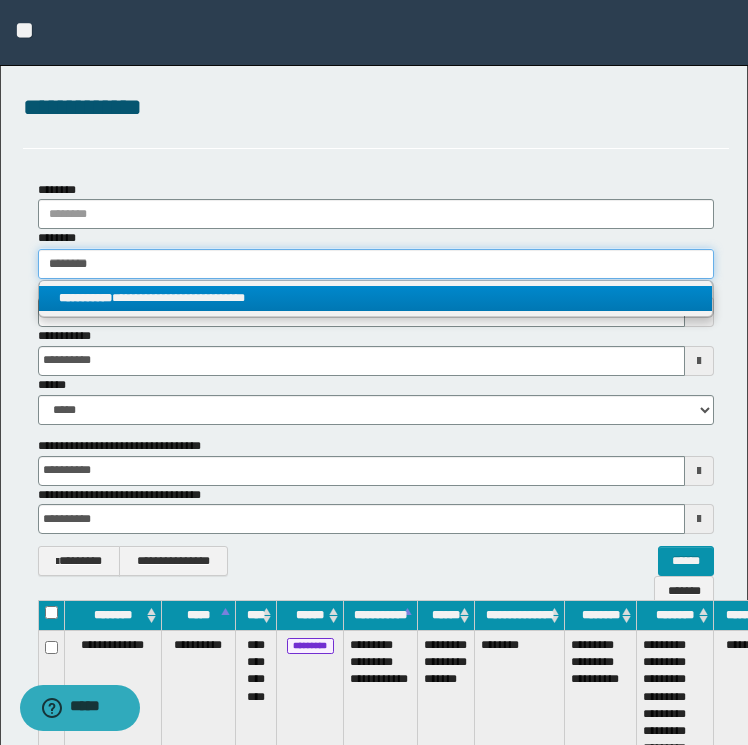 type 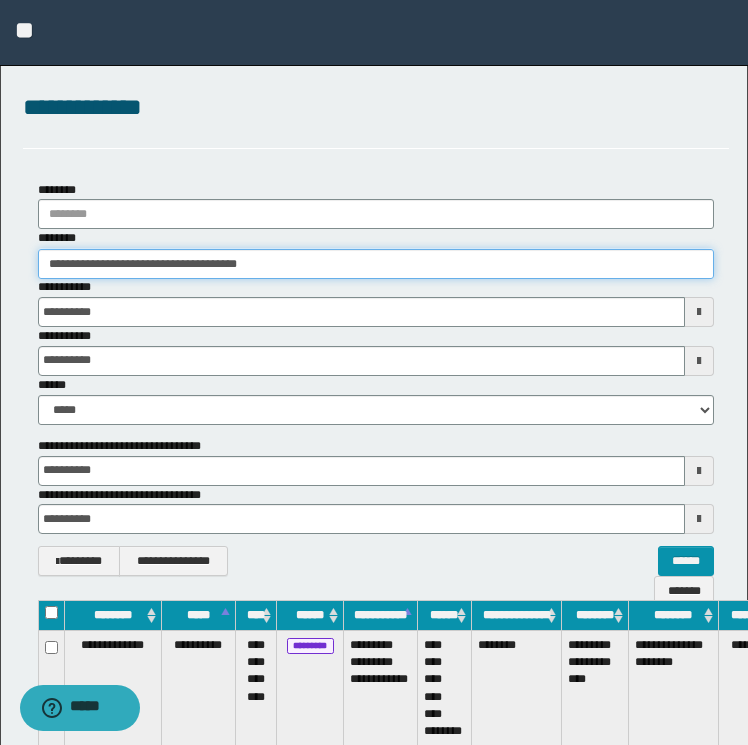 scroll, scrollTop: 0, scrollLeft: 100, axis: horizontal 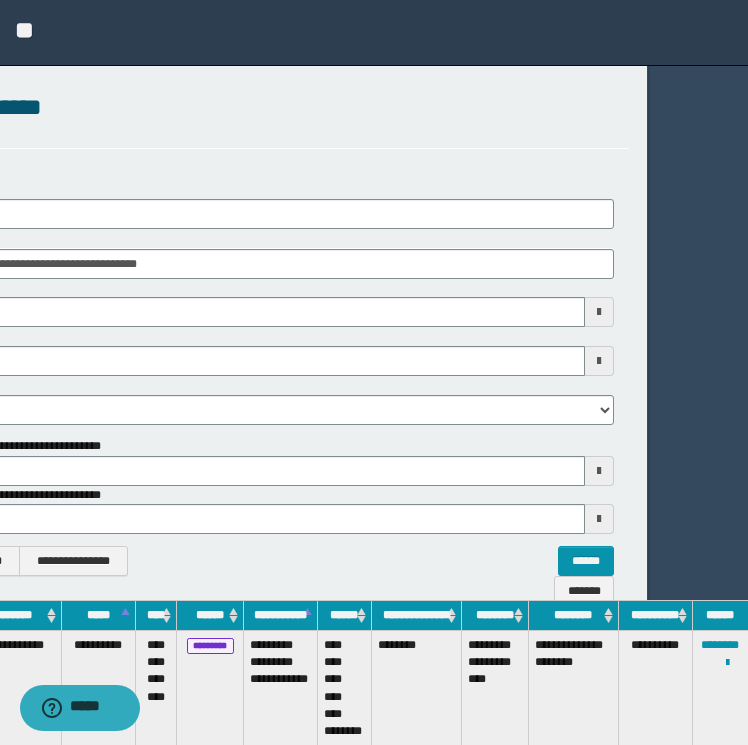 click on "**********" at bounding box center (720, 689) 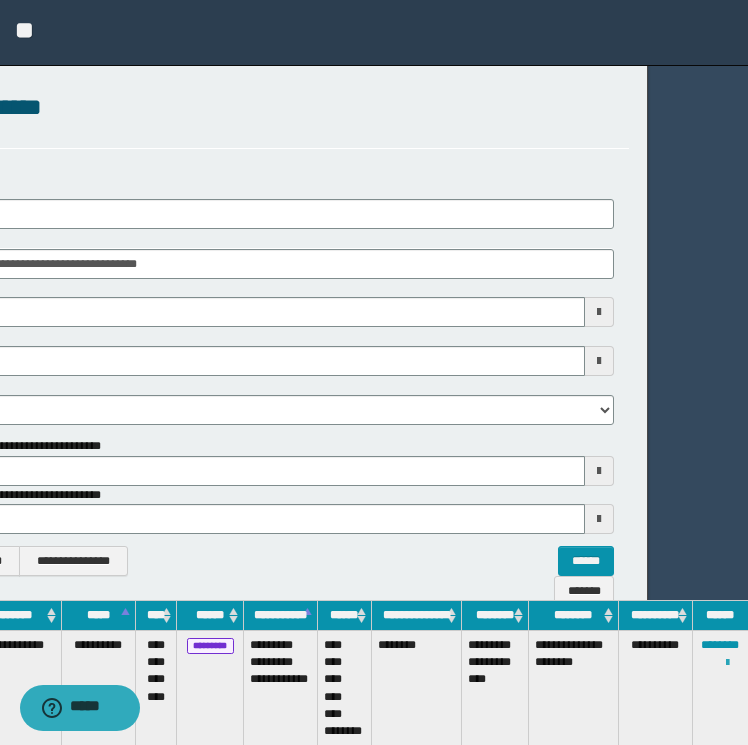 click on "**********" at bounding box center [720, 689] 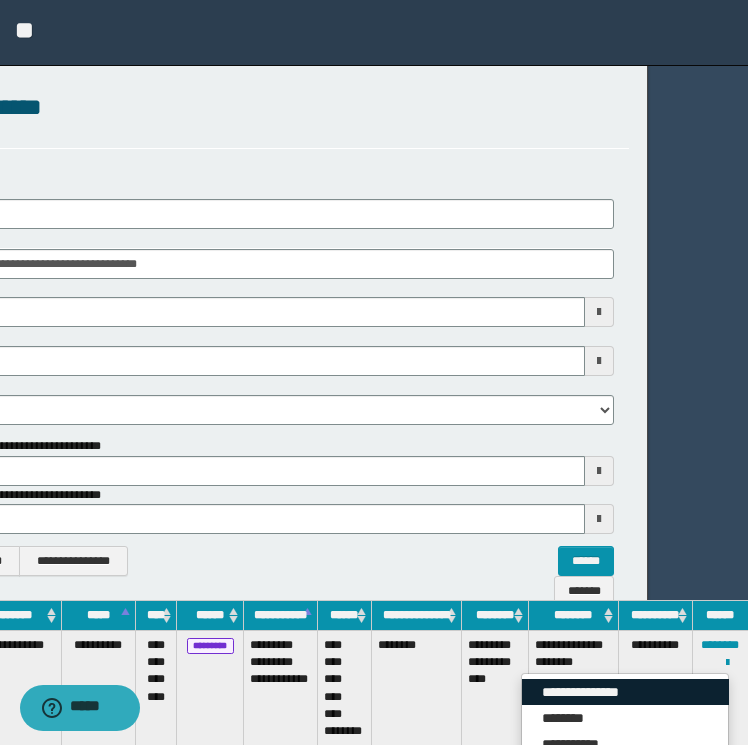 click on "**********" at bounding box center (625, 692) 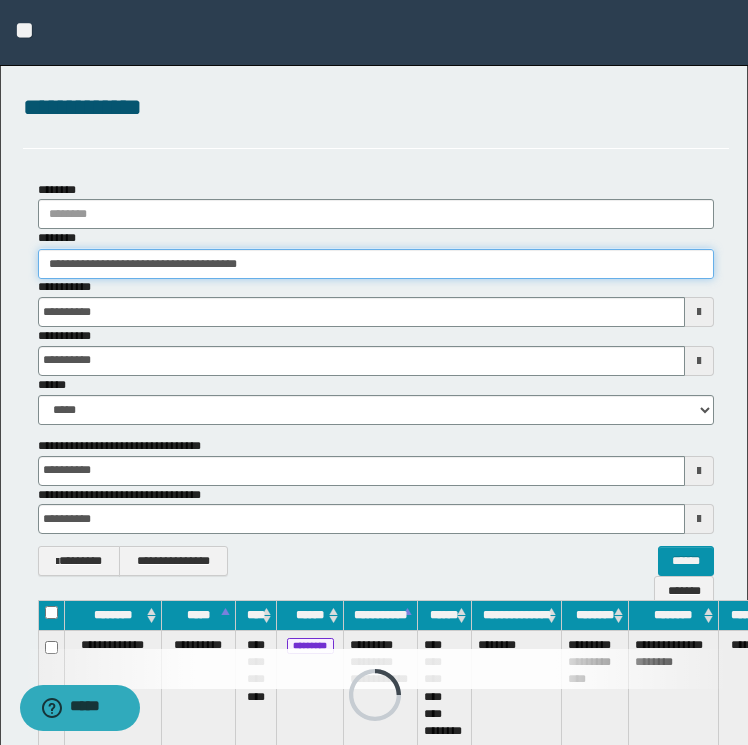 drag, startPoint x: 366, startPoint y: 258, endPoint x: -4, endPoint y: 252, distance: 370.04865 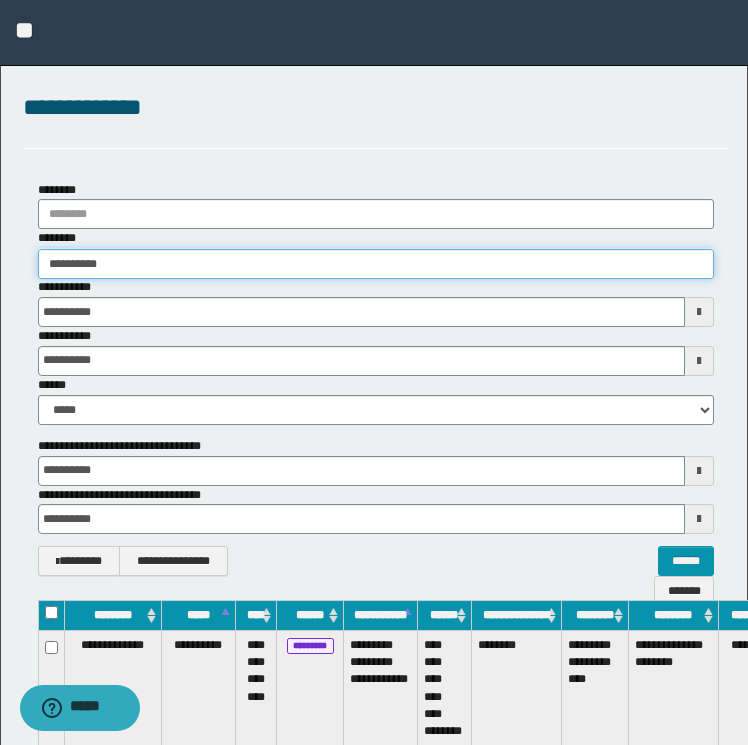 type on "**********" 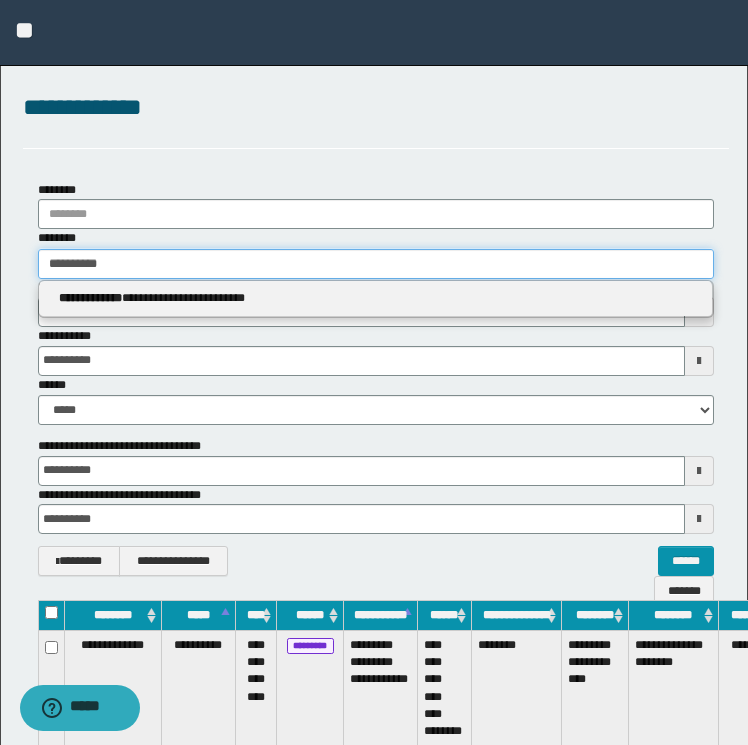 type on "**********" 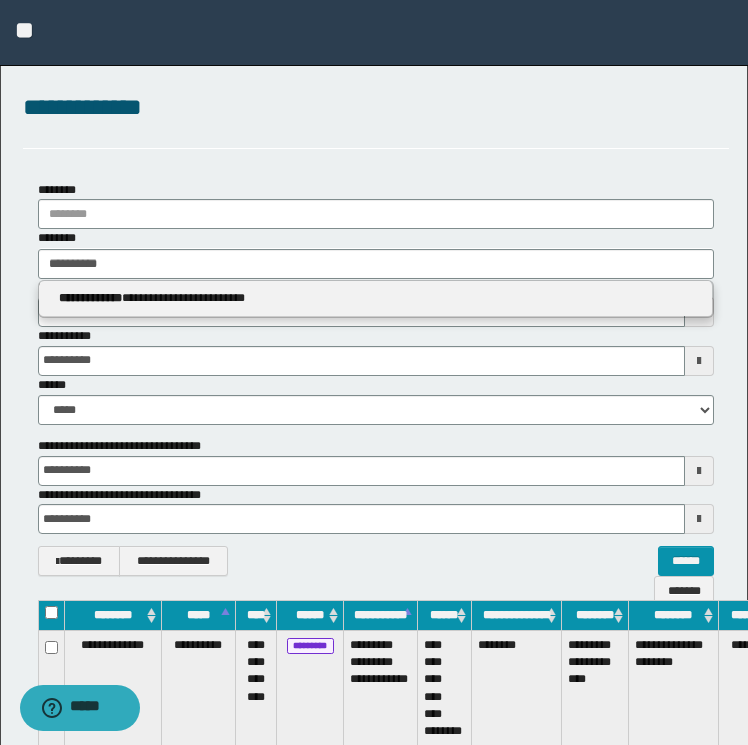 click on "**********" at bounding box center [376, 299] 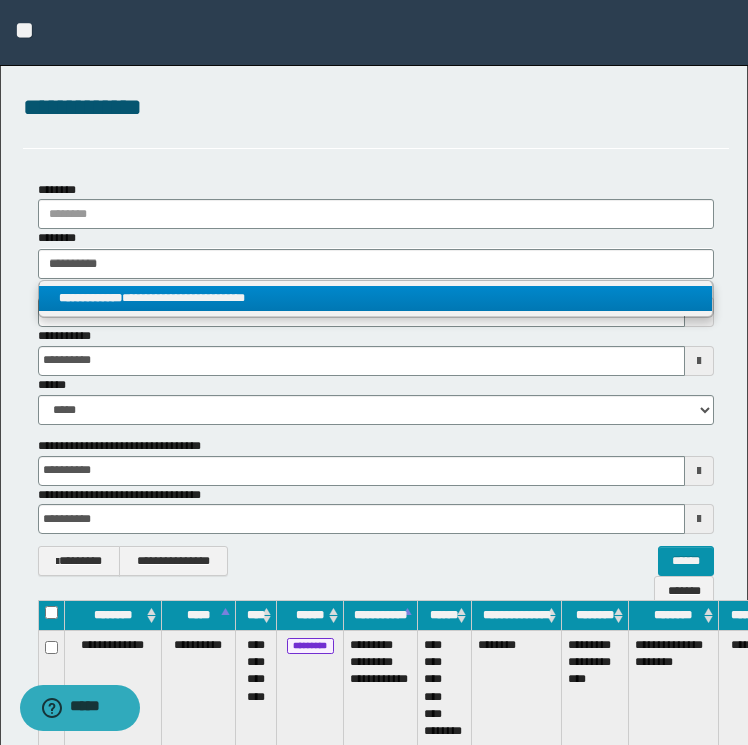 click on "**********" at bounding box center [376, 298] 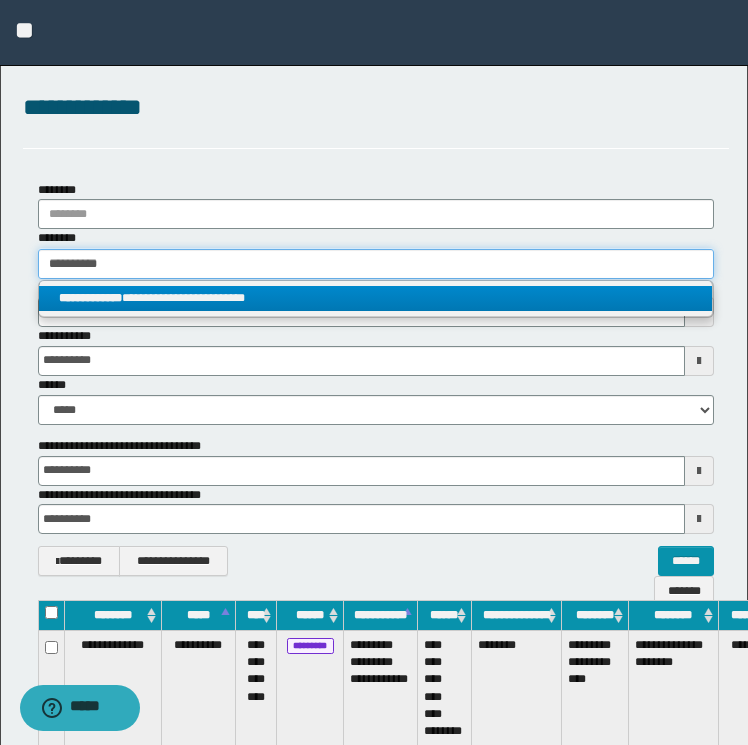 type 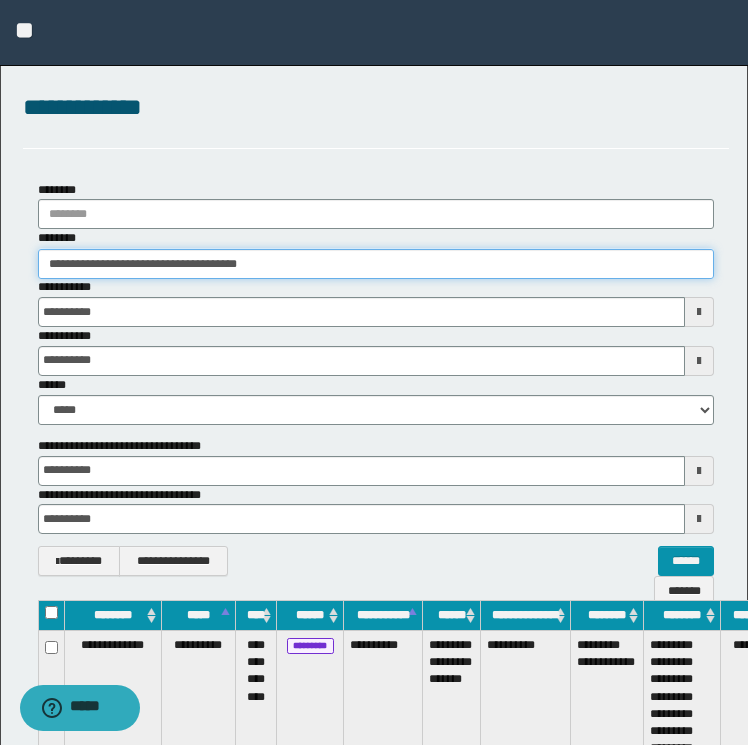 scroll, scrollTop: 0, scrollLeft: 101, axis: horizontal 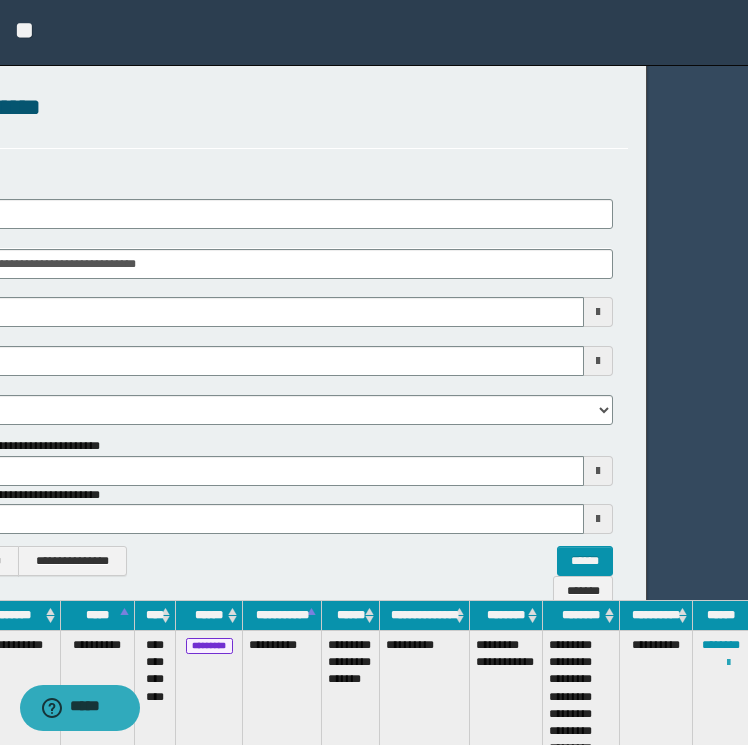 click at bounding box center [728, 663] 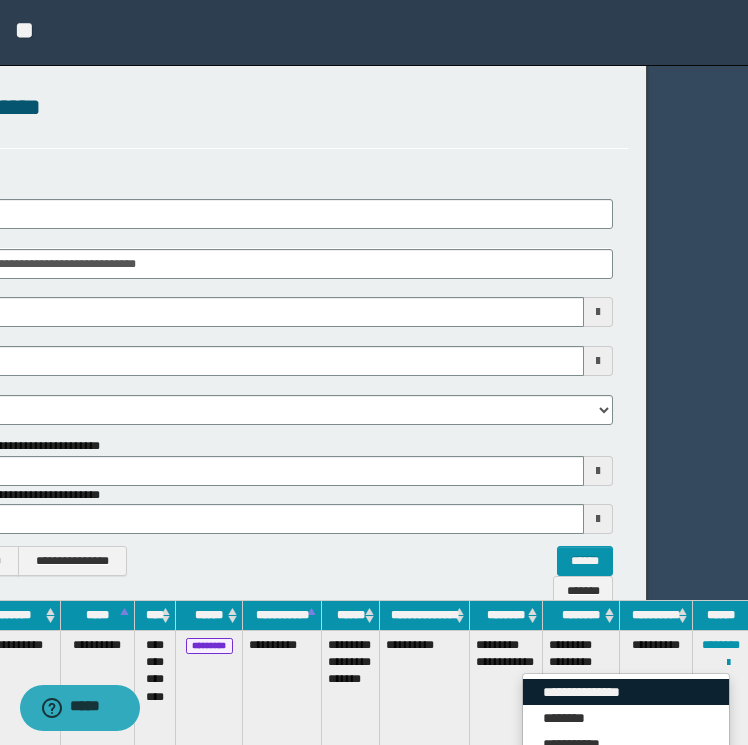 click on "**********" at bounding box center (626, 692) 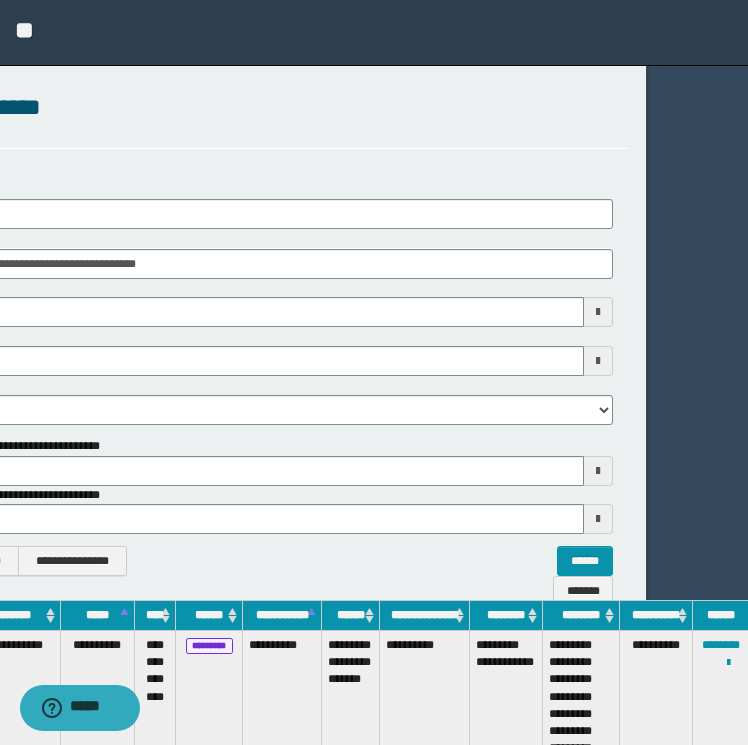 scroll, scrollTop: 0, scrollLeft: 0, axis: both 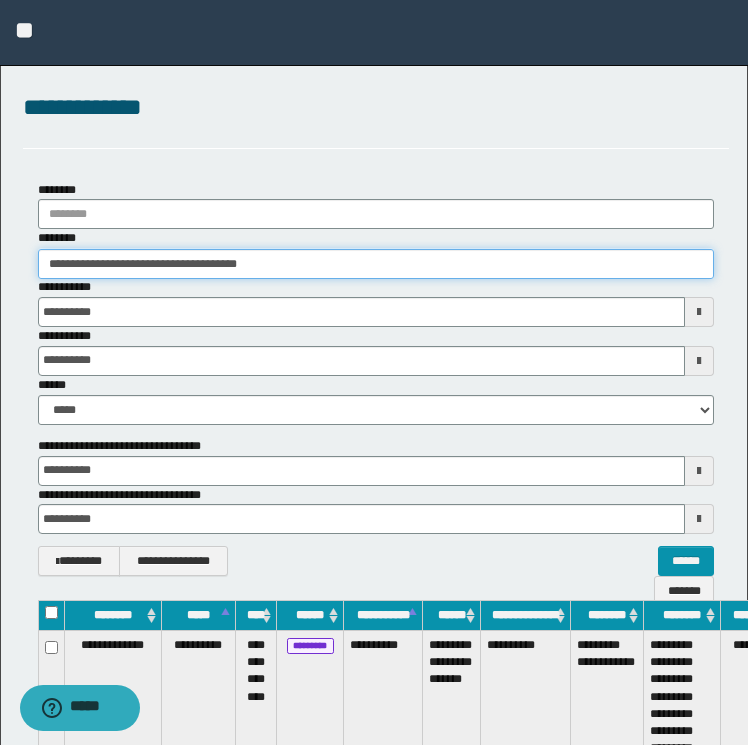 drag, startPoint x: 326, startPoint y: 269, endPoint x: -4, endPoint y: 255, distance: 330.29684 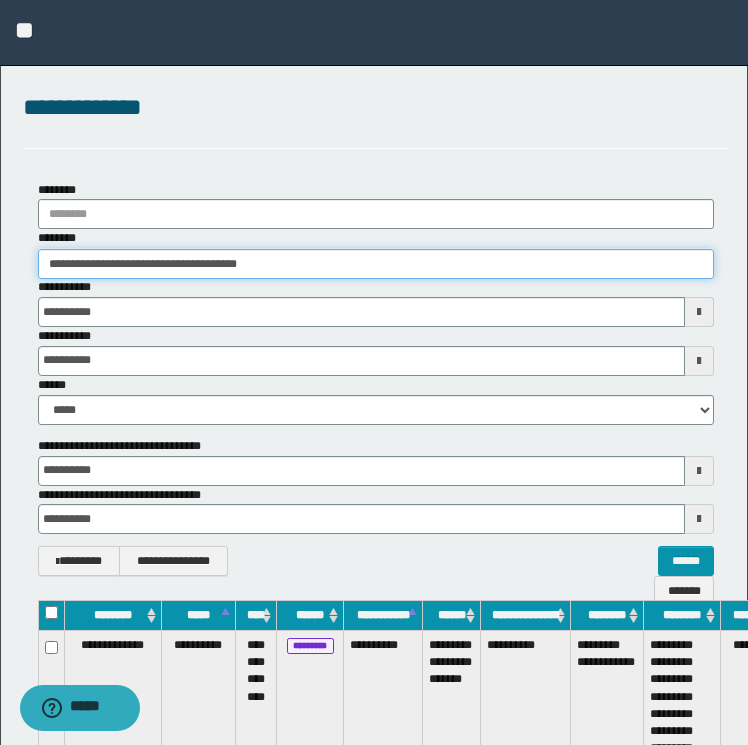 click on "**********" at bounding box center [374, 372] 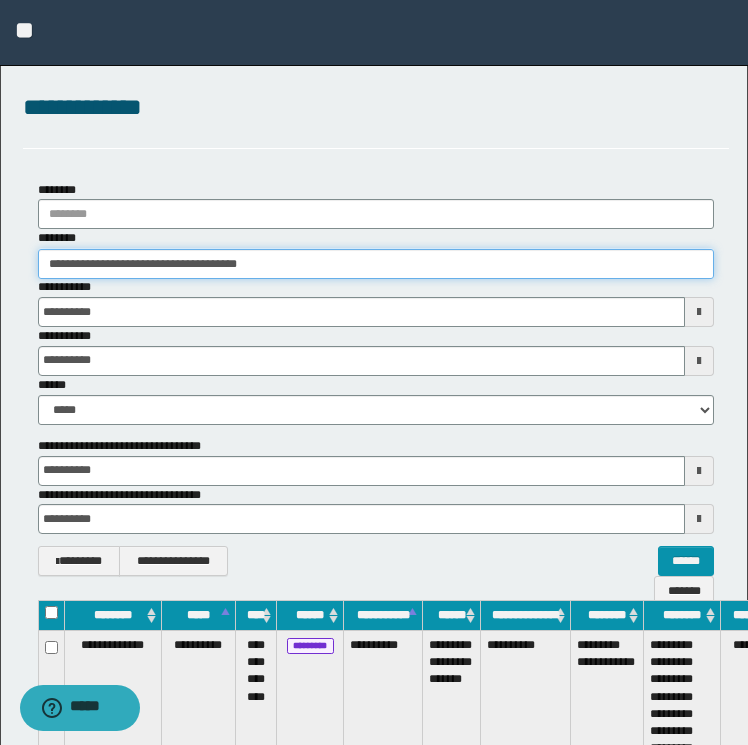 paste 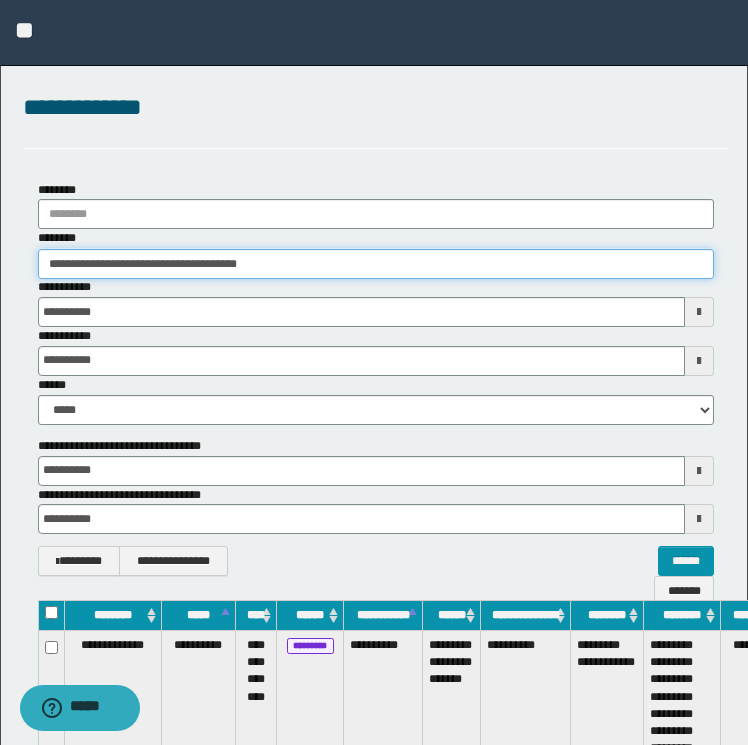 type on "********" 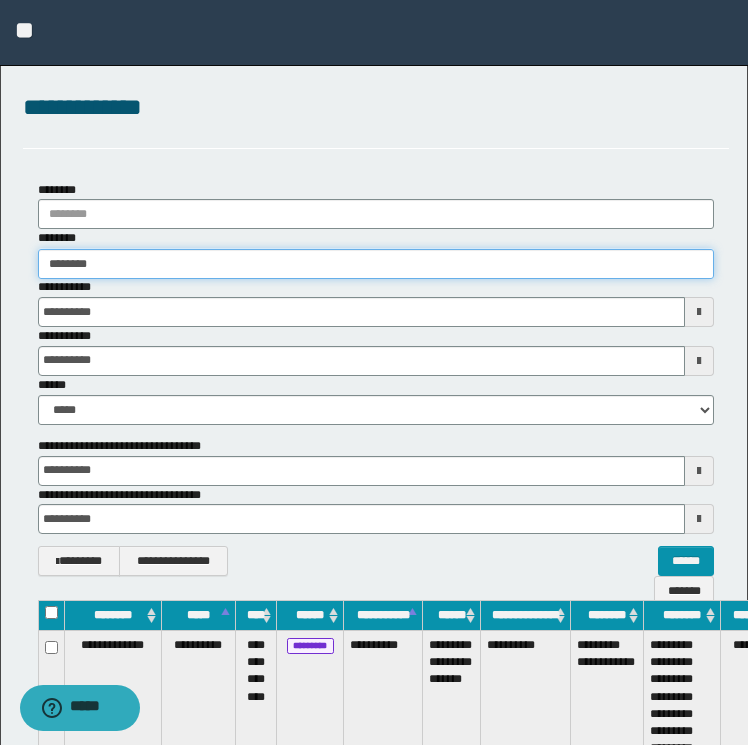 type on "********" 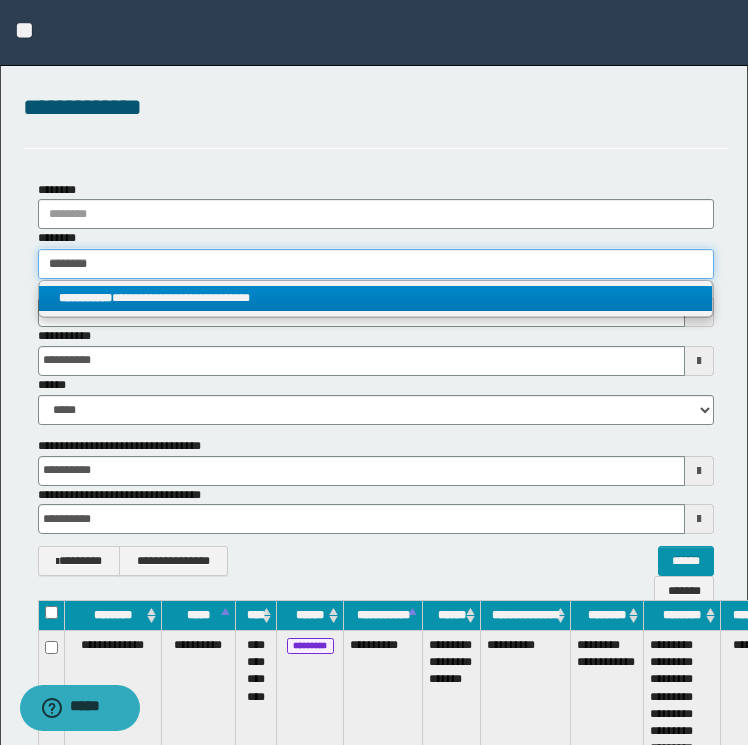 type on "********" 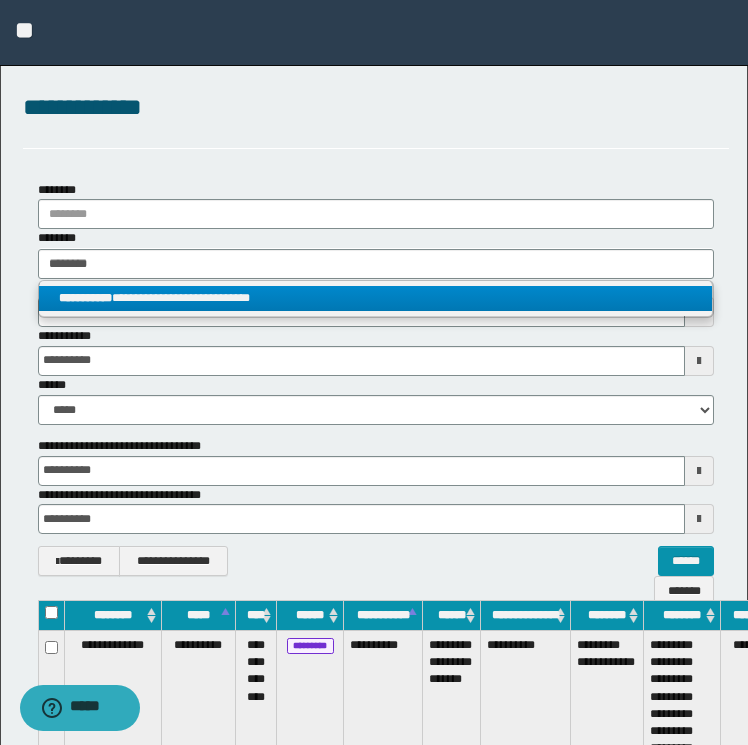 click on "**********" at bounding box center (376, 298) 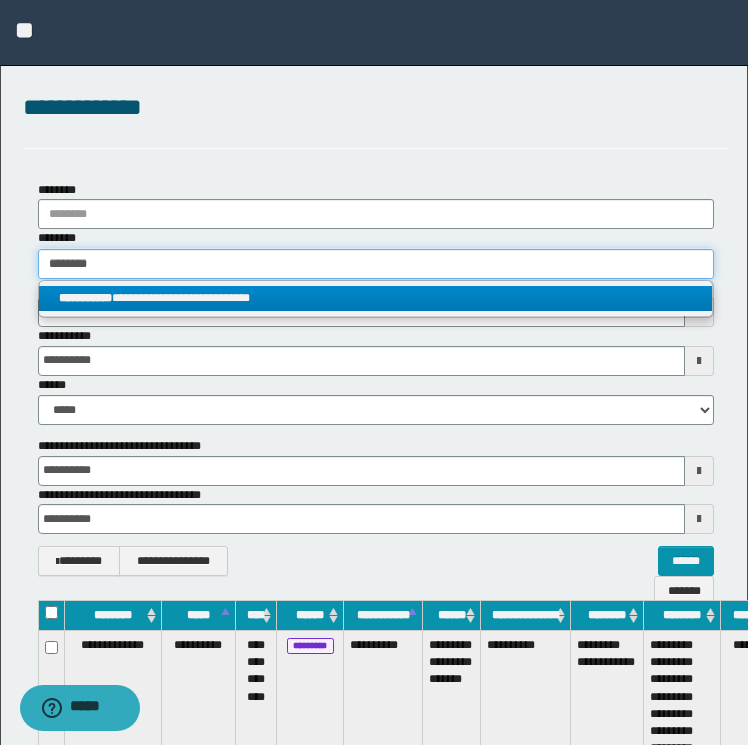 type 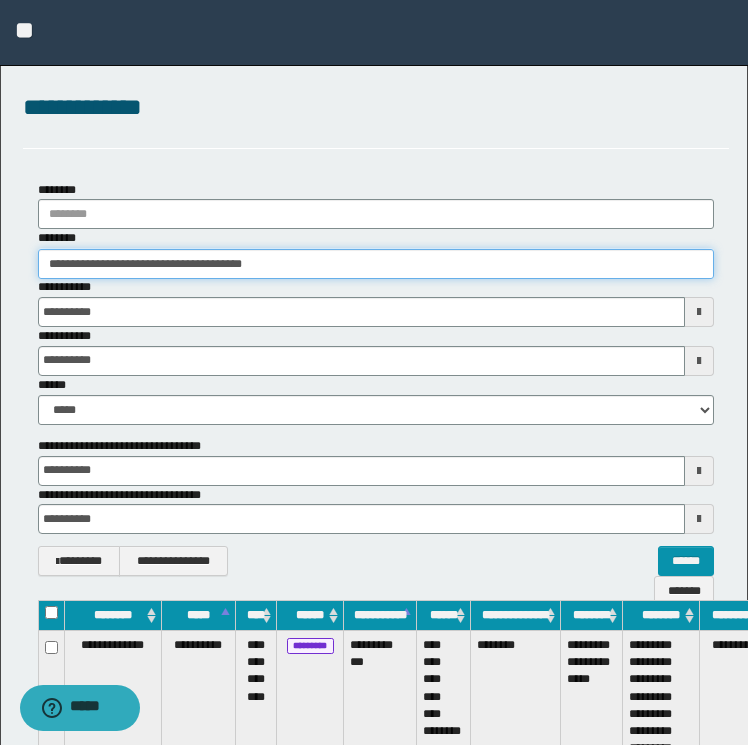 scroll, scrollTop: 0, scrollLeft: 80, axis: horizontal 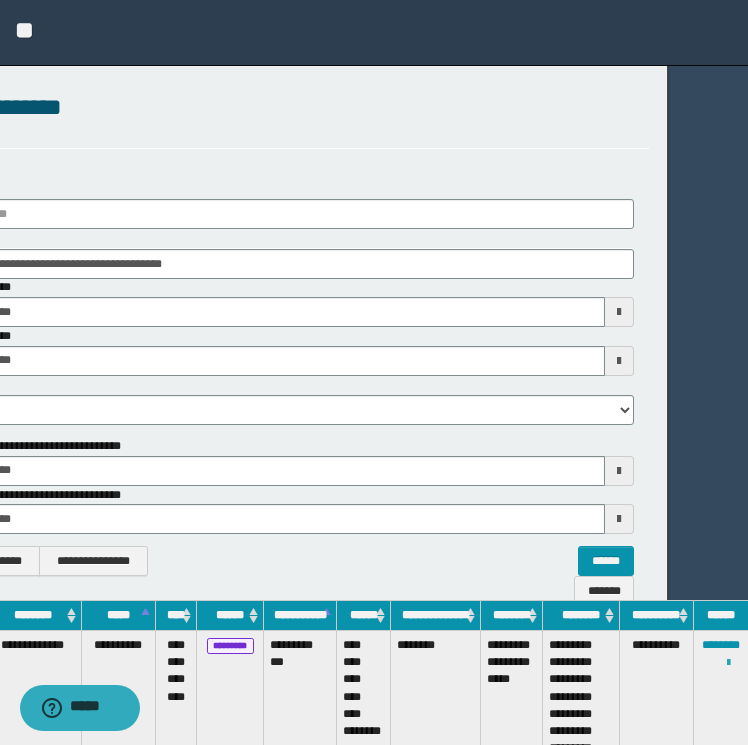 click at bounding box center [728, 663] 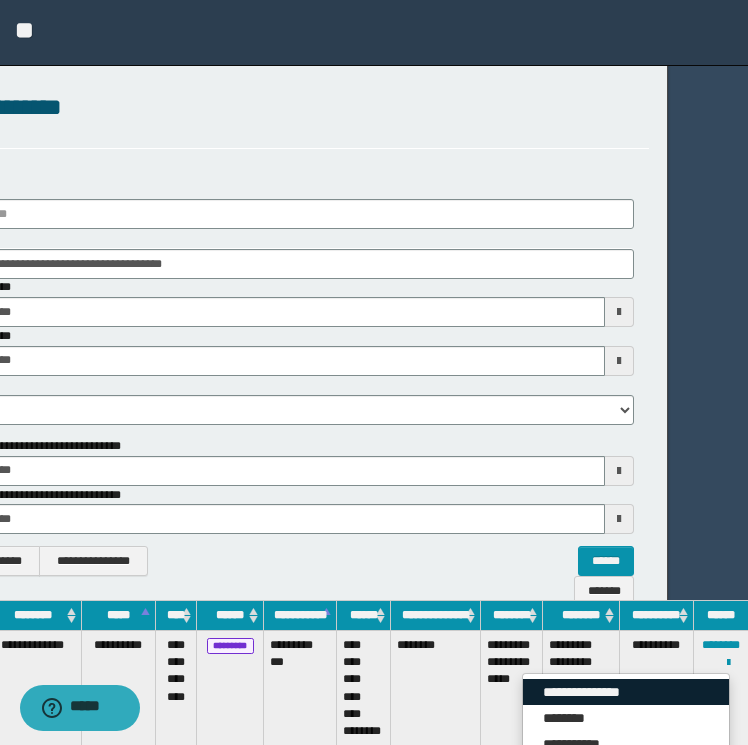 click on "**********" at bounding box center (626, 692) 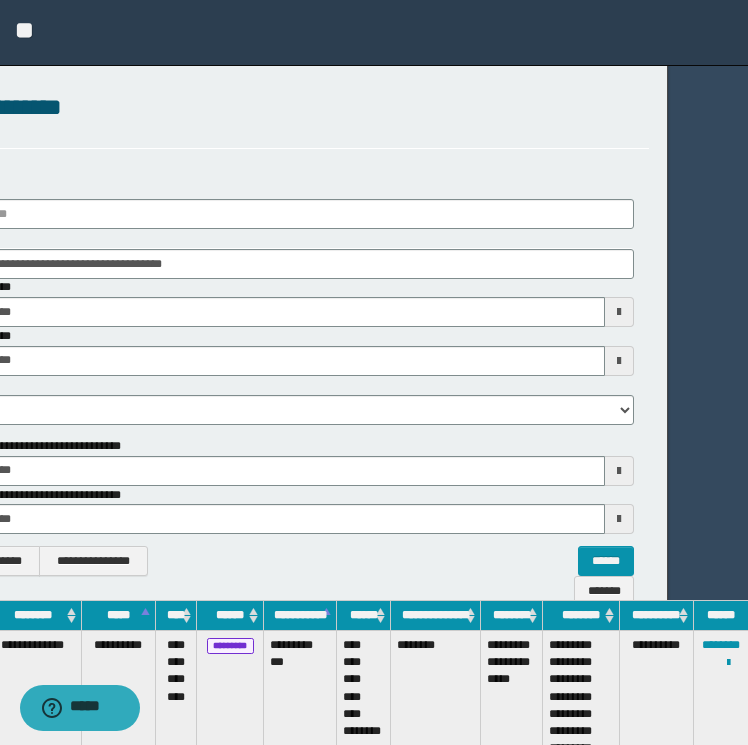 scroll, scrollTop: 0, scrollLeft: 0, axis: both 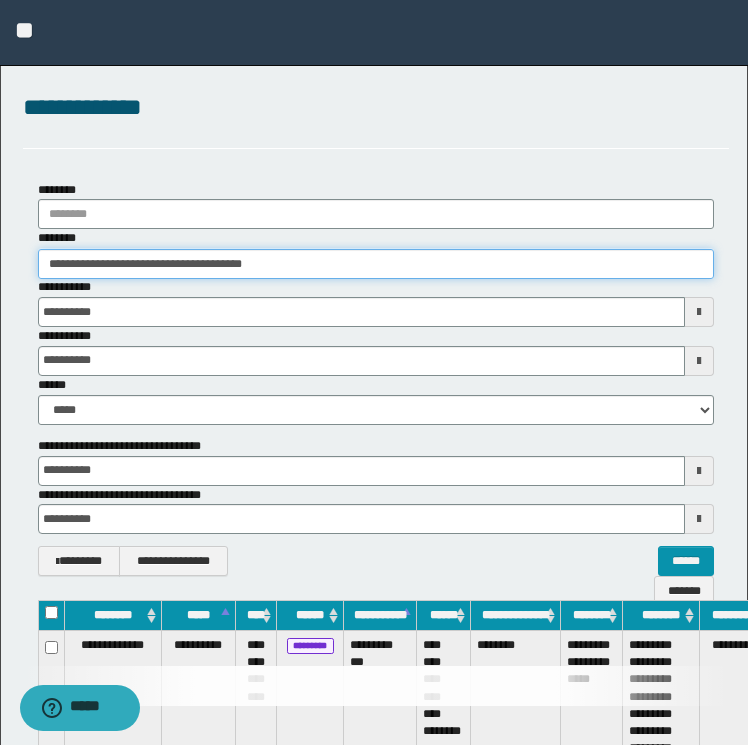 drag, startPoint x: 327, startPoint y: 256, endPoint x: -4, endPoint y: 269, distance: 331.2552 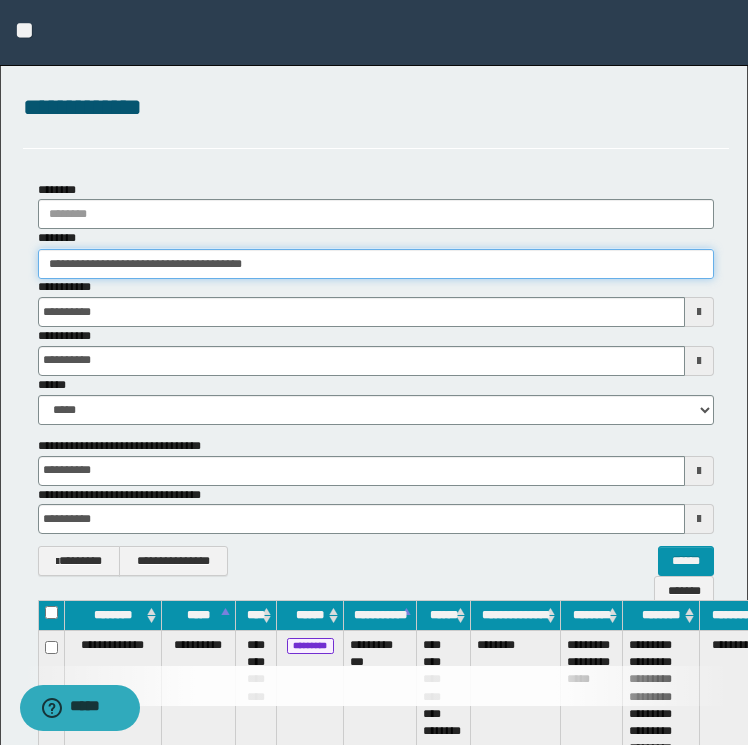 click on "**********" at bounding box center [374, 372] 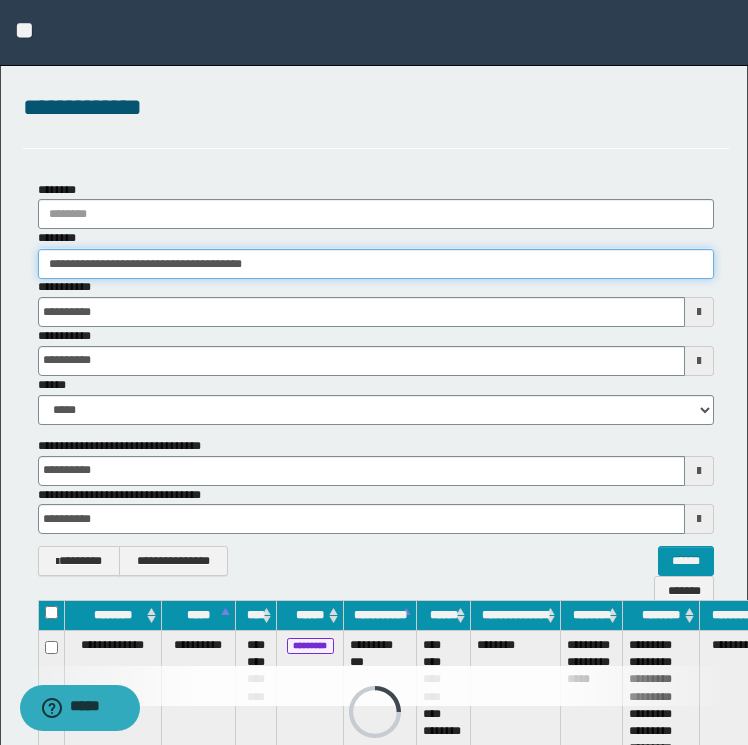 paste 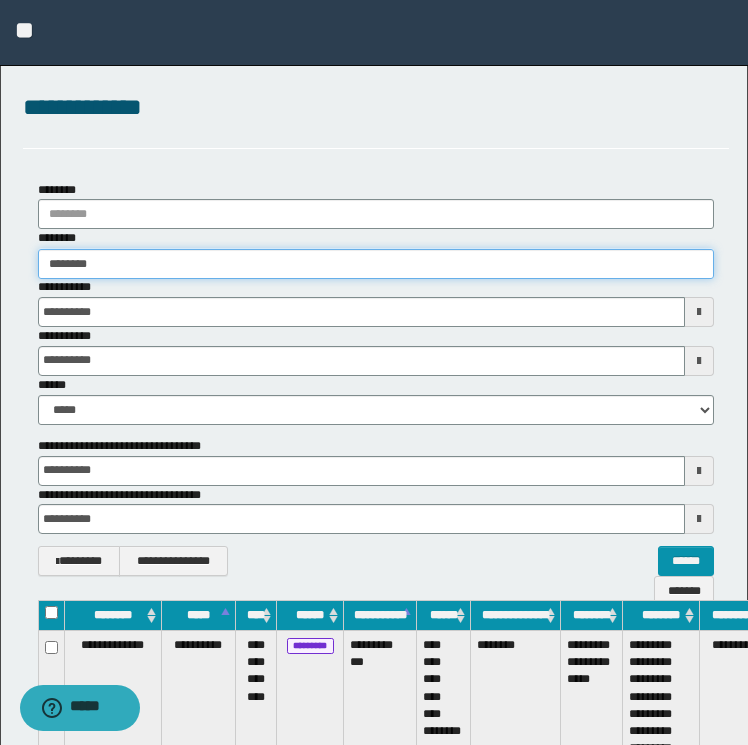 type on "********" 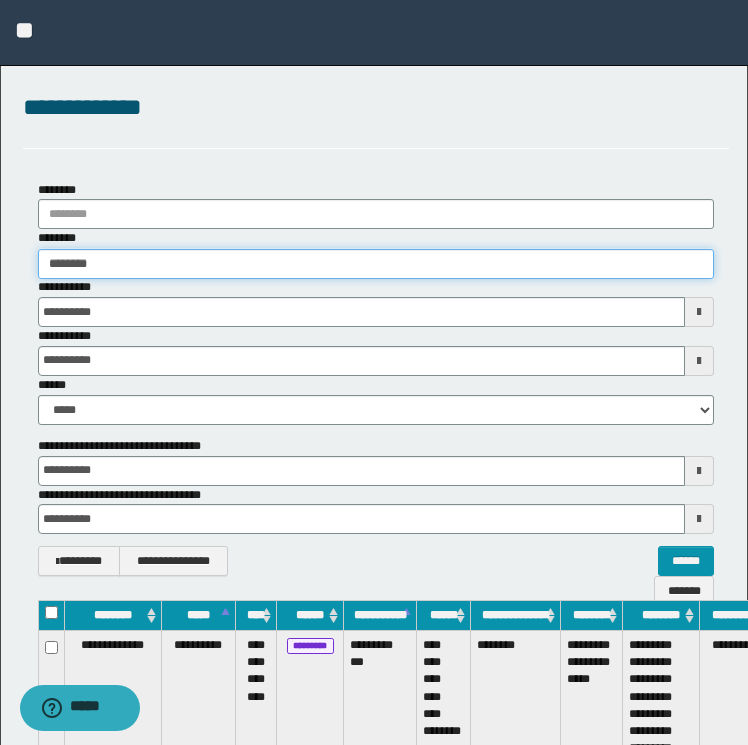 type on "********" 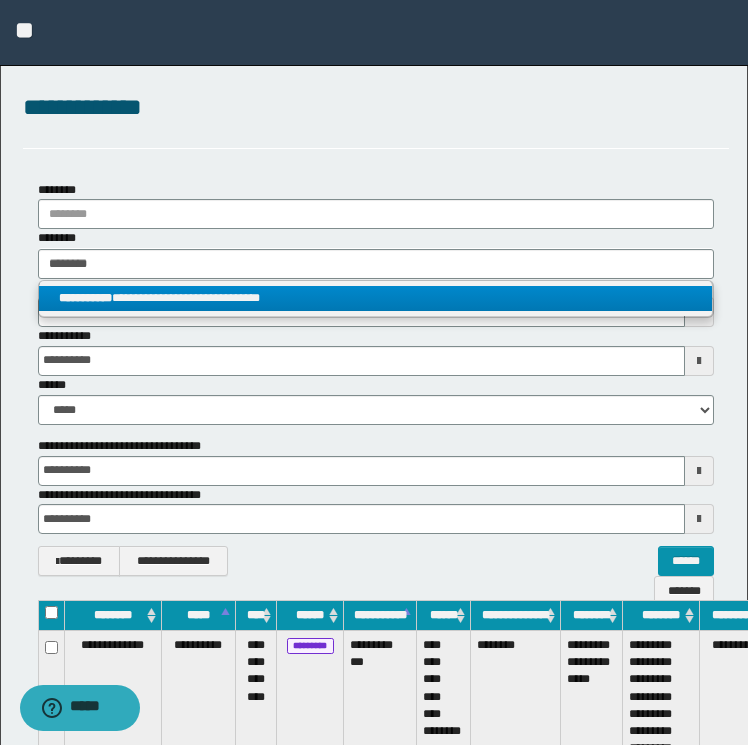 click on "**********" at bounding box center (376, 298) 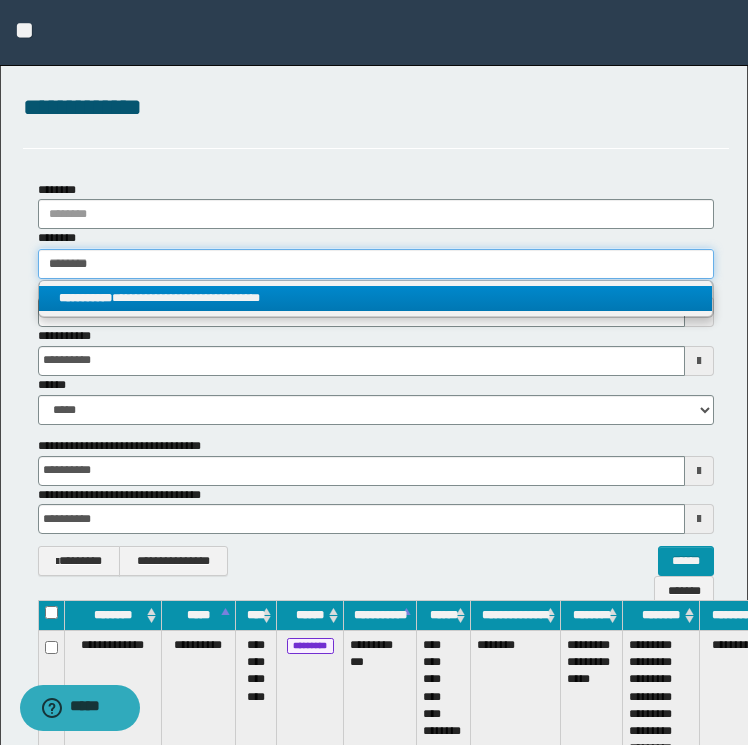 type 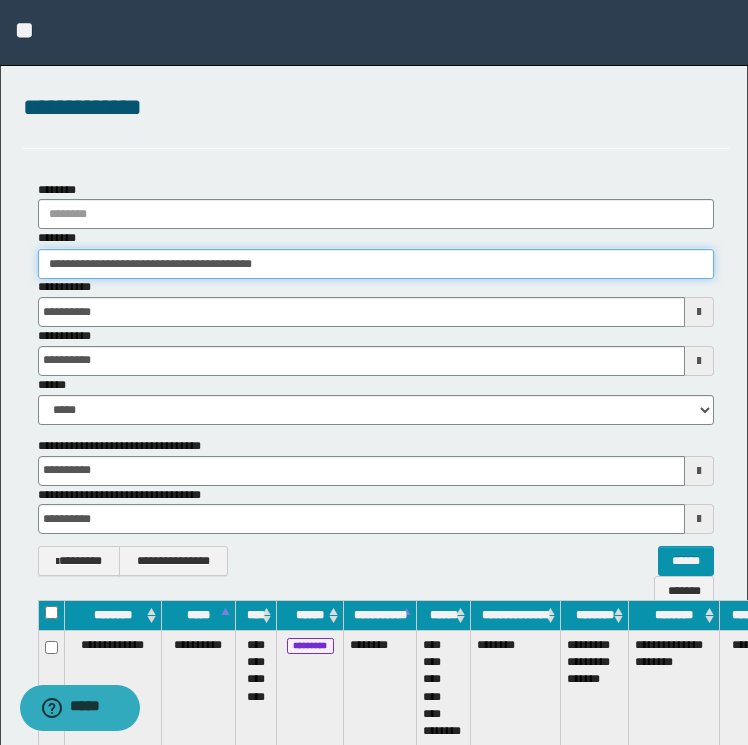 scroll, scrollTop: 0, scrollLeft: 100, axis: horizontal 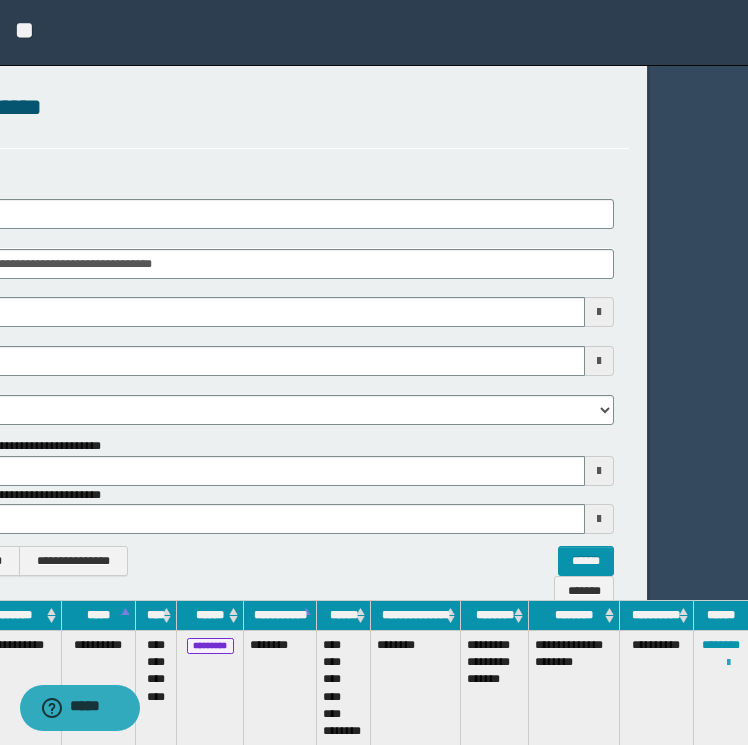 click at bounding box center [728, 663] 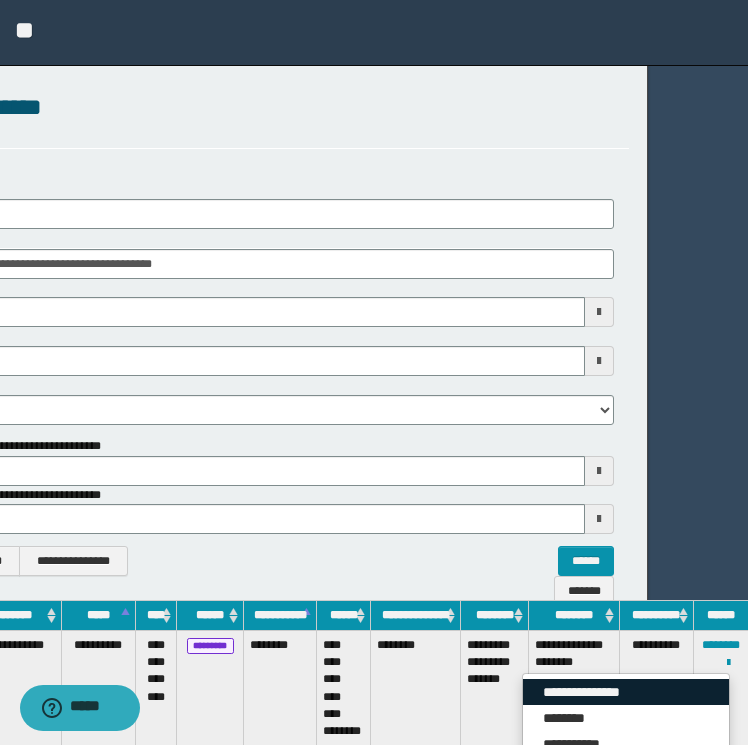 click on "**********" at bounding box center (626, 692) 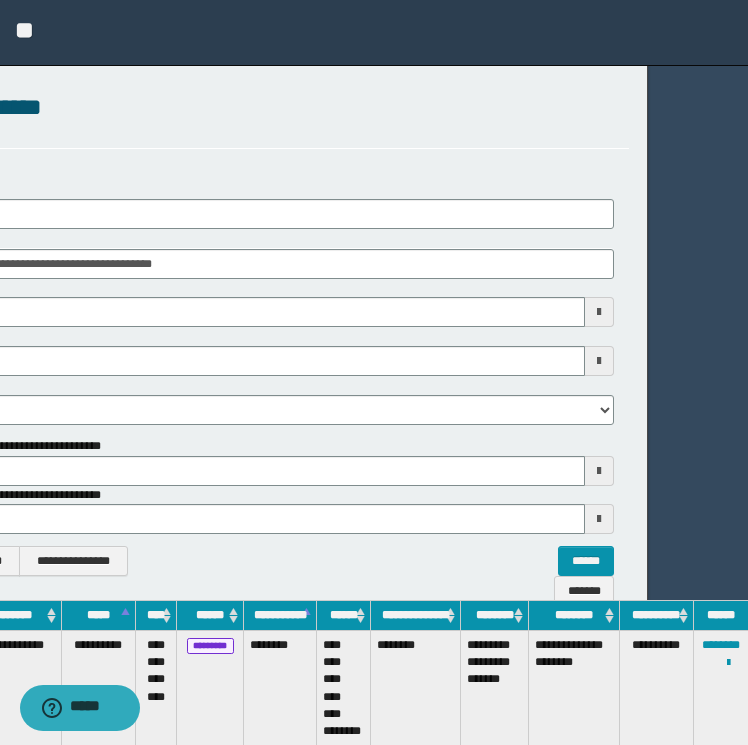 scroll, scrollTop: 0, scrollLeft: 0, axis: both 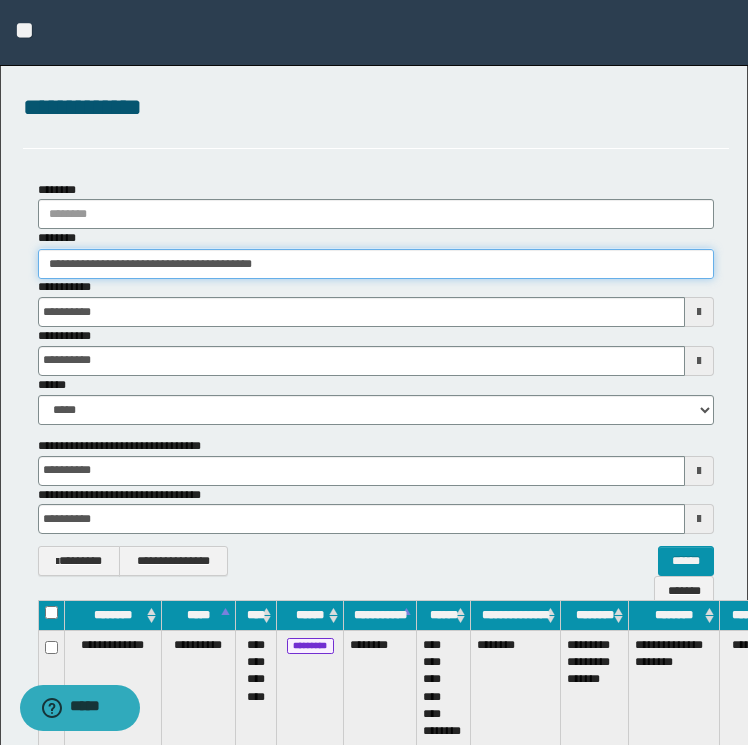drag, startPoint x: 360, startPoint y: 269, endPoint x: -4, endPoint y: 283, distance: 364.26913 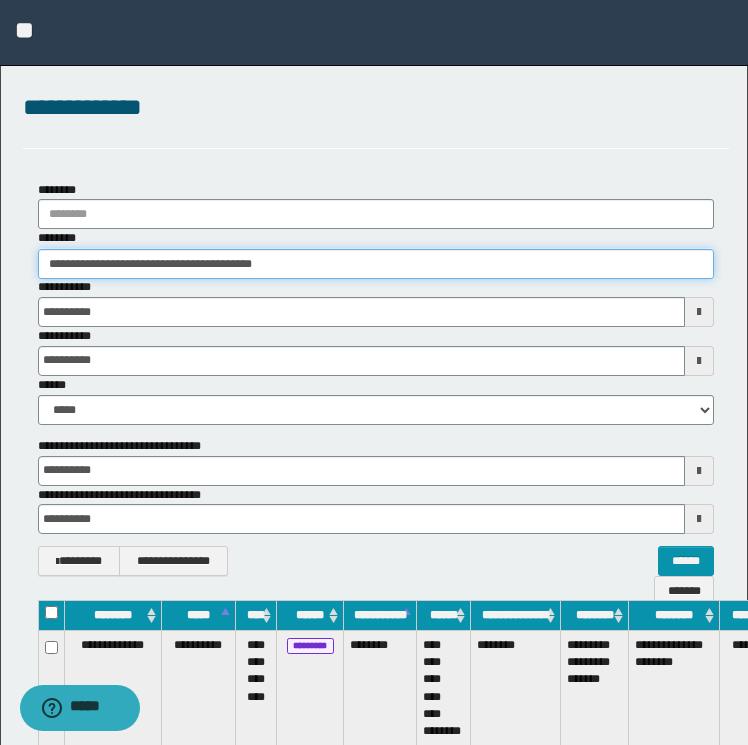click on "**********" at bounding box center (374, 372) 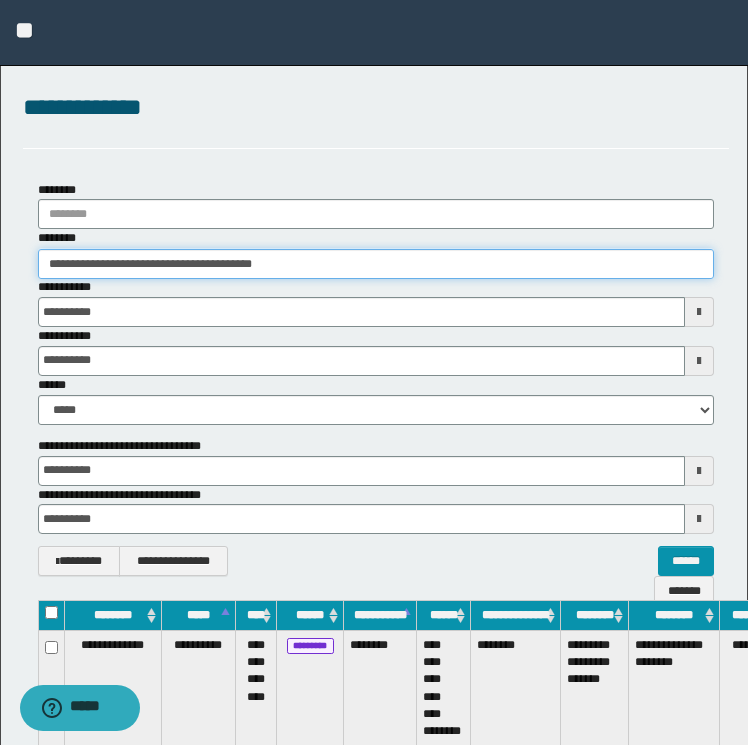 paste 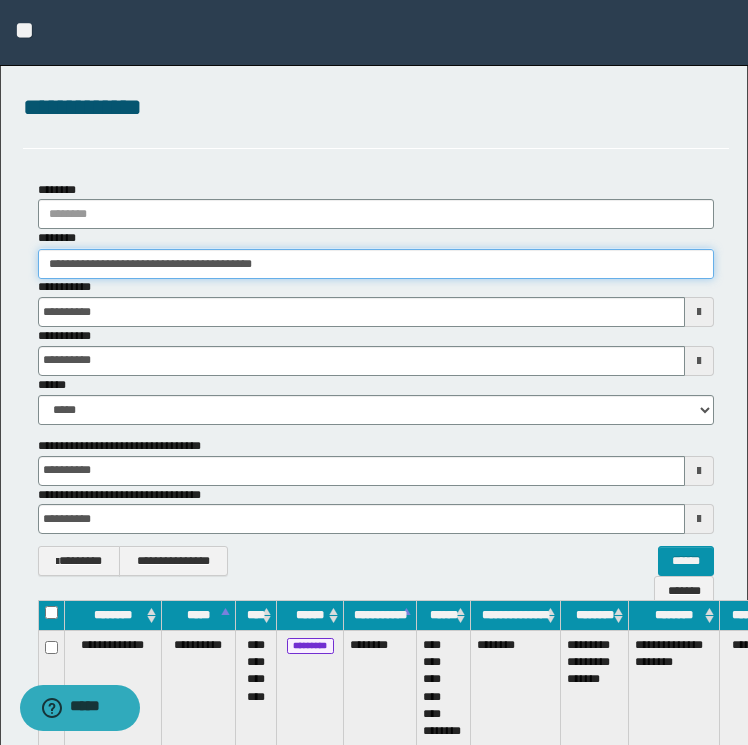 type on "********" 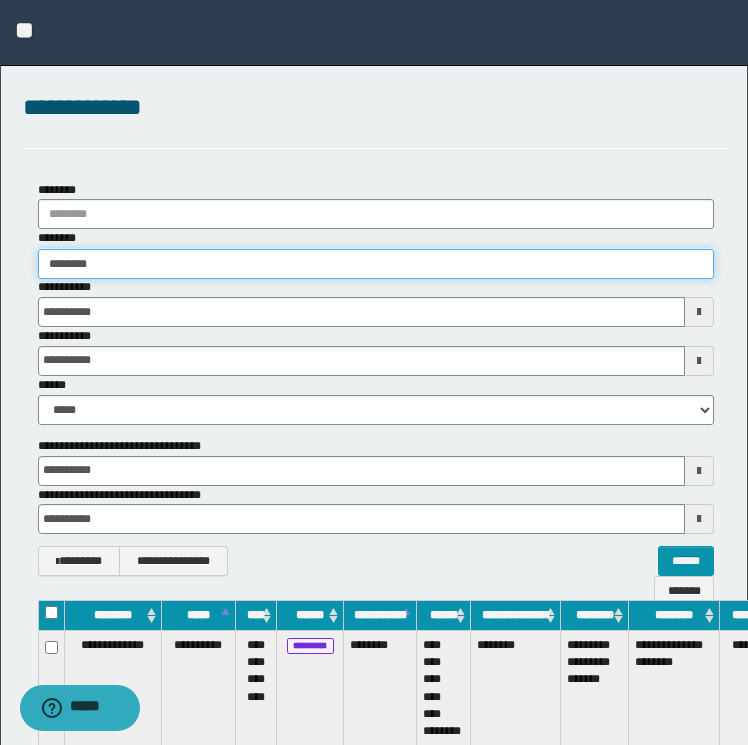 type on "********" 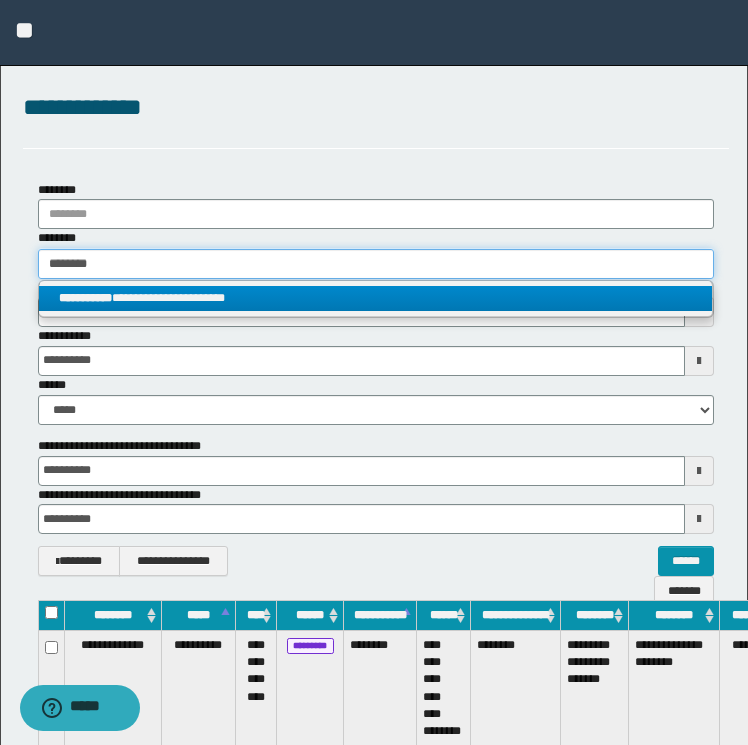 type on "********" 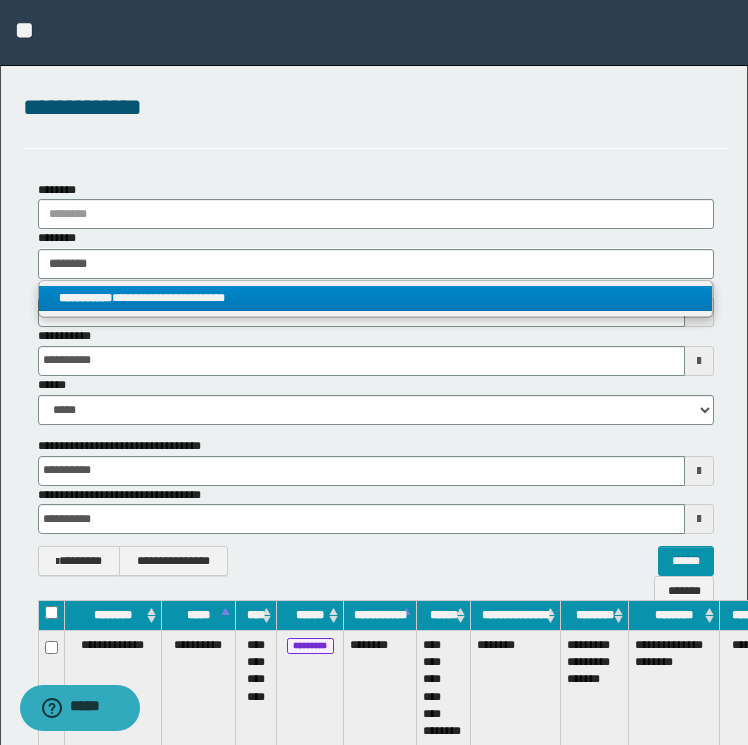 click on "**********" at bounding box center [376, 298] 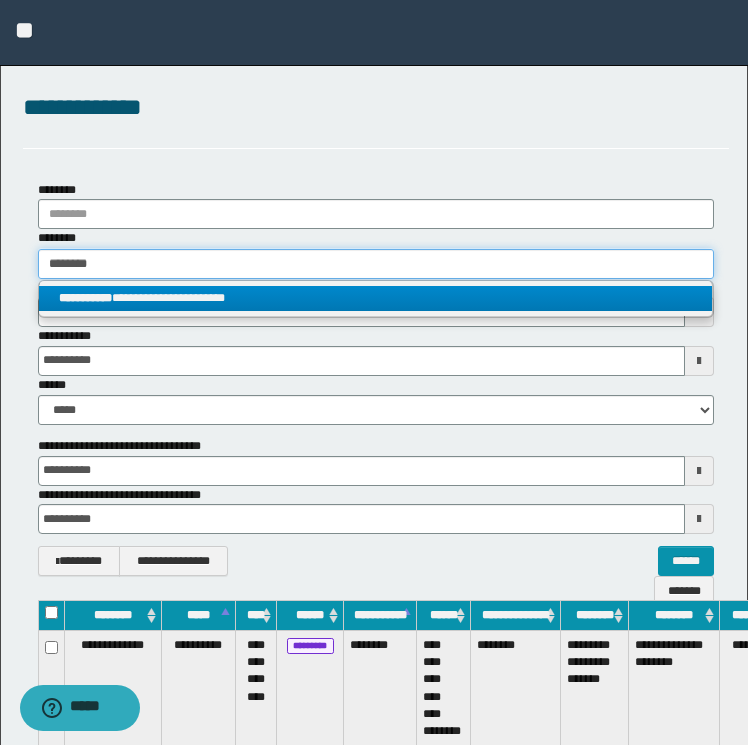 type 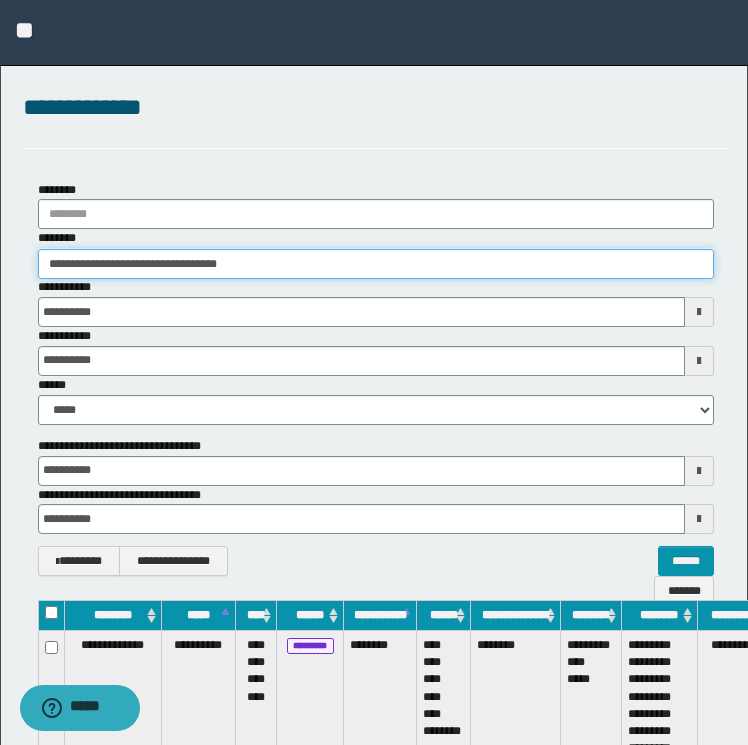 scroll, scrollTop: 0, scrollLeft: 79, axis: horizontal 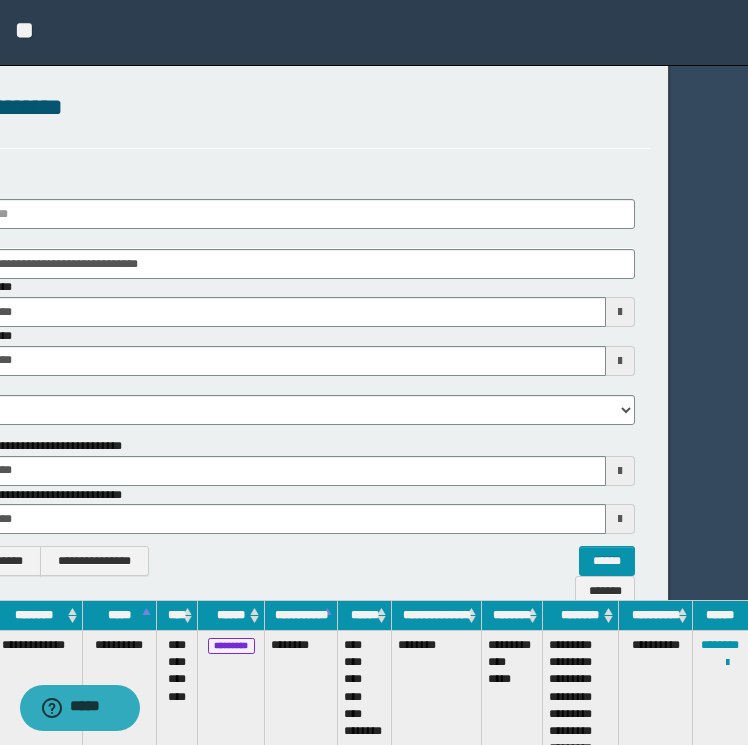 click on "**********" at bounding box center [721, 706] 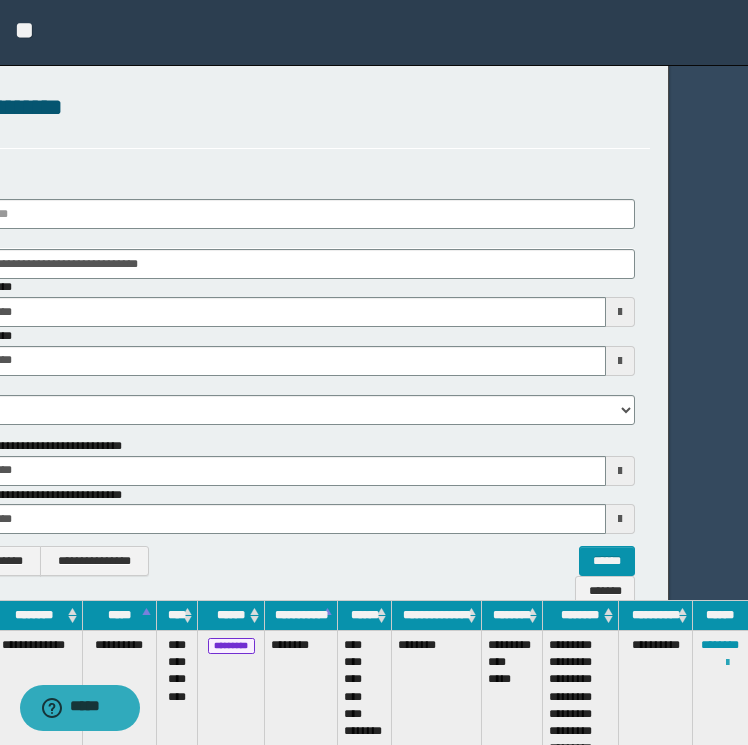 click at bounding box center (727, 663) 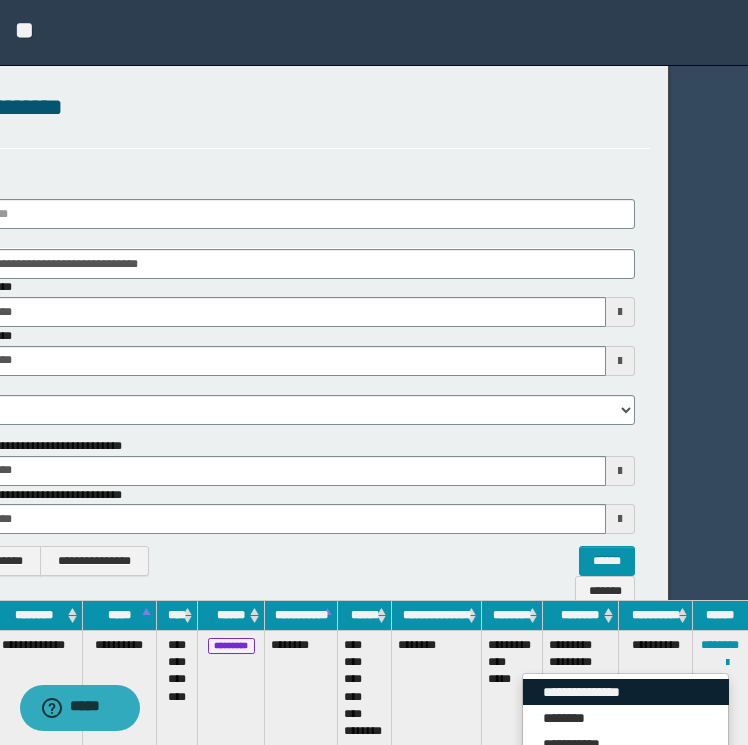 click on "**********" at bounding box center [626, 692] 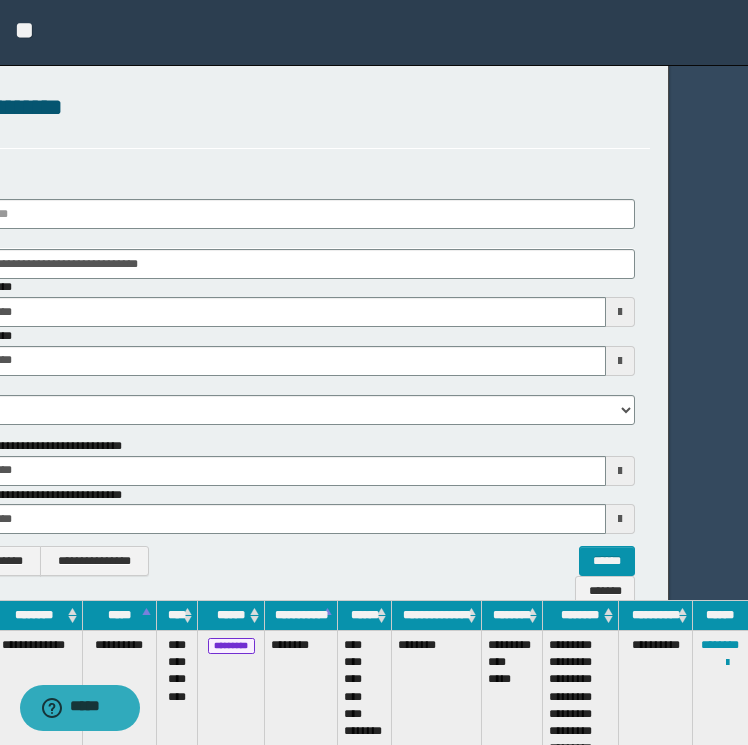 scroll, scrollTop: 0, scrollLeft: 0, axis: both 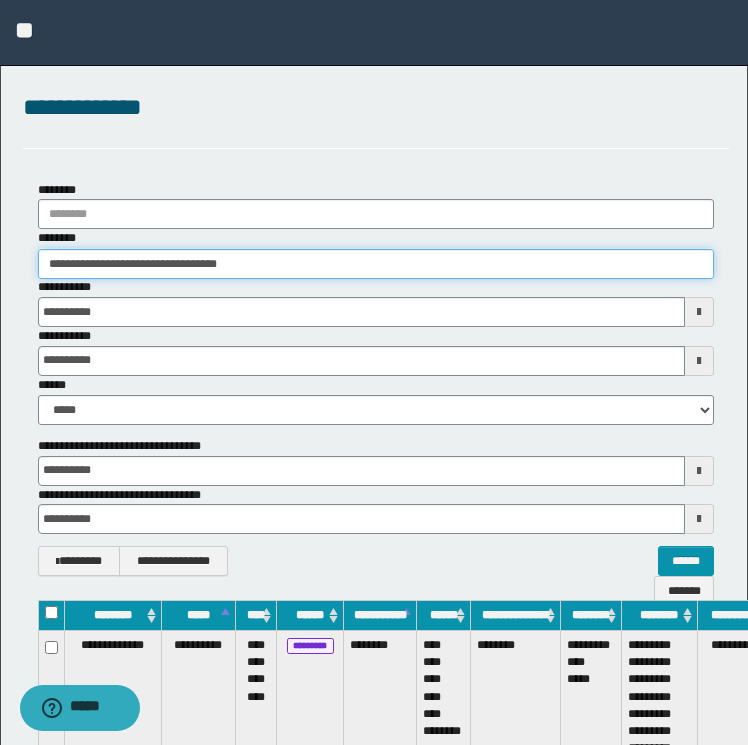 click on "**********" at bounding box center [376, 264] 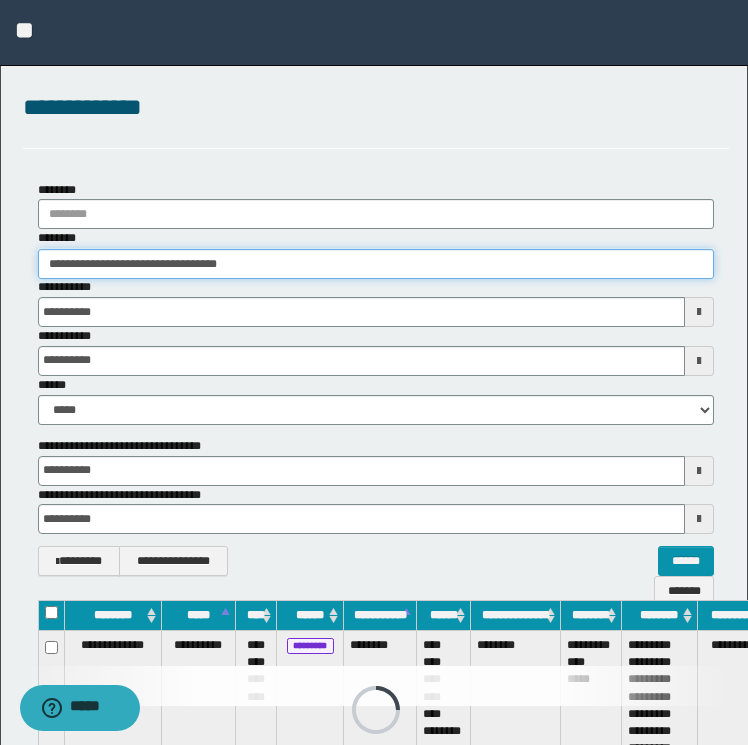 click on "**********" at bounding box center (376, 264) 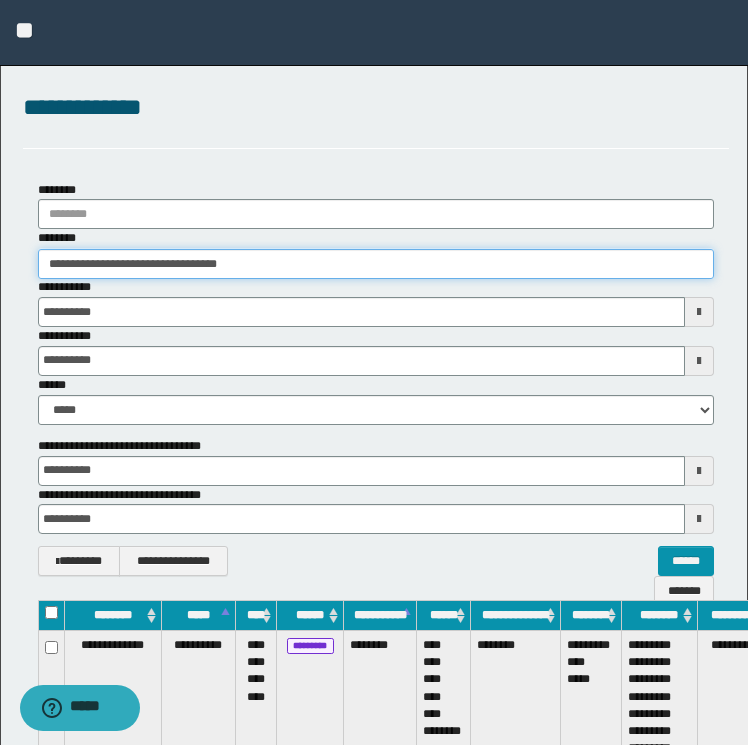 click on "**********" at bounding box center (376, 264) 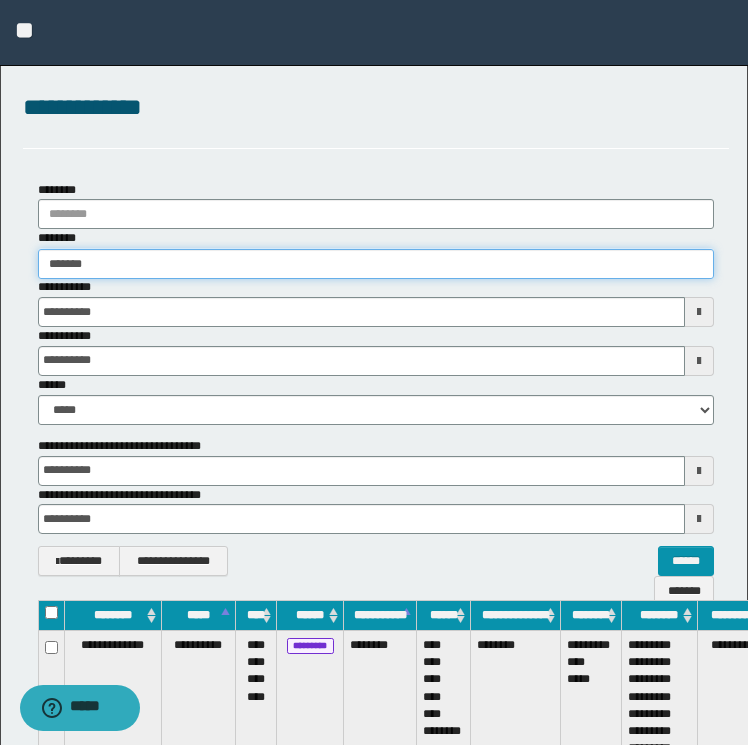 type on "*******" 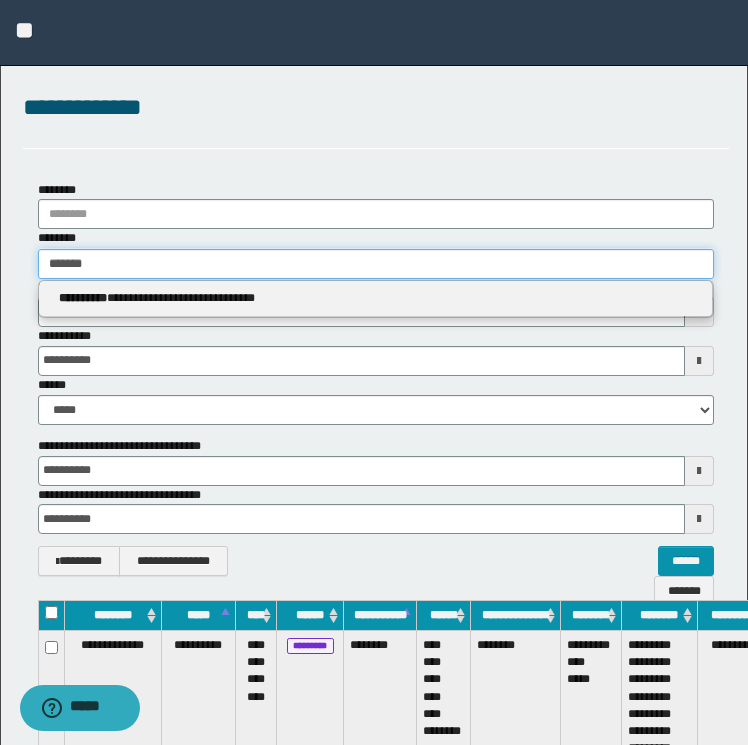 type on "*******" 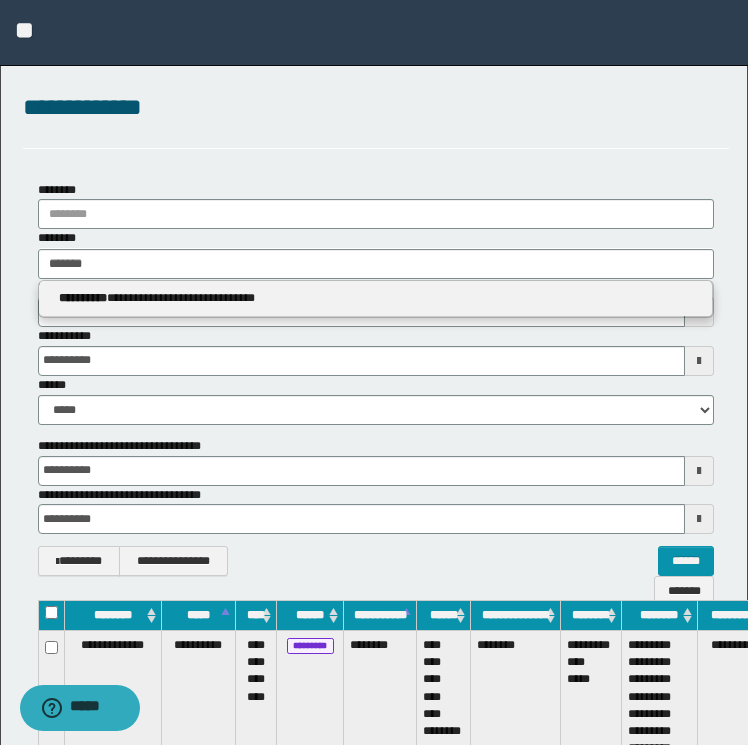 click on "**********" at bounding box center (376, 298) 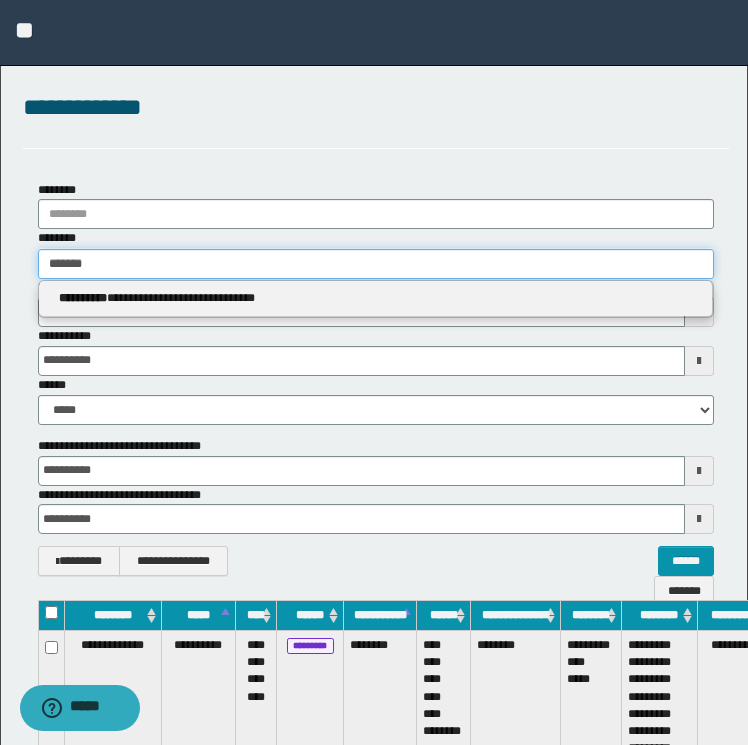 type 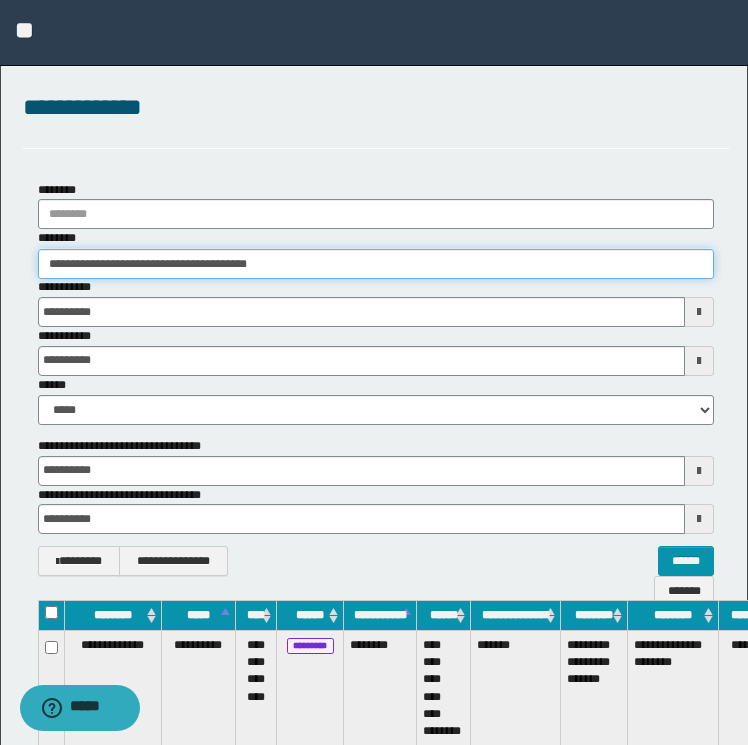 scroll, scrollTop: 0, scrollLeft: 99, axis: horizontal 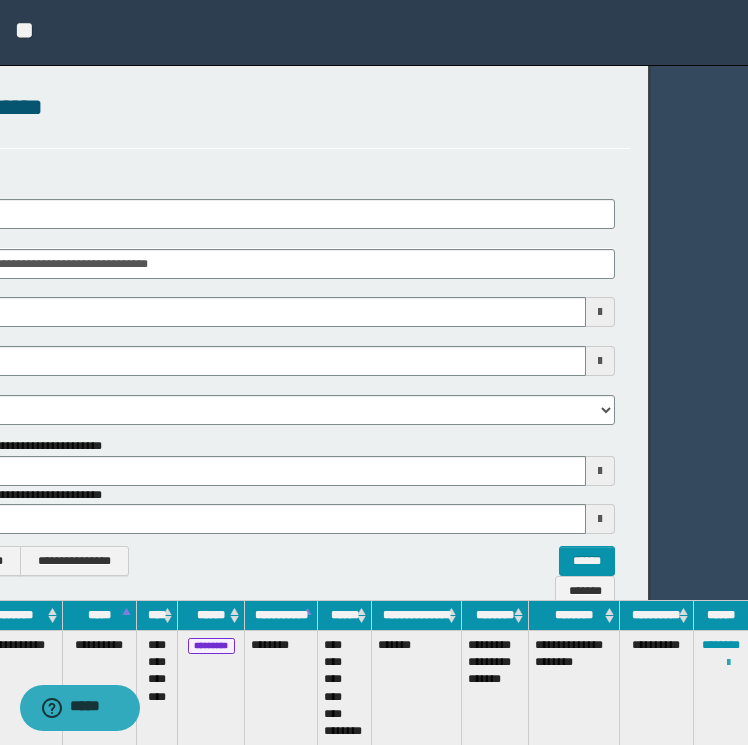 click at bounding box center [728, 663] 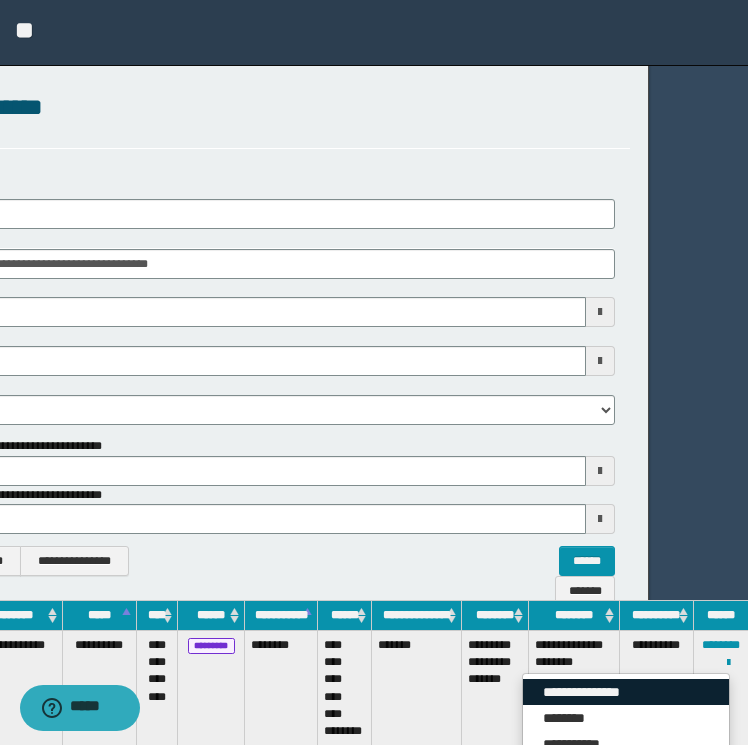 click on "**********" at bounding box center (626, 692) 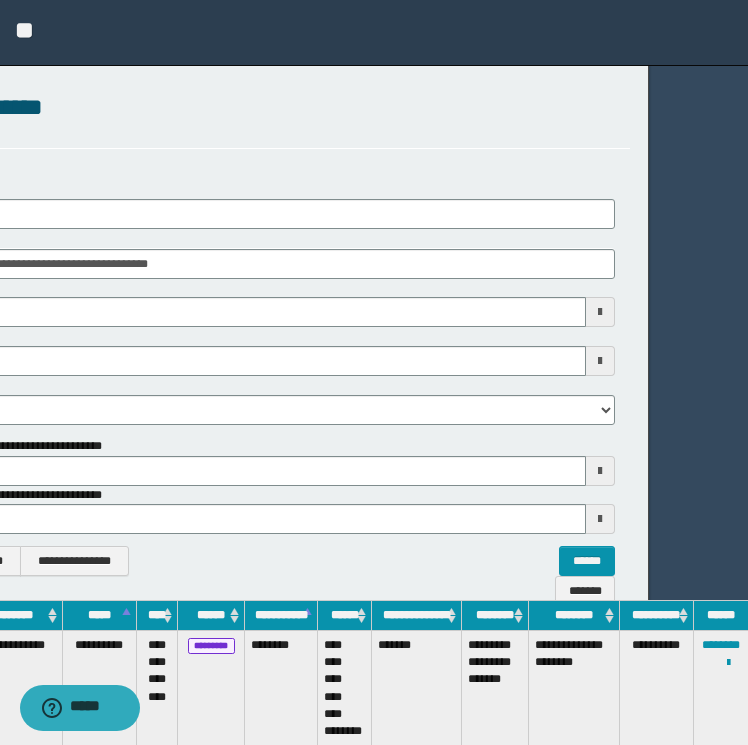 scroll, scrollTop: 0, scrollLeft: 0, axis: both 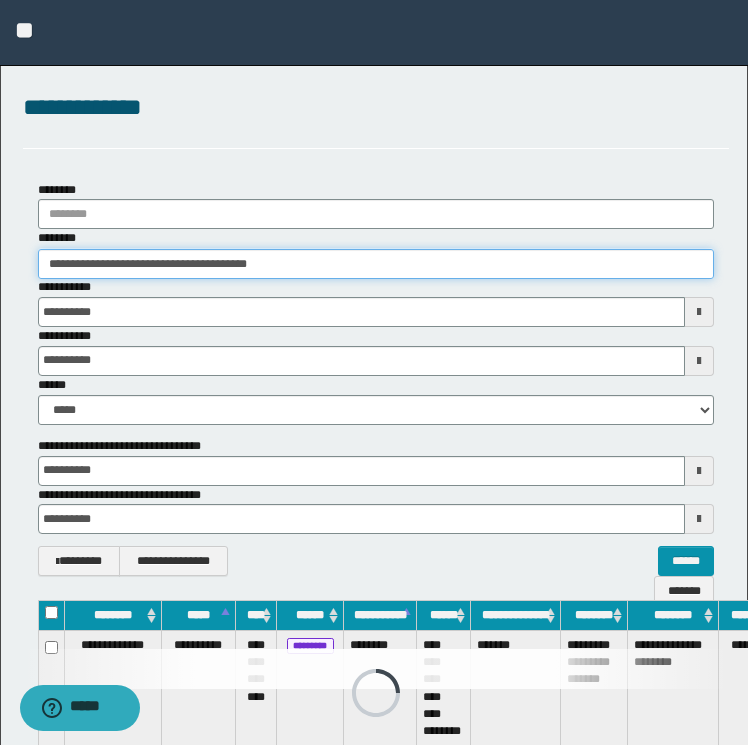drag, startPoint x: 337, startPoint y: 276, endPoint x: -4, endPoint y: 250, distance: 341.98978 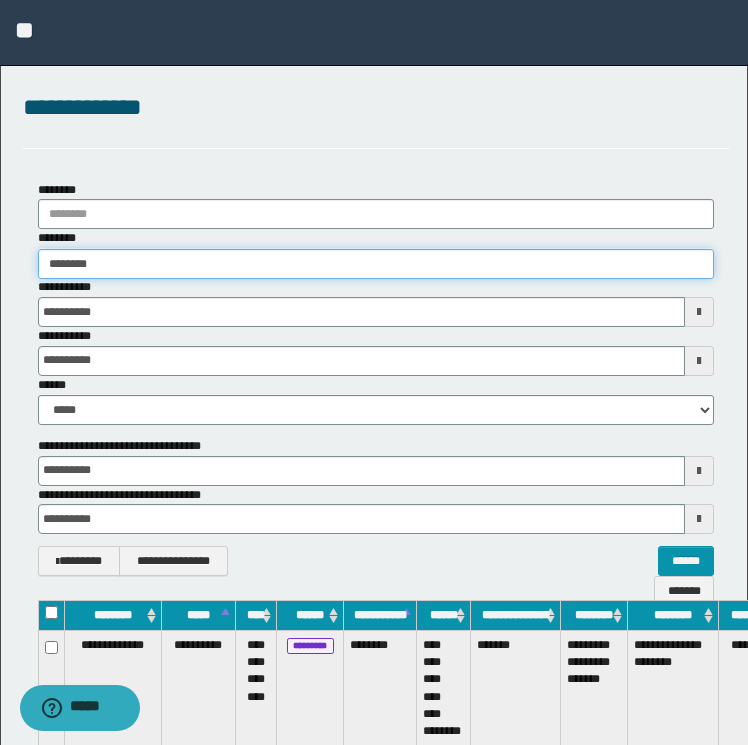 type on "********" 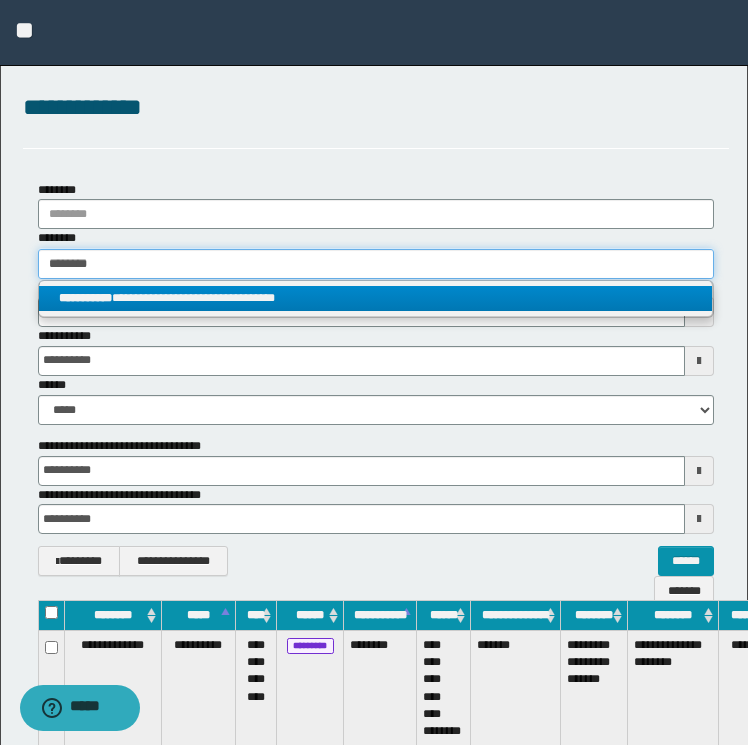 type on "********" 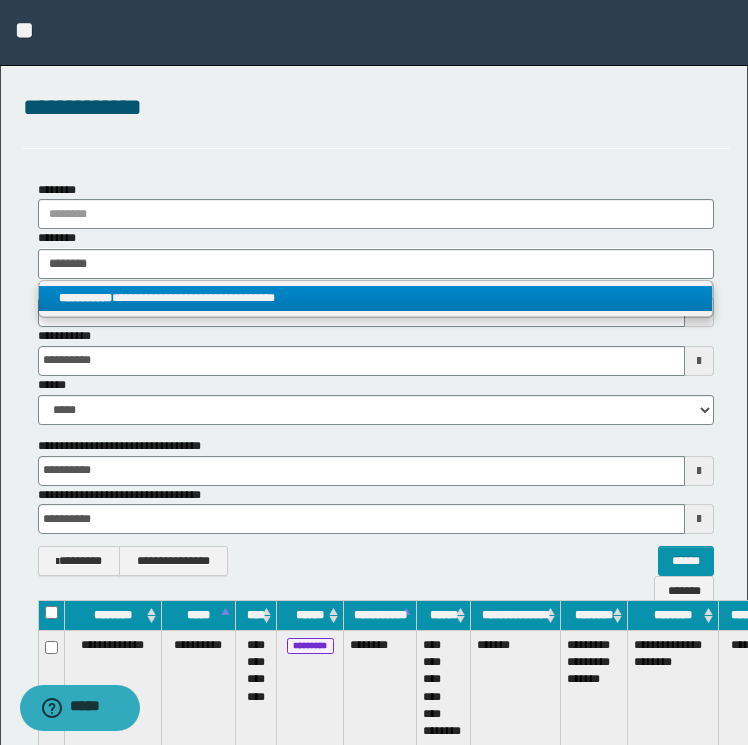 click on "**********" at bounding box center [376, 298] 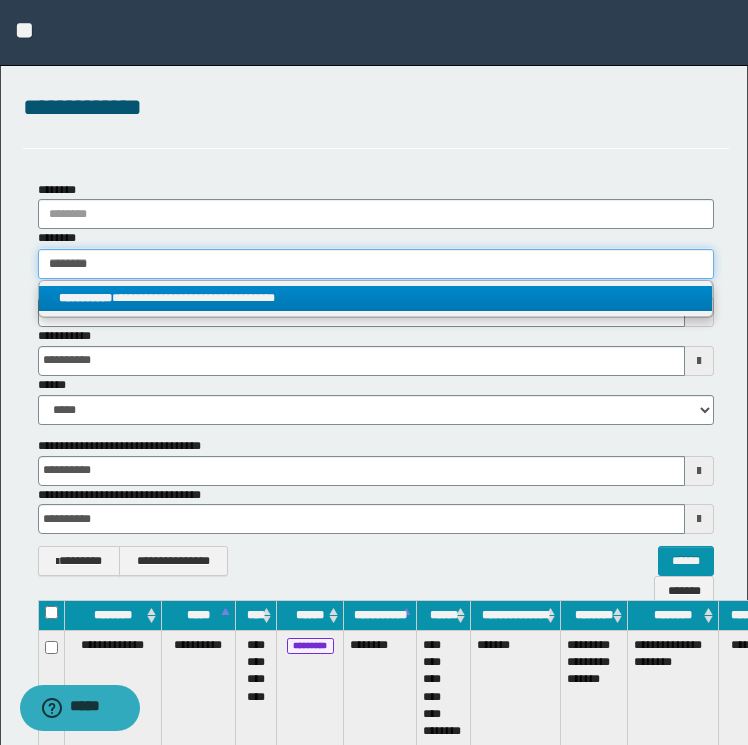 type 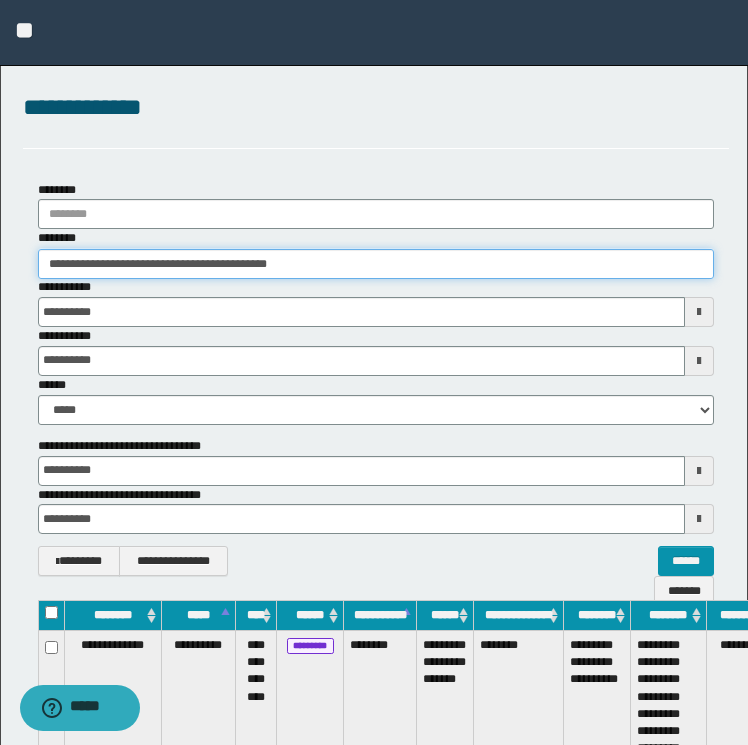 scroll, scrollTop: 0, scrollLeft: 88, axis: horizontal 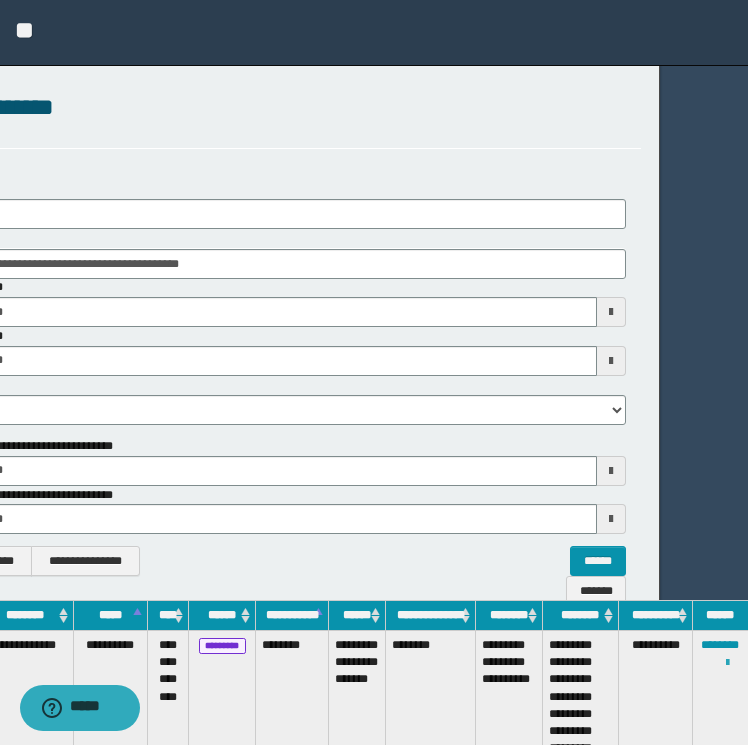 click at bounding box center [727, 663] 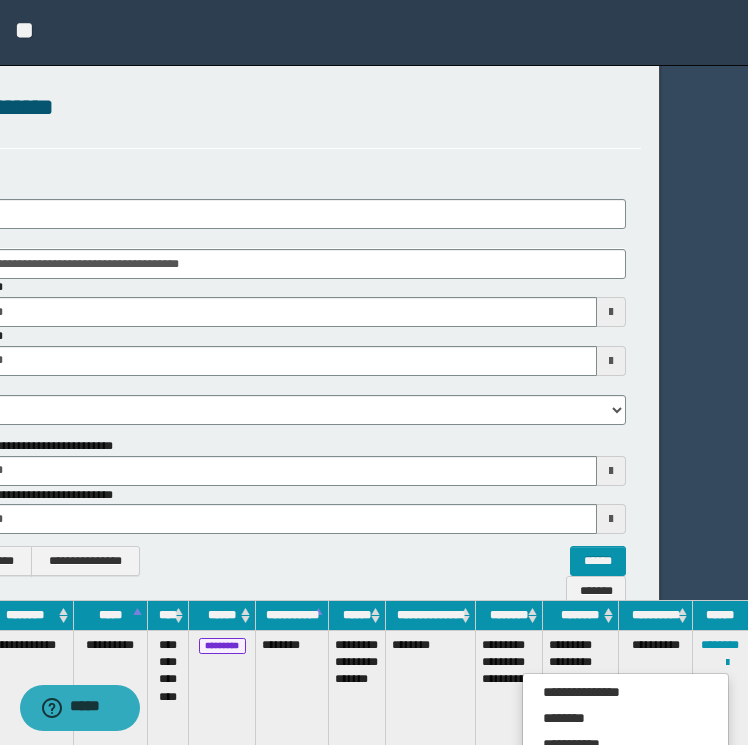 click on "**********" at bounding box center (626, 796) 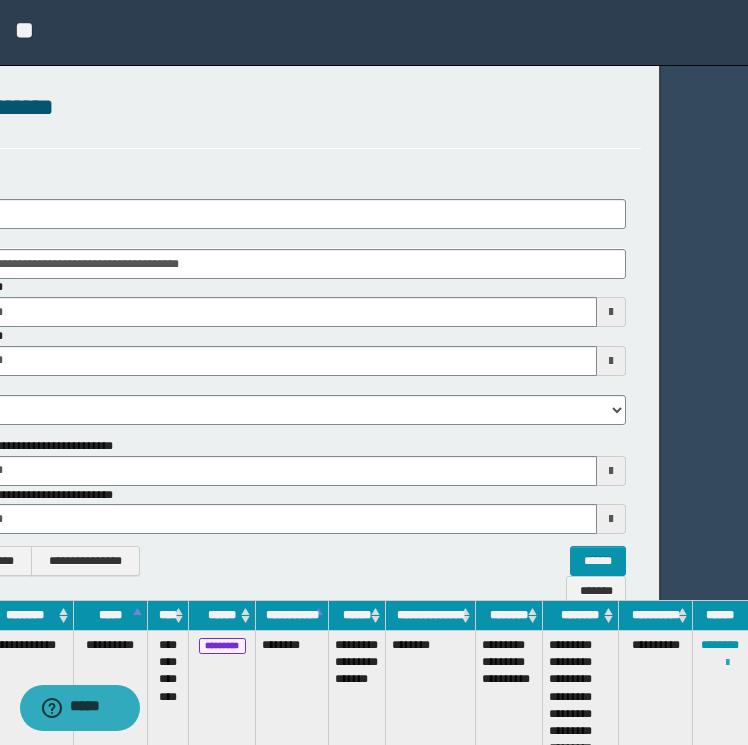 click at bounding box center (727, 663) 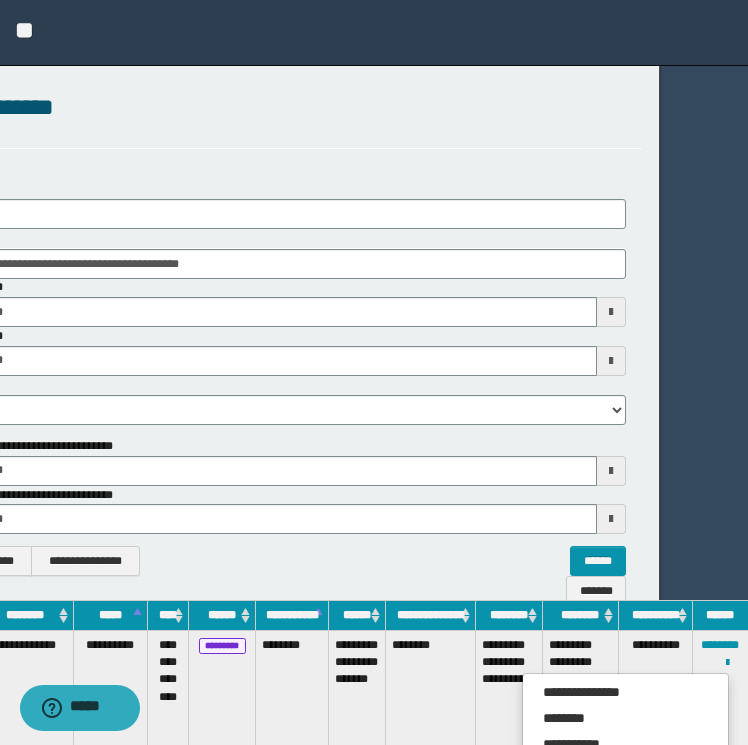 click on "**********" at bounding box center [626, 796] 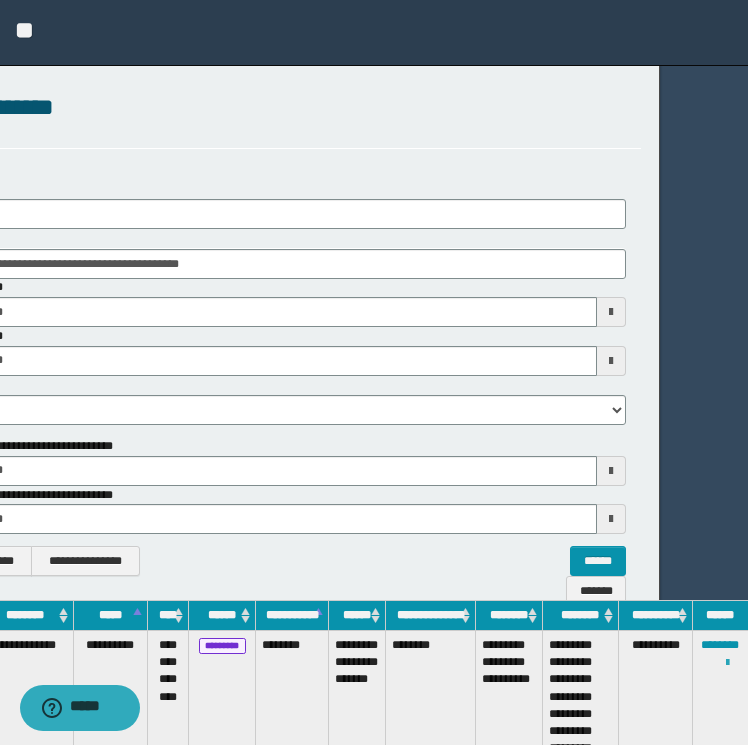 click at bounding box center [727, 663] 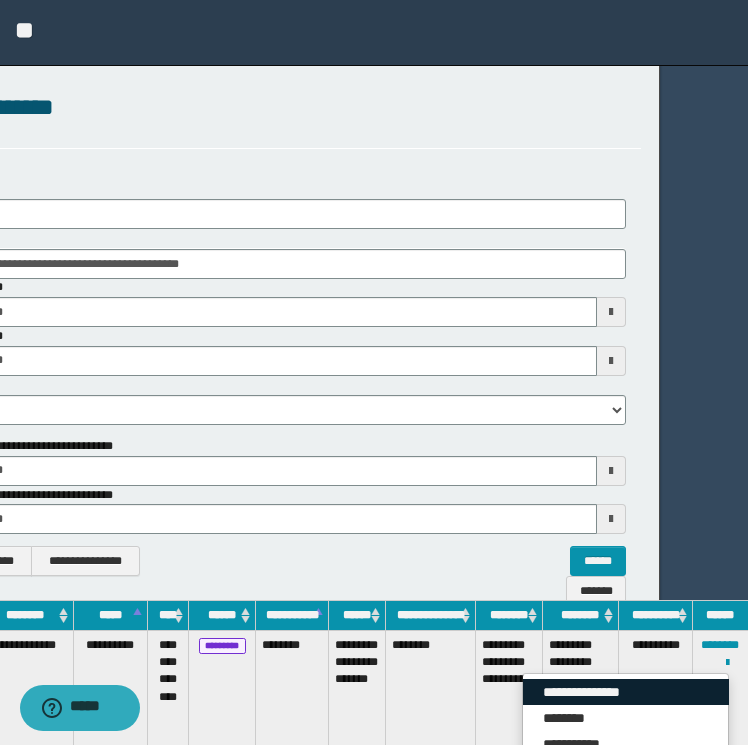 click on "**********" at bounding box center [626, 692] 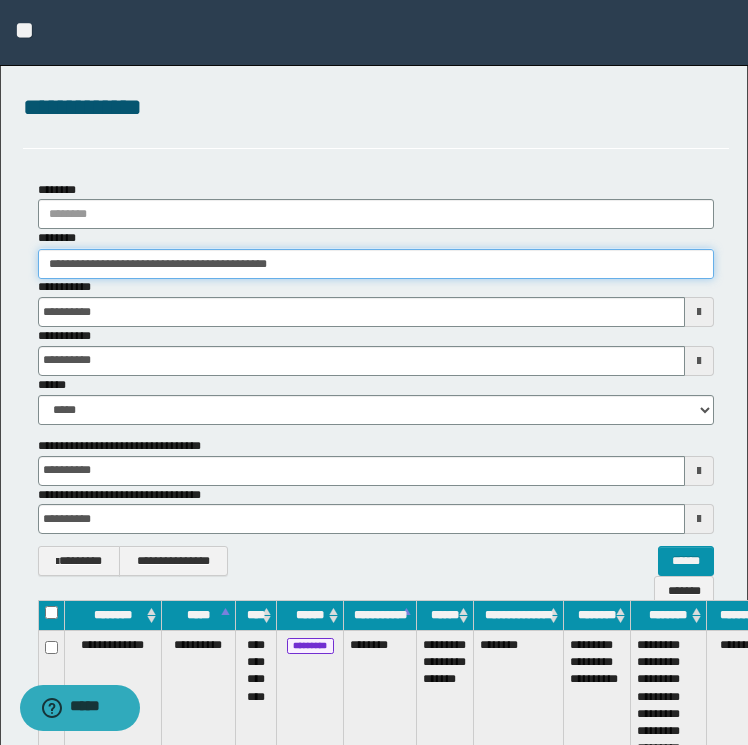 drag, startPoint x: 372, startPoint y: 269, endPoint x: 0, endPoint y: 288, distance: 372.4849 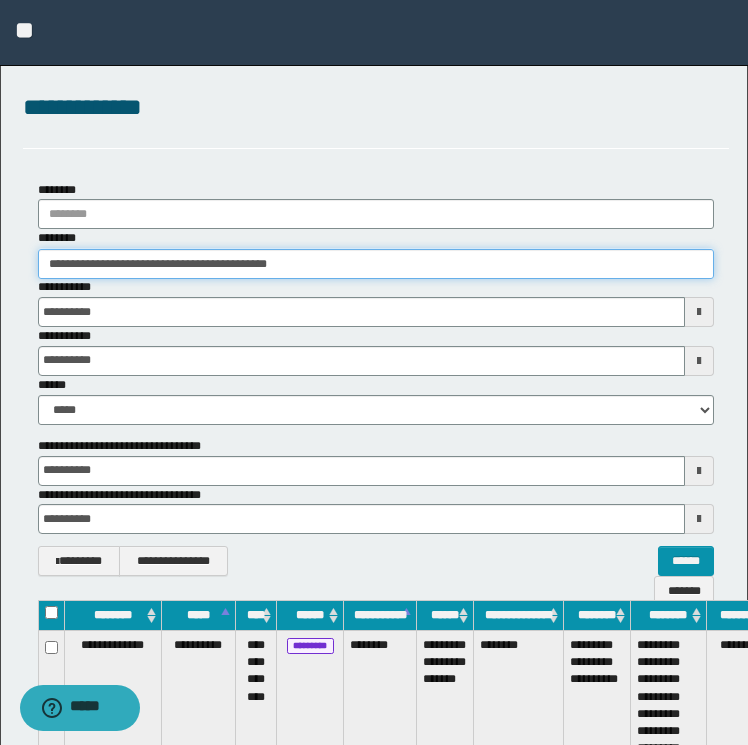 click on "**********" at bounding box center (374, 372) 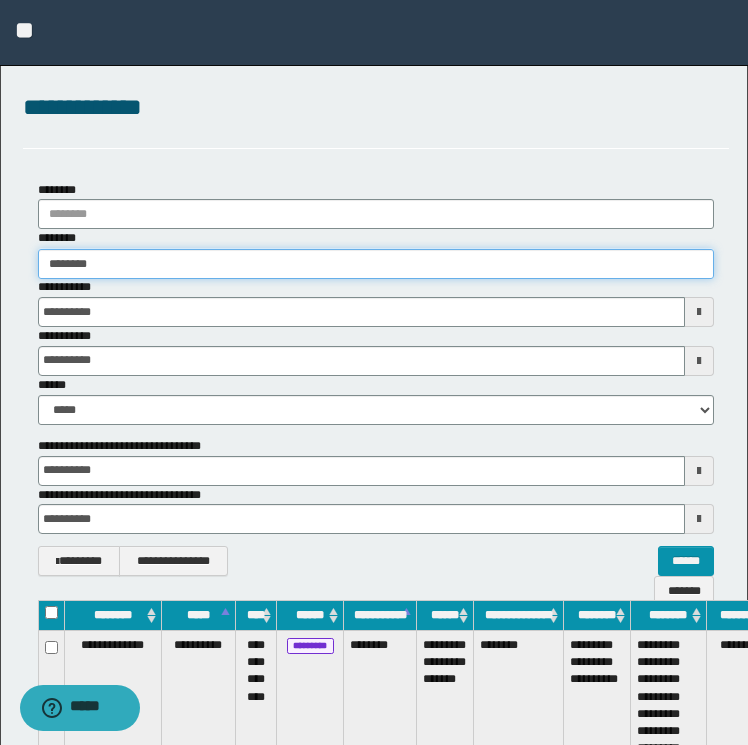 type on "********" 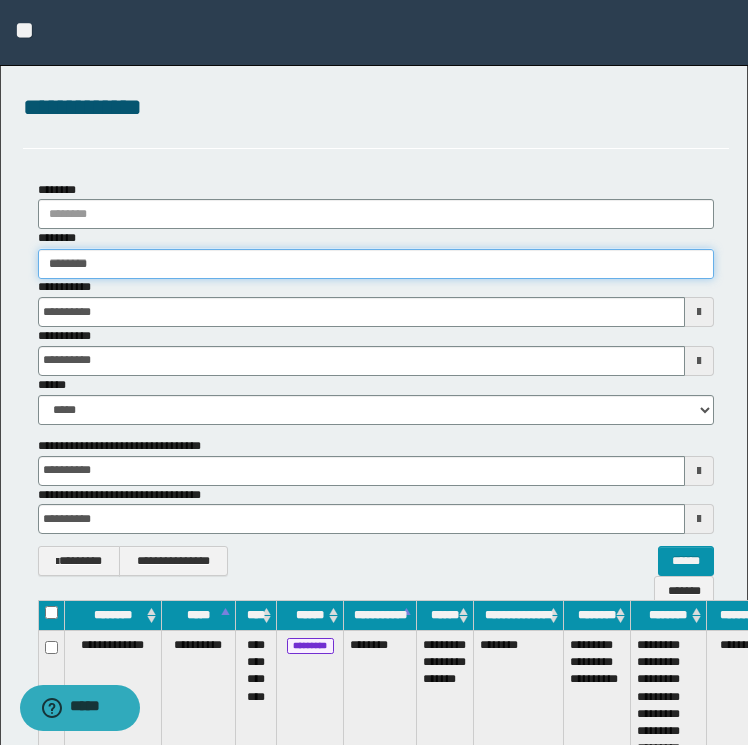 type on "********" 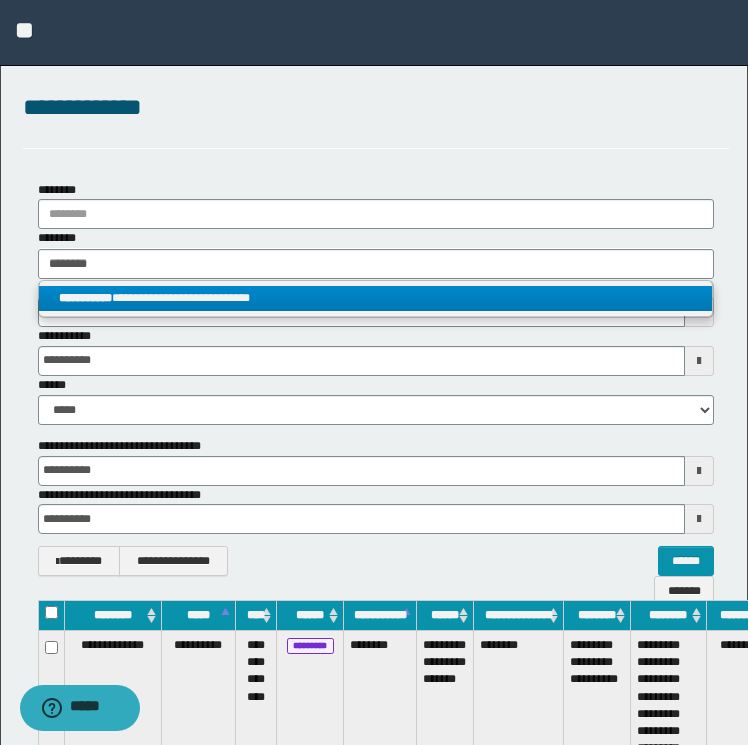 click on "**********" at bounding box center [376, 298] 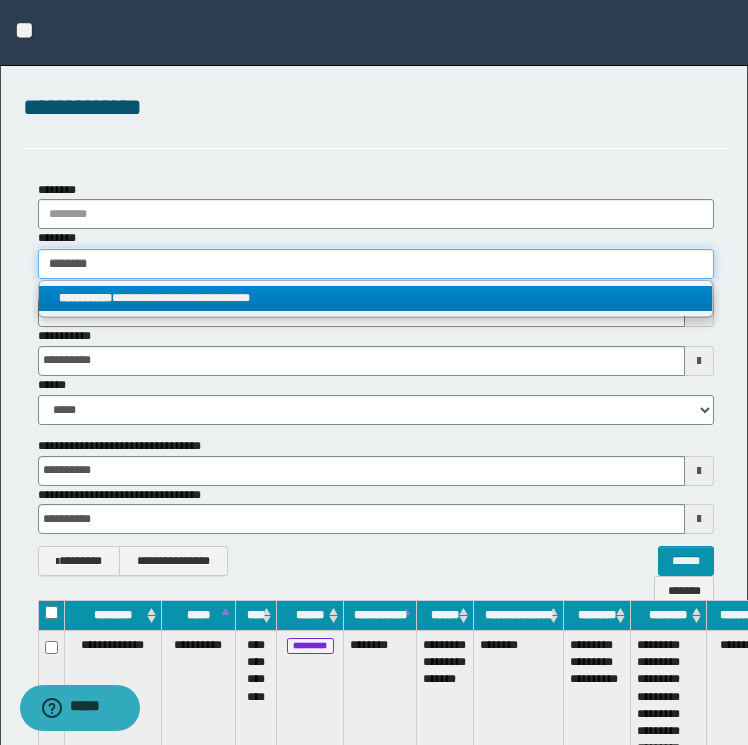 type 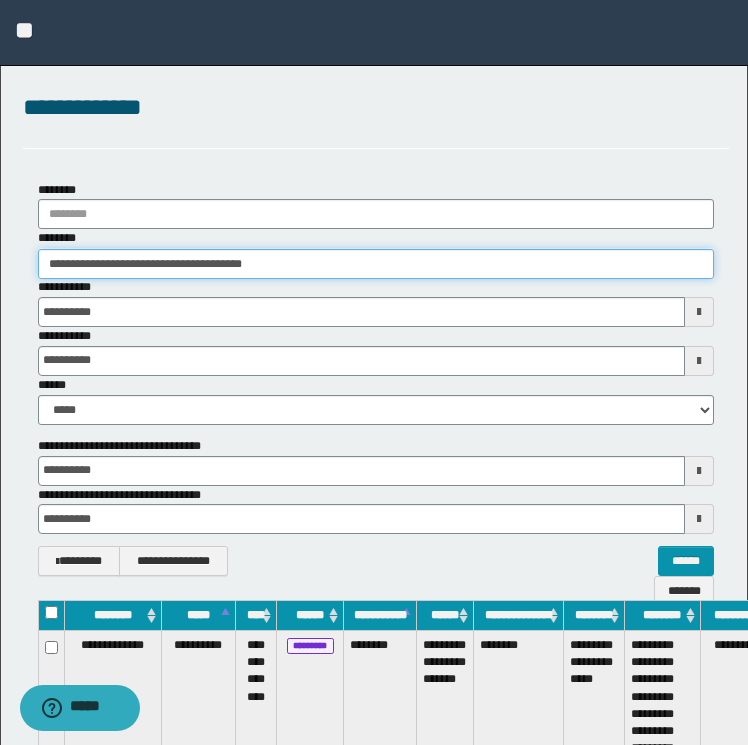 scroll, scrollTop: 0, scrollLeft: 82, axis: horizontal 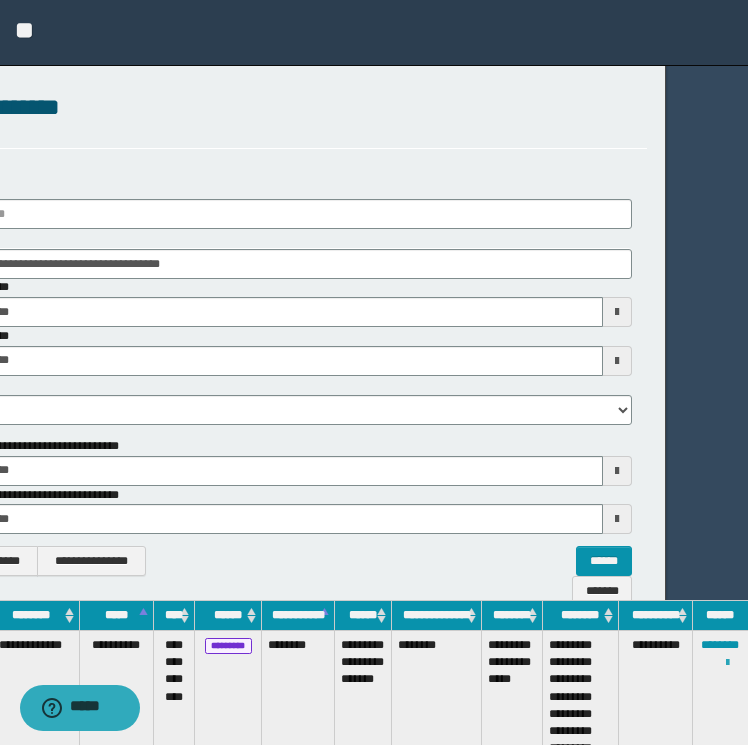 click at bounding box center (727, 663) 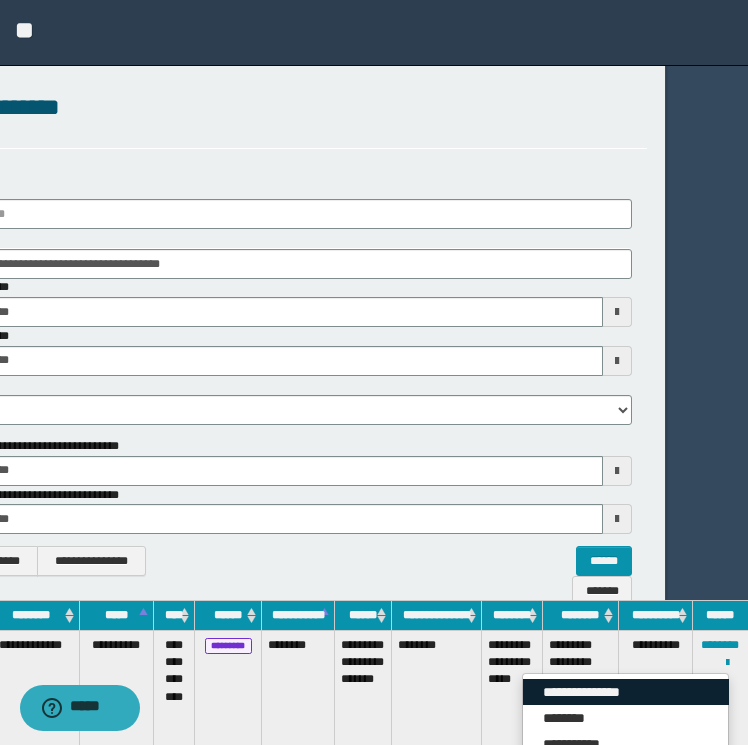 click on "**********" at bounding box center [626, 692] 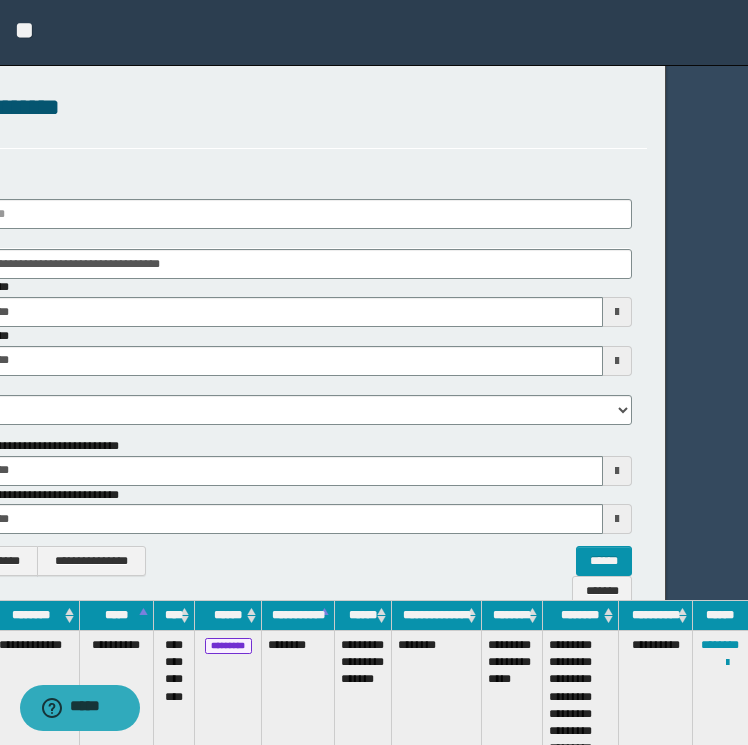 scroll, scrollTop: 0, scrollLeft: 0, axis: both 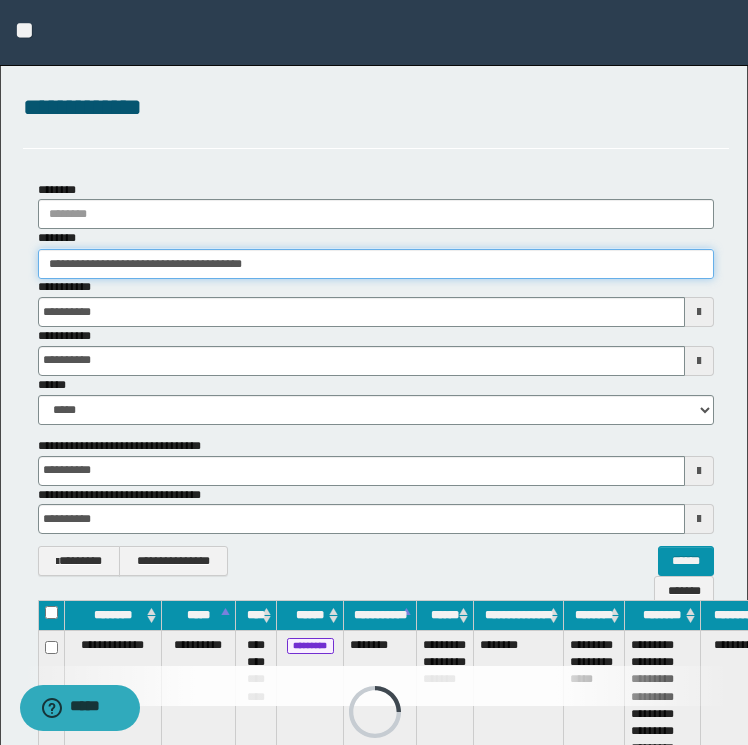 drag, startPoint x: 313, startPoint y: 269, endPoint x: -4, endPoint y: 315, distance: 320.32016 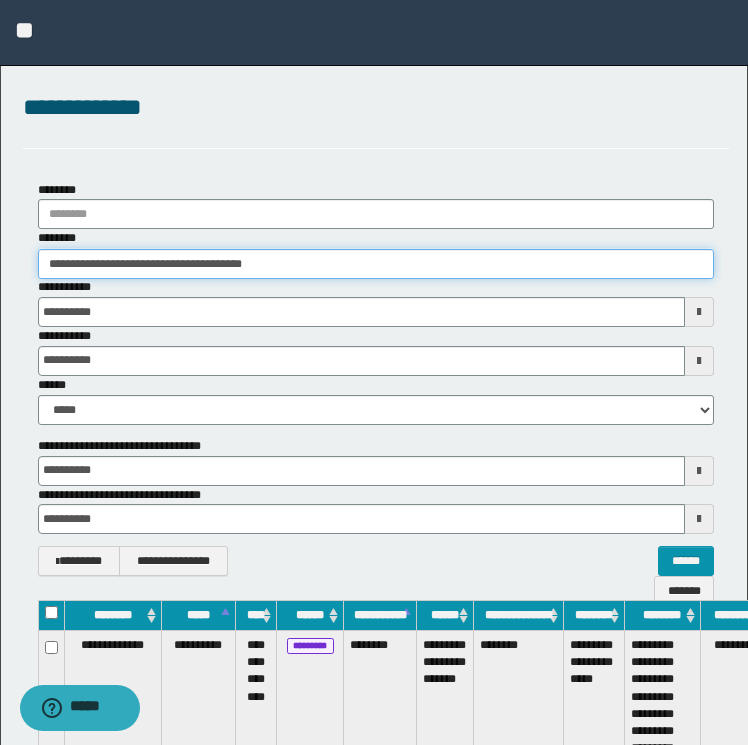 paste 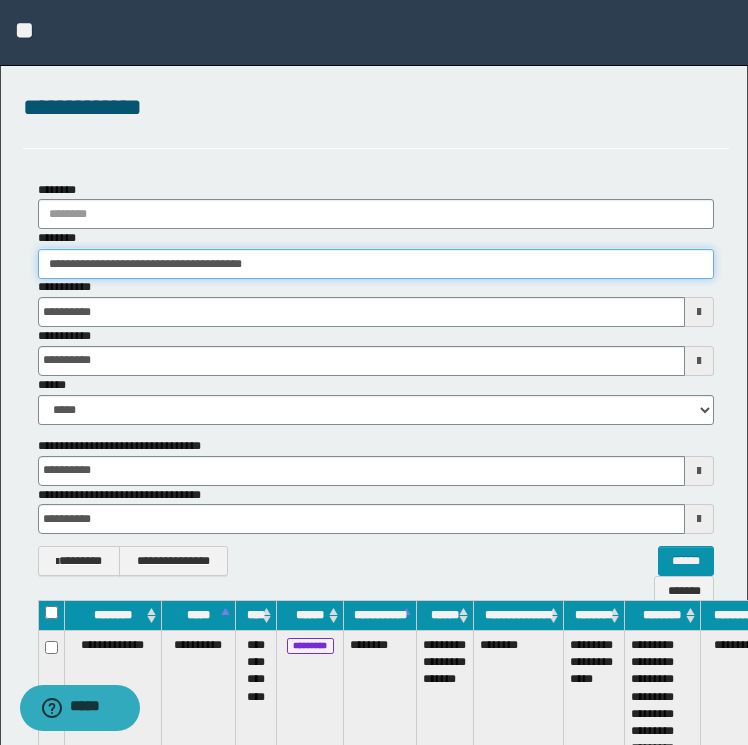 type on "**********" 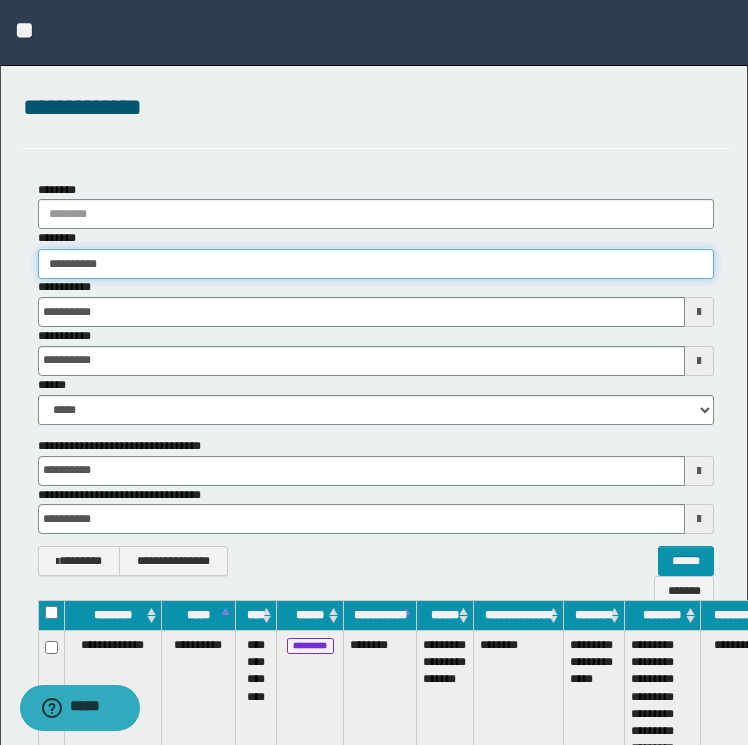 type on "**********" 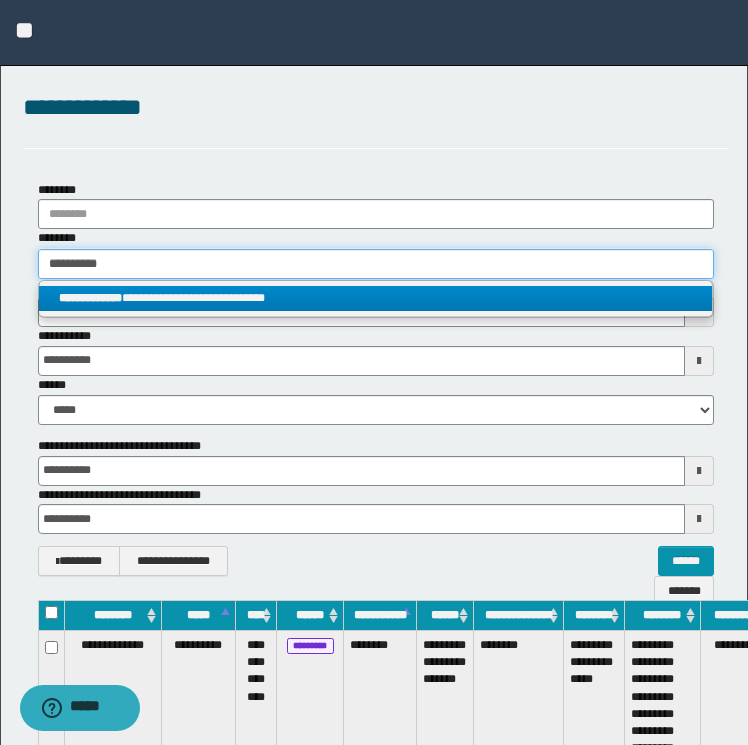 type on "**********" 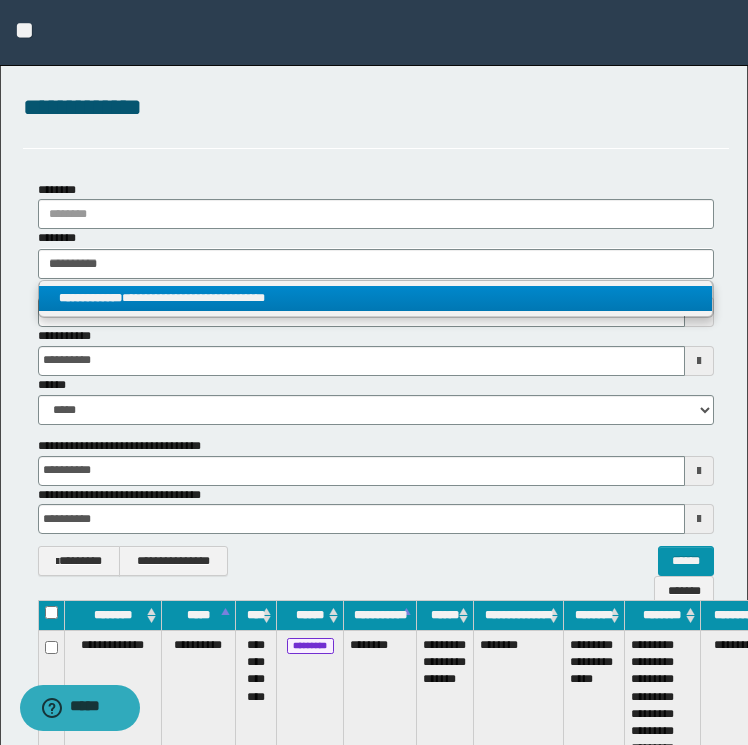 click on "**********" at bounding box center (376, 298) 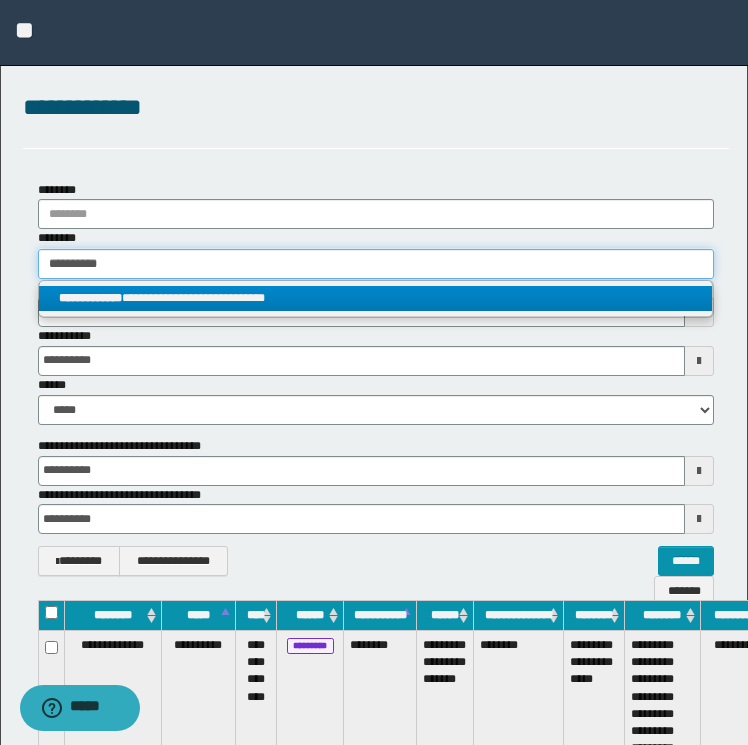 type 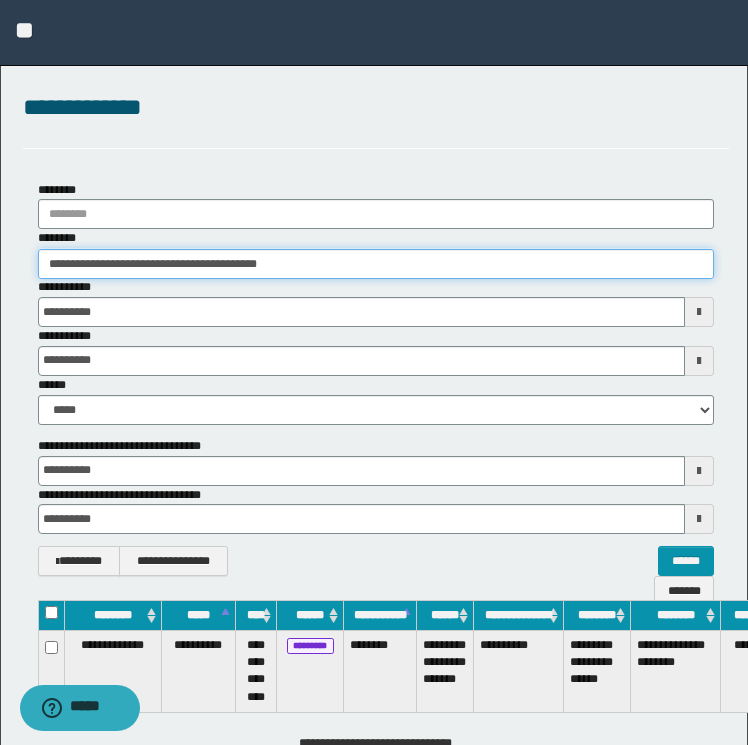 scroll, scrollTop: 0, scrollLeft: 102, axis: horizontal 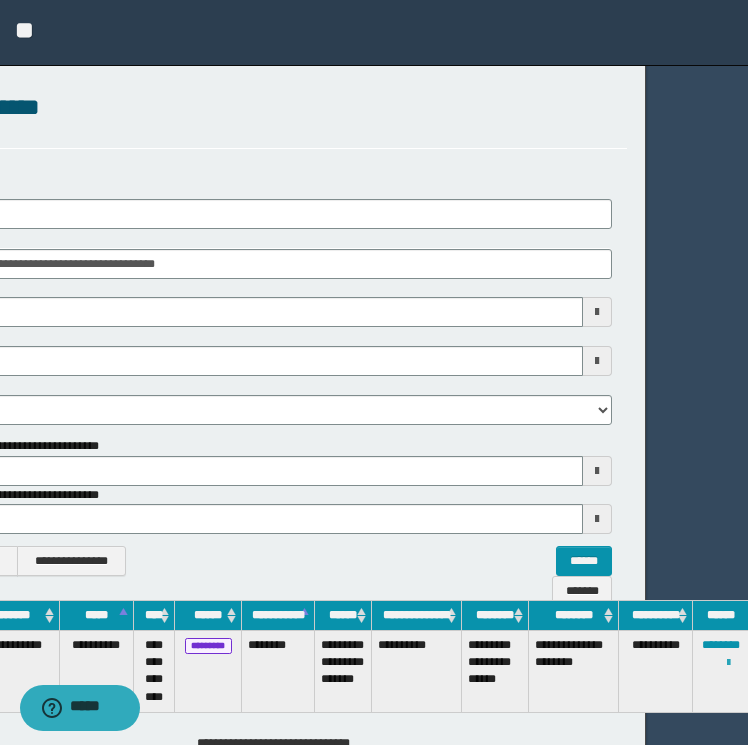 click at bounding box center [728, 663] 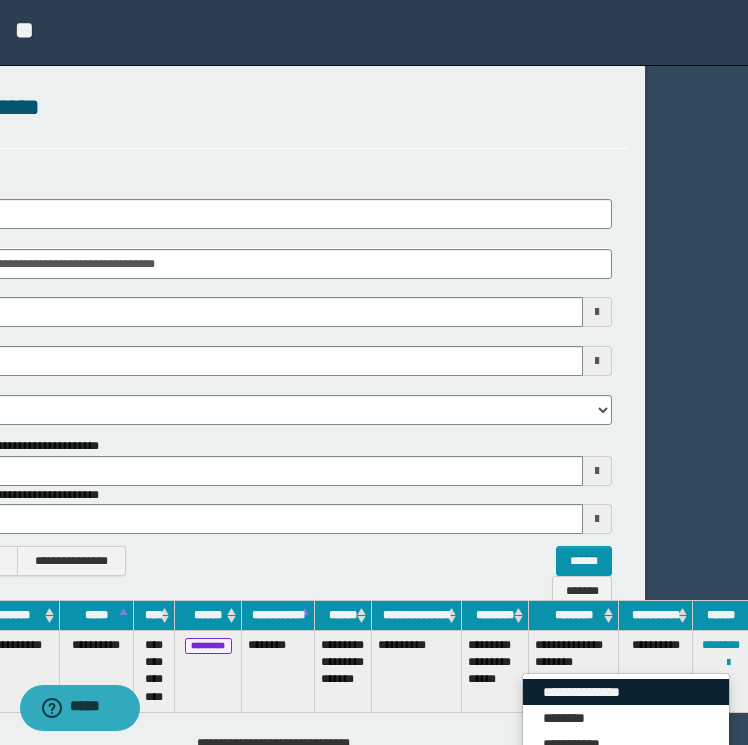 click on "**********" at bounding box center [626, 692] 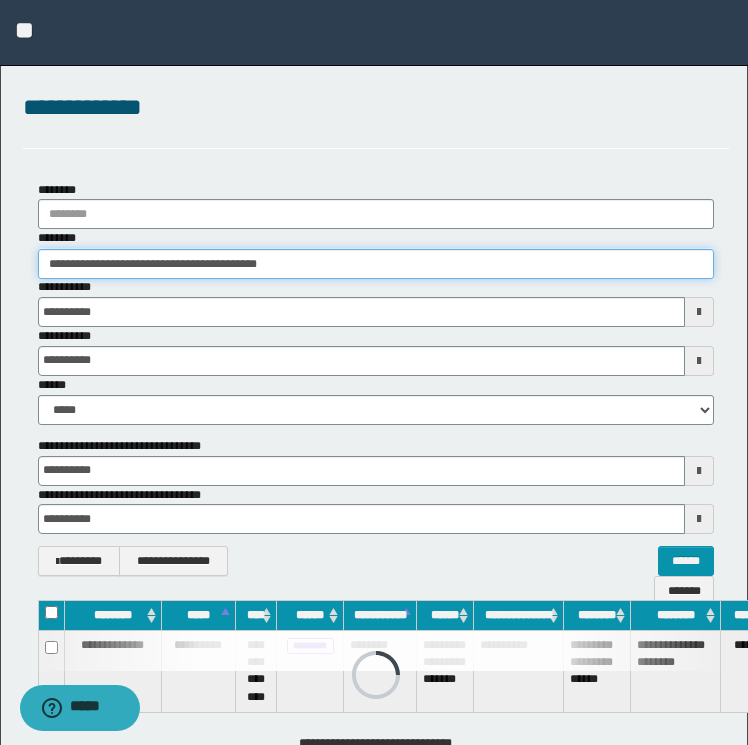 drag, startPoint x: 380, startPoint y: 264, endPoint x: -4, endPoint y: 267, distance: 384.01172 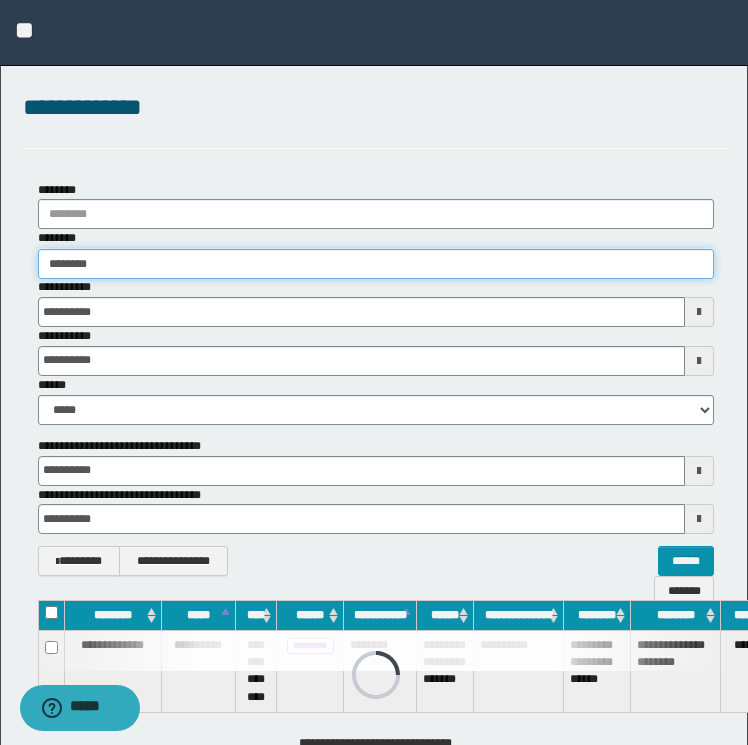 type on "********" 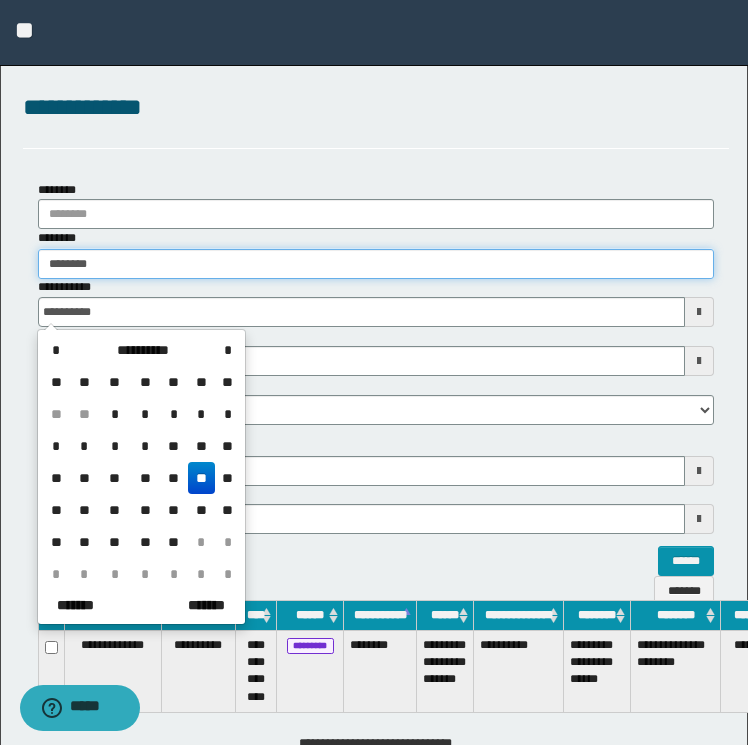 type on "********" 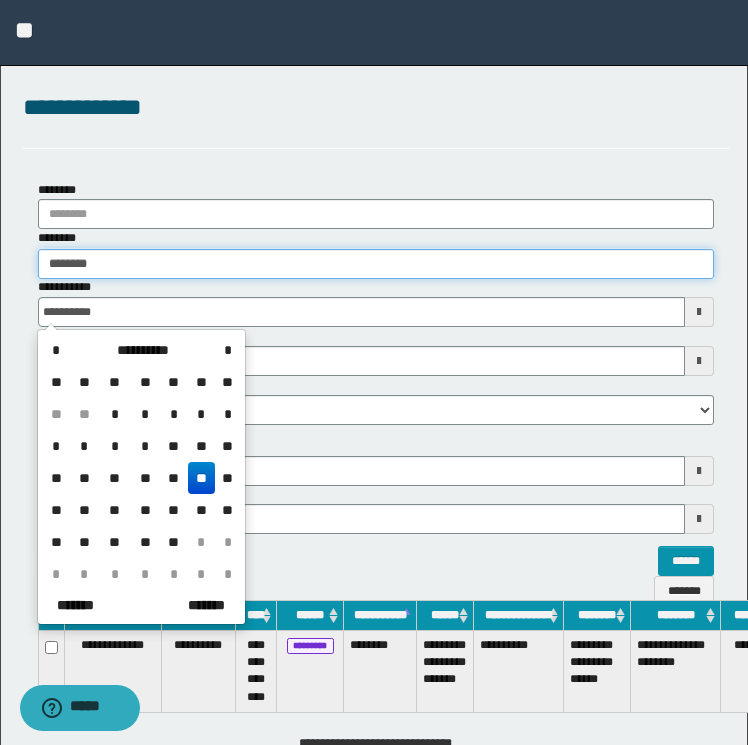click on "********" at bounding box center [376, 264] 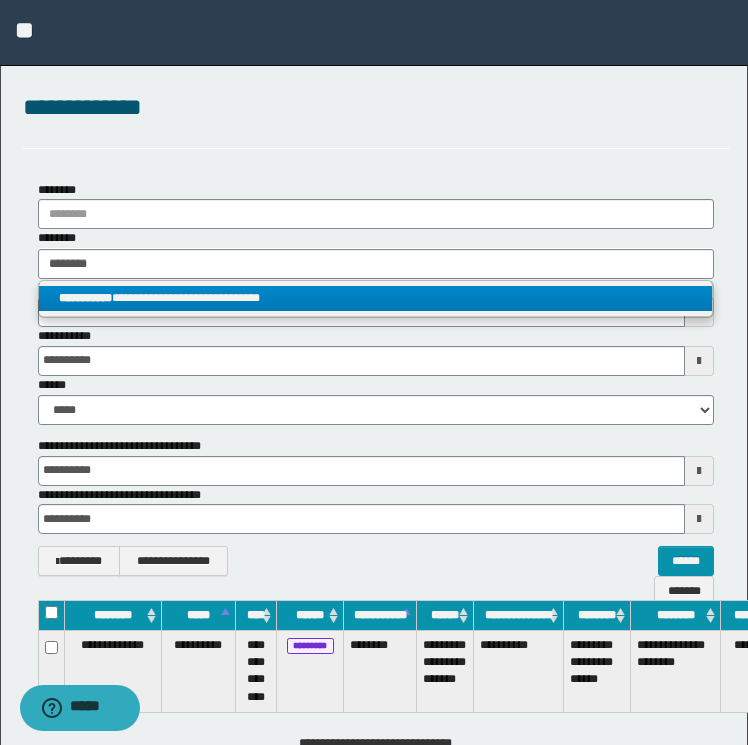 click on "**********" at bounding box center (376, 298) 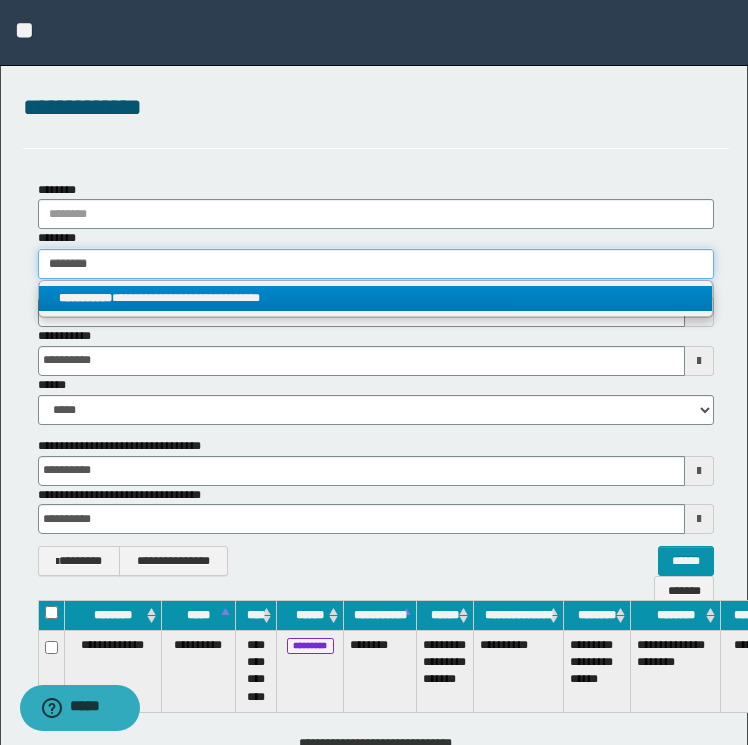 type 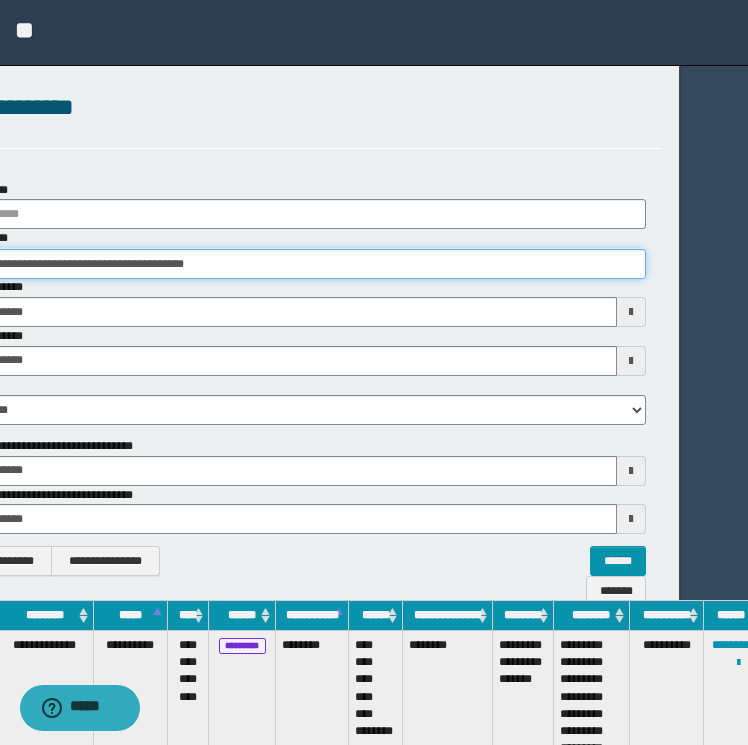 scroll, scrollTop: 0, scrollLeft: 79, axis: horizontal 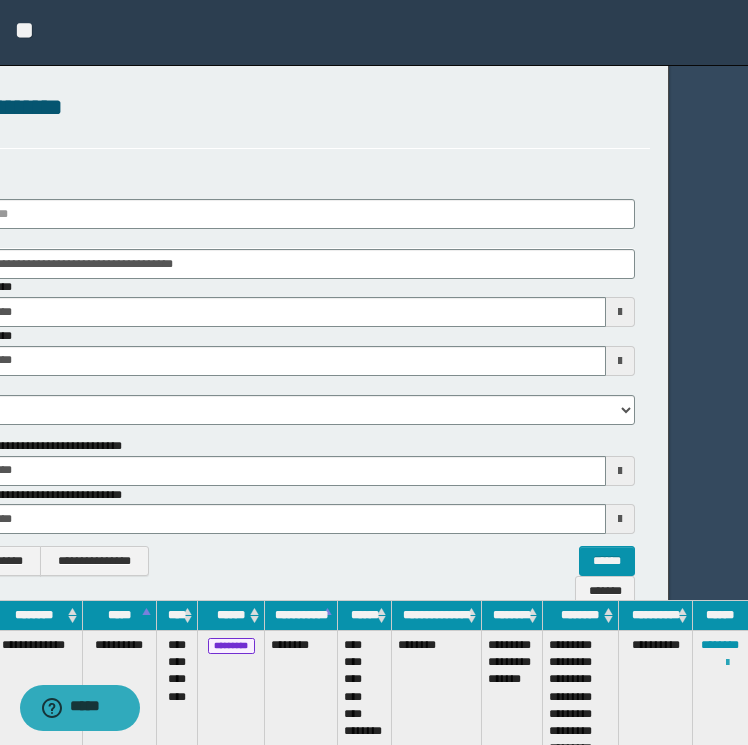 click at bounding box center (727, 663) 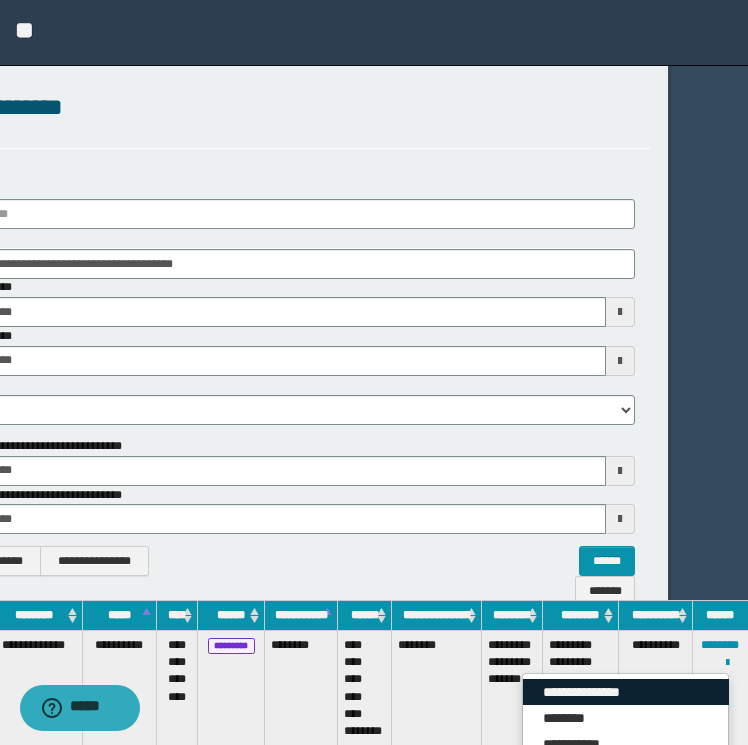 click on "**********" at bounding box center (626, 692) 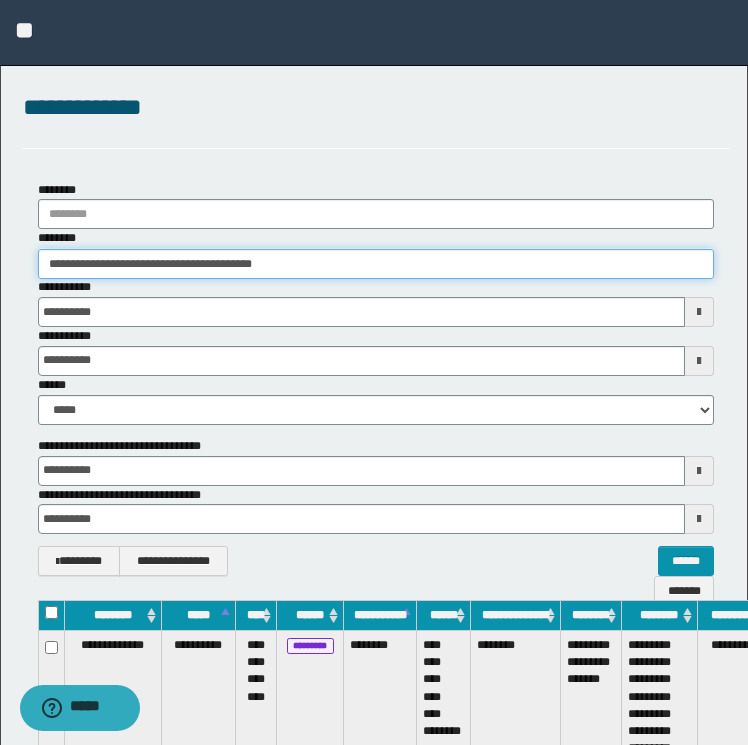 drag, startPoint x: 318, startPoint y: 272, endPoint x: -4, endPoint y: 276, distance: 322.02484 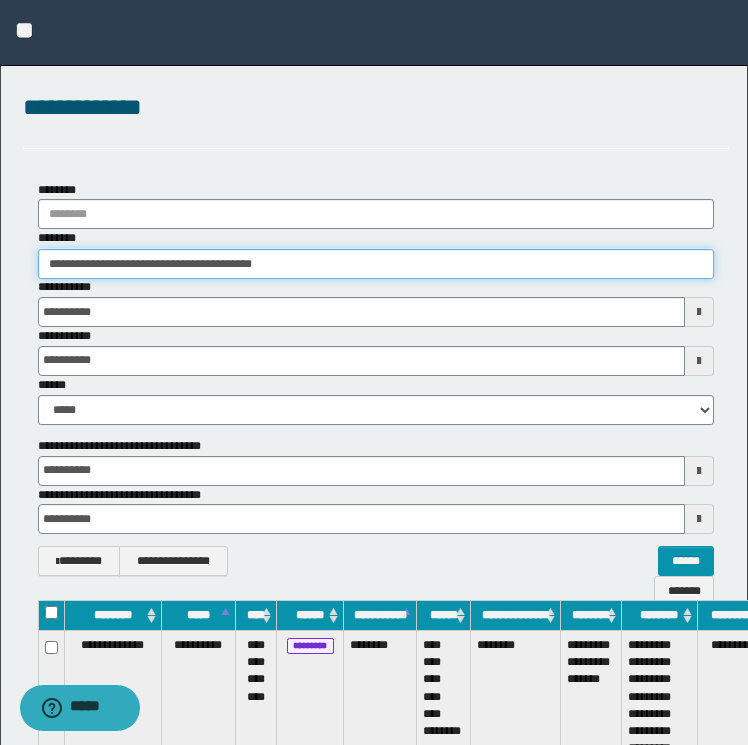 click on "**********" at bounding box center (374, 372) 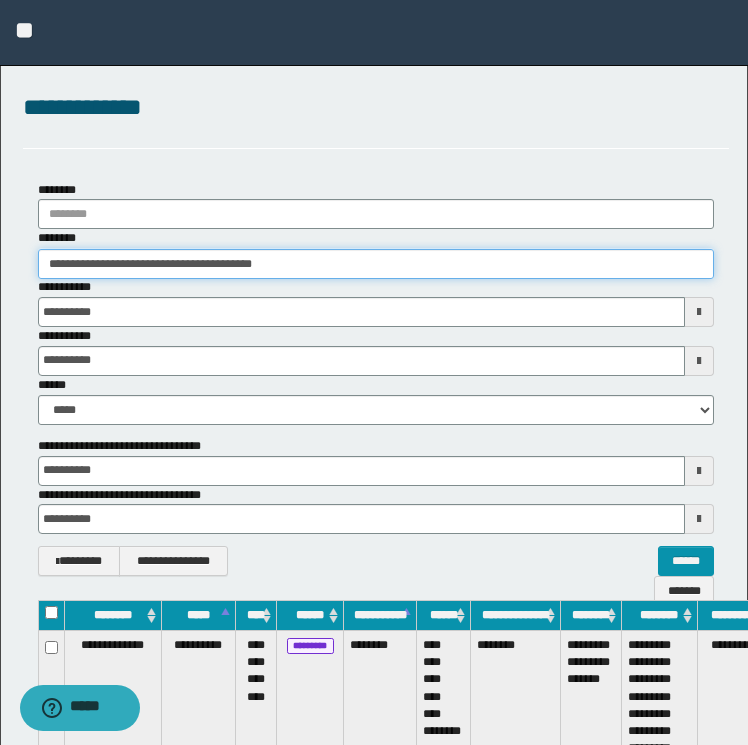 paste 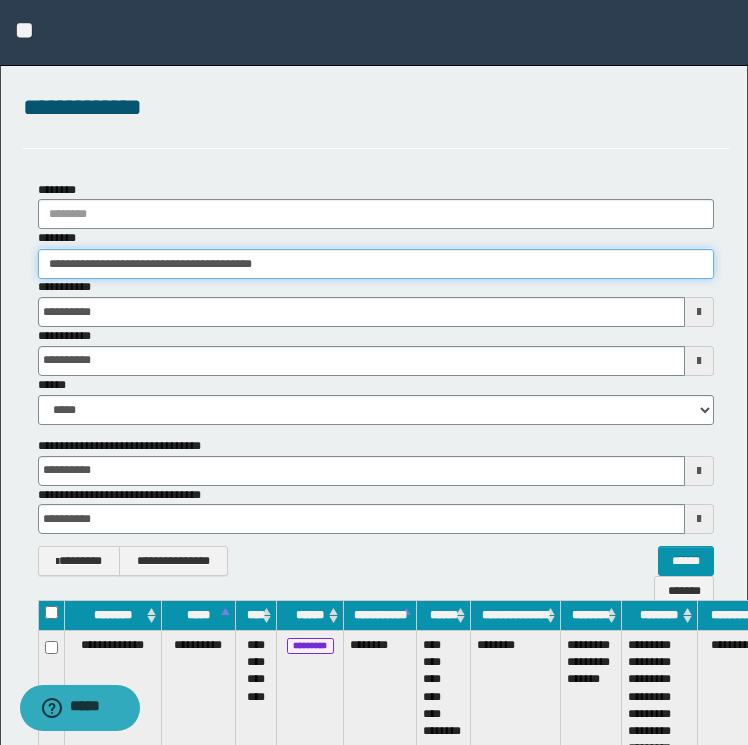 type on "********" 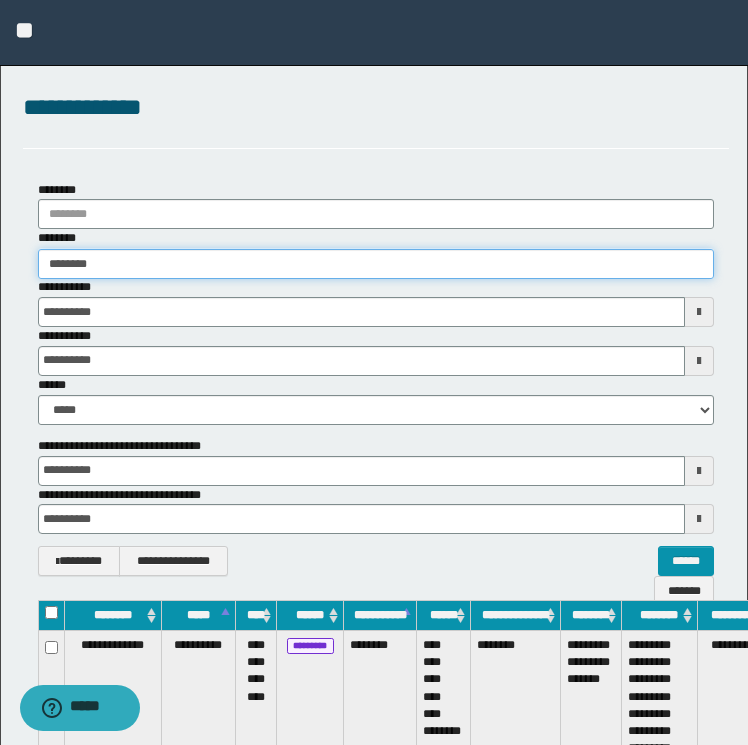 type on "********" 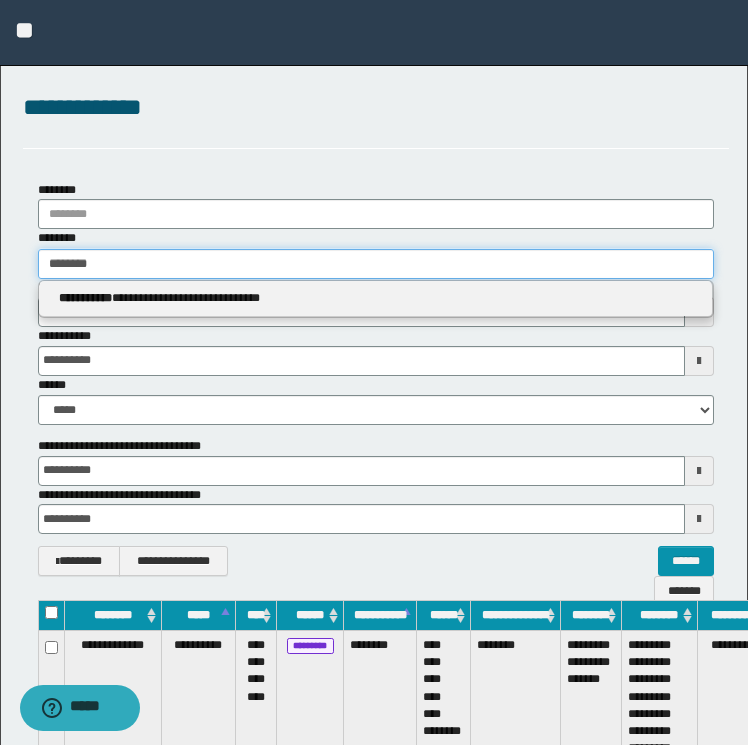 type on "********" 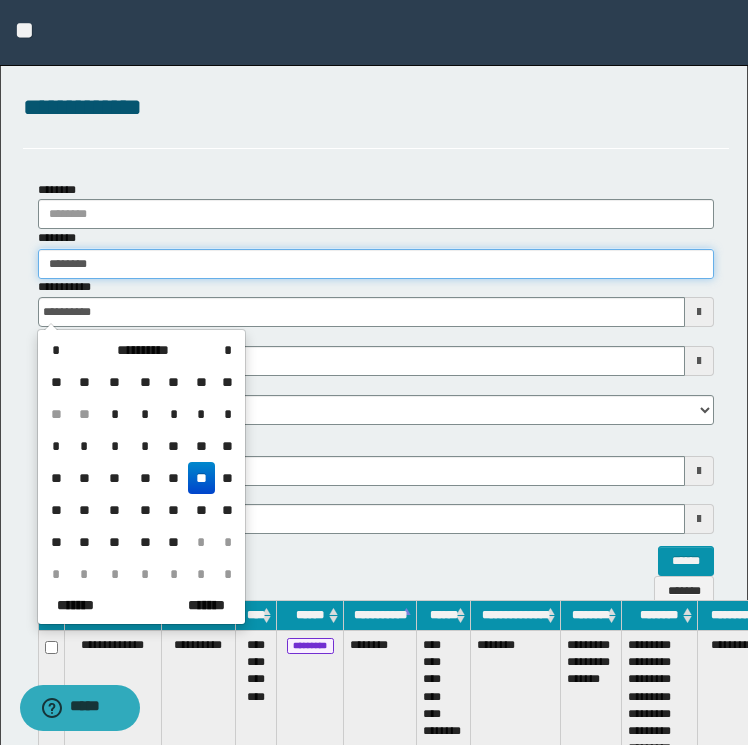 type on "********" 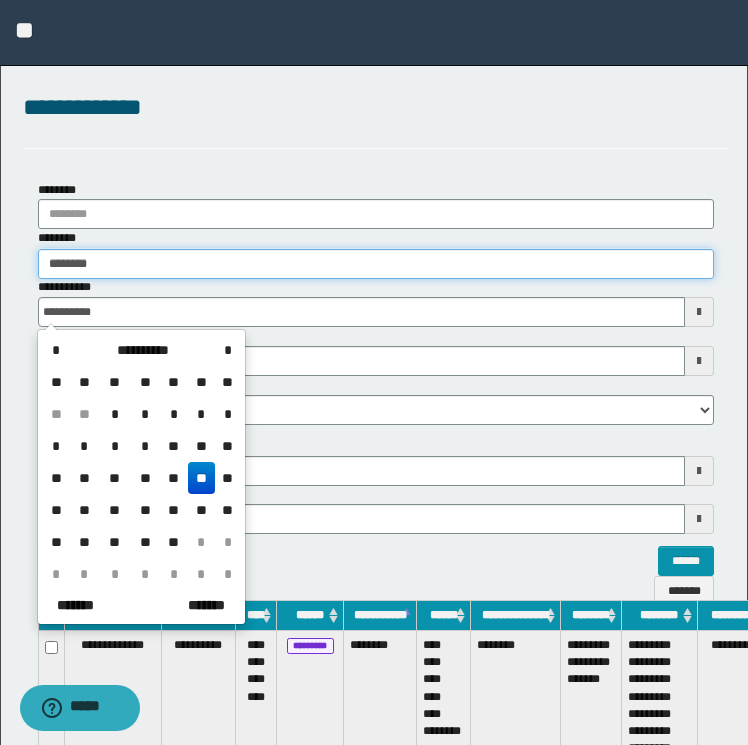 click on "********" at bounding box center [376, 264] 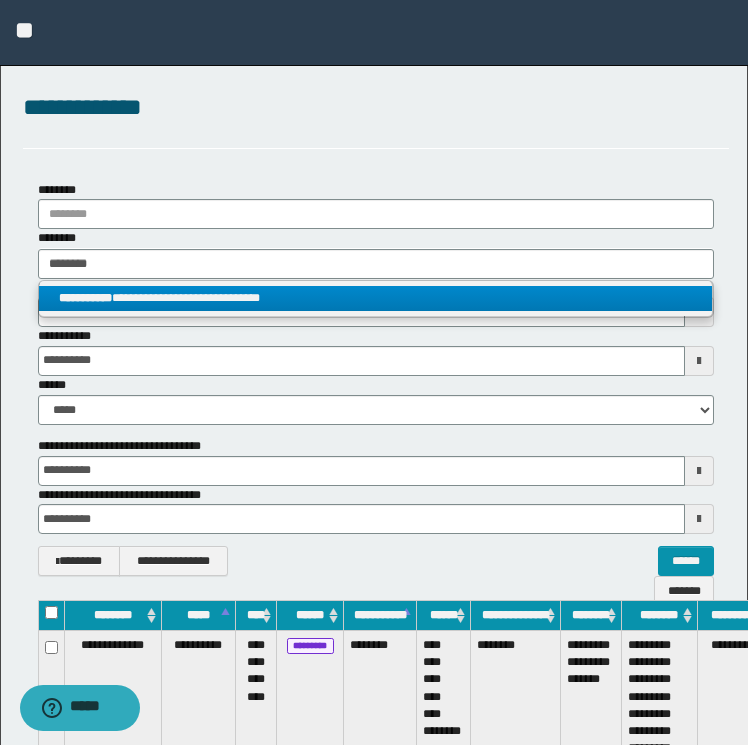 click on "**********" at bounding box center [376, 299] 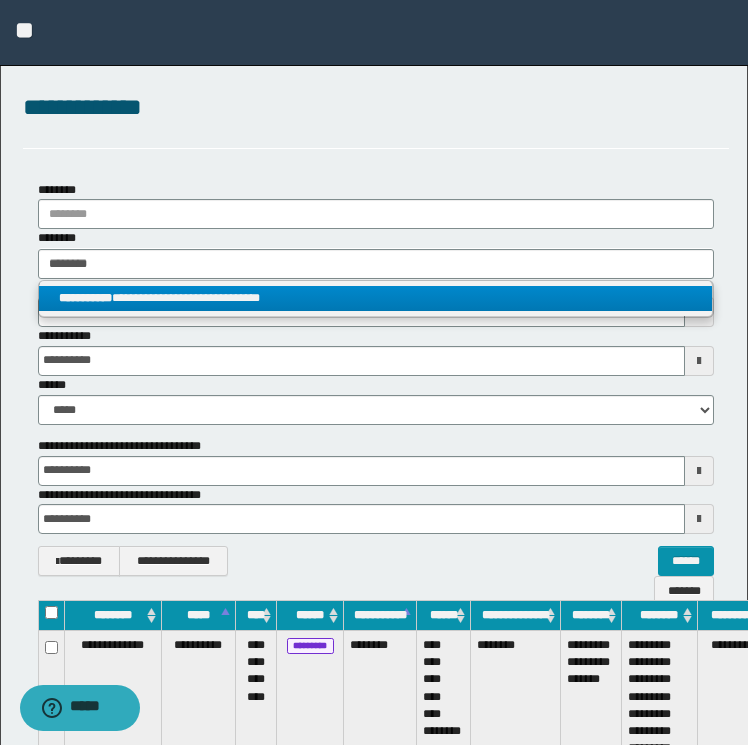 click on "**********" at bounding box center (376, 298) 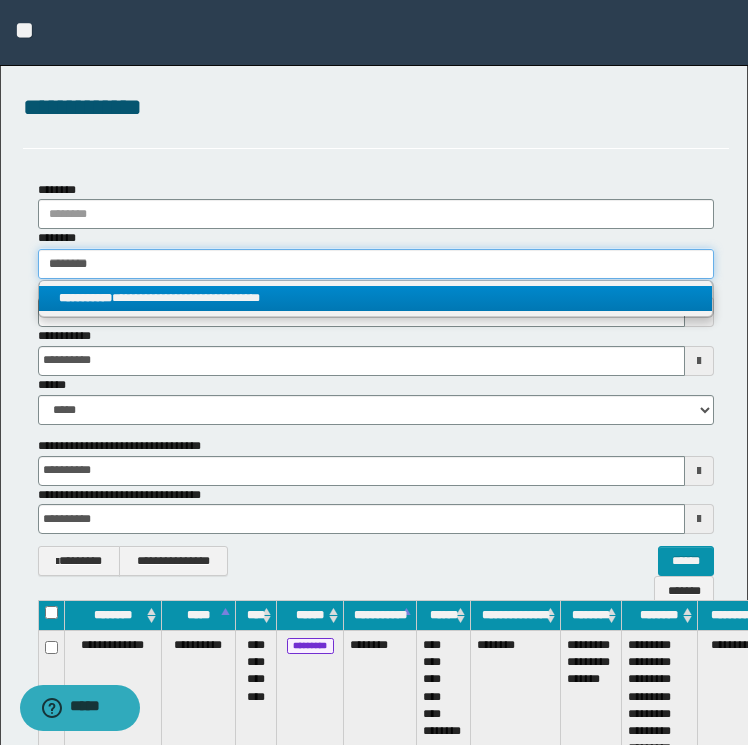 type 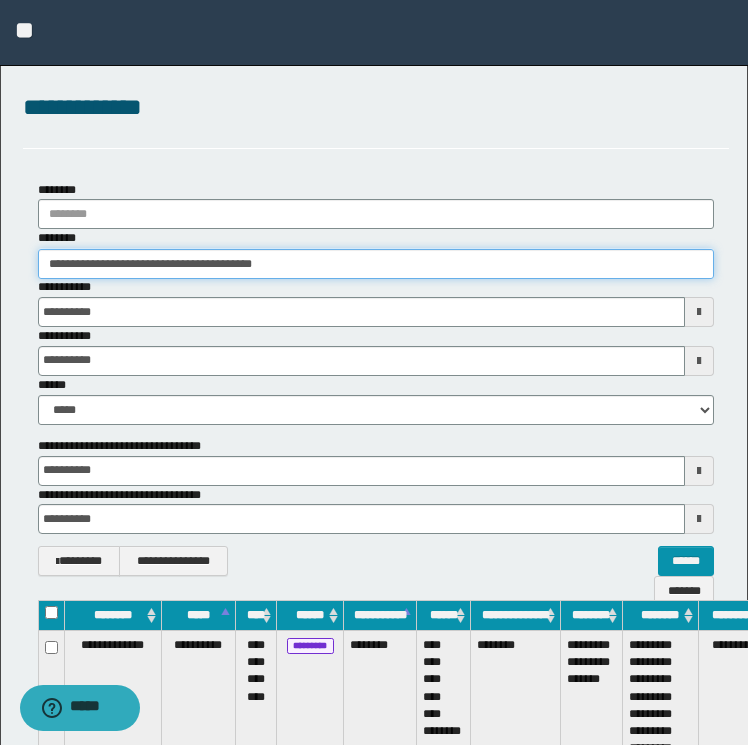 scroll, scrollTop: 0, scrollLeft: 80, axis: horizontal 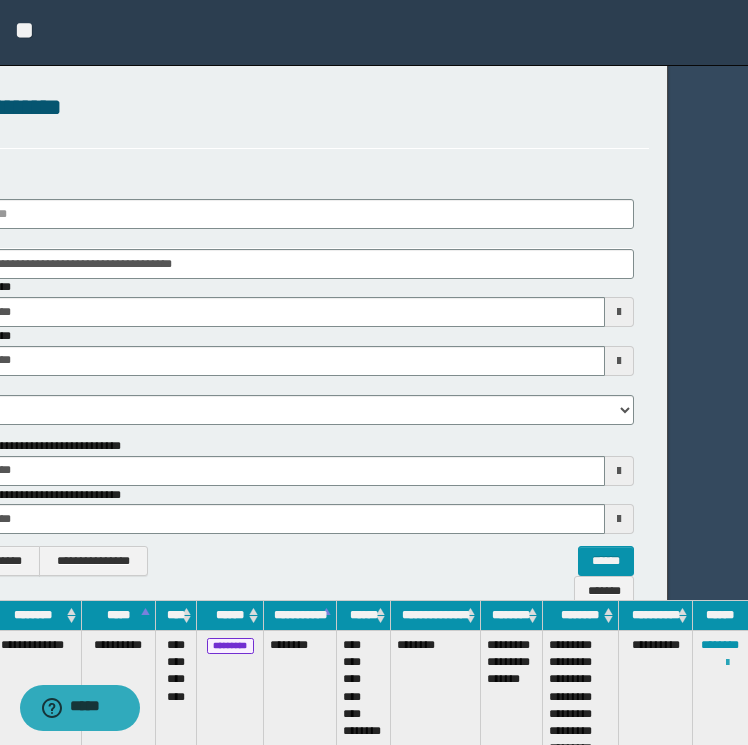 click at bounding box center [727, 663] 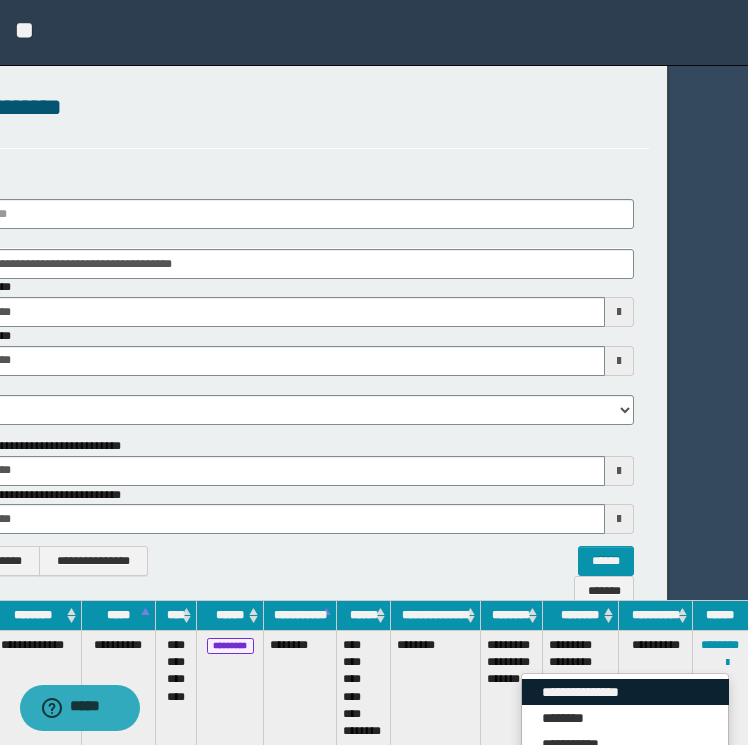 click on "**********" at bounding box center [625, 692] 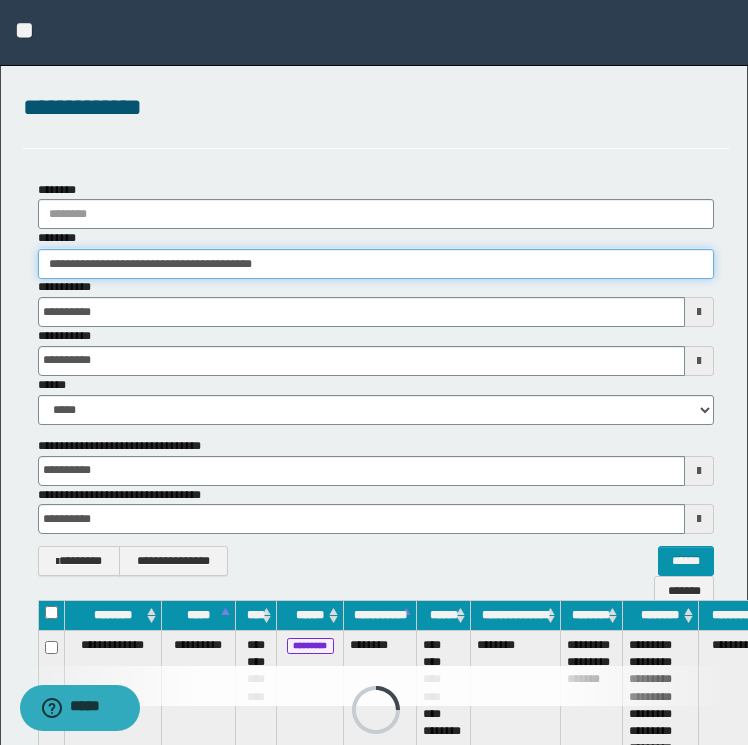 drag, startPoint x: 329, startPoint y: 270, endPoint x: -4, endPoint y: 268, distance: 333.006 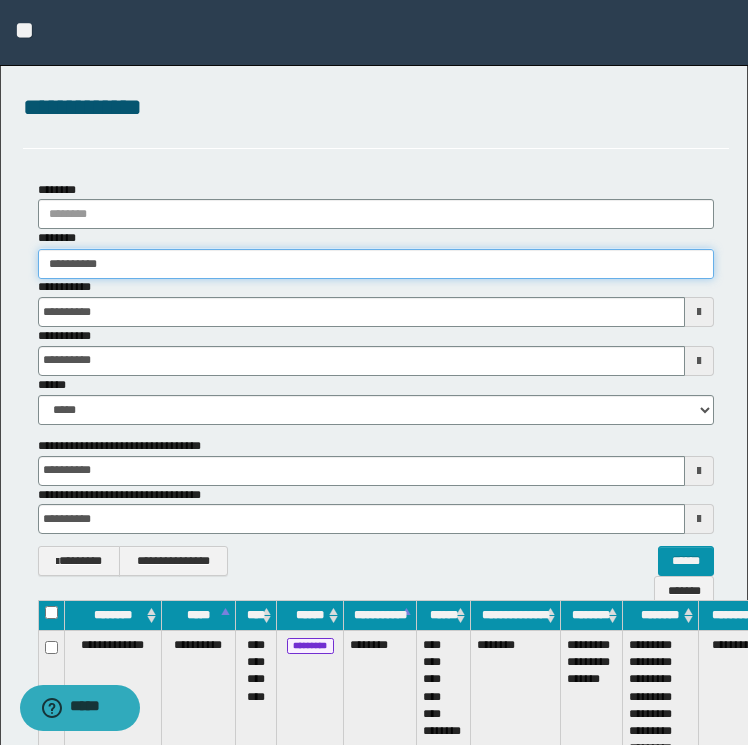 type on "**********" 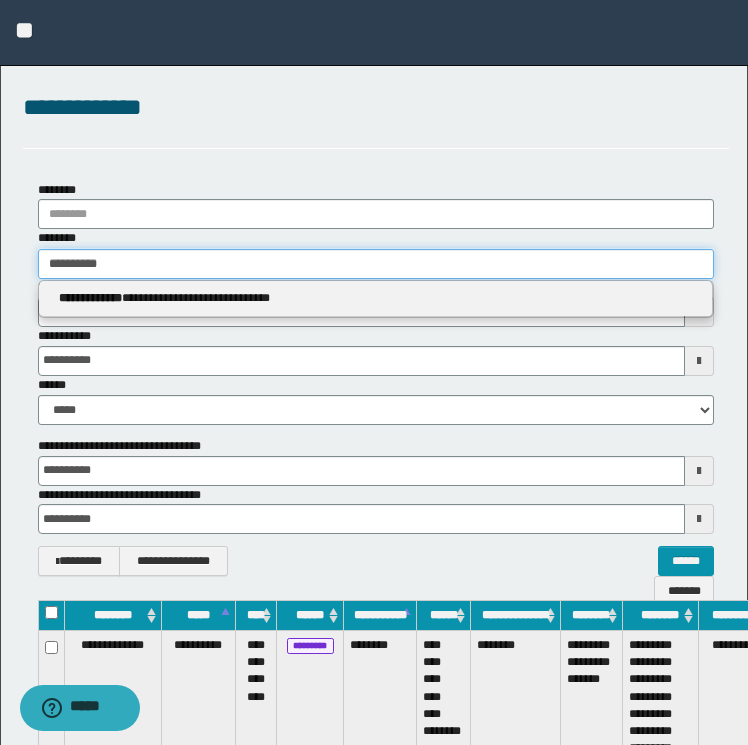 type on "**********" 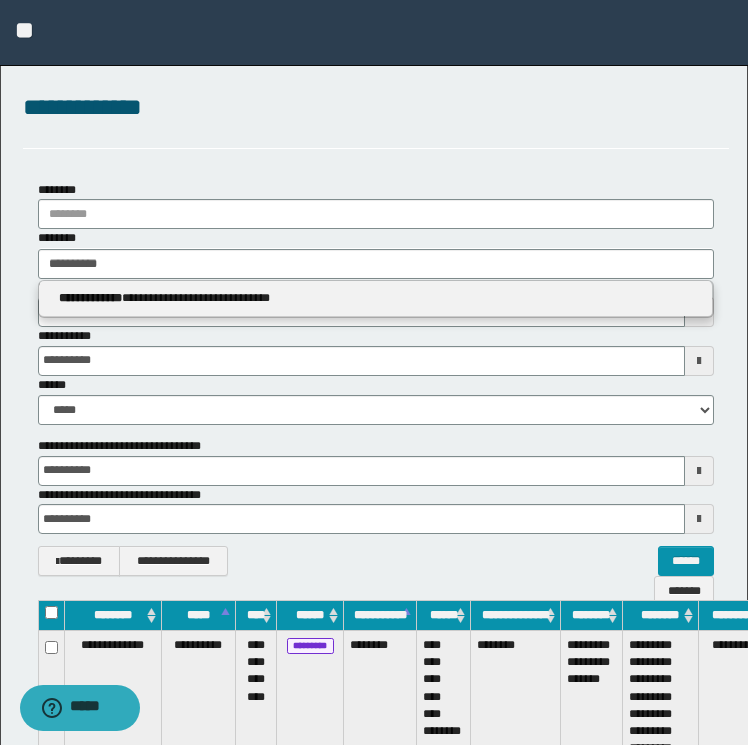 click on "**********" at bounding box center (376, 299) 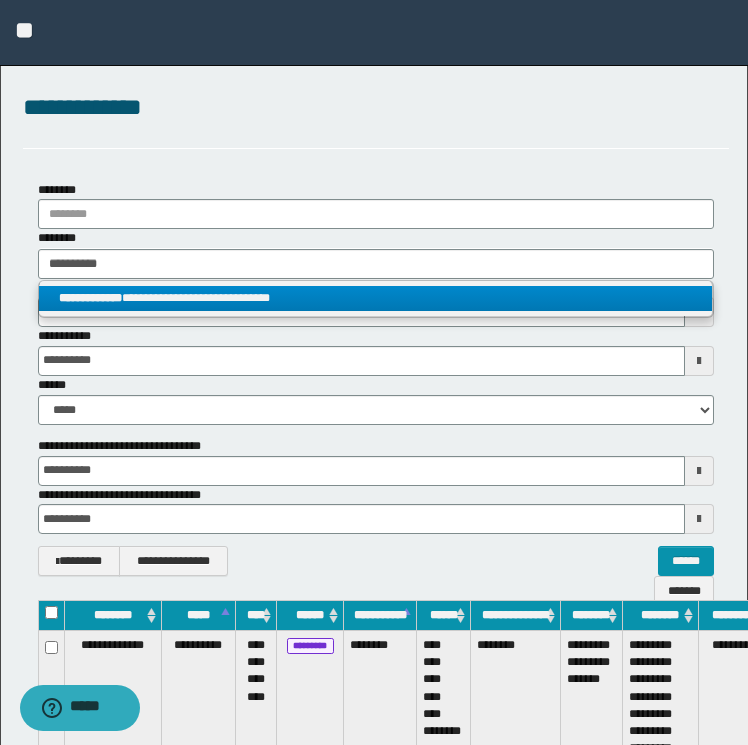 click on "**********" at bounding box center (376, 298) 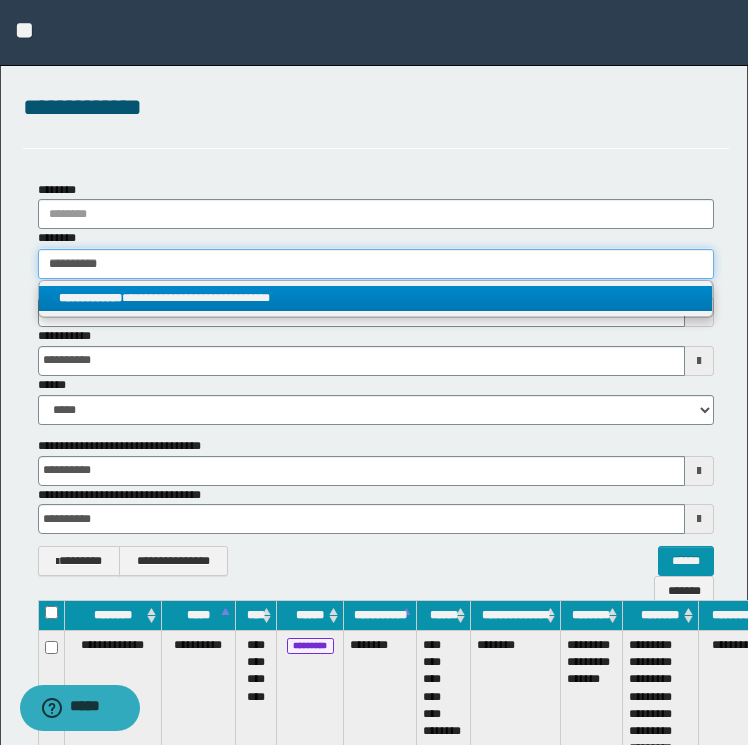 type 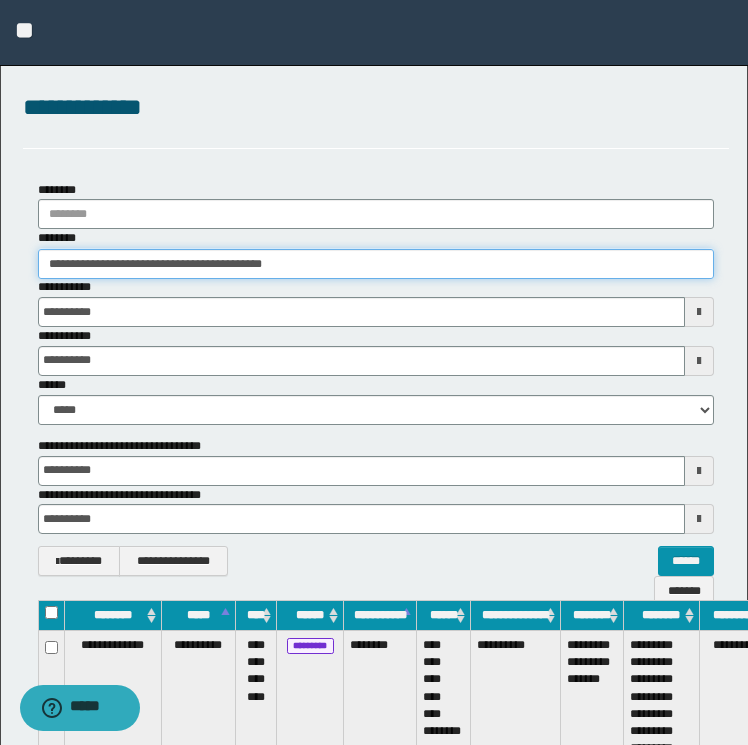 scroll, scrollTop: 0, scrollLeft: 80, axis: horizontal 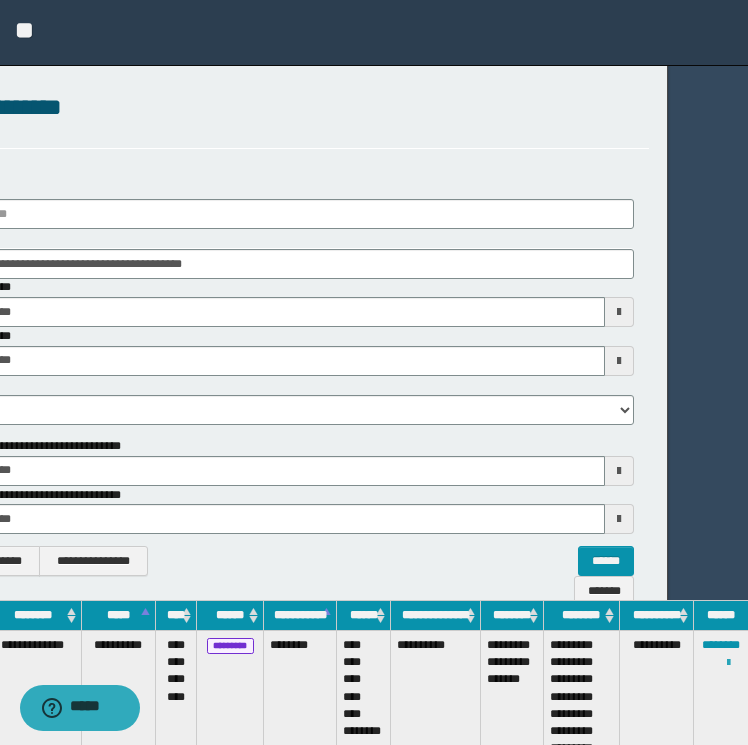 click at bounding box center (728, 663) 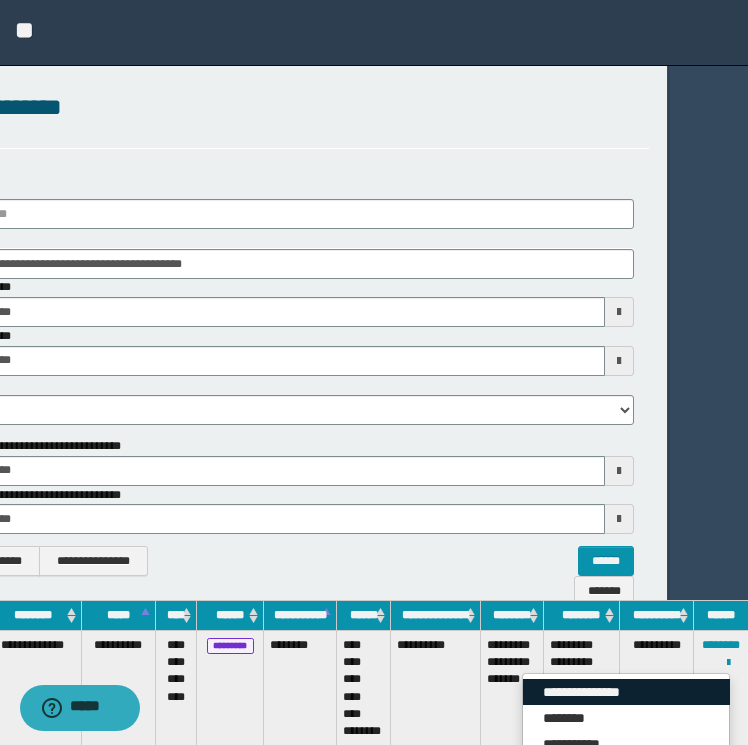 click on "**********" at bounding box center [626, 692] 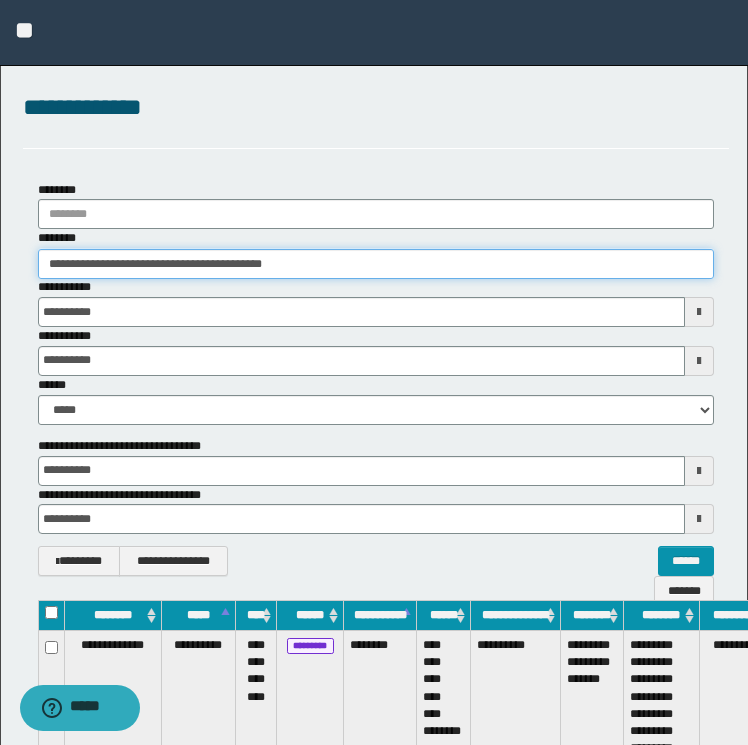 drag, startPoint x: 344, startPoint y: 264, endPoint x: -4, endPoint y: 271, distance: 348.0704 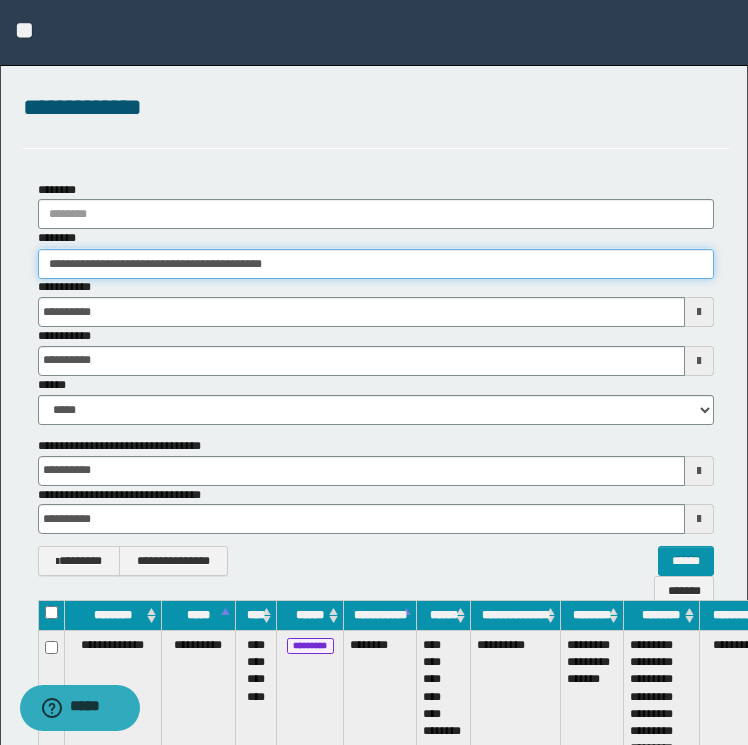 click on "**********" at bounding box center (374, 372) 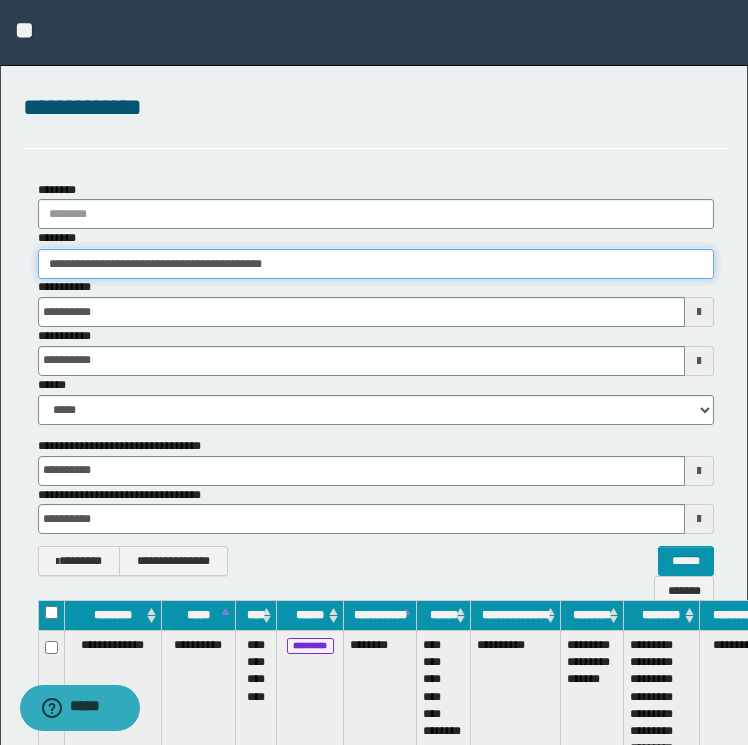 paste 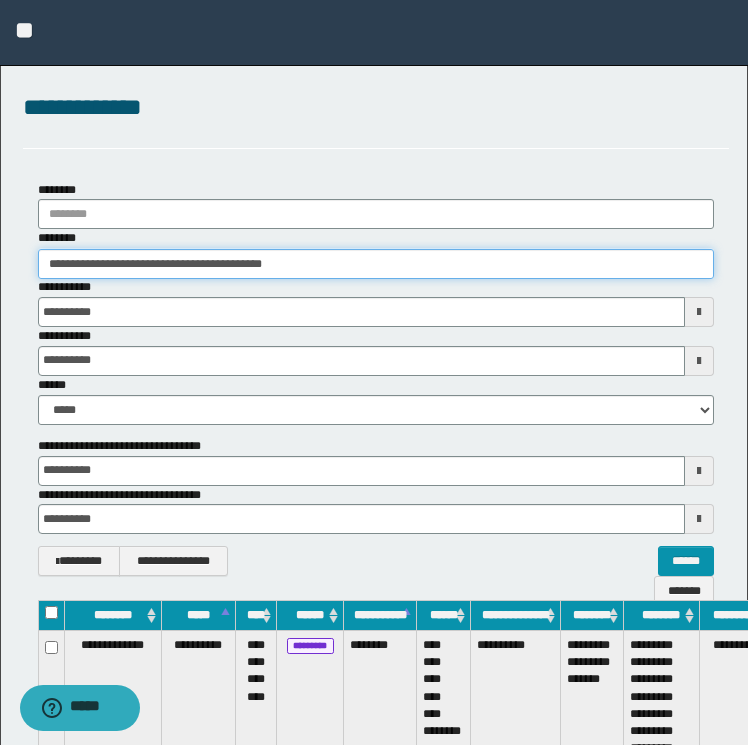 type on "********" 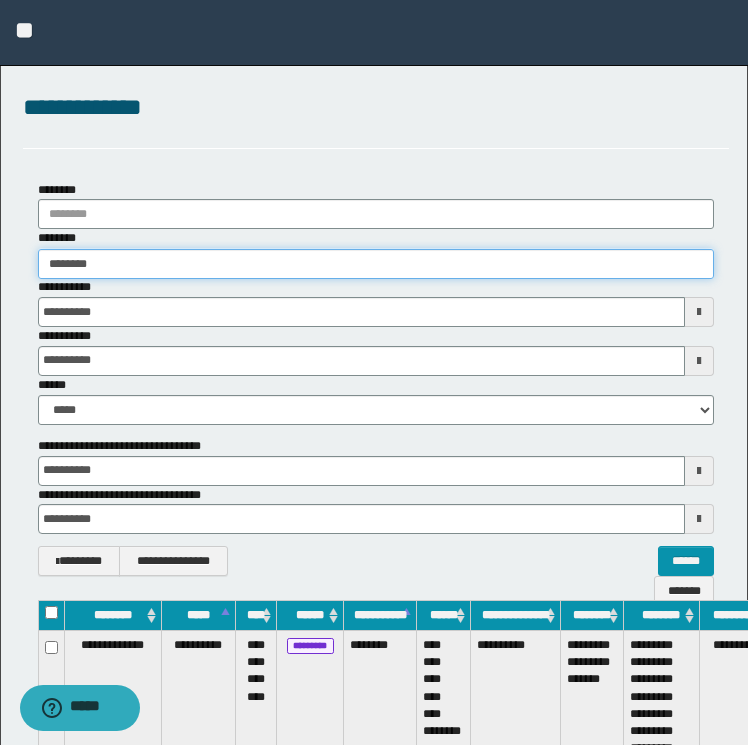 type on "********" 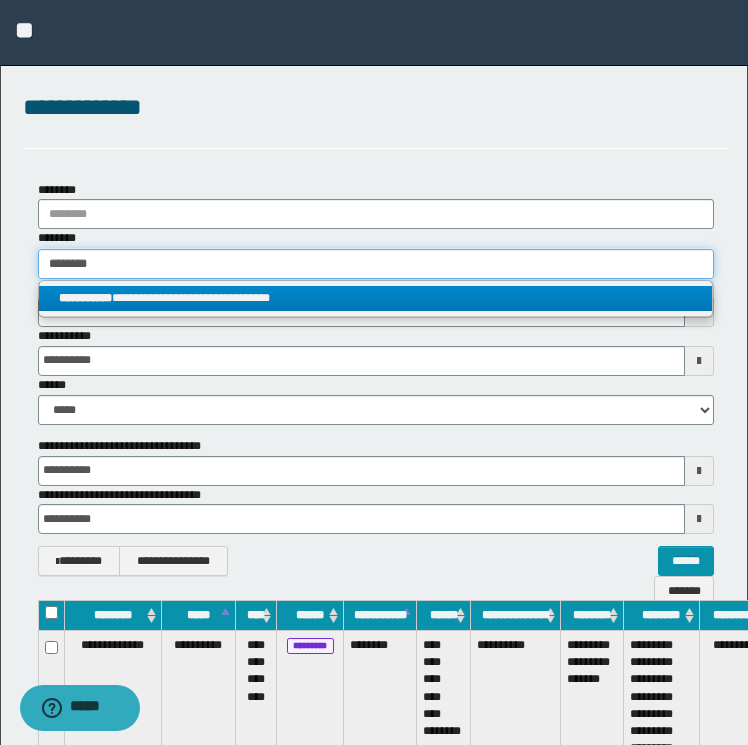 type on "********" 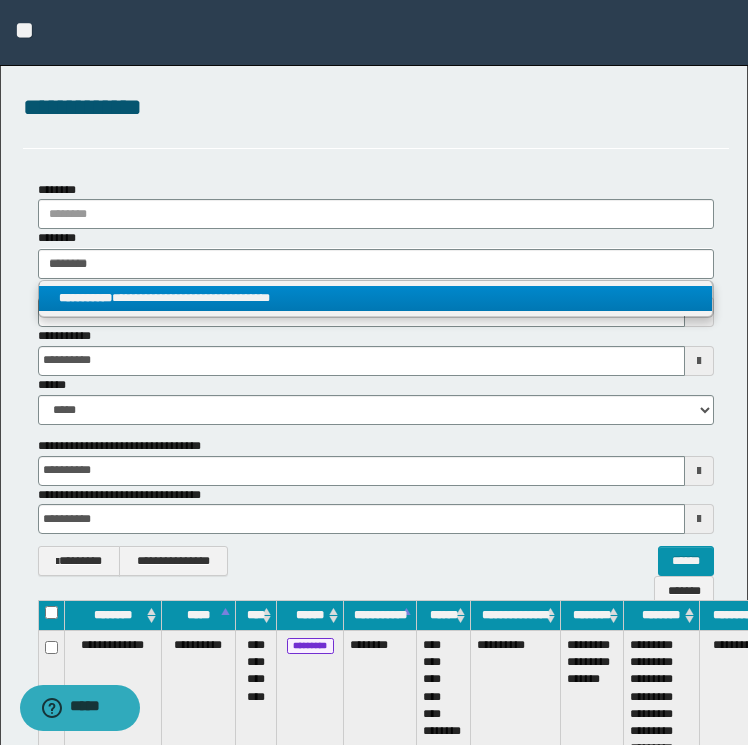 click on "**********" at bounding box center (376, 298) 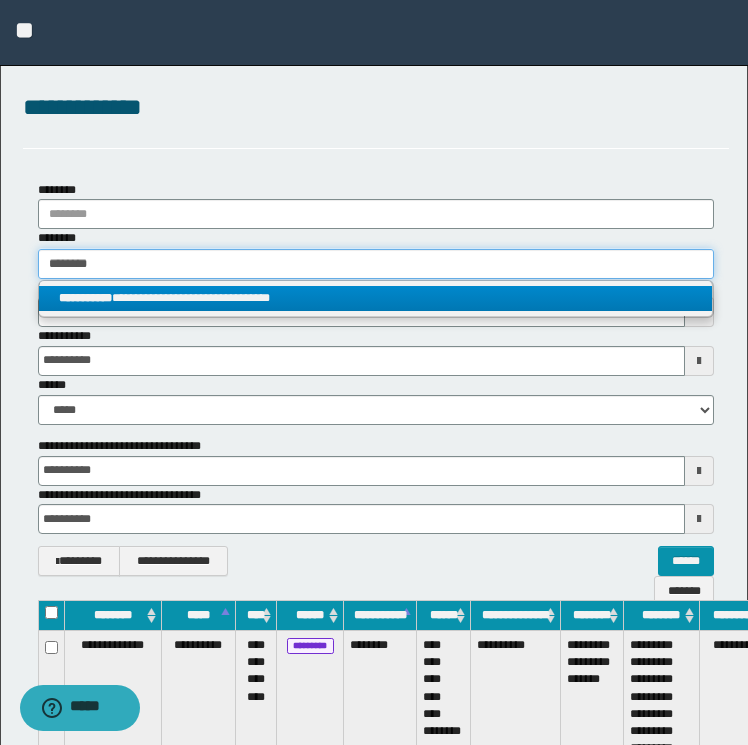 type 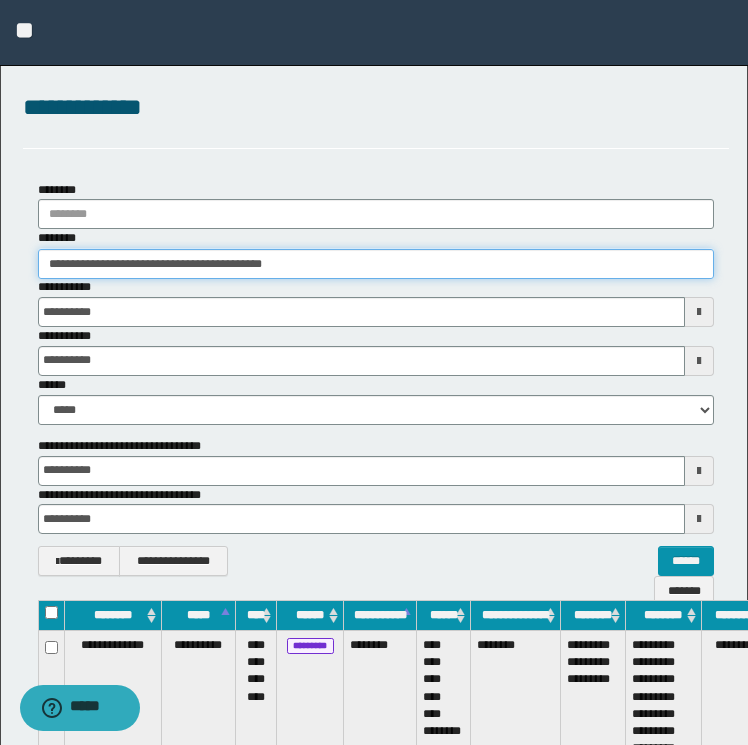 scroll, scrollTop: 0, scrollLeft: 83, axis: horizontal 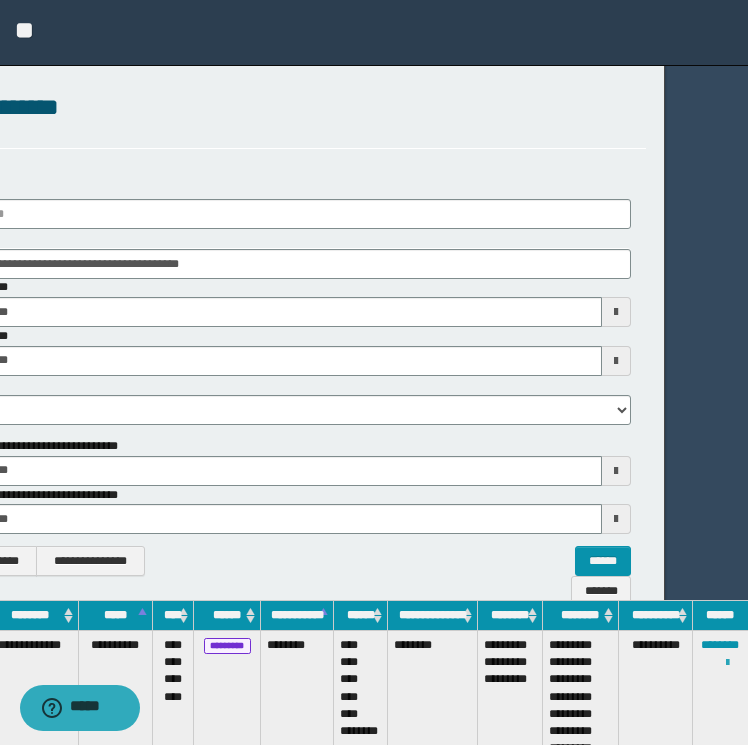 click at bounding box center (727, 663) 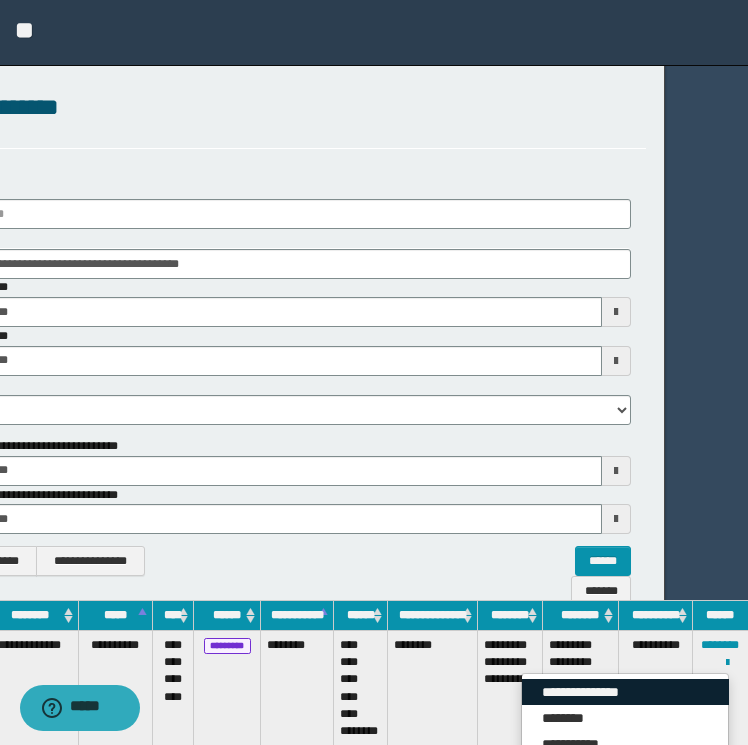 click on "**********" at bounding box center (625, 692) 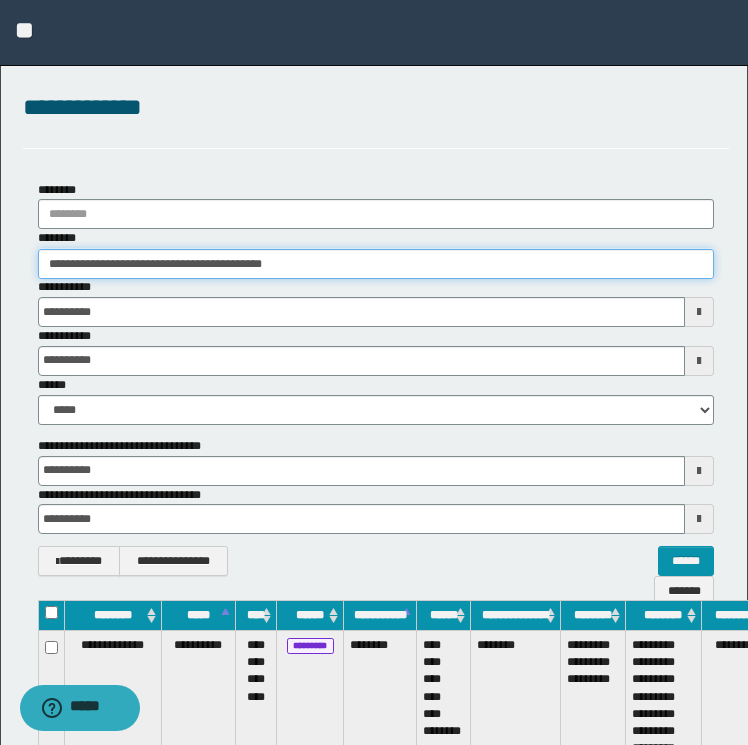 drag, startPoint x: 328, startPoint y: 264, endPoint x: -4, endPoint y: 300, distance: 333.9461 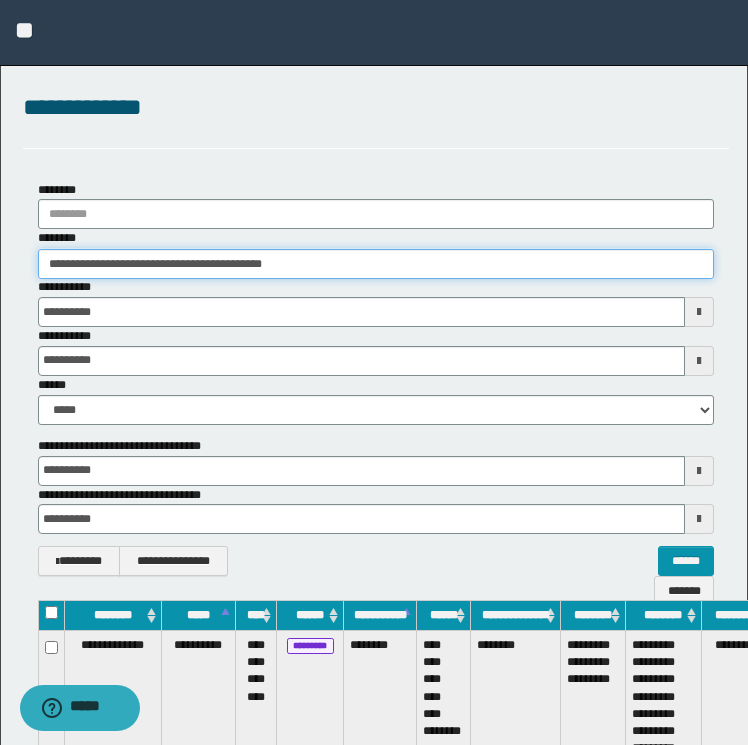 click on "**********" at bounding box center (374, 372) 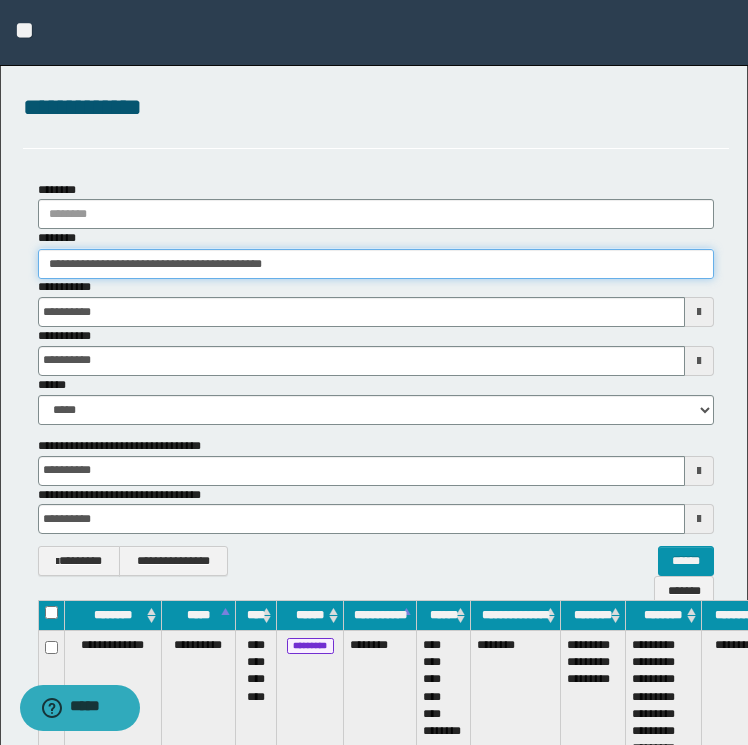 paste 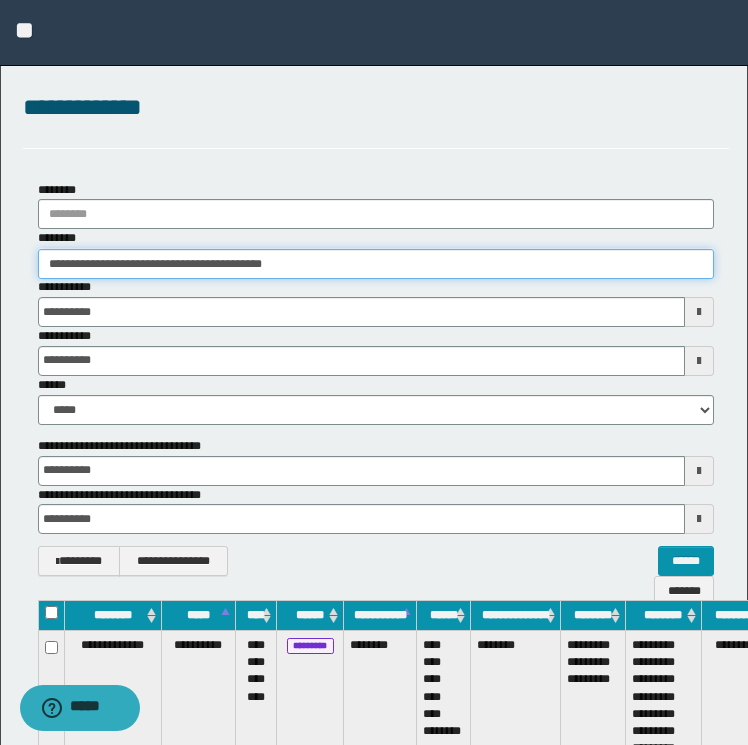 type on "**********" 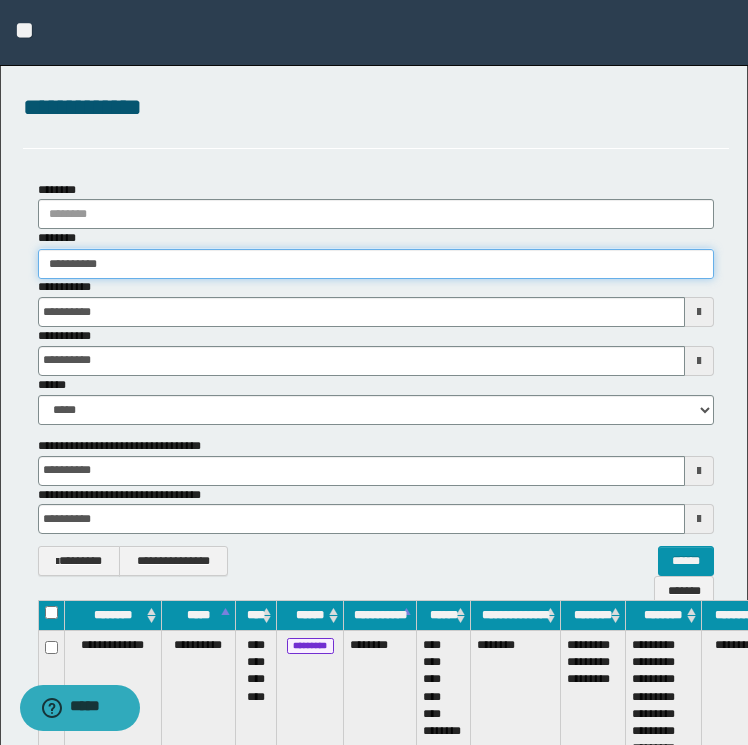 type on "**********" 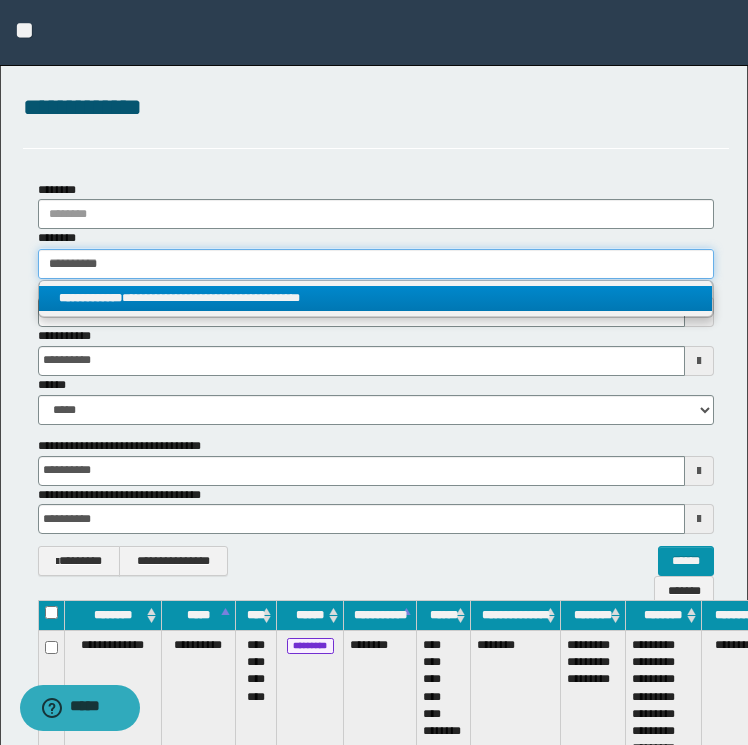 type on "**********" 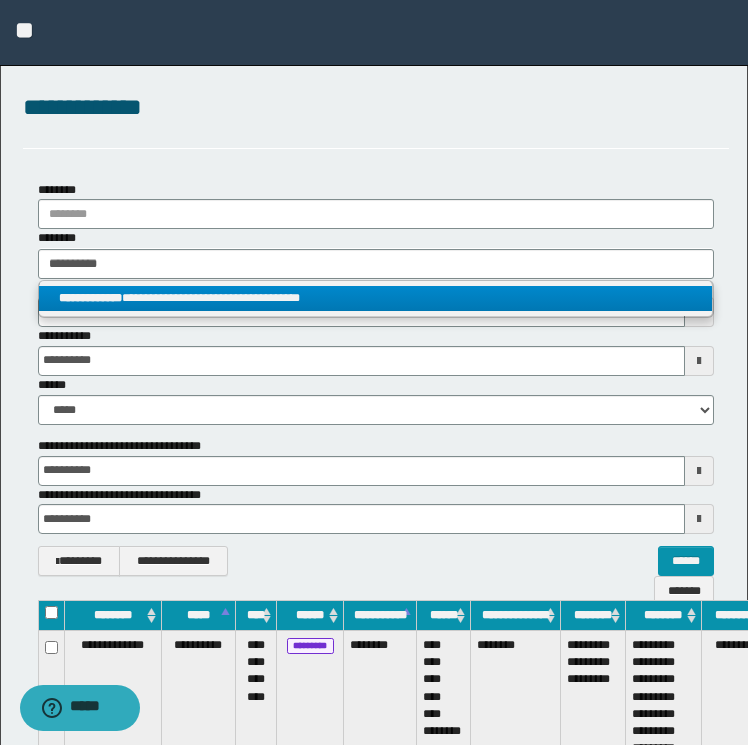 click on "**********" at bounding box center [376, 298] 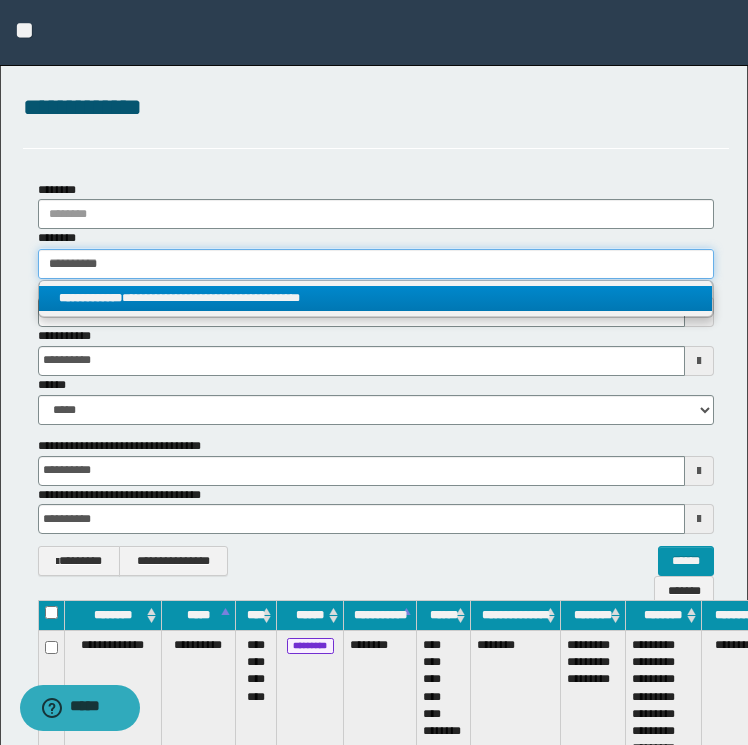 type 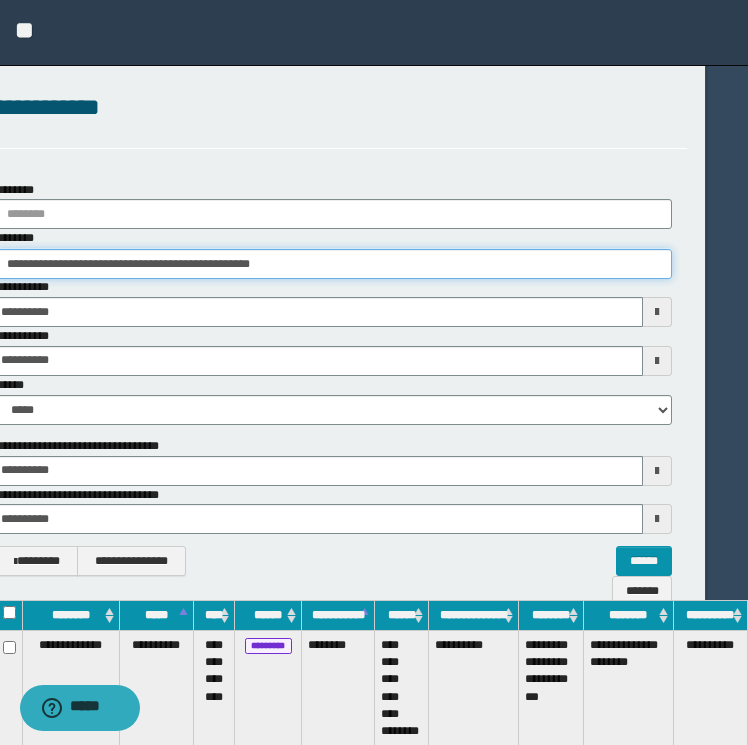 scroll, scrollTop: 0, scrollLeft: 96, axis: horizontal 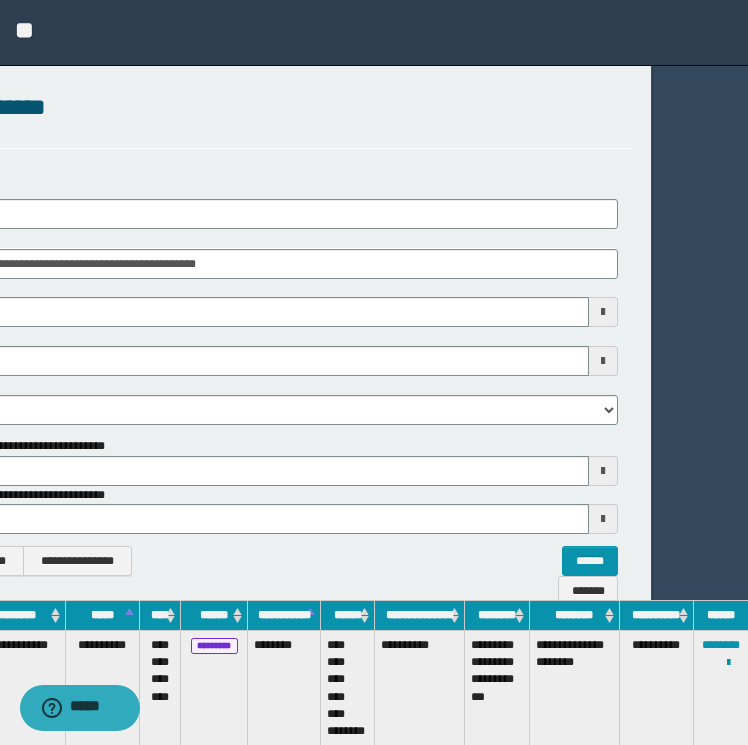 click on "**********" at bounding box center [721, 689] 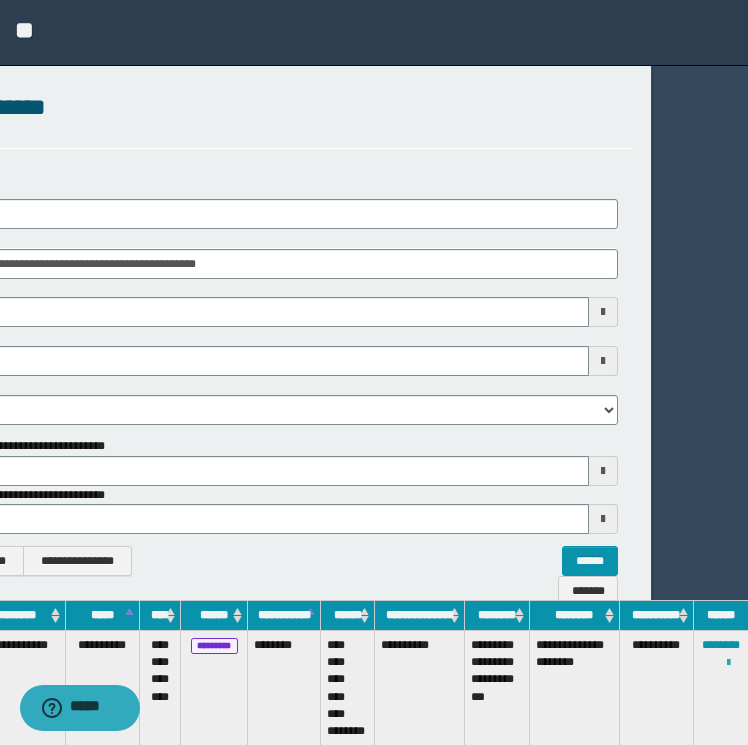 click at bounding box center (728, 663) 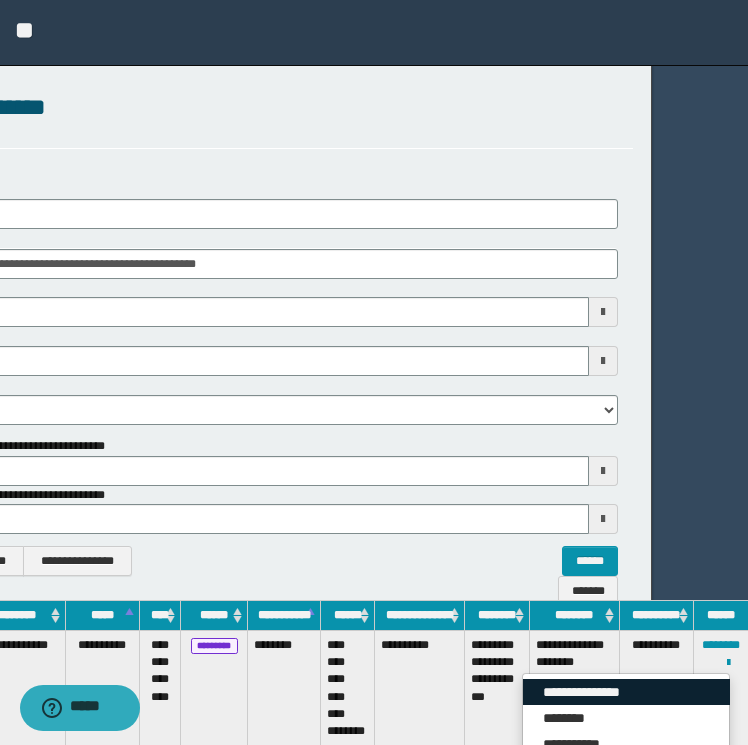 click on "**********" at bounding box center (626, 692) 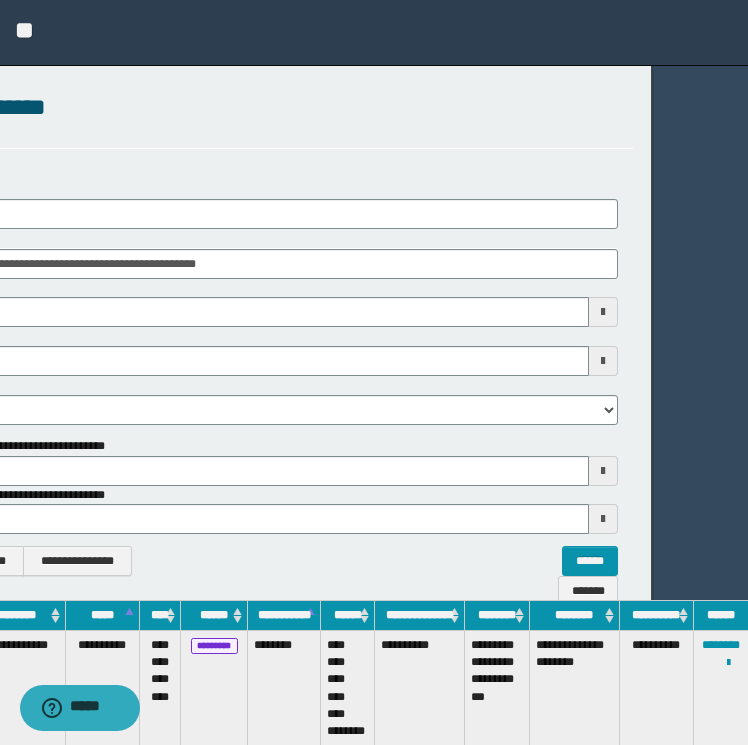 scroll, scrollTop: 0, scrollLeft: 0, axis: both 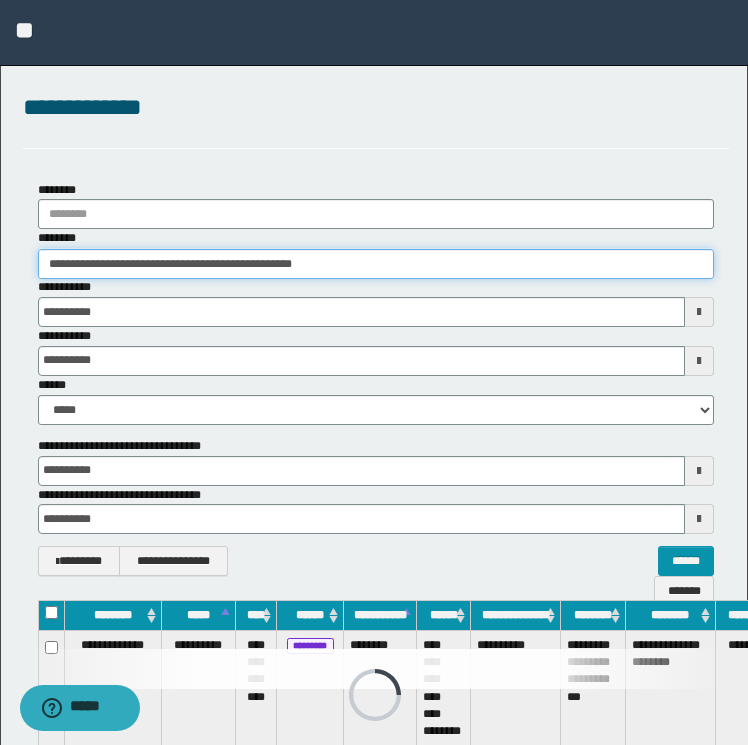 drag, startPoint x: 339, startPoint y: 259, endPoint x: -4, endPoint y: 252, distance: 343.0714 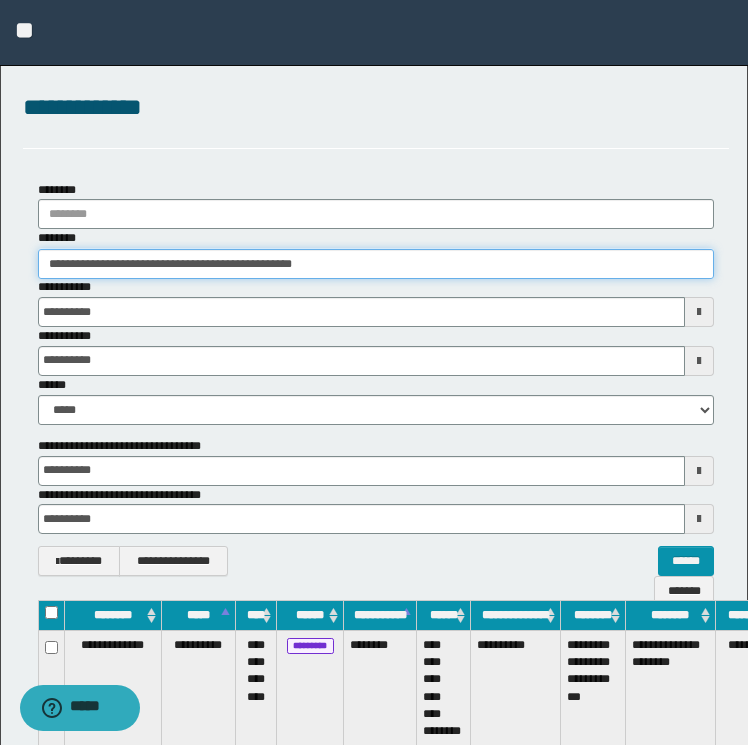 paste 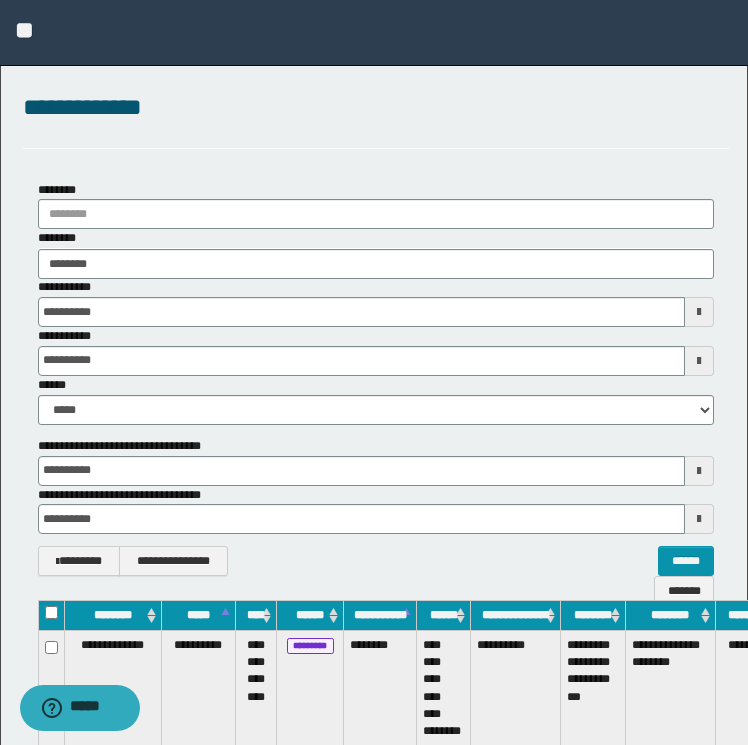 click on "**********" at bounding box center (376, 302) 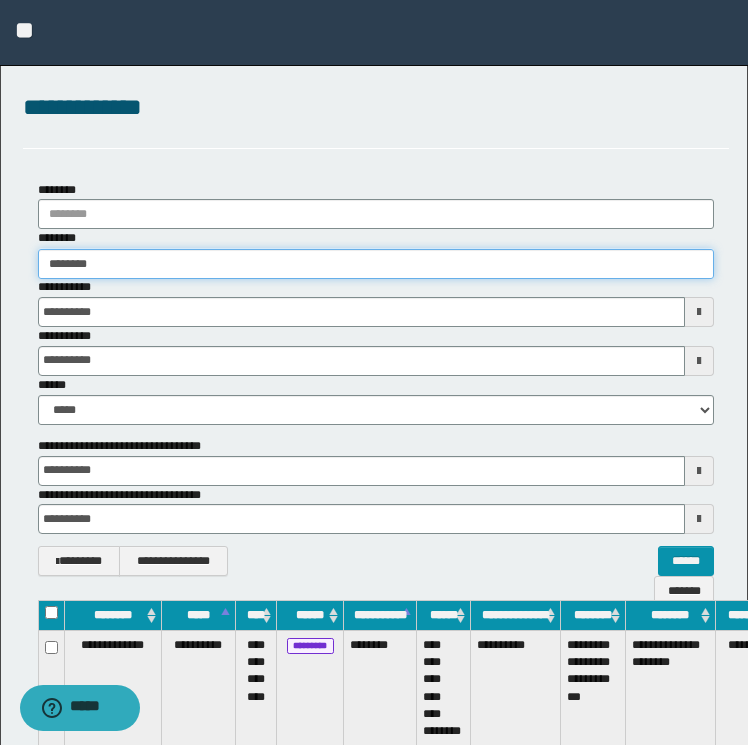 click on "********" at bounding box center (376, 264) 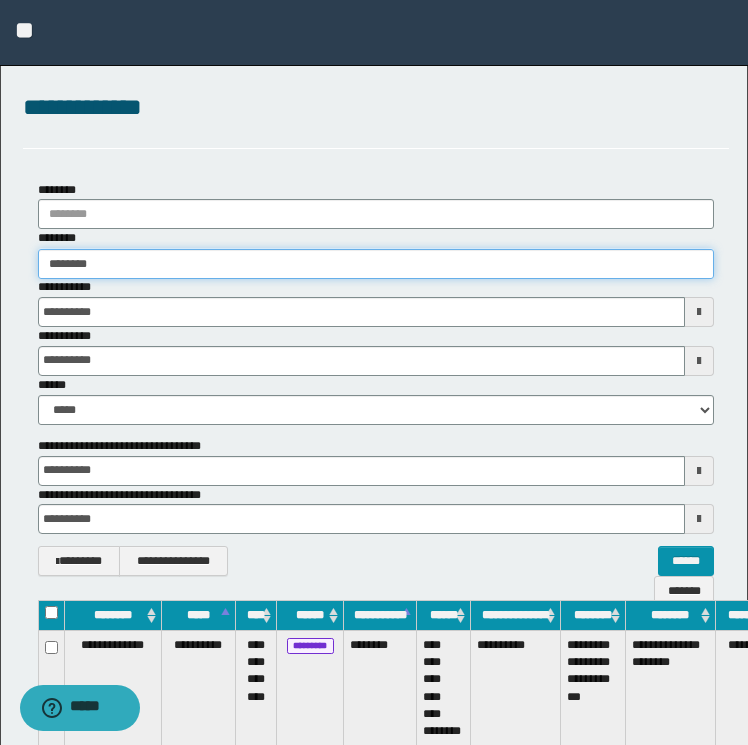 drag, startPoint x: 180, startPoint y: 268, endPoint x: -4, endPoint y: 275, distance: 184.1331 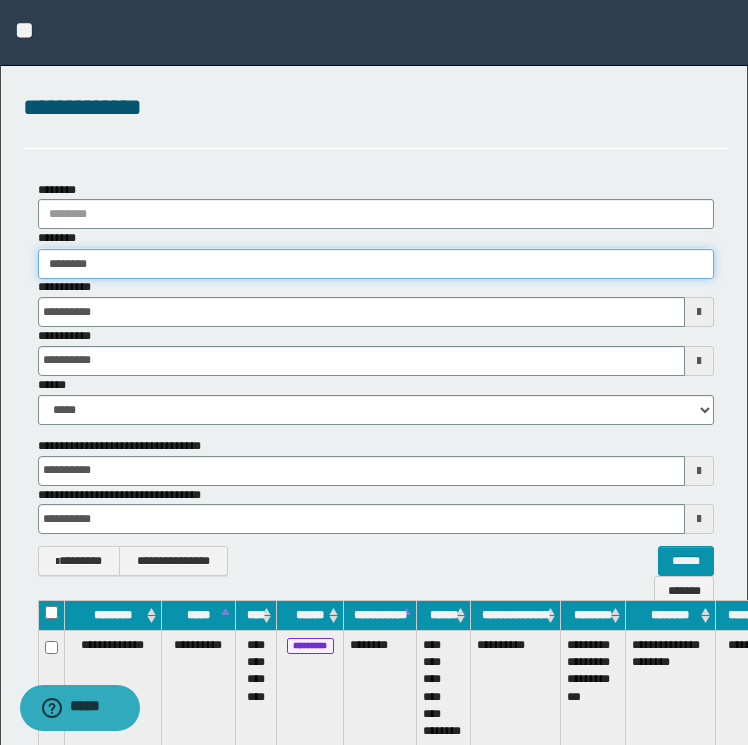 click on "**********" at bounding box center [374, 372] 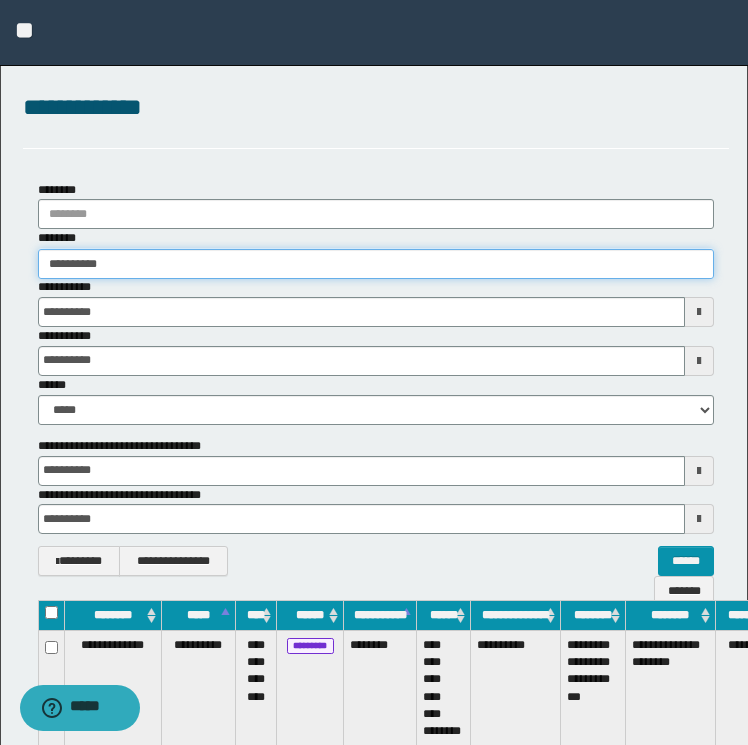 type on "**********" 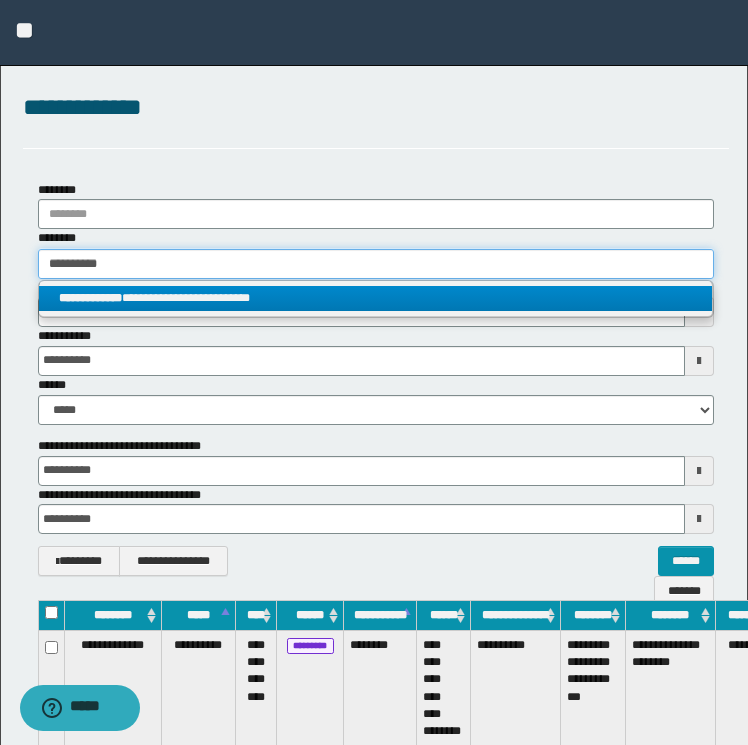 type on "**********" 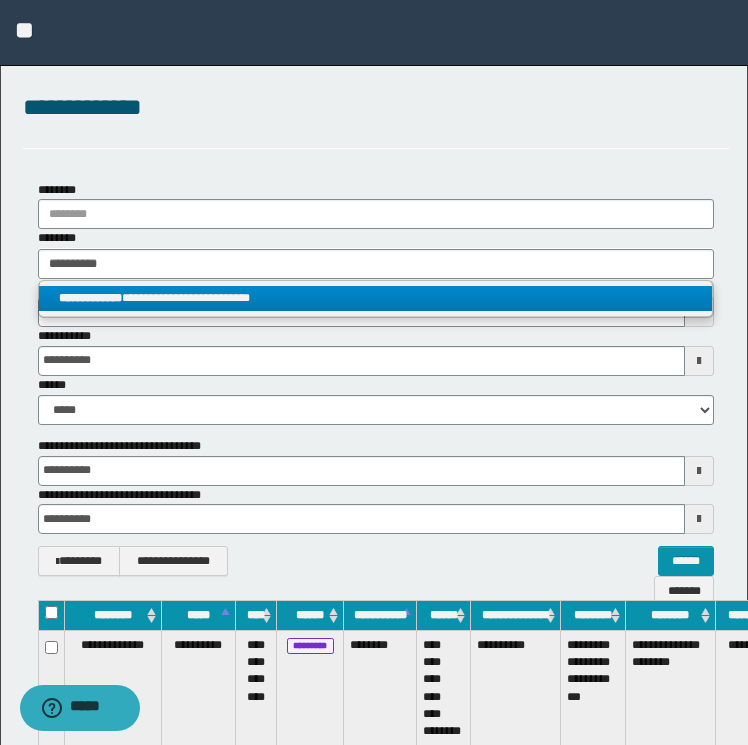 click on "**********" at bounding box center [376, 298] 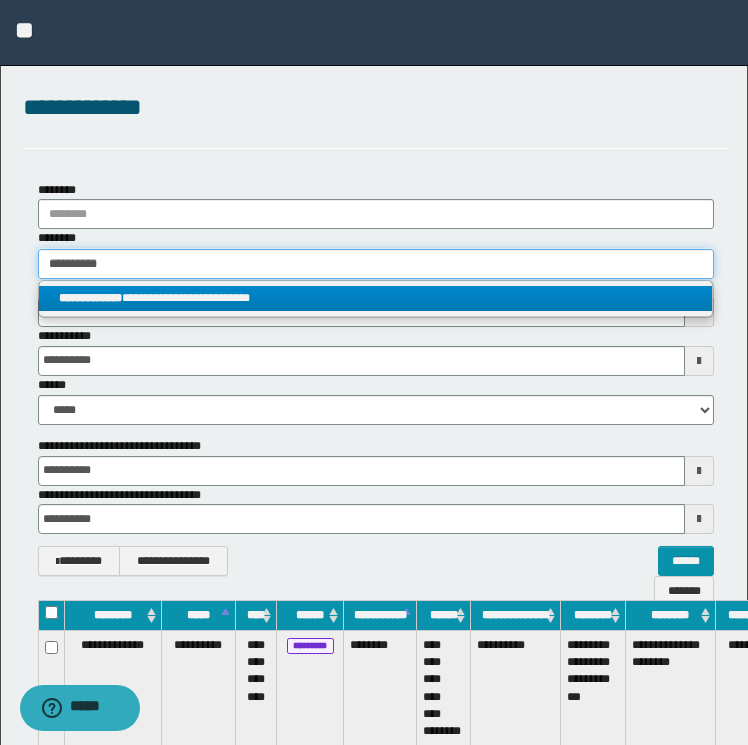 type 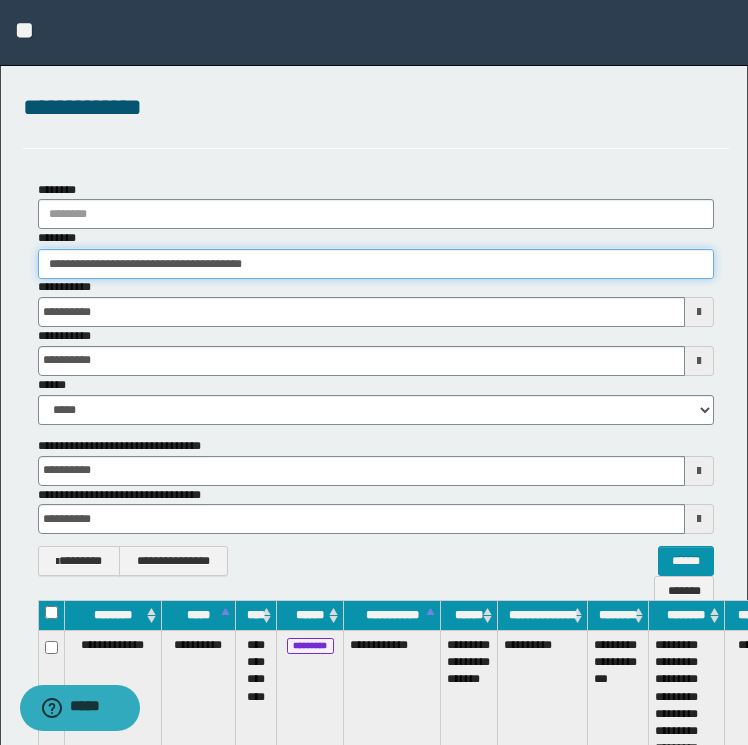 scroll, scrollTop: 0, scrollLeft: 106, axis: horizontal 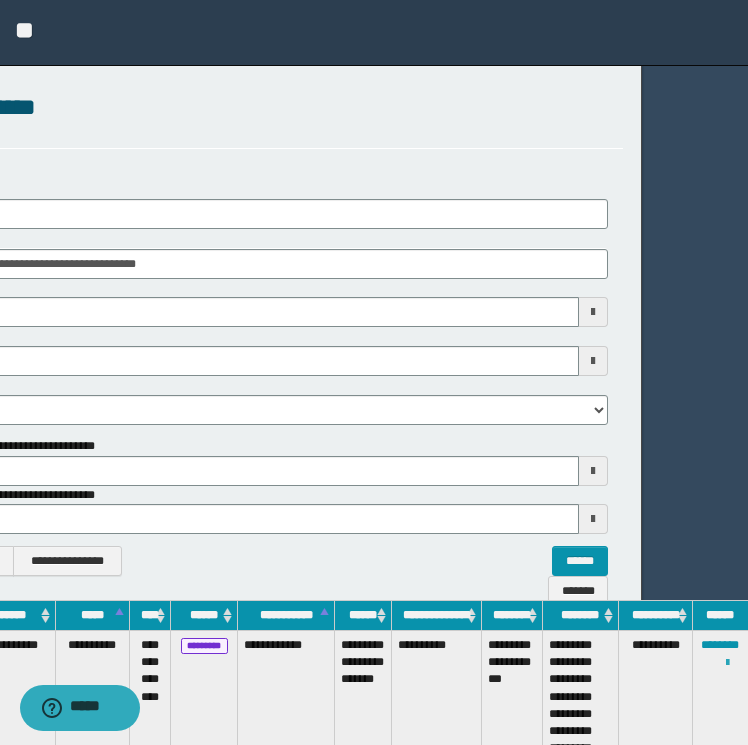 click at bounding box center [727, 663] 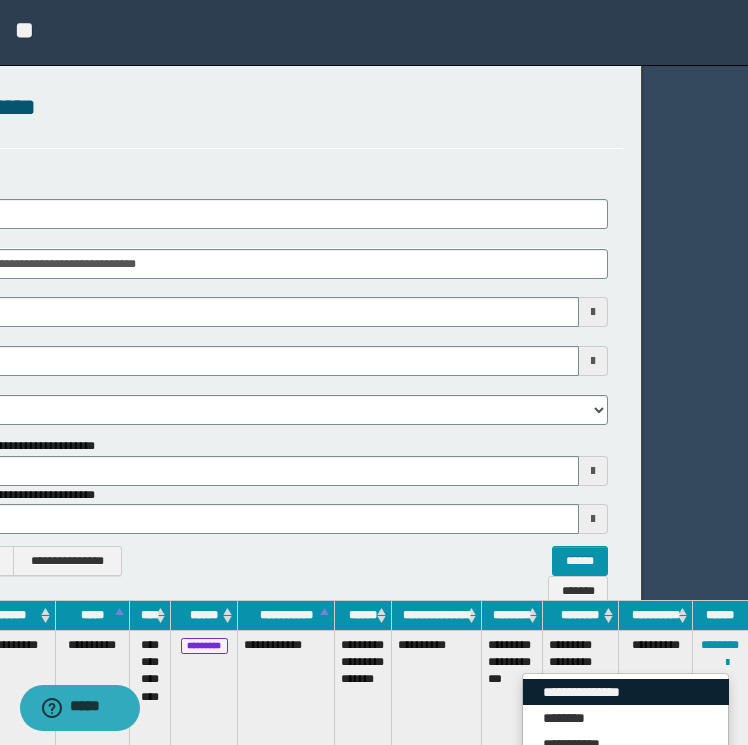 click on "**********" at bounding box center (626, 692) 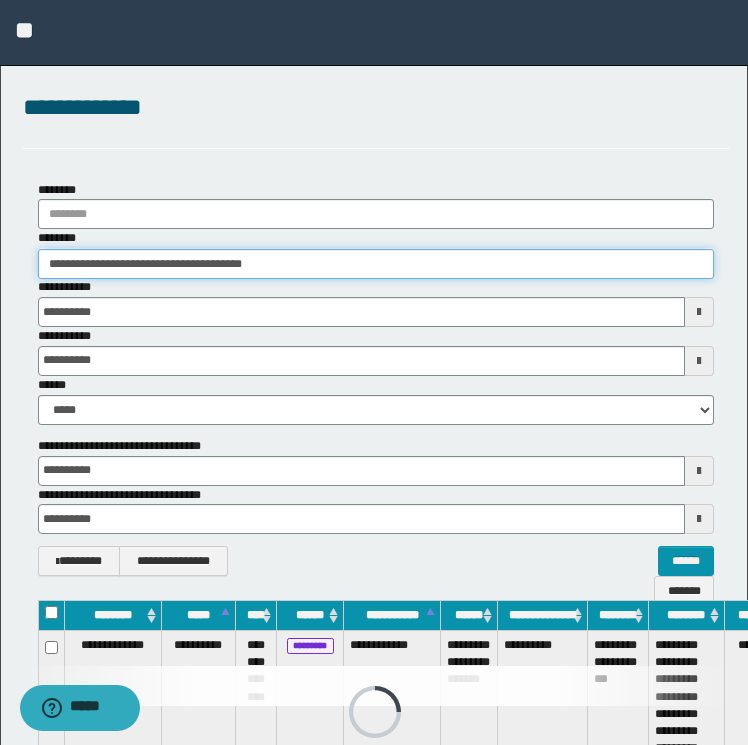 drag, startPoint x: 315, startPoint y: 272, endPoint x: -4, endPoint y: 281, distance: 319.12692 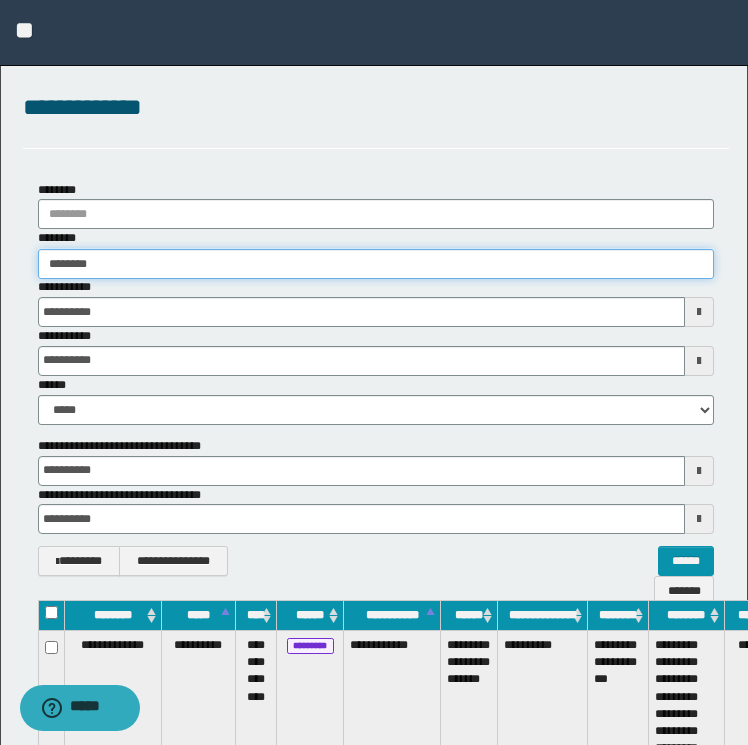type on "********" 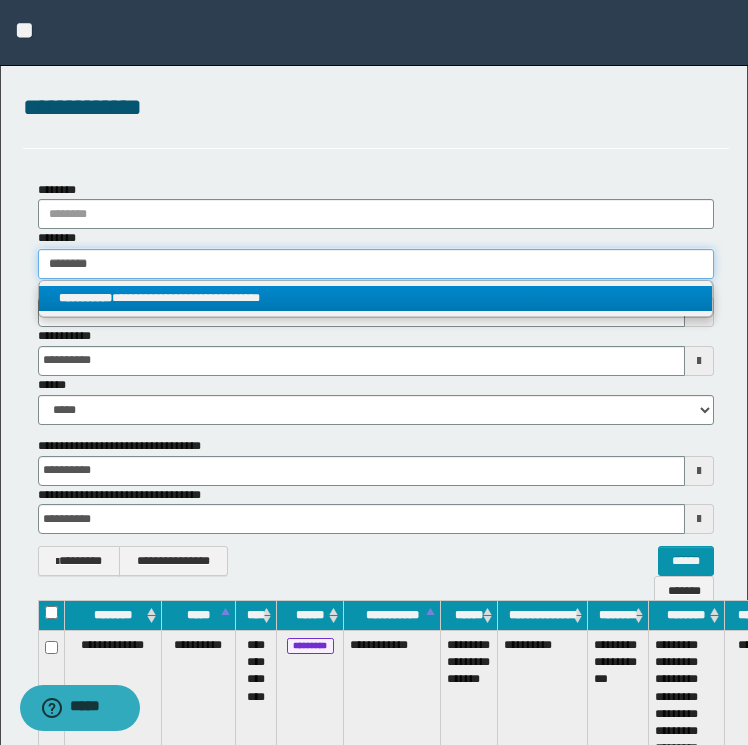 type on "********" 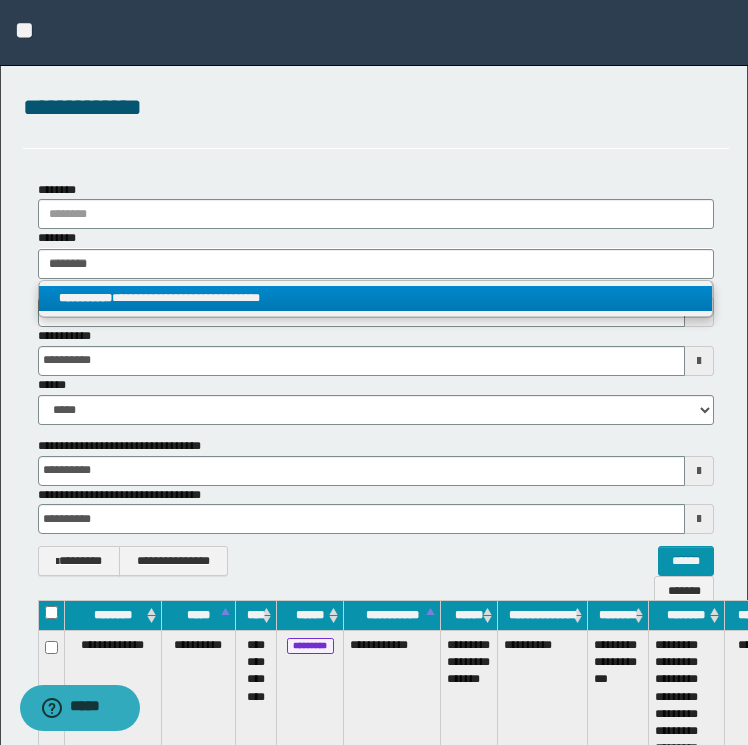 click on "**********" at bounding box center [376, 298] 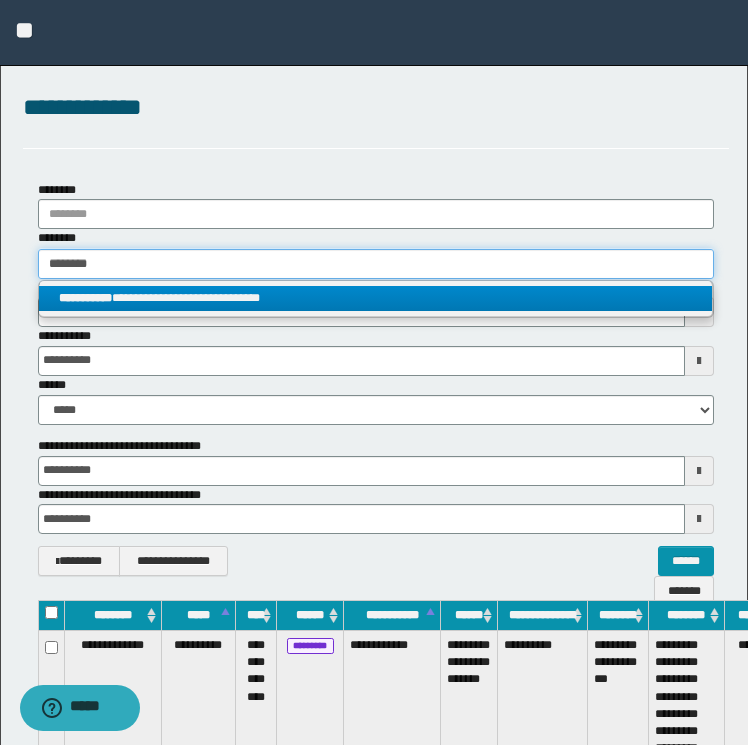 type 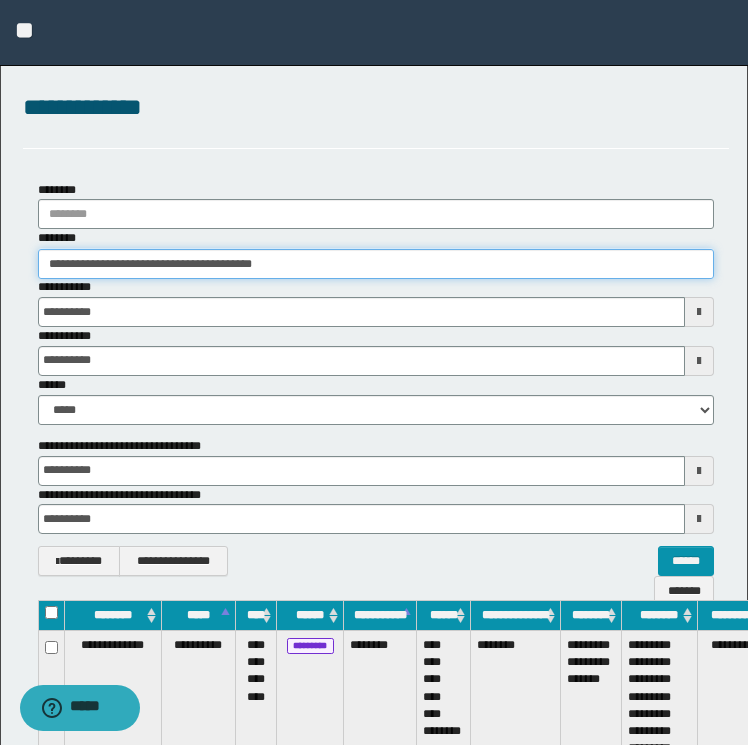 scroll, scrollTop: 0, scrollLeft: 79, axis: horizontal 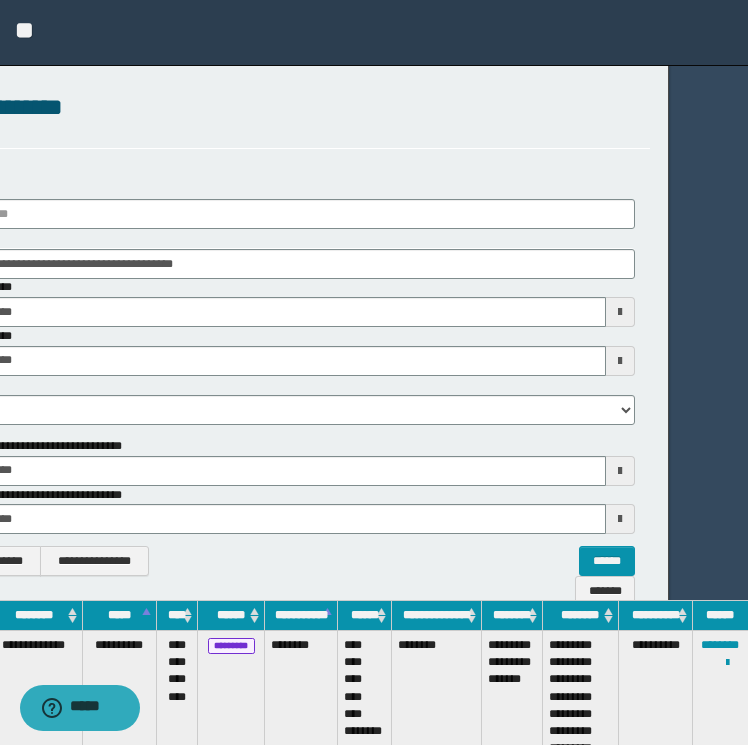 click on "**********" at bounding box center (721, 706) 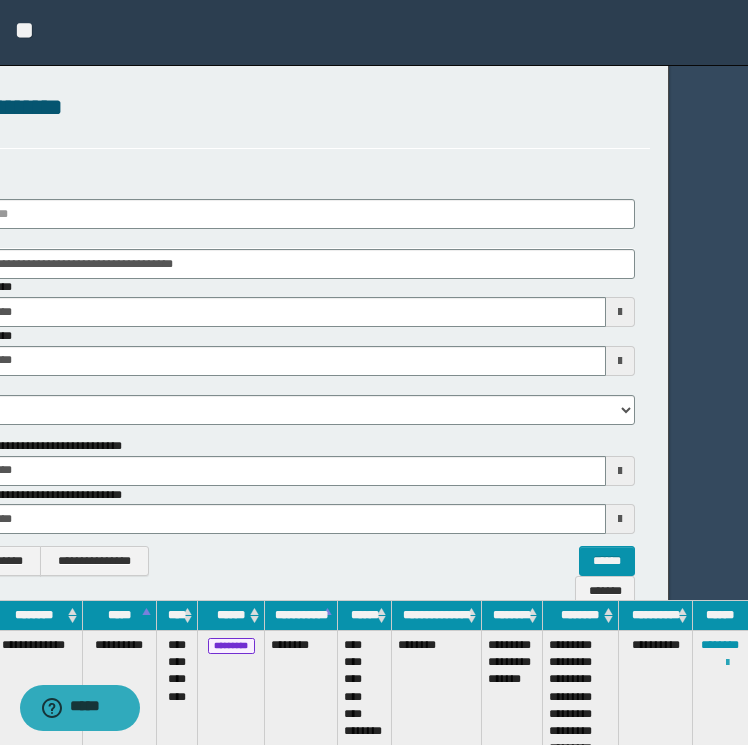 click at bounding box center (727, 663) 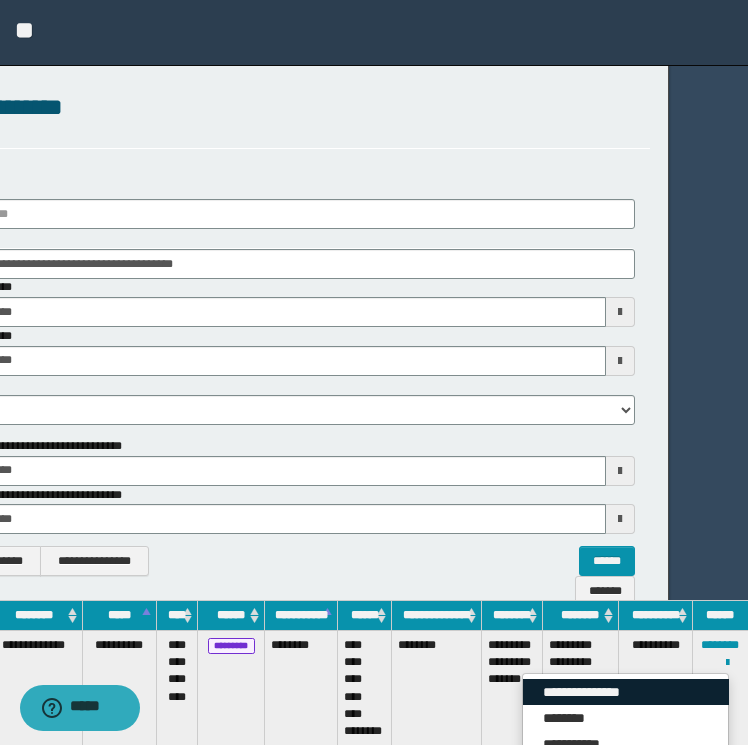 click on "**********" at bounding box center [626, 692] 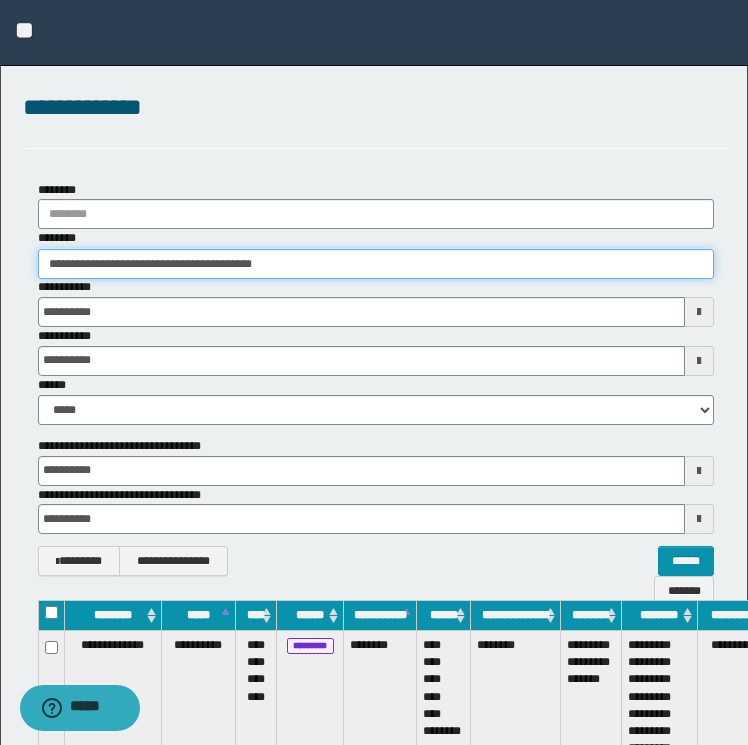 drag, startPoint x: 337, startPoint y: 263, endPoint x: -4, endPoint y: 269, distance: 341.0528 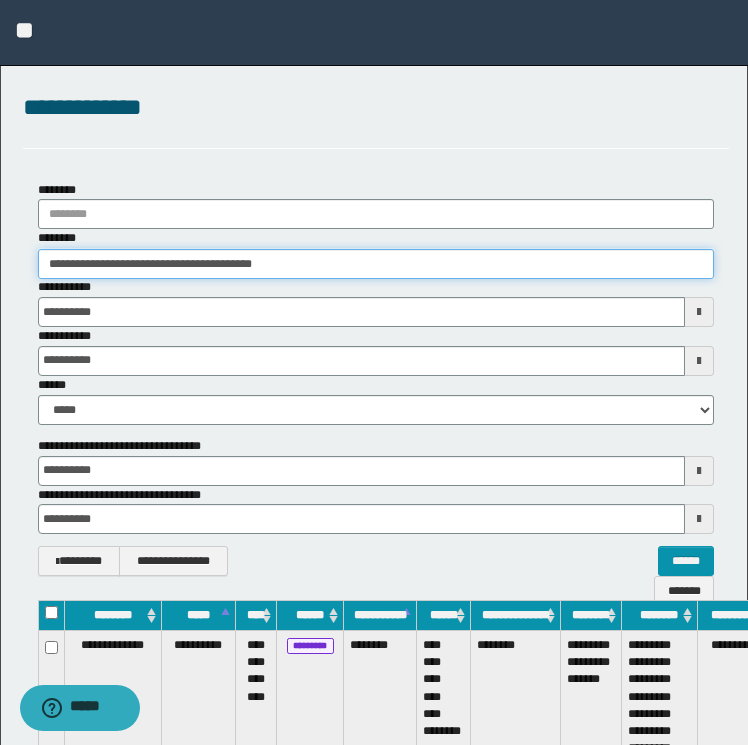 click on "**********" at bounding box center [374, 372] 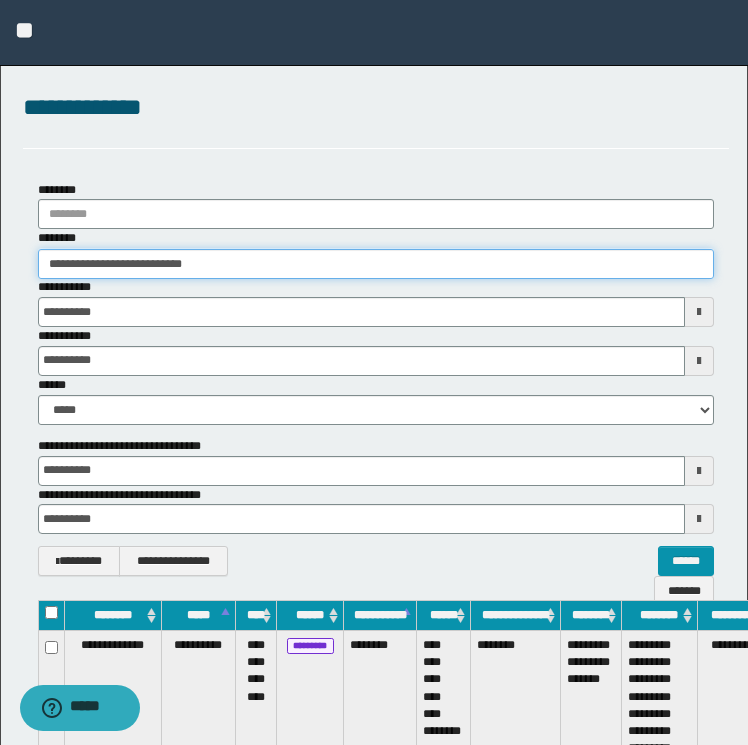 type on "**********" 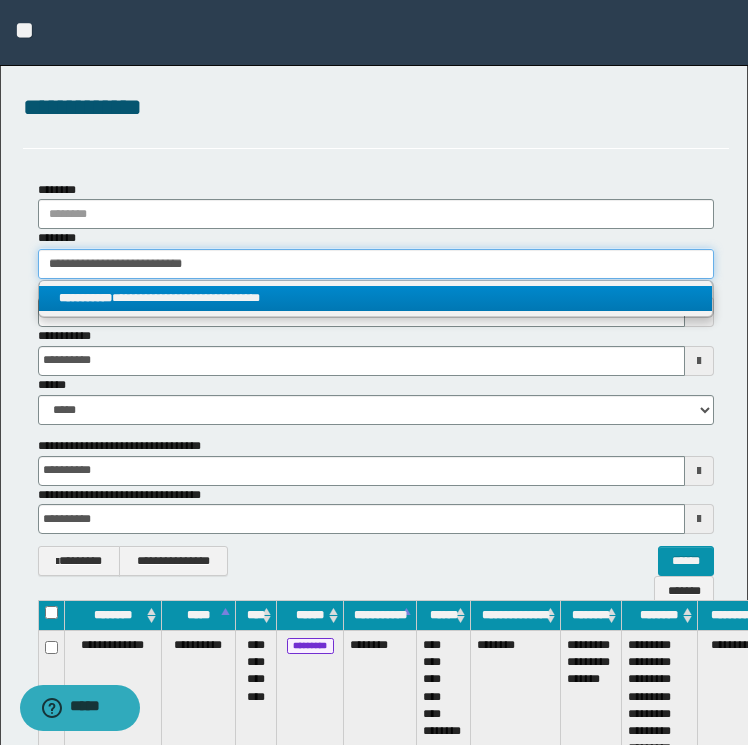 type on "**********" 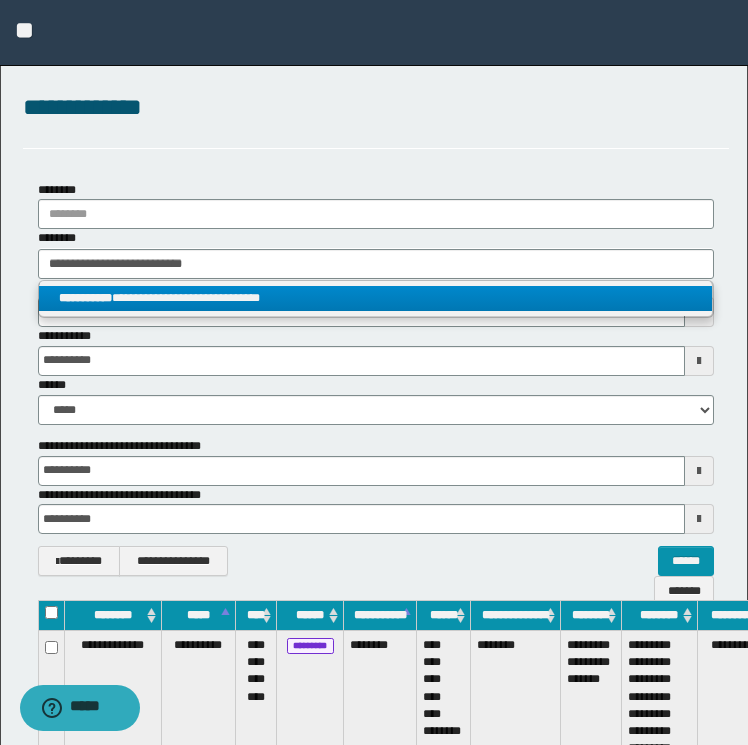 click on "**********" at bounding box center [376, 298] 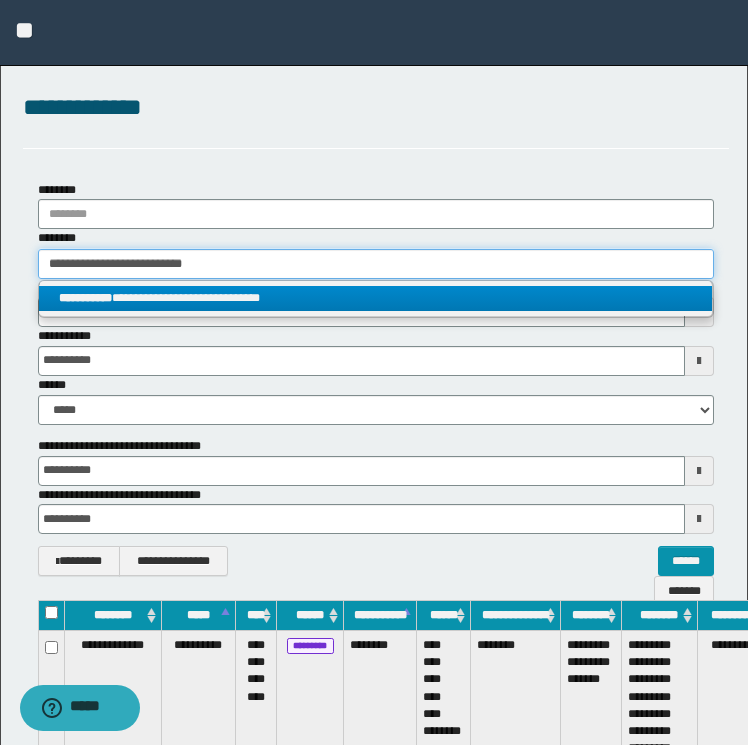 type 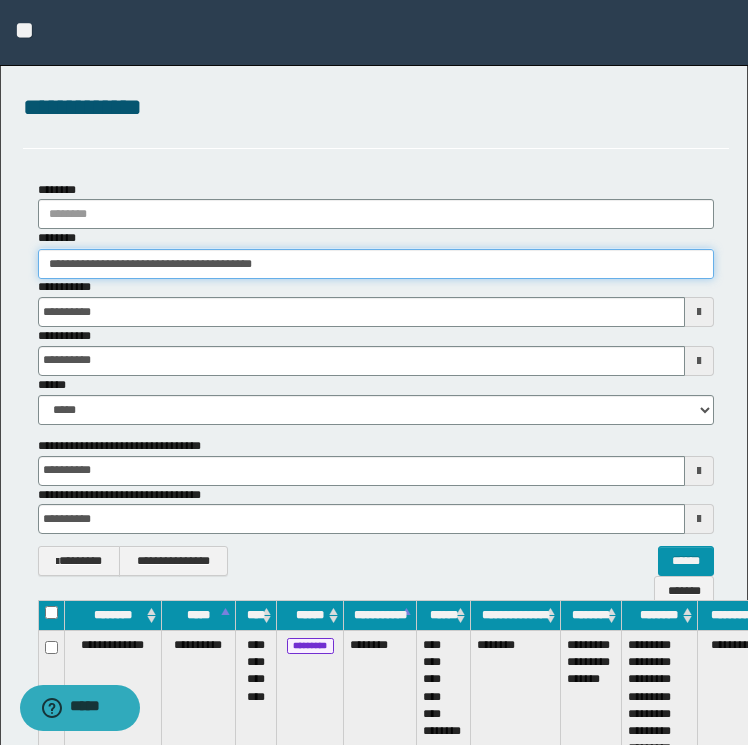 scroll, scrollTop: 0, scrollLeft: 79, axis: horizontal 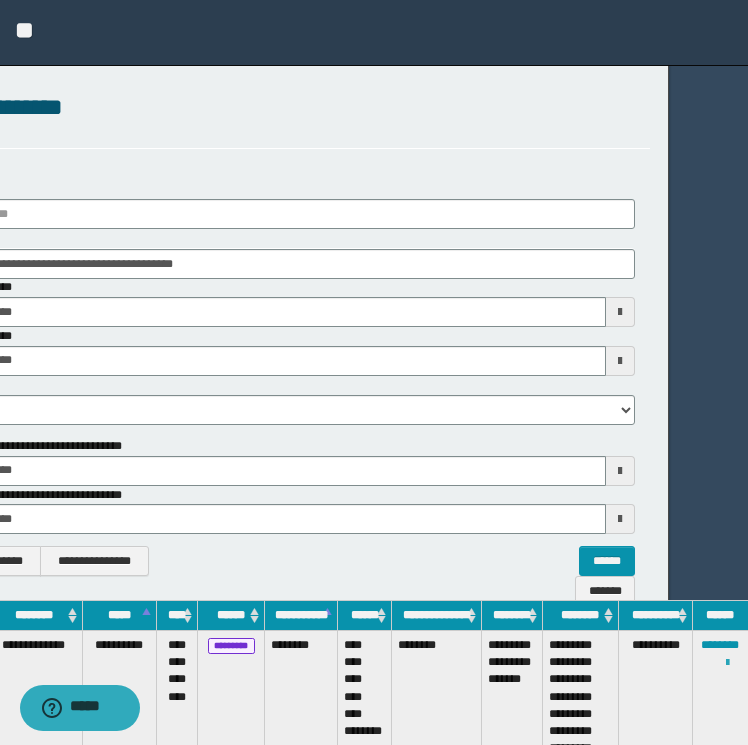 click at bounding box center [727, 663] 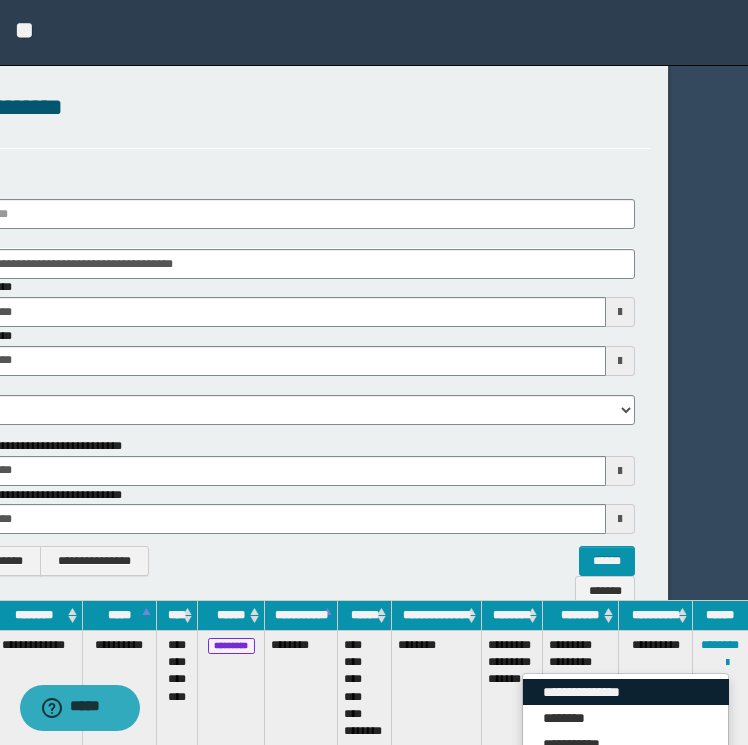 click on "**********" at bounding box center [626, 692] 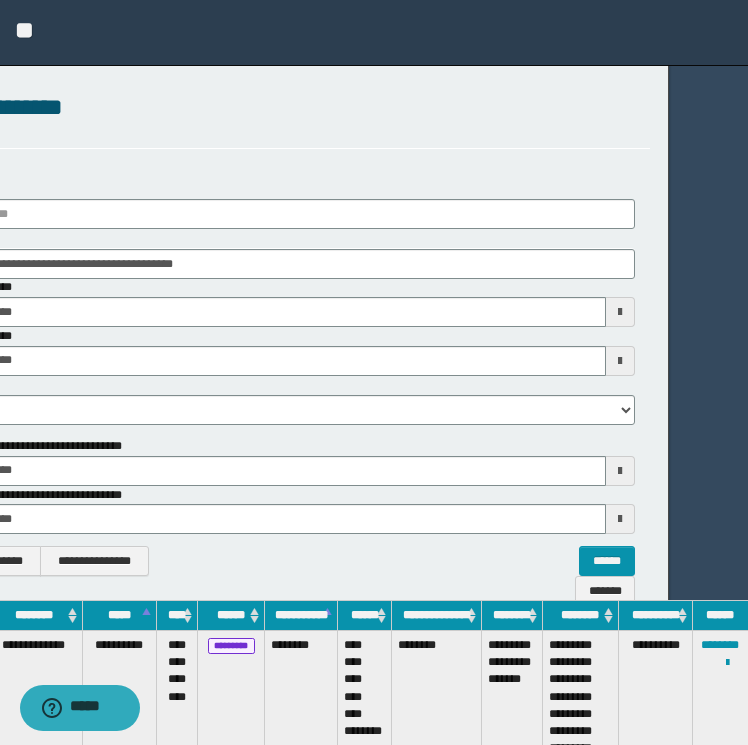 scroll, scrollTop: 0, scrollLeft: 0, axis: both 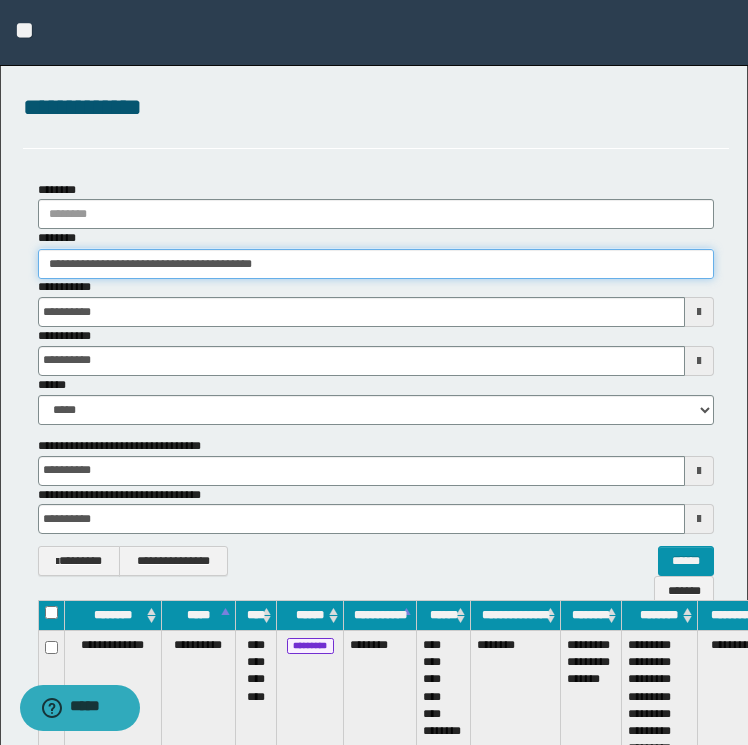 drag, startPoint x: 313, startPoint y: 268, endPoint x: -4, endPoint y: 272, distance: 317.02524 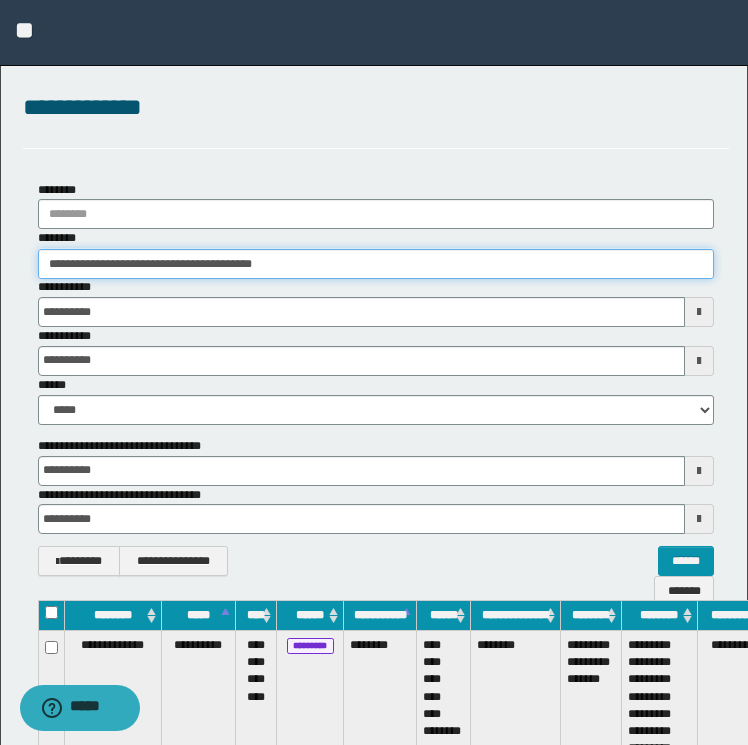 click on "**********" at bounding box center (374, 372) 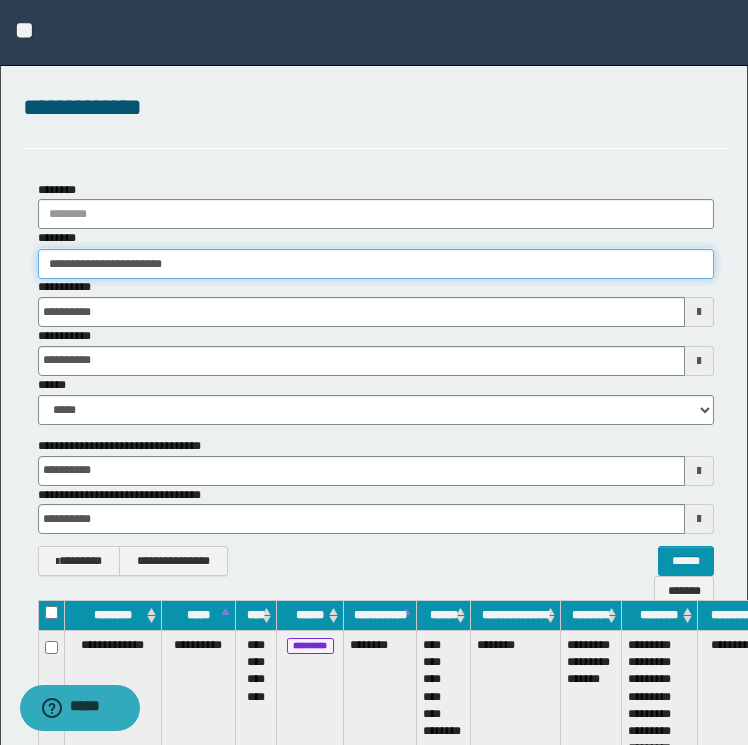 type on "**********" 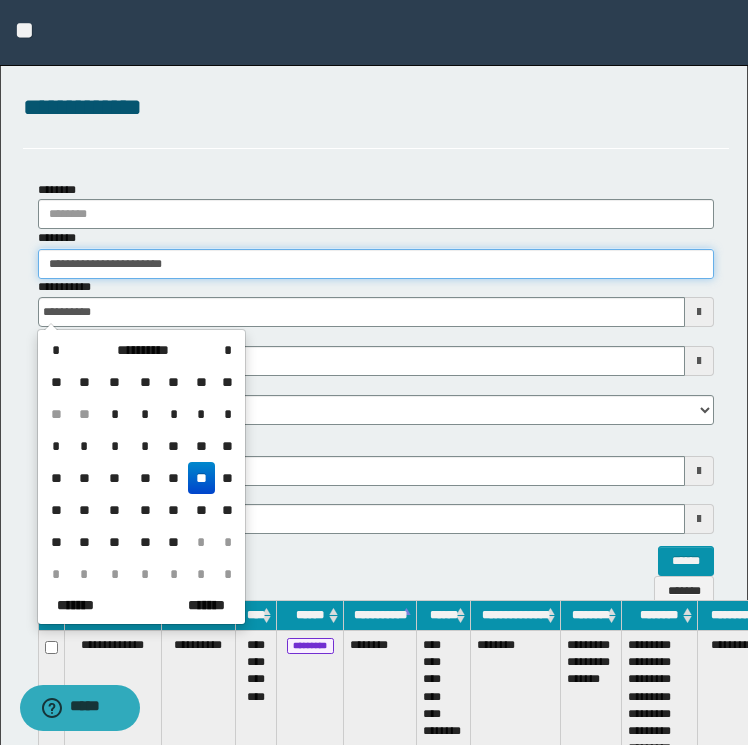 type on "**********" 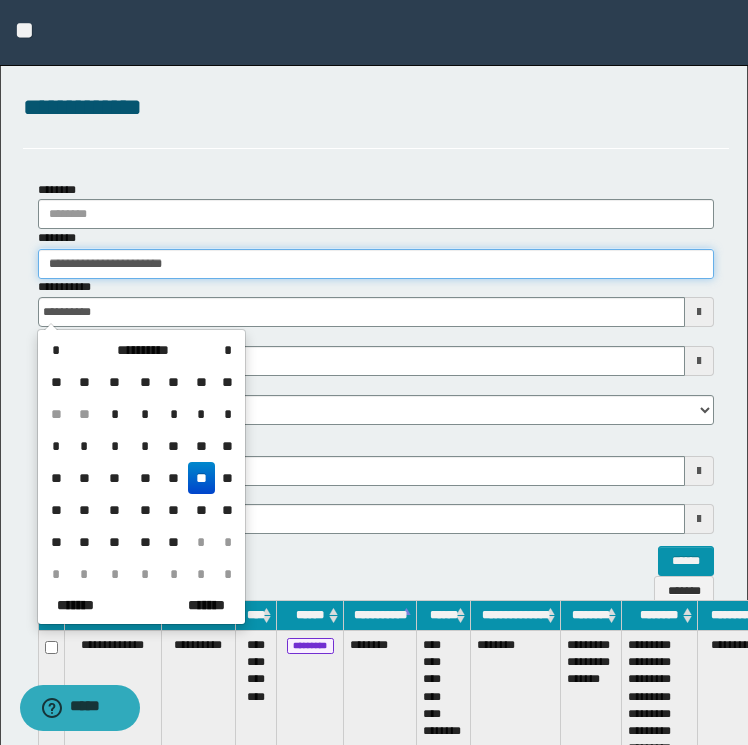 click on "**********" at bounding box center [376, 264] 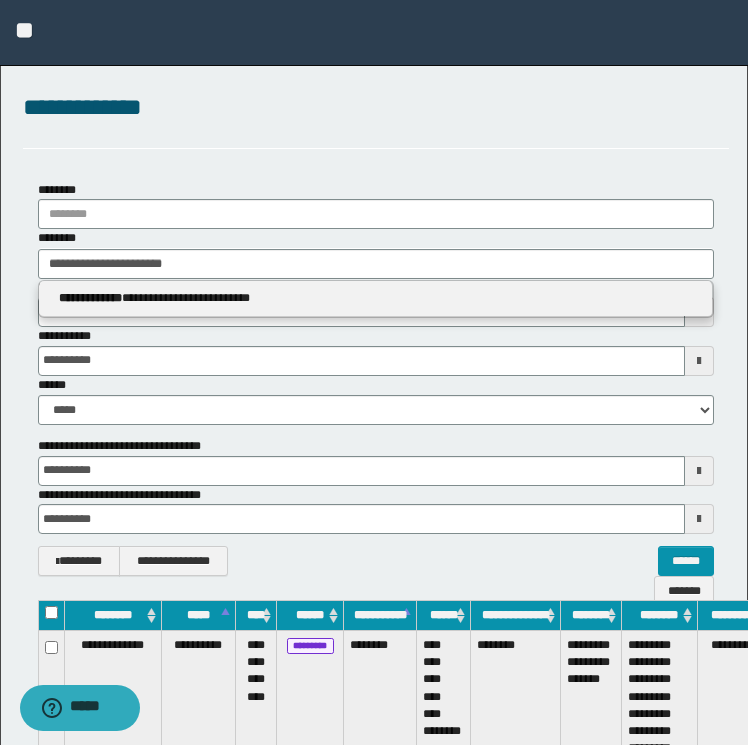 click on "**********" at bounding box center (376, 298) 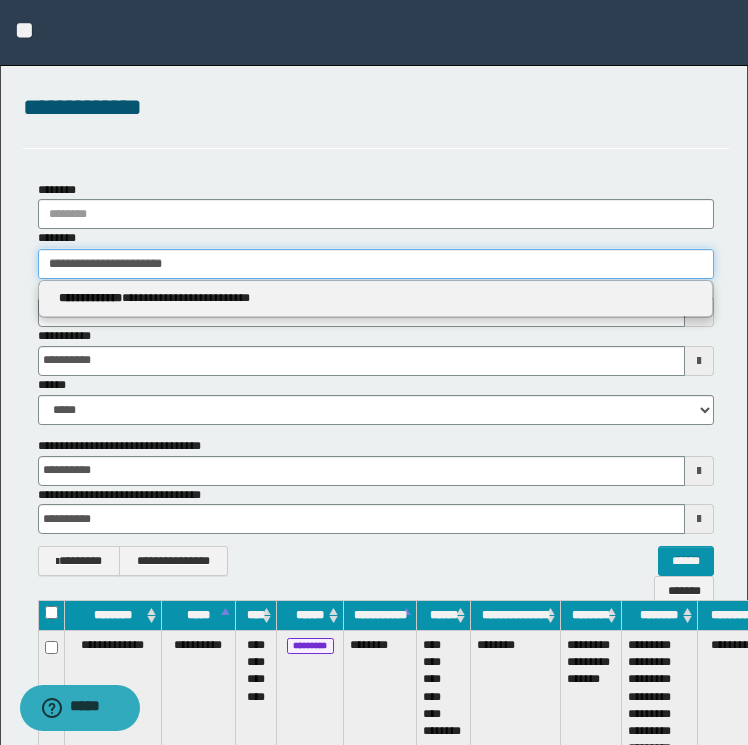 type 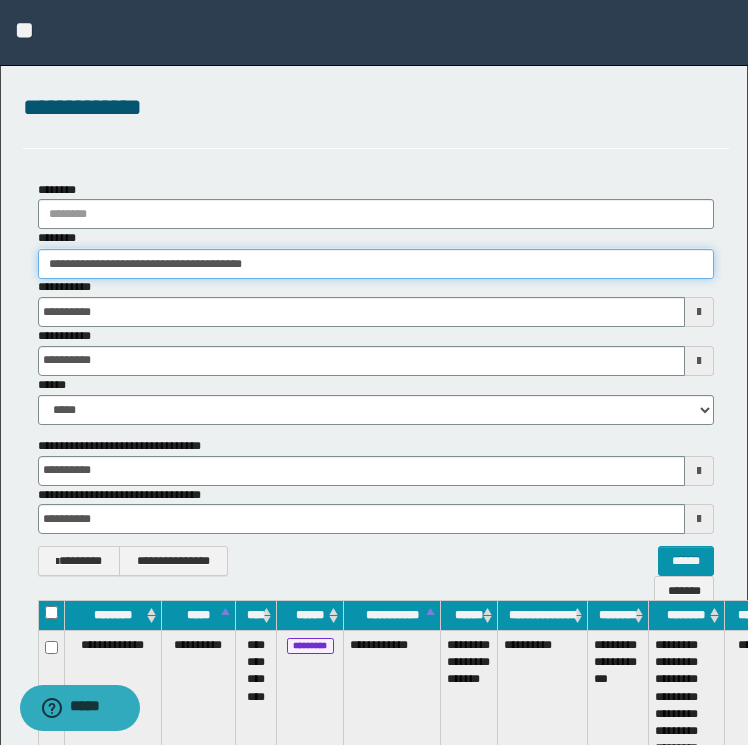 scroll, scrollTop: 0, scrollLeft: 106, axis: horizontal 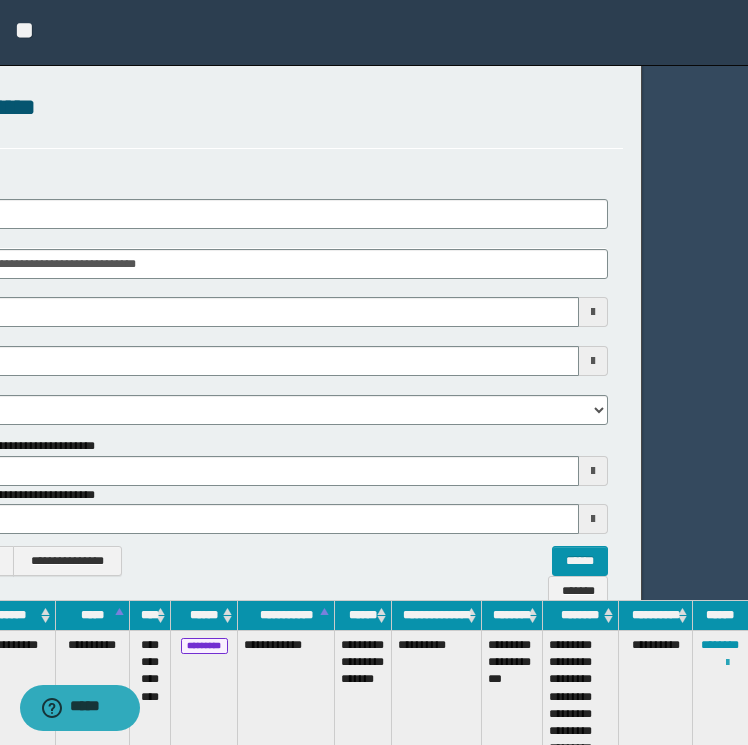 click at bounding box center (727, 663) 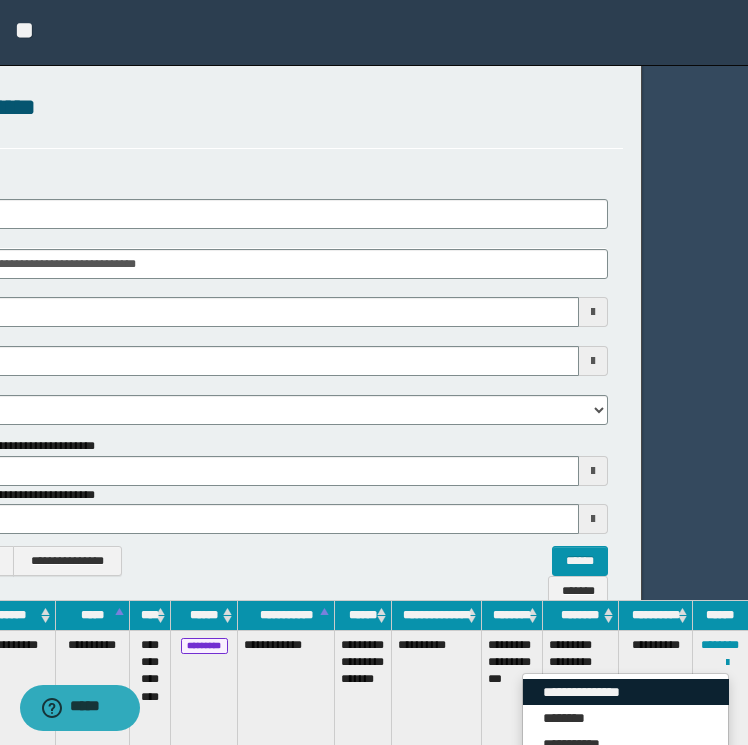 click on "**********" at bounding box center [626, 692] 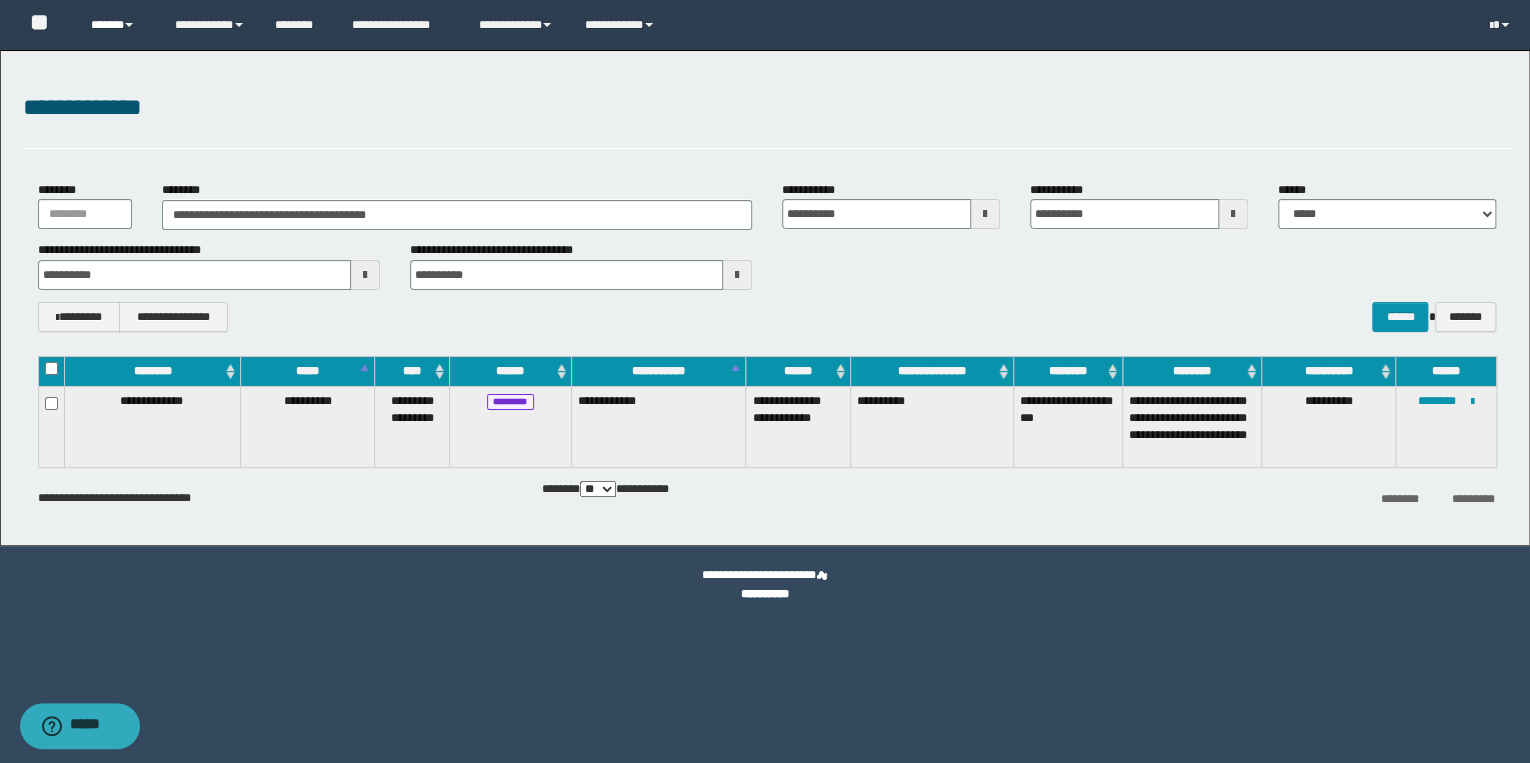click on "******" at bounding box center [117, 25] 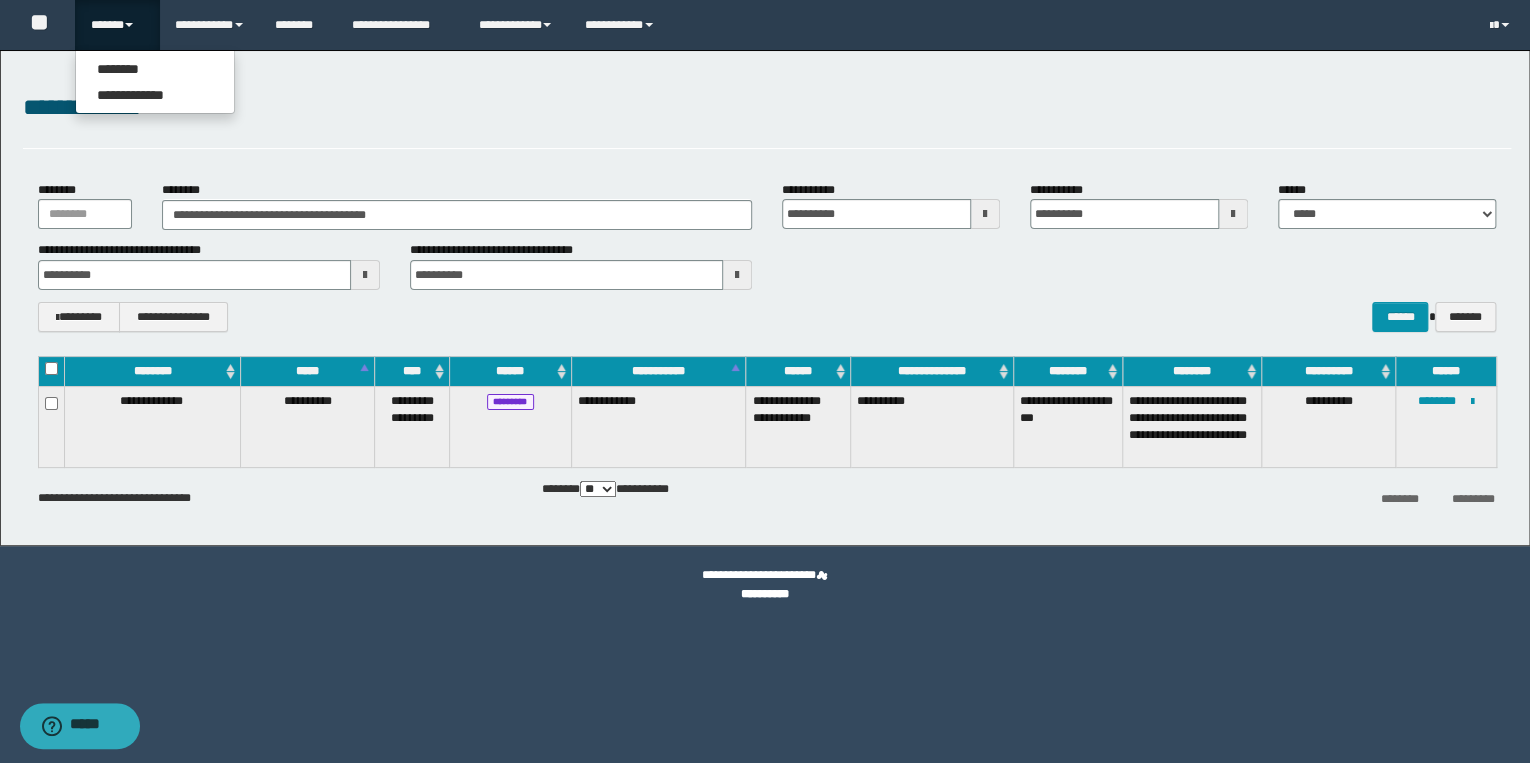 click on "**********" at bounding box center [767, 108] 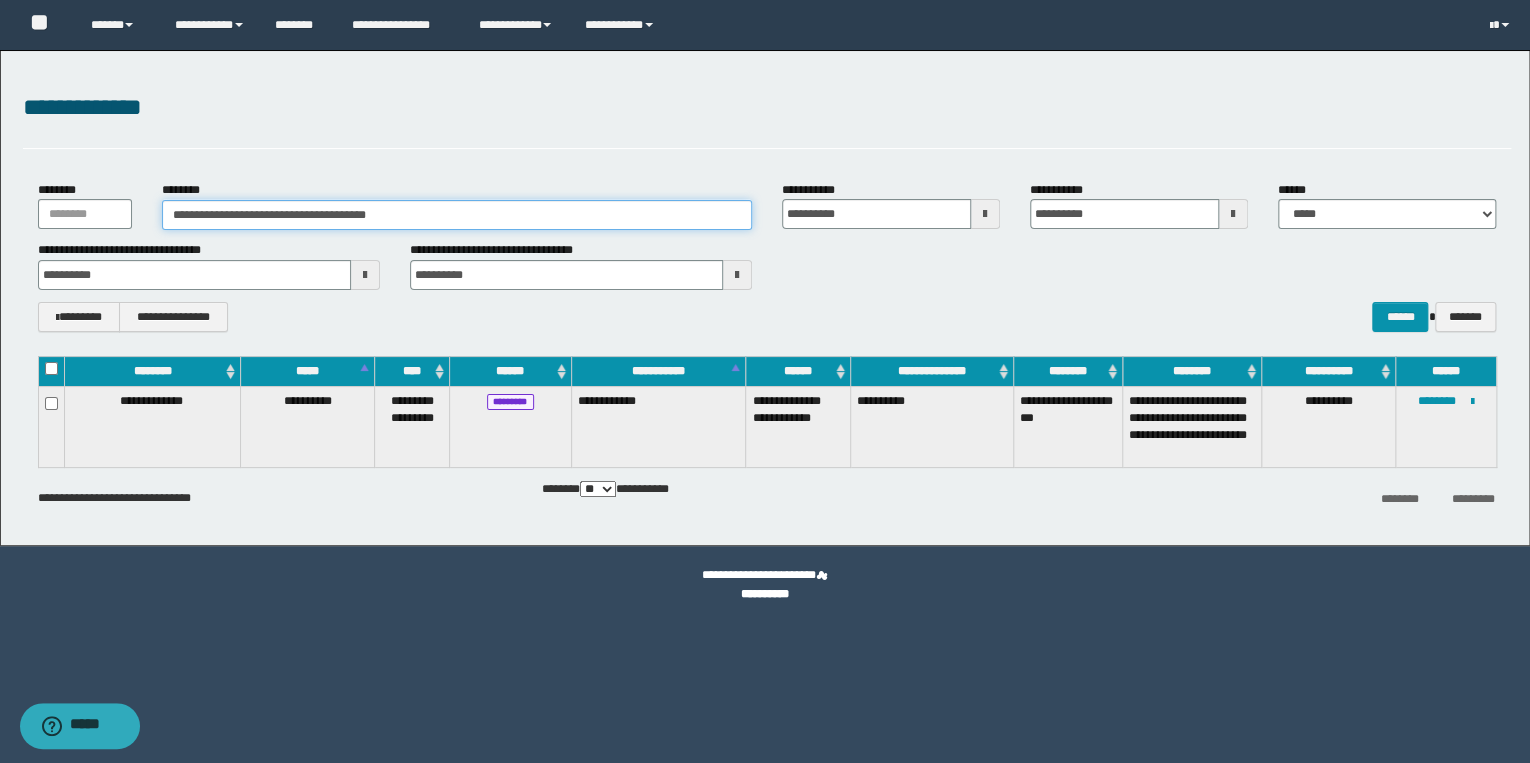 drag, startPoint x: 392, startPoint y: 220, endPoint x: 0, endPoint y: 208, distance: 392.18362 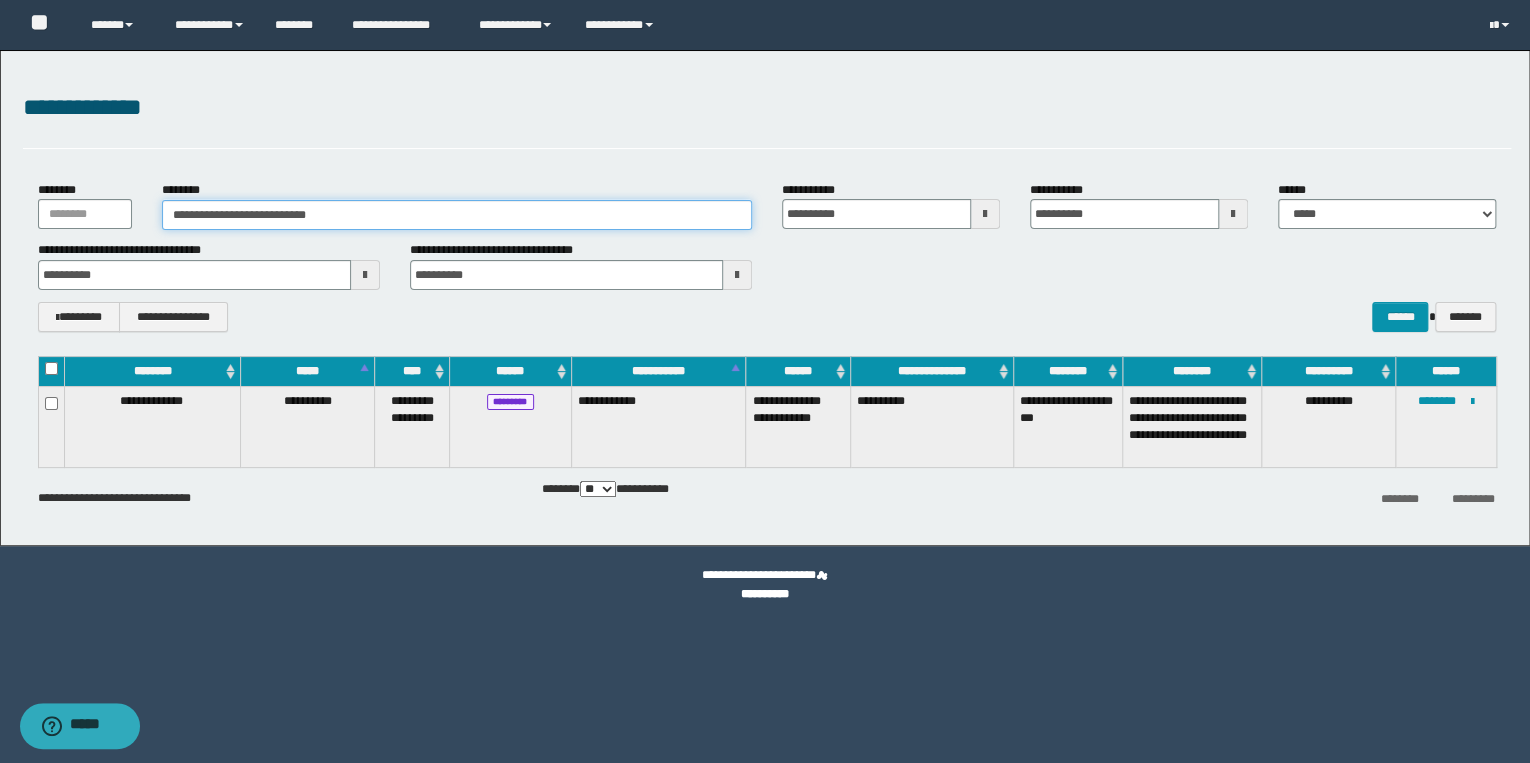 type on "**********" 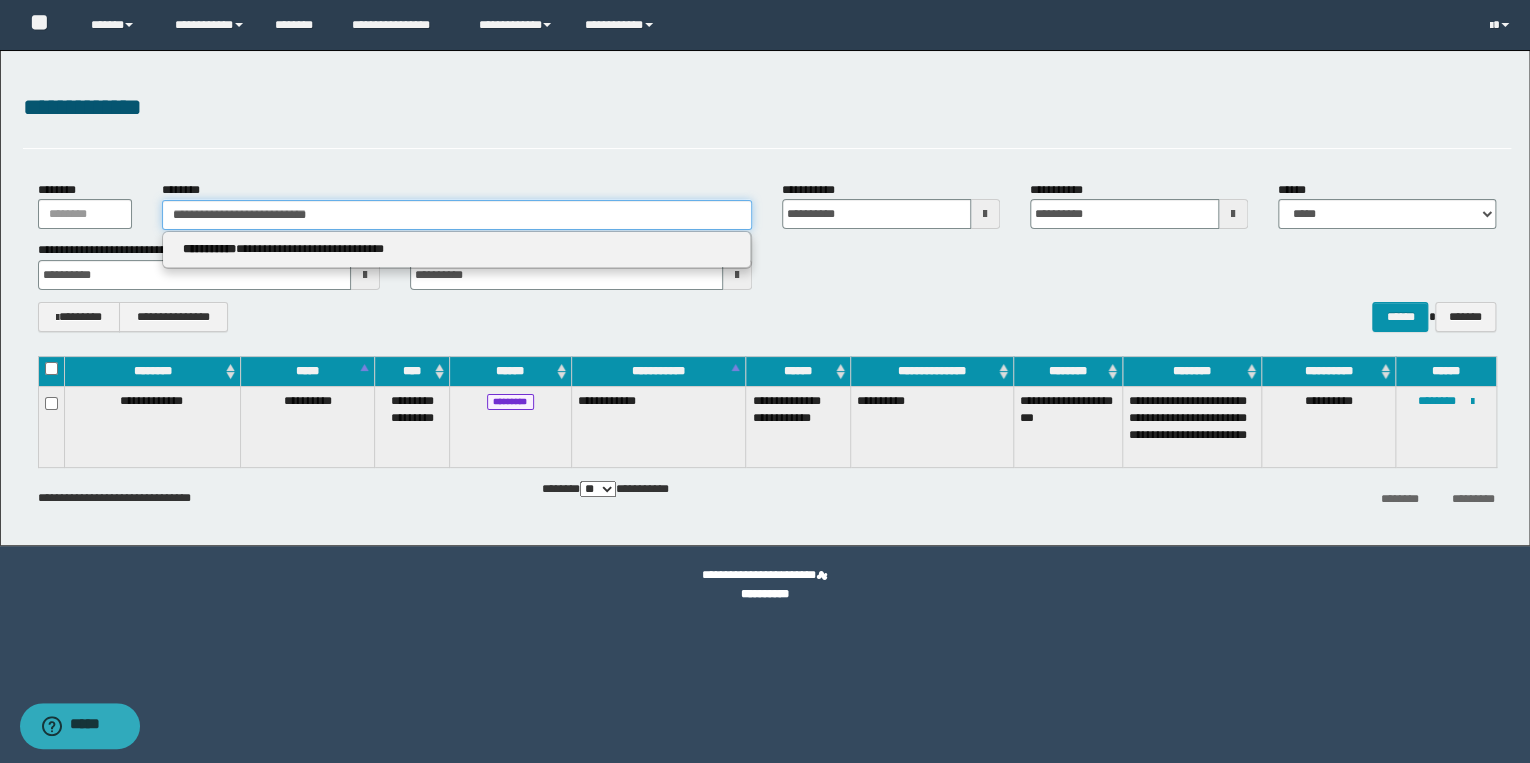 type on "**********" 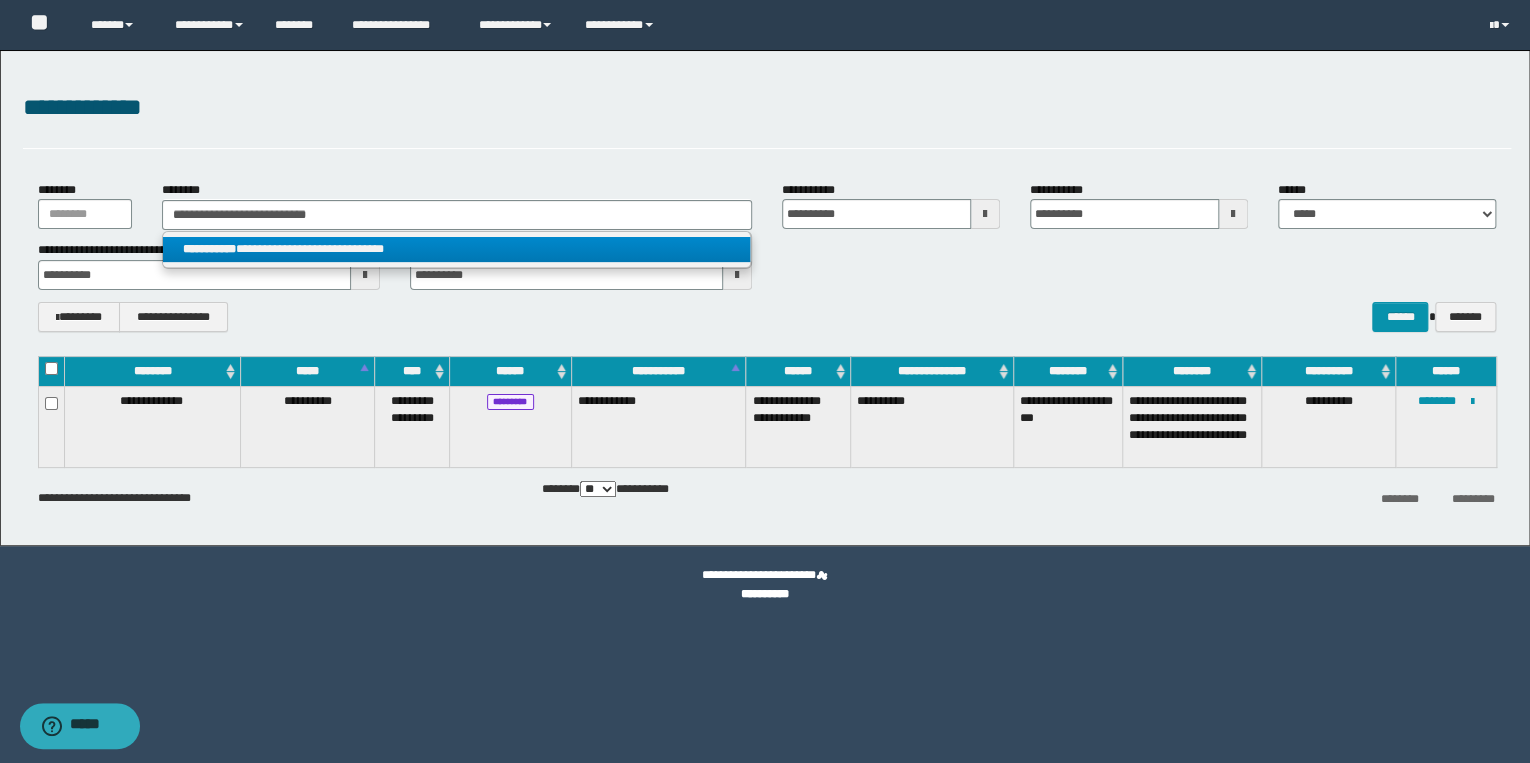 click on "**********" at bounding box center (209, 249) 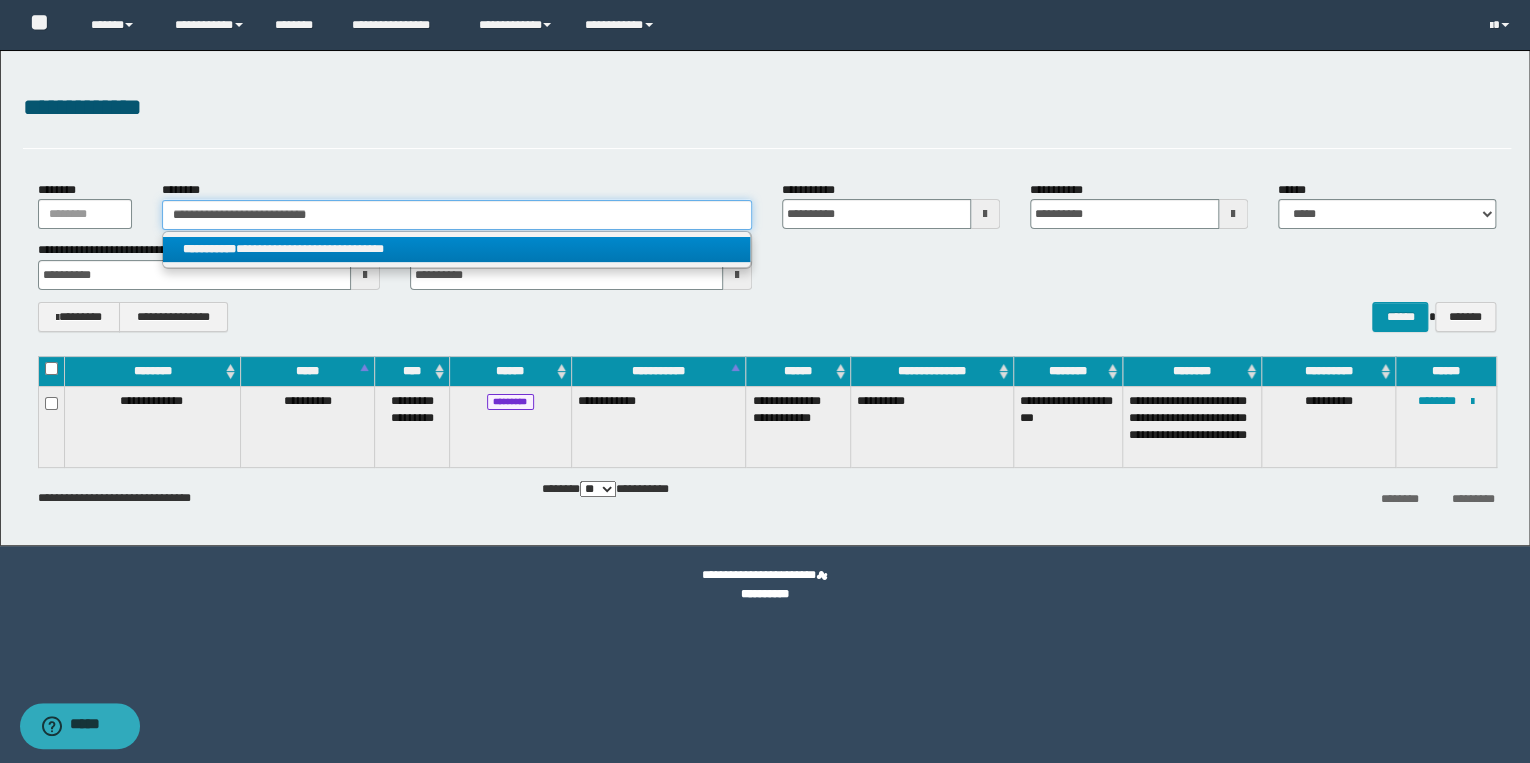 type 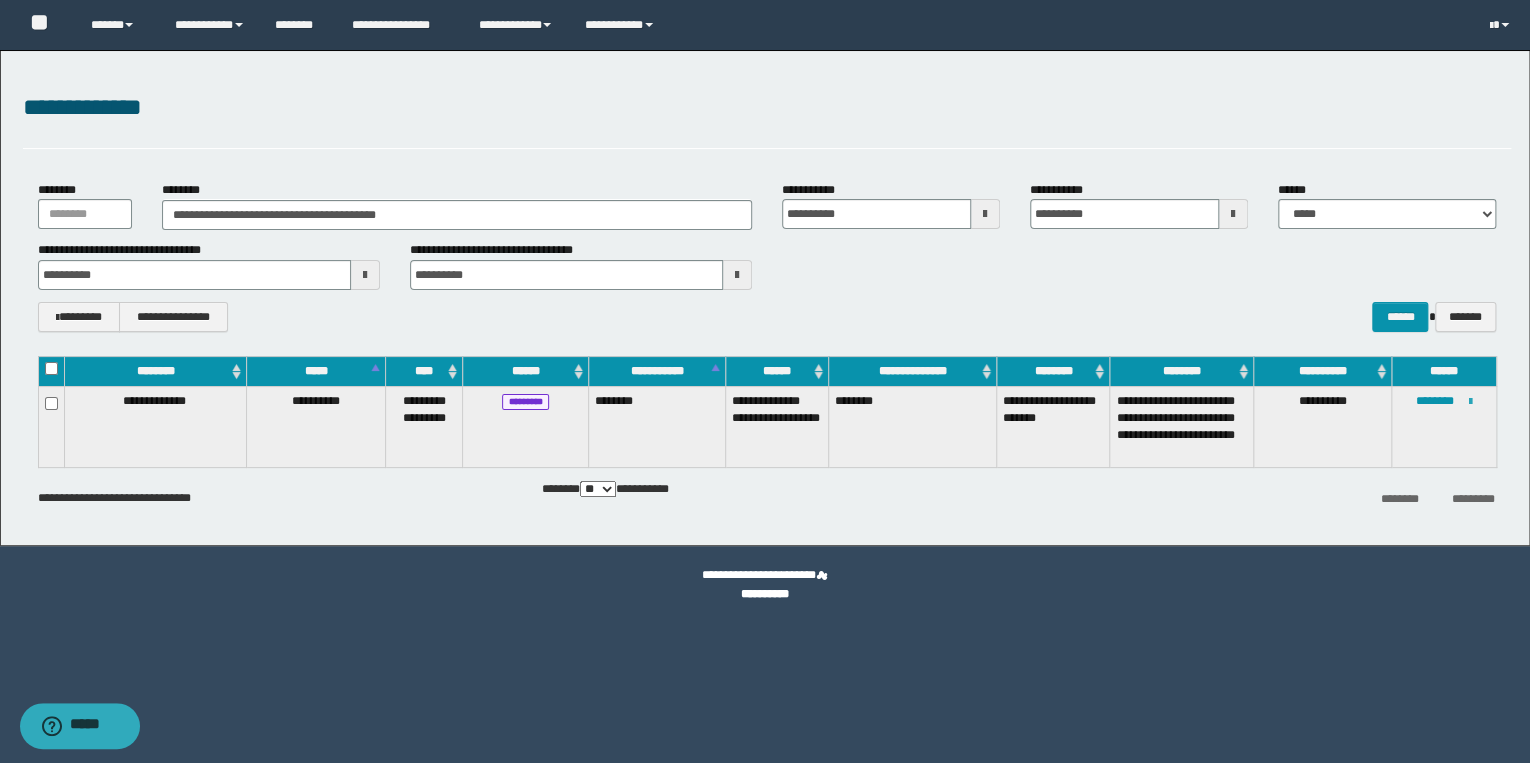 click at bounding box center (1470, 402) 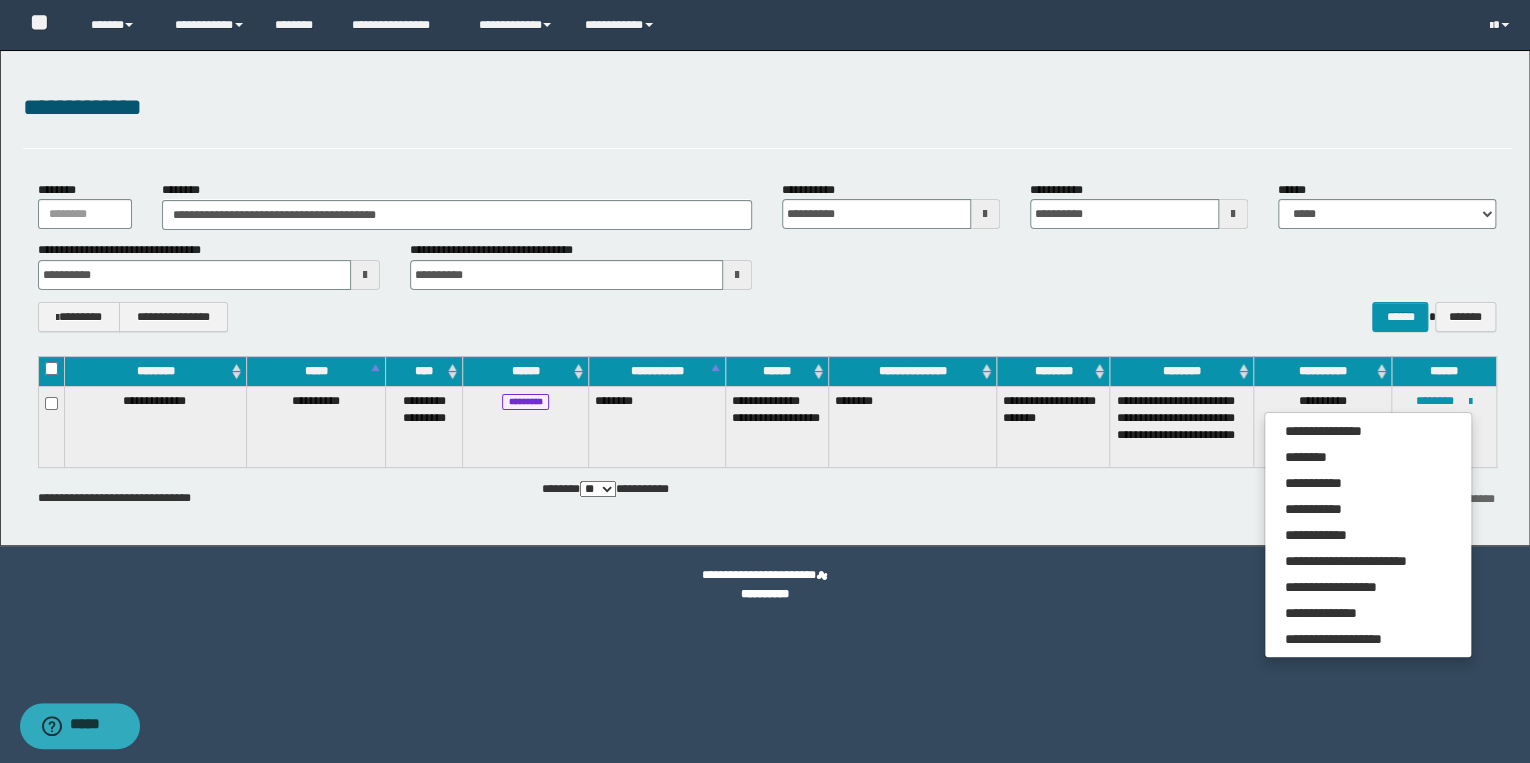 click on "**********" at bounding box center (767, 256) 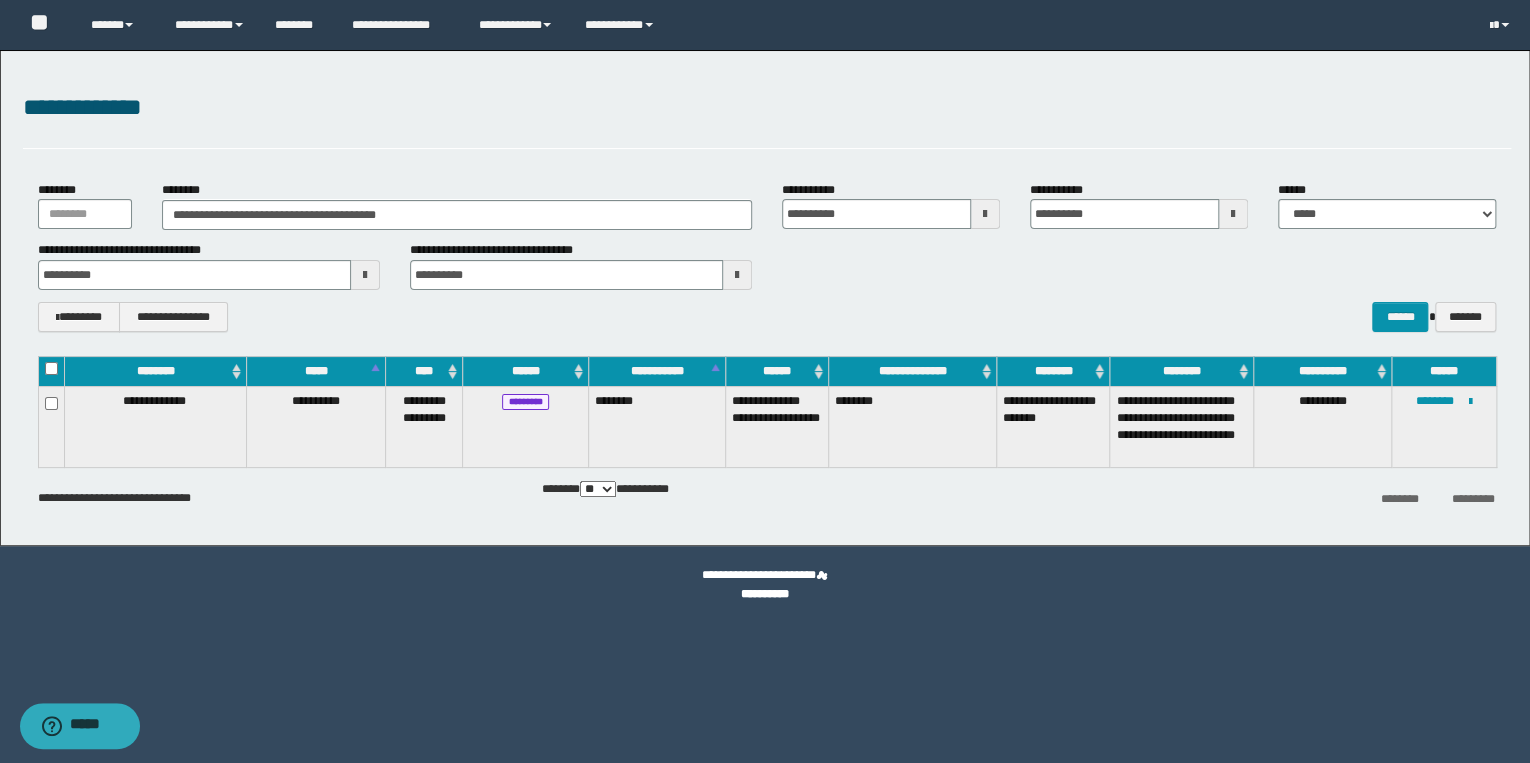 click on "**********" at bounding box center (1444, 426) 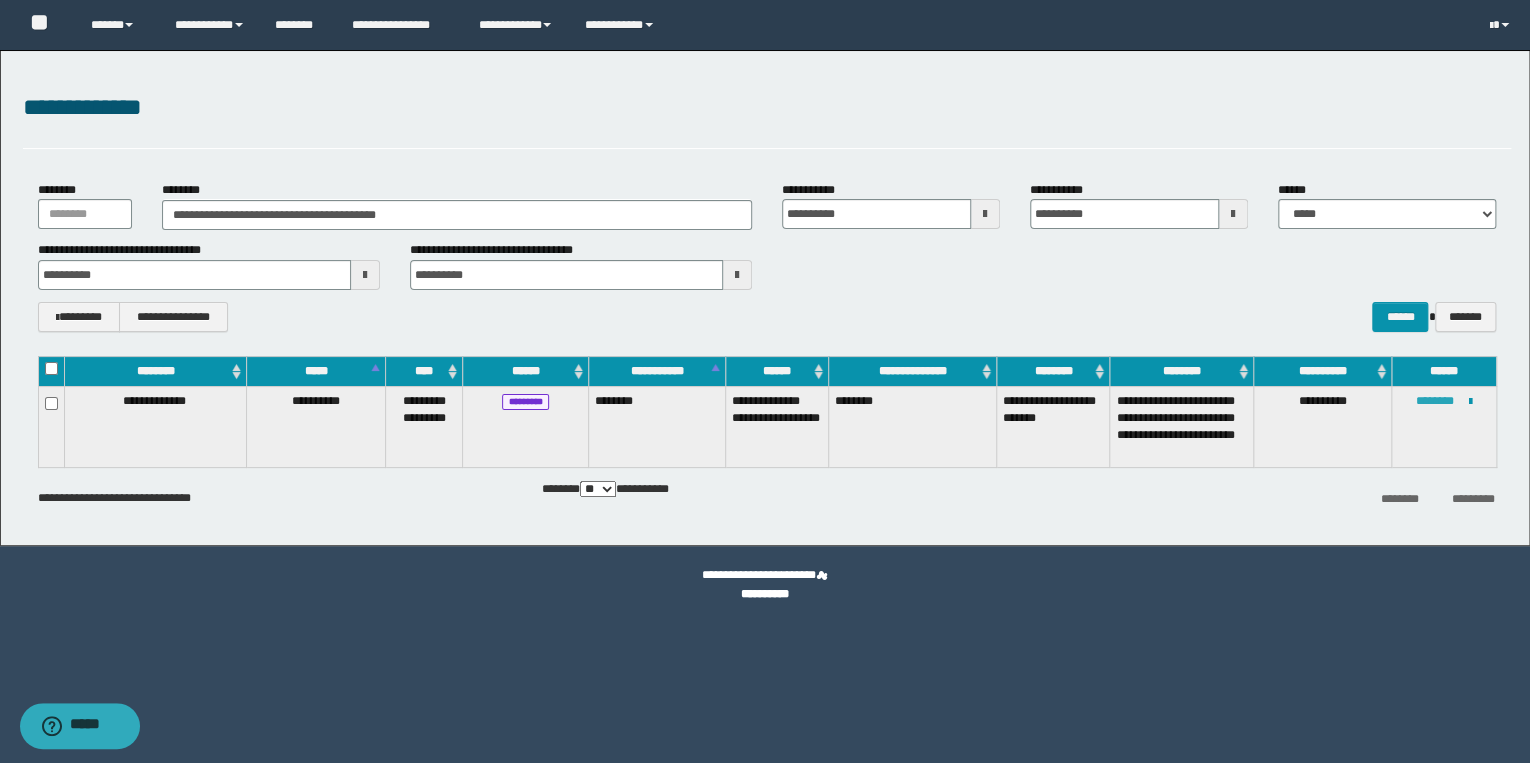 click on "********" at bounding box center (1435, 401) 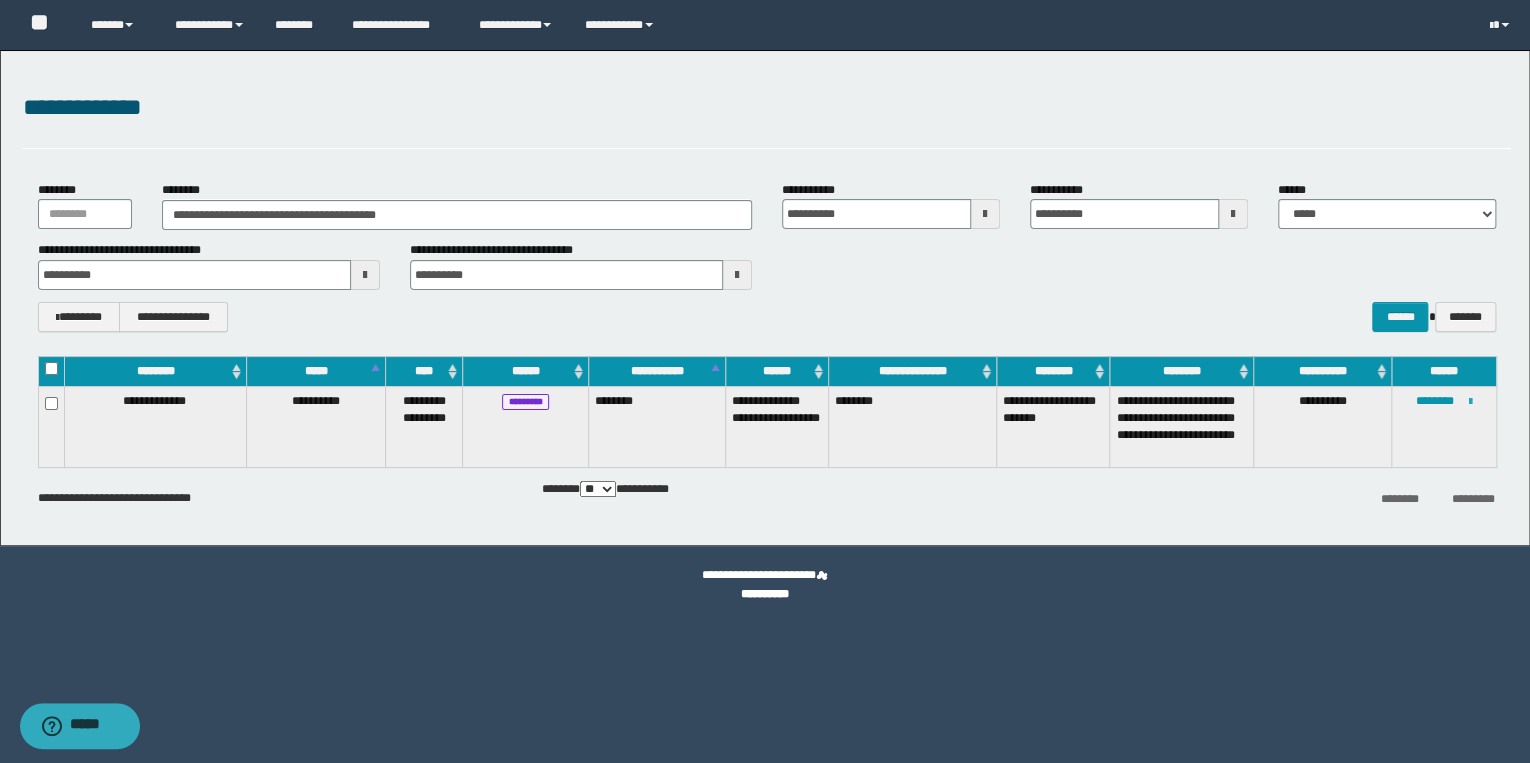 click at bounding box center [1470, 402] 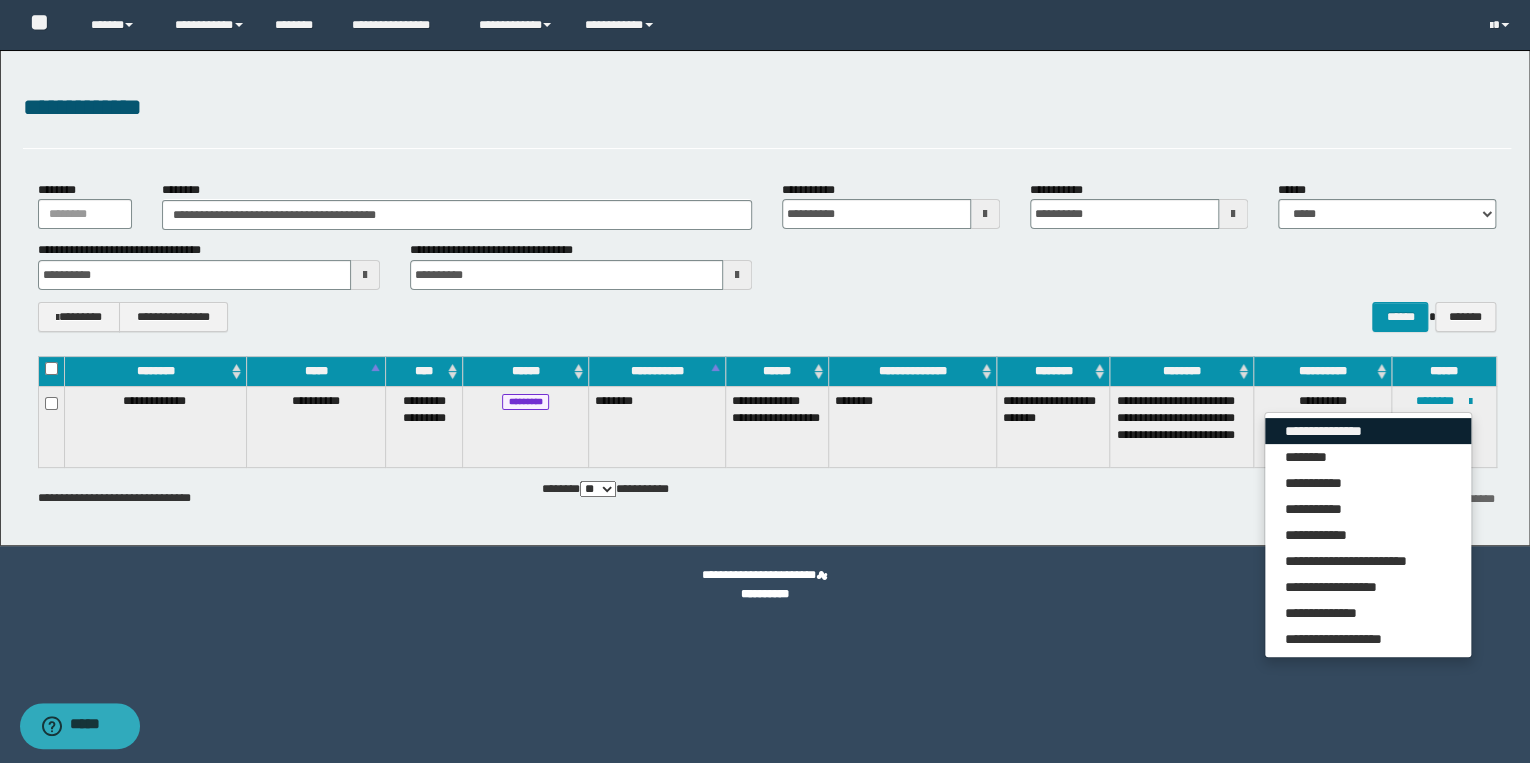 click on "**********" at bounding box center [1368, 431] 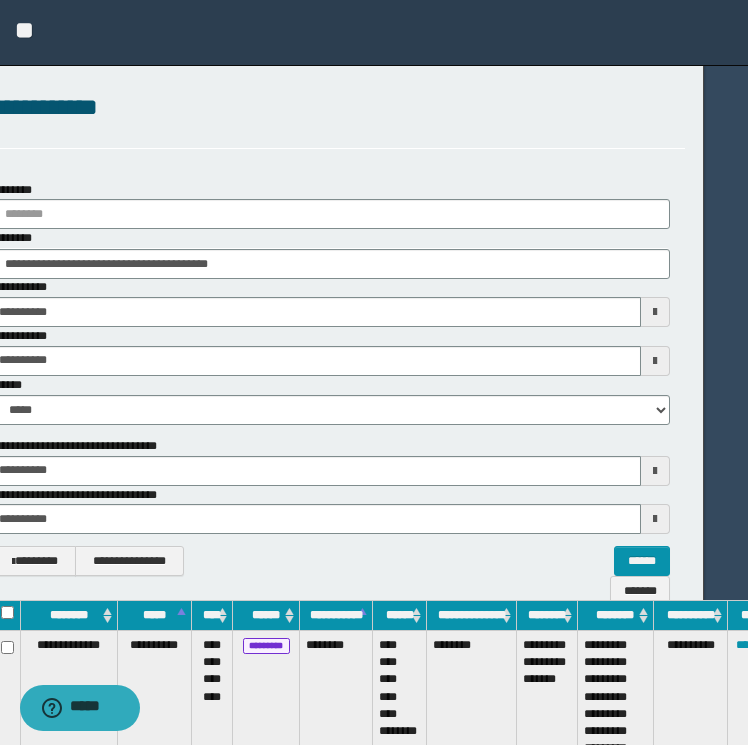 scroll, scrollTop: 0, scrollLeft: 79, axis: horizontal 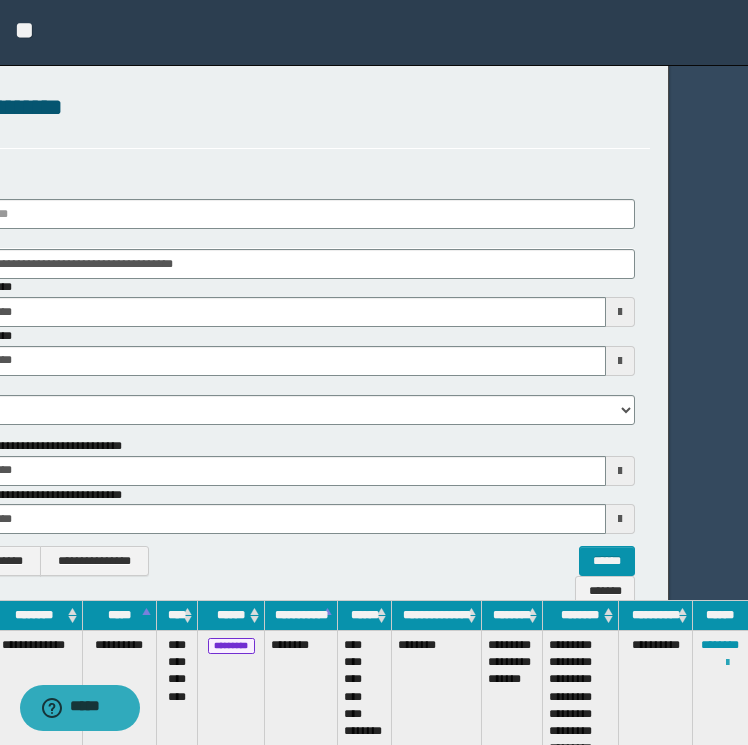 click at bounding box center [727, 663] 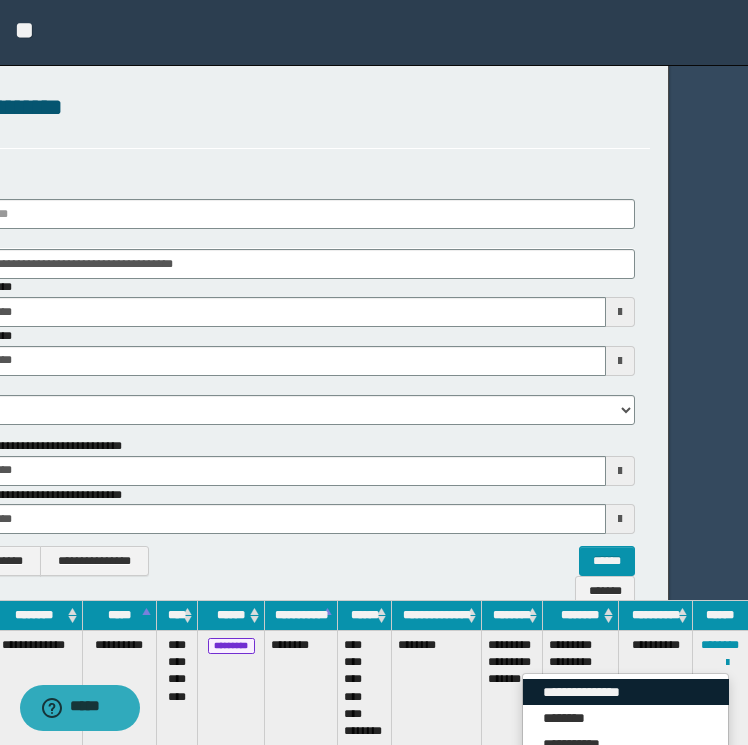 click on "**********" at bounding box center [626, 692] 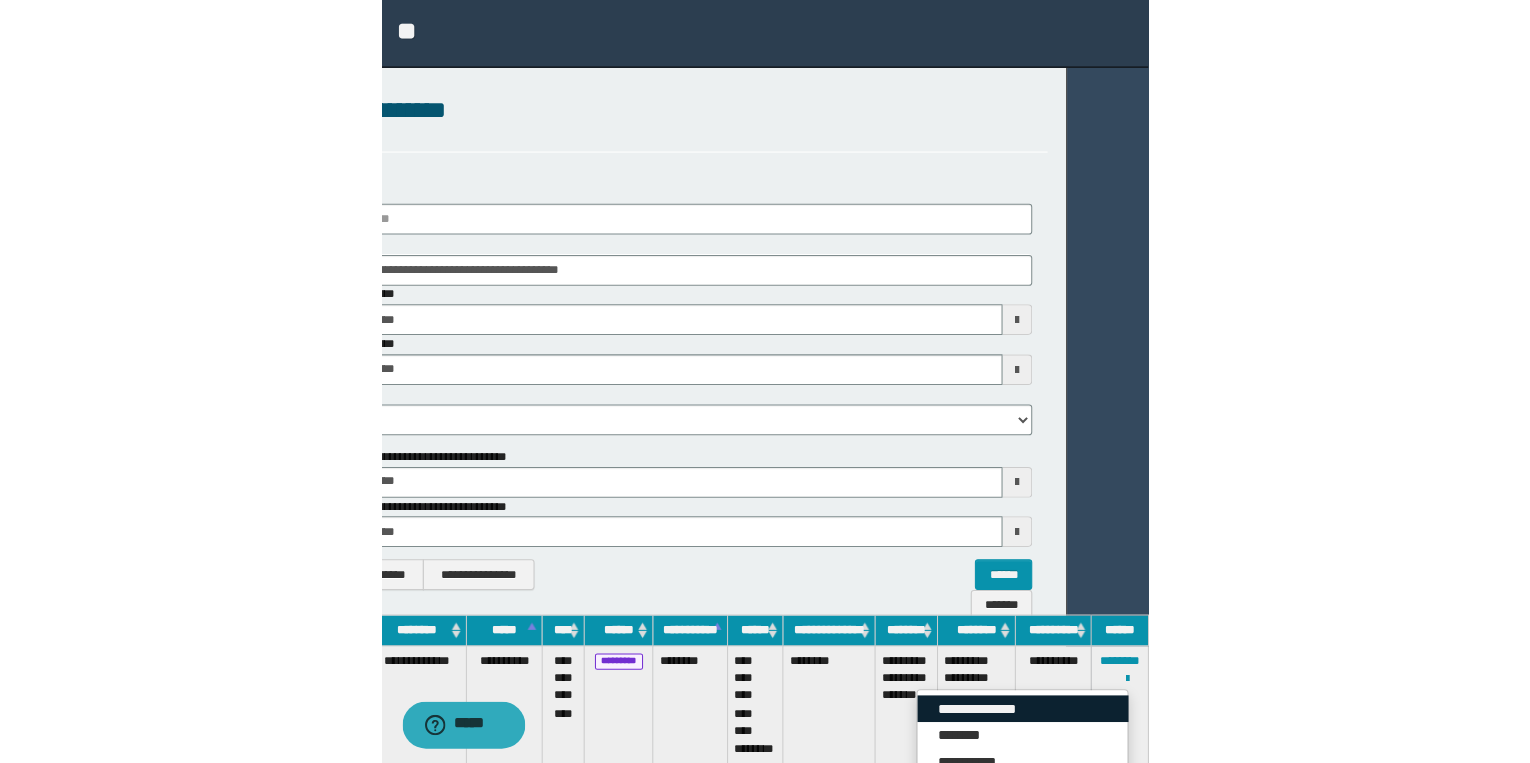 scroll, scrollTop: 0, scrollLeft: 0, axis: both 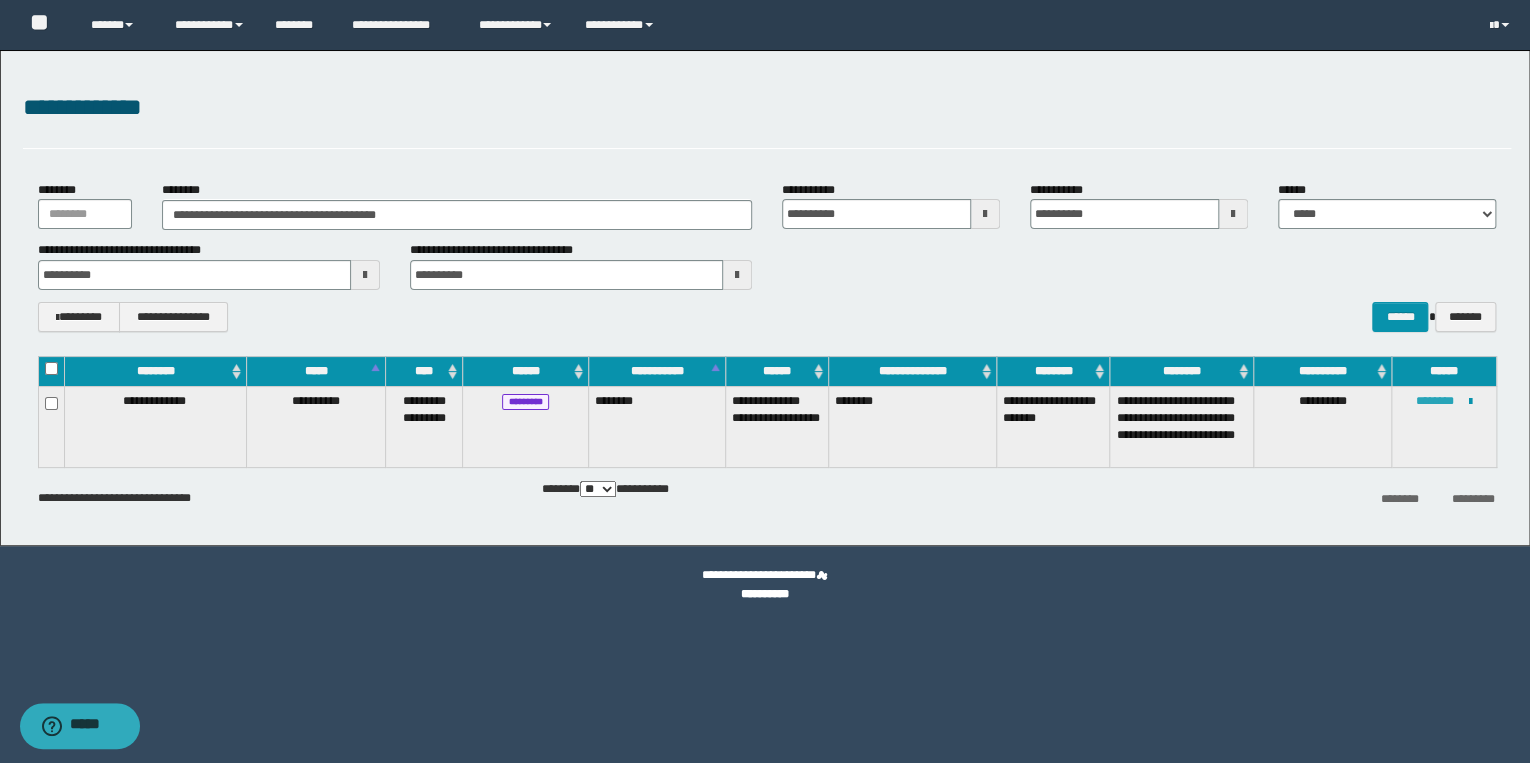 click on "********" at bounding box center (1435, 401) 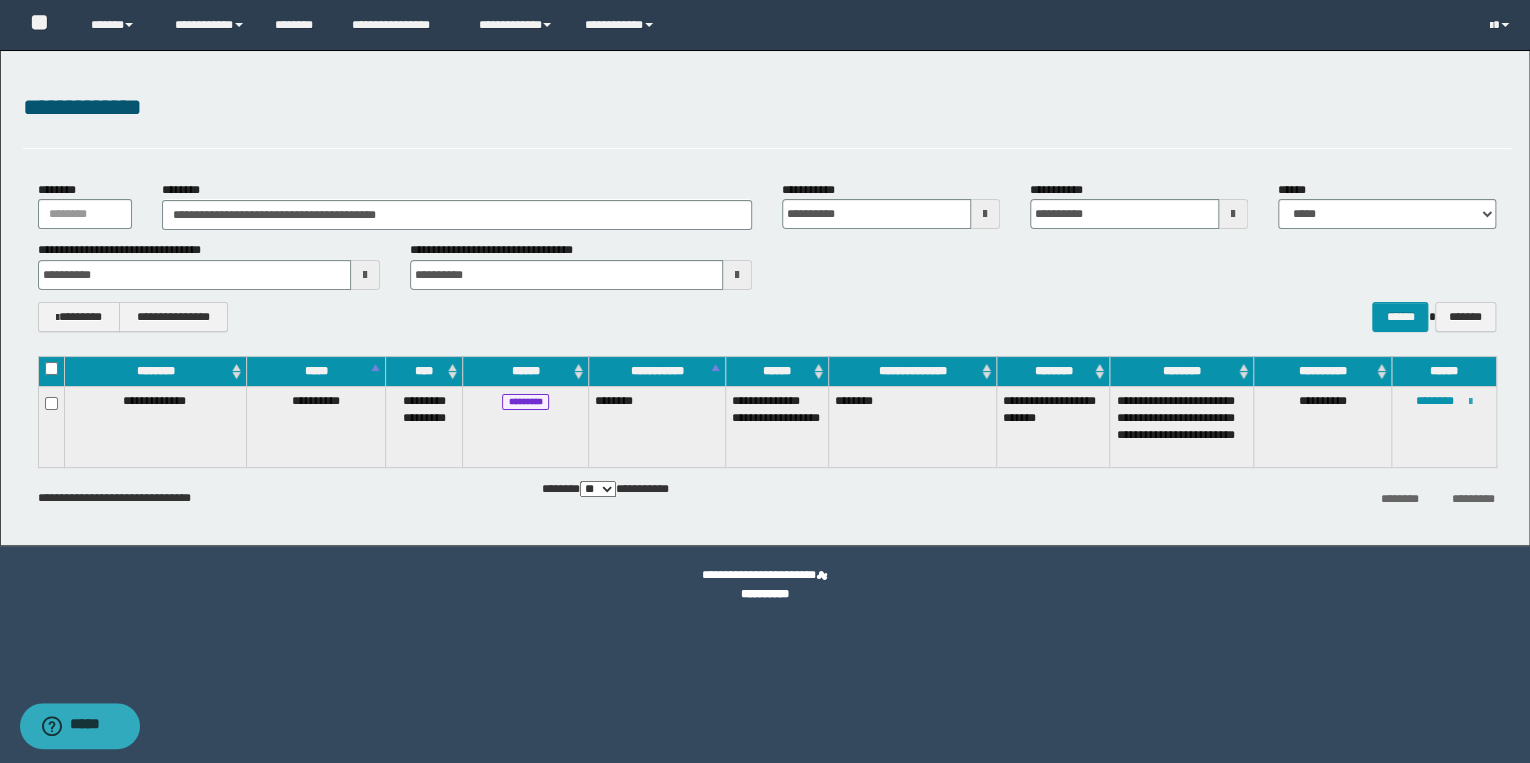 click at bounding box center (1470, 402) 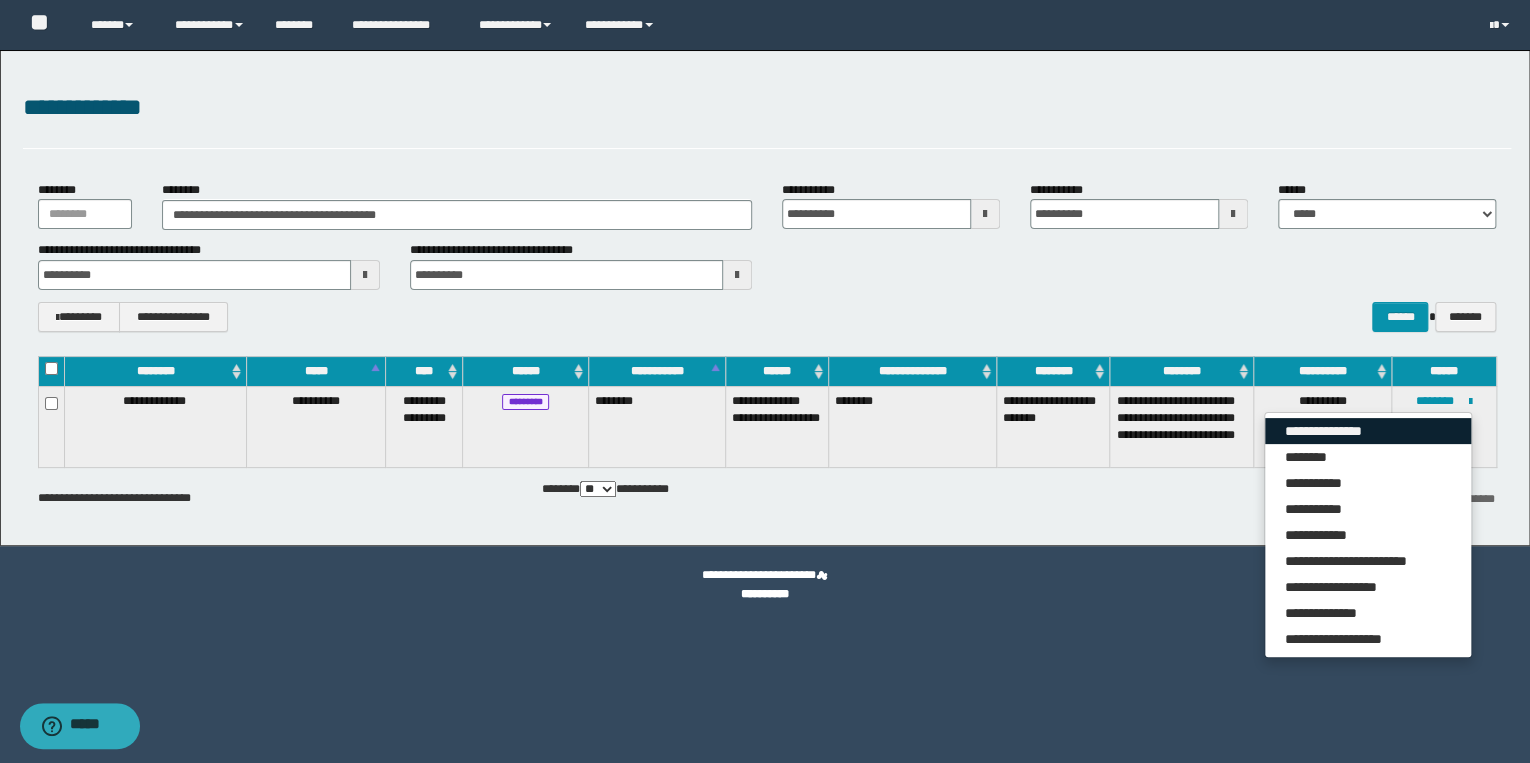 click on "**********" at bounding box center [1368, 431] 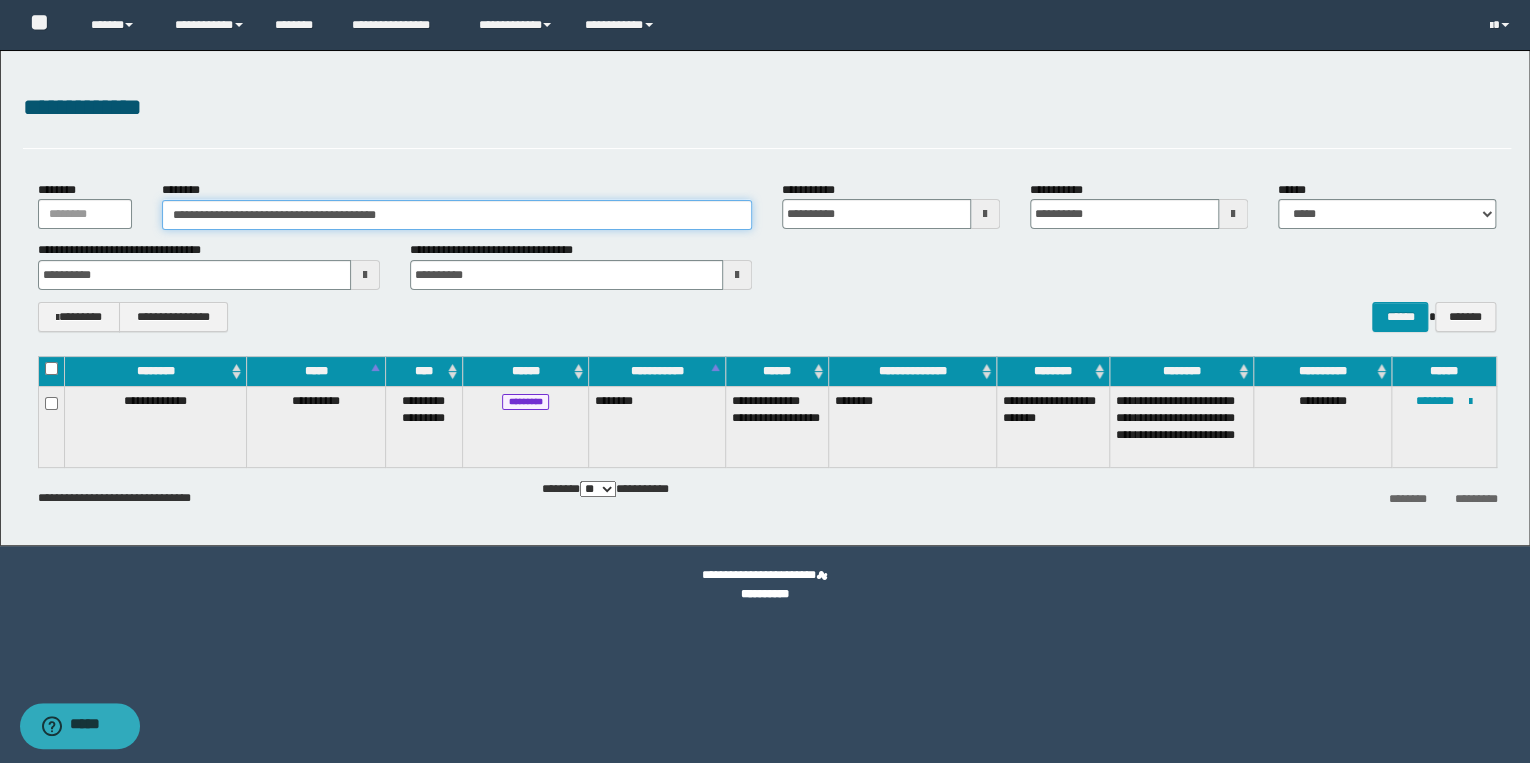 drag, startPoint x: 449, startPoint y: 212, endPoint x: -4, endPoint y: 184, distance: 453.86453 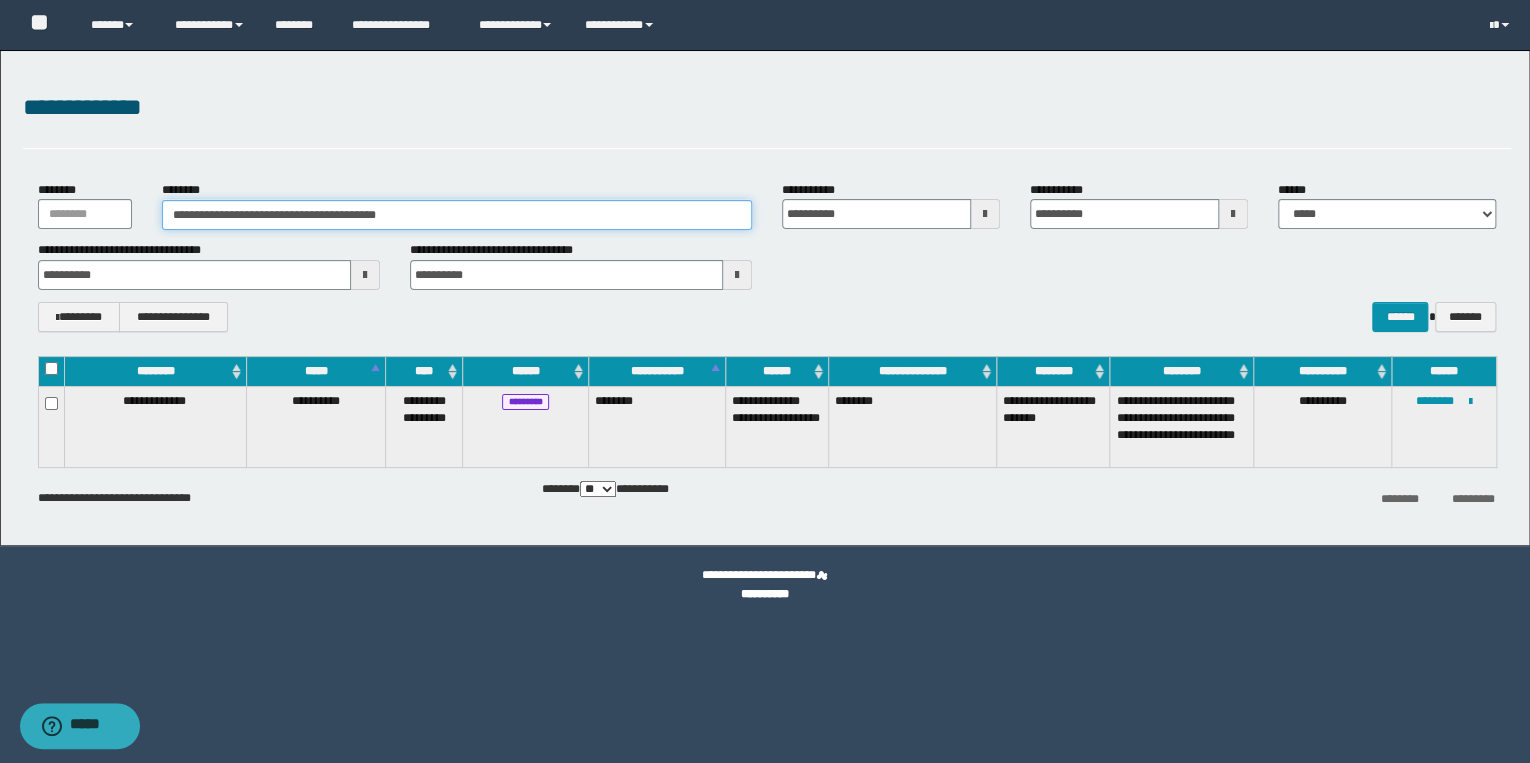 paste 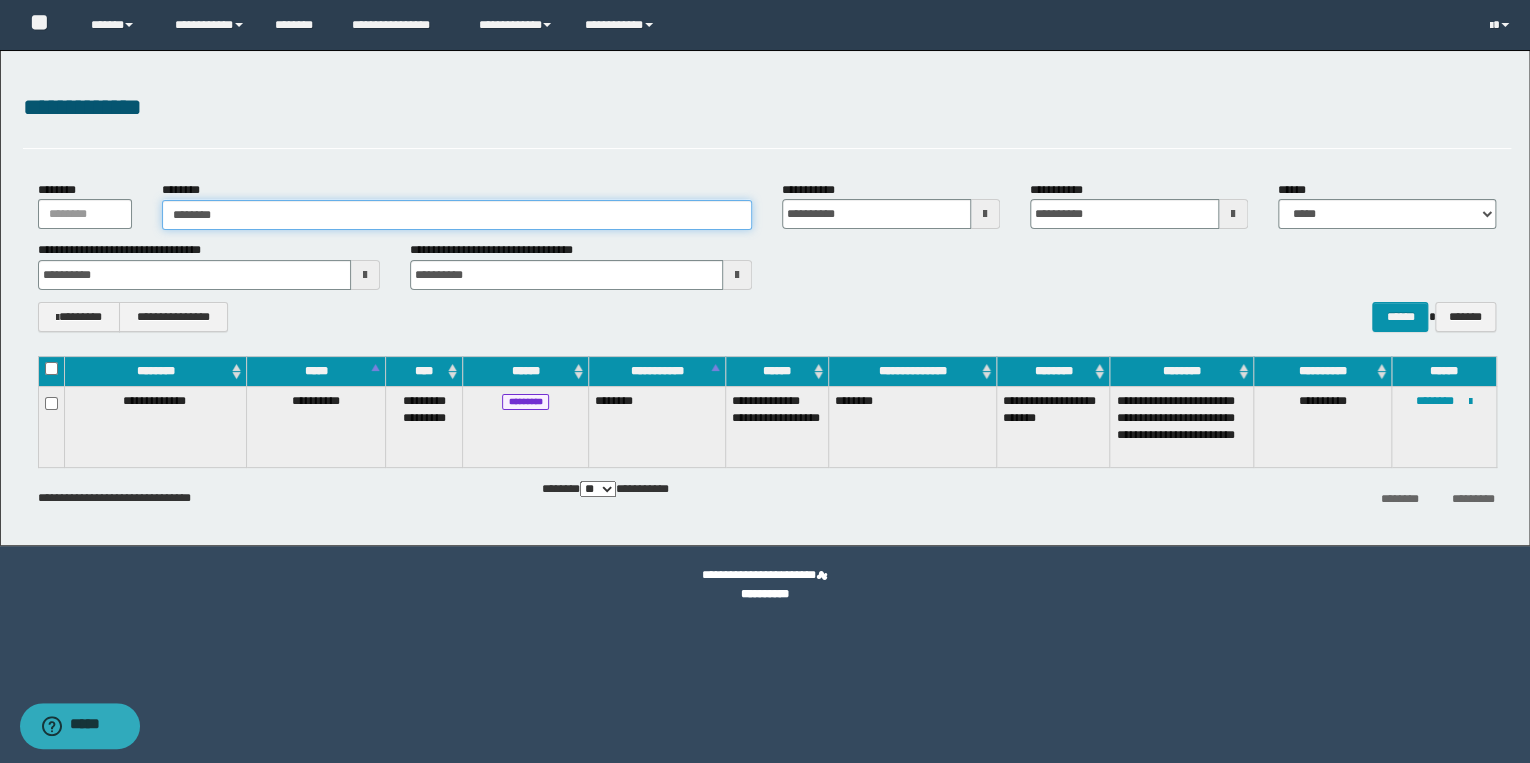 type on "********" 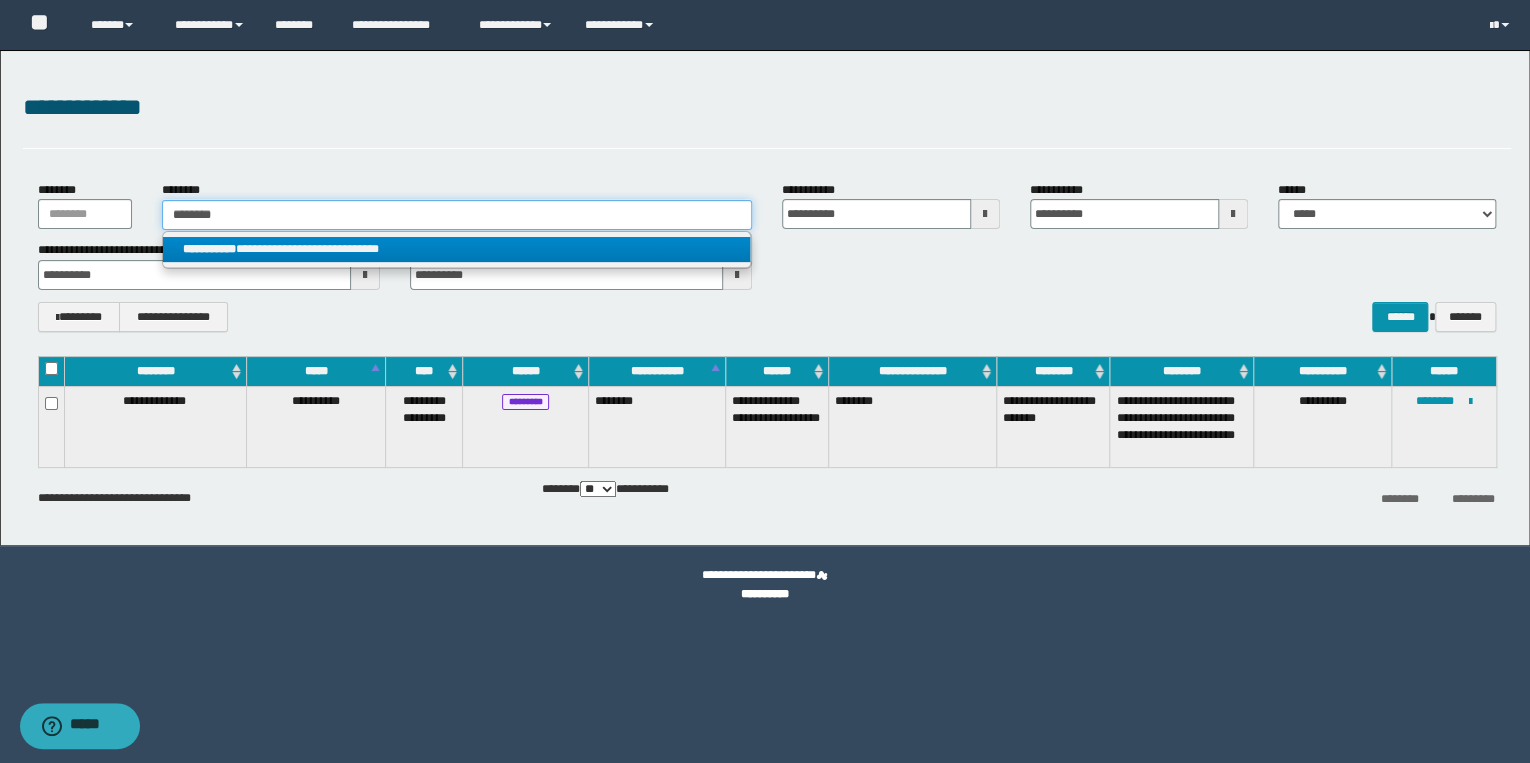 type on "********" 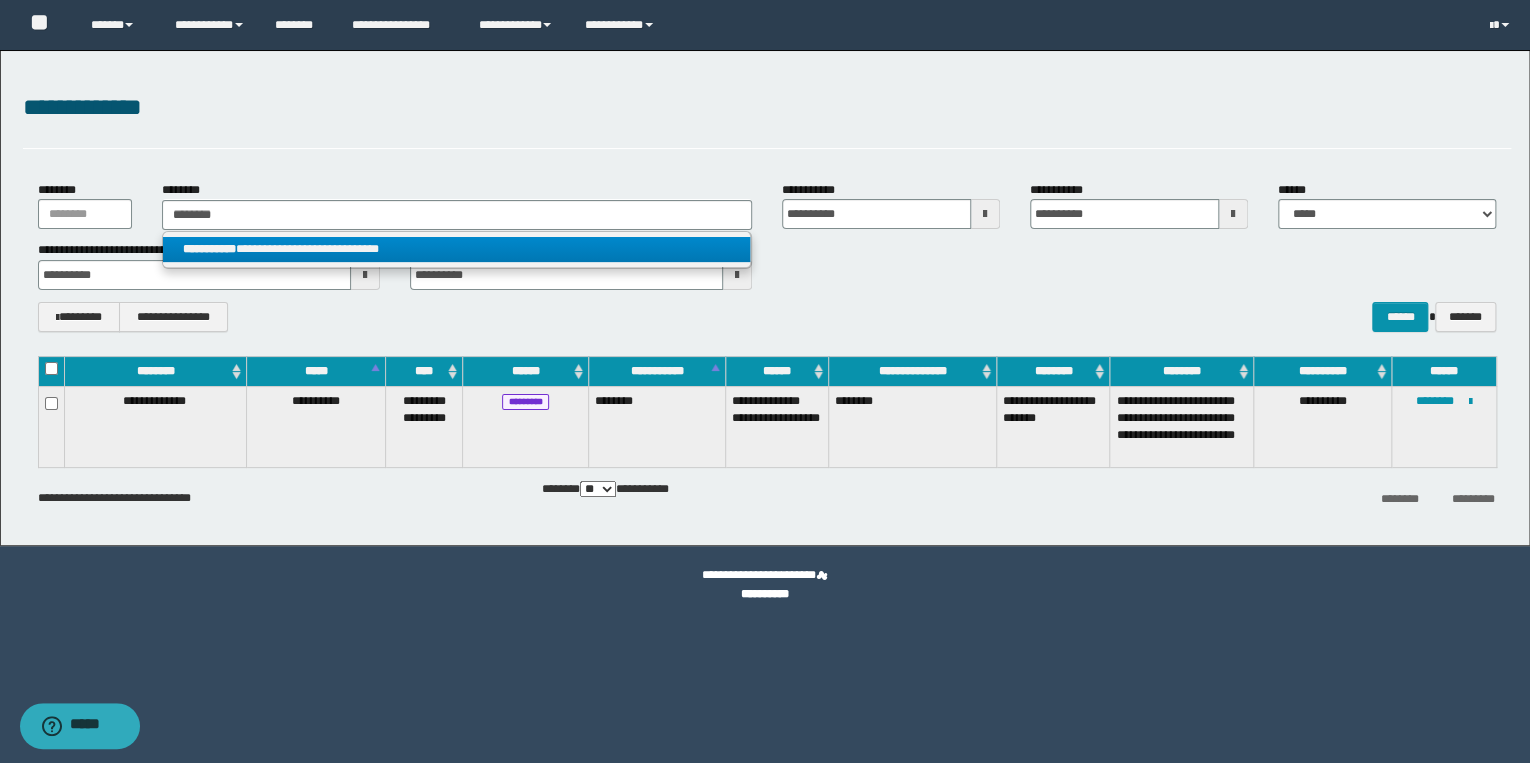 click on "**********" at bounding box center [457, 249] 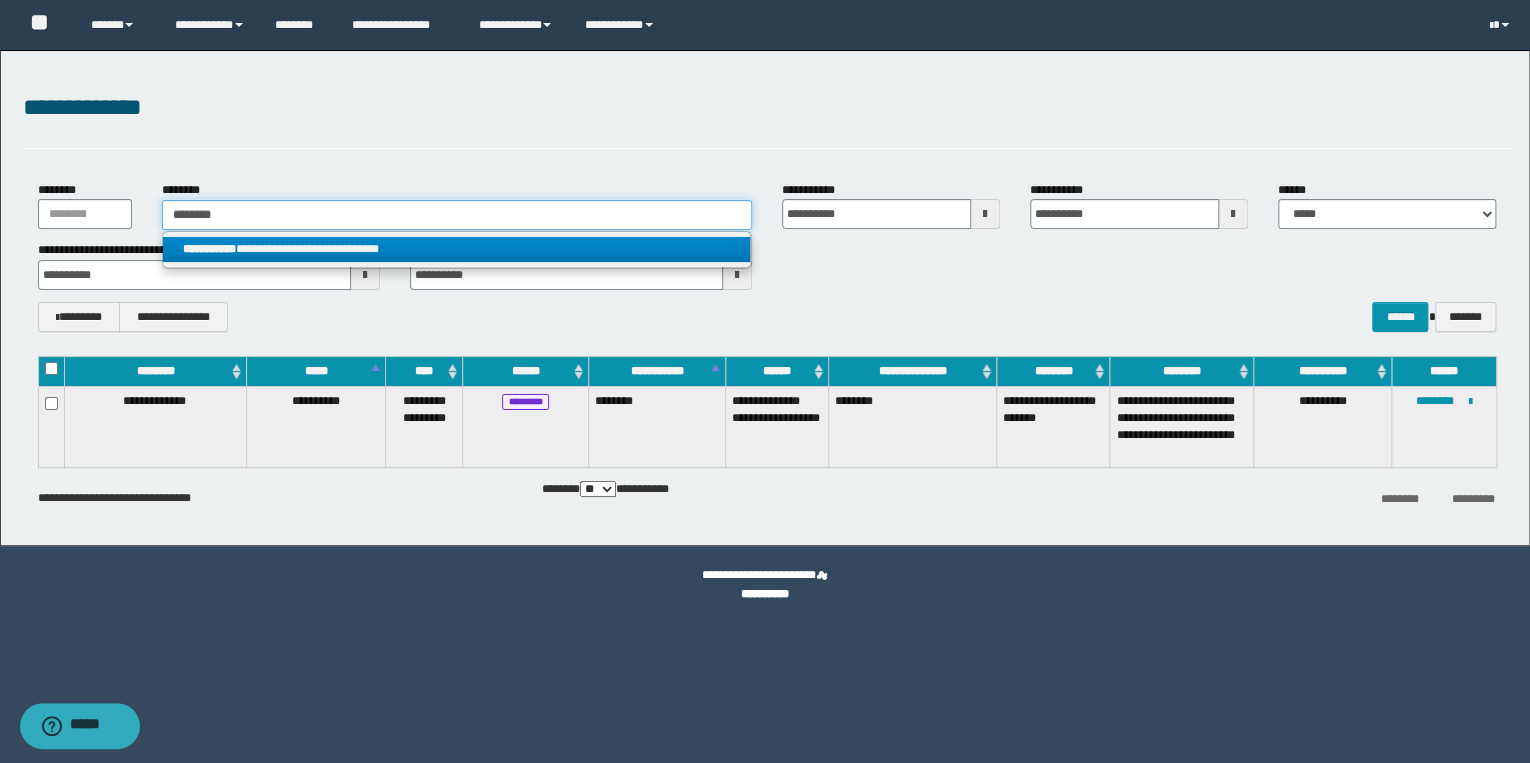 type 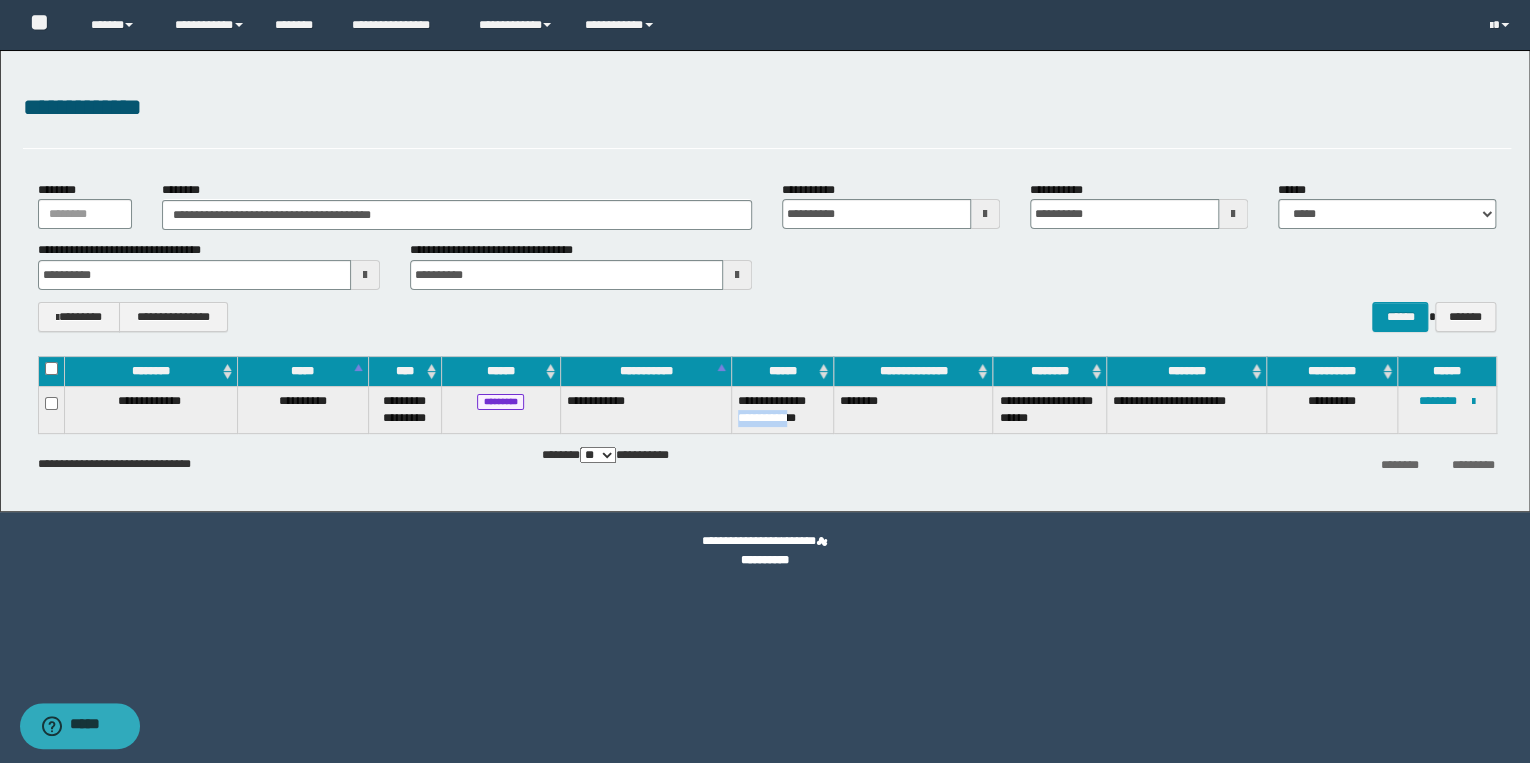 drag, startPoint x: 750, startPoint y: 410, endPoint x: 816, endPoint y: 420, distance: 66.75328 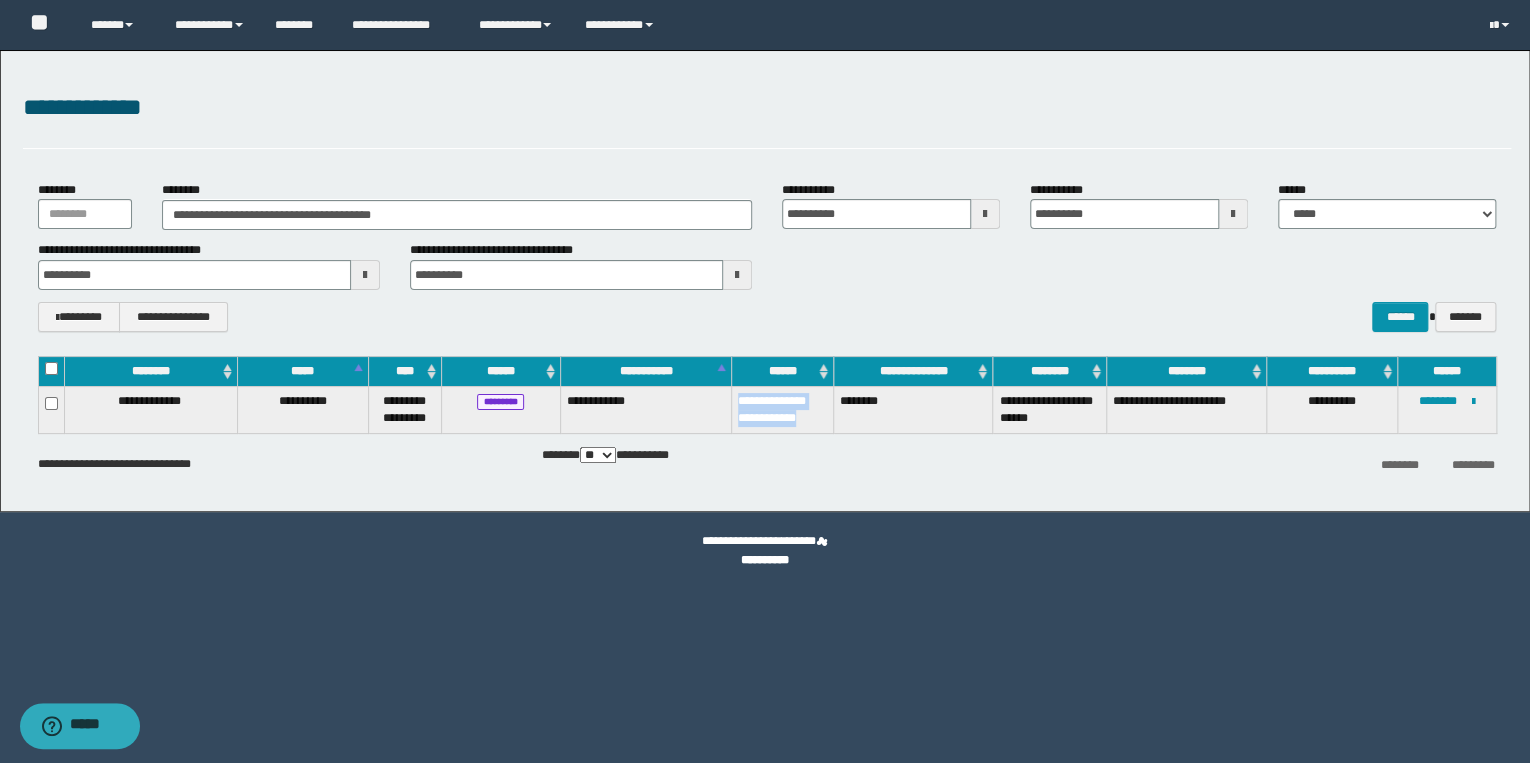 drag, startPoint x: 816, startPoint y: 420, endPoint x: 743, endPoint y: 393, distance: 77.83315 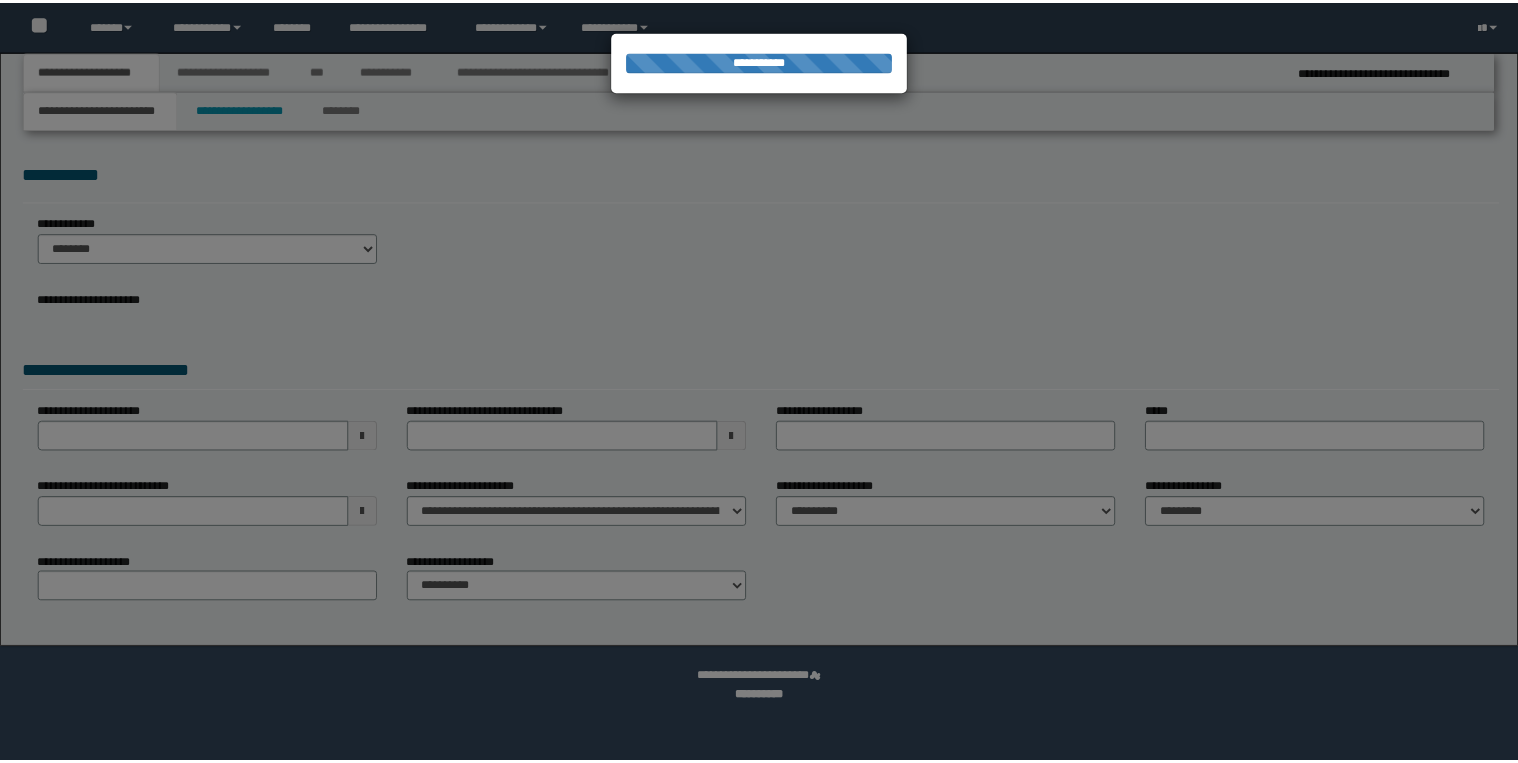 scroll, scrollTop: 0, scrollLeft: 0, axis: both 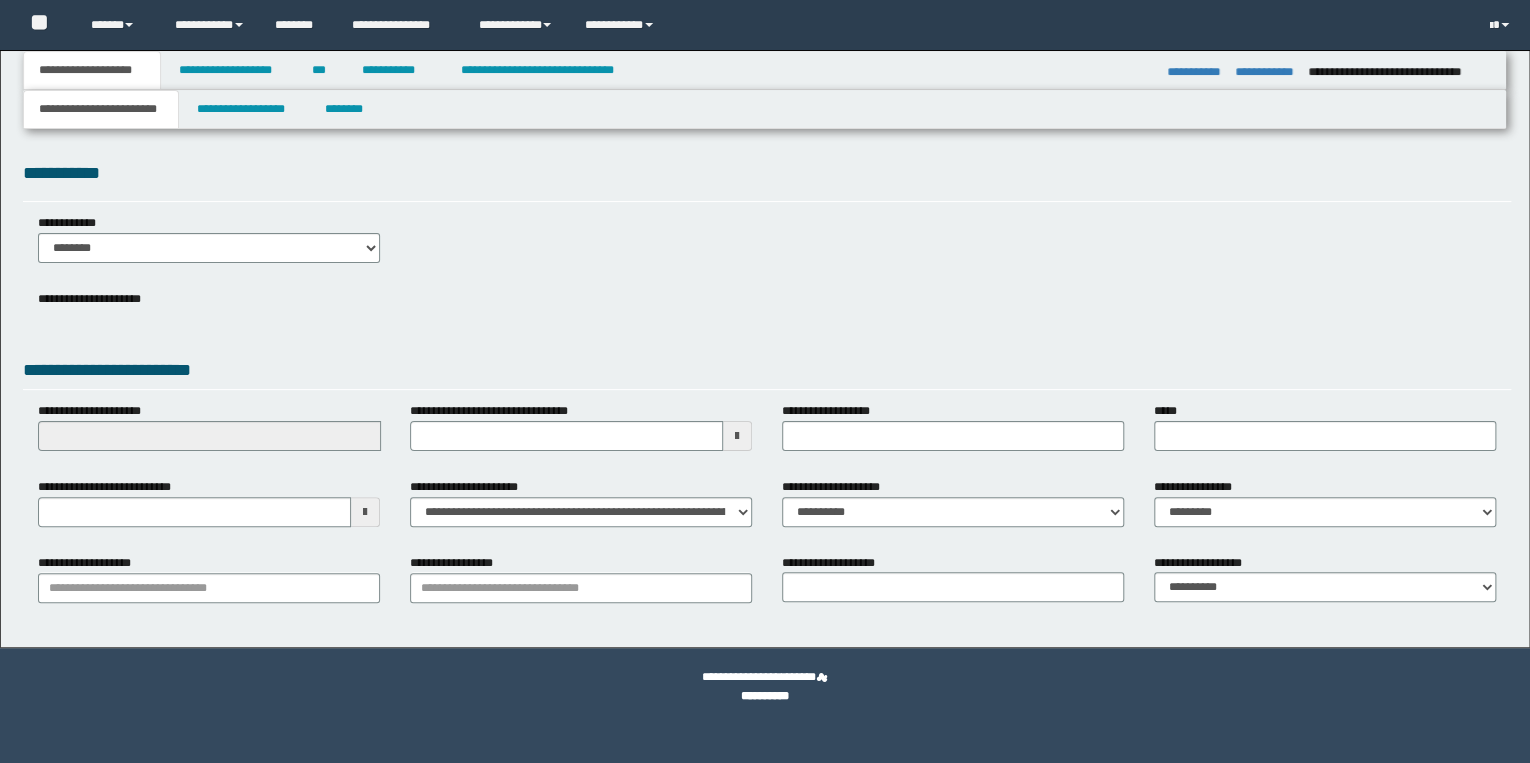 select on "*" 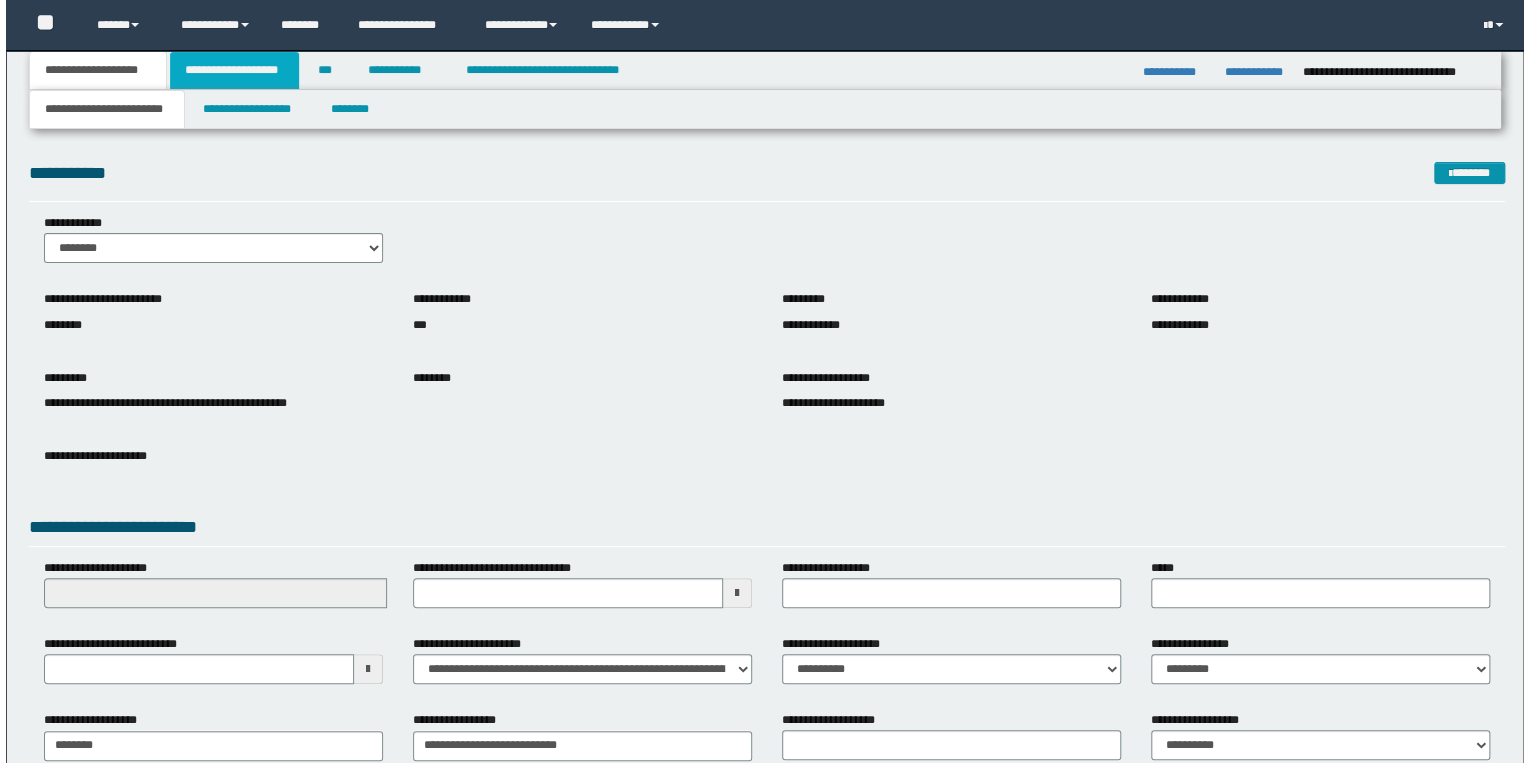 scroll, scrollTop: 0, scrollLeft: 0, axis: both 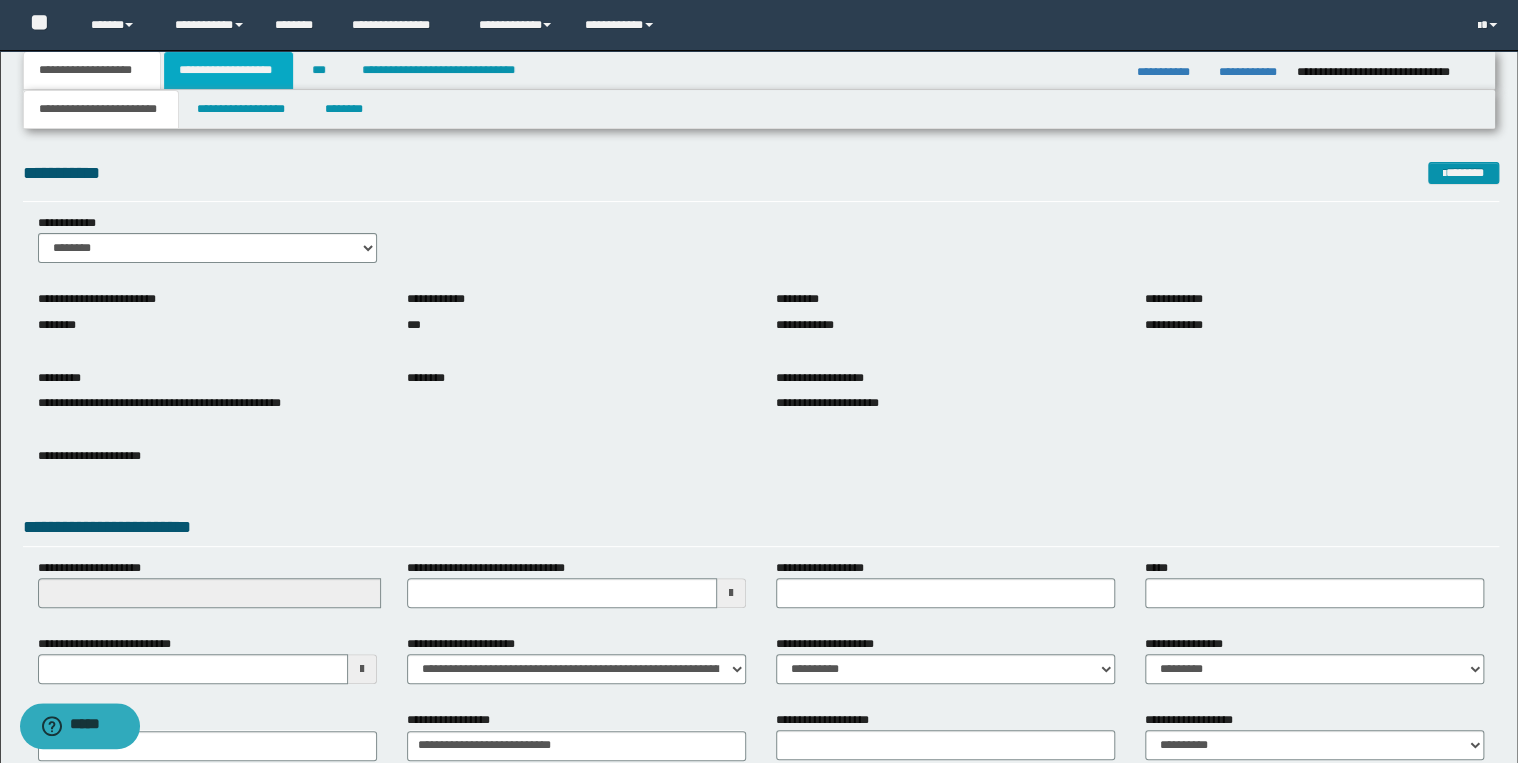 click on "**********" at bounding box center [228, 70] 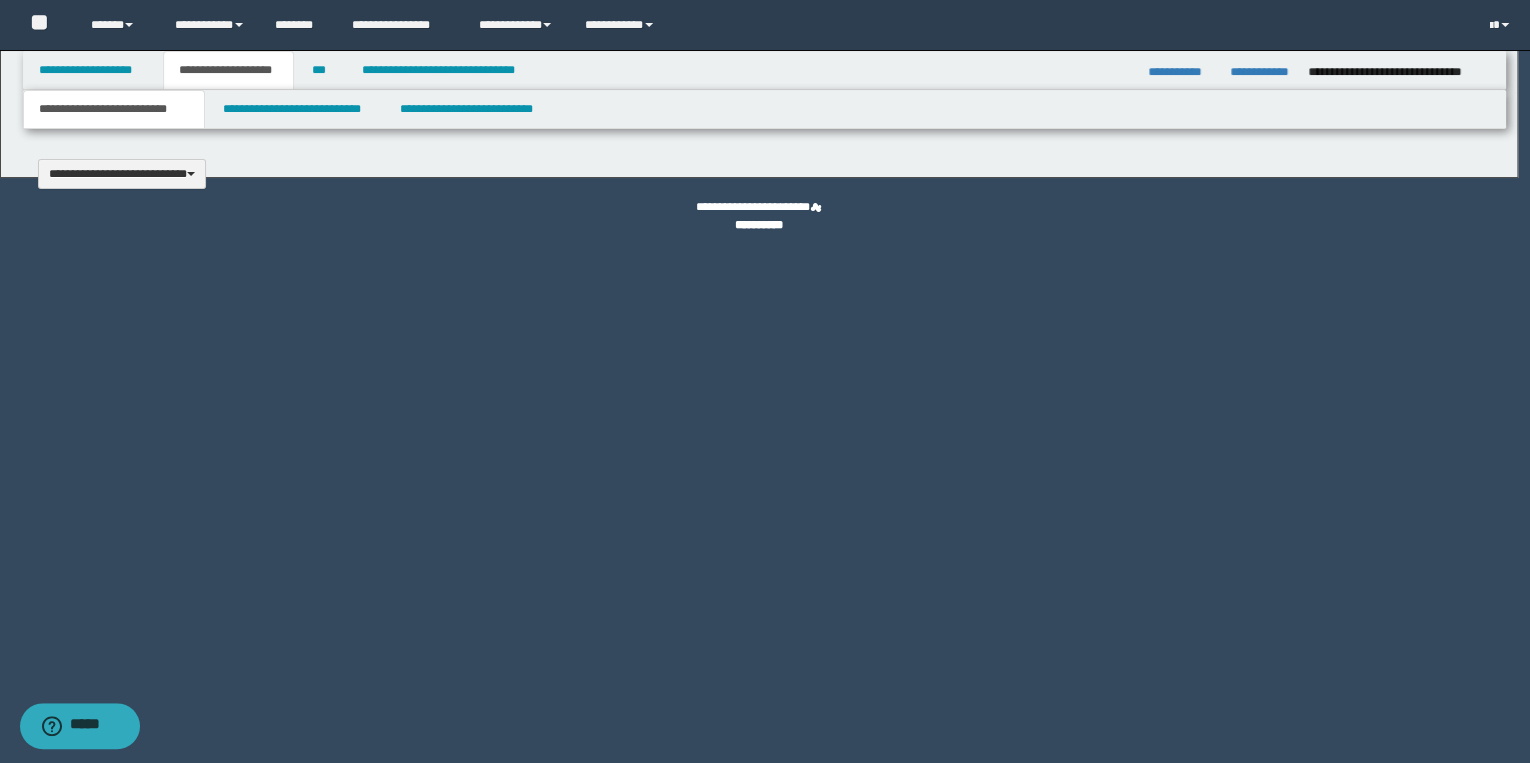 type 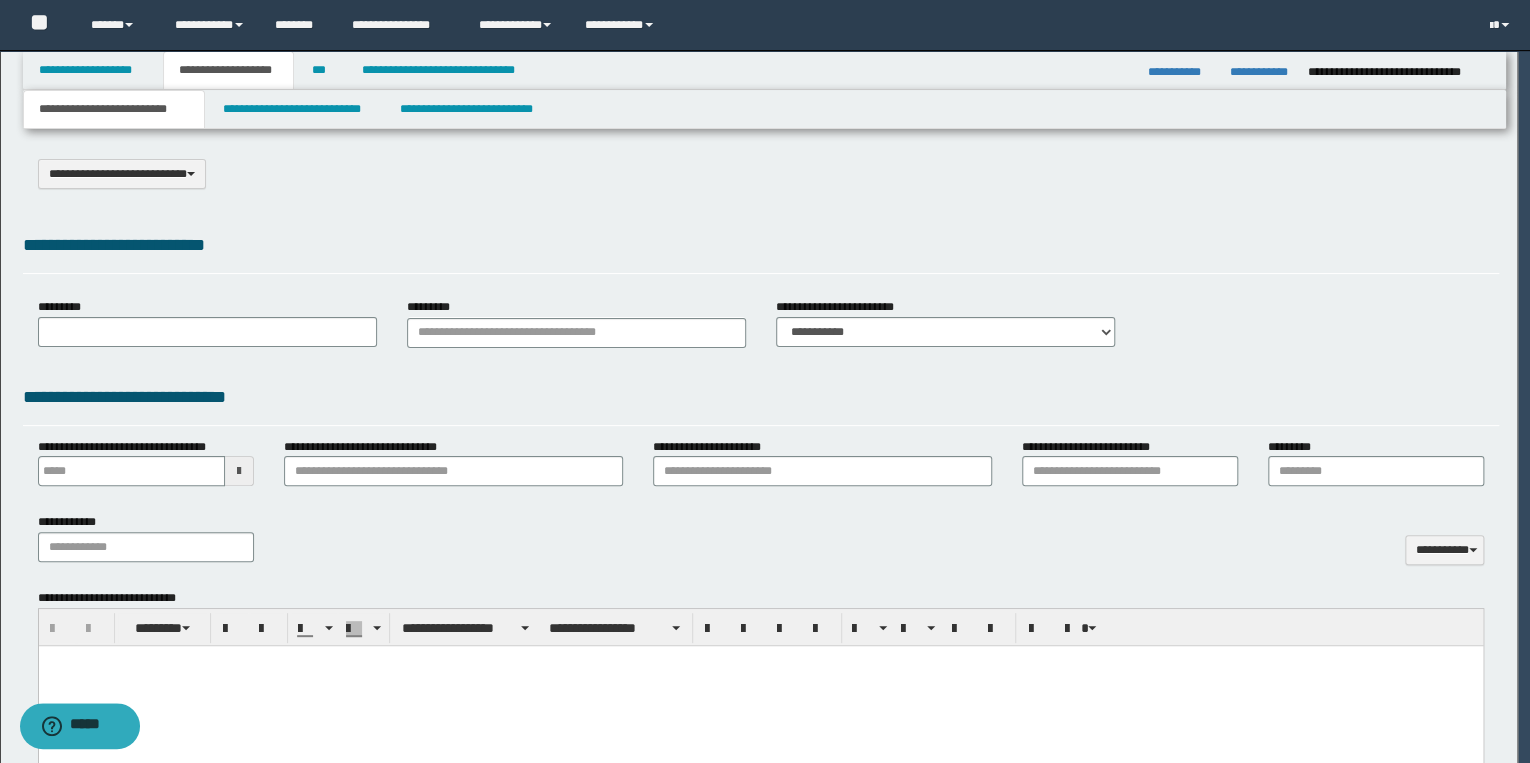 type on "**********" 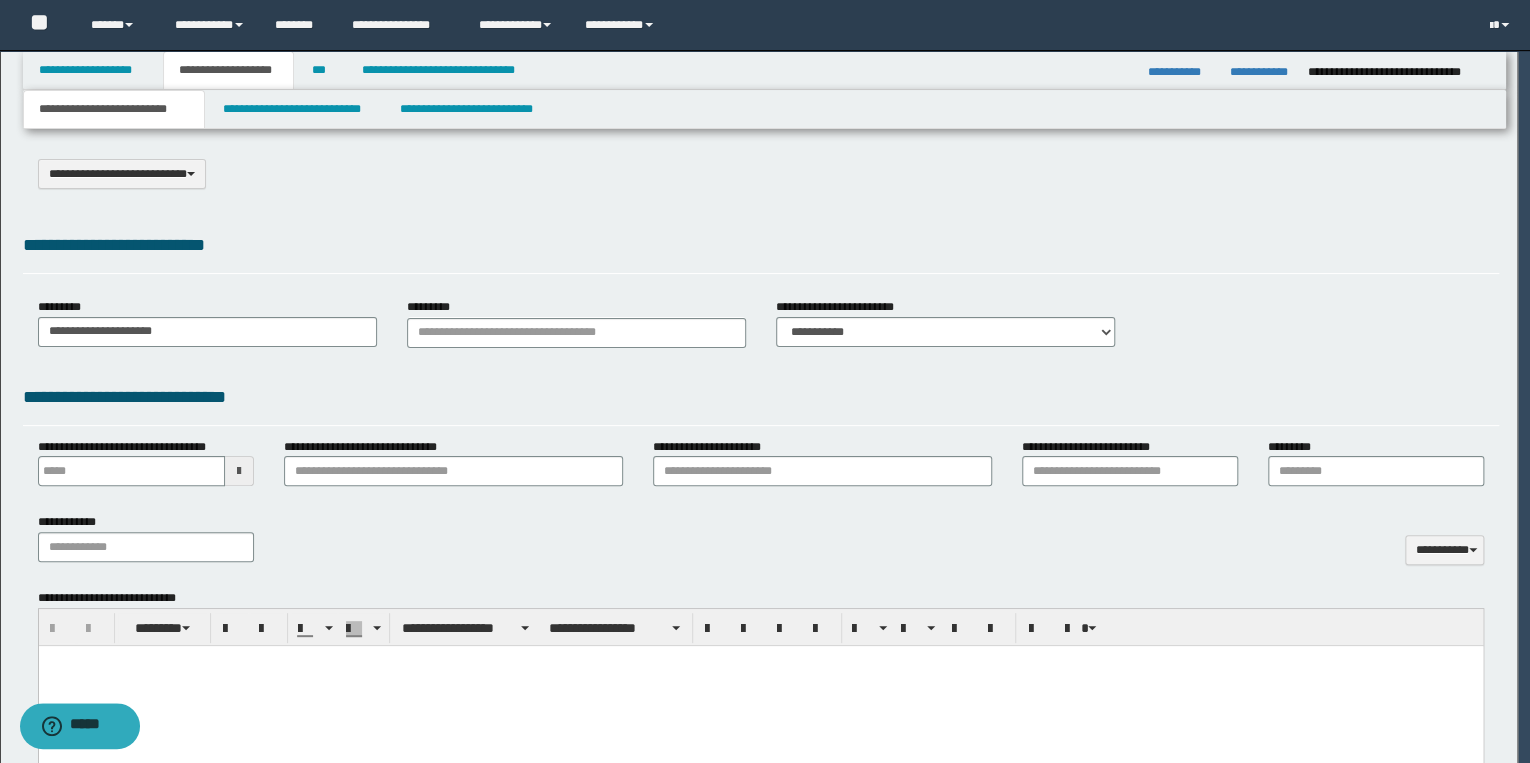 scroll, scrollTop: 0, scrollLeft: 0, axis: both 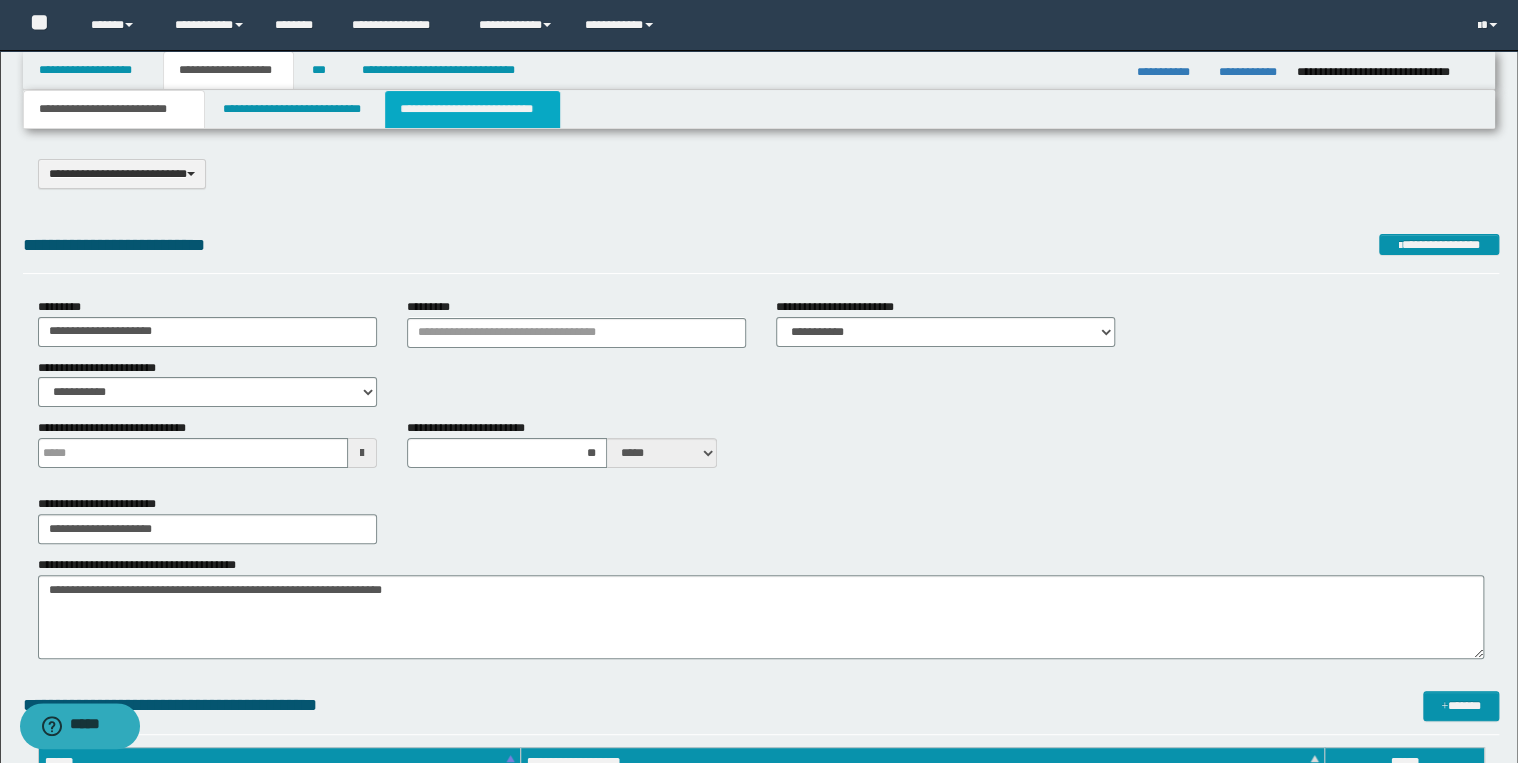 click on "**********" at bounding box center [472, 109] 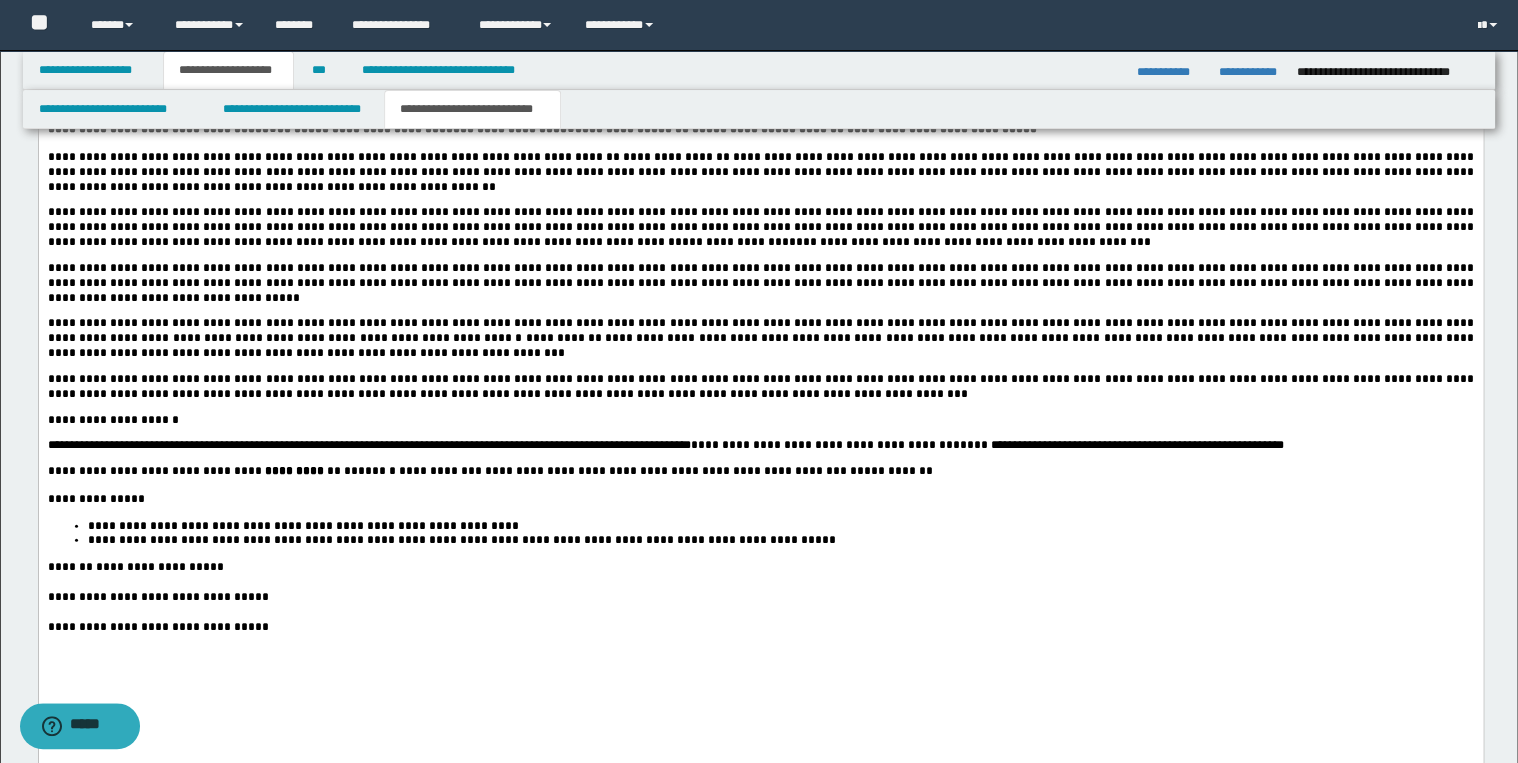 scroll, scrollTop: 2640, scrollLeft: 0, axis: vertical 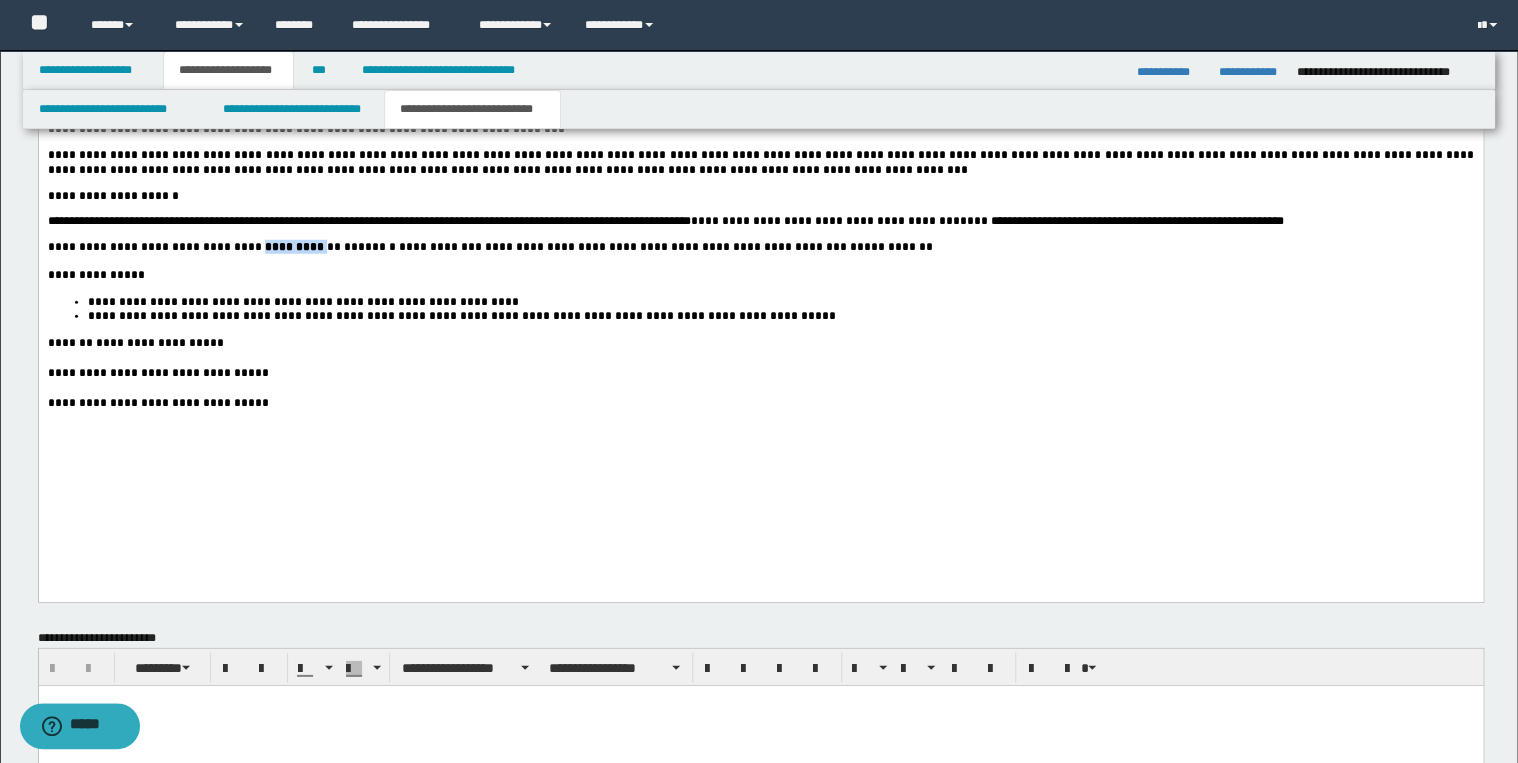 drag, startPoint x: 299, startPoint y: 310, endPoint x: 224, endPoint y: 311, distance: 75.00667 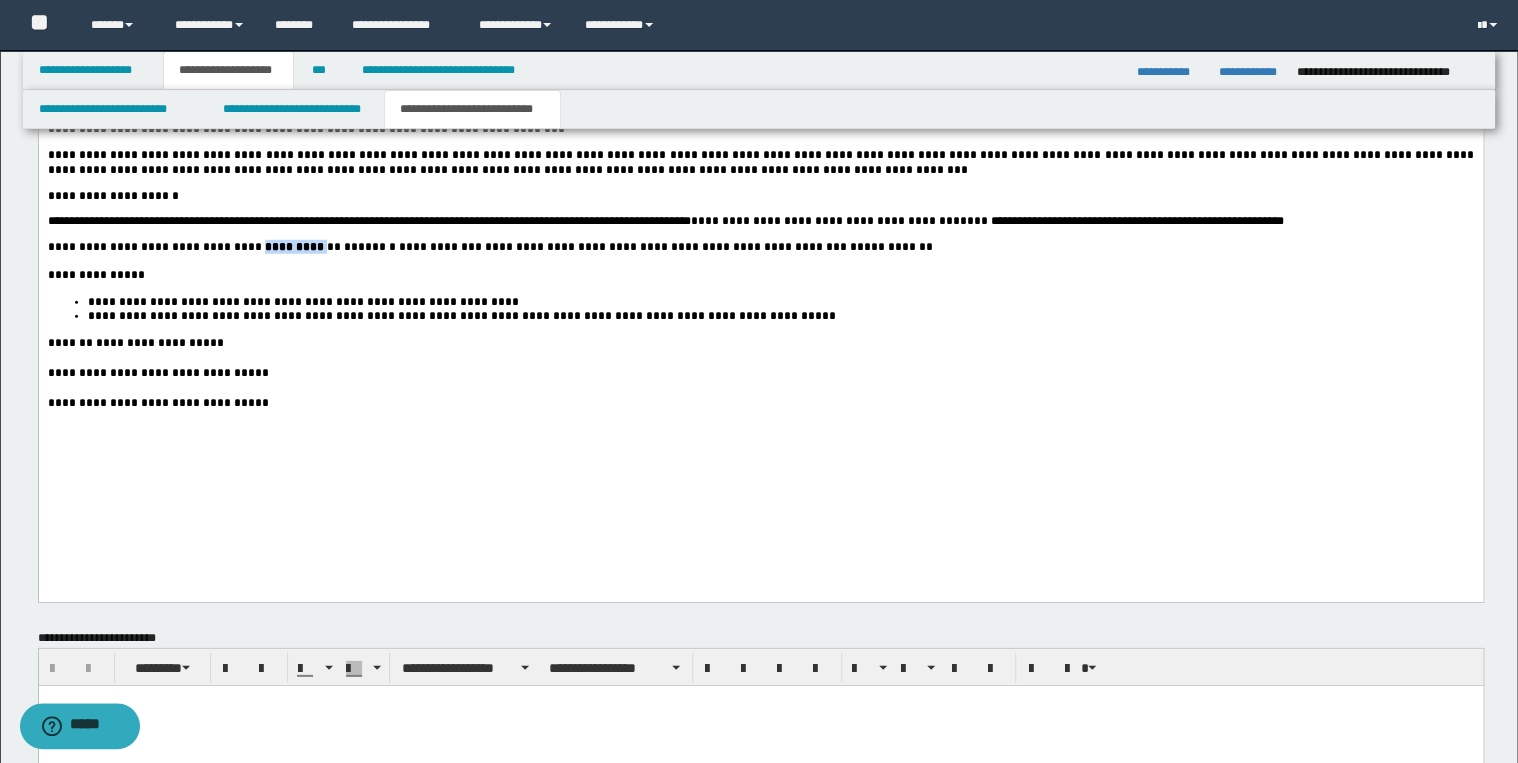 click on "**********" at bounding box center (222, 248) 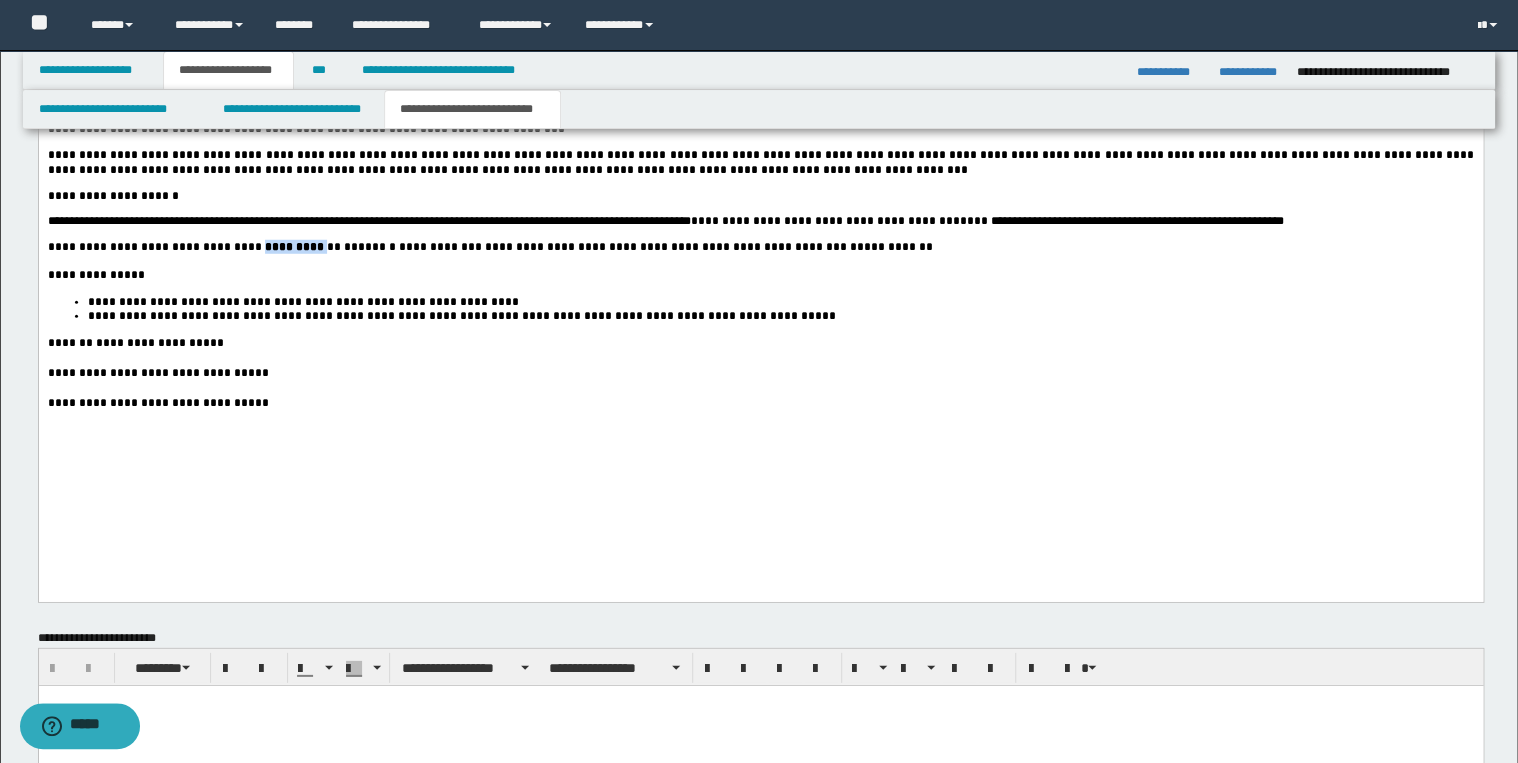 type 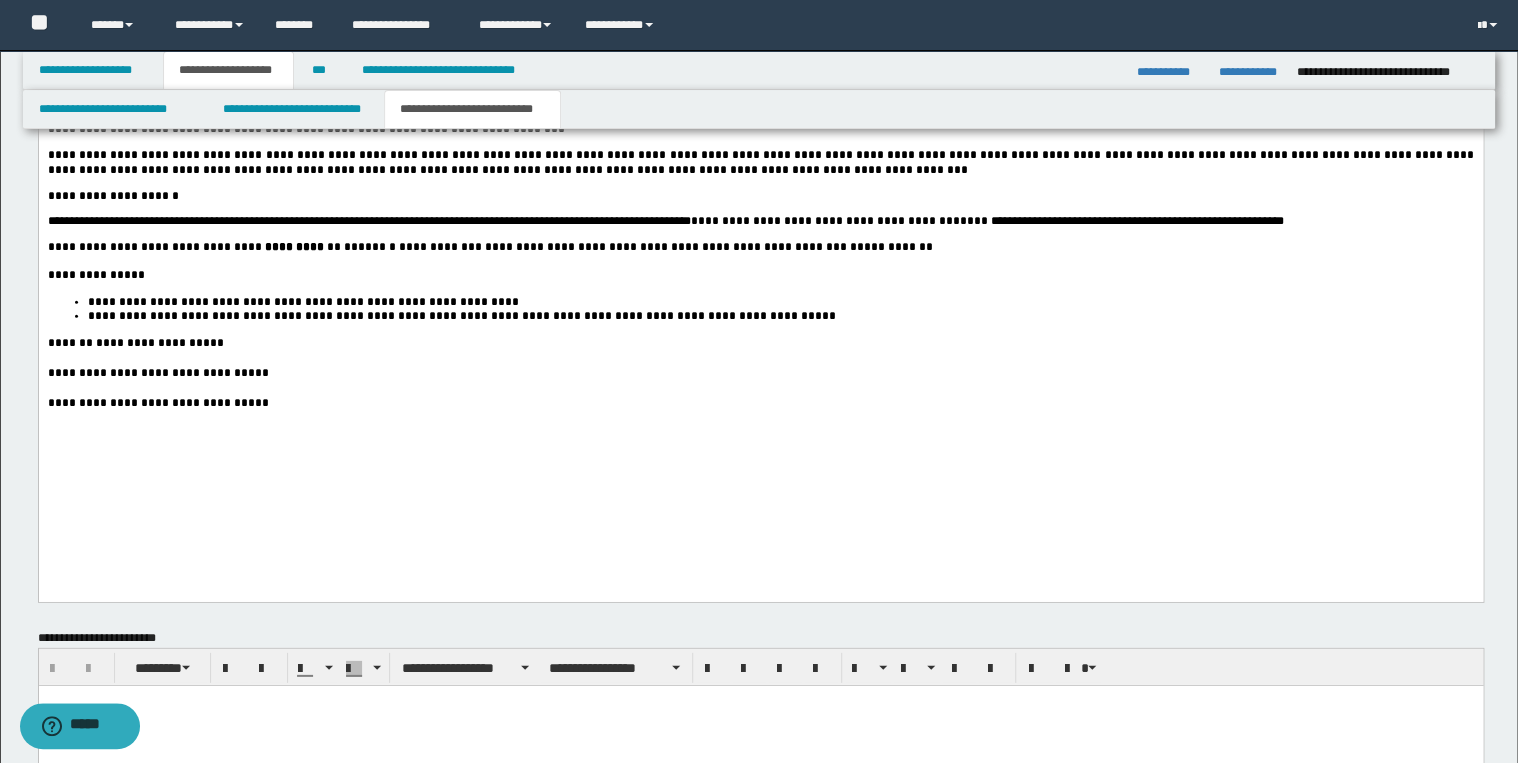 click at bounding box center [760, 359] 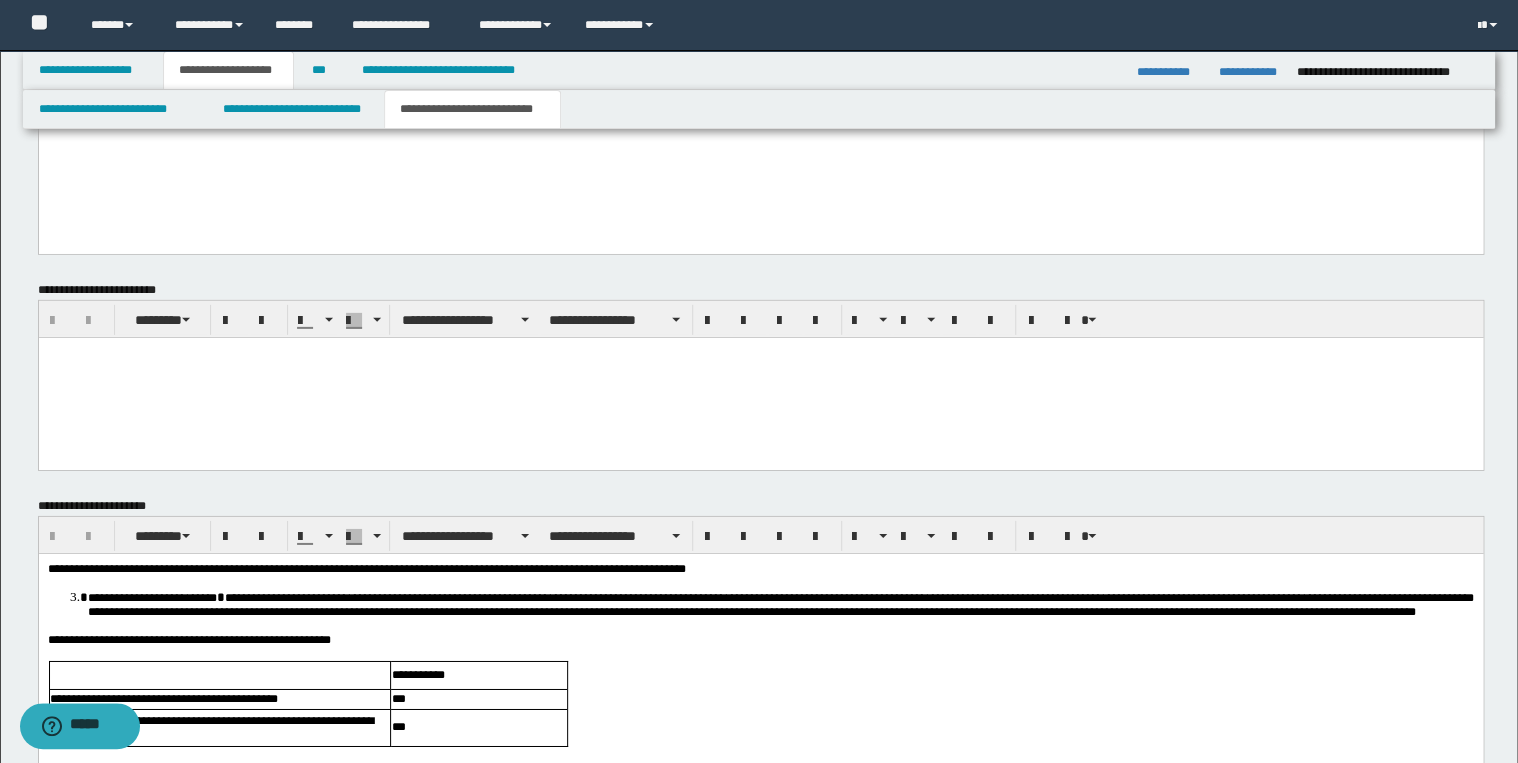 scroll, scrollTop: 2872, scrollLeft: 0, axis: vertical 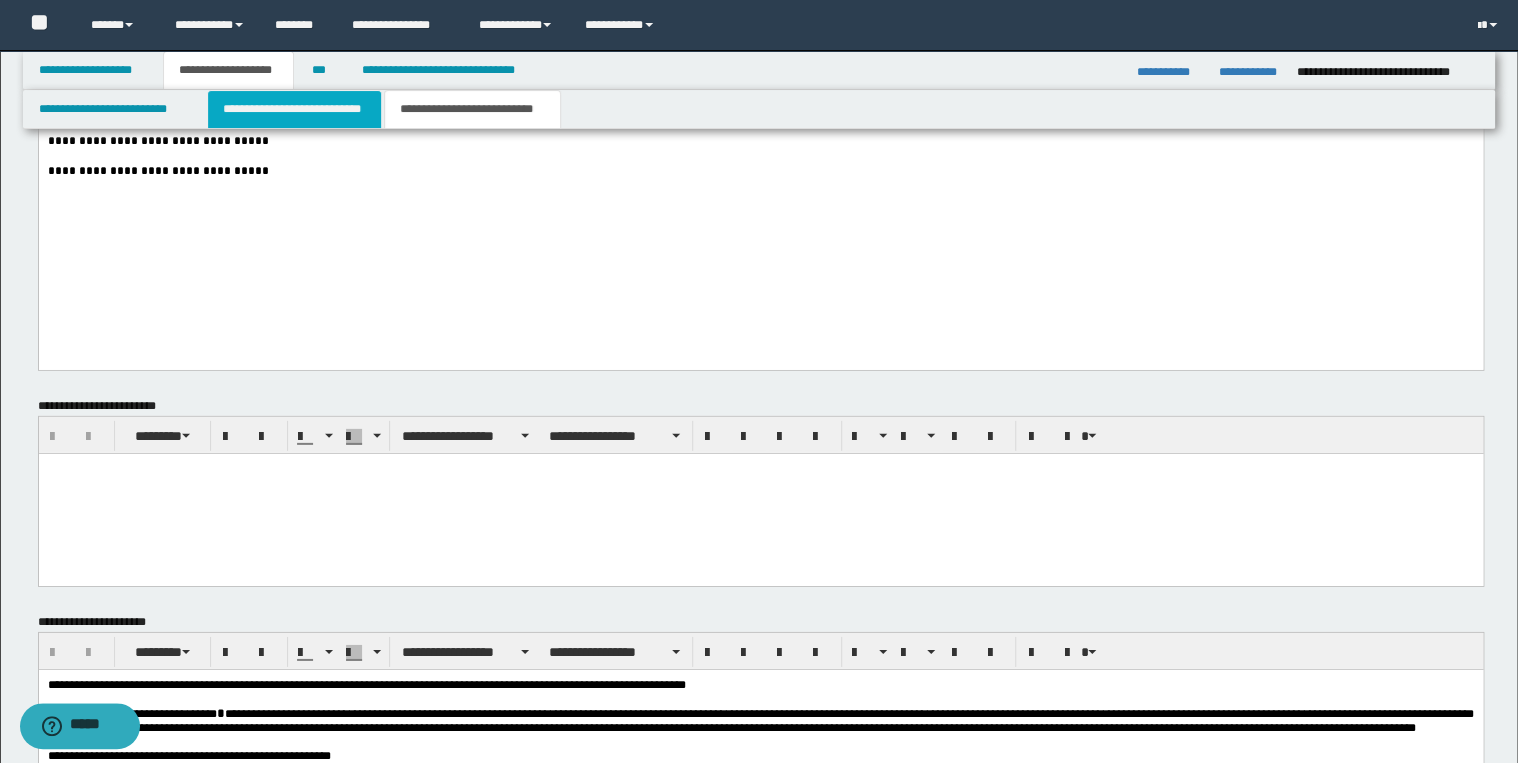 click on "**********" at bounding box center [294, 109] 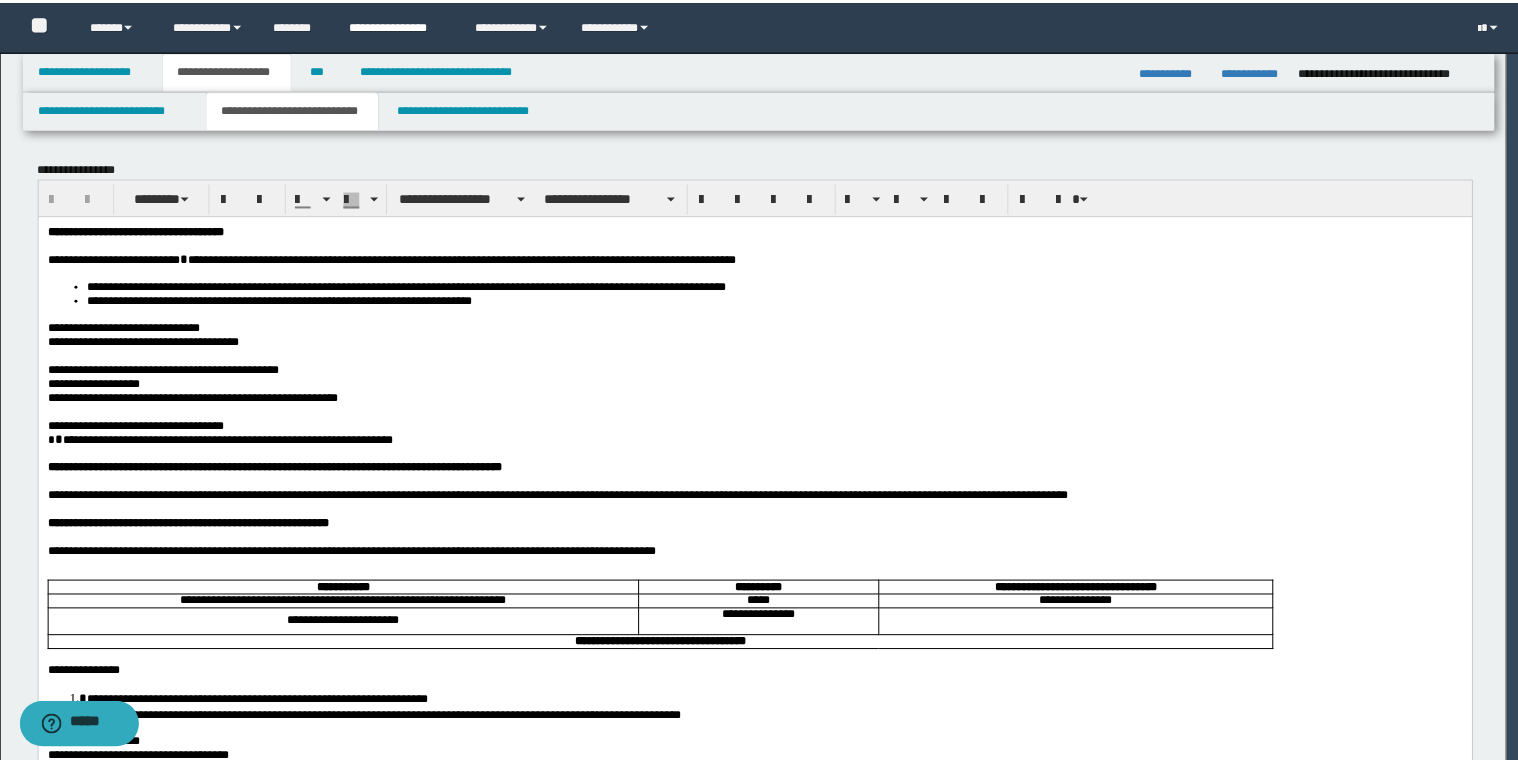 scroll, scrollTop: 0, scrollLeft: 0, axis: both 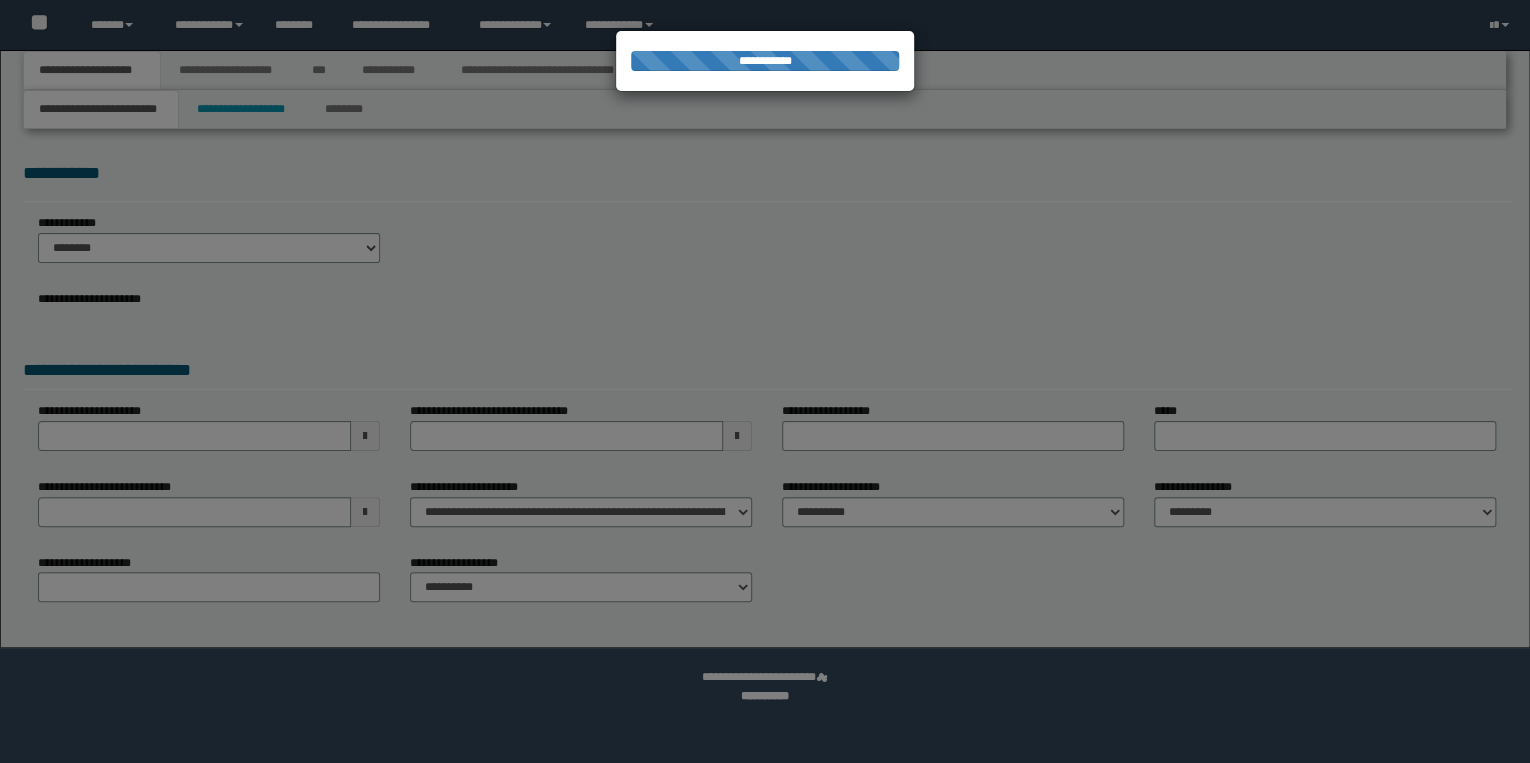 select on "*" 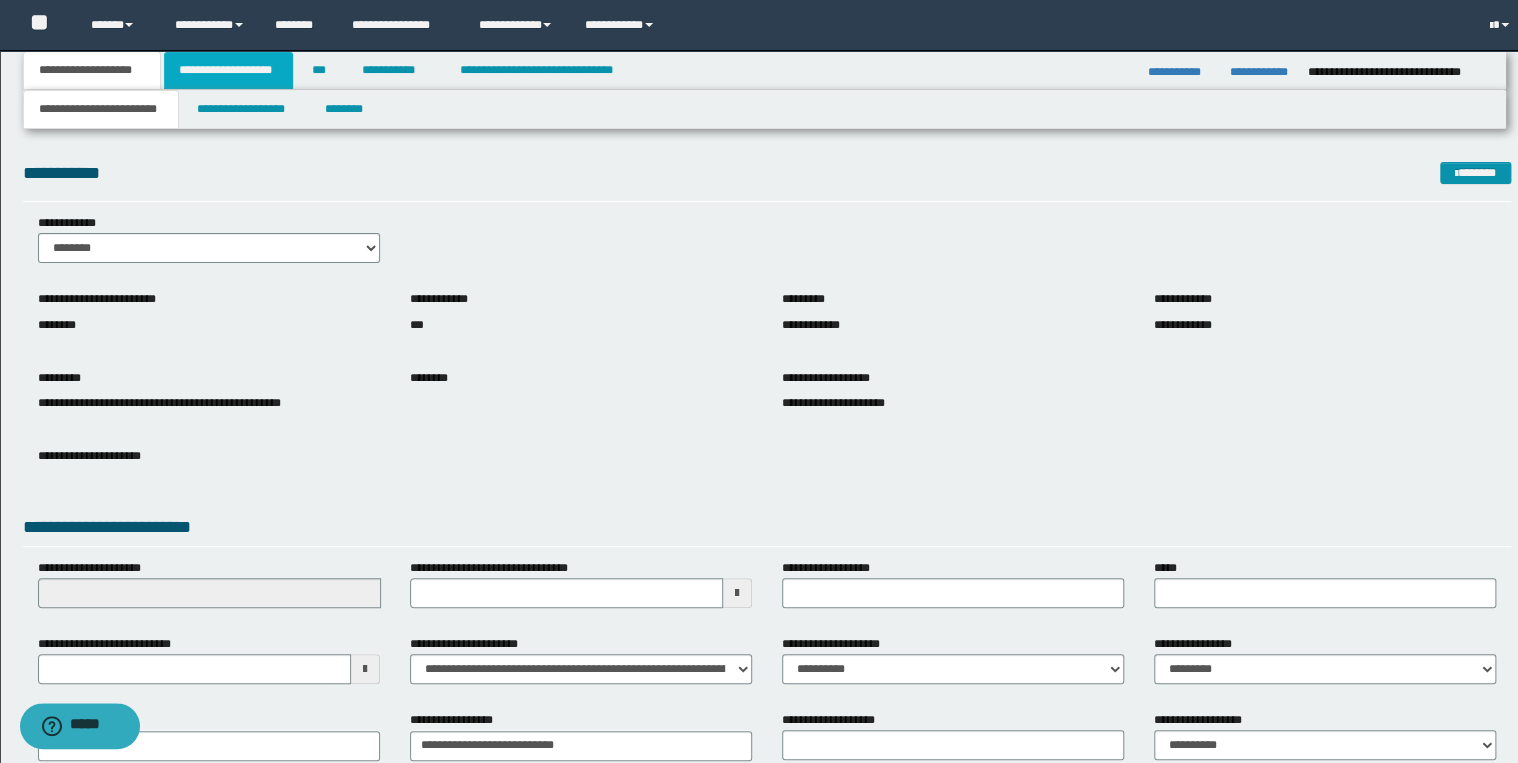 click on "**********" at bounding box center [228, 70] 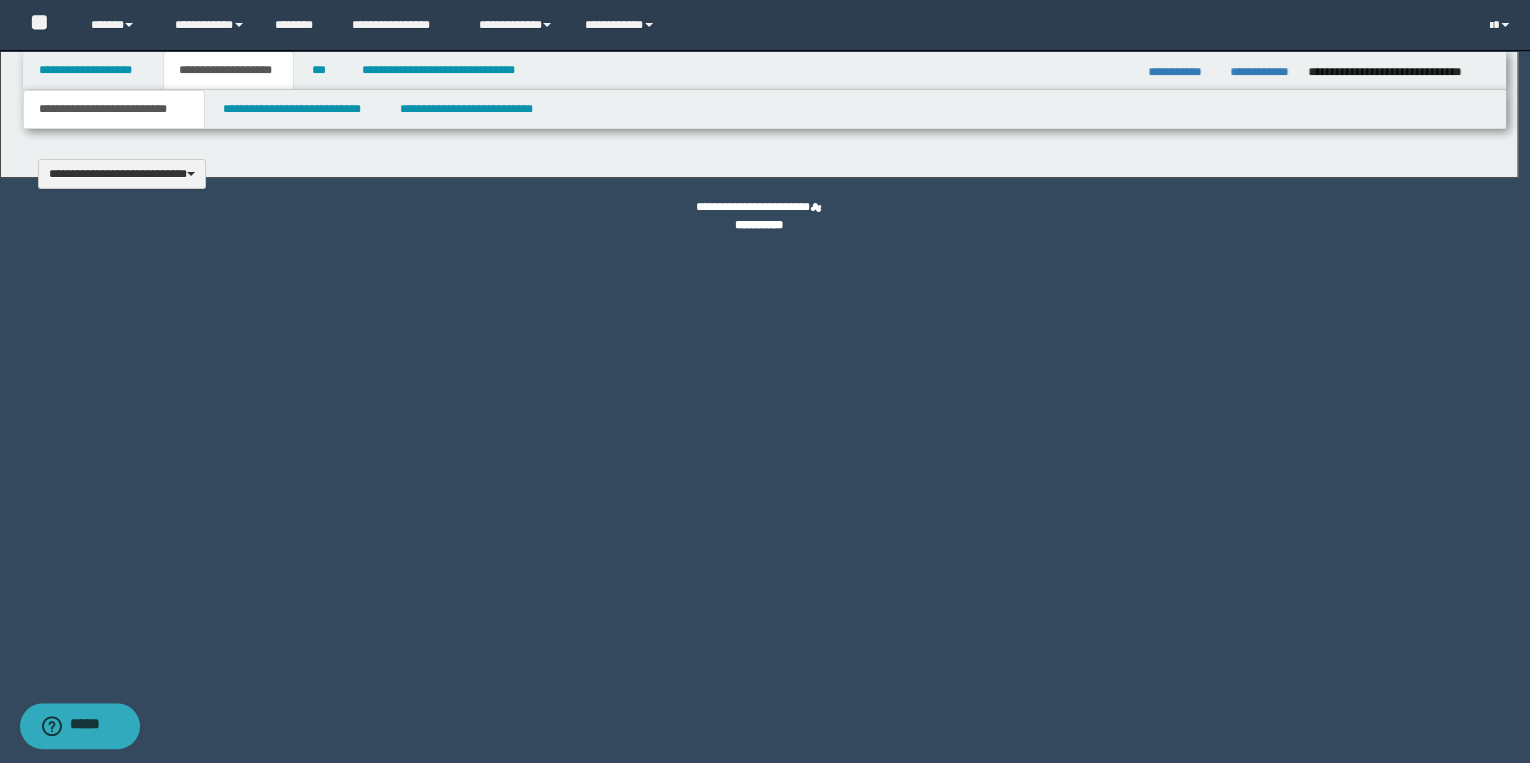 click at bounding box center (765, 381) 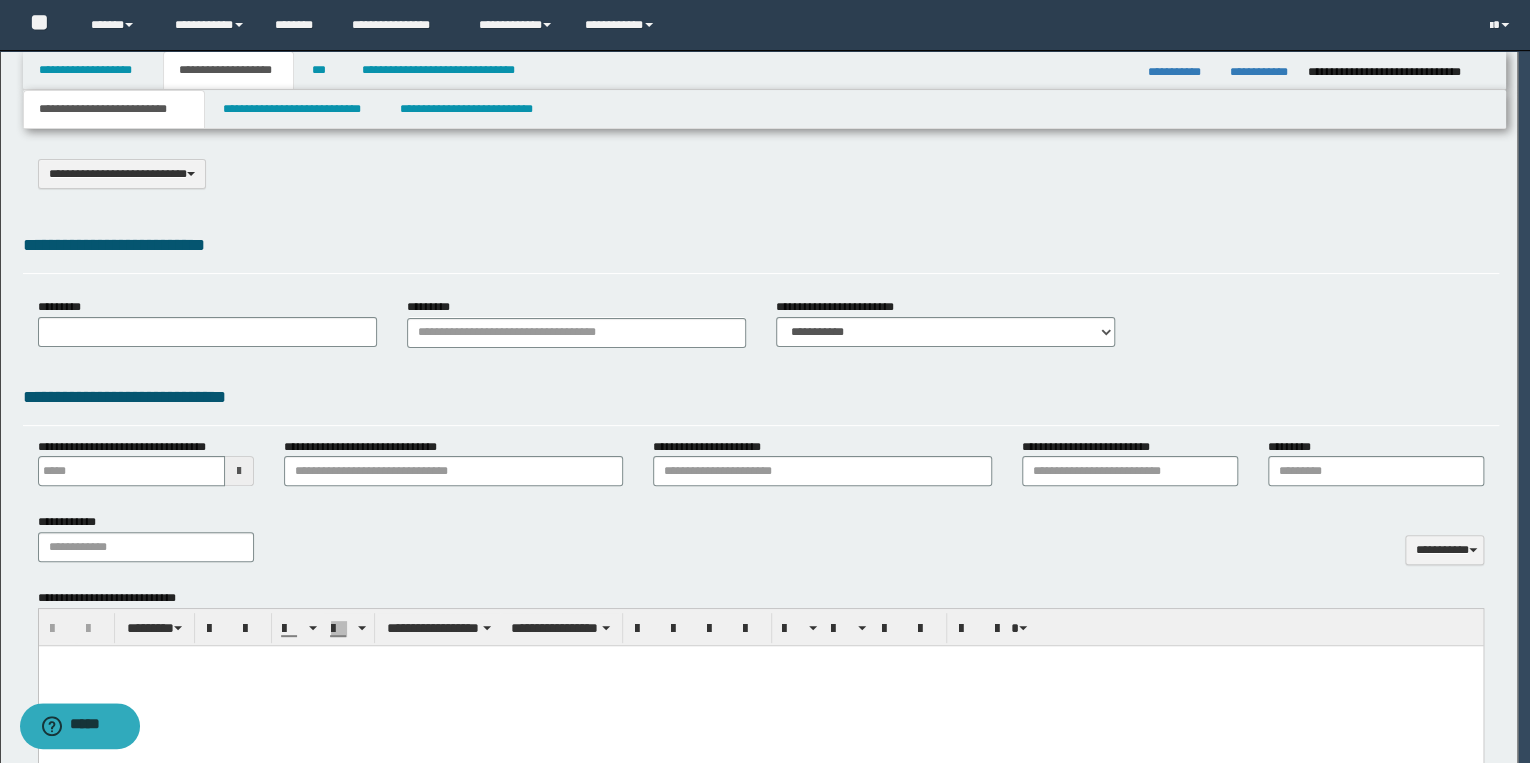 type on "**********" 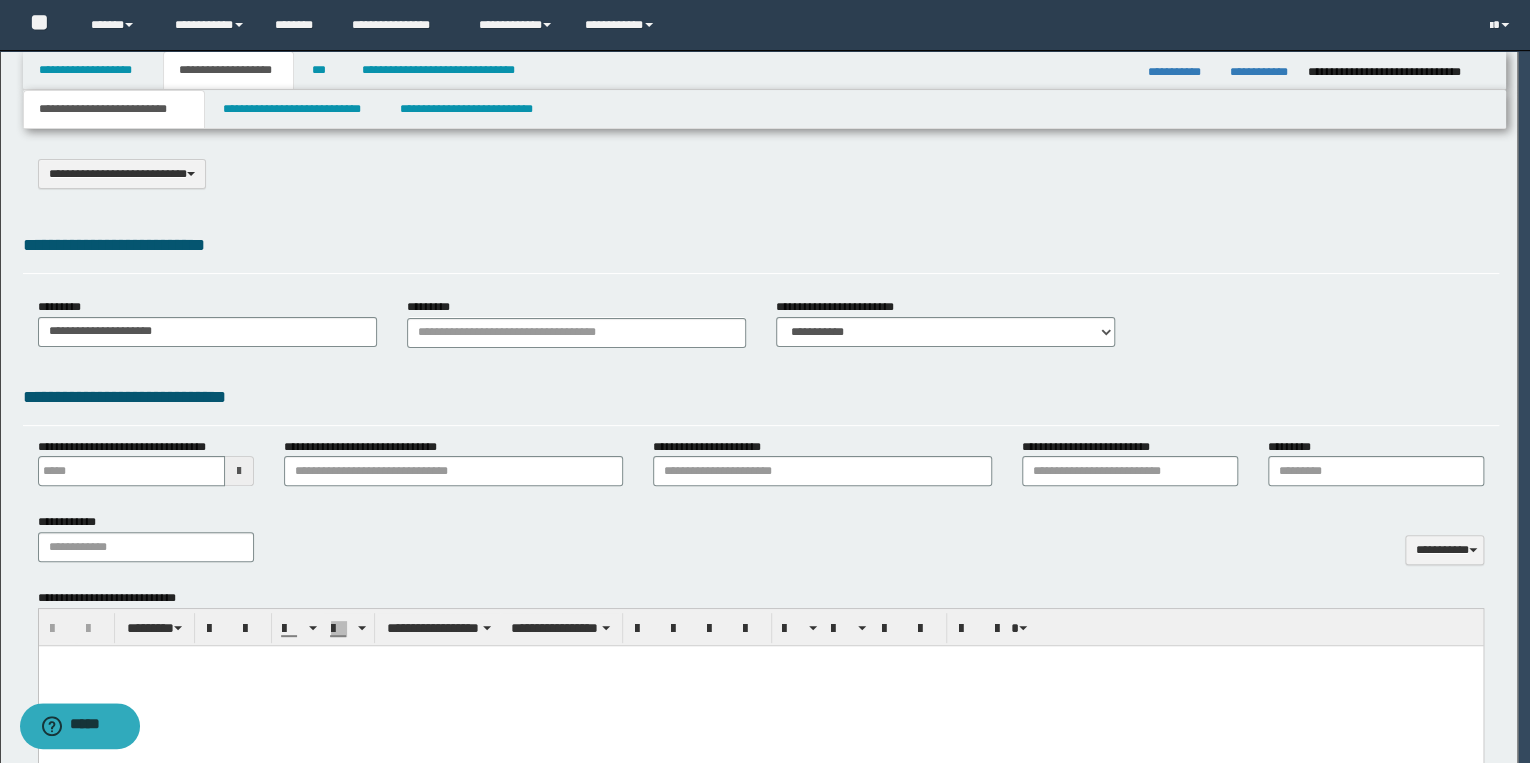 select on "*" 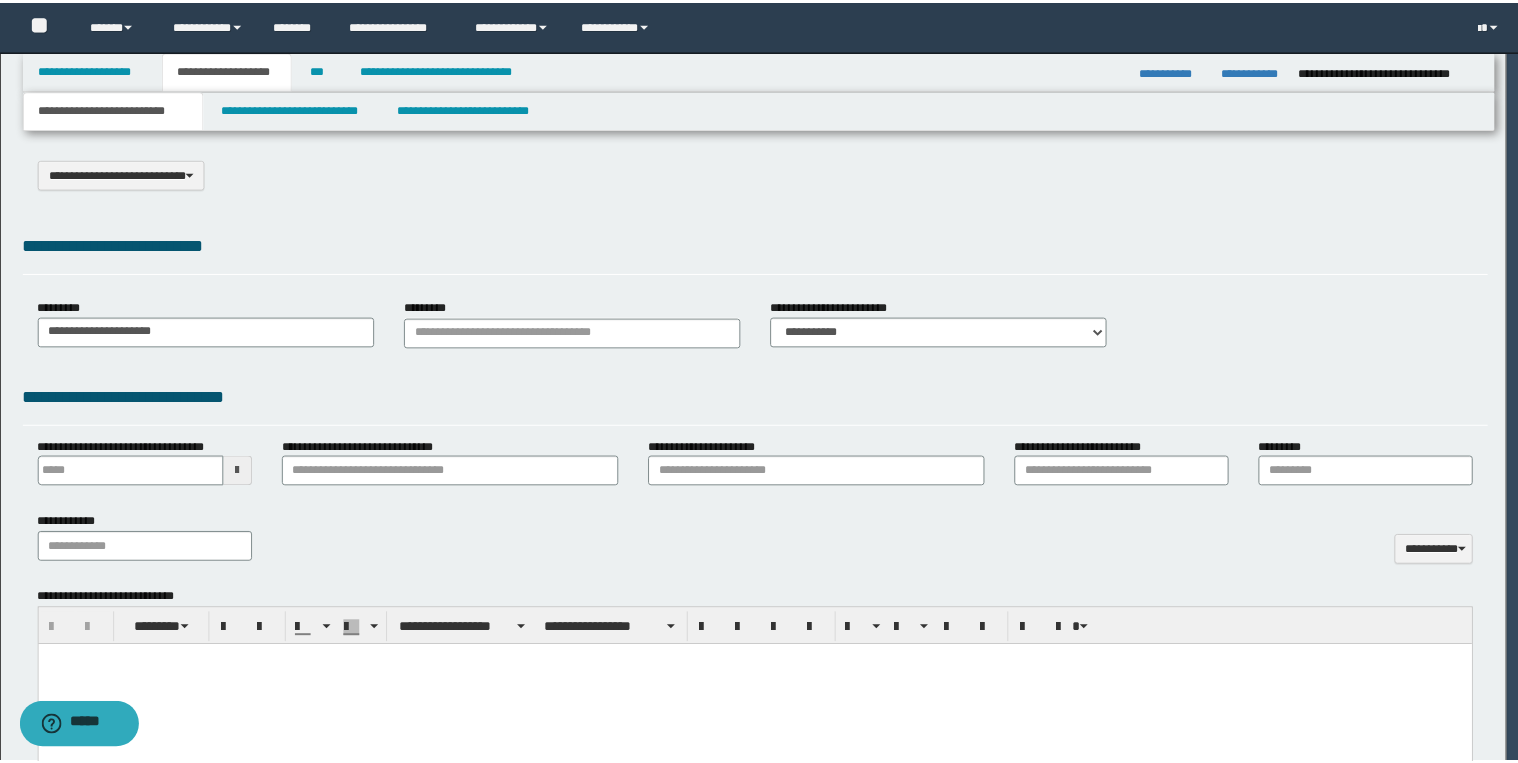 scroll, scrollTop: 0, scrollLeft: 0, axis: both 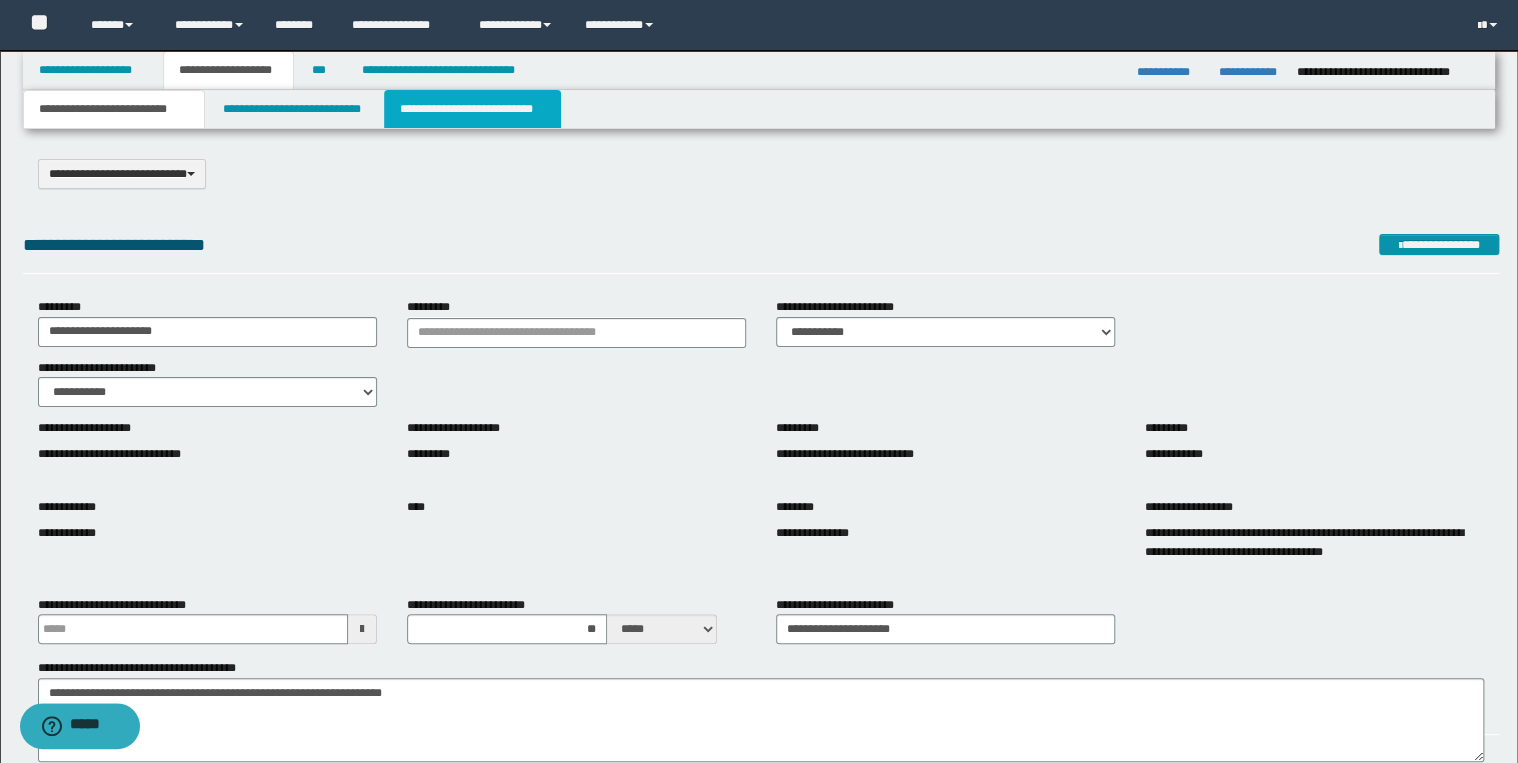 click on "**********" at bounding box center (472, 109) 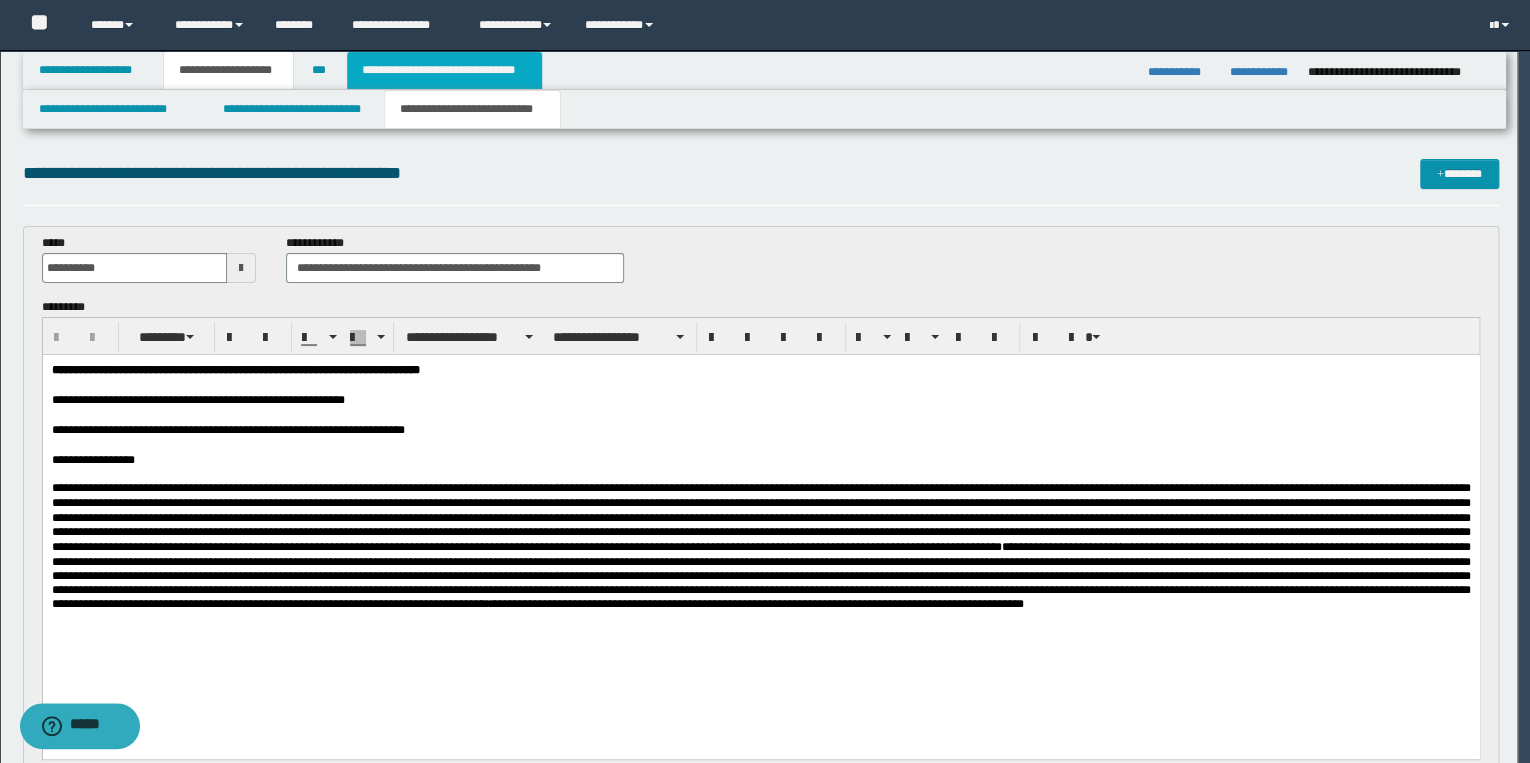 scroll, scrollTop: 0, scrollLeft: 0, axis: both 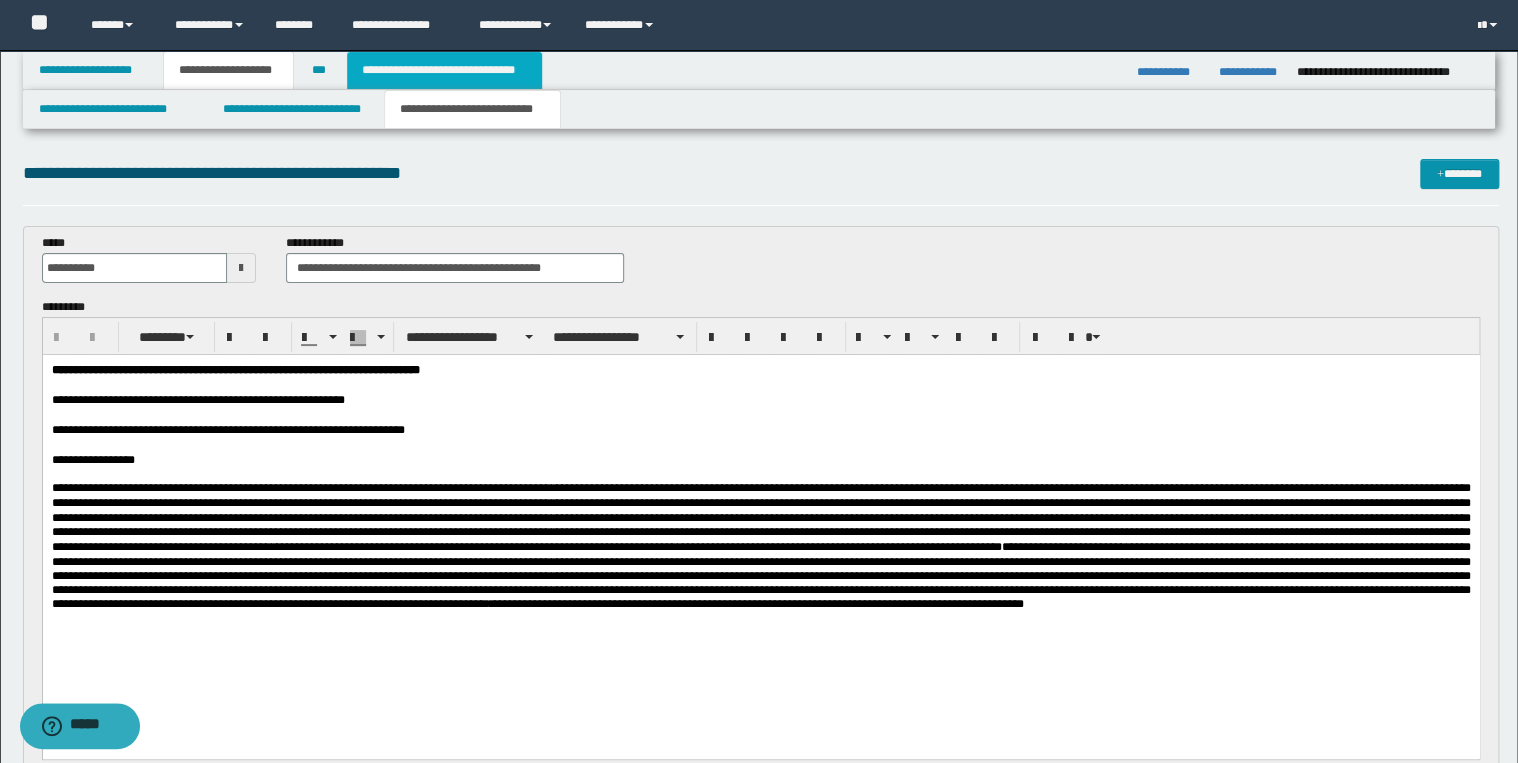 click on "**********" at bounding box center [444, 70] 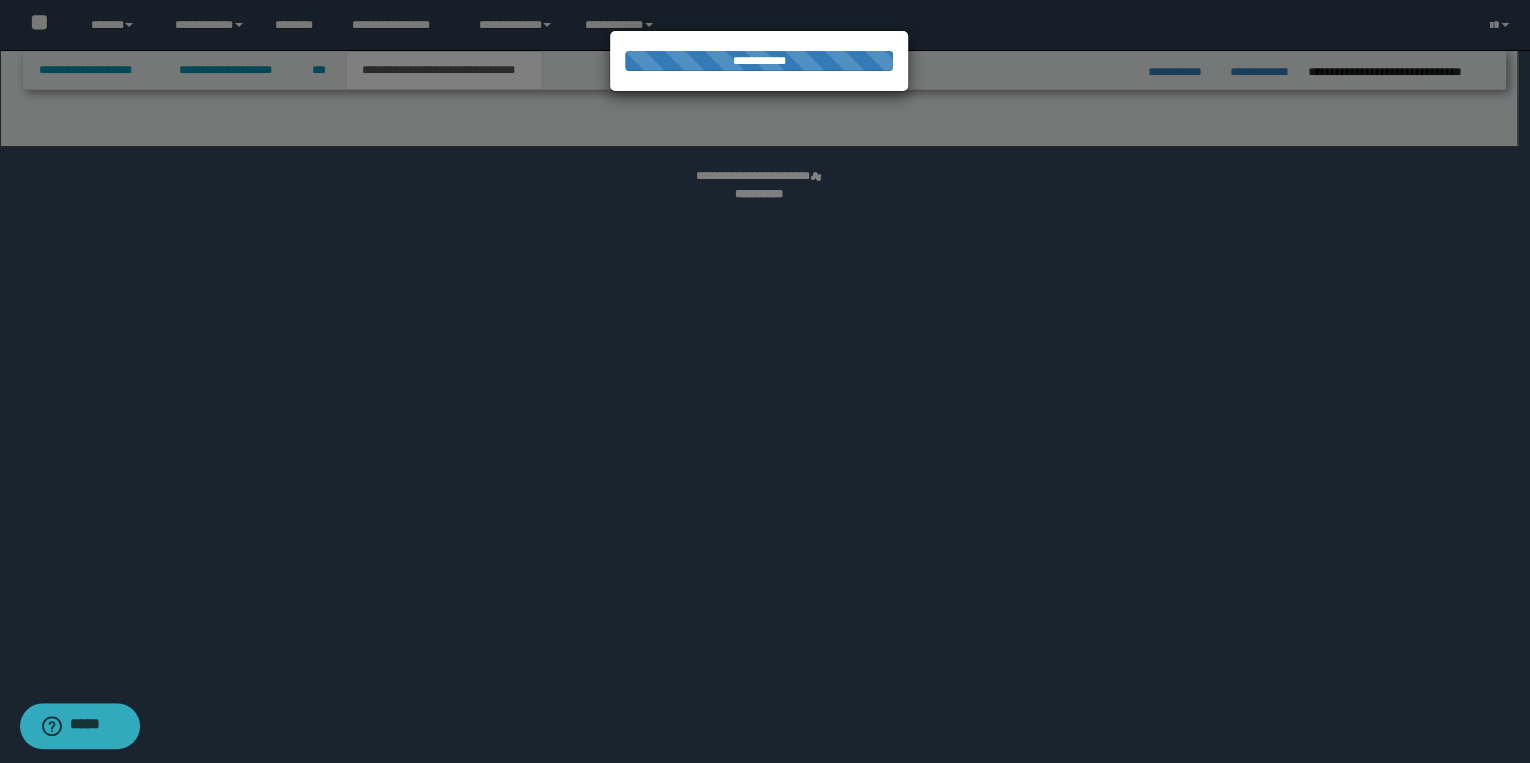 select on "*" 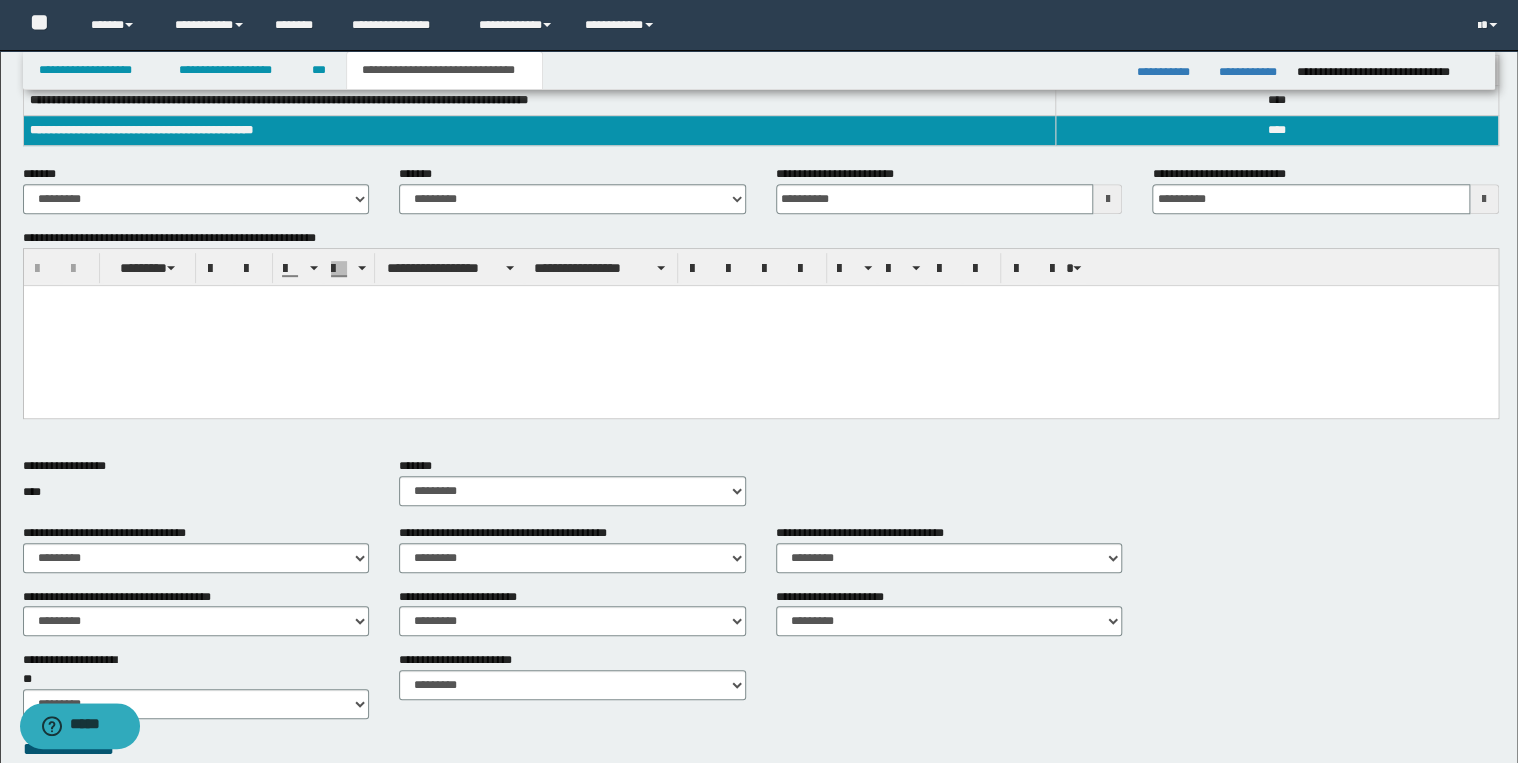 scroll, scrollTop: 640, scrollLeft: 0, axis: vertical 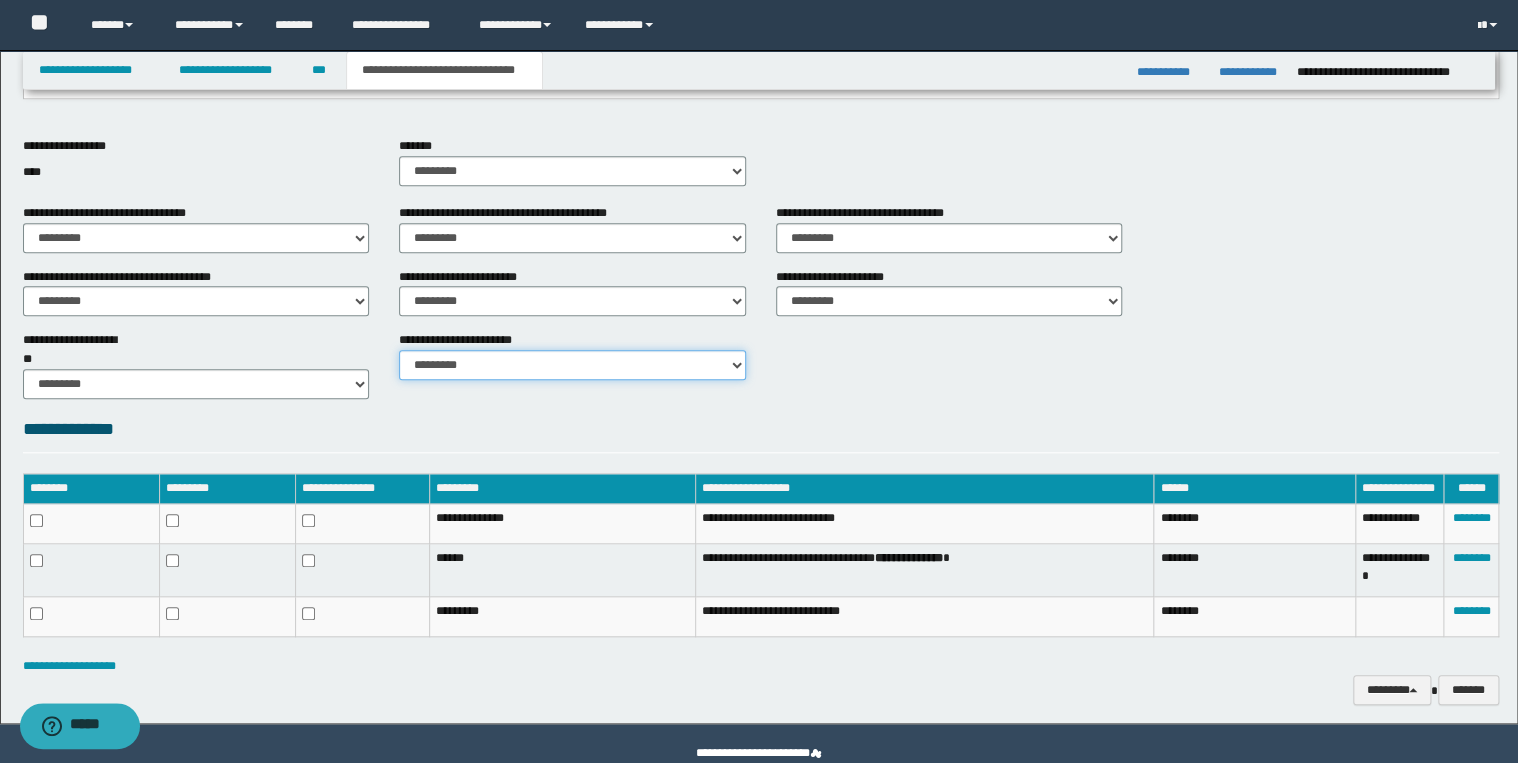 click on "*********
*********
*********" at bounding box center (572, 365) 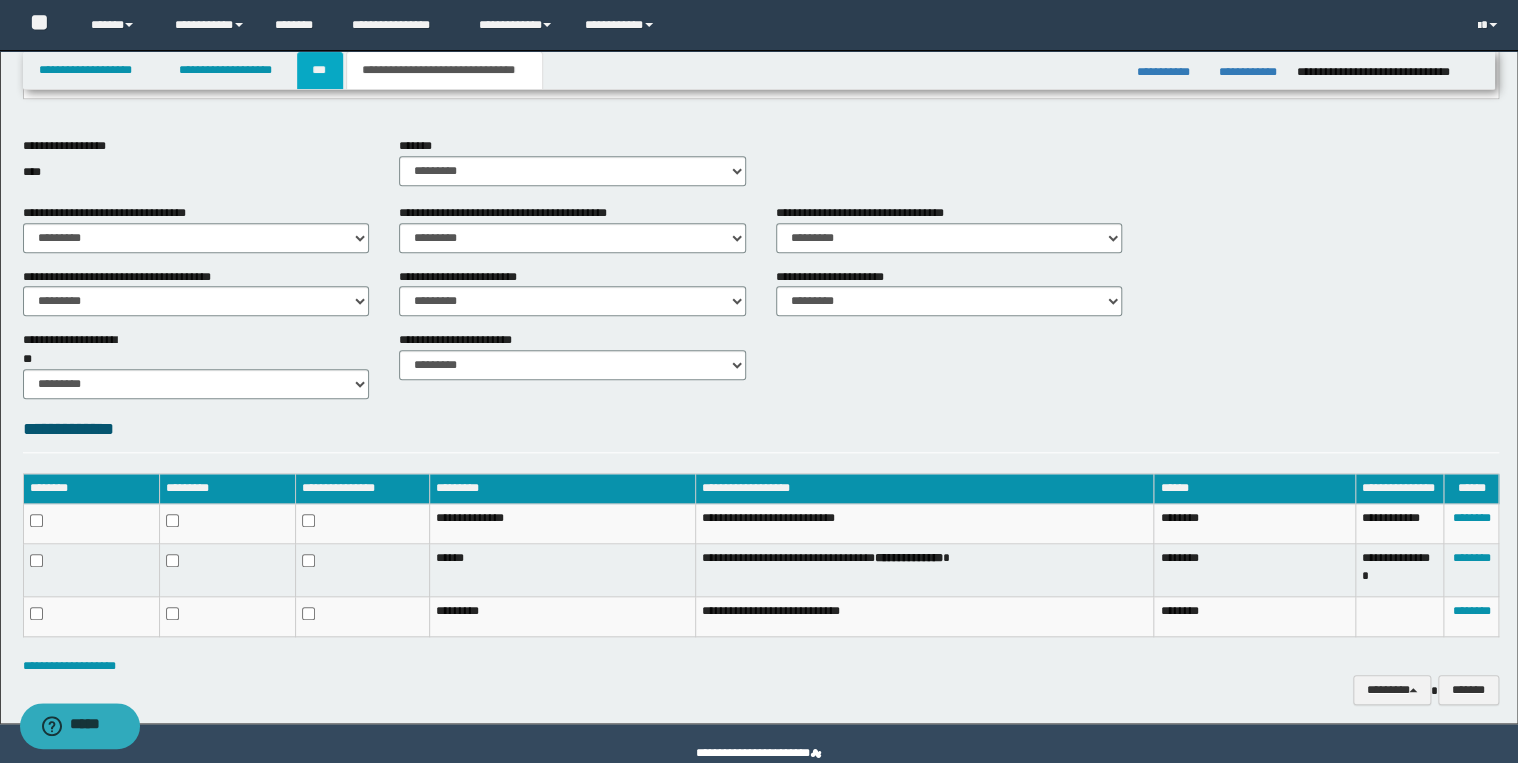 click on "***" at bounding box center (320, 70) 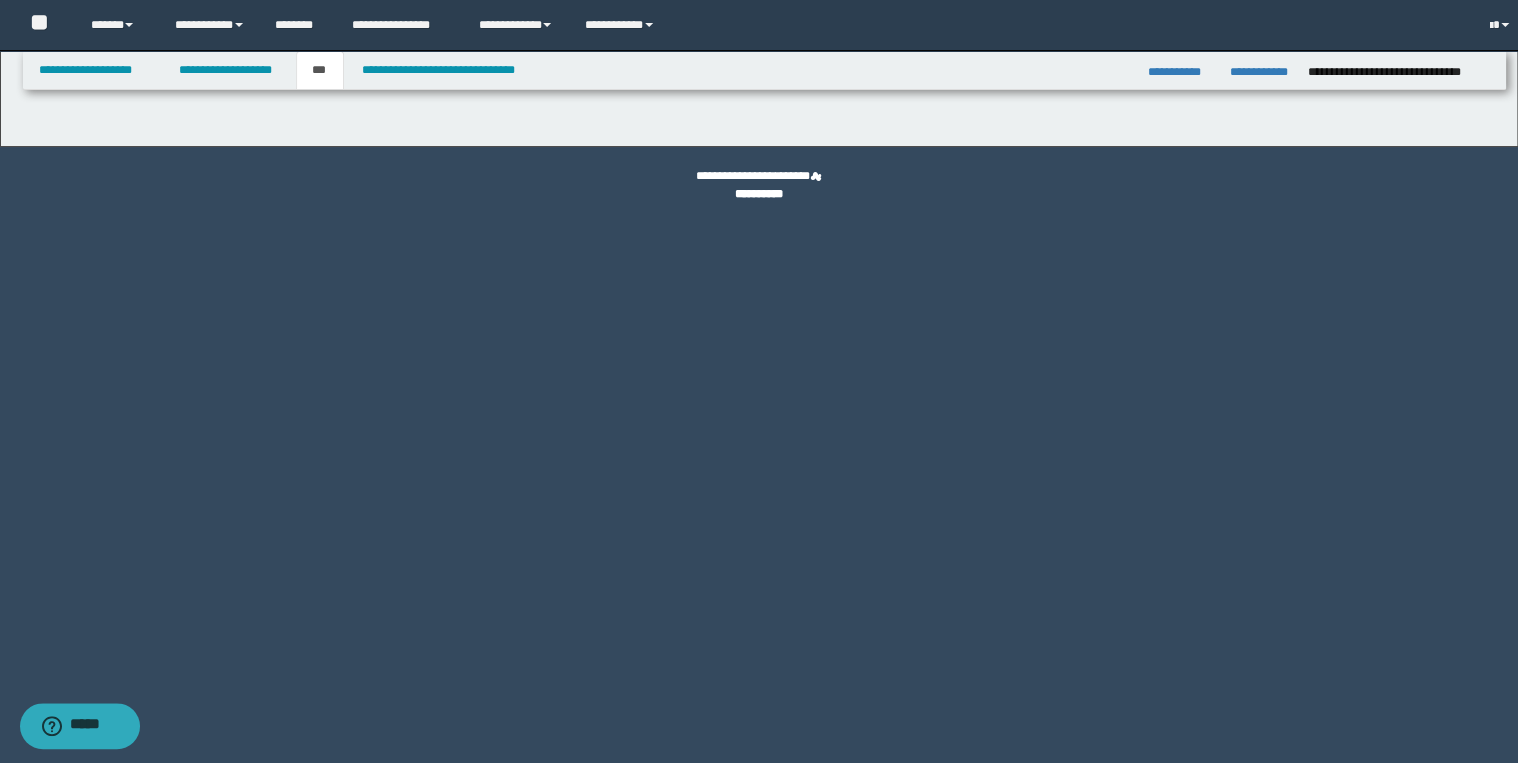 scroll, scrollTop: 0, scrollLeft: 0, axis: both 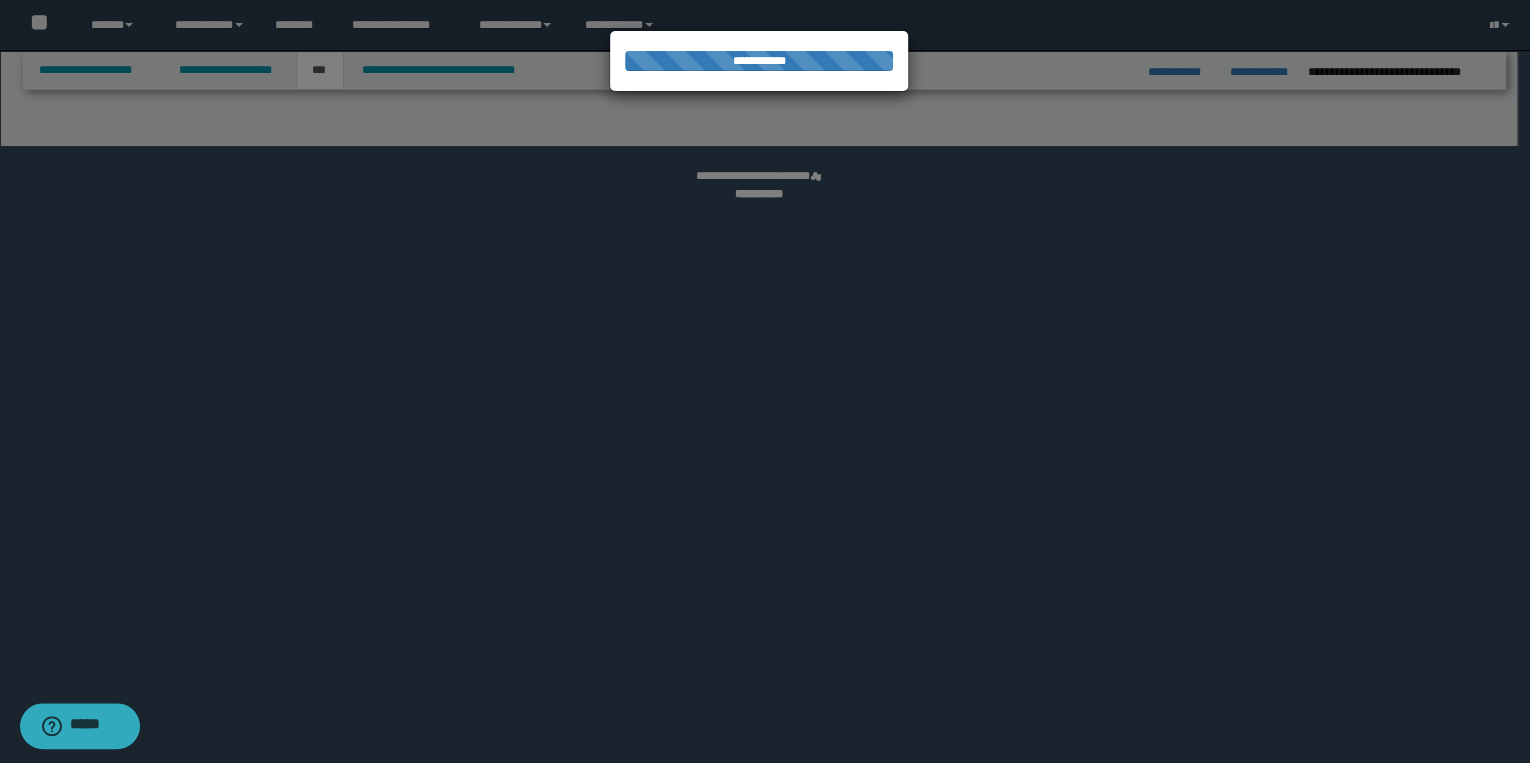 select on "***" 